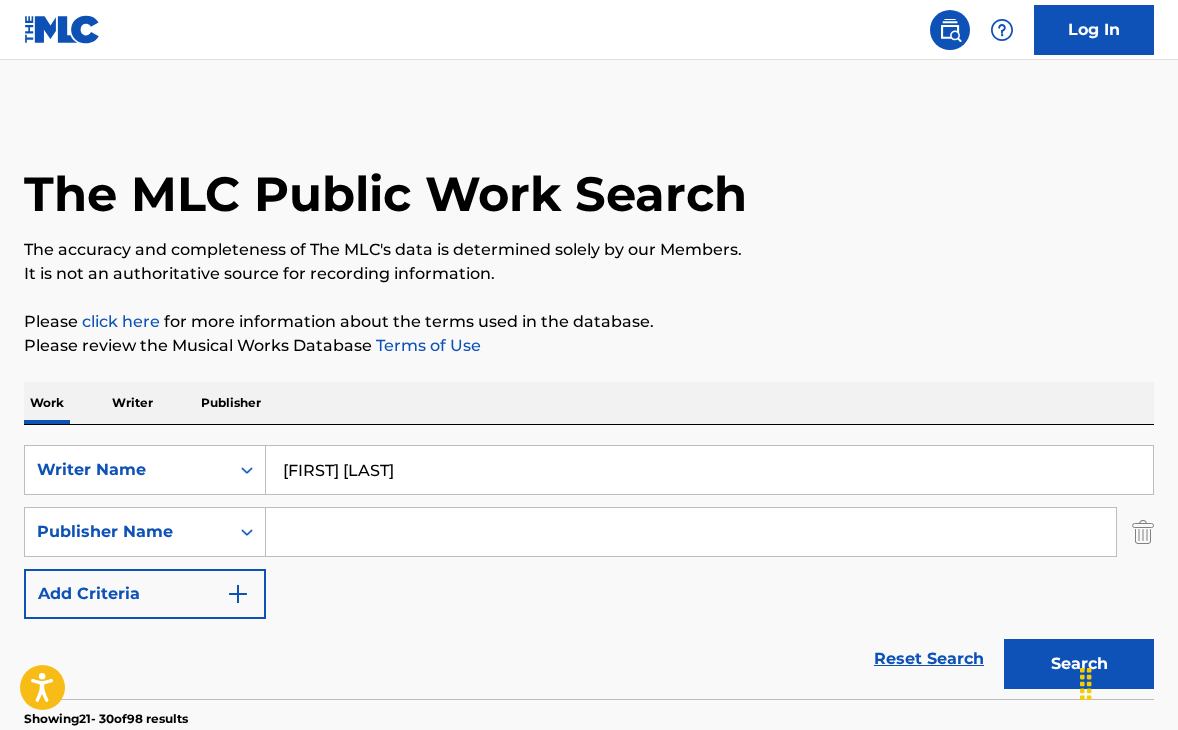 scroll, scrollTop: 0, scrollLeft: 0, axis: both 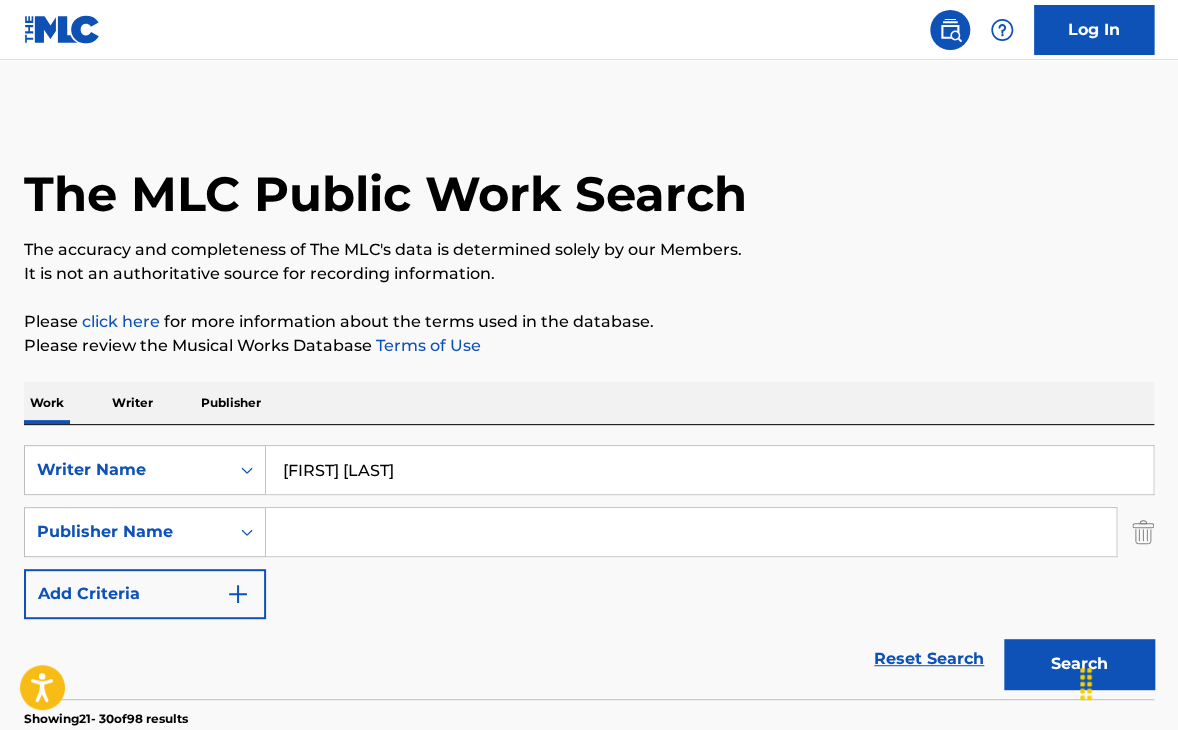 drag, startPoint x: 400, startPoint y: 478, endPoint x: 161, endPoint y: 421, distance: 245.70308 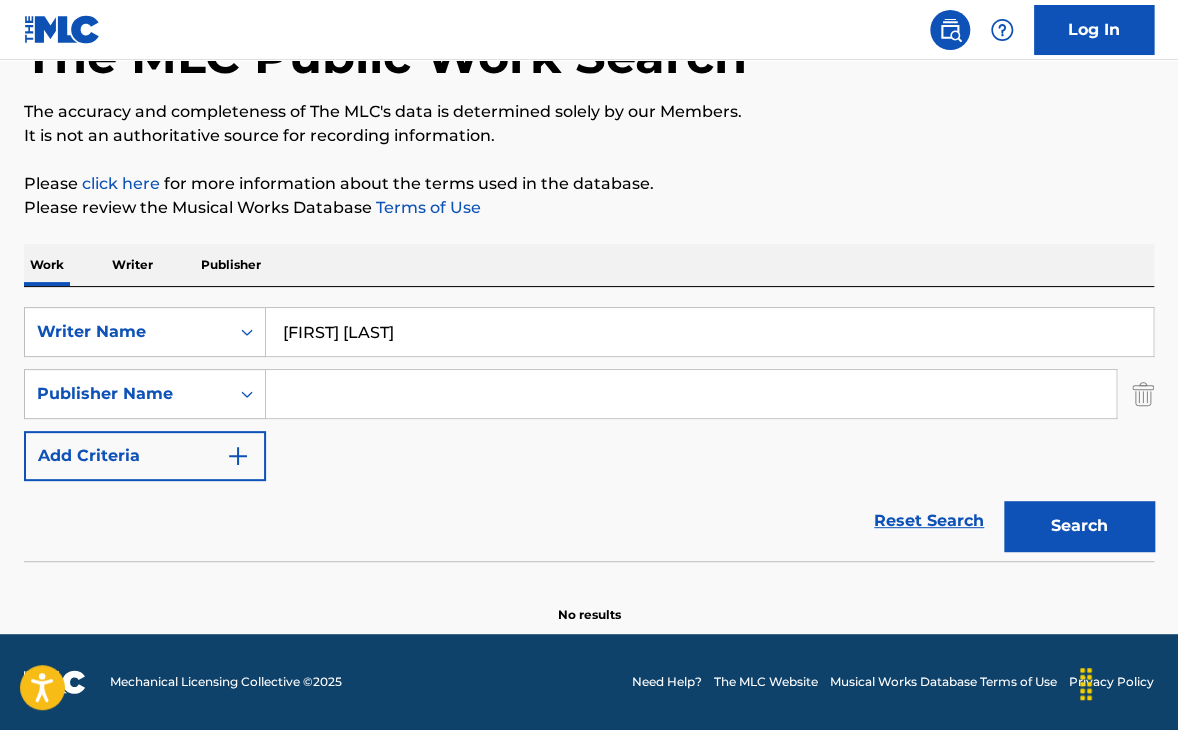 scroll, scrollTop: 137, scrollLeft: 0, axis: vertical 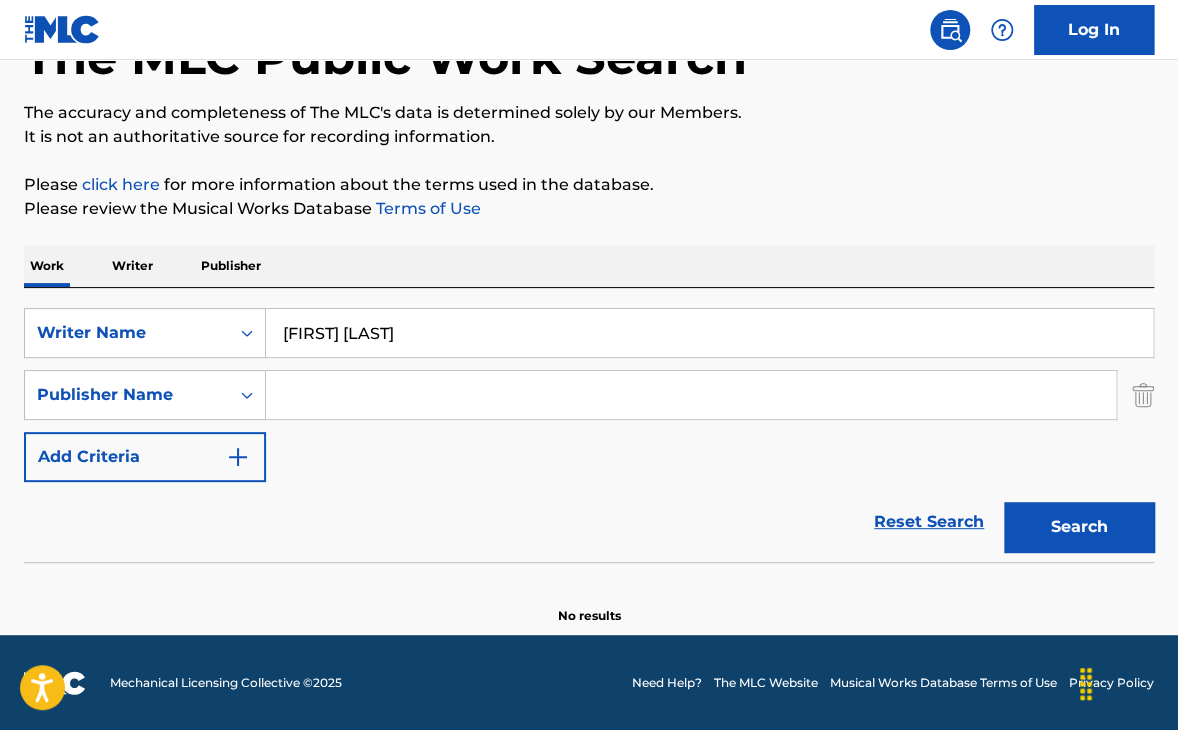 click on "[FIRST] [LAST]" at bounding box center [709, 333] 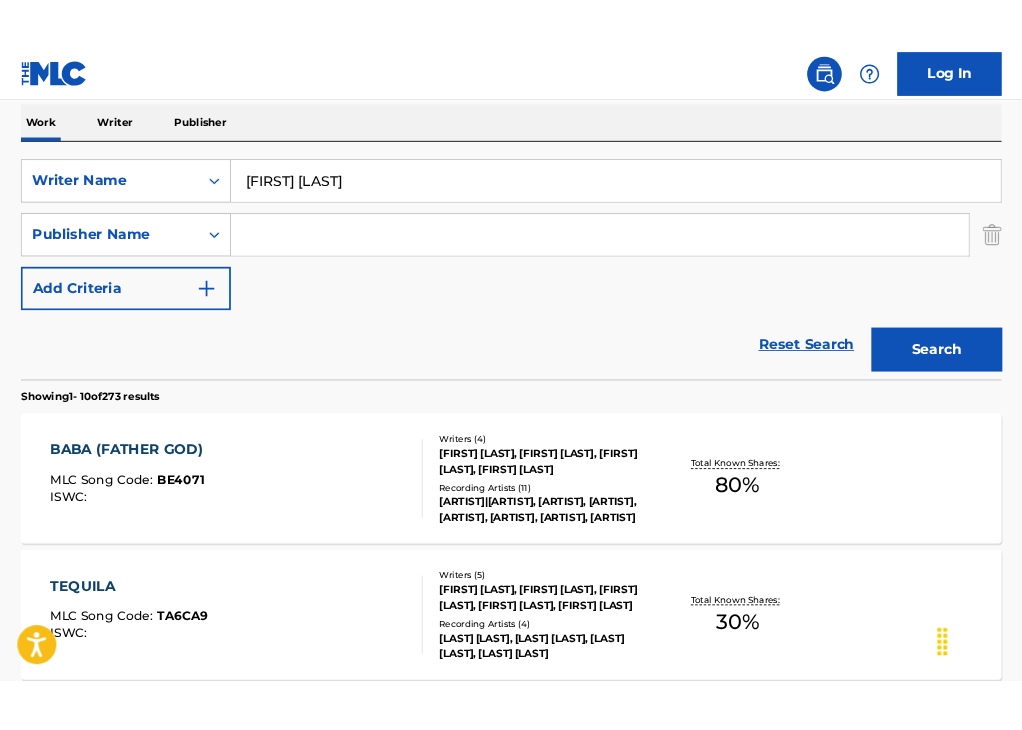 scroll, scrollTop: 318, scrollLeft: 0, axis: vertical 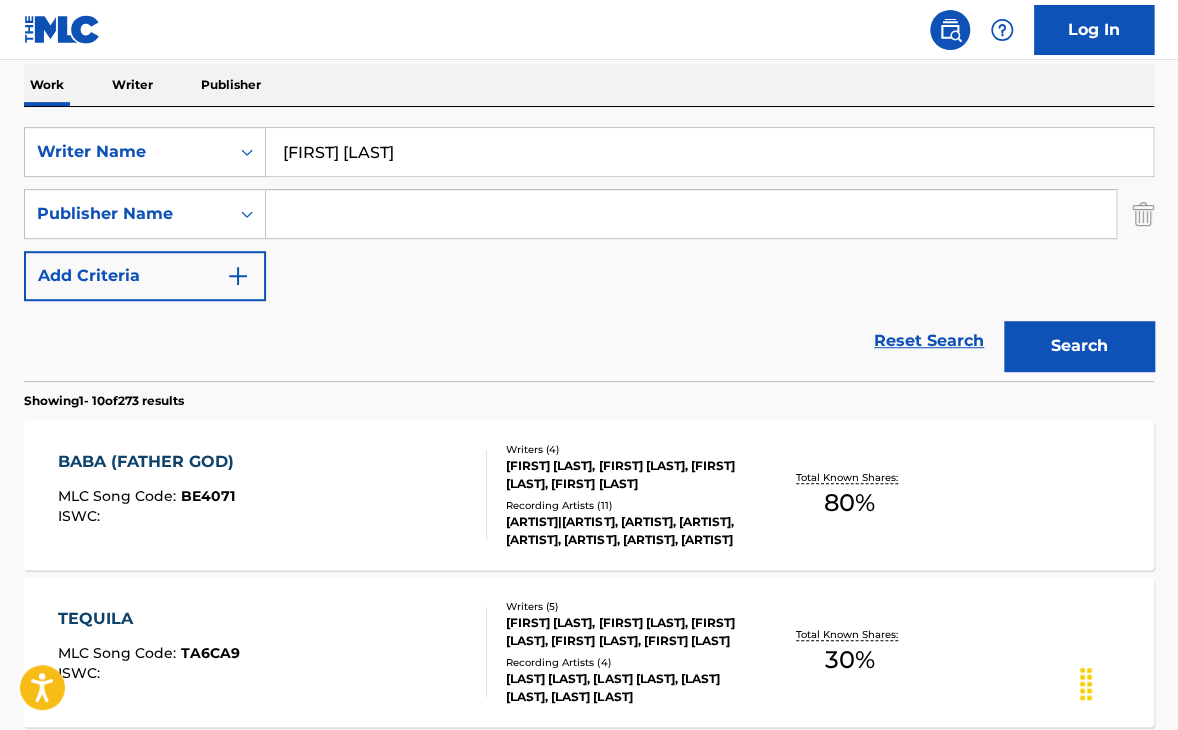 click on "The MLC Public Work Search The accuracy and completeness of The MLC's data is determined solely by our Members. It is not an authoritative source for recording information. Please   click here   for more information about the terms used in the database. Please review the Musical Works Database   Terms of Use Work Writer Publisher SearchWithCriteriad38696dd-4318-46ee-934f-a9ea70831ff5 Writer Name [FIRST] [LAST] SearchWithCriteriab5ed4f7e-bab5-4cff-bd21-2c46bb1dc39a Publisher Name Add Criteria Reset Search Search Showing  1  -   10  of  273   results   BABA (FATHER GOD) MLC Song Code : BE4071 ISWC : Writers ( 4 ) [FIRST] [LAST], [FIRST] [LAST], [FIRST] [LAST], [FIRST] [LAST] [LAST] Recording Artists ( 11 ) AFRO B|FATOUMATA DIAWARA, AFRO B,FATOUMATA DIAWARA, AFRO B, FATOUMATA DIAWARA, AFRO B, FATOUMATA DIAWARA, AFRO B Total Known Shares: 80 % TEQUILA MLC Song Code : TA6CA9 ISWC : Writers ( 5 ) [LAST] [LAST], [LAST] [LAST], [FIRST] [LAST], [FIRST] [LAST], [FIRST] [LAST] Recording Artists ( 4 ) 30 % : TB0XVX :" at bounding box center [589, 939] 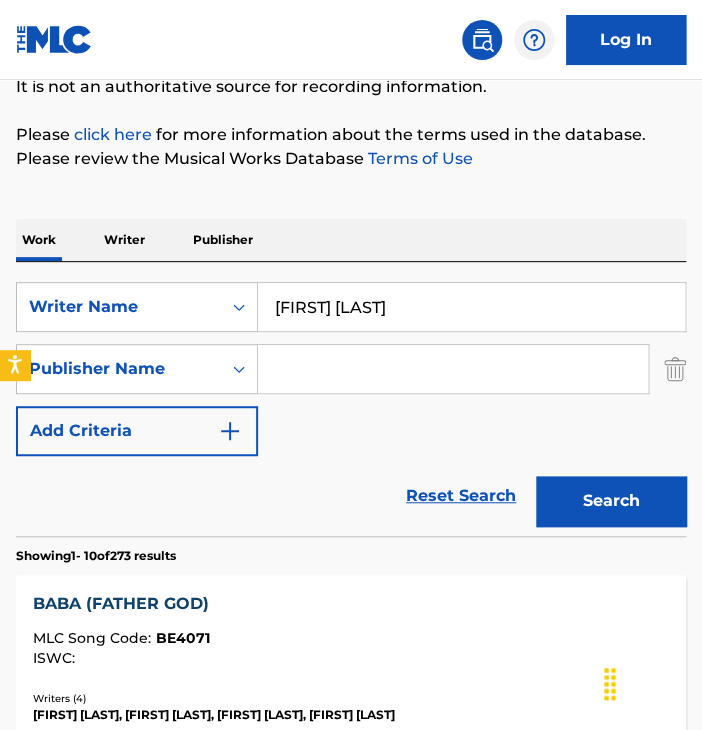 scroll, scrollTop: 209, scrollLeft: 0, axis: vertical 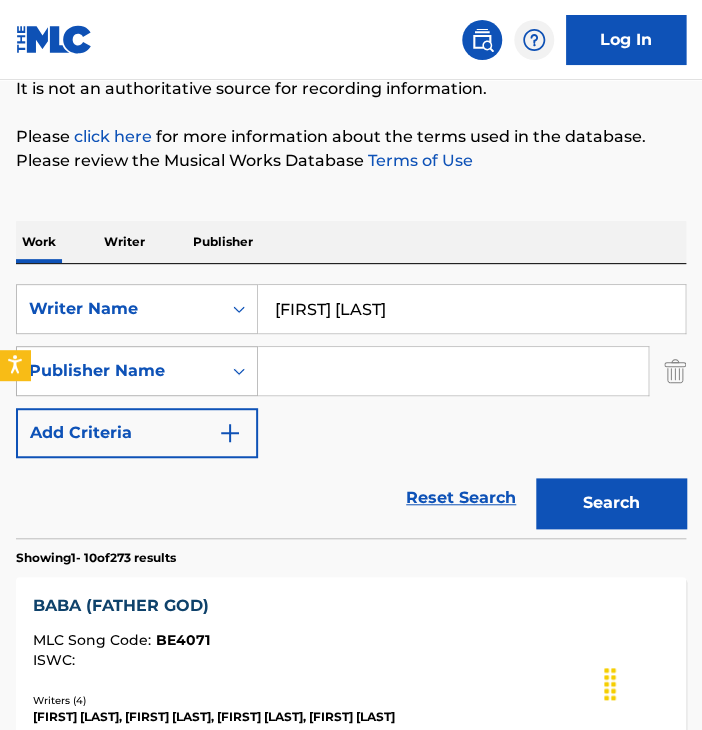 click on "Publisher Name" at bounding box center (119, 371) 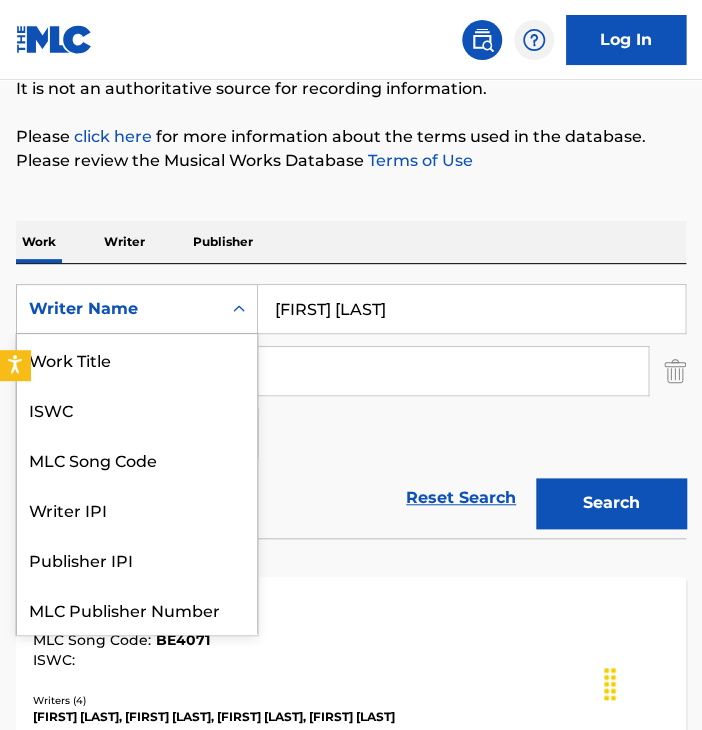click on "Writer Name" at bounding box center (119, 309) 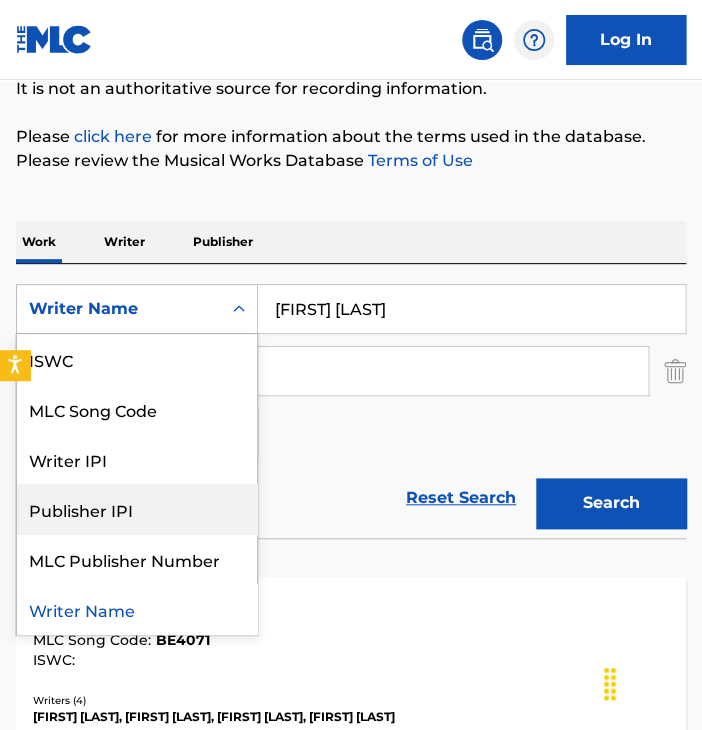 scroll, scrollTop: 0, scrollLeft: 0, axis: both 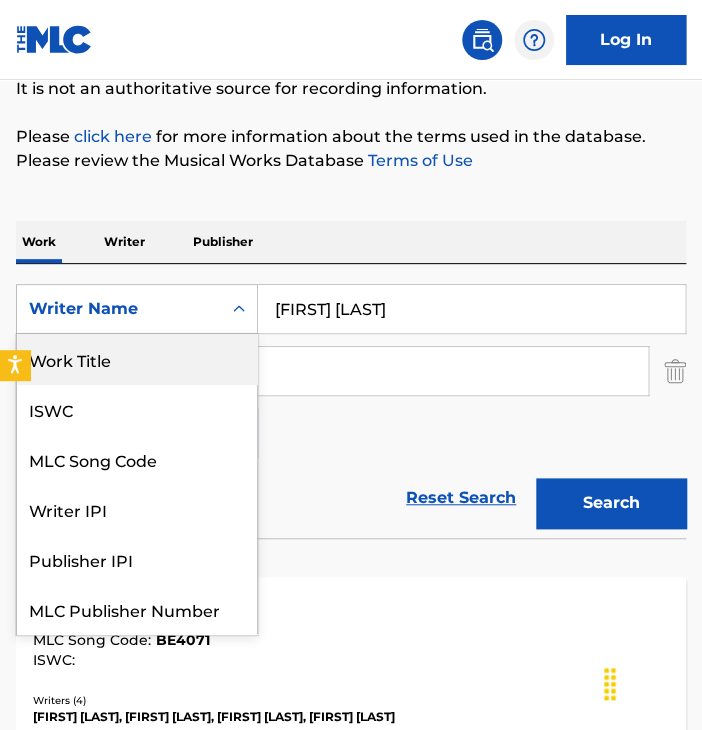 click on "Work Title" at bounding box center [137, 359] 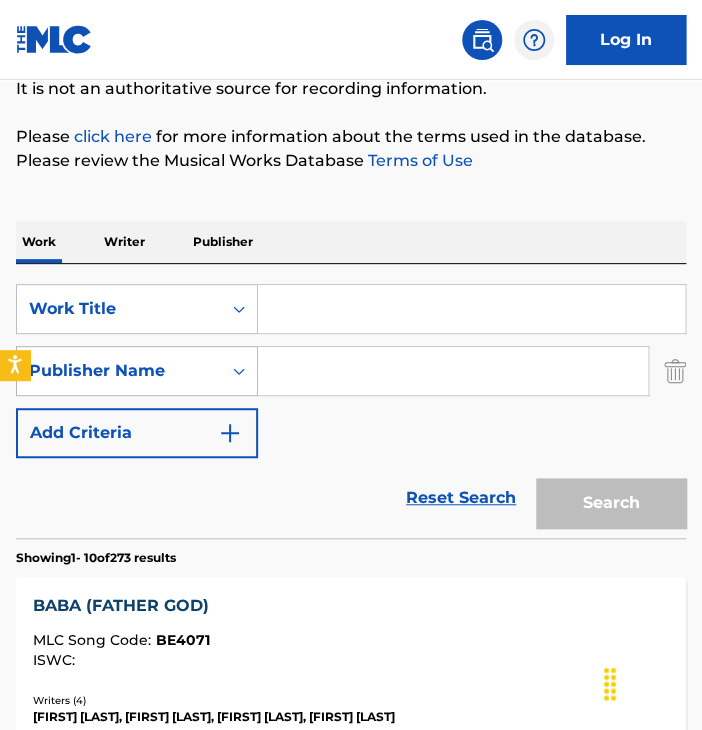 click on "Publisher Name" at bounding box center (119, 371) 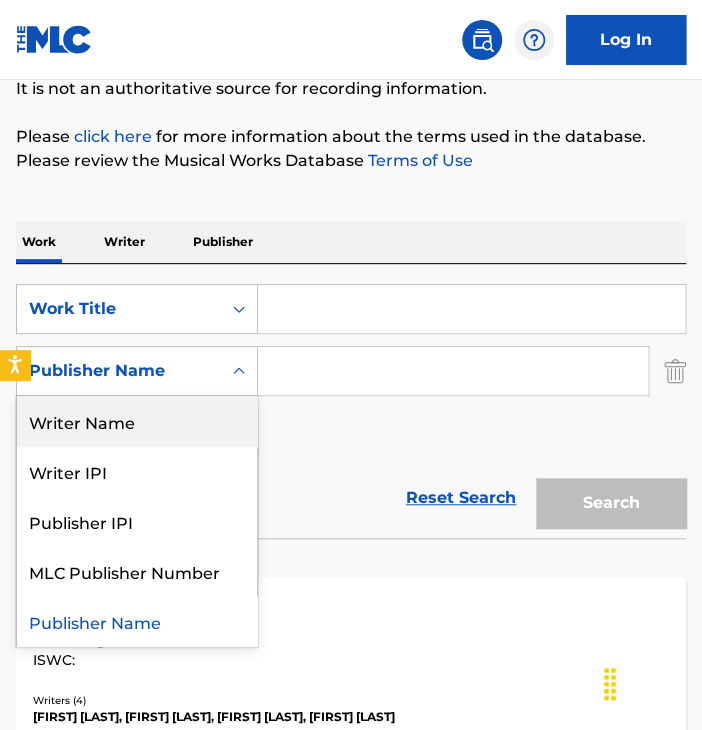 click on "Writer Name" at bounding box center [137, 421] 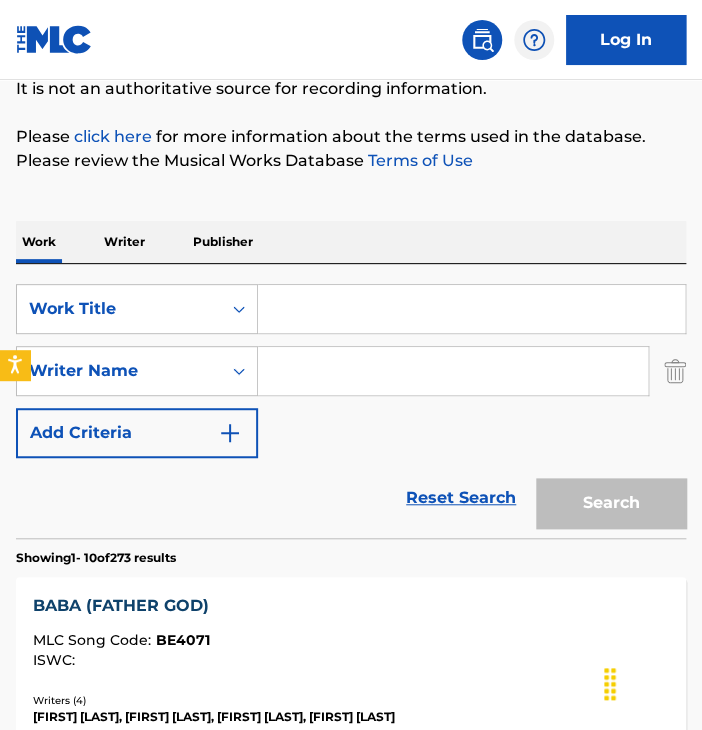 click at bounding box center (453, 371) 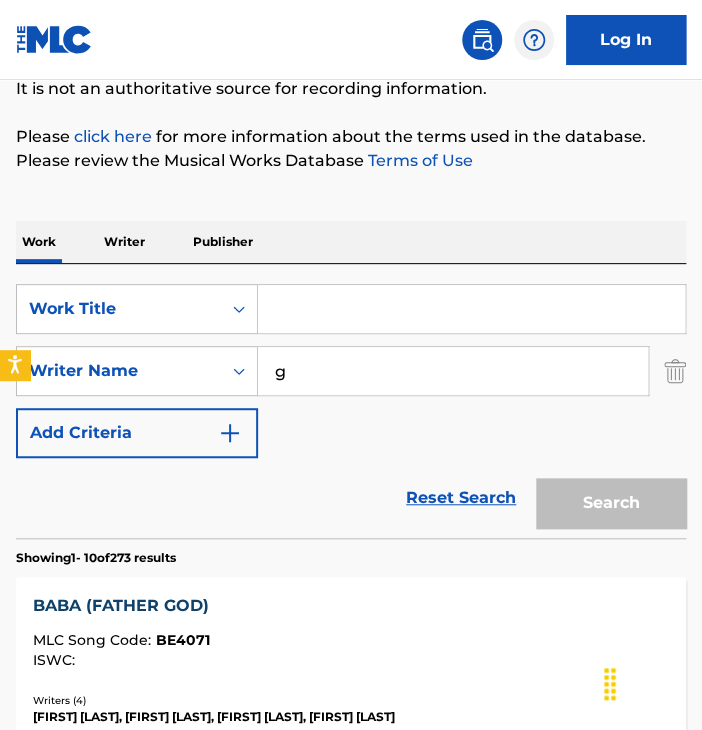 type on "[FIRST] [LAST]" 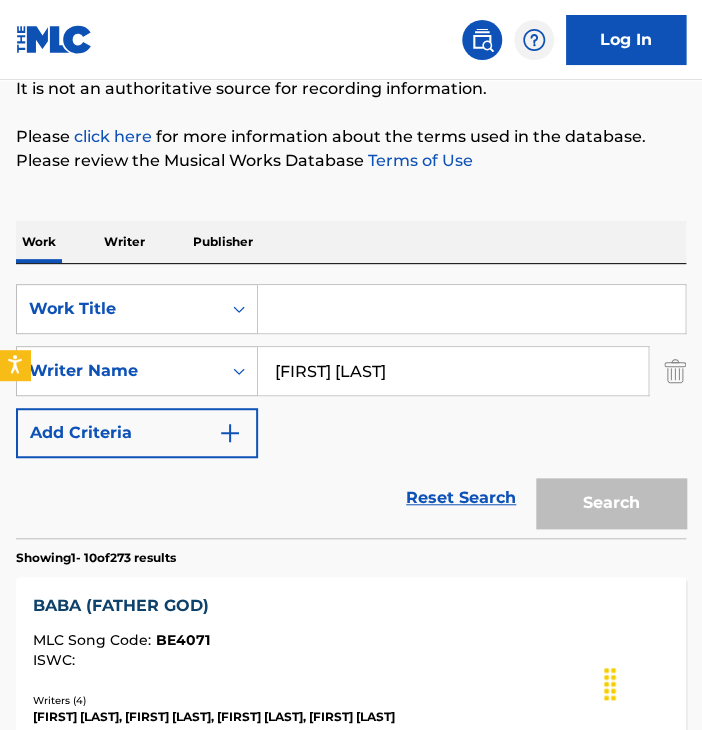click on "SearchWithCriteria5be1e412-6ac3-4cd3-94ef-db4b9f98a892 Work Title SearchWithCriteria743f09ae-4461-42cf-9784-8aebfa957ec3 Writer Name [FIRST] [LAST] Add Criteria" at bounding box center (351, 371) 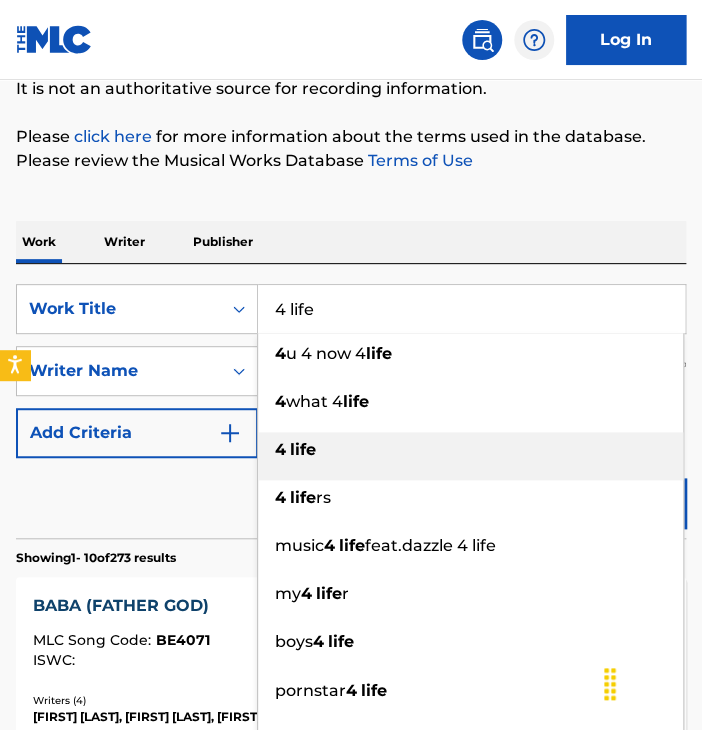 type on "4 life" 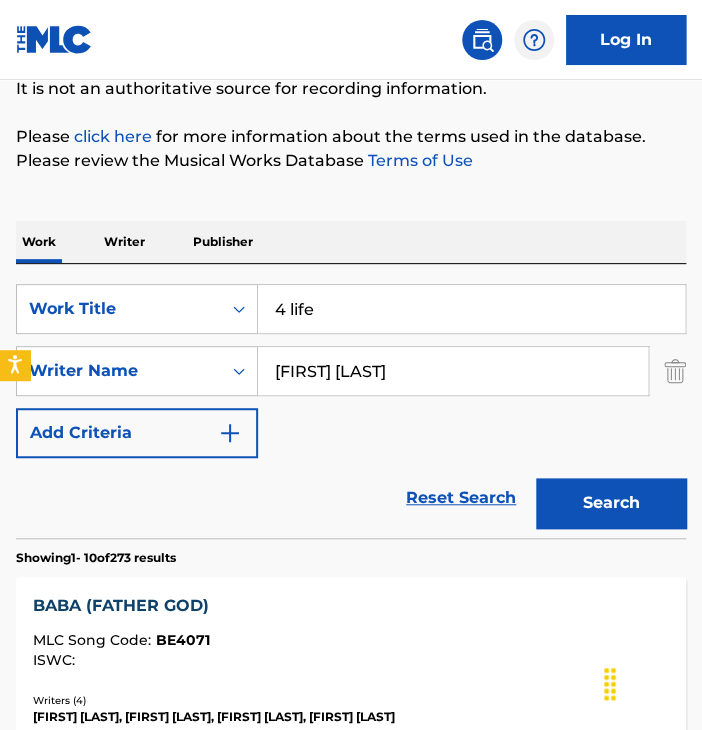 click on "Search" at bounding box center (611, 503) 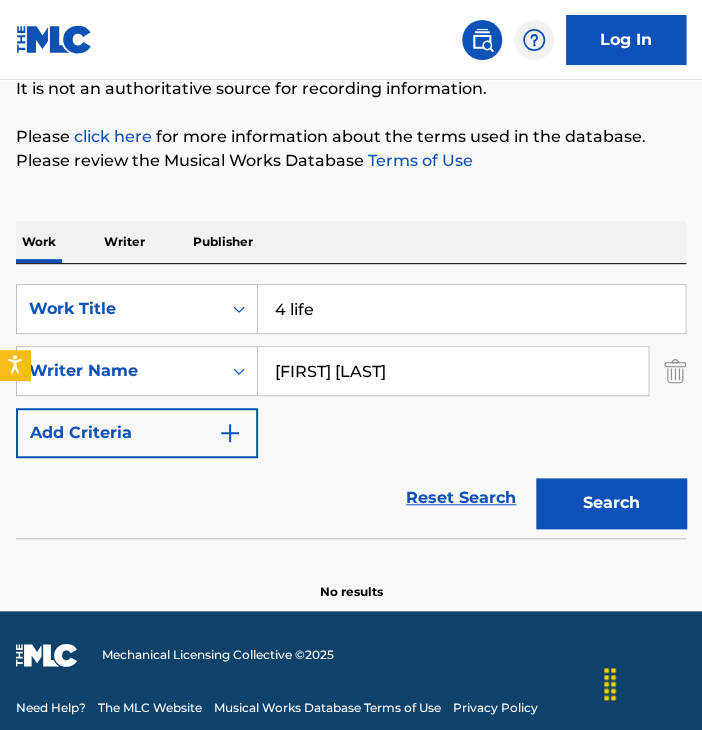 scroll, scrollTop: 220, scrollLeft: 0, axis: vertical 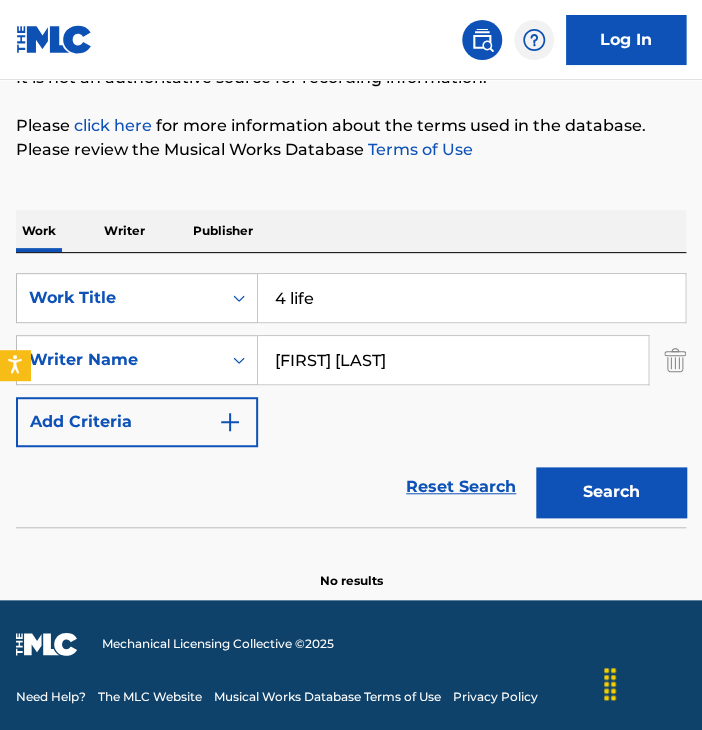 click on "4 life" at bounding box center (471, 298) 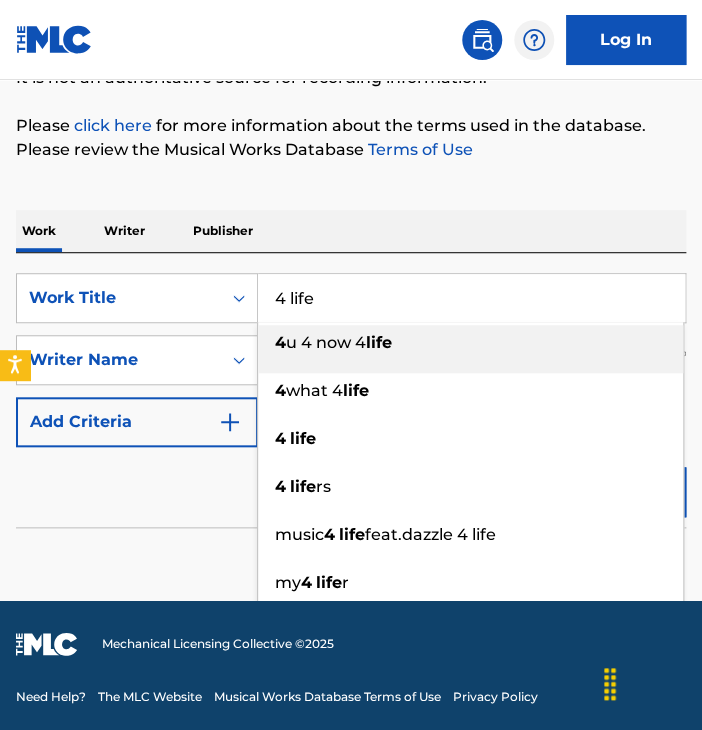 drag, startPoint x: 327, startPoint y: 289, endPoint x: 154, endPoint y: 269, distance: 174.15224 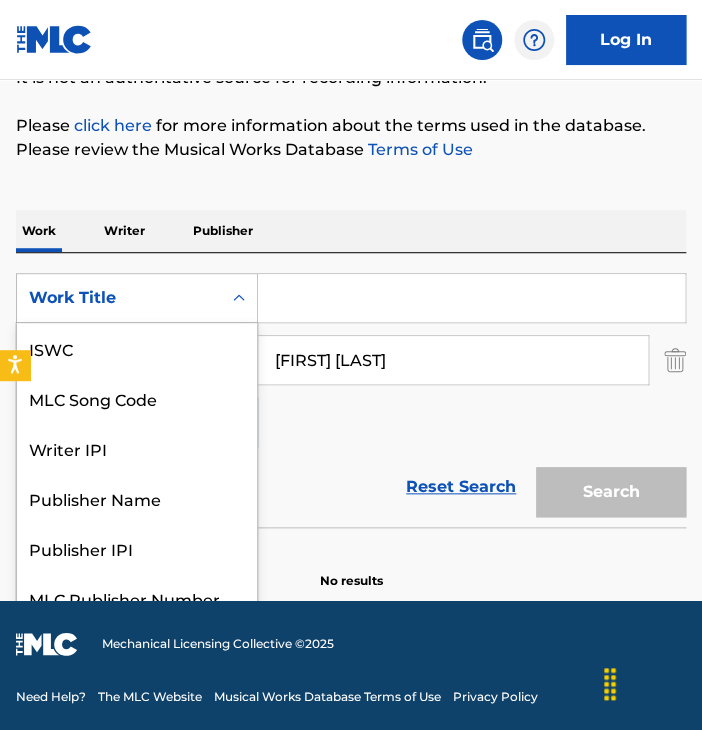 click on "Work Title" at bounding box center (137, 298) 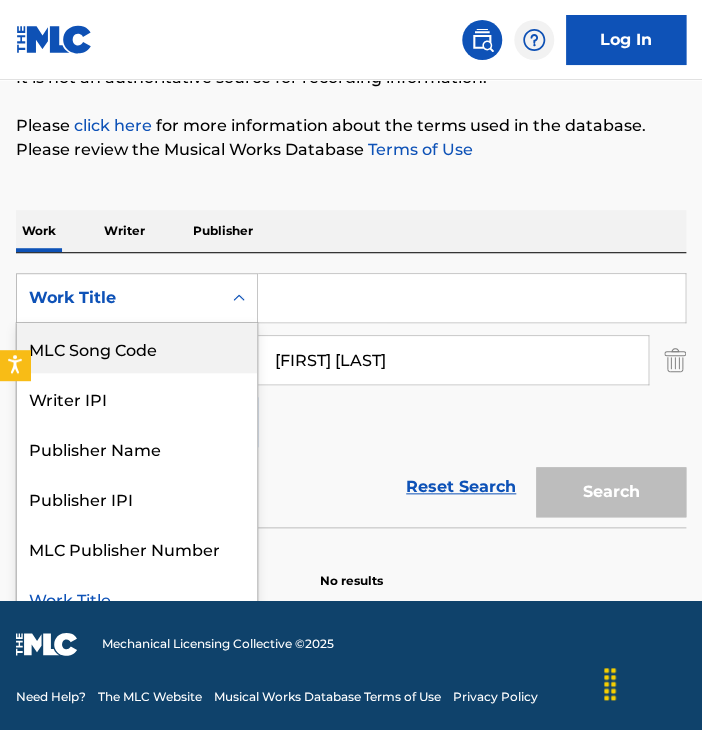 scroll, scrollTop: 0, scrollLeft: 0, axis: both 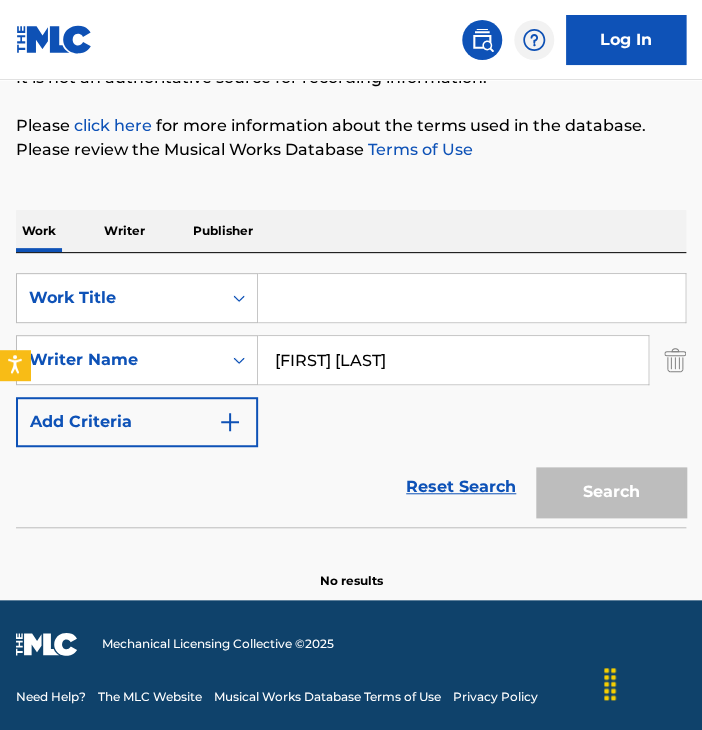 click at bounding box center [471, 298] 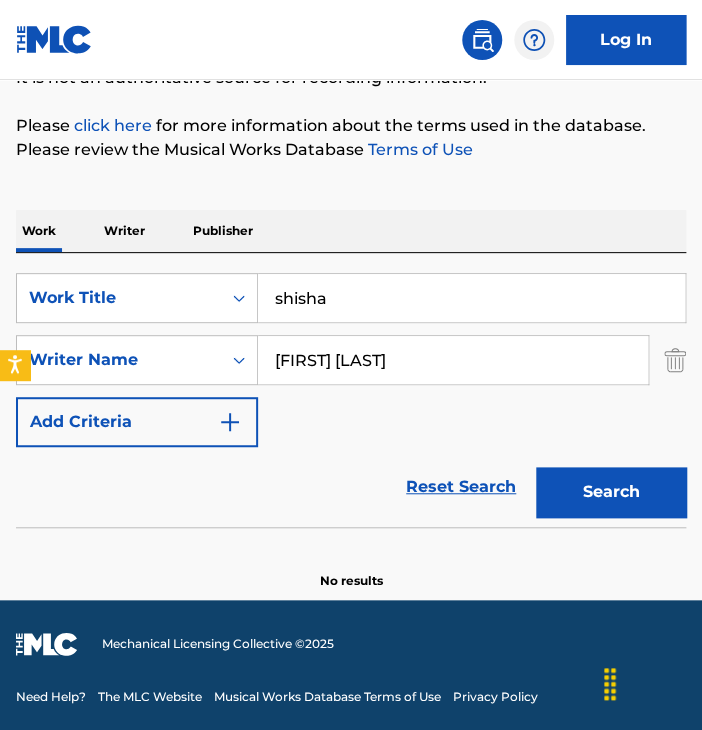 click on "Search" at bounding box center [611, 492] 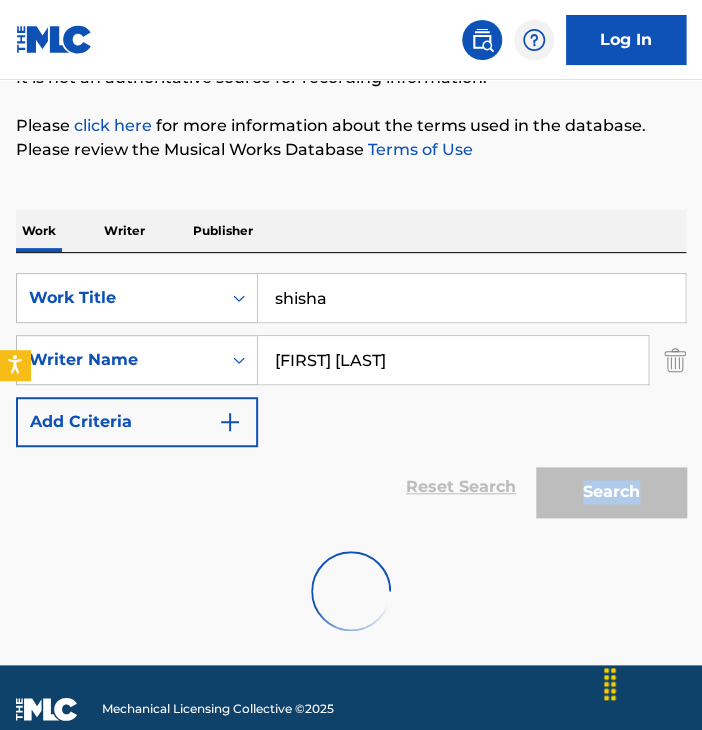 click on "Search" at bounding box center (606, 487) 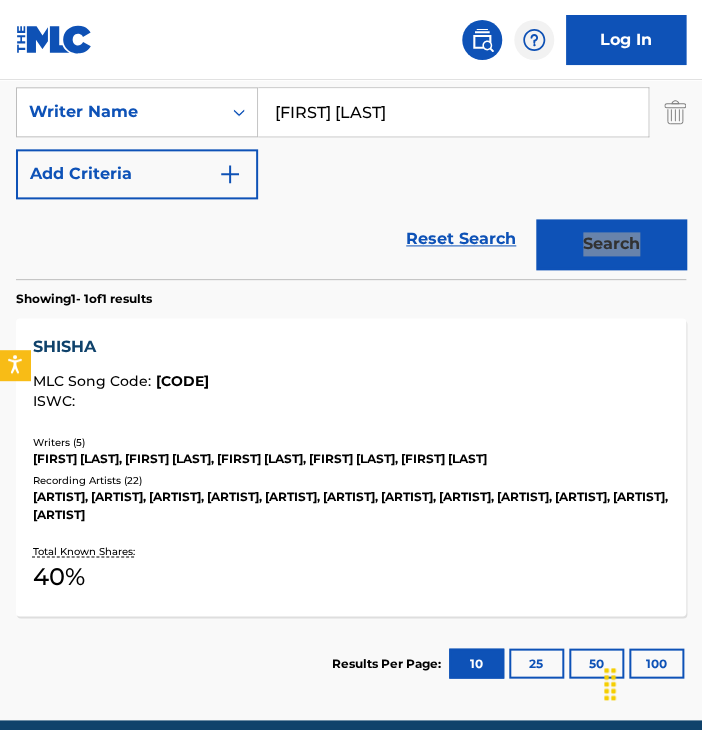 scroll, scrollTop: 358, scrollLeft: 0, axis: vertical 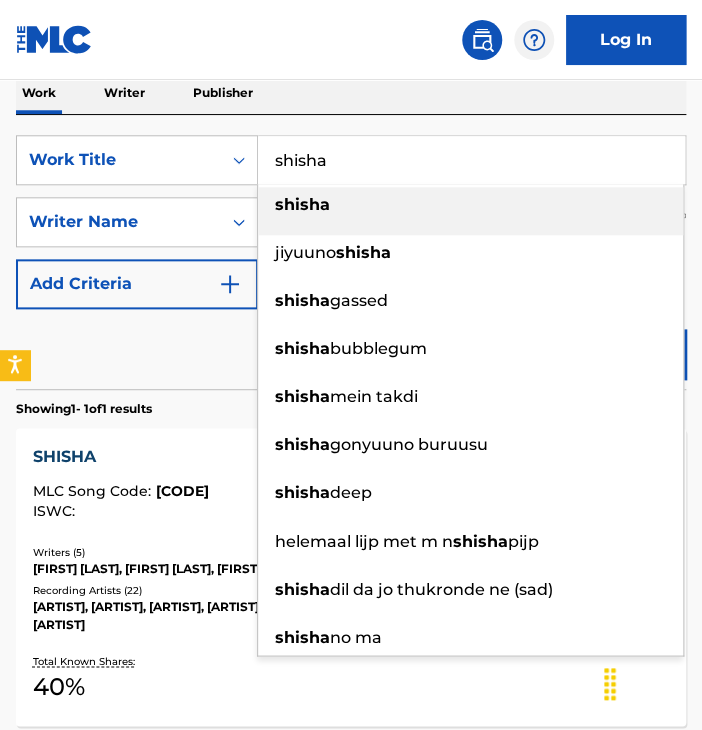 drag, startPoint x: 391, startPoint y: 153, endPoint x: 187, endPoint y: 113, distance: 207.88458 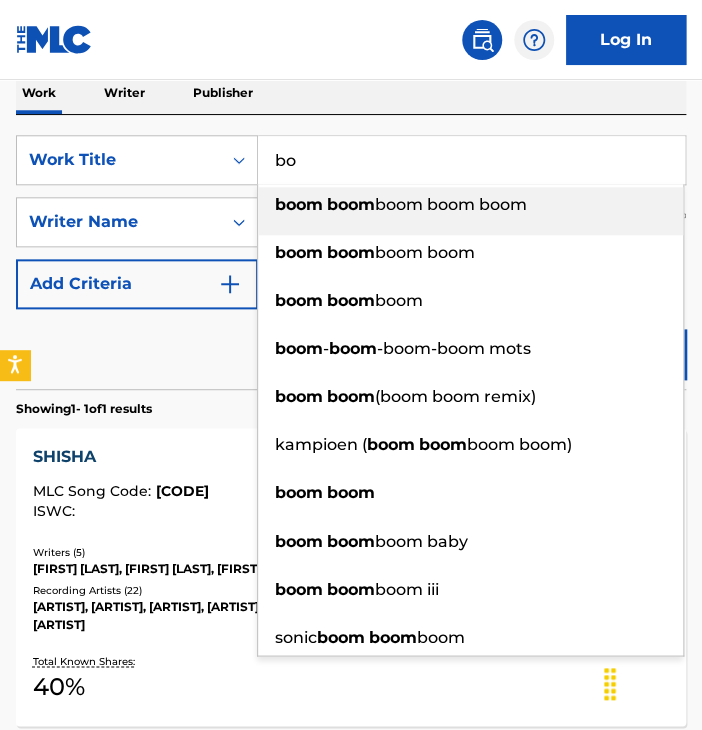 type on "b" 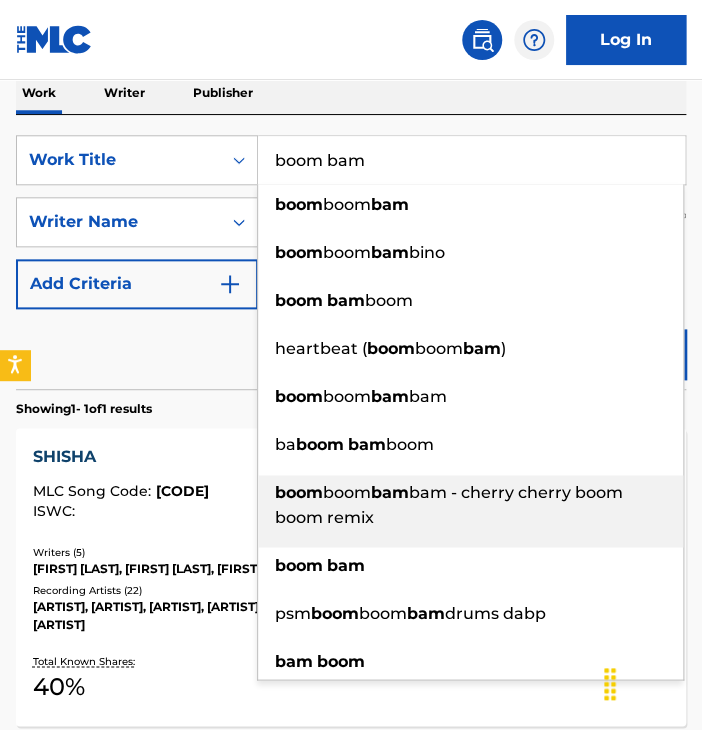 type on "boom bam" 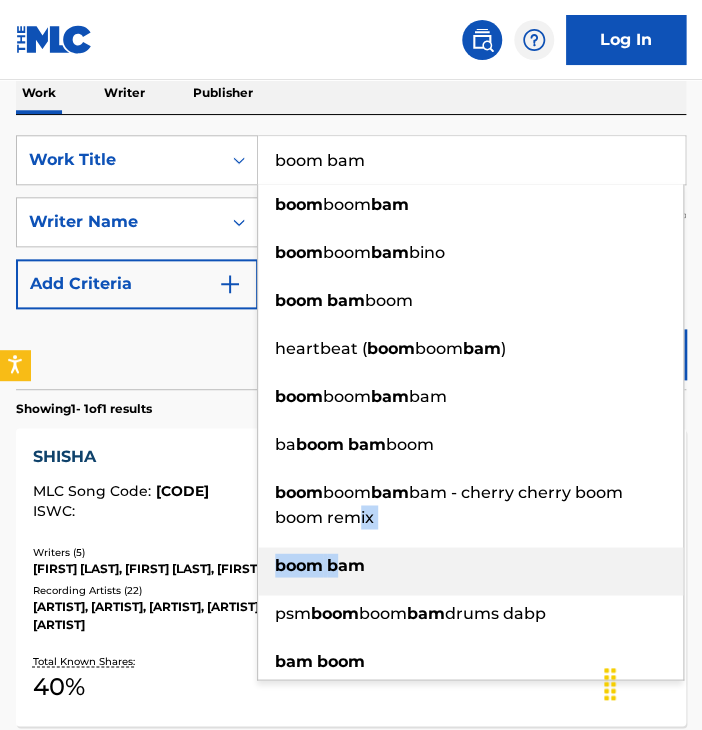 drag, startPoint x: 339, startPoint y: 545, endPoint x: 336, endPoint y: 561, distance: 16.27882 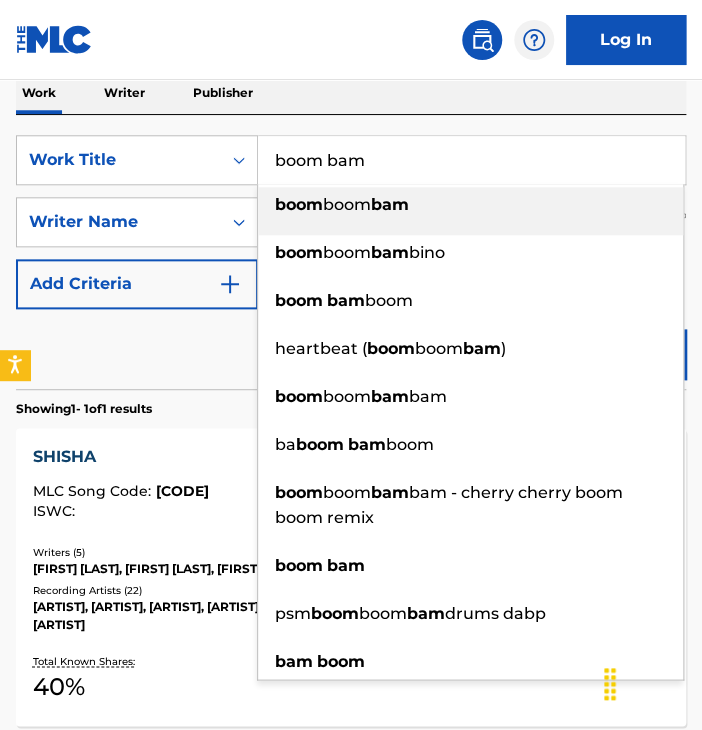 click on "bam" at bounding box center (346, 564) 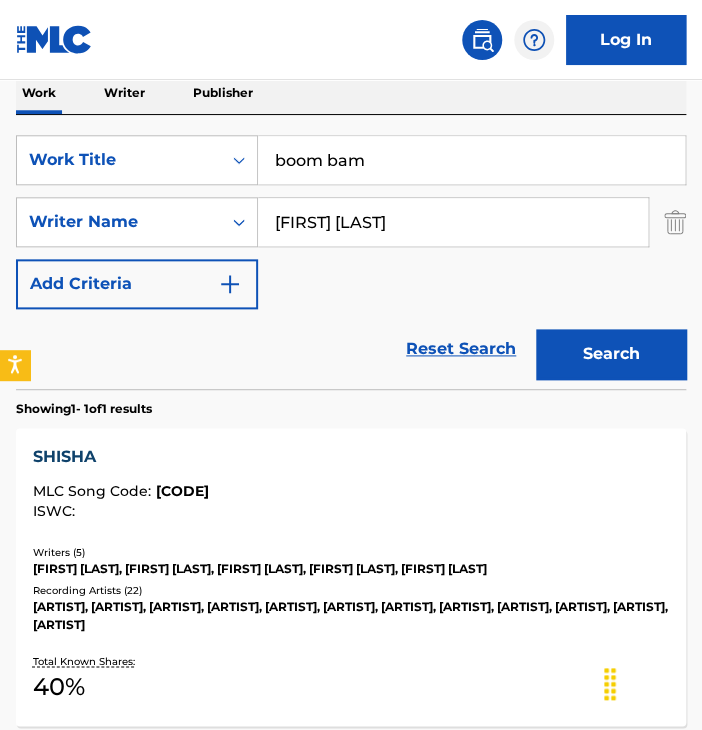 click on "Search" at bounding box center (606, 349) 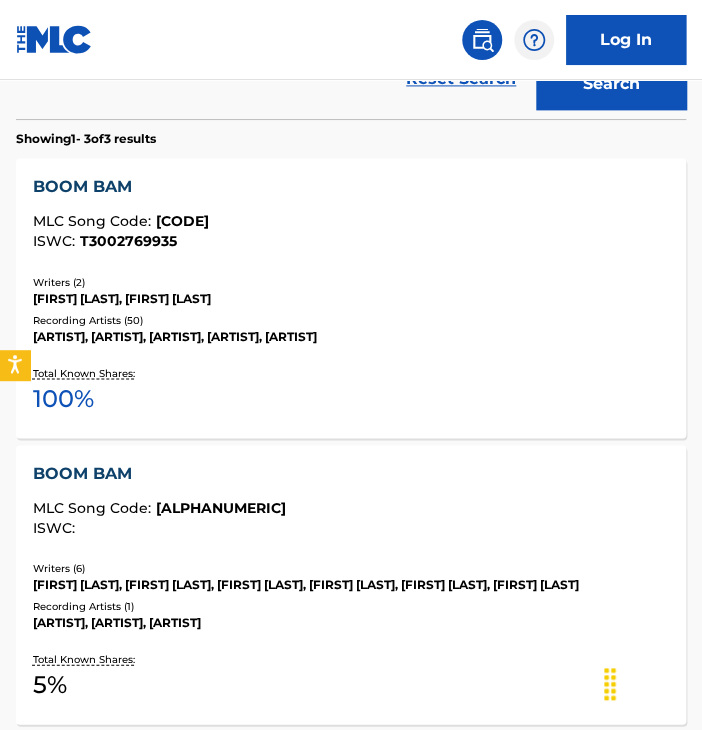 scroll, scrollTop: 627, scrollLeft: 0, axis: vertical 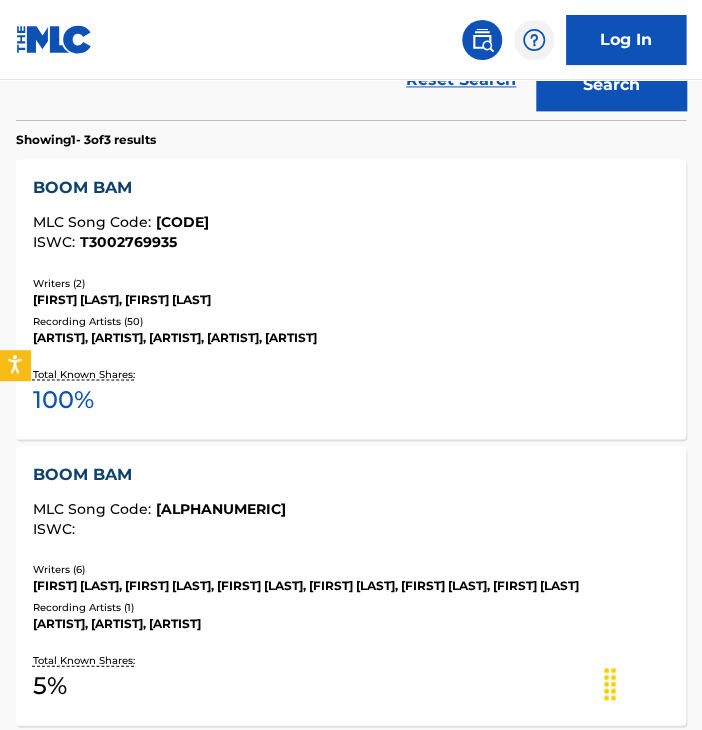 click on "BOOM BAM" at bounding box center [351, 474] 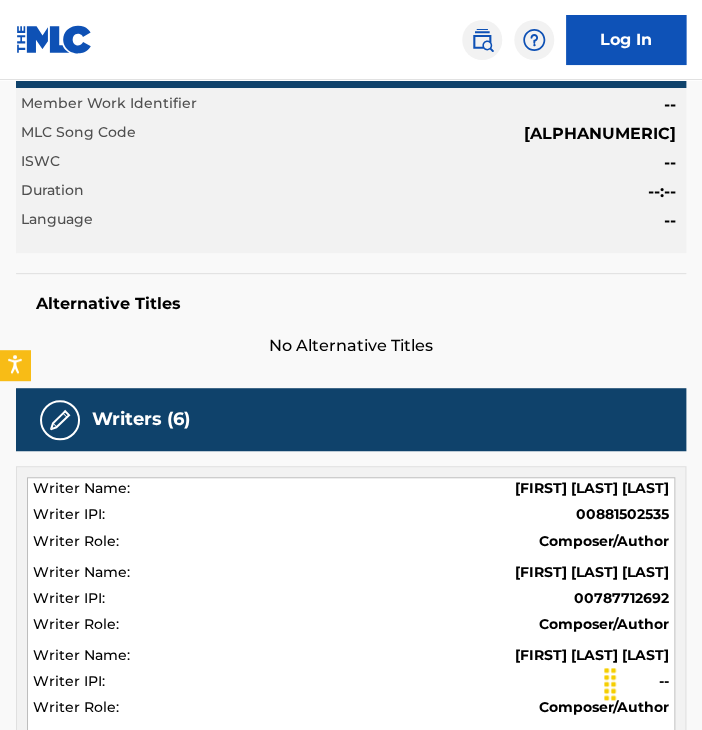 scroll, scrollTop: 0, scrollLeft: 0, axis: both 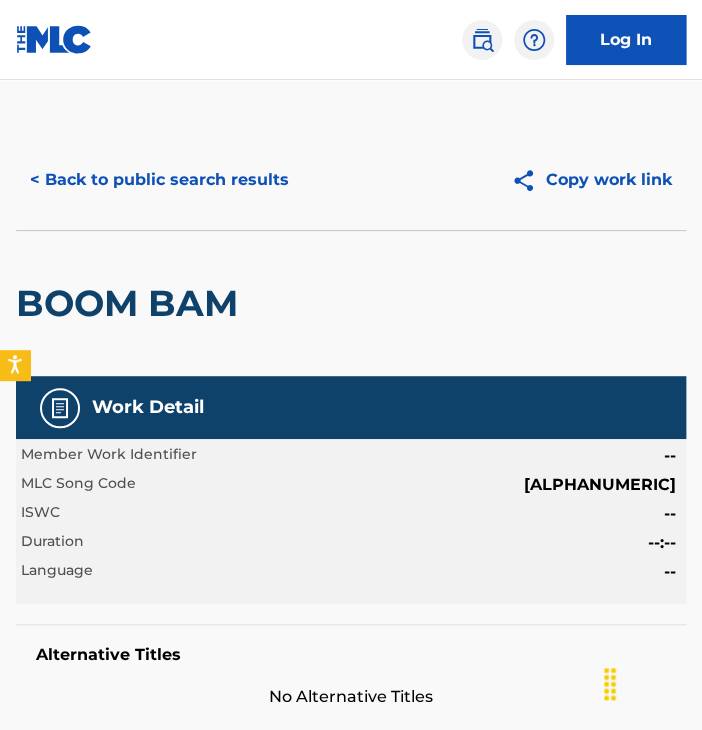 click on "< Back to public search results Copy work link" at bounding box center (351, 180) 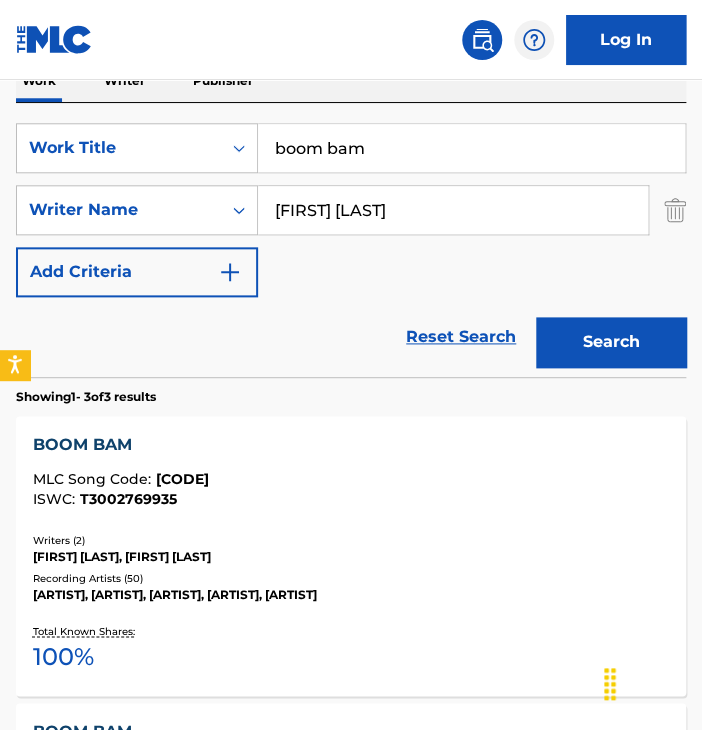 scroll, scrollTop: 354, scrollLeft: 0, axis: vertical 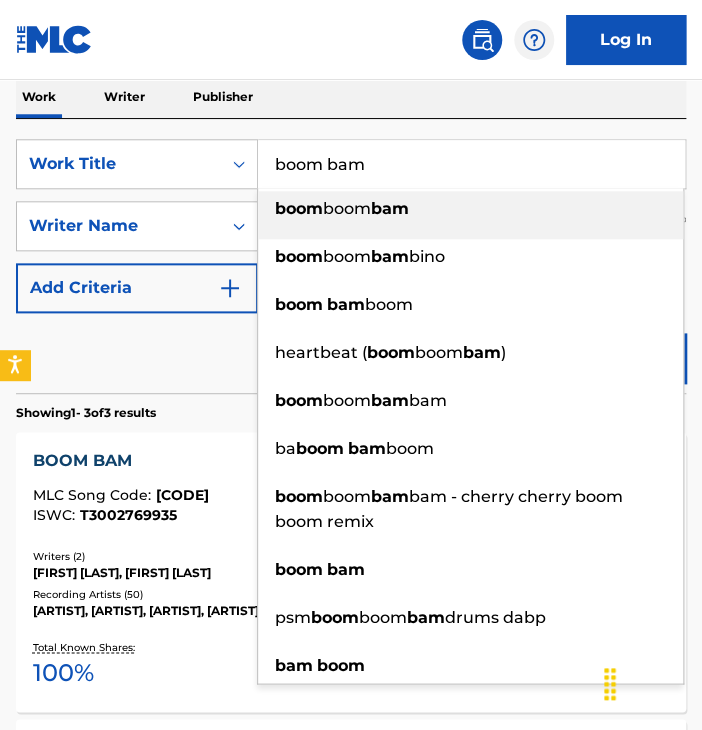 drag, startPoint x: 447, startPoint y: 162, endPoint x: 167, endPoint y: 129, distance: 281.93793 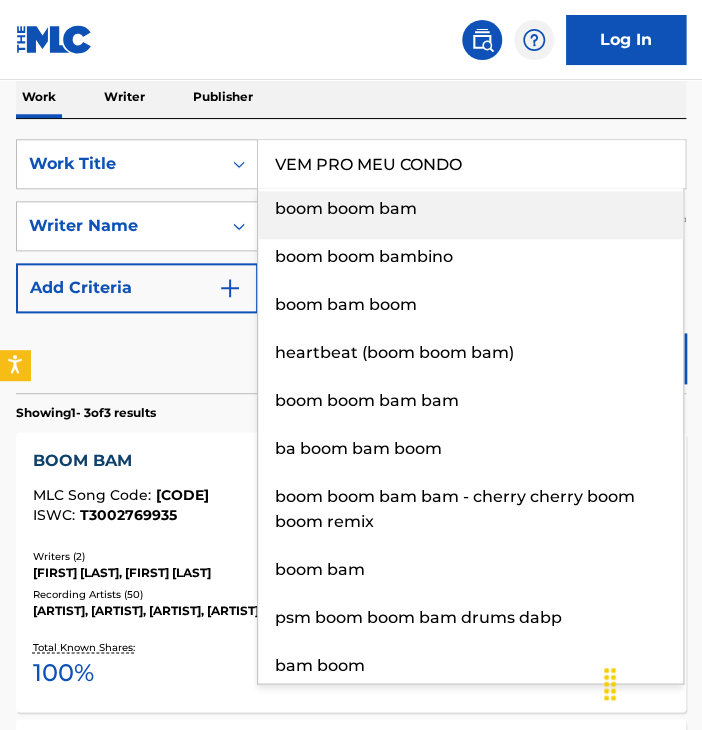 click on "VEM PRO MEU CONDO" at bounding box center (471, 164) 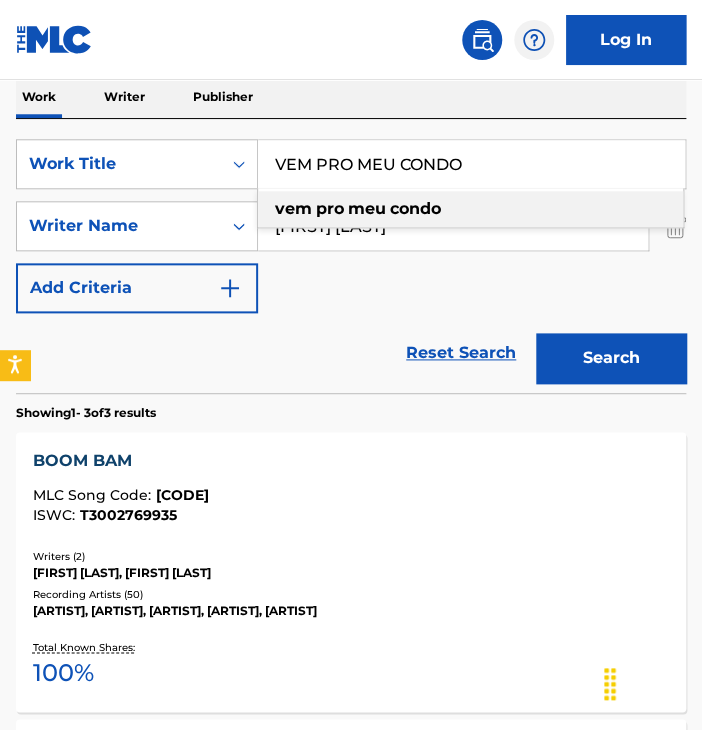 click on "vem   pro   meu   condo" at bounding box center (470, 209) 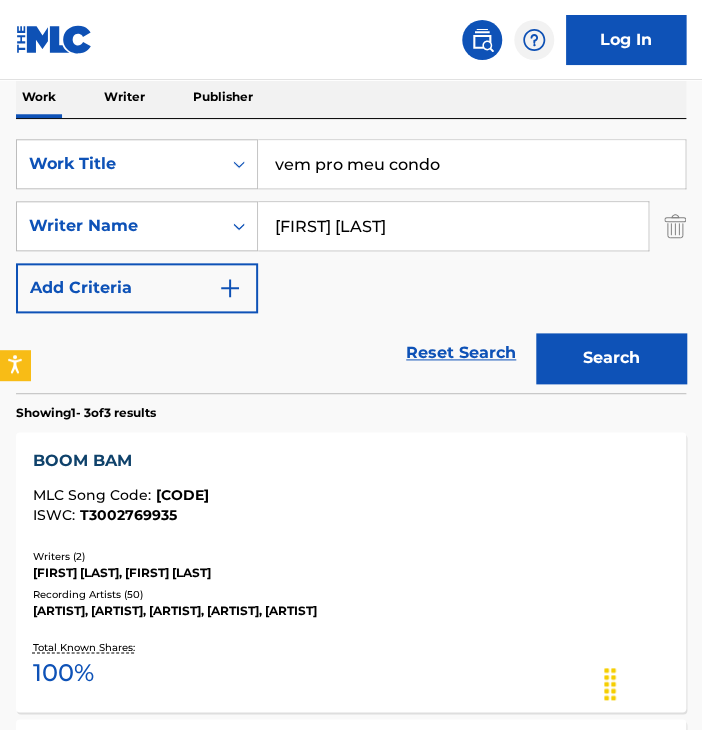 click on "Search" at bounding box center [611, 358] 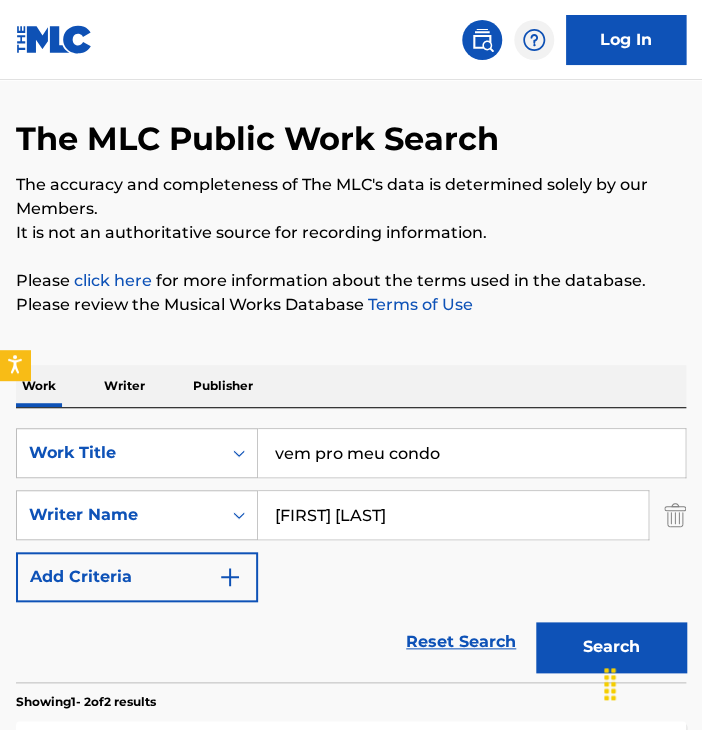 scroll, scrollTop: 0, scrollLeft: 0, axis: both 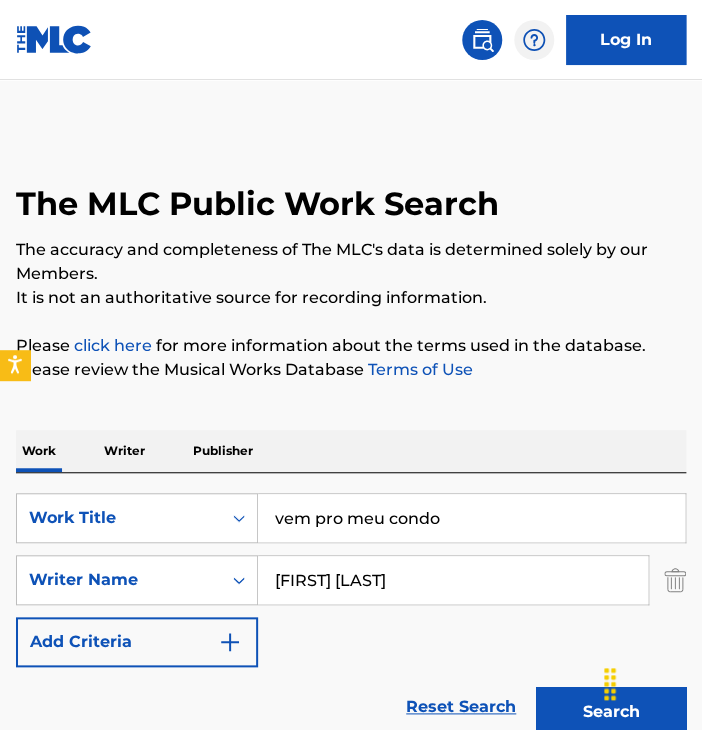 drag, startPoint x: 461, startPoint y: 517, endPoint x: 237, endPoint y: 461, distance: 230.89392 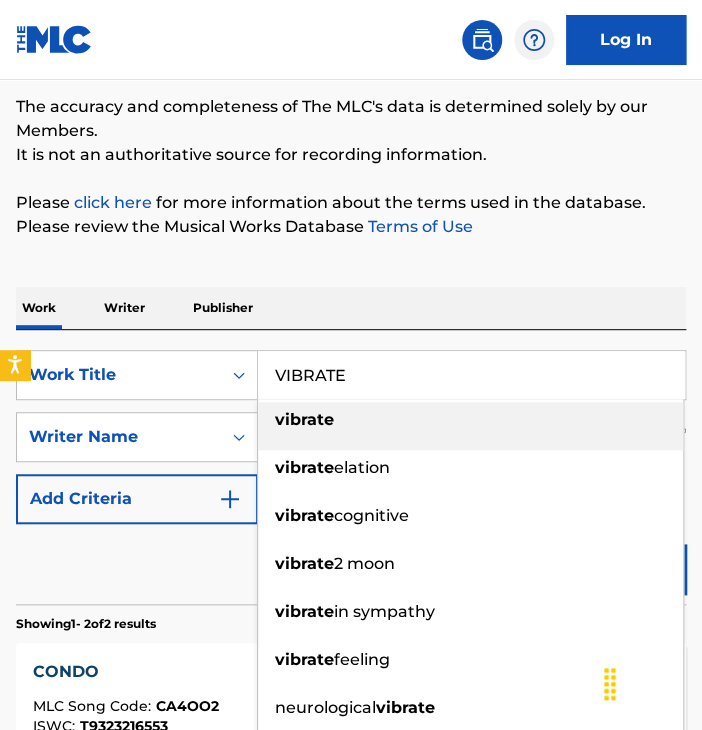 scroll, scrollTop: 144, scrollLeft: 0, axis: vertical 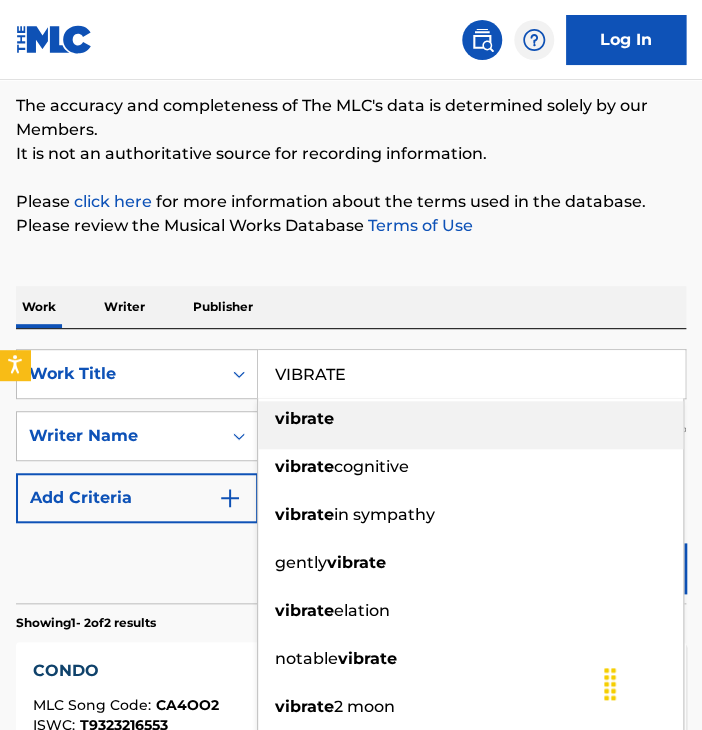 click on "vibrate" at bounding box center (470, 419) 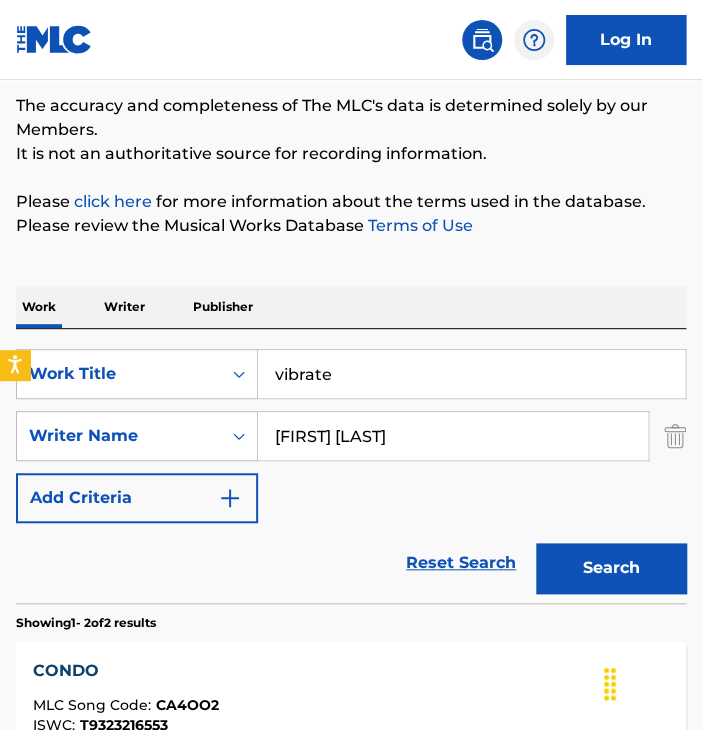 click on "Search" at bounding box center [611, 568] 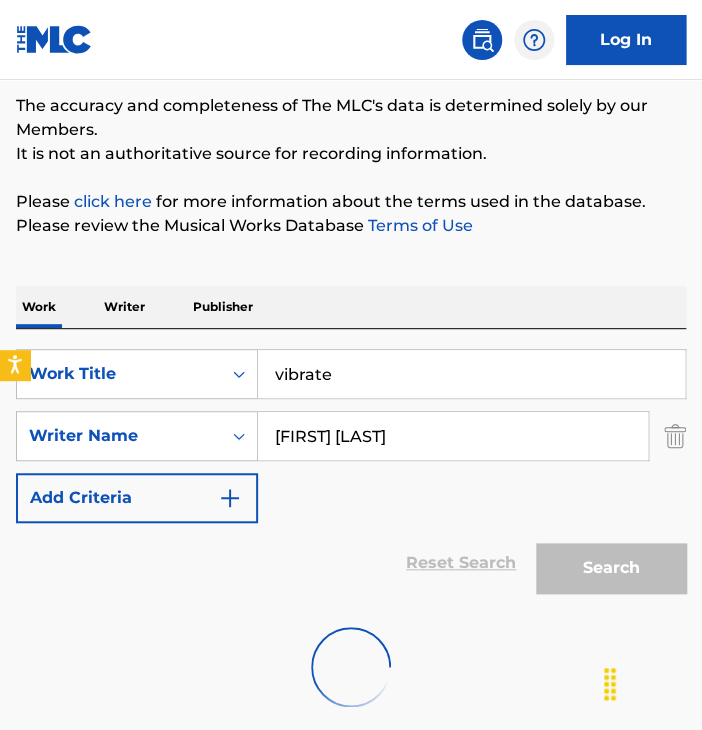scroll, scrollTop: 220, scrollLeft: 0, axis: vertical 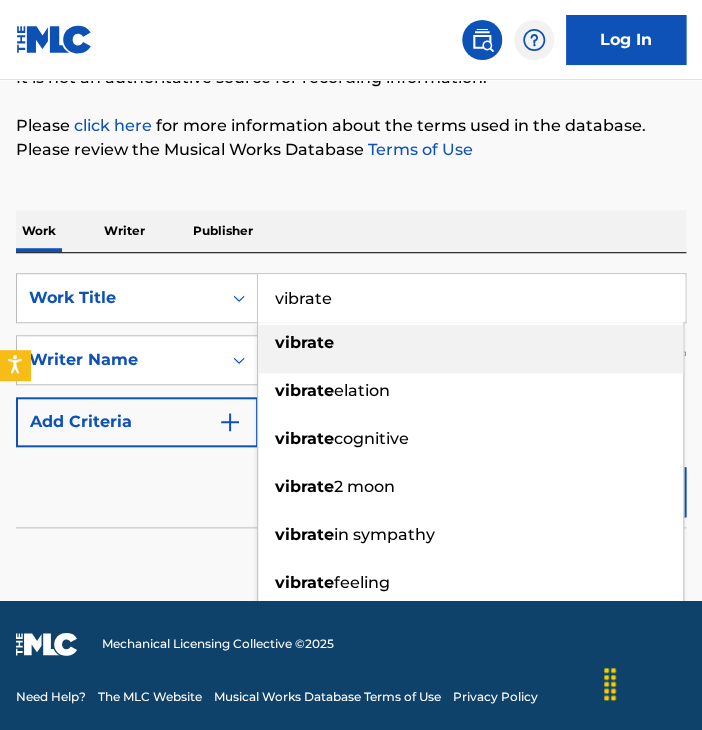drag, startPoint x: 355, startPoint y: 295, endPoint x: 233, endPoint y: 261, distance: 126.649124 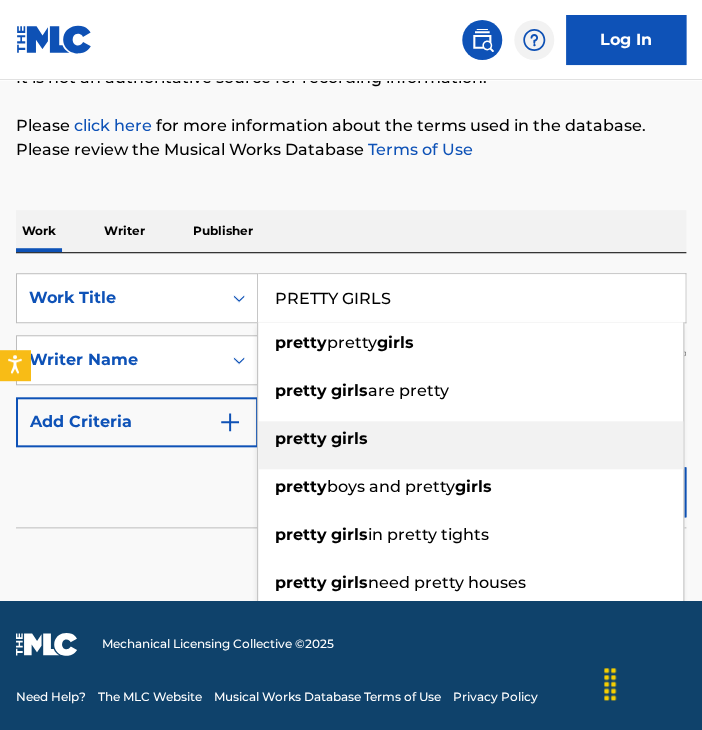 click on "girls" at bounding box center [349, 438] 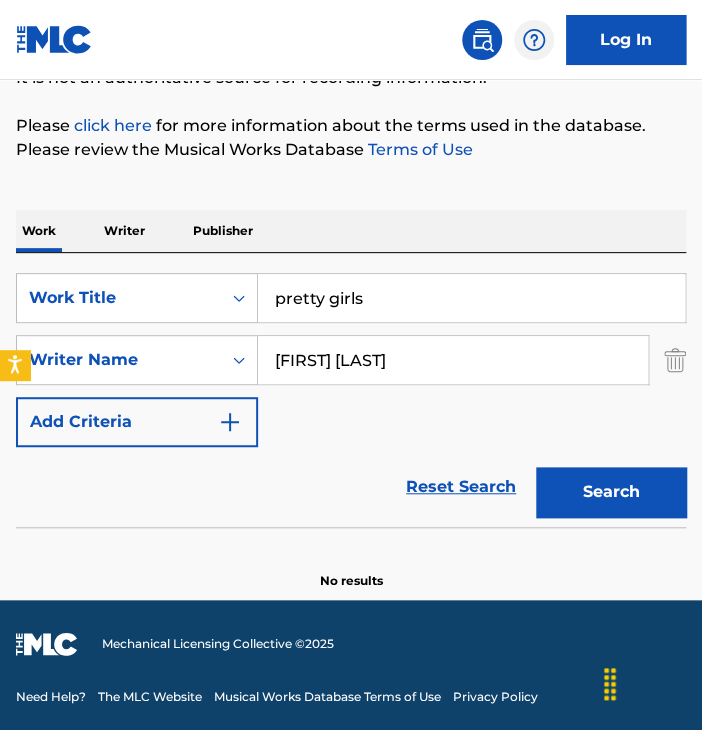 click on "Search" at bounding box center (611, 492) 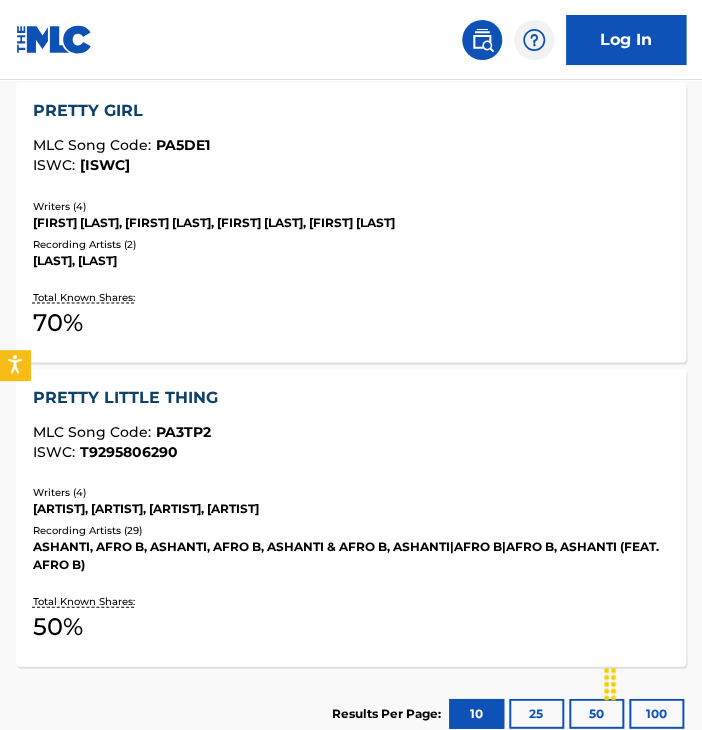 scroll, scrollTop: 706, scrollLeft: 0, axis: vertical 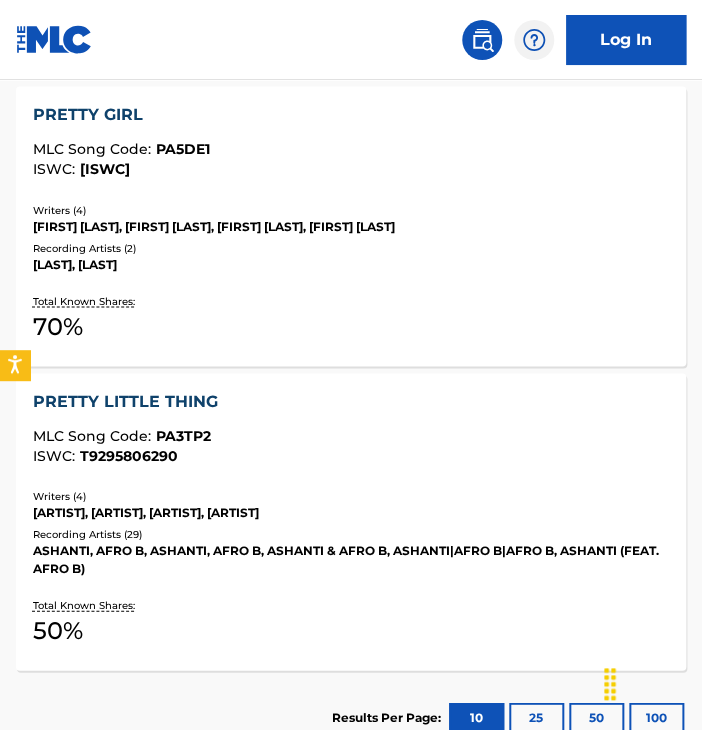 click on "PRETTY LITTLE THING" at bounding box center [351, 401] 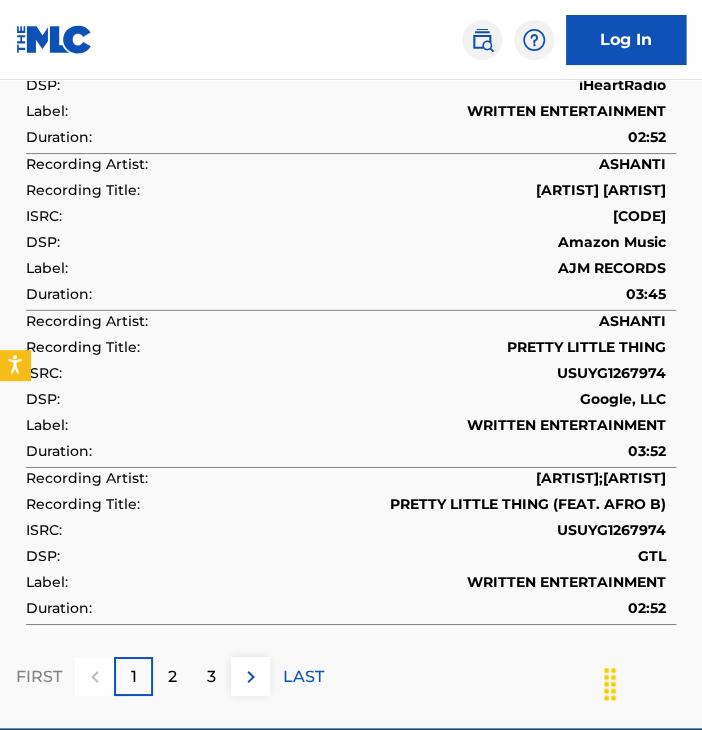 scroll, scrollTop: 3048, scrollLeft: 0, axis: vertical 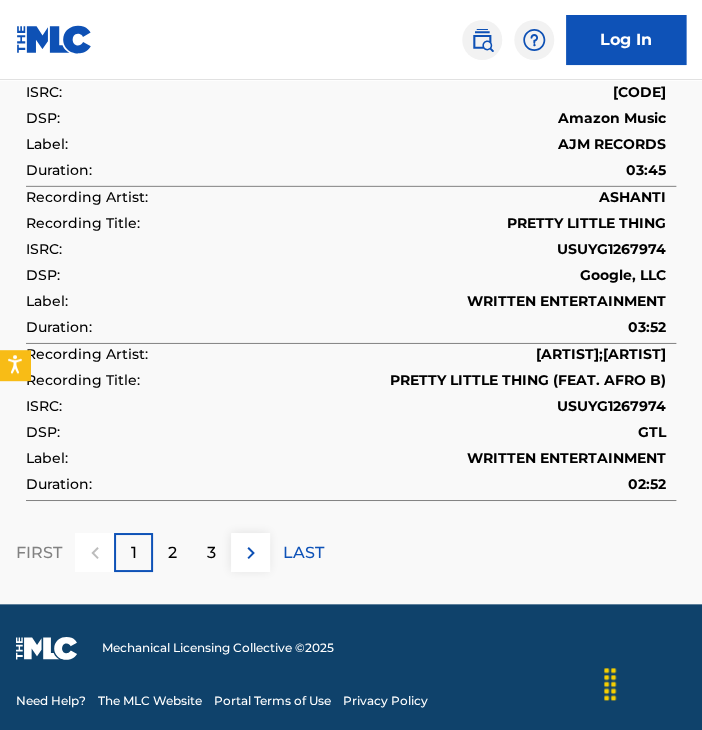 click on "03:45" at bounding box center [351, 173] 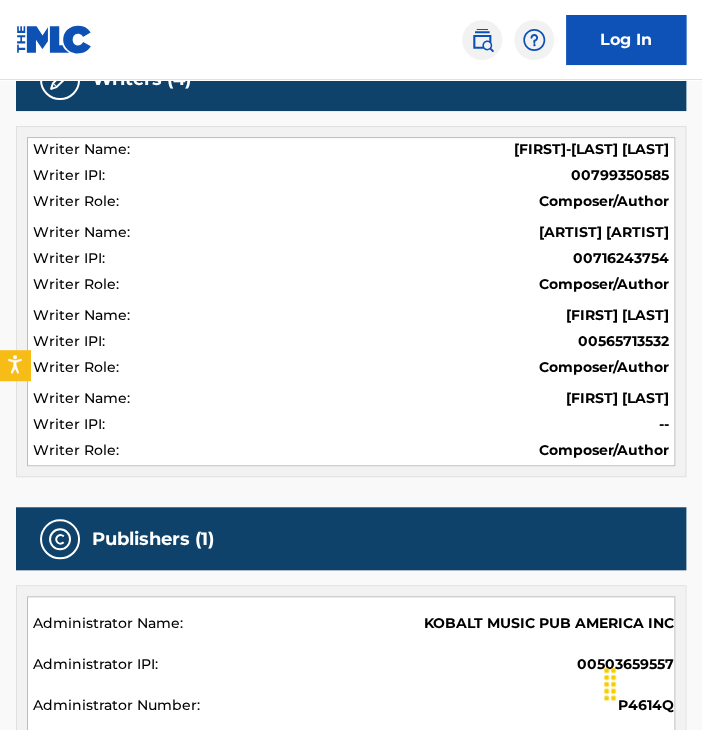 click on "00799350585" at bounding box center [351, 177] 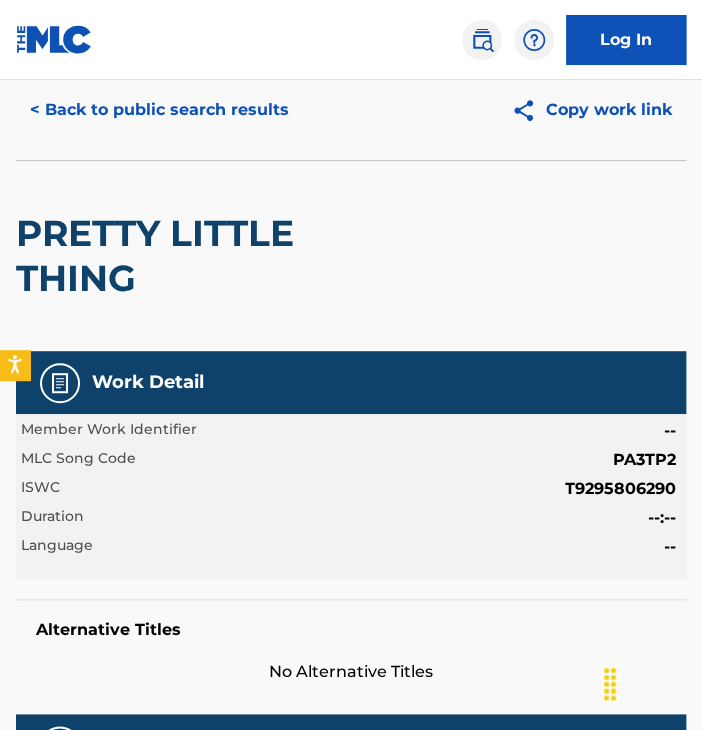 scroll, scrollTop: 0, scrollLeft: 0, axis: both 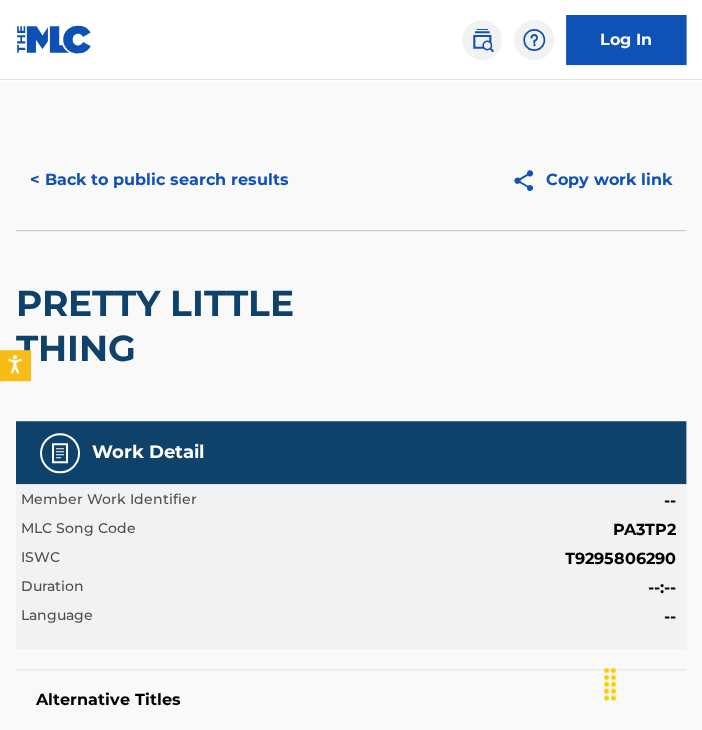 click on "< Back to public search results" at bounding box center (159, 180) 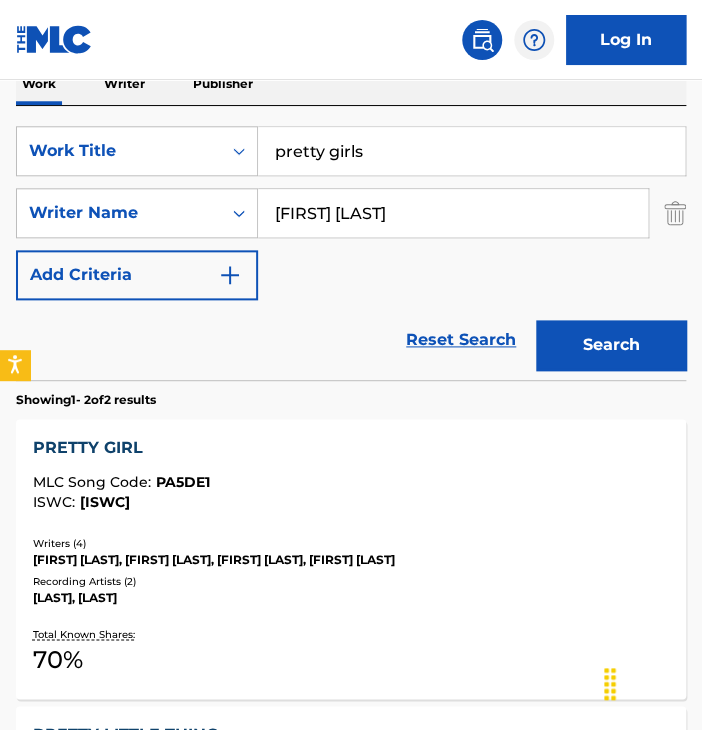 scroll, scrollTop: 0, scrollLeft: 0, axis: both 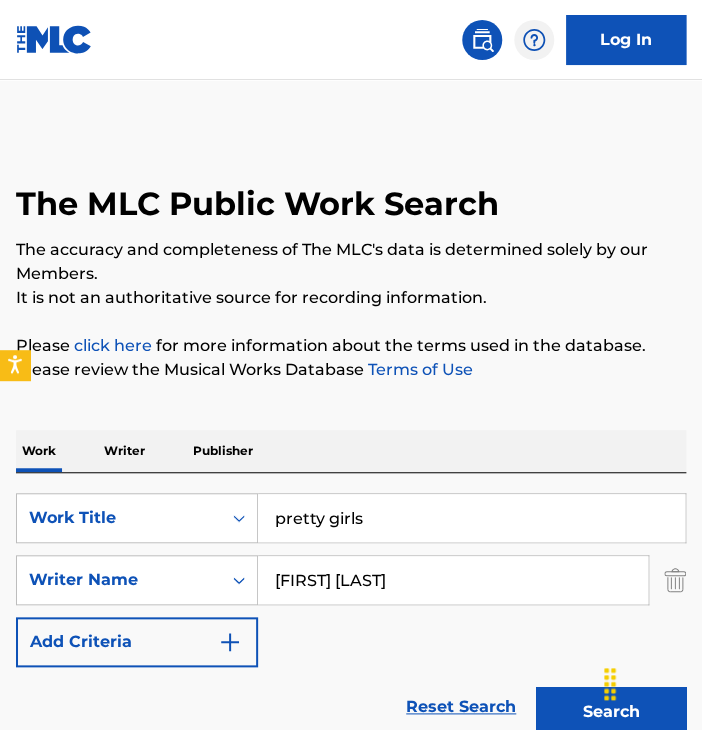 drag, startPoint x: 391, startPoint y: 517, endPoint x: 121, endPoint y: 459, distance: 276.15936 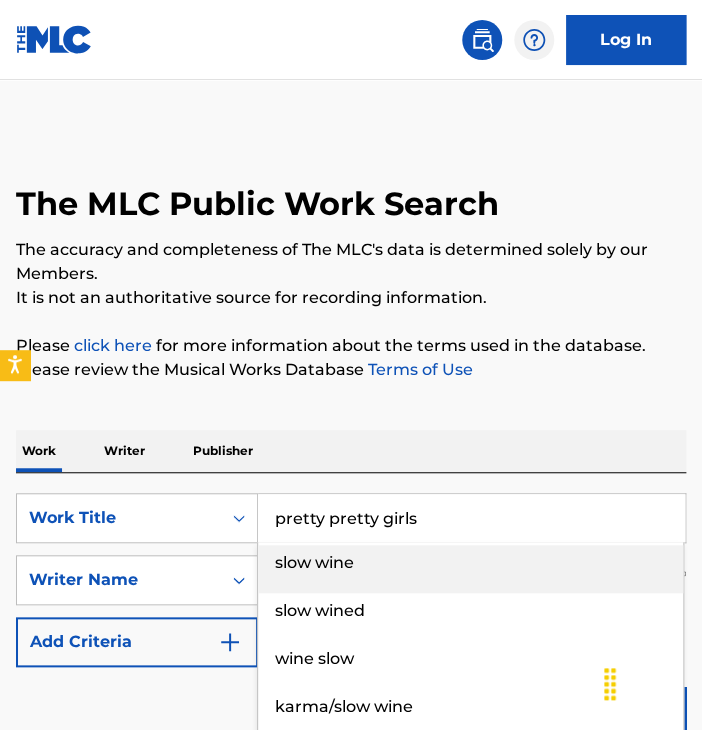 click on "slow wine" at bounding box center (470, 569) 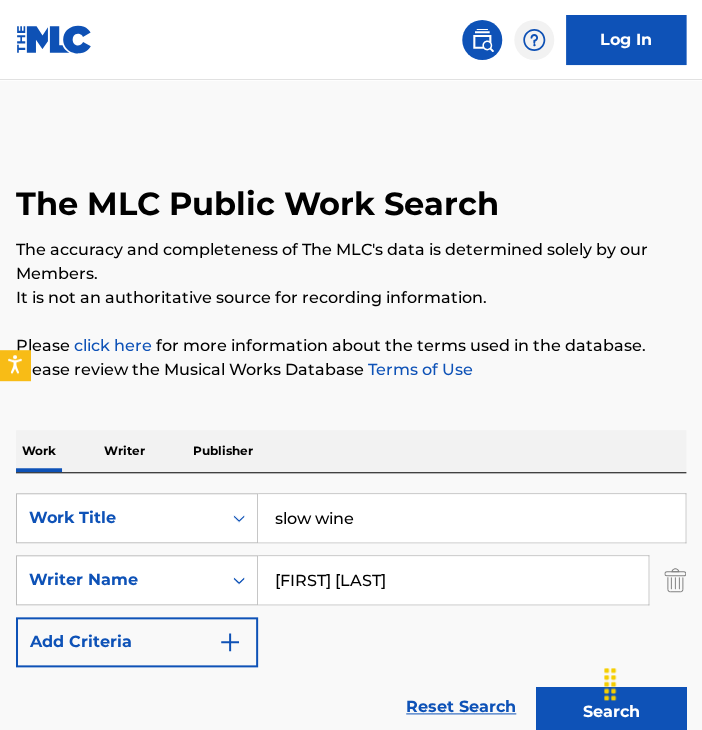 click on "Search" at bounding box center (611, 712) 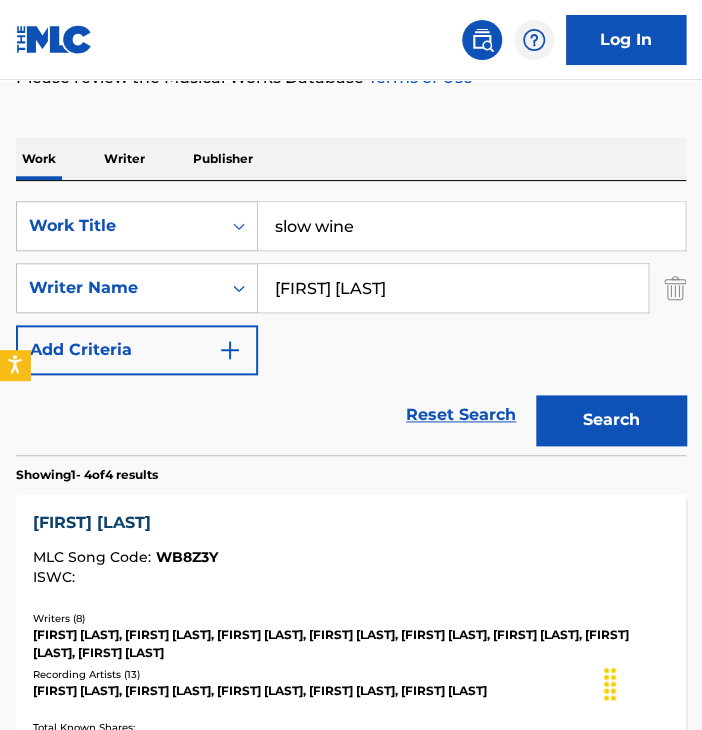 scroll, scrollTop: 260, scrollLeft: 0, axis: vertical 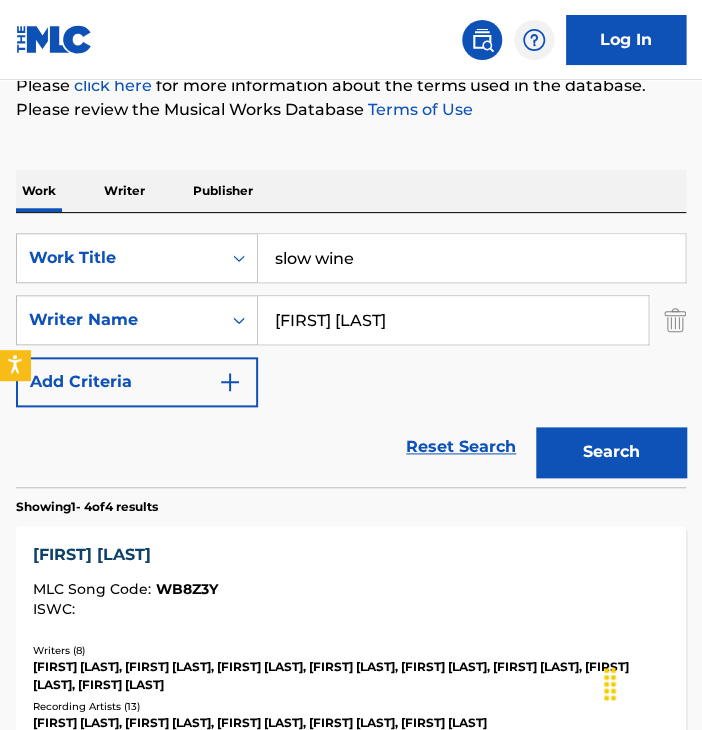 drag, startPoint x: 376, startPoint y: 249, endPoint x: 199, endPoint y: 200, distance: 183.65729 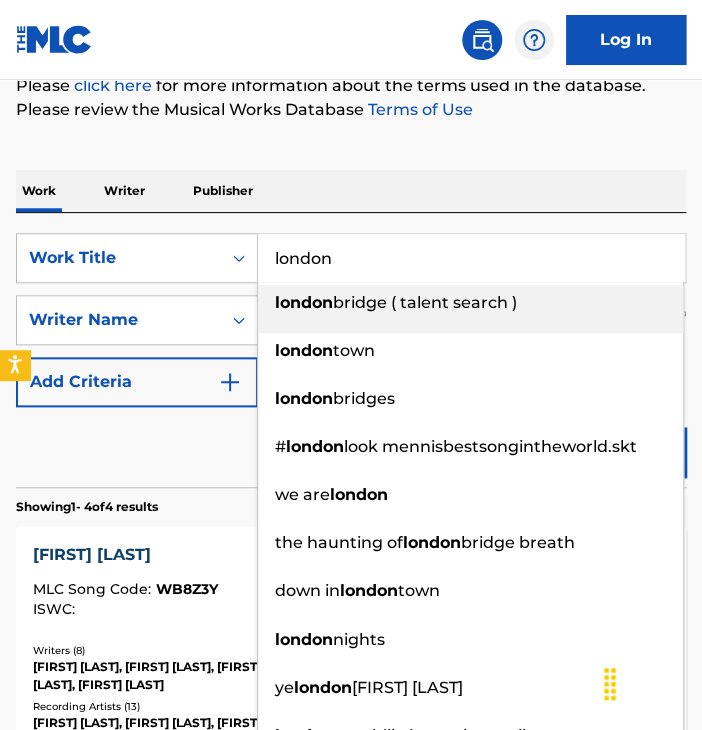 click on "london" at bounding box center (471, 258) 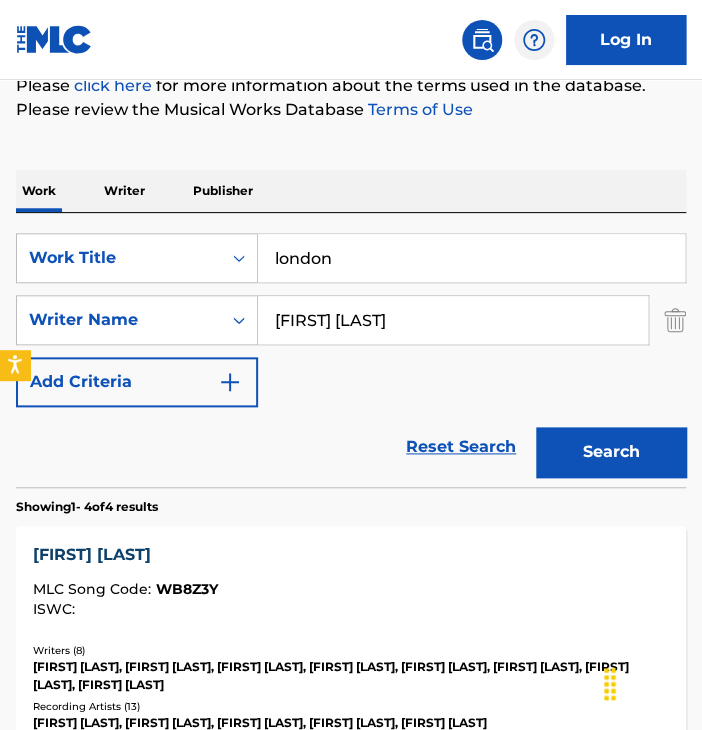 click on "Search" at bounding box center [611, 452] 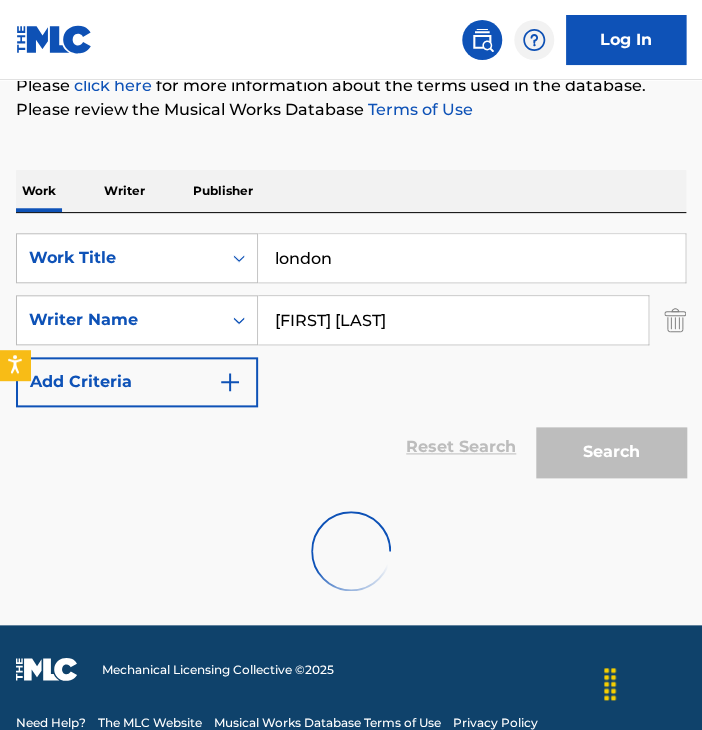 scroll, scrollTop: 220, scrollLeft: 0, axis: vertical 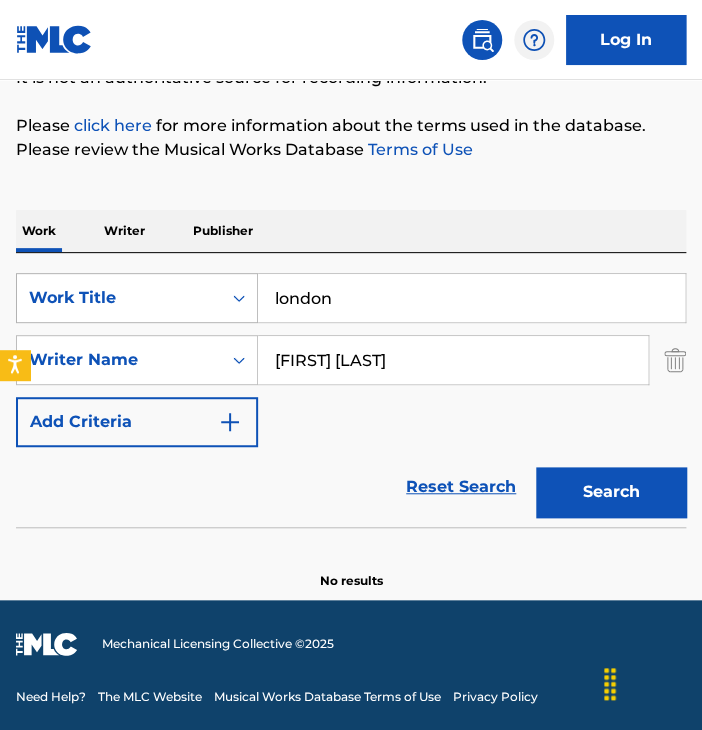 drag, startPoint x: 374, startPoint y: 306, endPoint x: 228, endPoint y: 277, distance: 148.85228 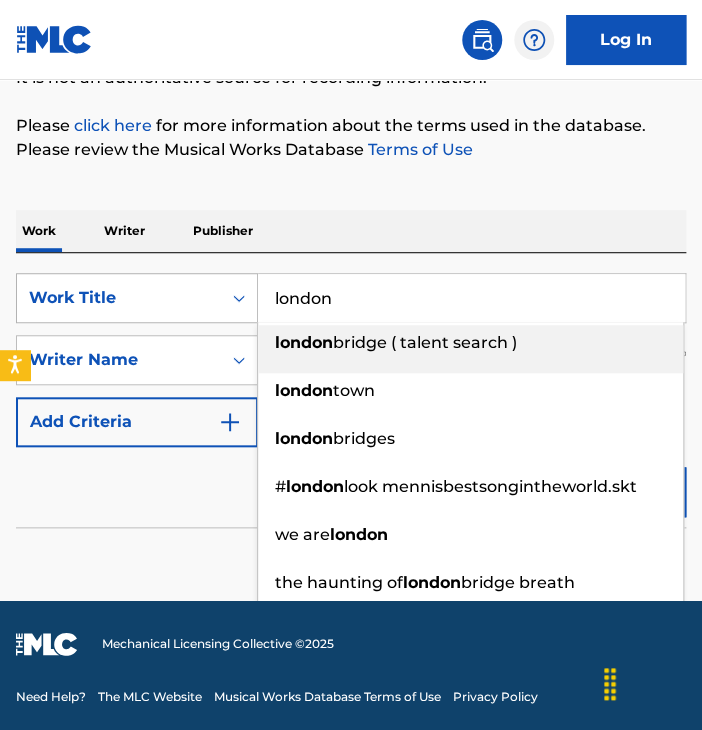 paste on "[TITLE]	[ARTIST]" 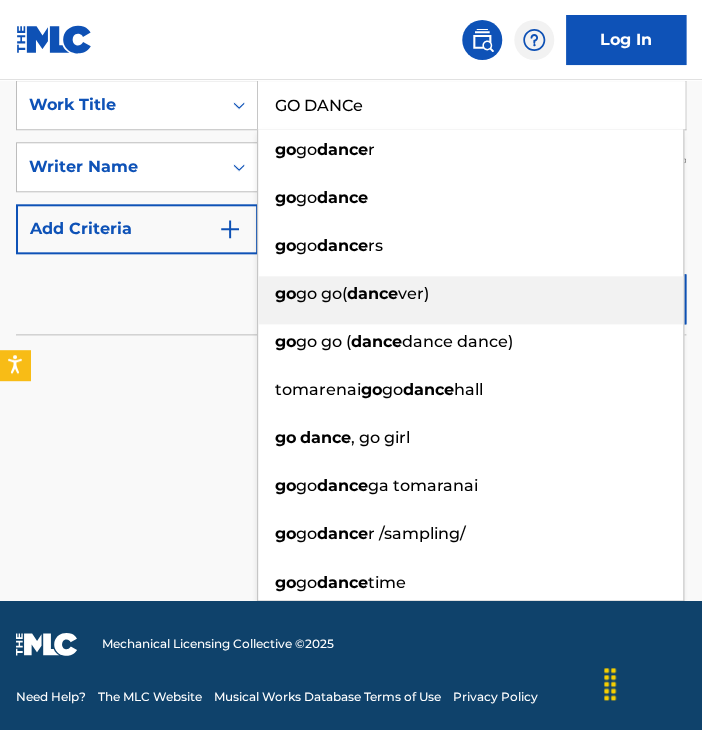scroll, scrollTop: 0, scrollLeft: 0, axis: both 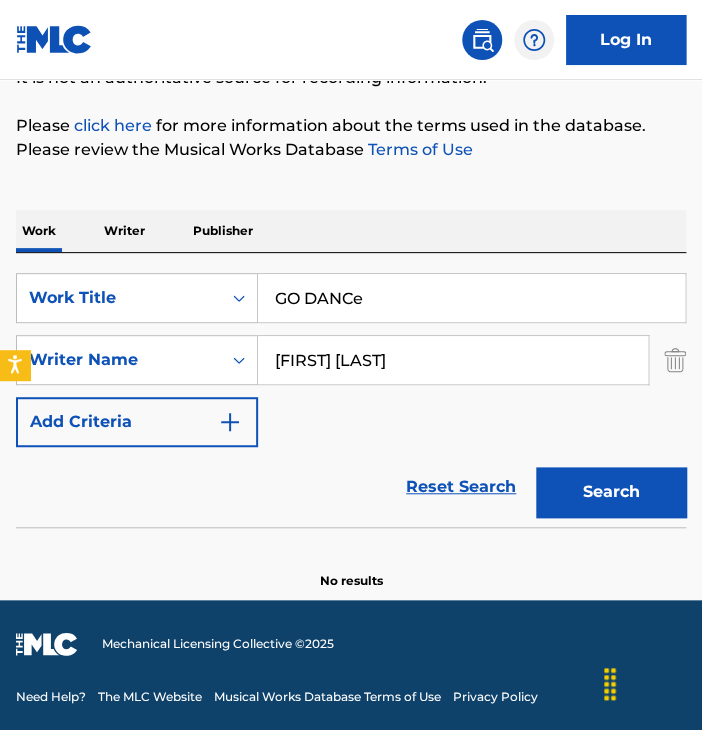 click on "Work Writer Publisher SearchWithCriteria5be1e412-6ac3-4cd3-94ef-db4b9f98a892 Work Title GO DANCe SearchWithCriteria743f09ae-4461-42cf-9784-8aebfa957ec3 Writer Name Gabriel wood Add Criteria Reset Search Search No results" at bounding box center (351, 388) 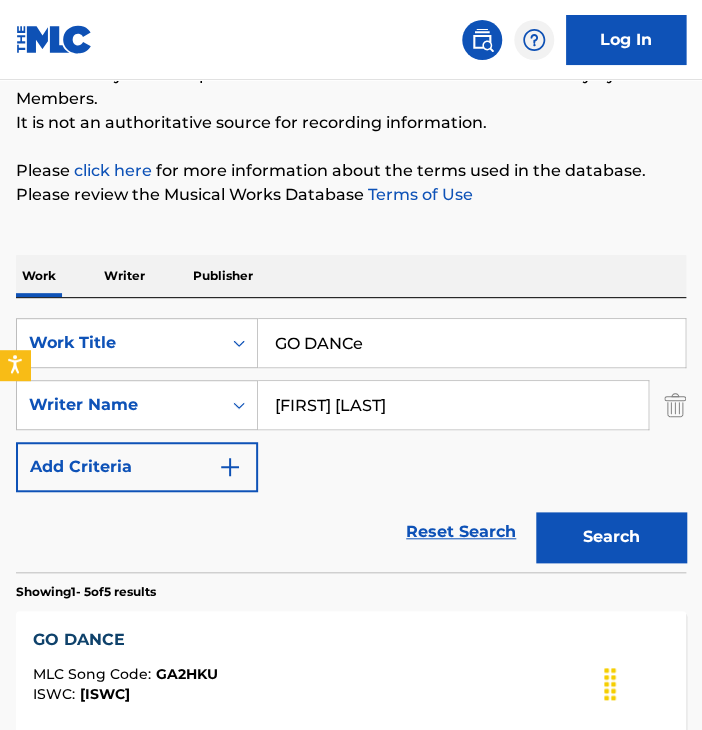 scroll, scrollTop: 170, scrollLeft: 0, axis: vertical 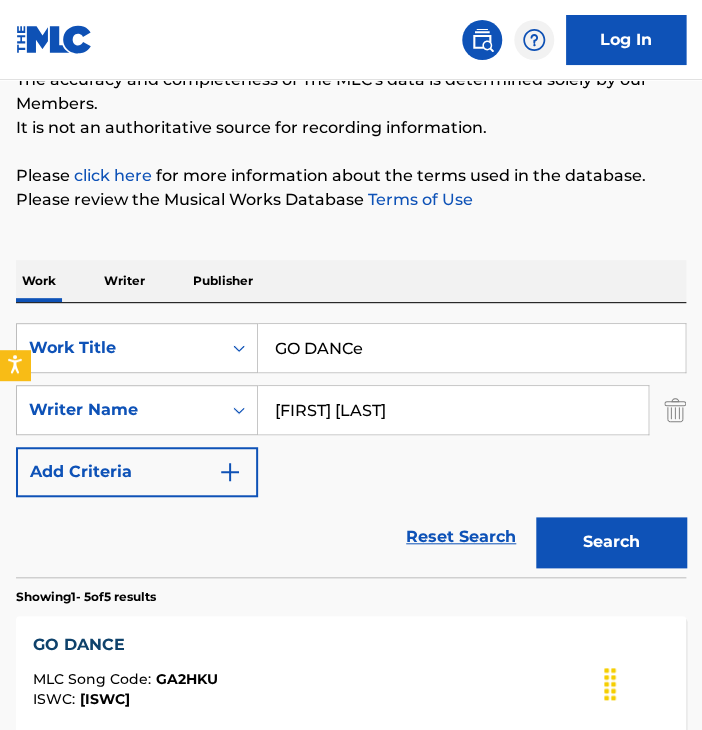 drag, startPoint x: 388, startPoint y: 343, endPoint x: 195, endPoint y: 297, distance: 198.40614 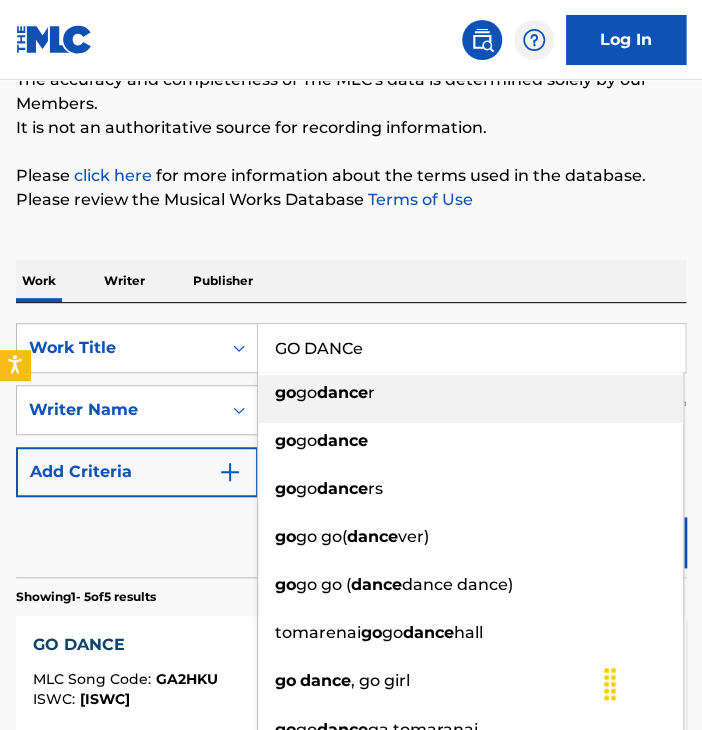 paste on "SAFETY 2020" 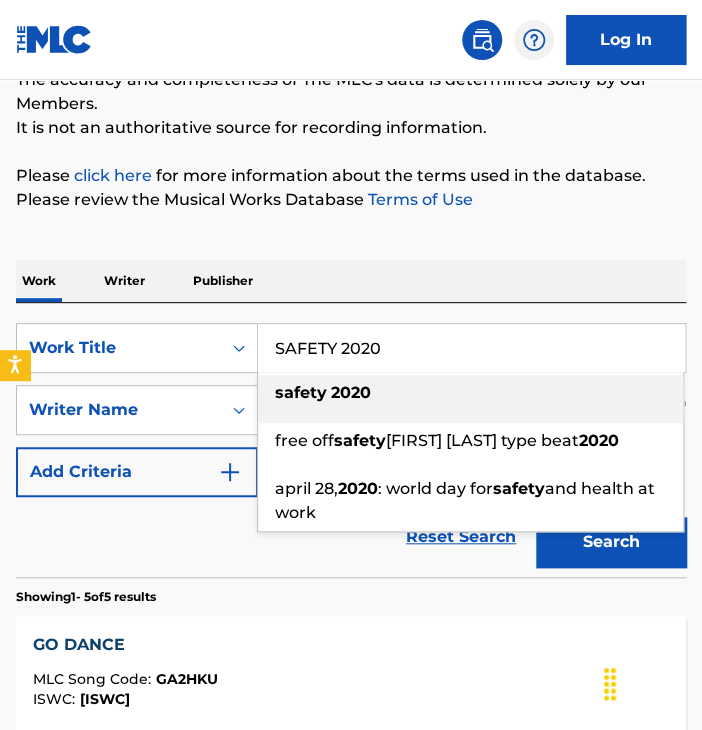 click on "2020" at bounding box center (351, 392) 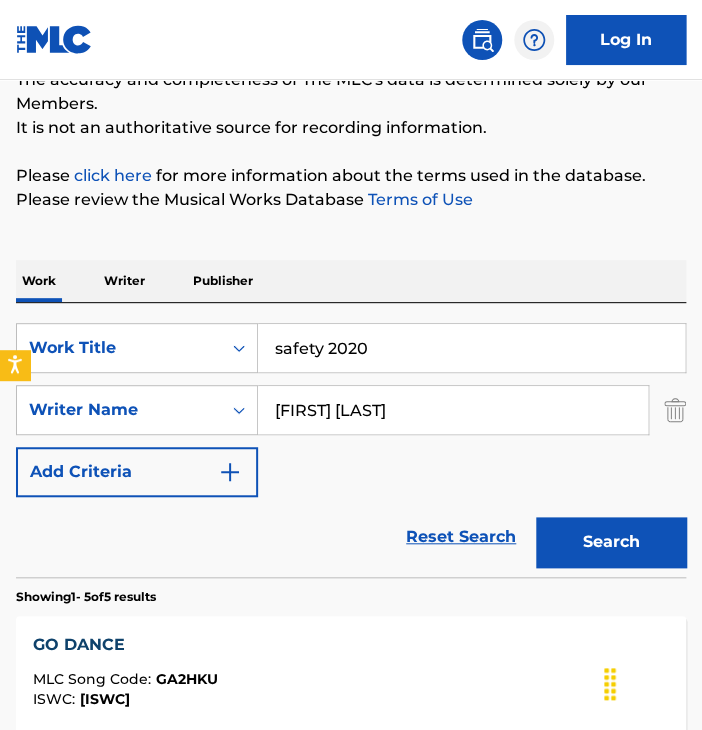 click on "Search" at bounding box center (611, 542) 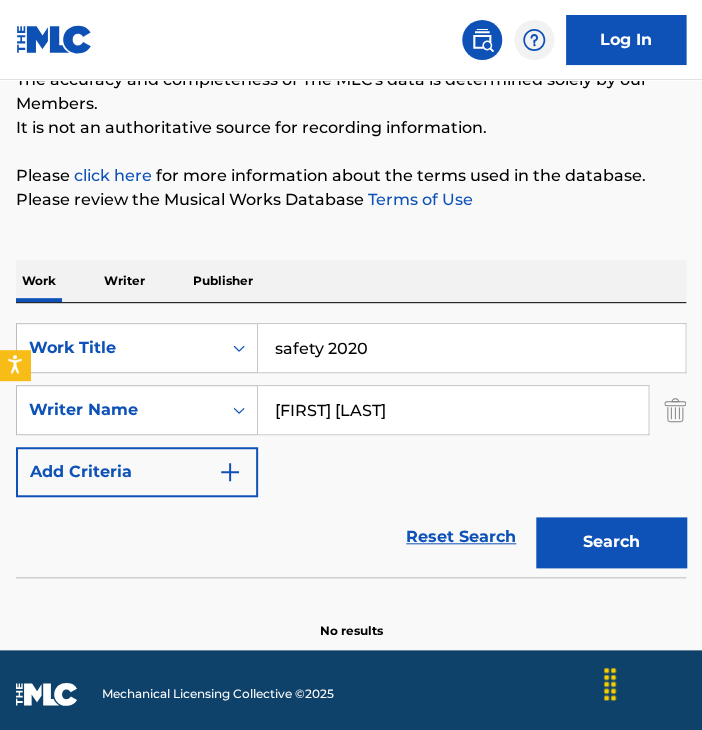 scroll, scrollTop: 220, scrollLeft: 0, axis: vertical 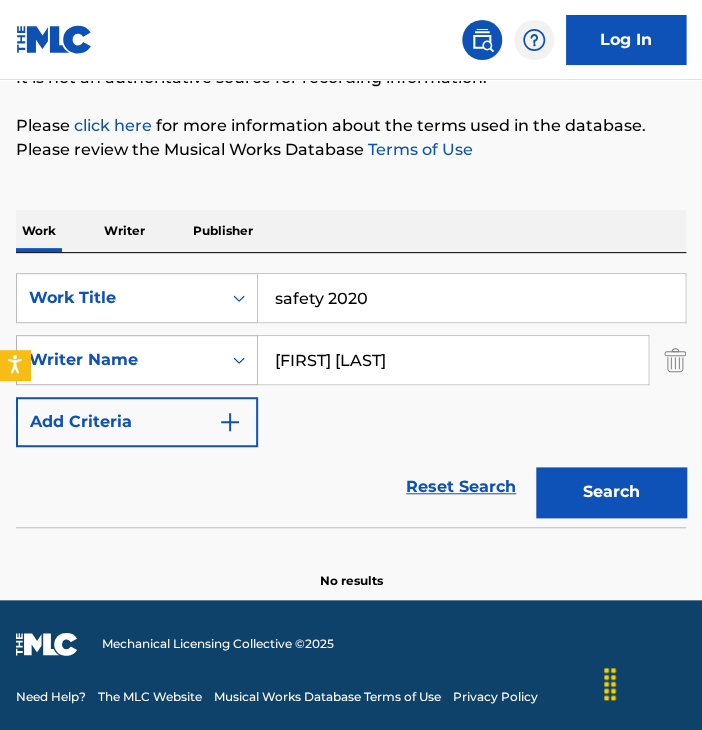 drag, startPoint x: 394, startPoint y: 369, endPoint x: 240, endPoint y: 344, distance: 156.01602 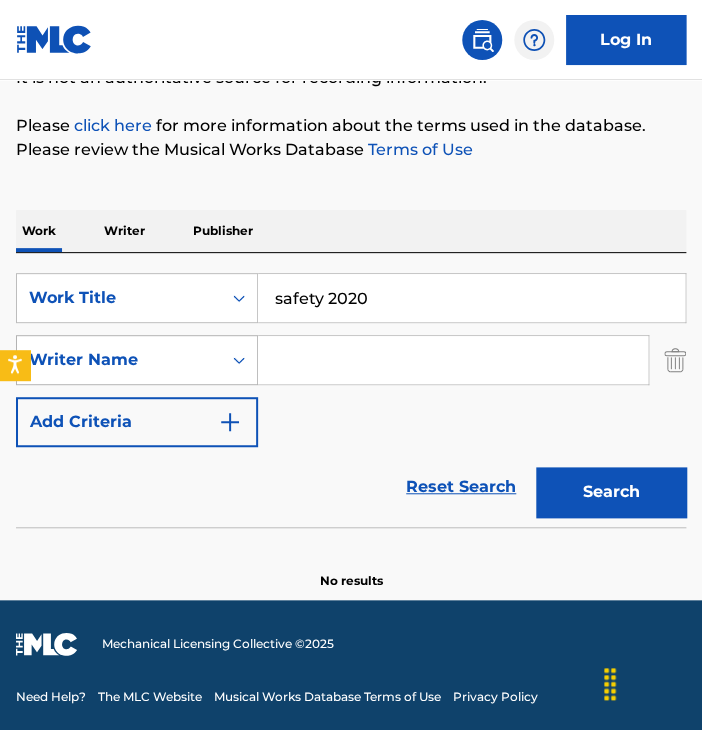 type 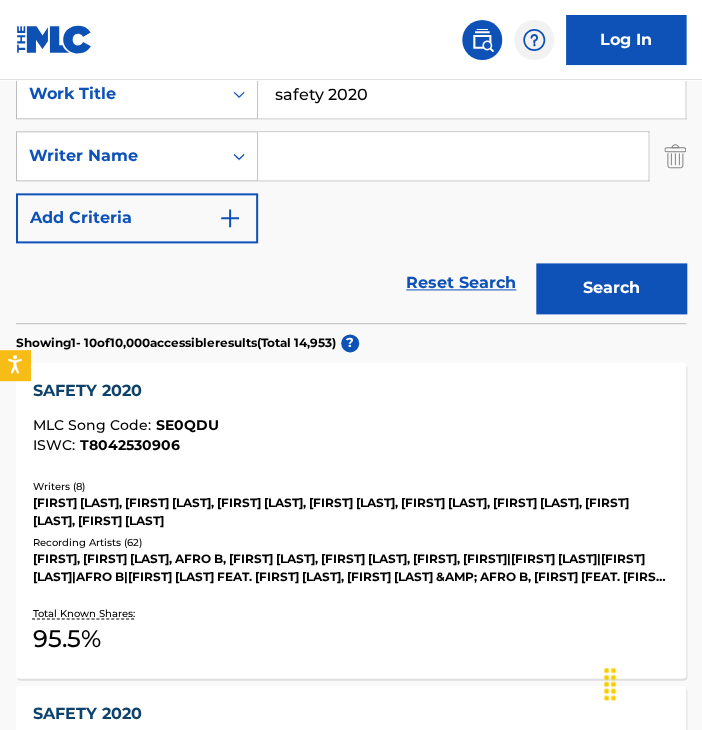 scroll, scrollTop: 424, scrollLeft: 0, axis: vertical 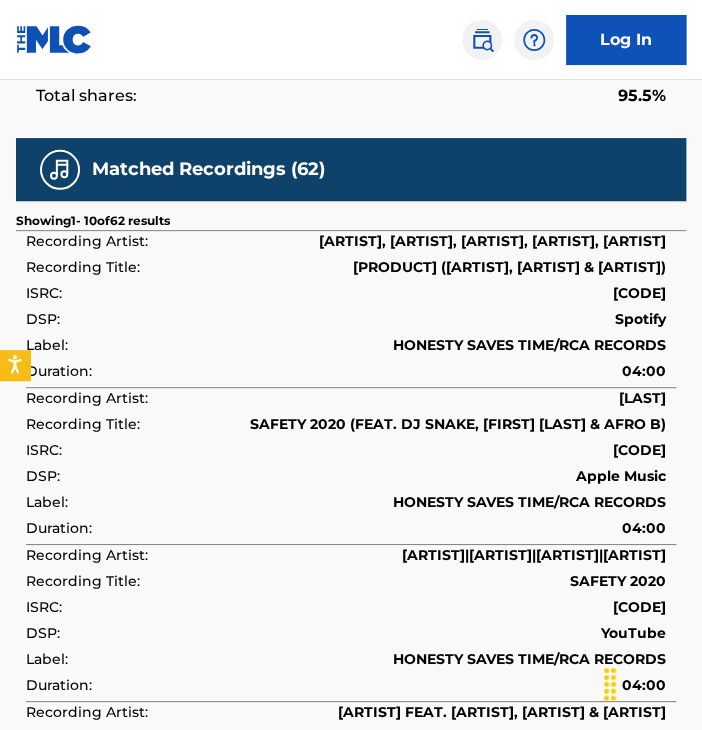 click on "Matched Recordings   (62)" at bounding box center (351, 169) 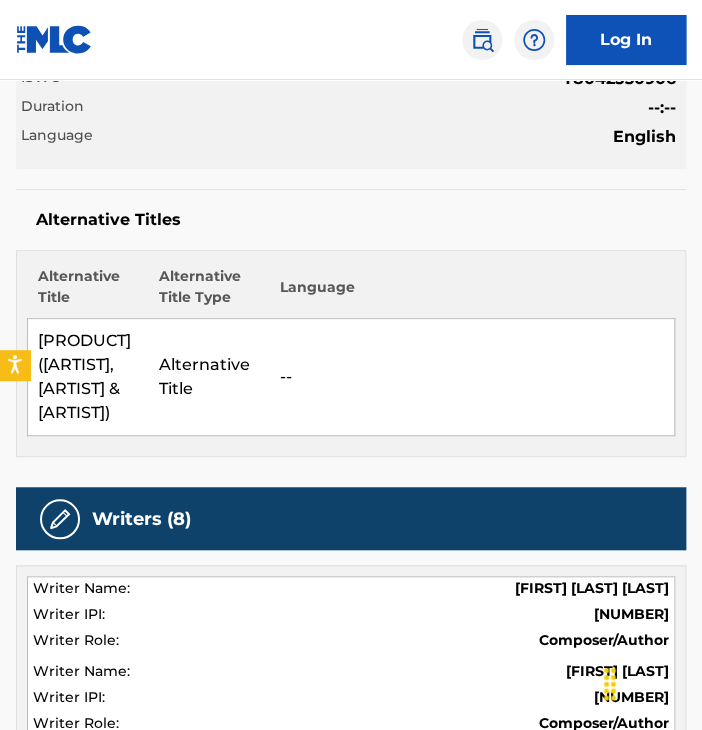 scroll, scrollTop: 0, scrollLeft: 0, axis: both 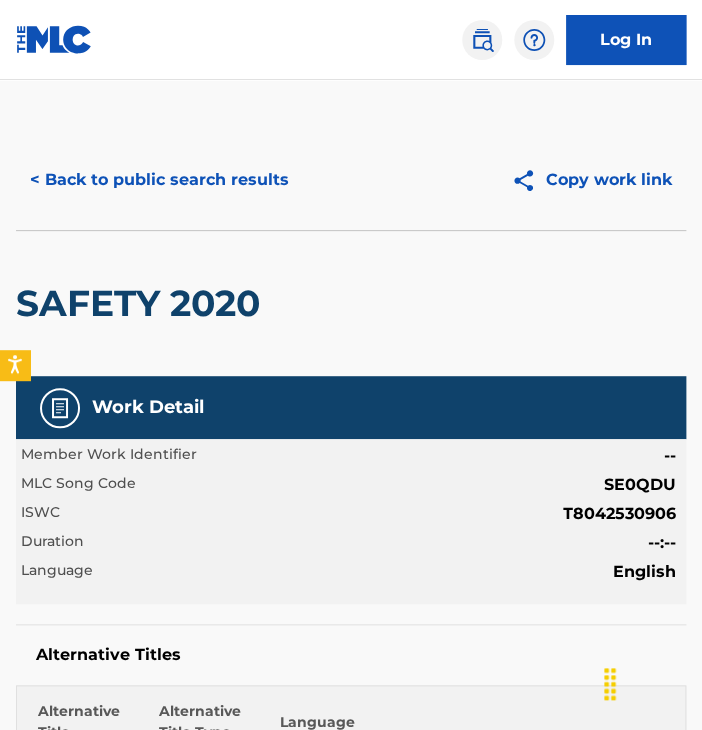 click on "< Back to public search results" at bounding box center (159, 180) 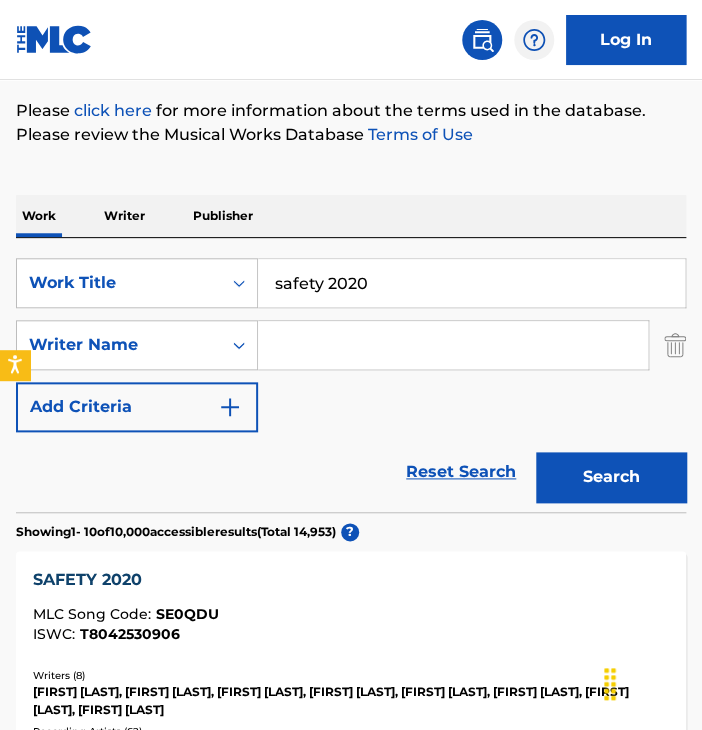 scroll, scrollTop: 233, scrollLeft: 0, axis: vertical 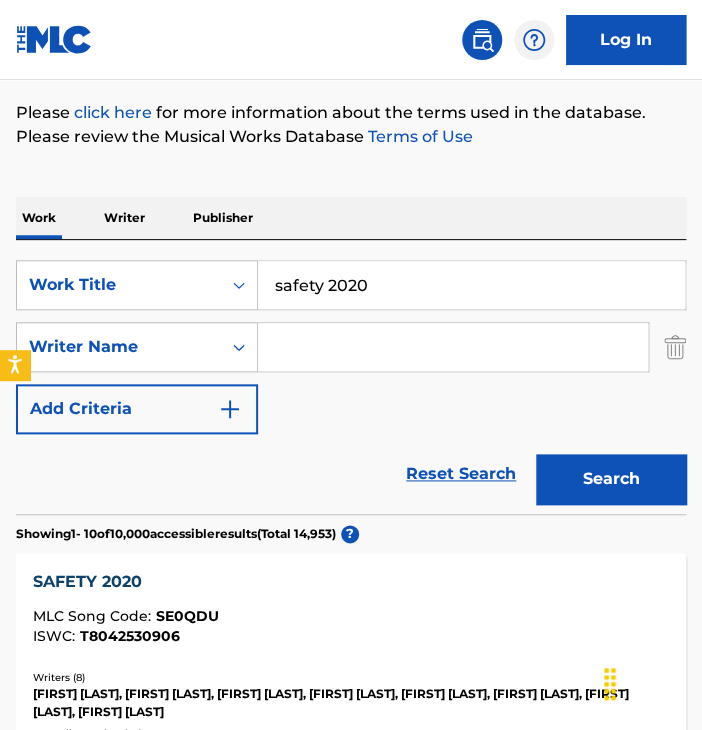 click on "safety 2020" at bounding box center [471, 285] 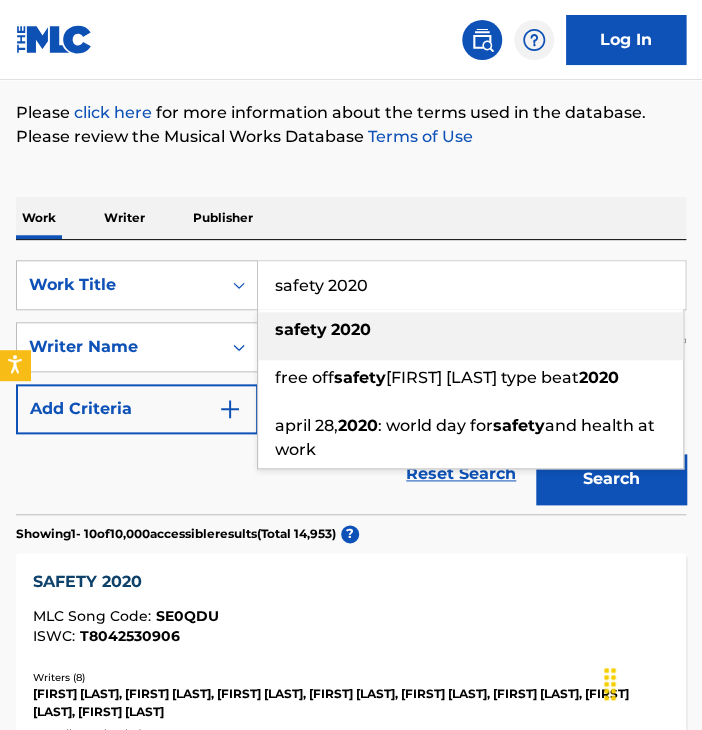 drag, startPoint x: 393, startPoint y: 281, endPoint x: 162, endPoint y: 243, distance: 234.10468 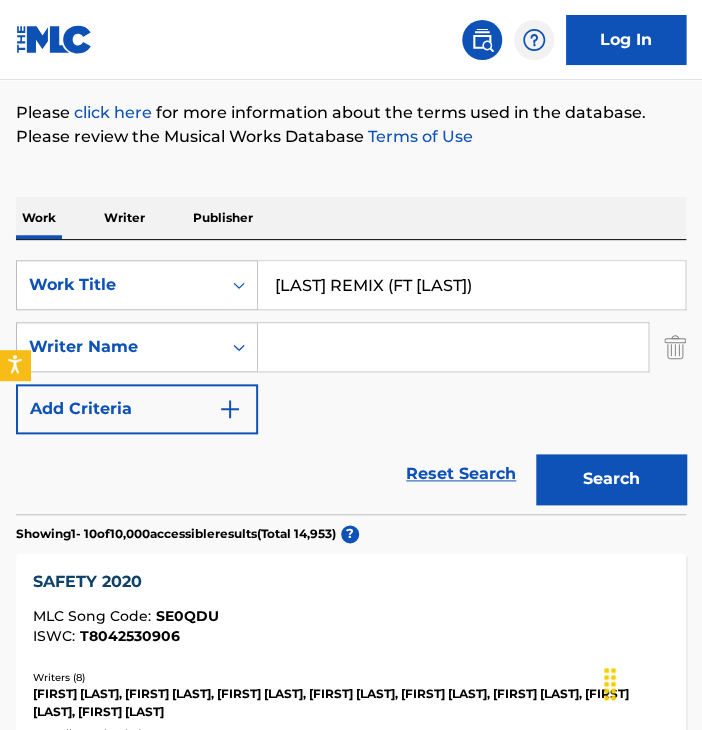 click on "Search" at bounding box center (611, 479) 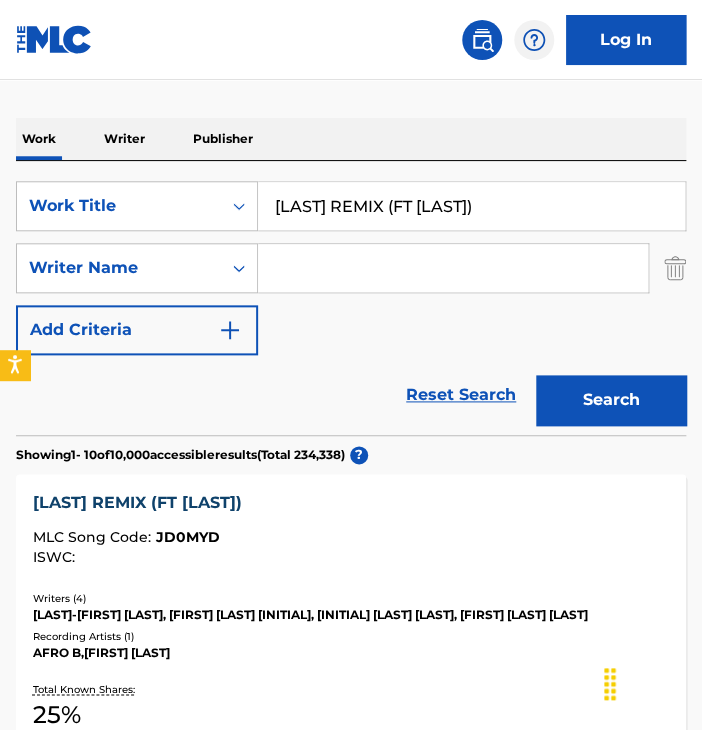 scroll, scrollTop: 308, scrollLeft: 0, axis: vertical 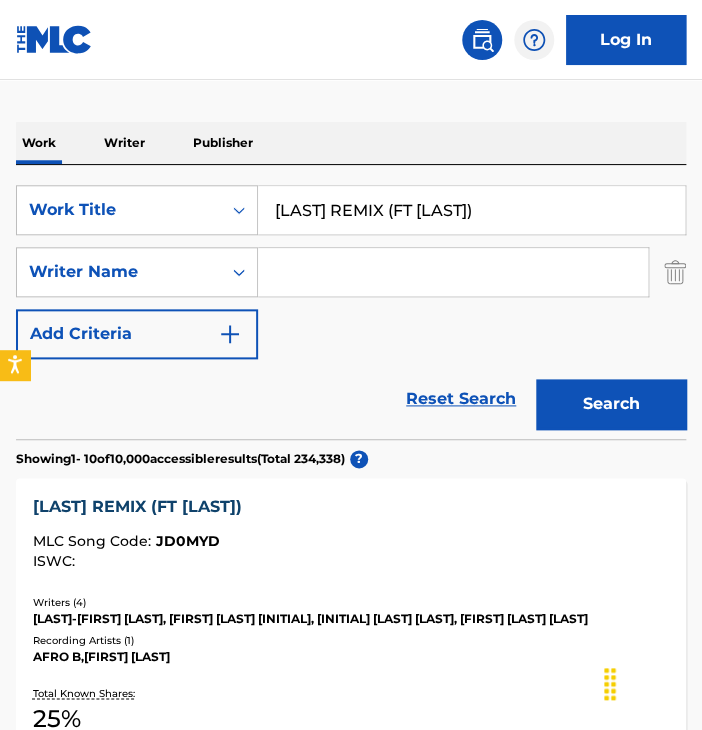 drag, startPoint x: 542, startPoint y: 215, endPoint x: 282, endPoint y: 183, distance: 261.96182 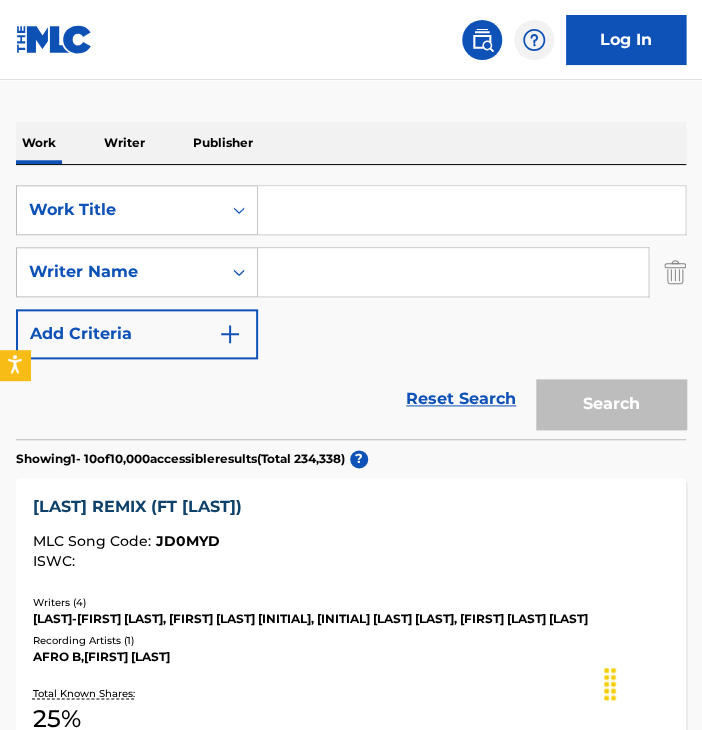 paste on "SHAPE NICE" 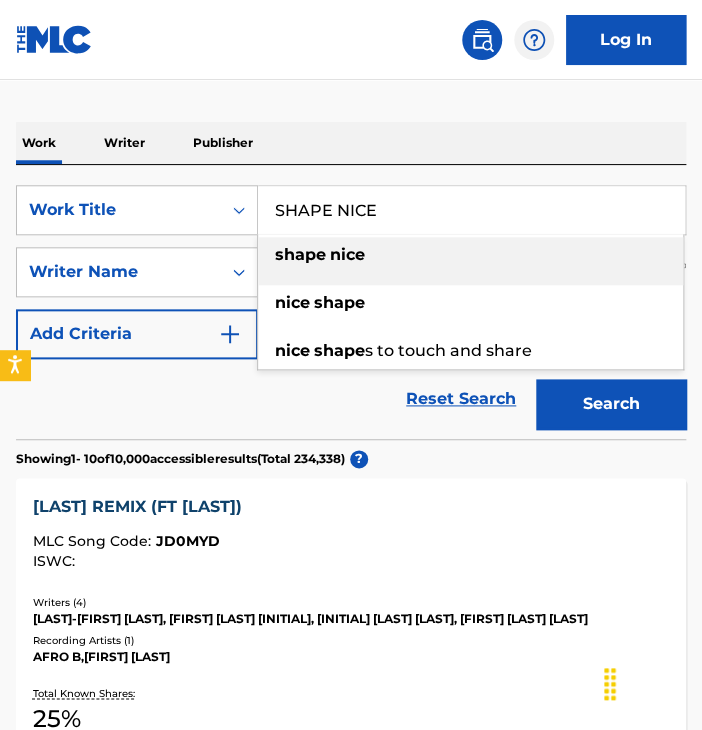 click on "shape" at bounding box center [300, 254] 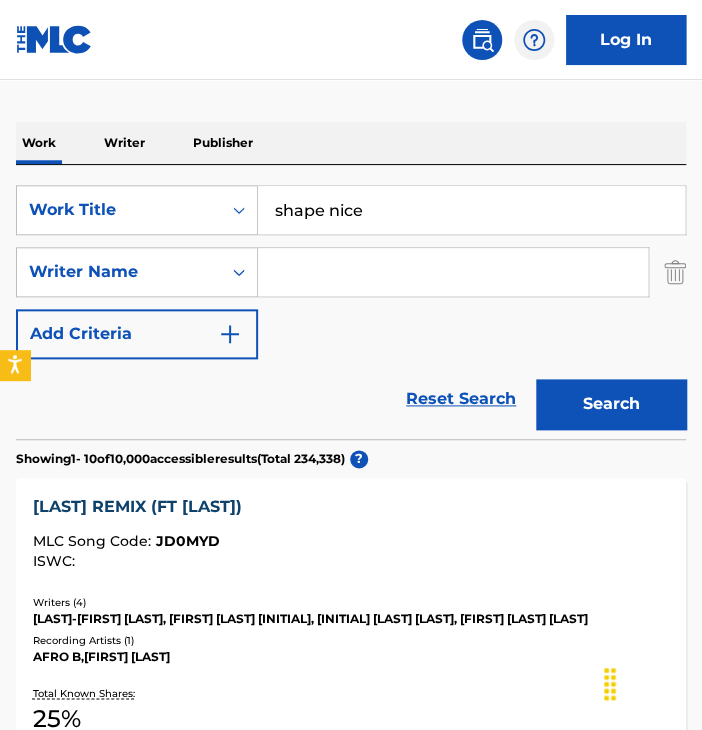 click at bounding box center [453, 272] 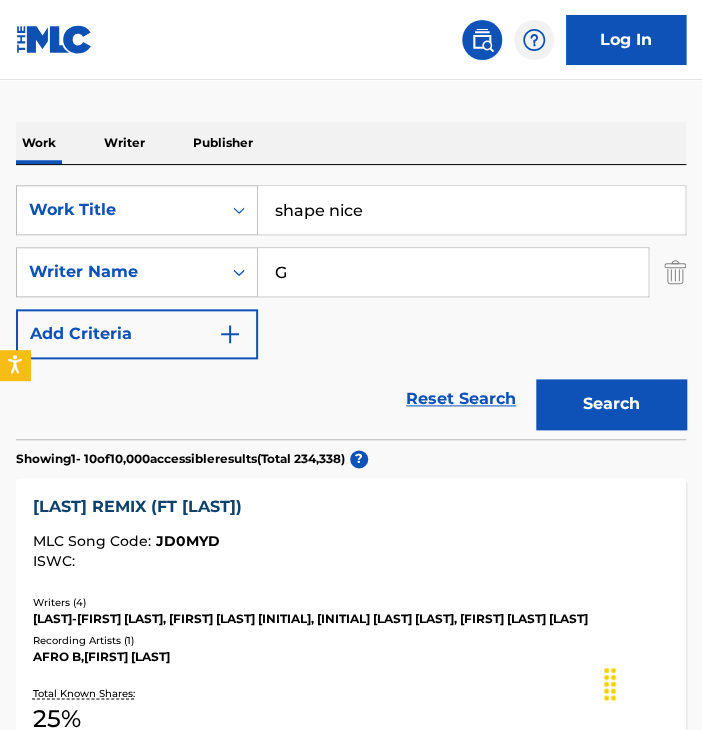 type on "[FIRST] [LAST]" 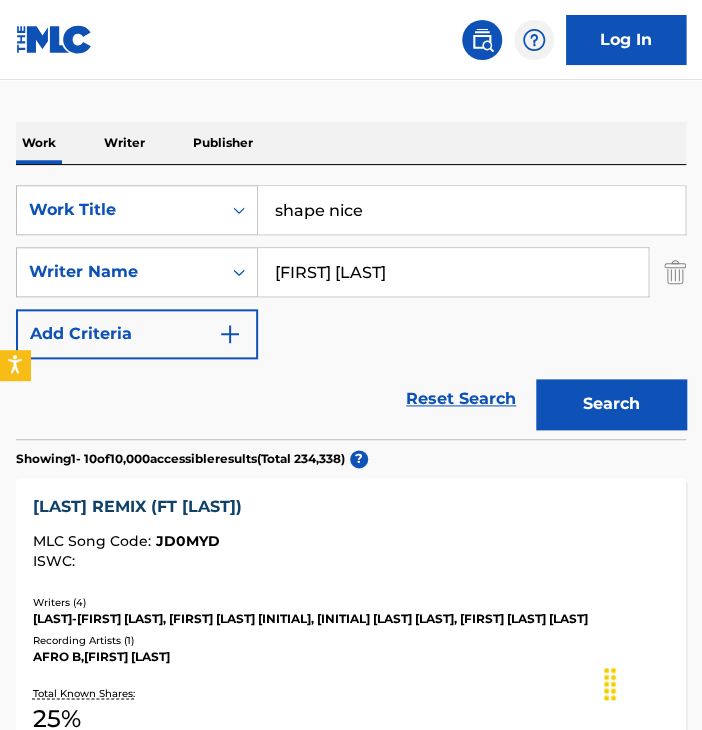 click on "Search" at bounding box center (611, 404) 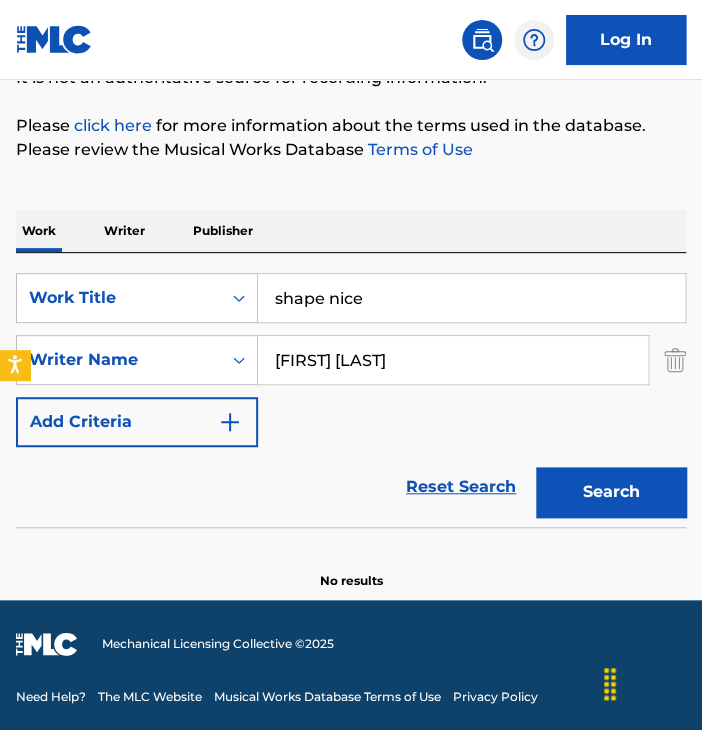 scroll, scrollTop: 220, scrollLeft: 0, axis: vertical 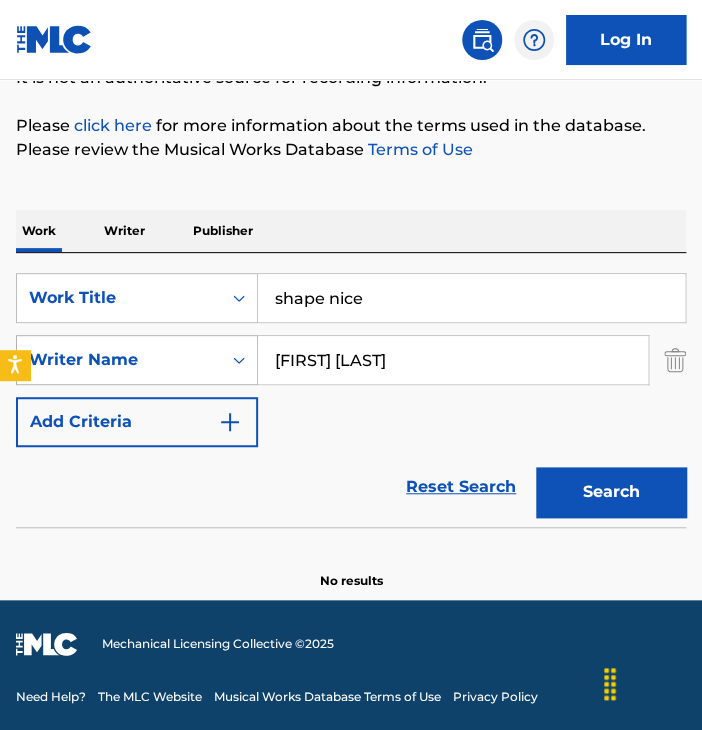 drag, startPoint x: 400, startPoint y: 349, endPoint x: 226, endPoint y: 340, distance: 174.2326 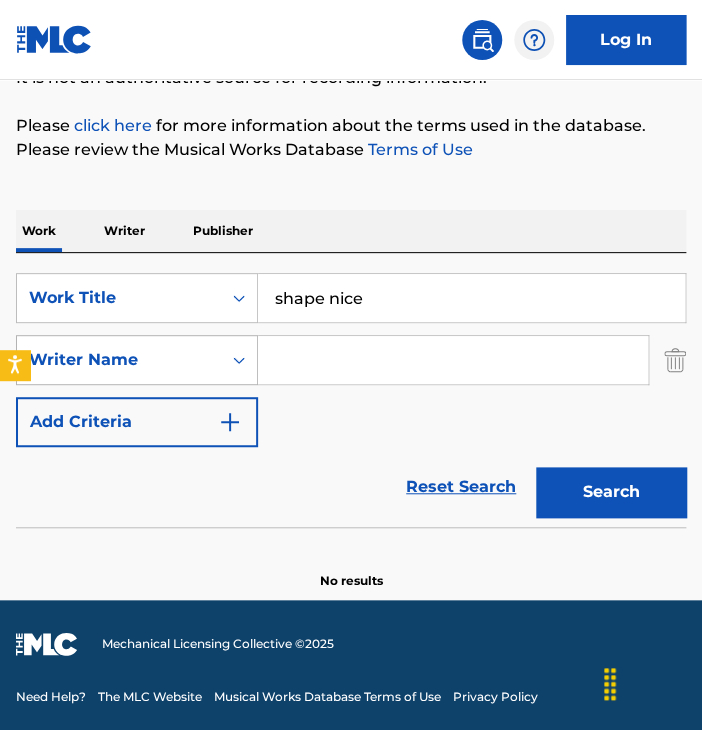 type 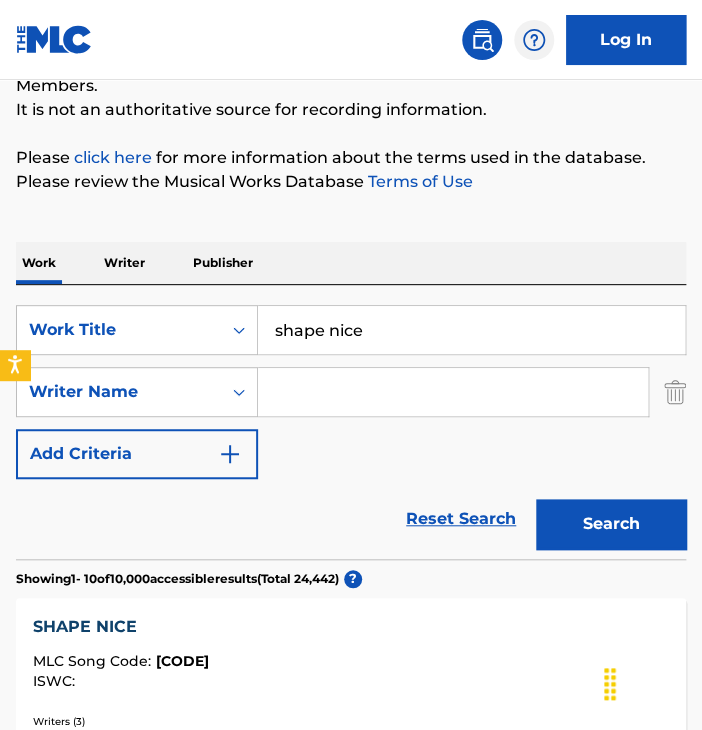 scroll, scrollTop: 188, scrollLeft: 0, axis: vertical 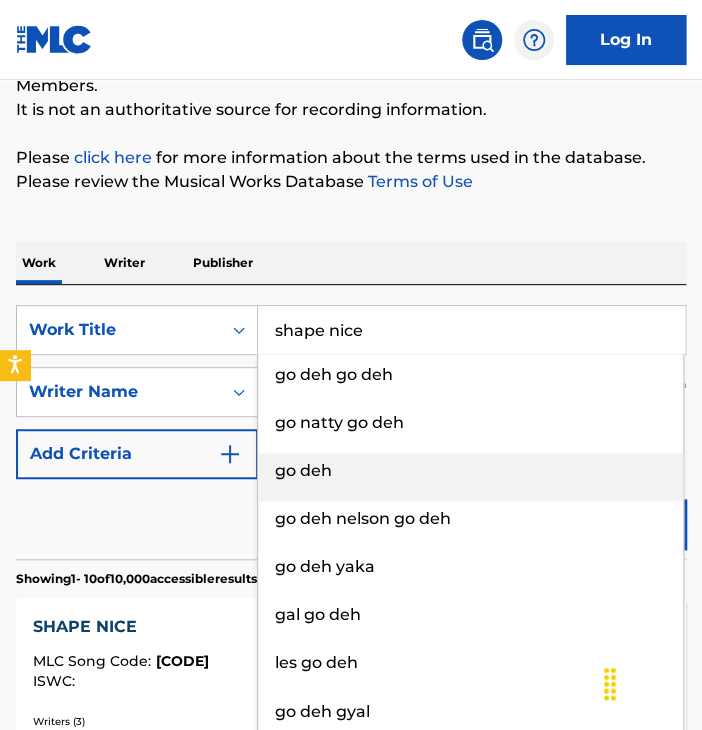 click on "go deh" at bounding box center (303, 470) 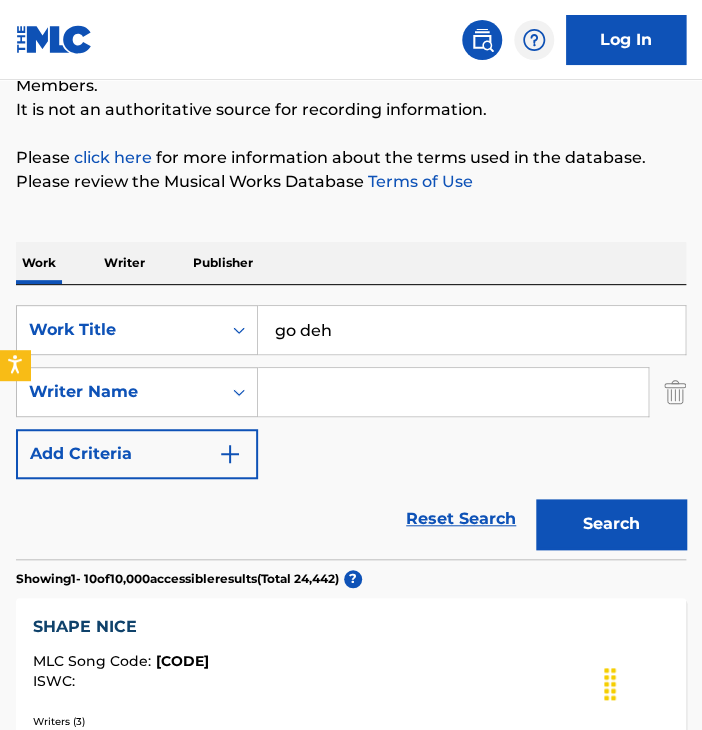 click at bounding box center [453, 392] 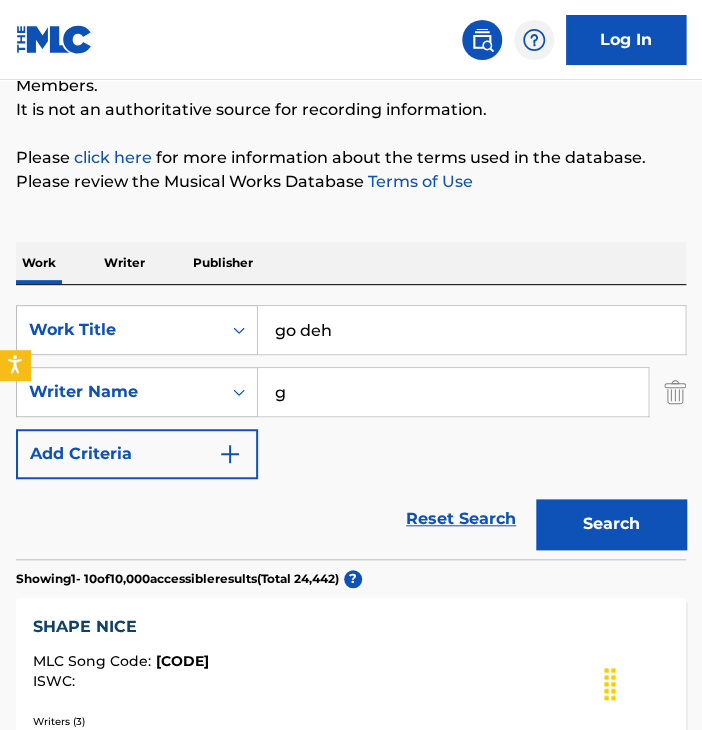 type on "[FIRST] [LAST]" 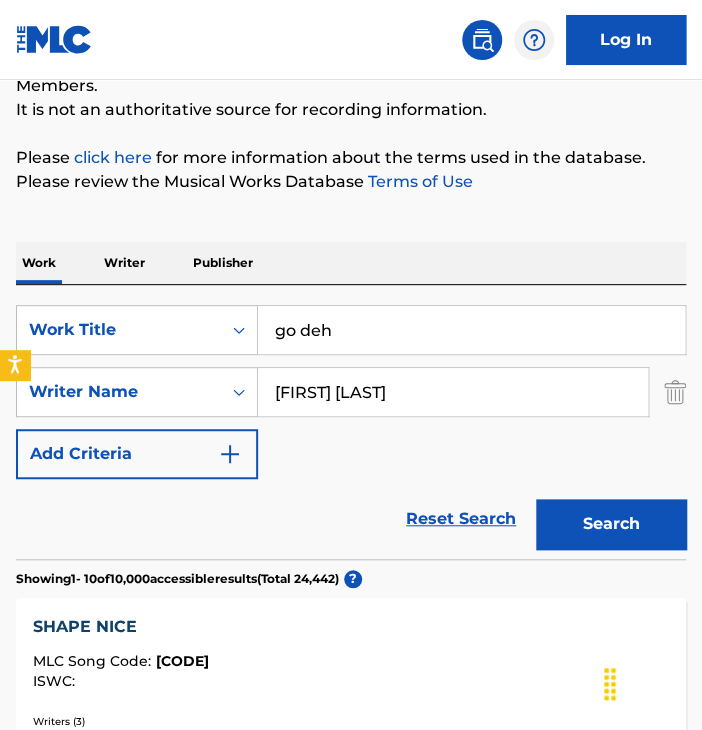 click on "Search" at bounding box center (611, 524) 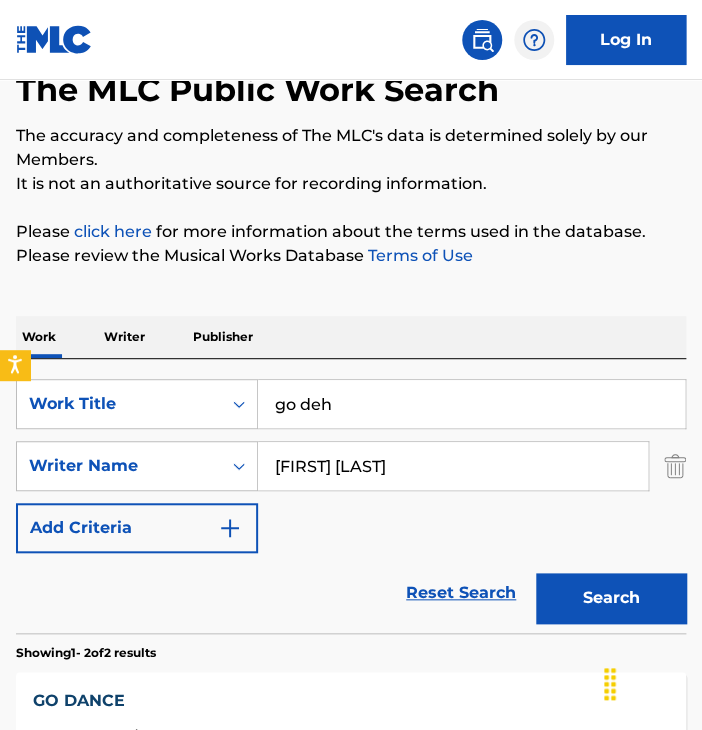 scroll, scrollTop: 0, scrollLeft: 0, axis: both 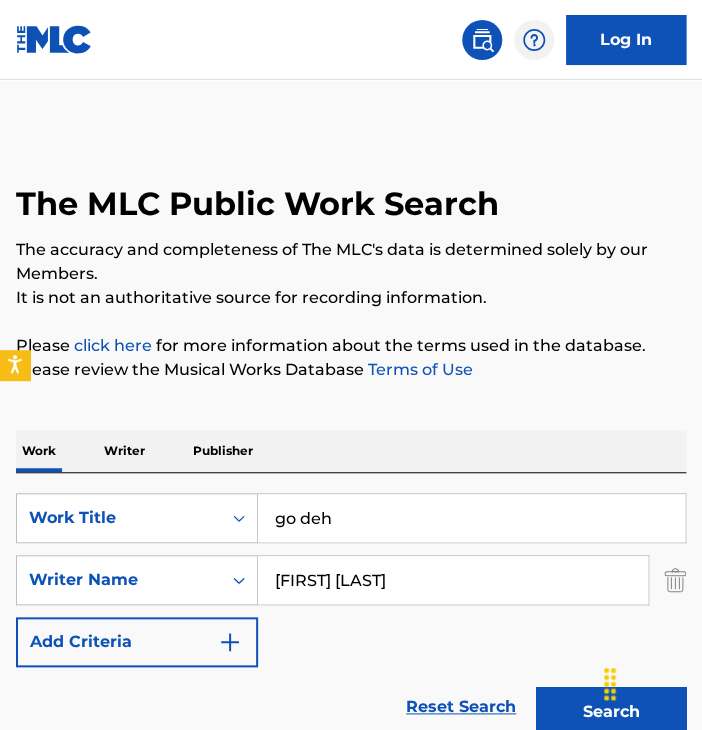 drag, startPoint x: 432, startPoint y: 528, endPoint x: 164, endPoint y: 484, distance: 271.58792 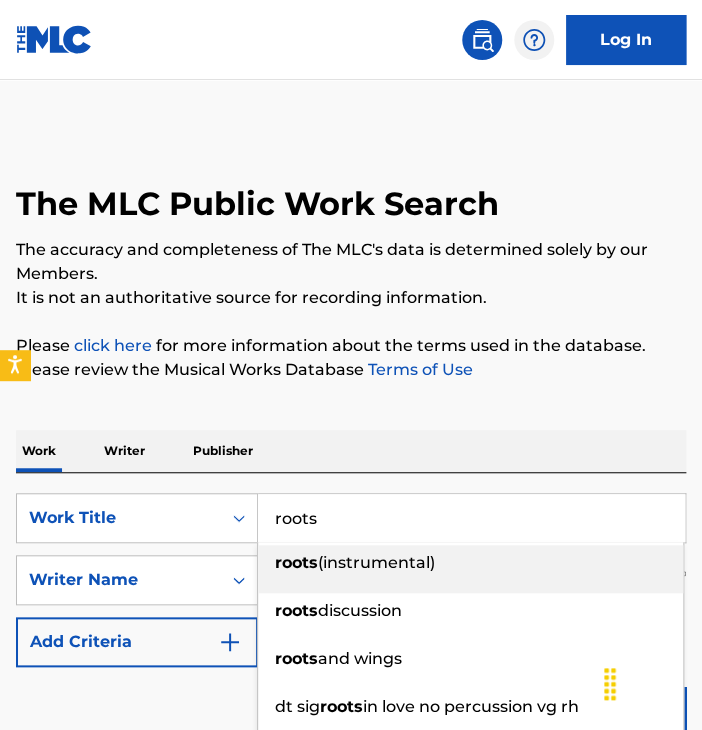 click on "The MLC Public Work Search The accuracy and completeness of The MLC's data is determined solely by our Members. It is not an authoritative source for recording information. Please   click here   for more information about the terms used in the database. Please review the Musical Works Database   Terms of Use Work Writer Publisher SearchWithCriteria5be1e412-6ac3-4cd3-94ef-db4b9f98a892 Work Title roots roots  (instrumental) roots  discussion roots  and wings dt sig  roots  in love no percussion vg rh roots  of marimba inna  roots  and culture ska  roots  riddim (instrumental version) gladness  roots roots these are my  roots SearchWithCriteria743f09ae-4461-42cf-9784-8aebfa957ec3 Writer Name [FIRST] [LAST] Add Criteria Reset Search Search Showing  1  -   2  of  2   results   GO DANCE MLC Song Code : GA2HKU ISWC : T9303105900 Writers ( 4 ) [FIRST] [LAST], [FIRST] [LAST], [FIRST] [LAST], [FIRST] [LAST] Recording Artists ( 43 ) Total Known Shares: 85 % GO 2 PHONES MLC Song Code : GE0VFB" at bounding box center [351, 797] 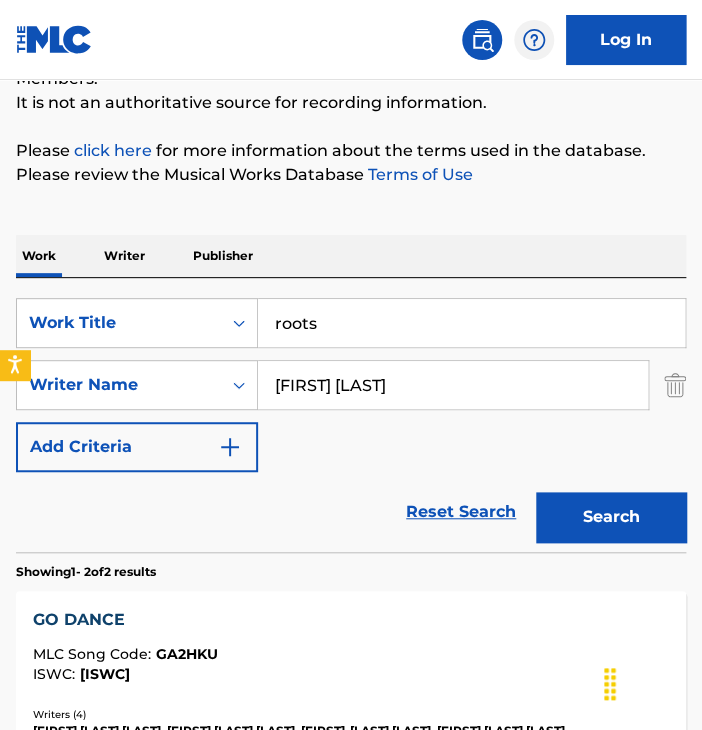 scroll, scrollTop: 220, scrollLeft: 0, axis: vertical 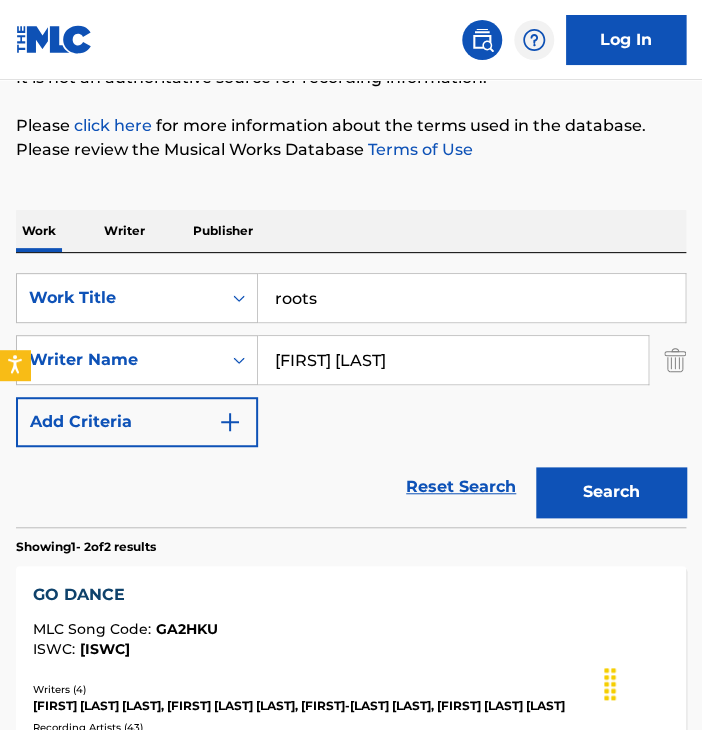 click on "Search" at bounding box center (606, 487) 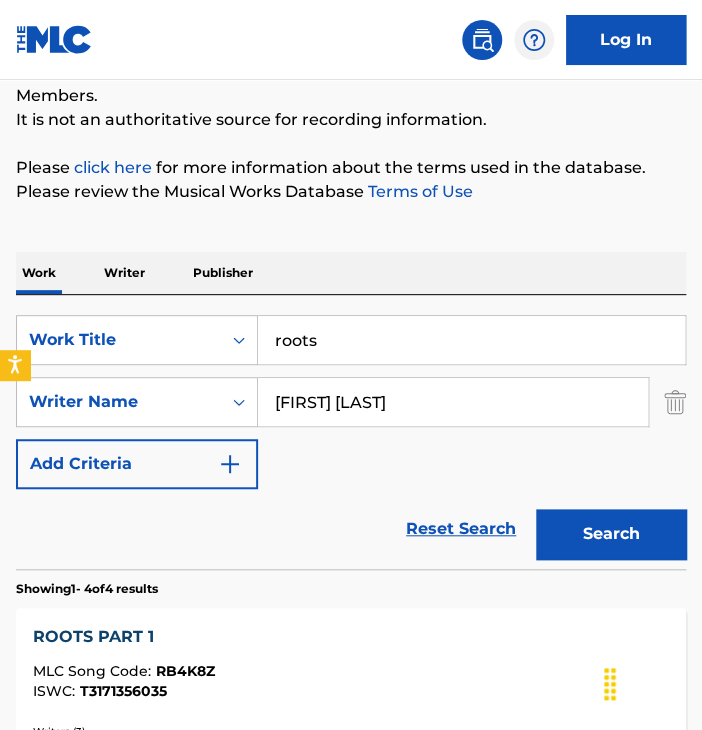scroll, scrollTop: 152, scrollLeft: 0, axis: vertical 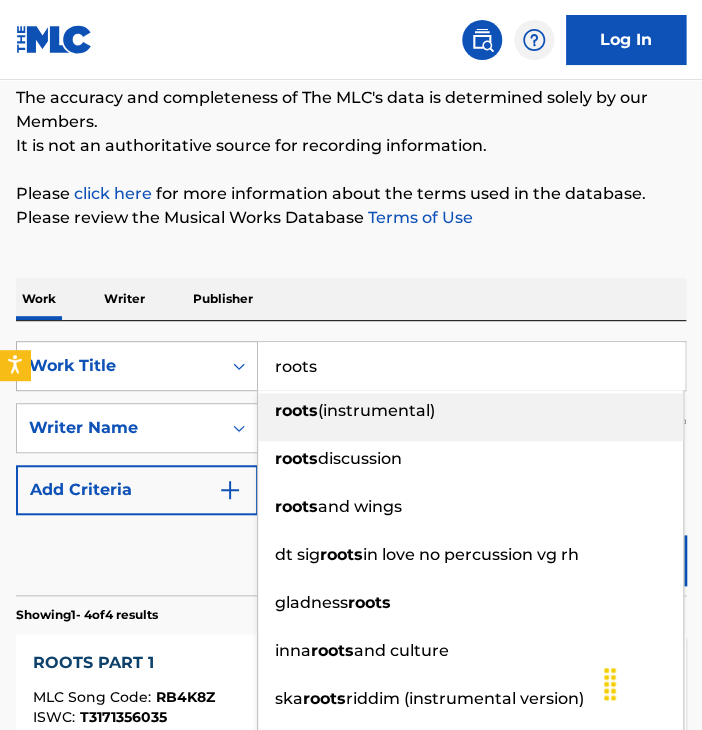 drag, startPoint x: 343, startPoint y: 382, endPoint x: 212, endPoint y: 364, distance: 132.23087 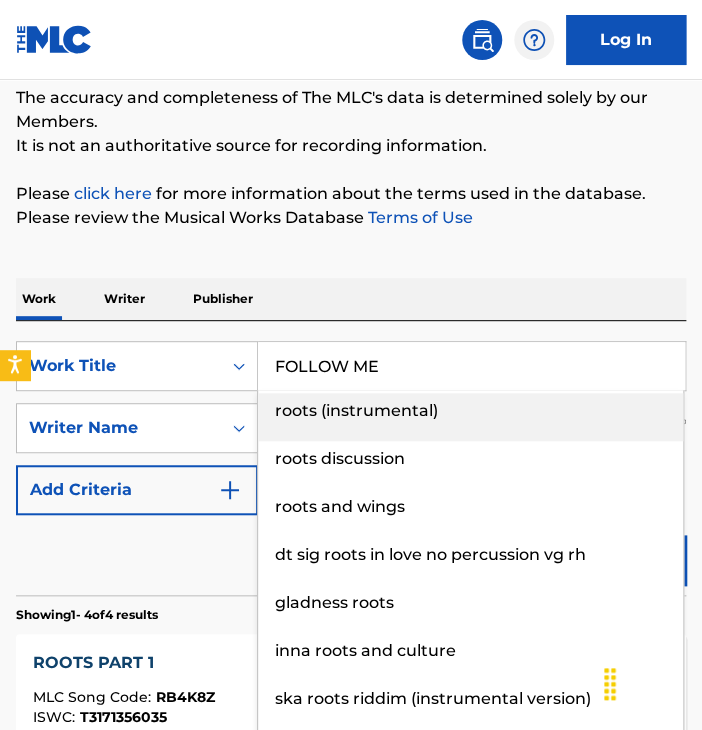 type on "FOLLOW ME" 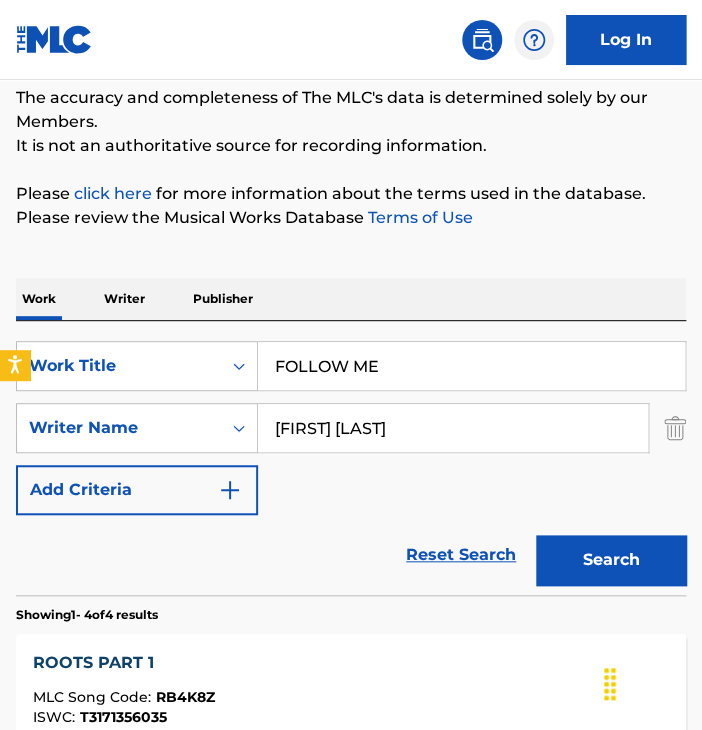 click on "Work Writer Publisher" at bounding box center [351, 299] 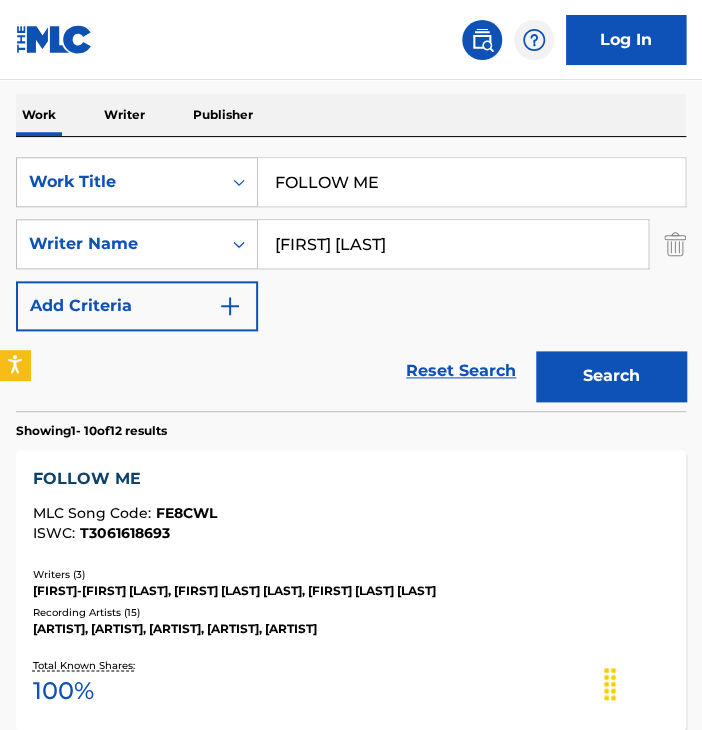 scroll, scrollTop: 334, scrollLeft: 0, axis: vertical 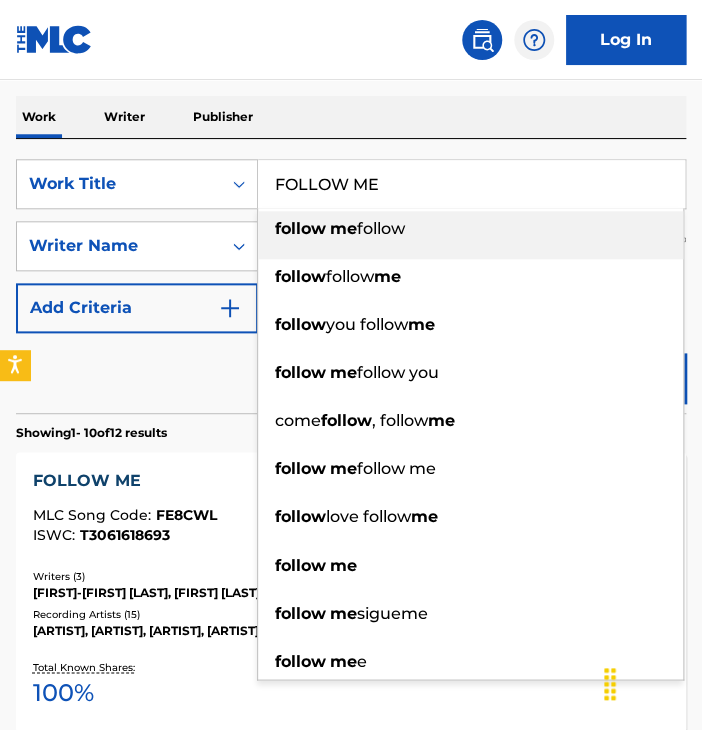 drag, startPoint x: 391, startPoint y: 174, endPoint x: 225, endPoint y: 149, distance: 167.87198 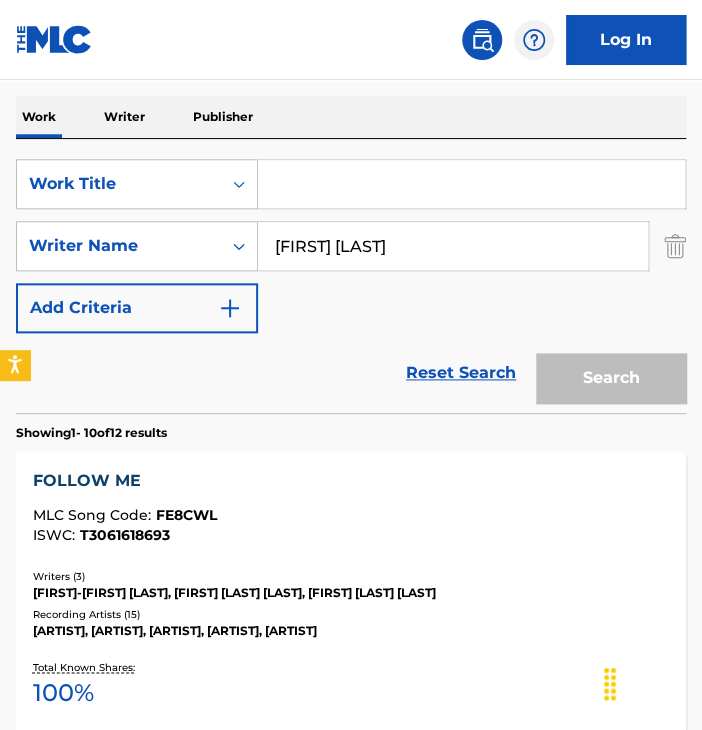 paste on "m" 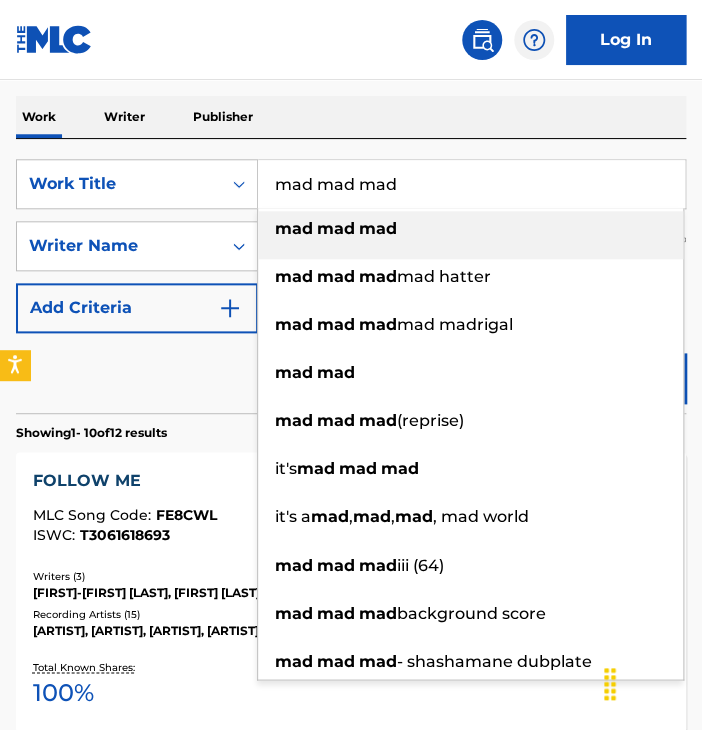 type on "mad mad mad" 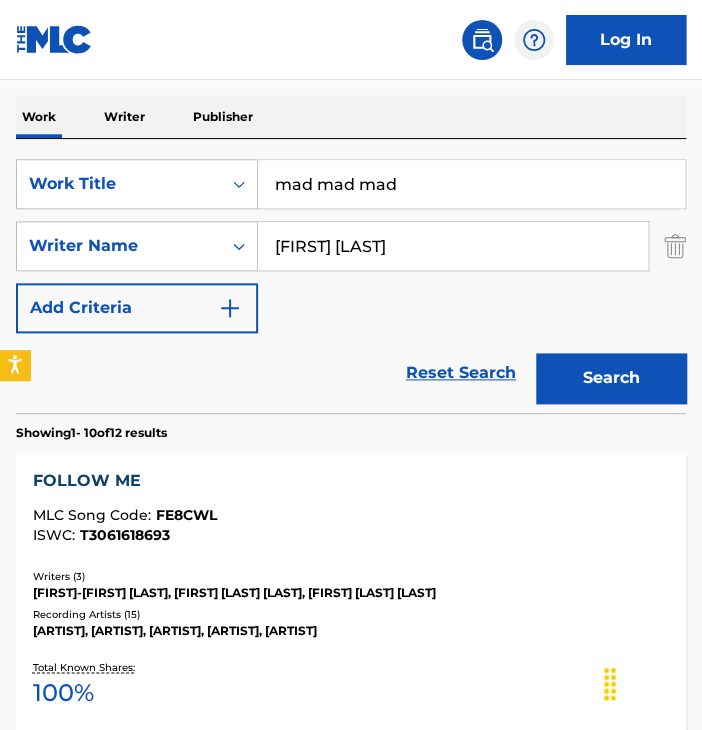 click on "Search" at bounding box center (611, 378) 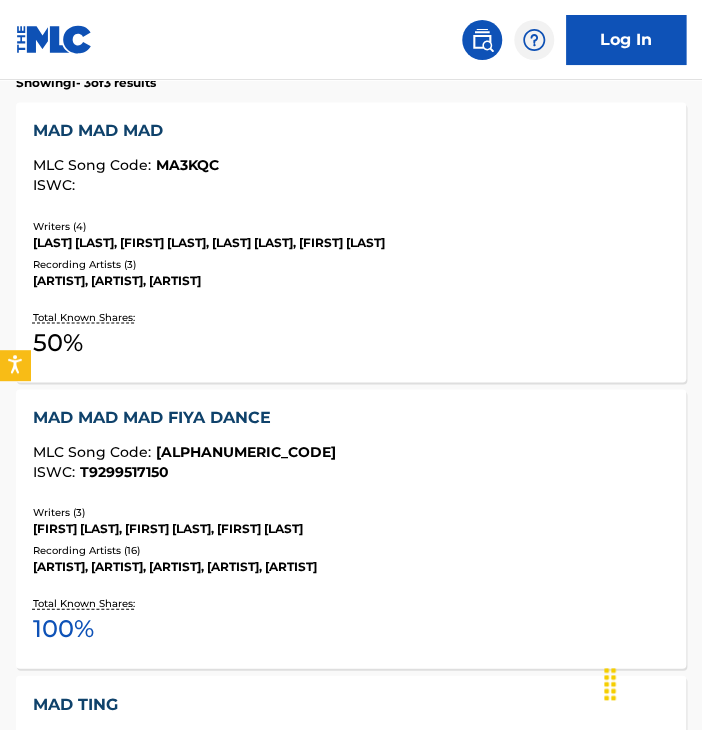 scroll, scrollTop: 728, scrollLeft: 0, axis: vertical 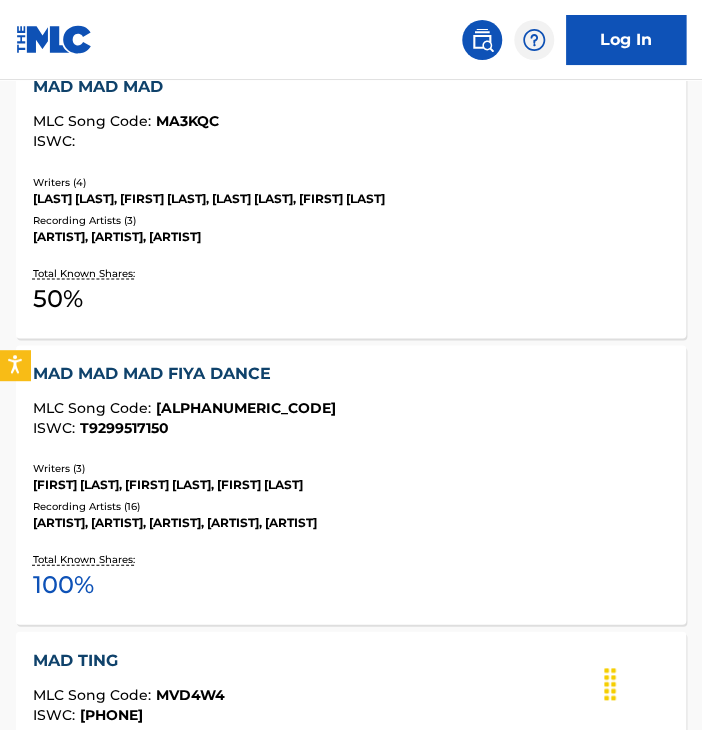click on "MAD MAD MAD" at bounding box center (351, 87) 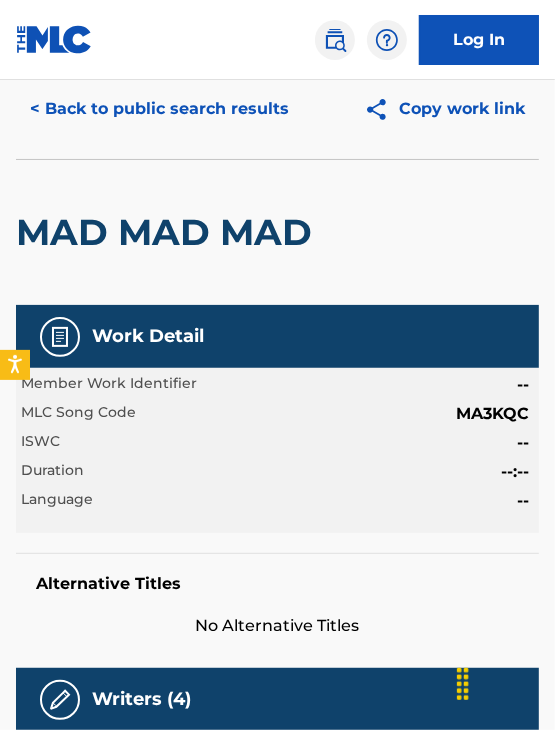 scroll, scrollTop: 0, scrollLeft: 0, axis: both 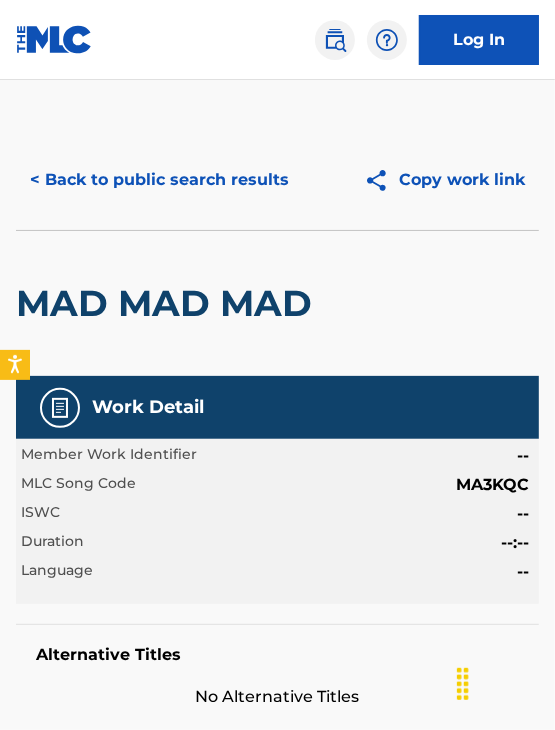 click on "< Back to public search results" at bounding box center (159, 180) 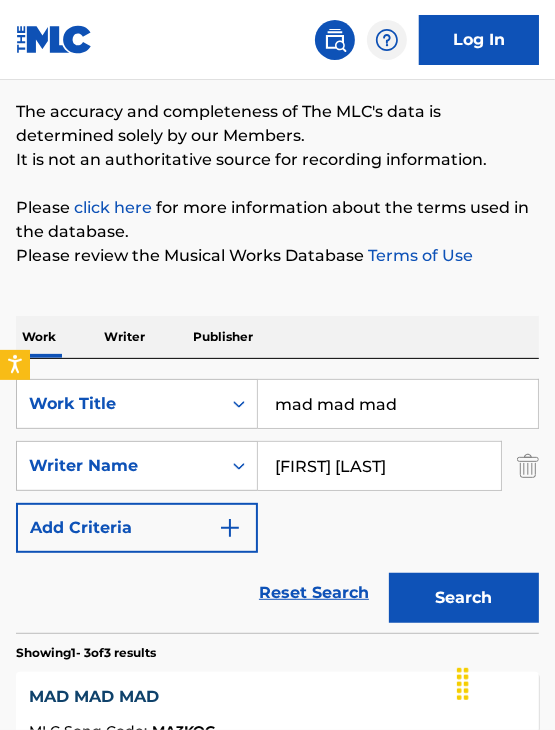 scroll, scrollTop: 142, scrollLeft: 0, axis: vertical 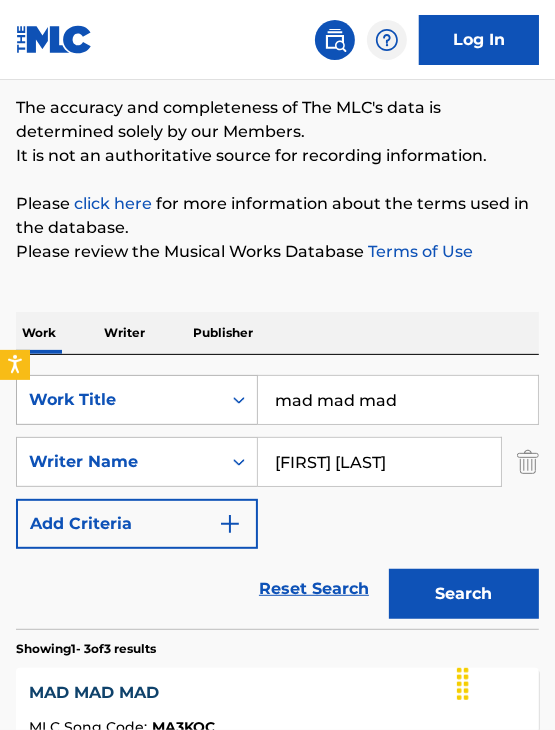 drag, startPoint x: 398, startPoint y: 400, endPoint x: 244, endPoint y: 393, distance: 154.15901 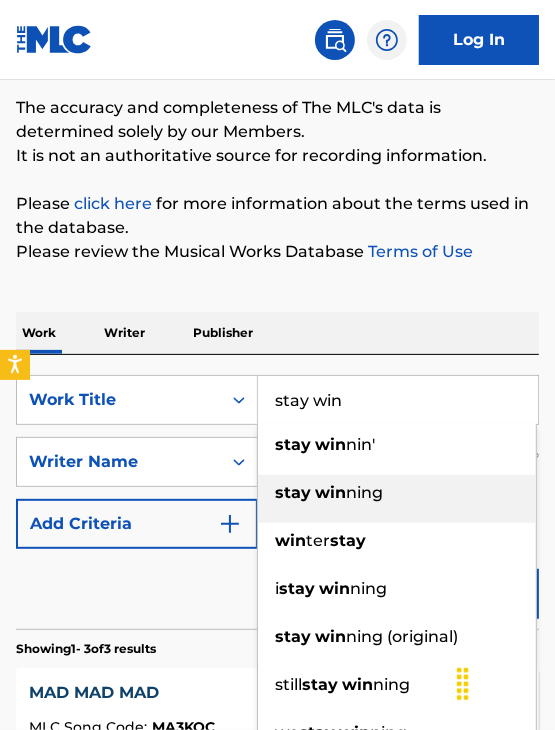 click at bounding box center (313, 492) 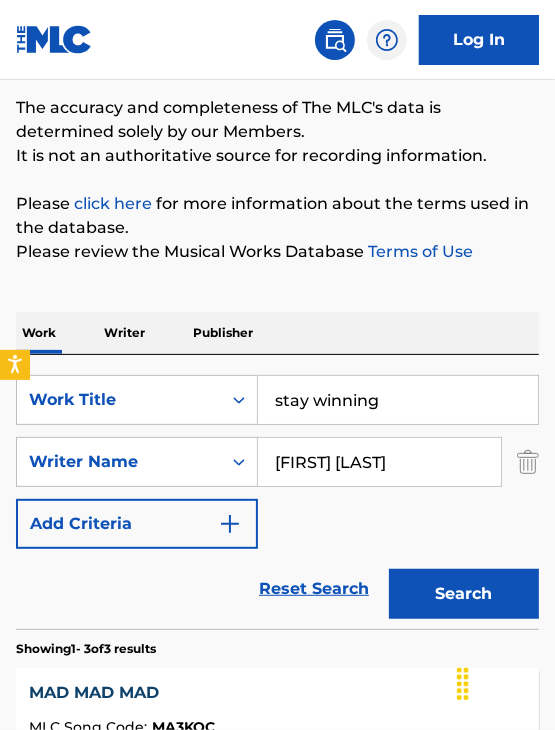 click on "Search" at bounding box center (464, 594) 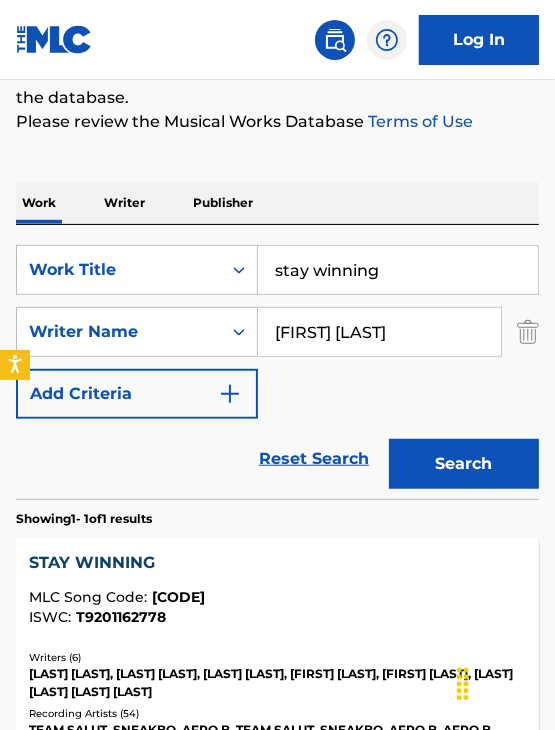 scroll, scrollTop: 271, scrollLeft: 0, axis: vertical 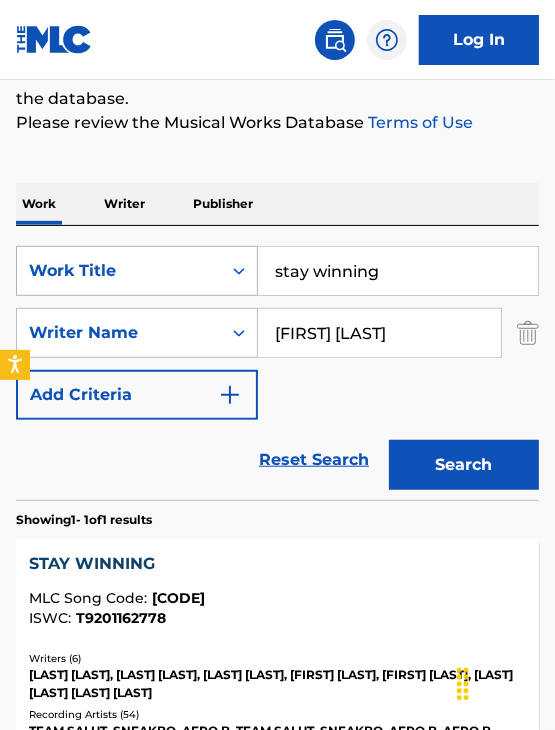 drag, startPoint x: 400, startPoint y: 281, endPoint x: 186, endPoint y: 249, distance: 216.3793 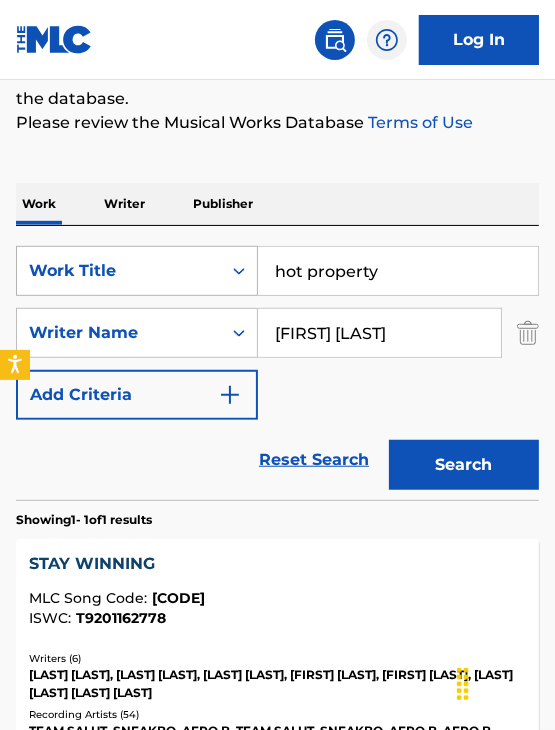 click on "Search" at bounding box center (464, 465) 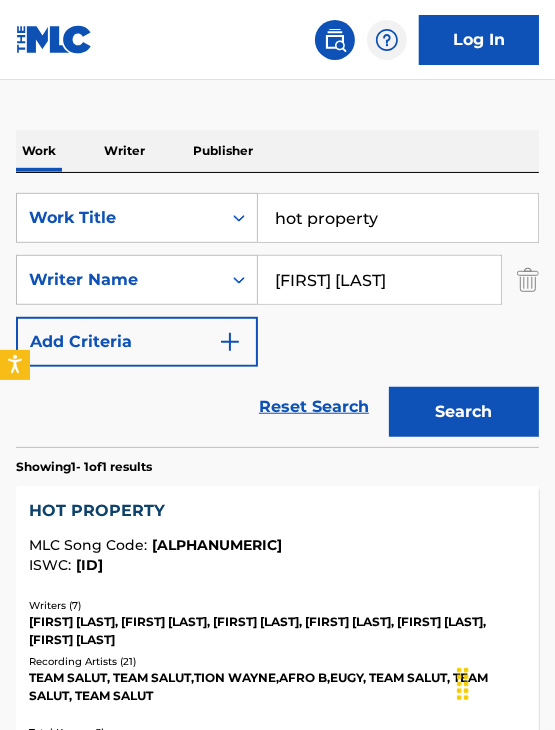 scroll, scrollTop: 320, scrollLeft: 0, axis: vertical 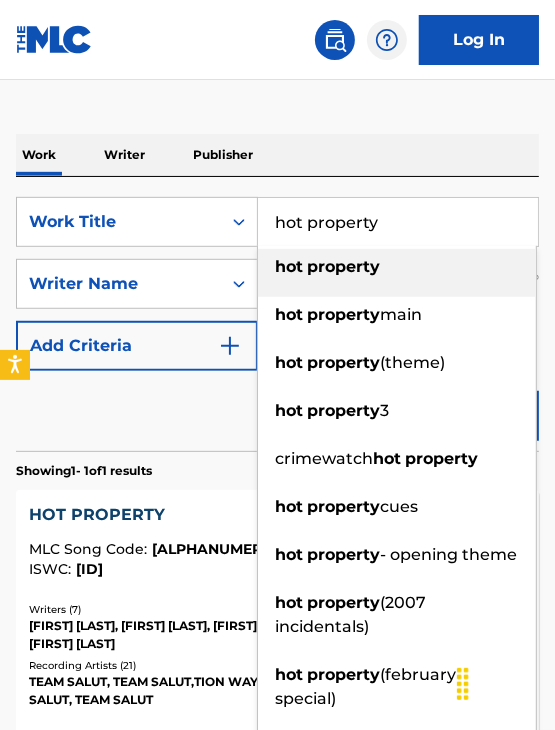 drag, startPoint x: 386, startPoint y: 220, endPoint x: 161, endPoint y: 171, distance: 230.27374 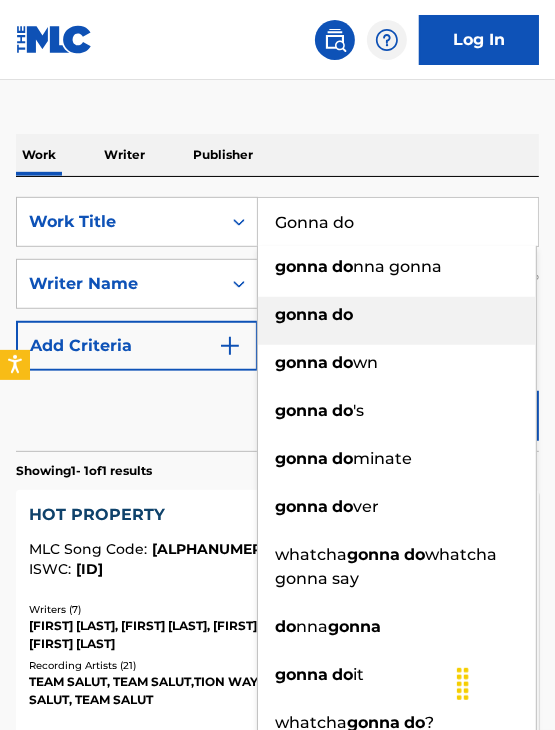 click on "gonna   do" at bounding box center (397, 315) 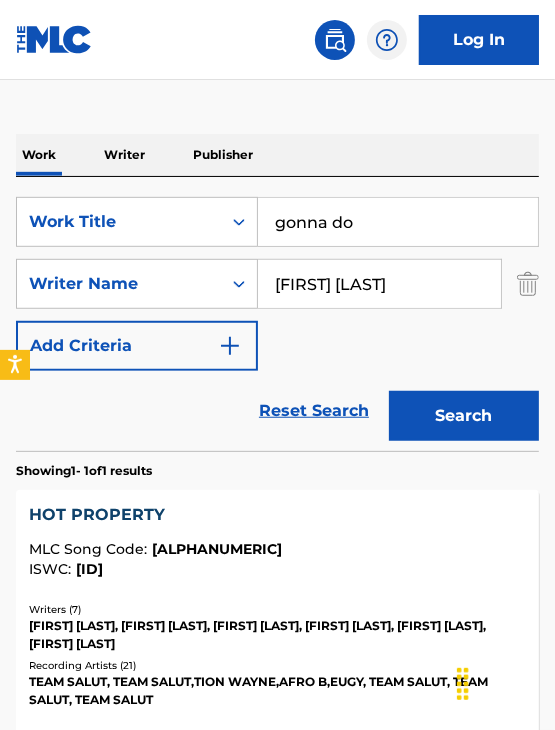 click on "Search" at bounding box center (464, 416) 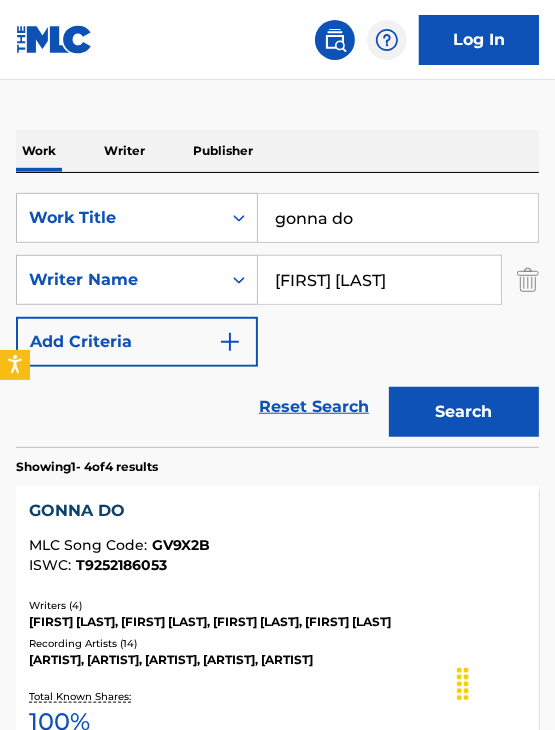 scroll, scrollTop: 323, scrollLeft: 0, axis: vertical 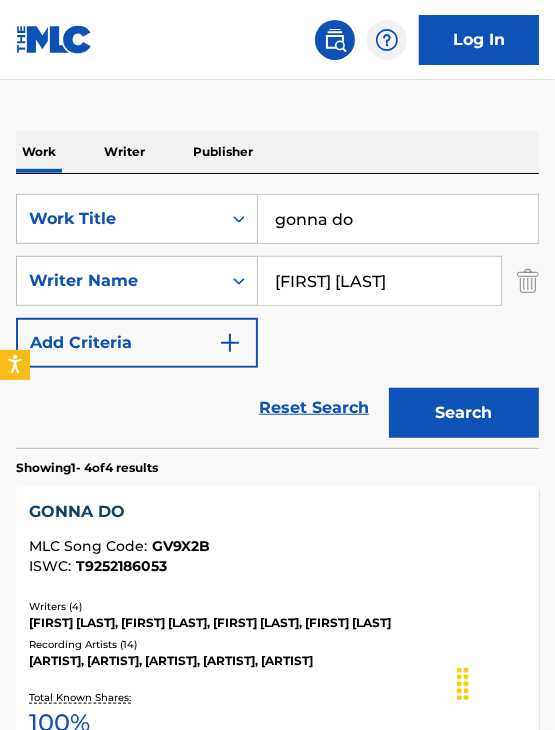 drag, startPoint x: 364, startPoint y: 229, endPoint x: 113, endPoint y: 189, distance: 254.16727 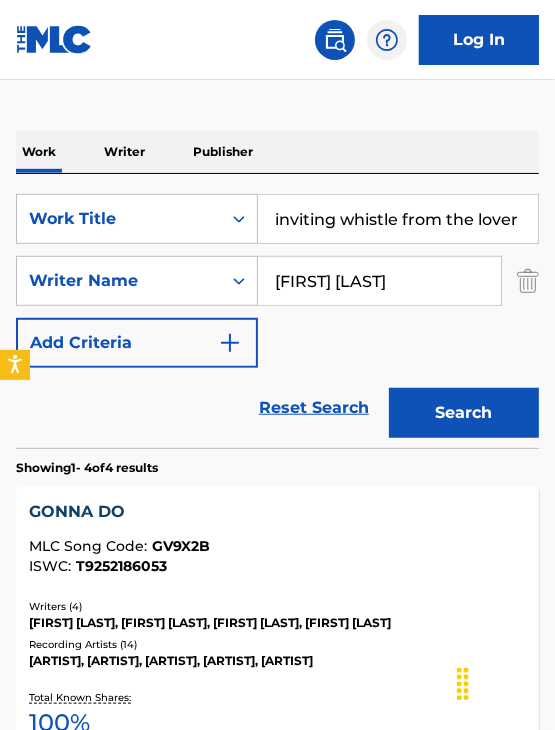 click on "inviting whistle from the lover boy" at bounding box center (398, 219) 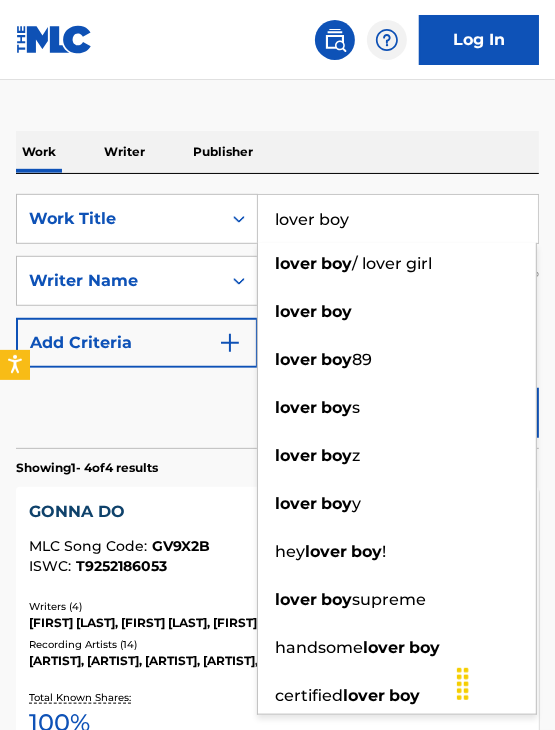 click on "lover boy" at bounding box center (398, 219) 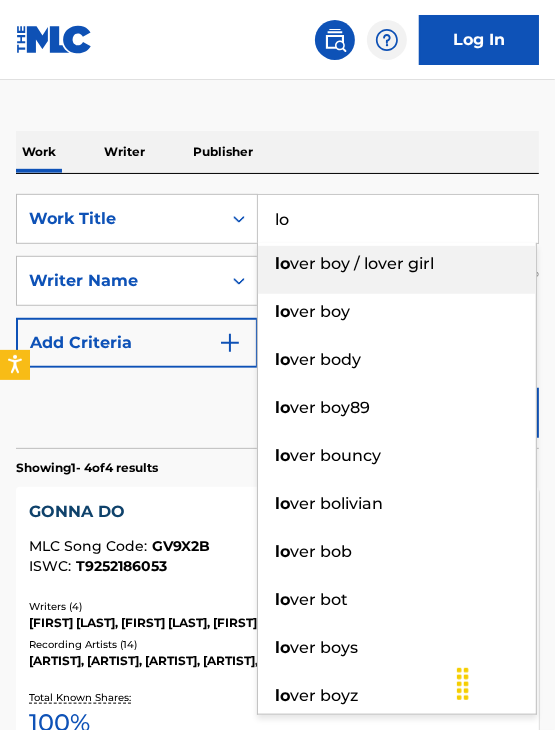 type on "l" 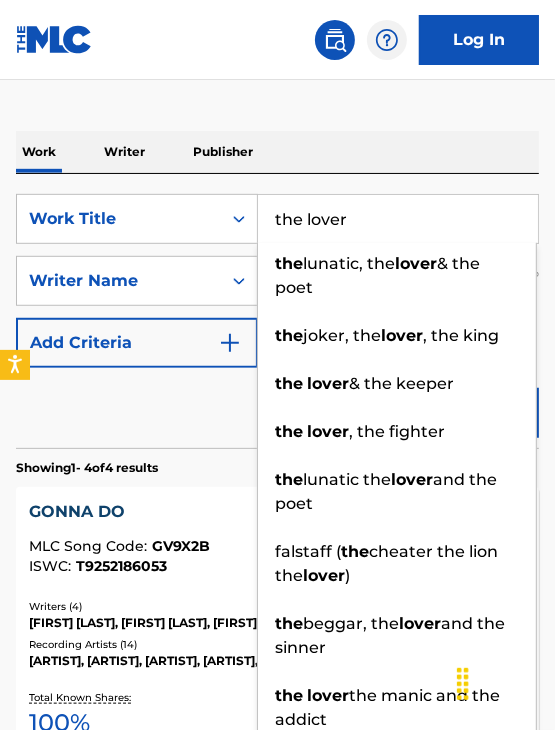 type on "the lover" 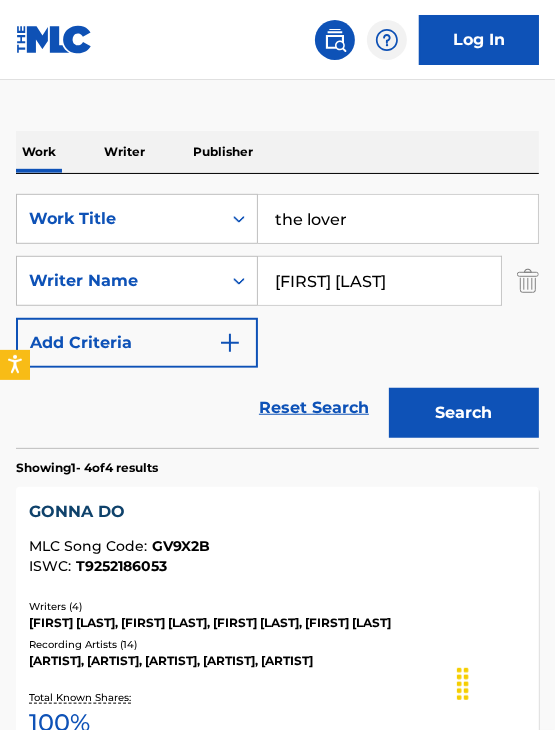 click on "[TITLE] MLC Song Code : [ID] ISWC : [ID] Writers ( 4 ) [FIRST] [LAST] [LAST], [FIRST] [LAST] [LAST], [LAST]-[FIRST] [LAST] [LAST], [FIRST] [LAST] [LAST] Recording Artists ( 14 ) [ARTIST], [ARTIST], [ARTIST], [ARTIST], [ARTIST] Total Known Shares: 100 % DO IT LIKE YOU MLC Song Code : [ID] ISWC : Writers ( 2 ) [FIRST] [LAST], [FIRST] [LAST] Recording Artists ( 13 ) [ARTIST], [ARTIST], [ARTIST], [ARTIST], [ARTIST] Total Known Shares: 75 % WE CAN DO MLC Song Code : [ID] ISWC : Writers ( 5 ) [FIRST] [LAST], [FIRST] [LAST] [LAST], [FIRST] [LAST] [LAST], [FIRST] [LAST] [LAST], [FIRST] [LAST] [LAST] Recording Artists ( 7 ) [ARTIST], [ARTIST], [ARTIST], [ARTIST] FEAT. [ARTIST] FEAT. [ARTIST], [ARTIST] Total Known Shares: 50 % DO YOUR OWN MLC Song Code : [ID] ISWC : Writers ( 5 ) [FIRST] [LAST] [LAST] [LAST], [FIRST] [LAST] [LAST] [LAST], [FIRST] [LAST], [FIRST] [LAST] [LAST] [LAST], [FIRST] [LAST] [LAST] Recording Artists ( 0 ) Total Known Shares: 20 %" at bounding box center (277, 1037) 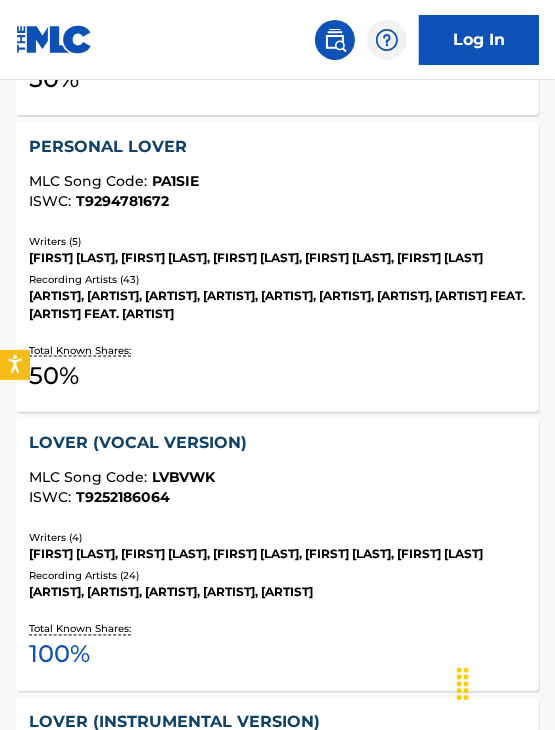 scroll, scrollTop: 968, scrollLeft: 0, axis: vertical 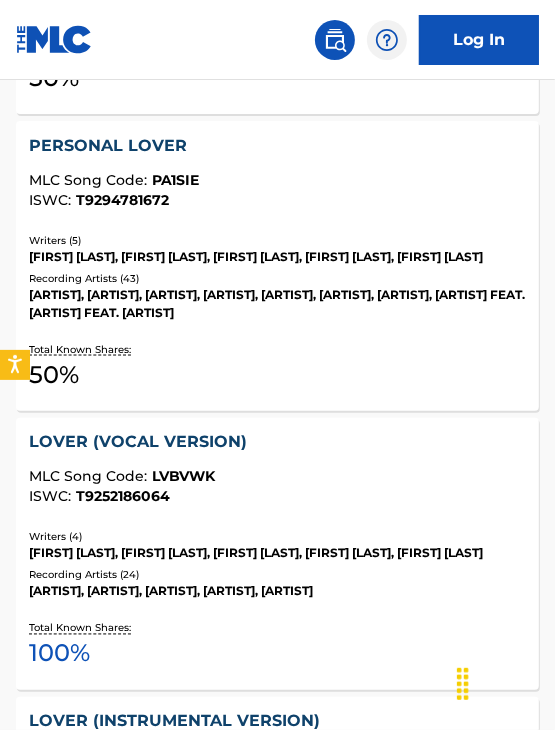 click on "Writers ( 4 )" at bounding box center [277, 537] 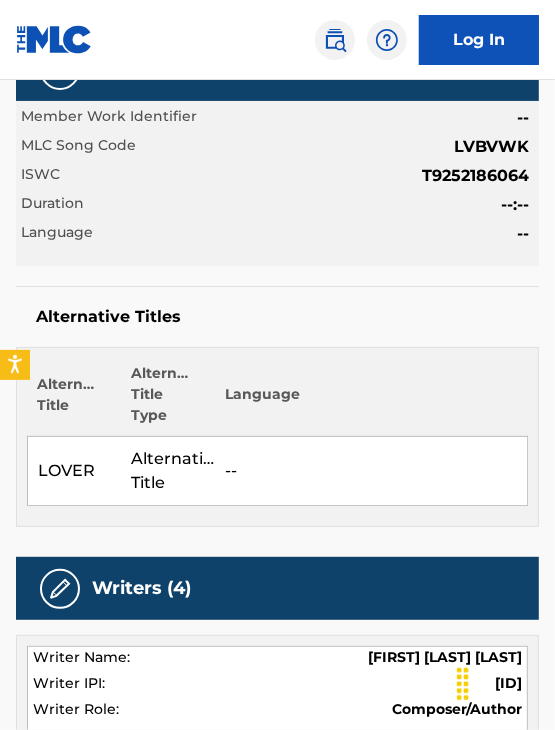 scroll, scrollTop: 0, scrollLeft: 0, axis: both 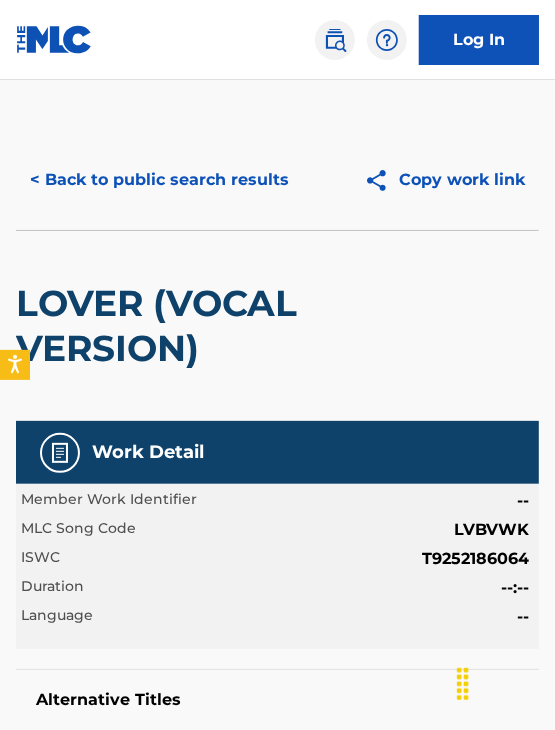 click on "< Back to public search results" at bounding box center [159, 180] 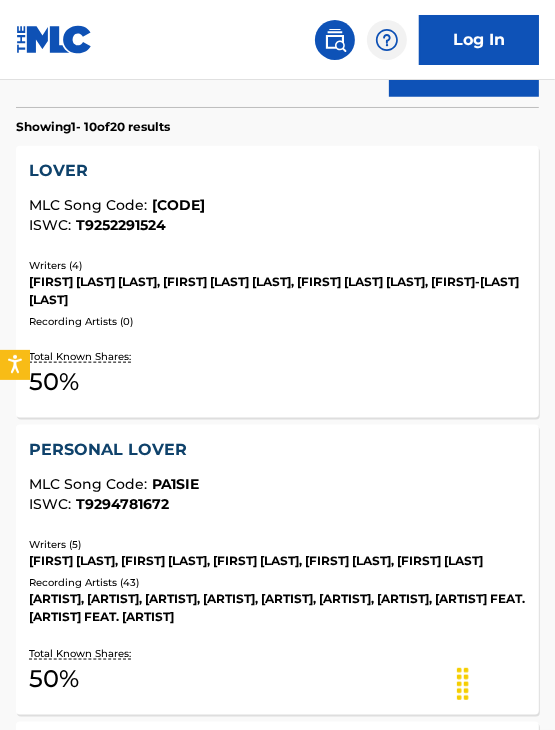 scroll, scrollTop: 656, scrollLeft: 0, axis: vertical 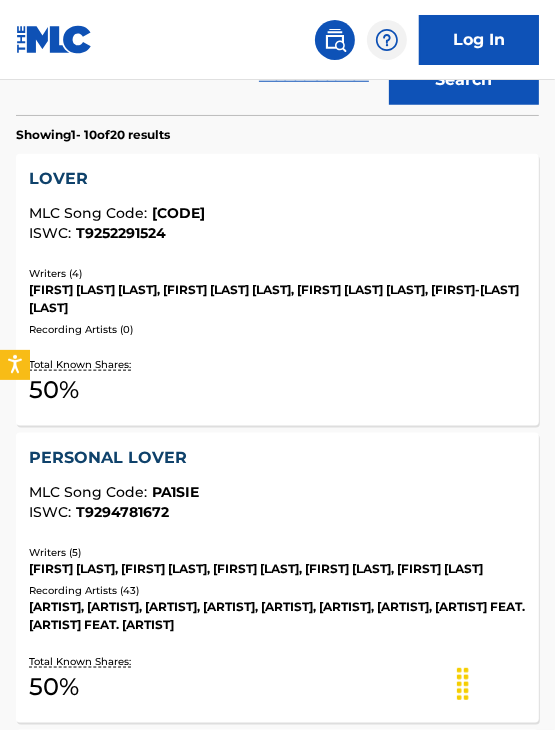 click on "MLC Song Code : LB1X00" at bounding box center (277, 216) 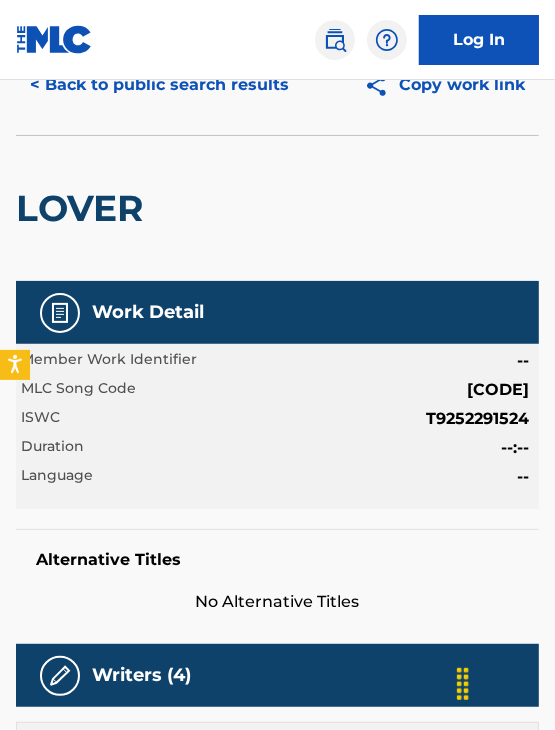 scroll, scrollTop: 0, scrollLeft: 0, axis: both 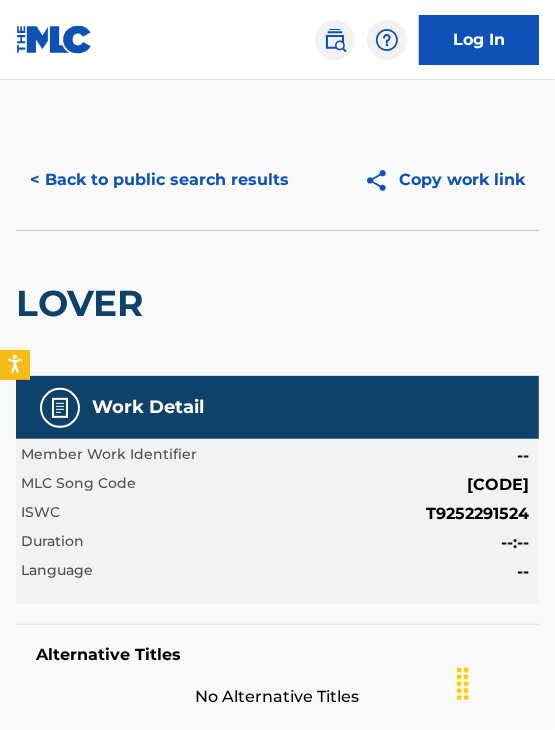 click on "< Back to public search results Copy work link" at bounding box center (277, 180) 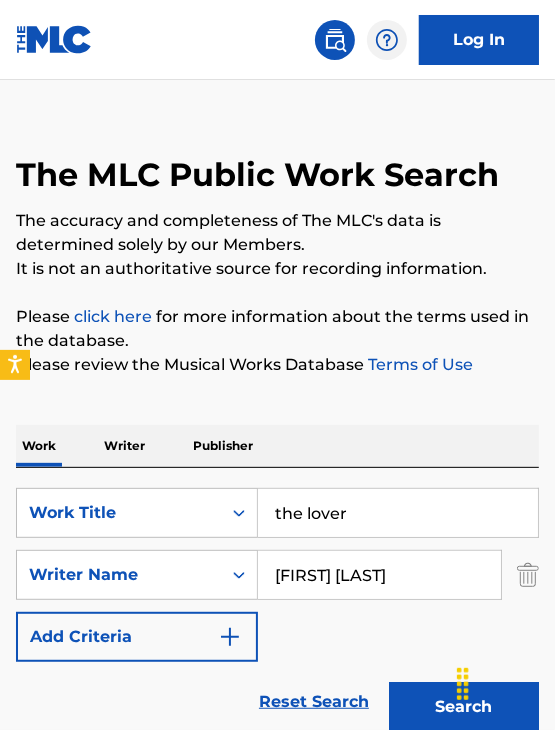 scroll, scrollTop: 23, scrollLeft: 0, axis: vertical 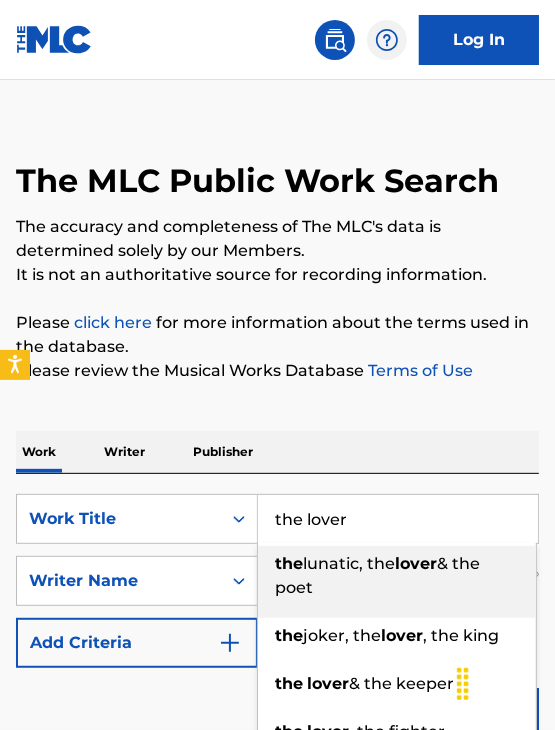 drag, startPoint x: 360, startPoint y: 521, endPoint x: 90, endPoint y: 446, distance: 280.2231 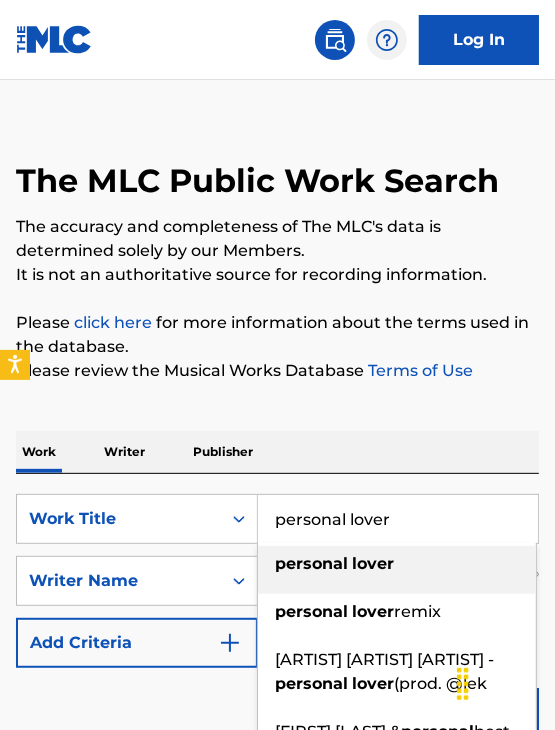 type on "personal lover" 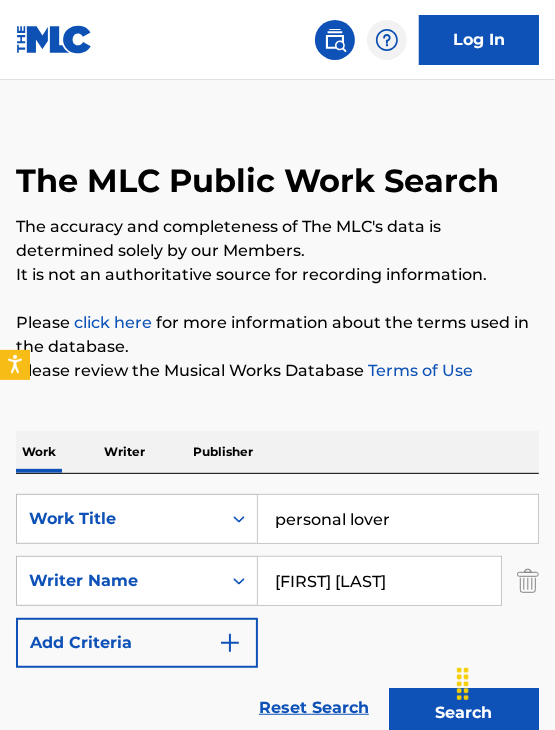click on "Search" at bounding box center (464, 713) 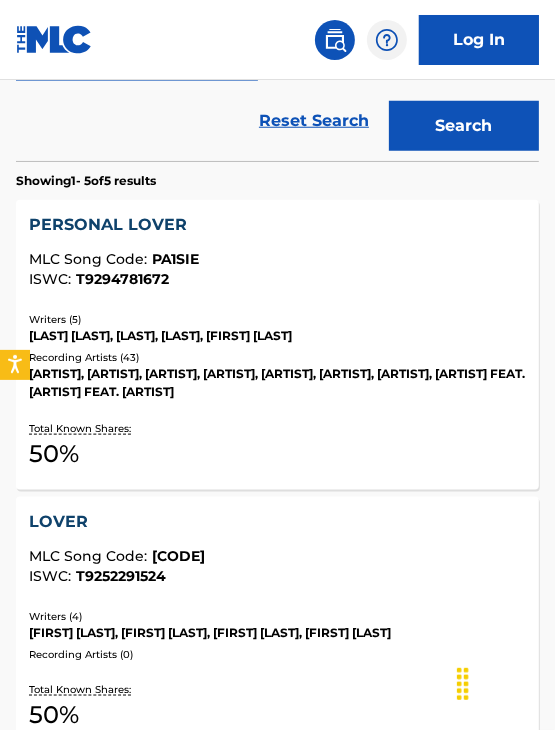 scroll, scrollTop: 609, scrollLeft: 0, axis: vertical 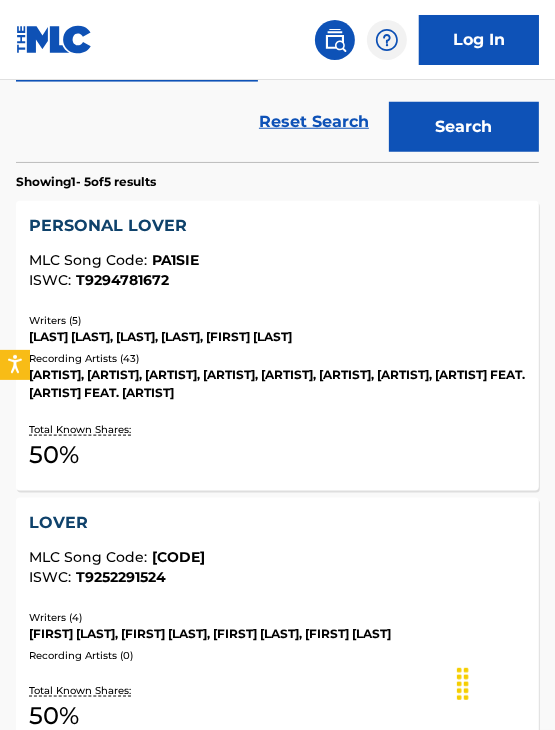 click on "PERSONAL LOVER" at bounding box center (277, 226) 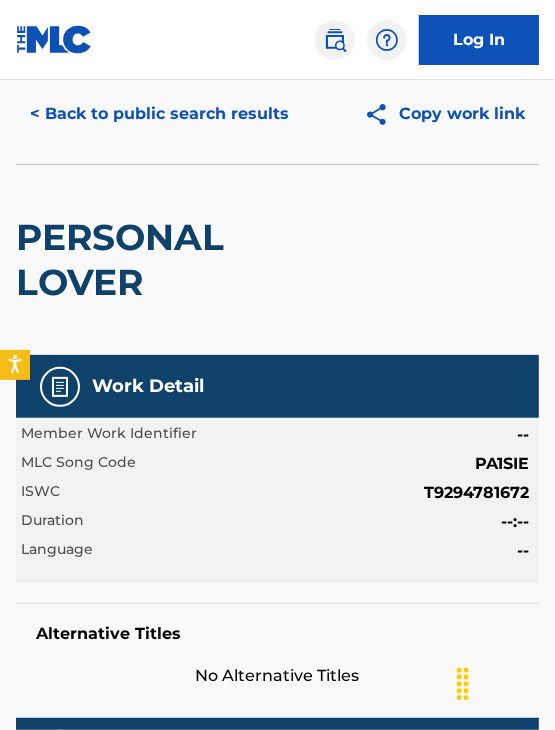 scroll, scrollTop: 0, scrollLeft: 0, axis: both 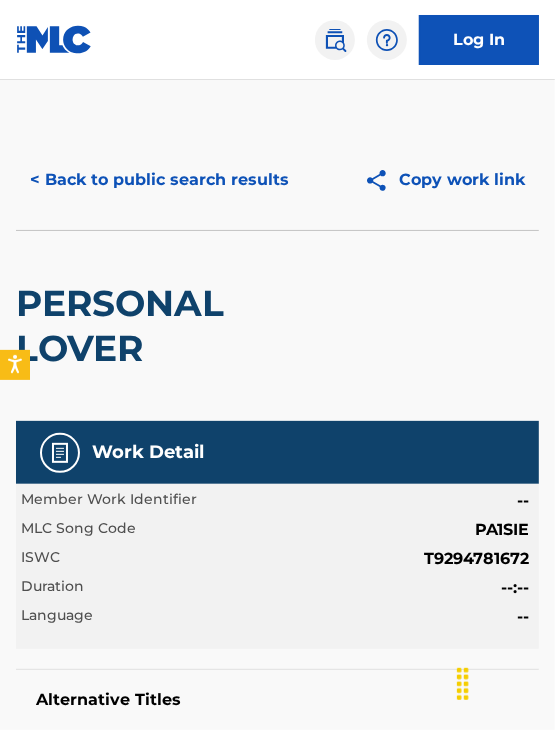 click on "< Back to public search results" at bounding box center [159, 180] 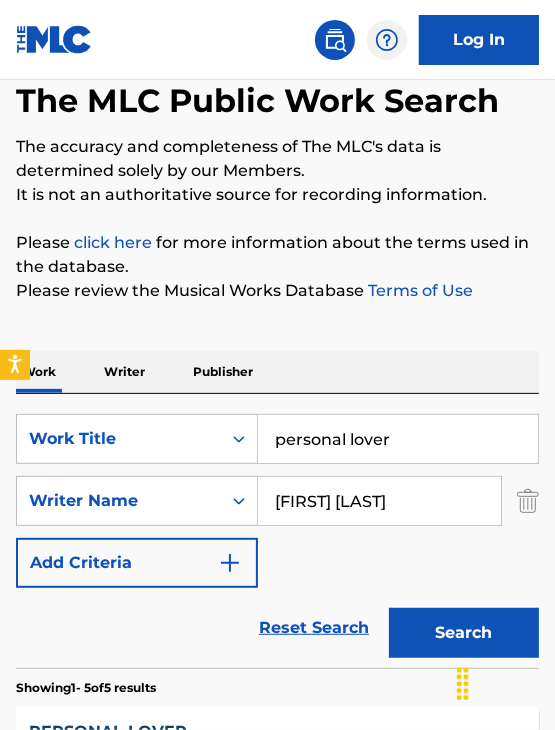 scroll, scrollTop: 104, scrollLeft: 0, axis: vertical 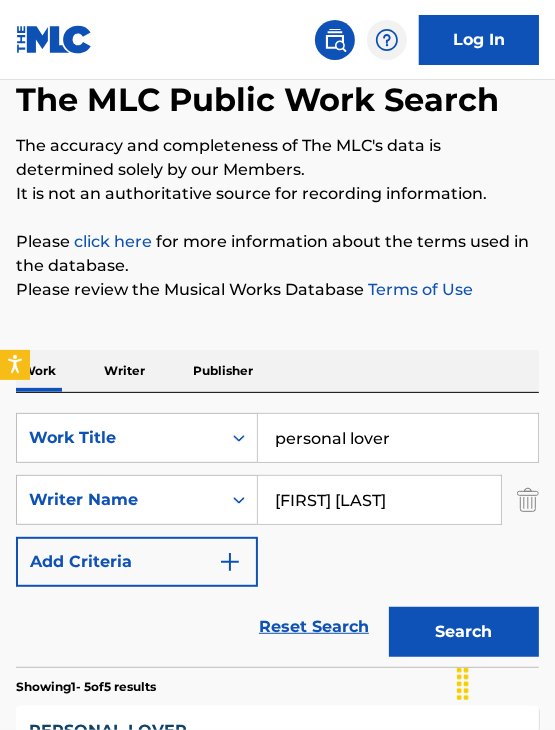 drag, startPoint x: 394, startPoint y: 440, endPoint x: 170, endPoint y: 398, distance: 227.90349 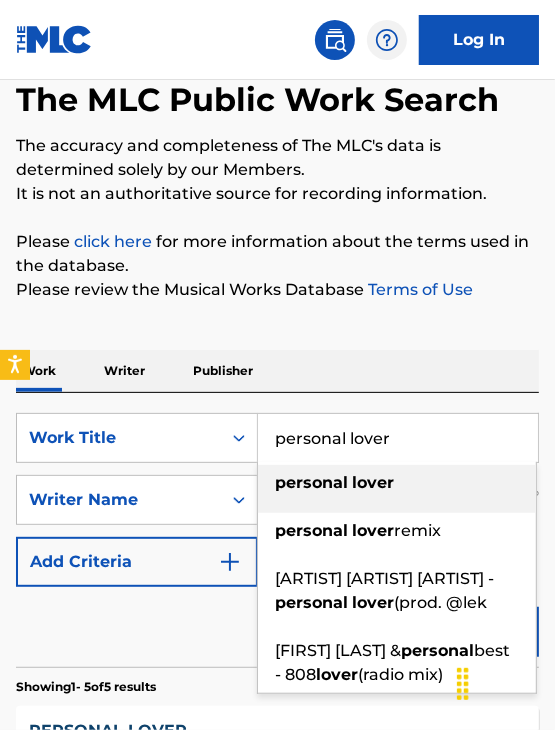 paste on "Baba (Father God)" 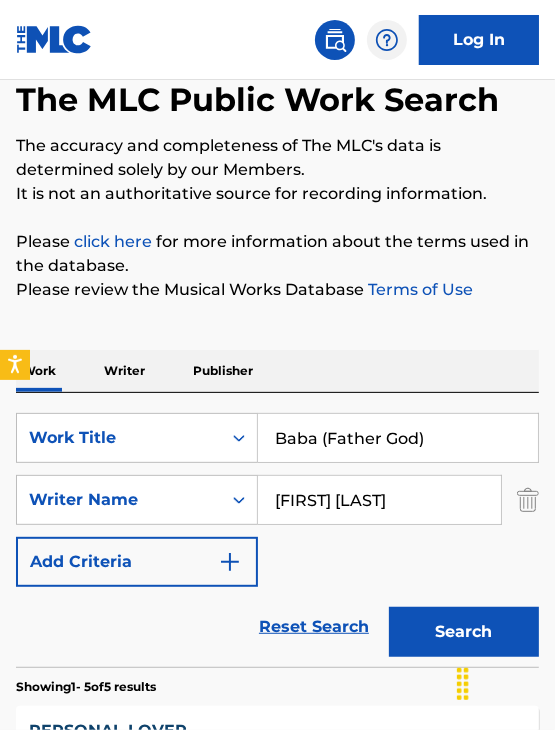 type on "Baba (Father God)" 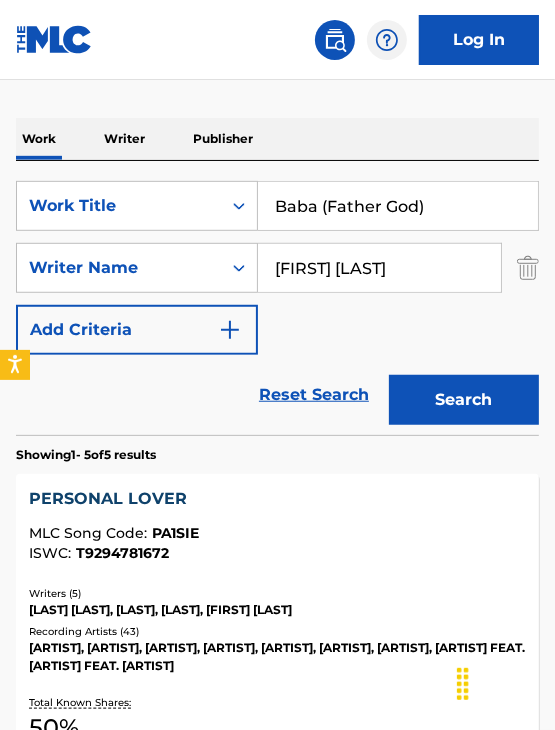 click on "Search" at bounding box center (464, 400) 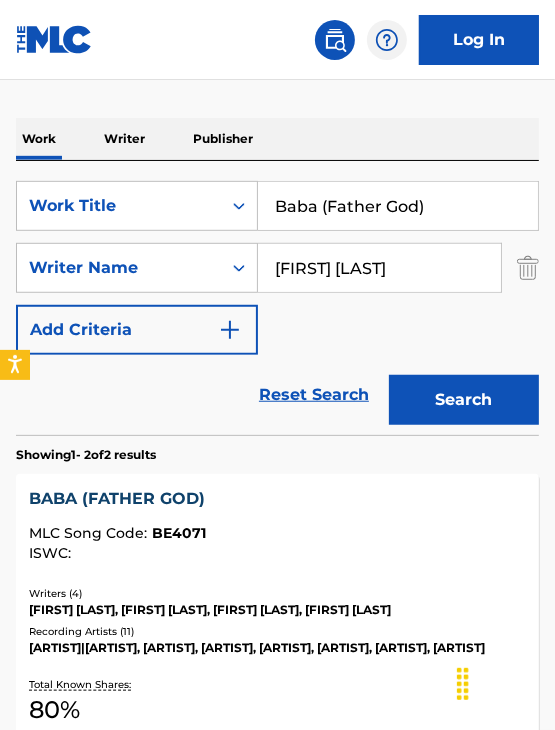 scroll, scrollTop: 464, scrollLeft: 0, axis: vertical 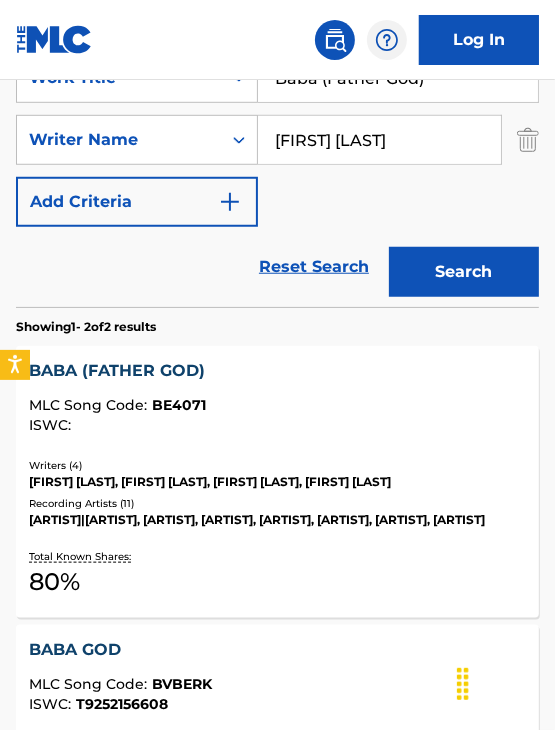 click on "BABA (FATHER GOD)" at bounding box center [277, 371] 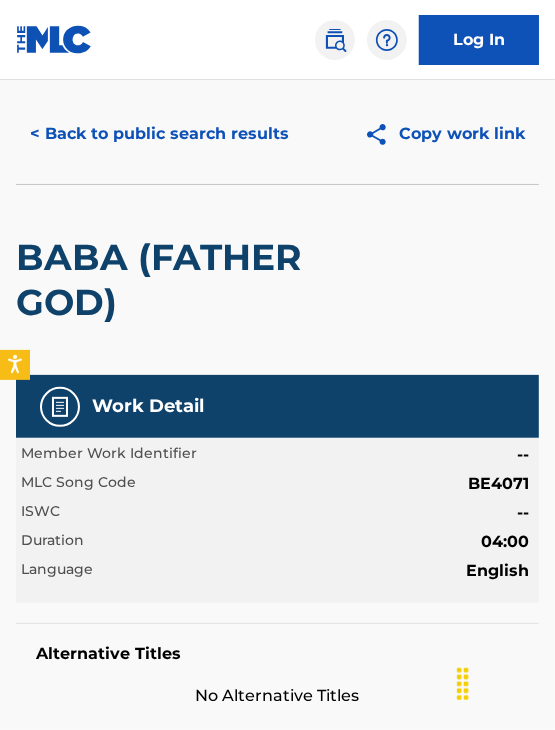 scroll, scrollTop: 0, scrollLeft: 0, axis: both 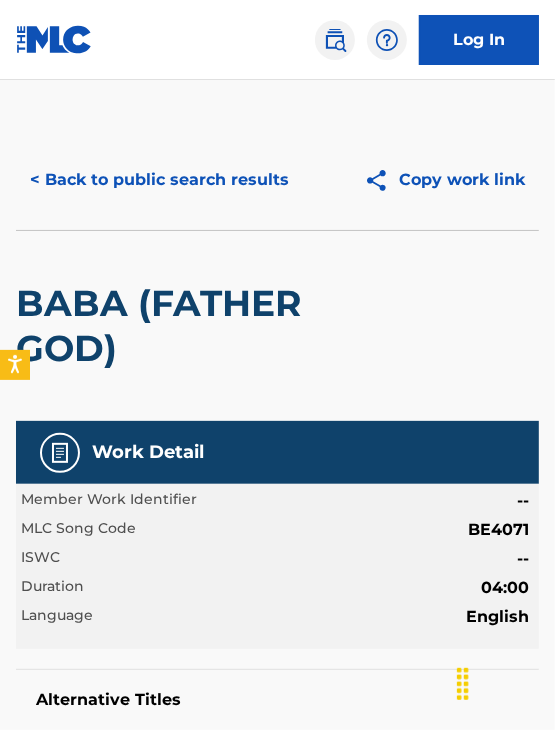 click on "< Back to public search results" at bounding box center [159, 180] 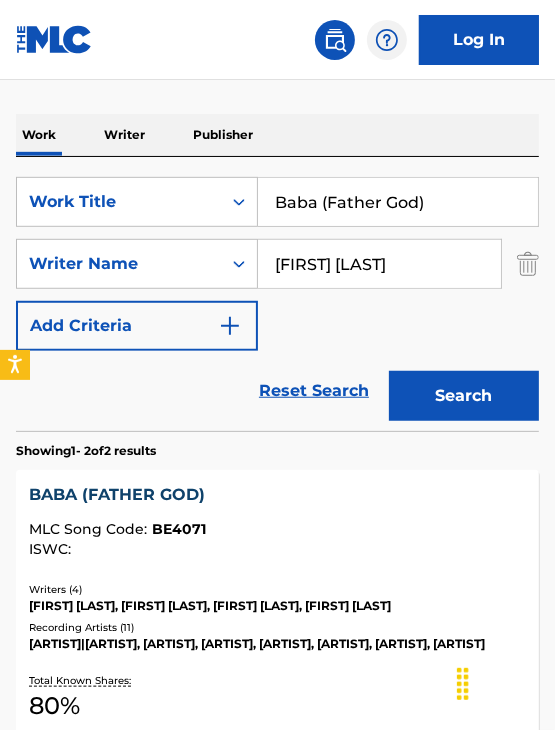 scroll, scrollTop: 339, scrollLeft: 0, axis: vertical 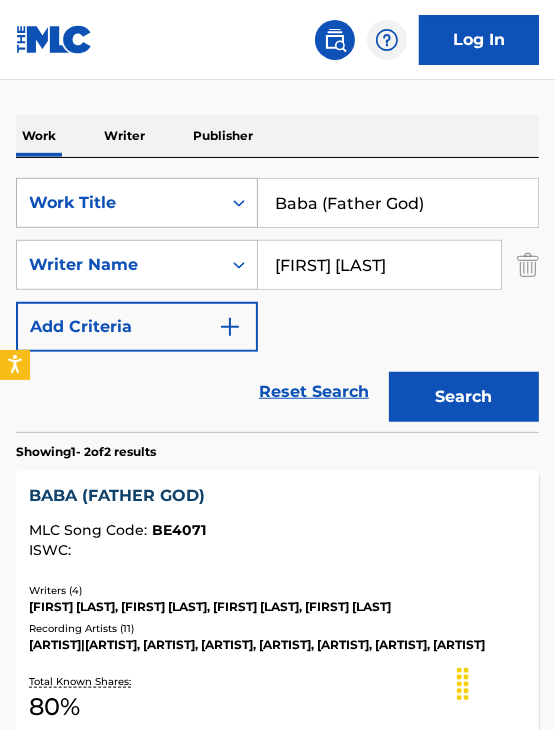 drag, startPoint x: 445, startPoint y: 190, endPoint x: 198, endPoint y: 177, distance: 247.34187 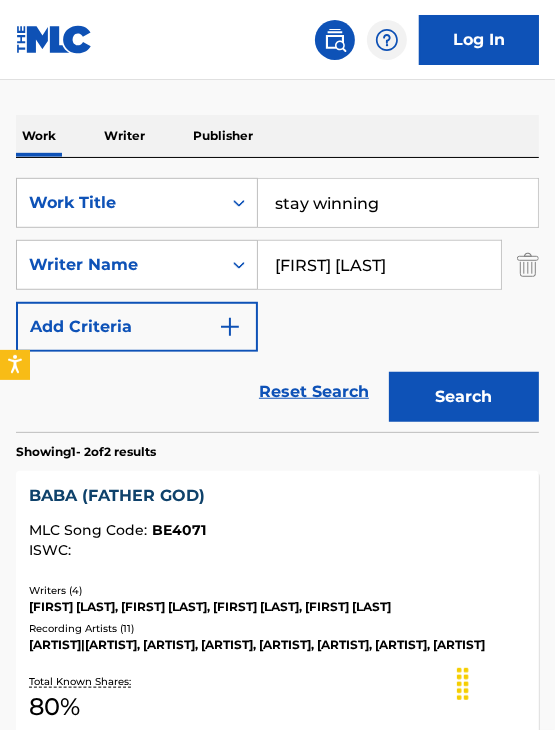 type on "stay winning" 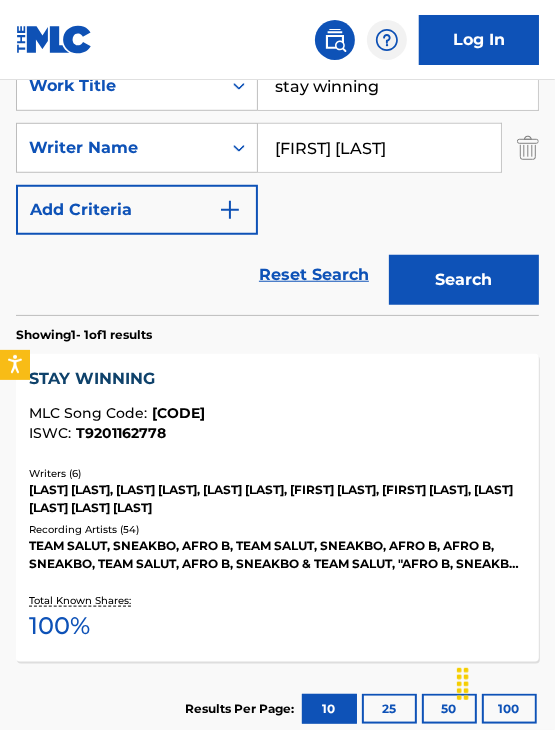 scroll, scrollTop: 458, scrollLeft: 0, axis: vertical 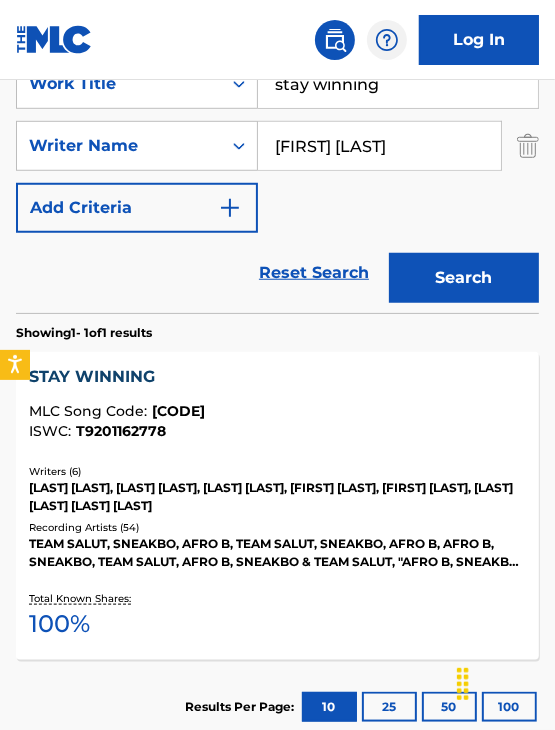 click on "STAY WINNING" at bounding box center (277, 377) 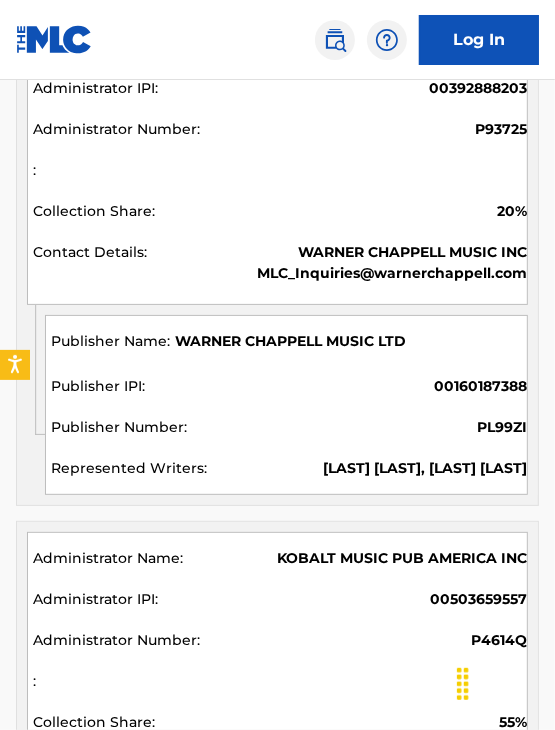 scroll, scrollTop: 1614, scrollLeft: 0, axis: vertical 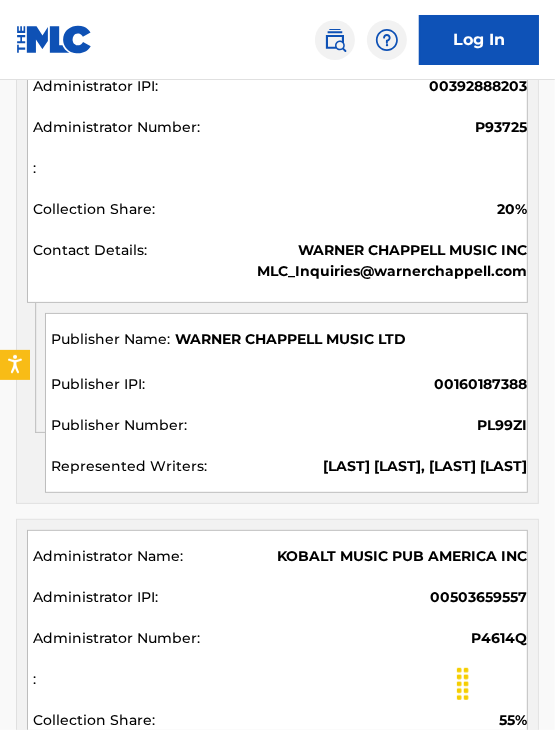 drag, startPoint x: 291, startPoint y: 518, endPoint x: 448, endPoint y: 413, distance: 188.87563 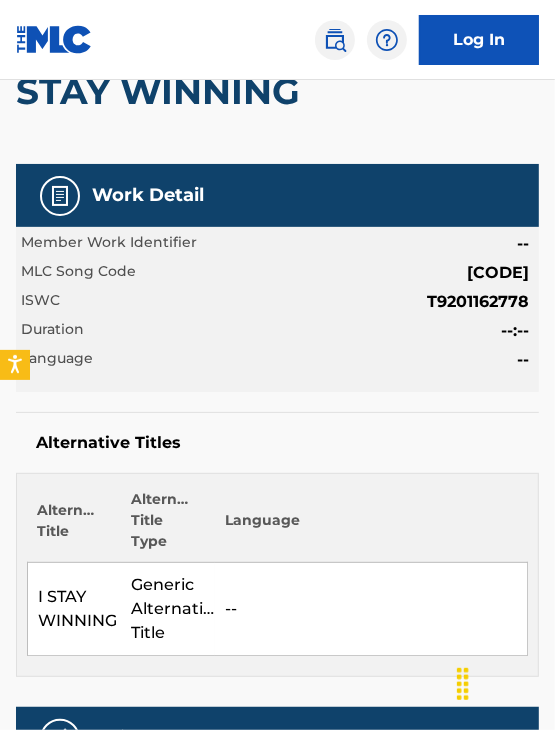 scroll, scrollTop: 0, scrollLeft: 0, axis: both 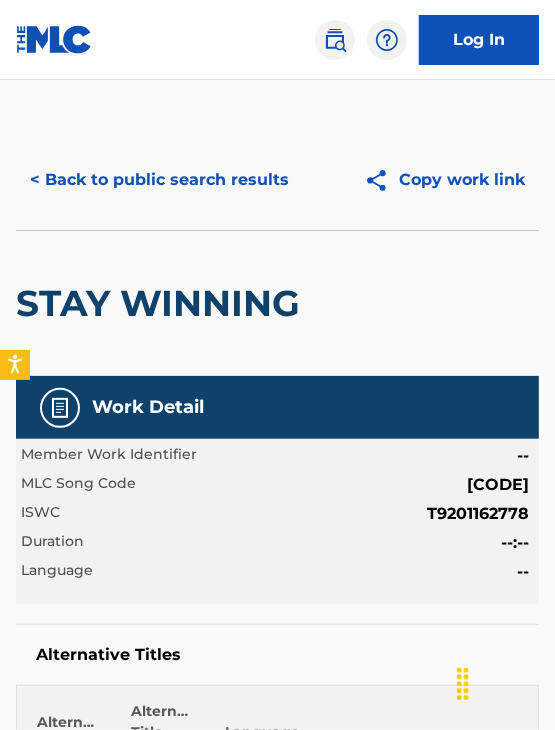 click on "< Back to public search results" at bounding box center (159, 180) 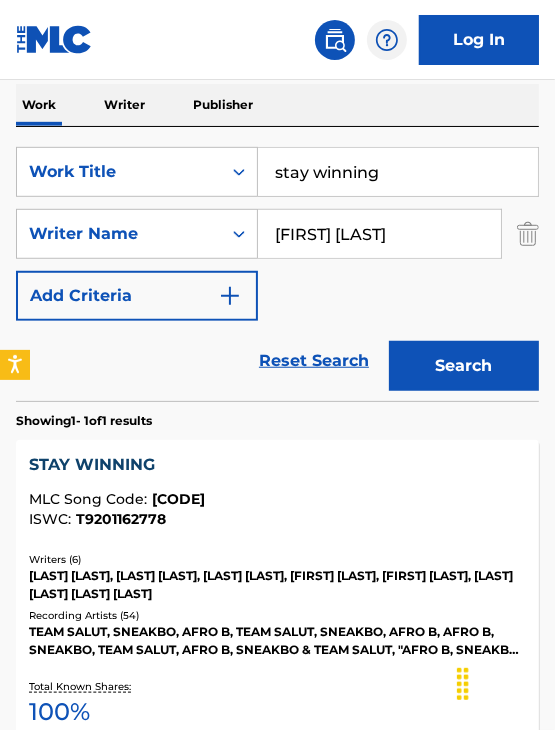 scroll, scrollTop: 360, scrollLeft: 0, axis: vertical 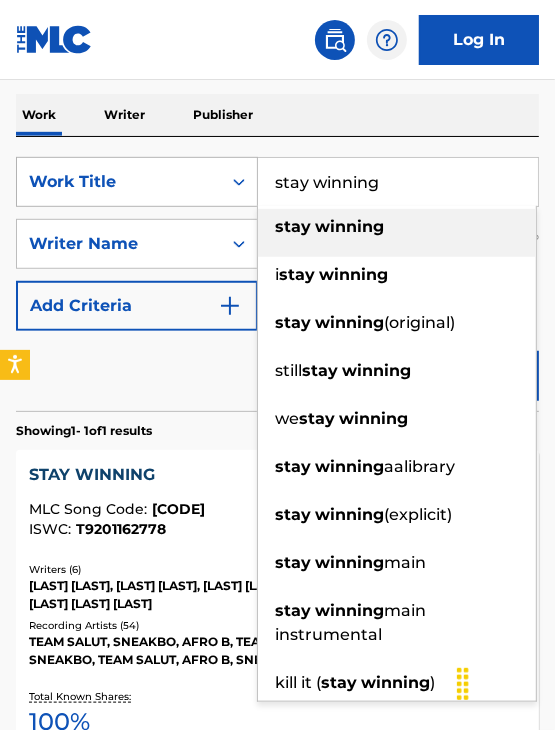 drag, startPoint x: 401, startPoint y: 185, endPoint x: 116, endPoint y: 155, distance: 286.5746 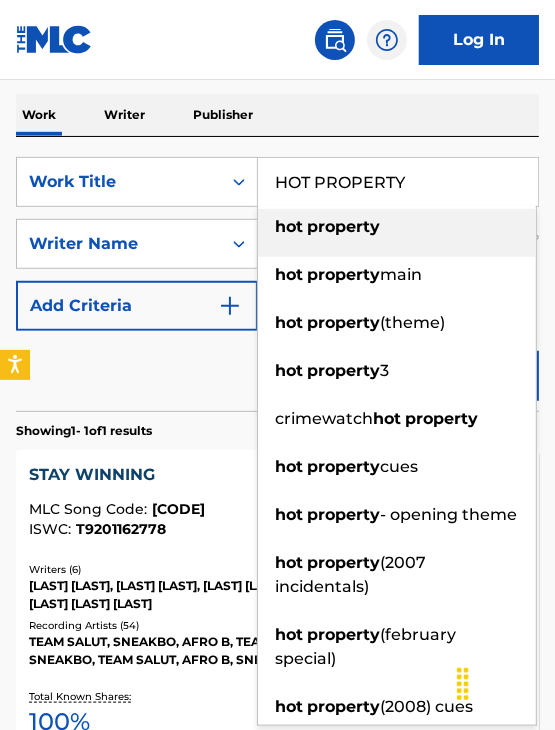 type on "HOT PROPERTY" 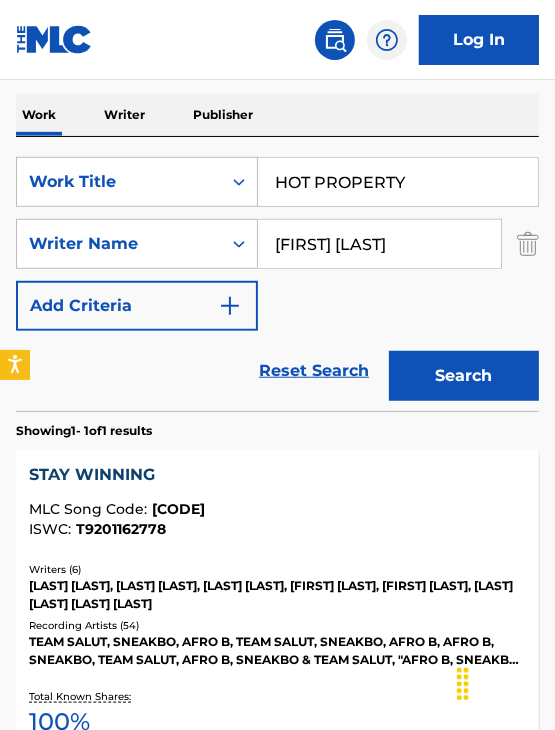 click on "Search" at bounding box center (464, 376) 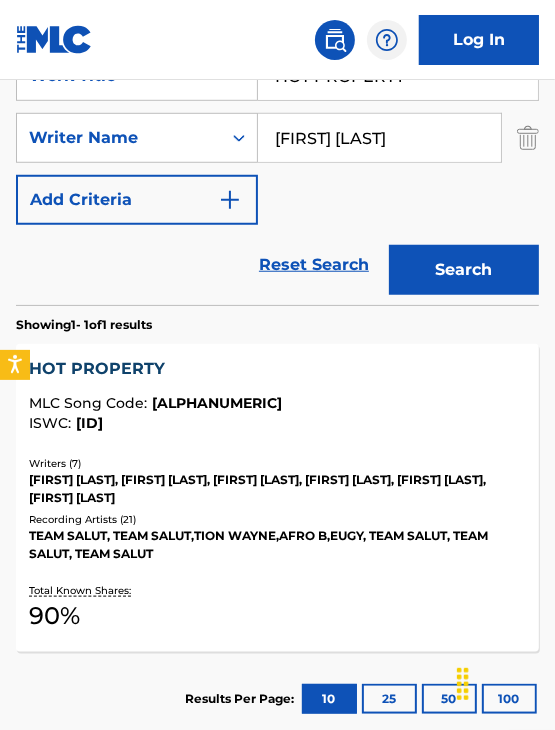 scroll, scrollTop: 467, scrollLeft: 0, axis: vertical 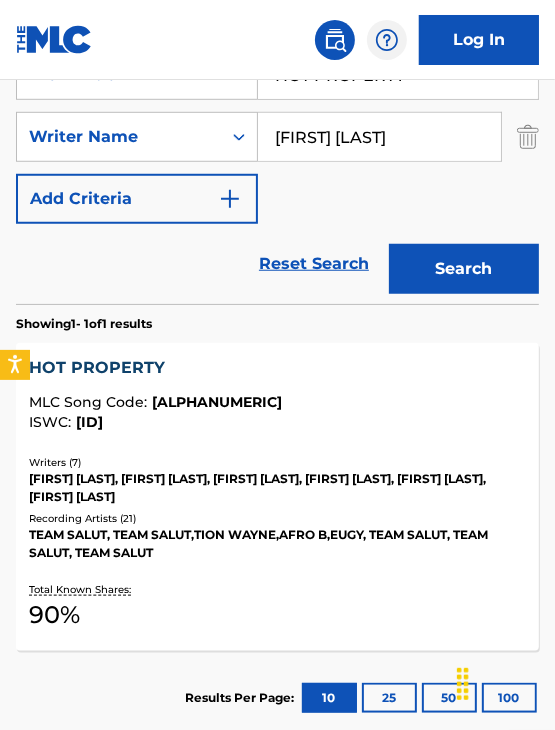 click on "HOT PROPERTY" at bounding box center [277, 368] 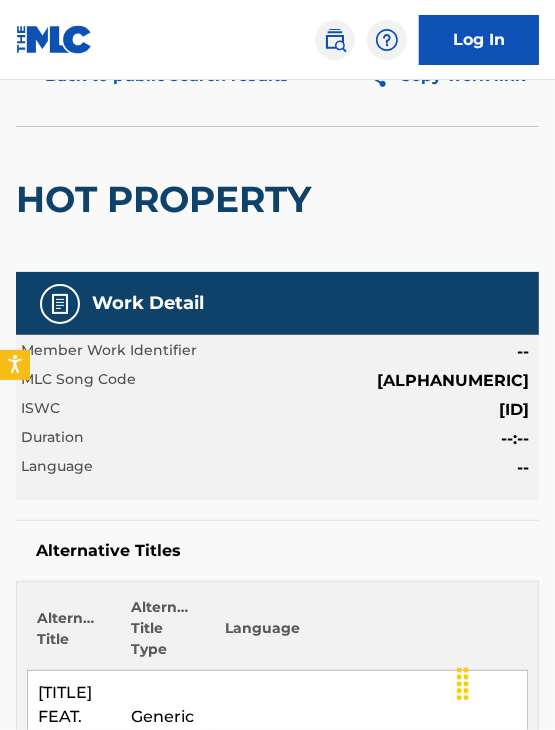 scroll, scrollTop: 0, scrollLeft: 0, axis: both 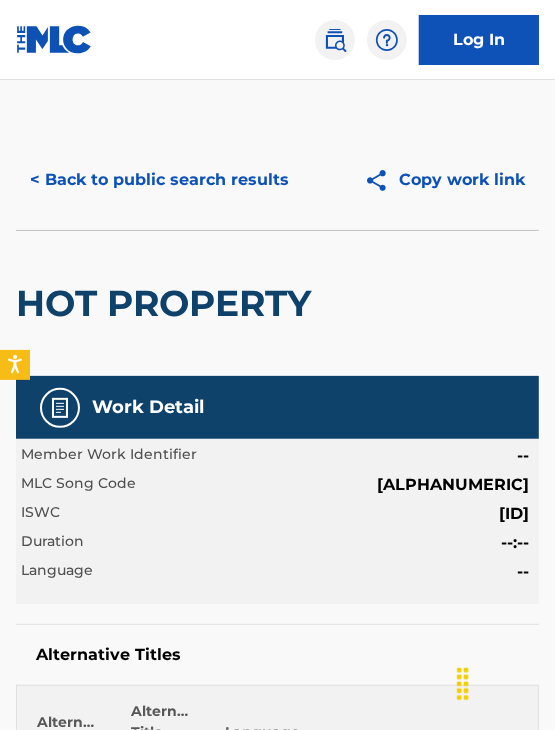 click on "< Back to public search results" at bounding box center [159, 180] 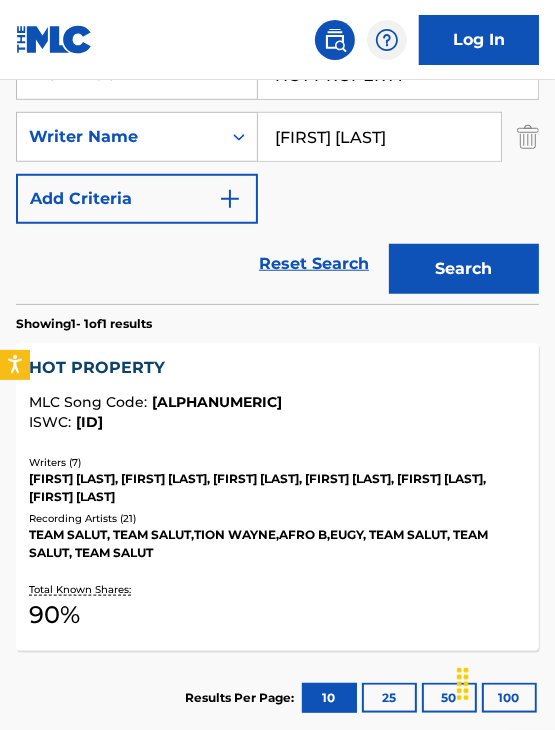 scroll, scrollTop: 410, scrollLeft: 0, axis: vertical 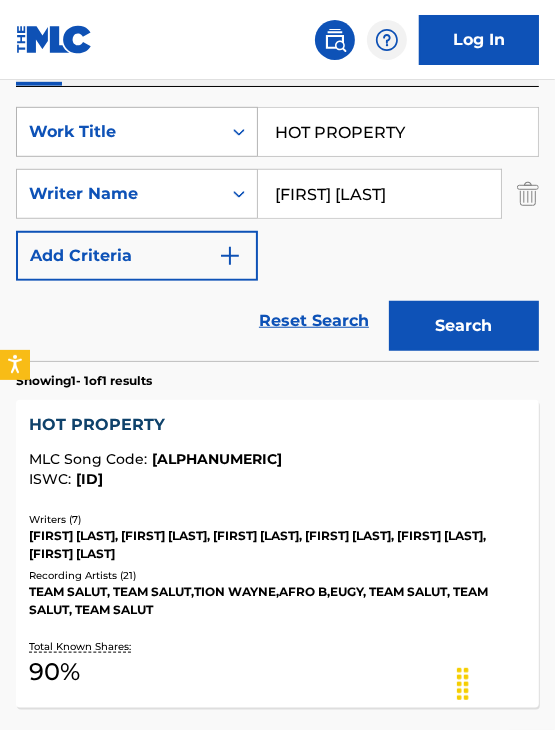 drag, startPoint x: 408, startPoint y: 137, endPoint x: 224, endPoint y: 108, distance: 186.2713 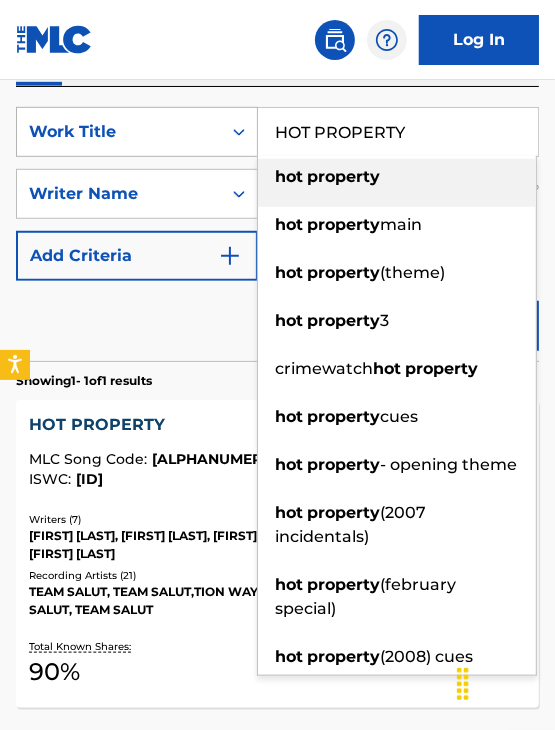 paste on "GONNA DO" 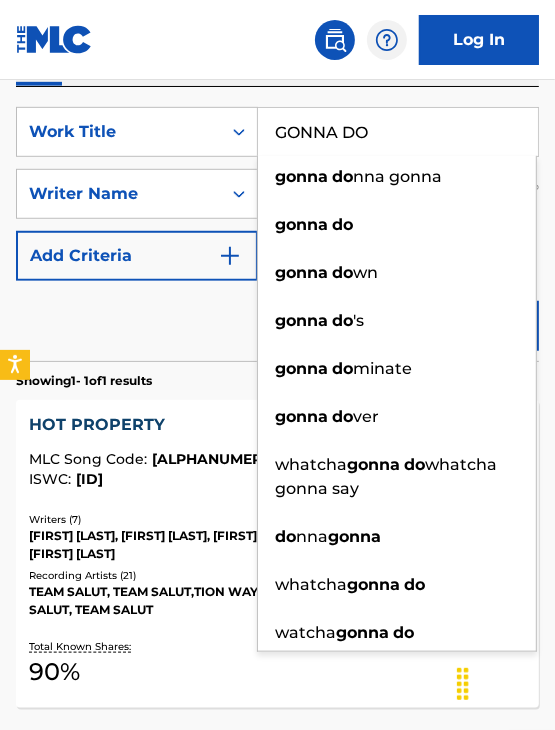 type on "GONNA DO" 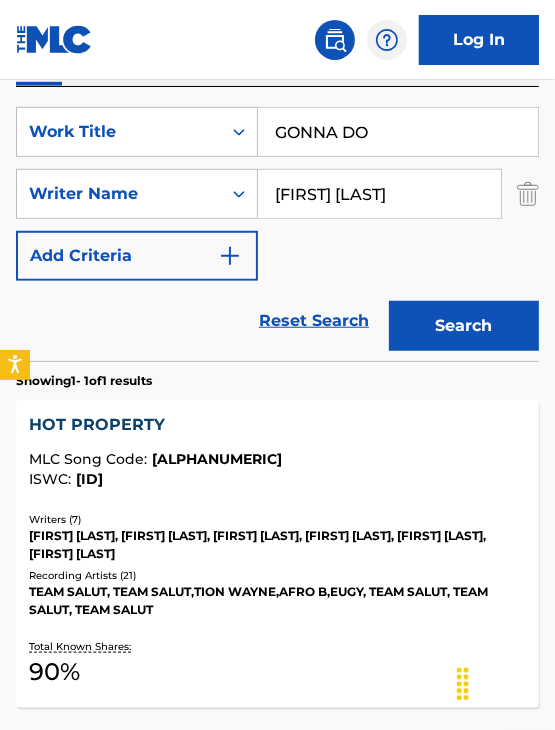 click on "Search" at bounding box center (464, 326) 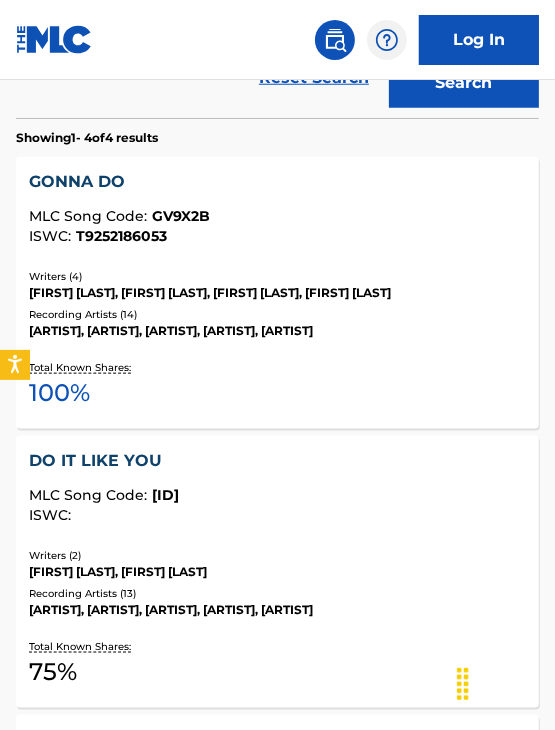 scroll, scrollTop: 652, scrollLeft: 0, axis: vertical 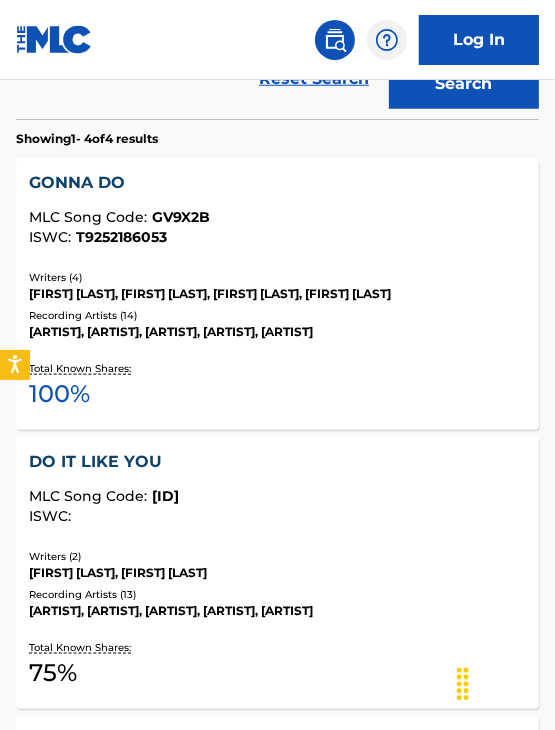 click on "GONNA DO" at bounding box center [277, 183] 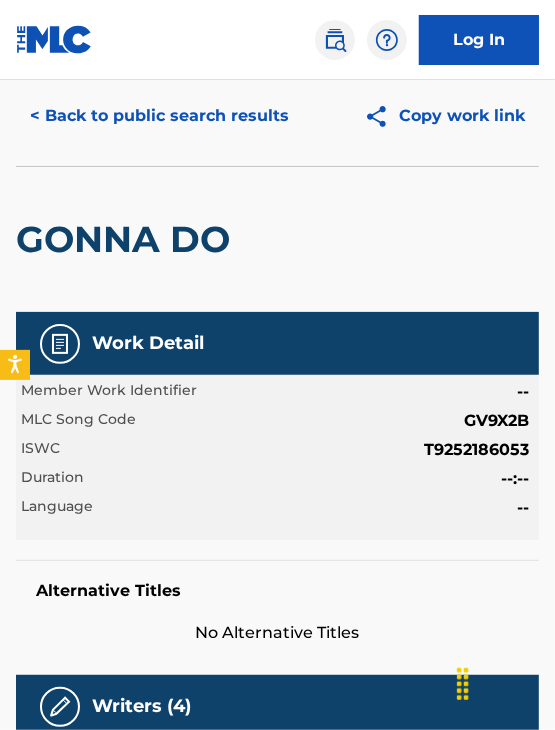 scroll, scrollTop: 0, scrollLeft: 0, axis: both 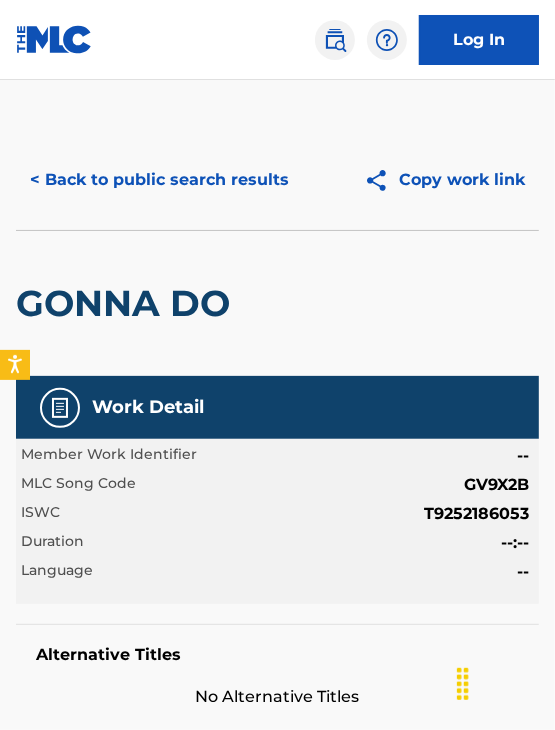 click on "< Back to public search results" at bounding box center [159, 180] 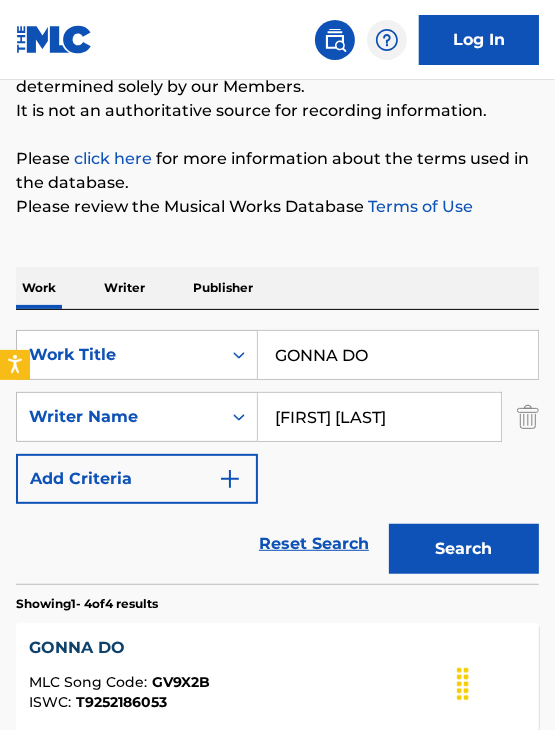 scroll, scrollTop: 0, scrollLeft: 0, axis: both 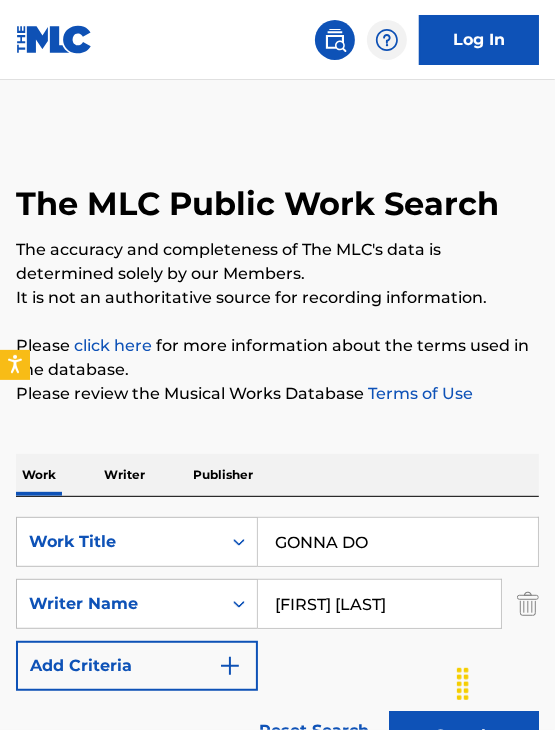 drag, startPoint x: 416, startPoint y: 541, endPoint x: 150, endPoint y: 456, distance: 279.2508 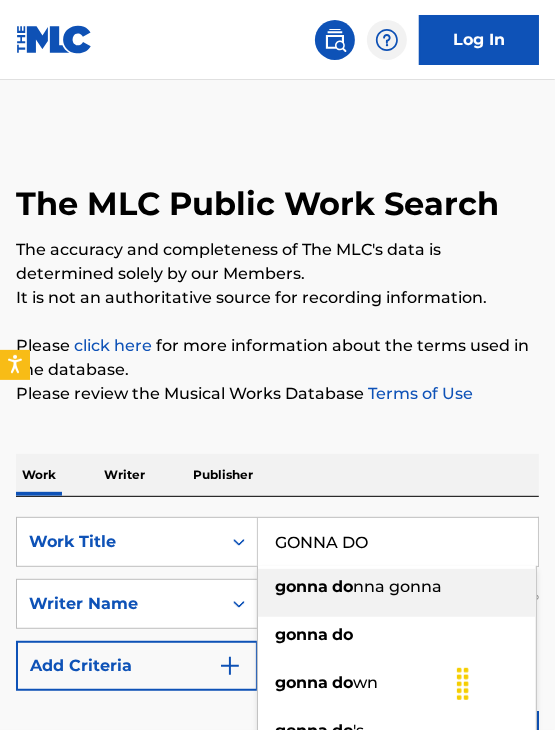 paste on "PERSONAL LOVER (TEAM SALUT REMIX)" 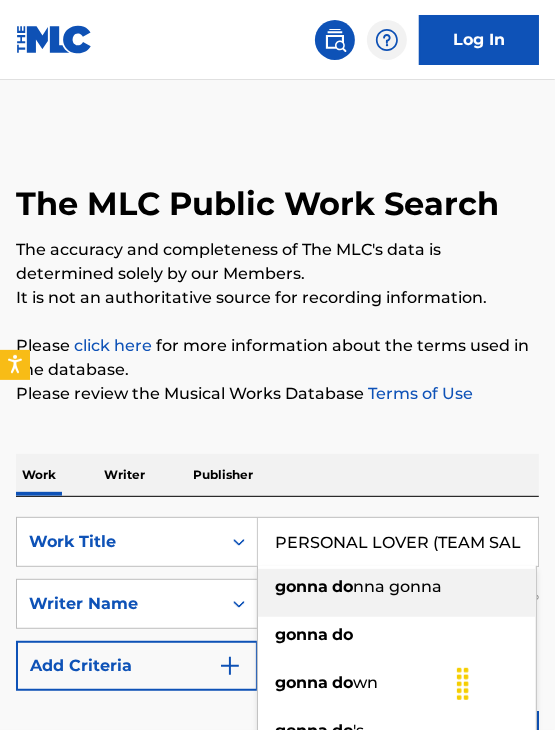 scroll, scrollTop: 0, scrollLeft: 80, axis: horizontal 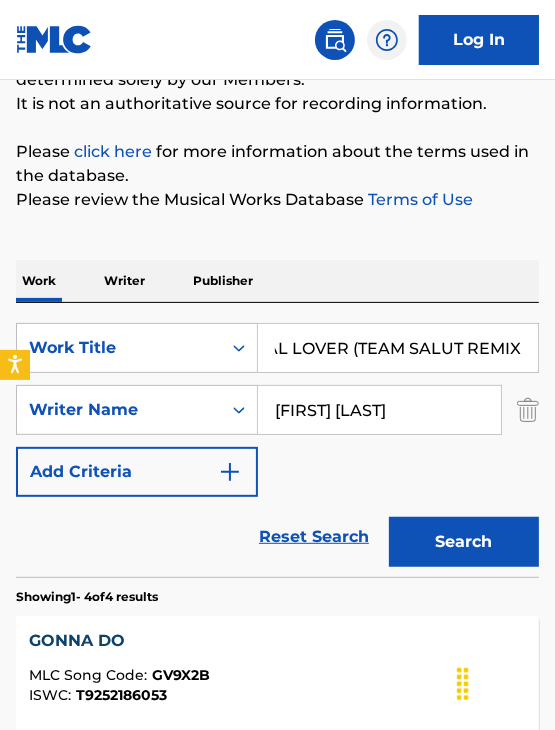 type on "PERSONAL LOVER (TEAM SALUT REMIX)" 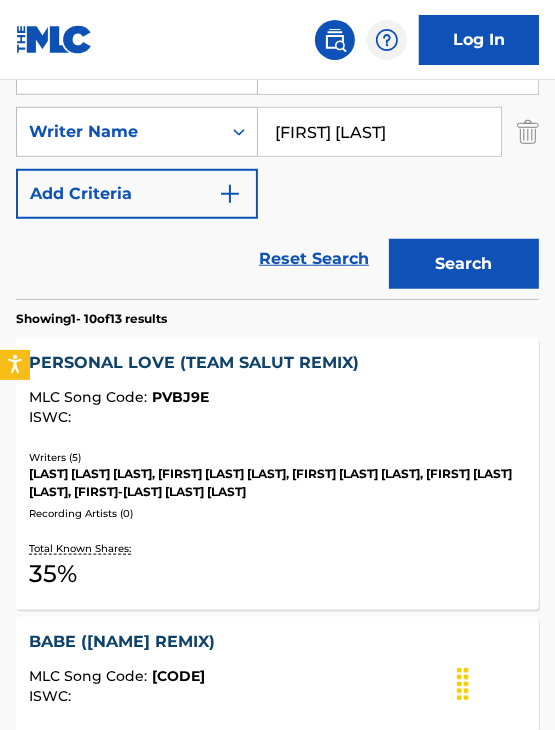scroll, scrollTop: 473, scrollLeft: 0, axis: vertical 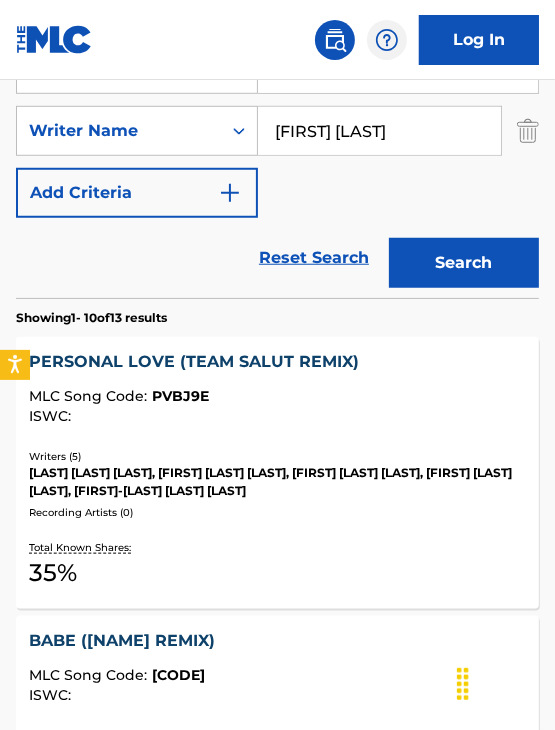 click on "[LAST] [LAST] [LAST], [FIRST] [LAST] [LAST], [FIRST] [LAST] [LAST], [FIRST] [LAST] [LAST], [FIRST]-[LAST] [LAST] [LAST]" at bounding box center [277, 482] 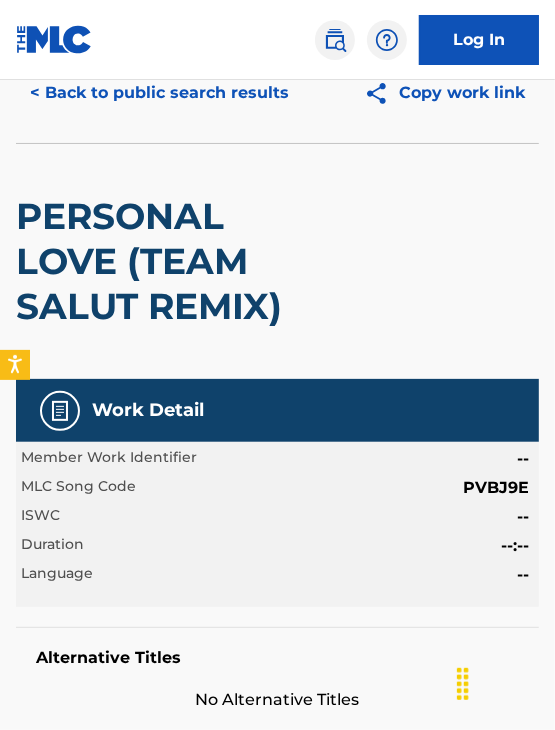 scroll, scrollTop: 0, scrollLeft: 0, axis: both 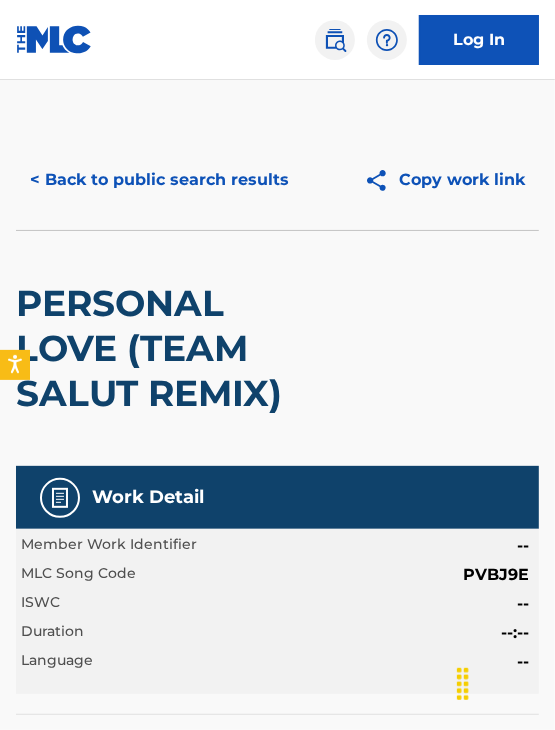click on "< Back to public search results" at bounding box center (159, 180) 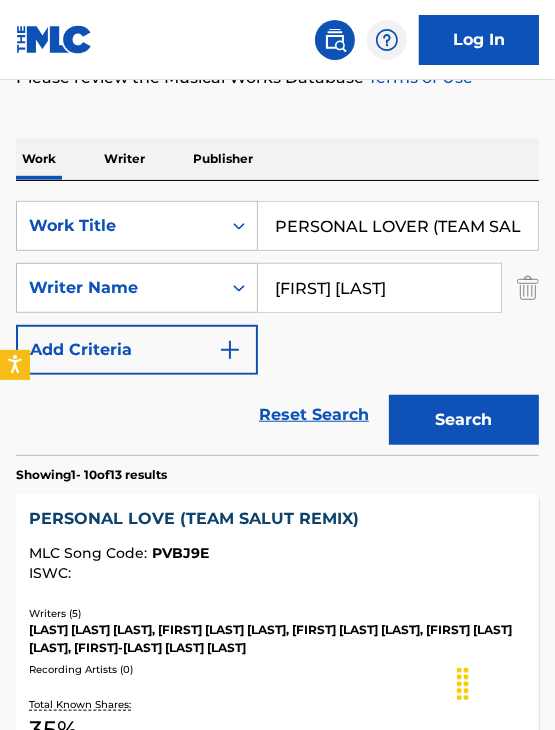 scroll, scrollTop: 312, scrollLeft: 0, axis: vertical 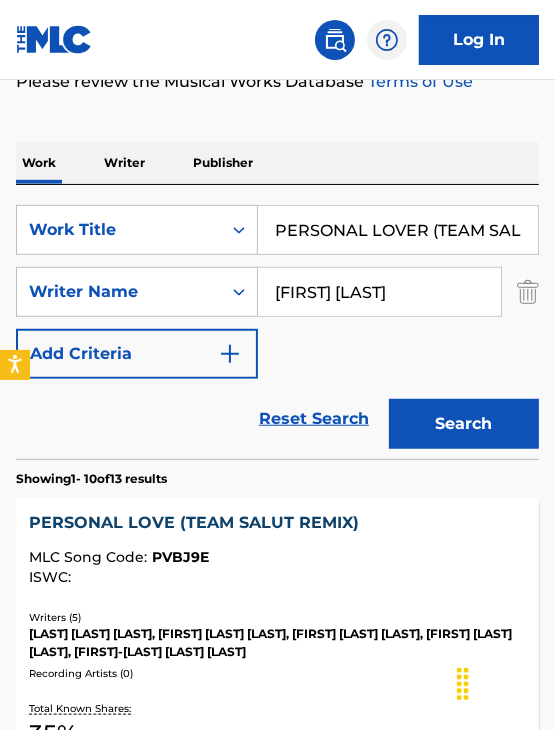 click on "PERSONAL LOVER (TEAM SALUT REMIX)" at bounding box center [398, 230] 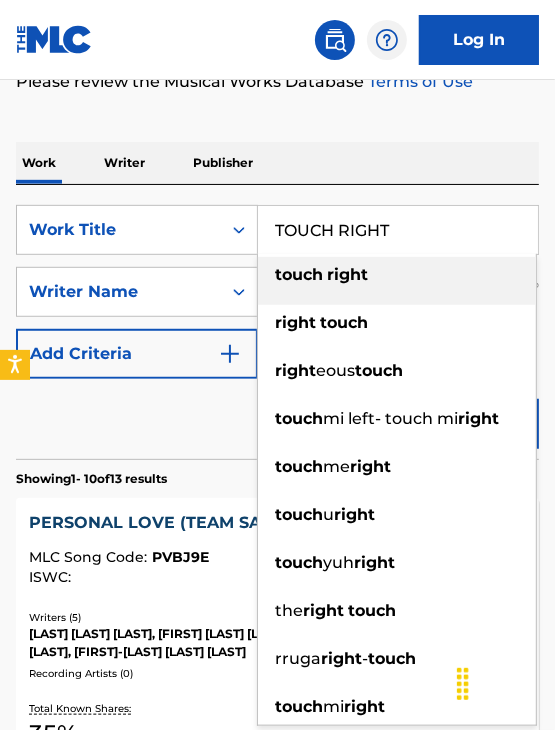 click on "touch   right" at bounding box center (397, 275) 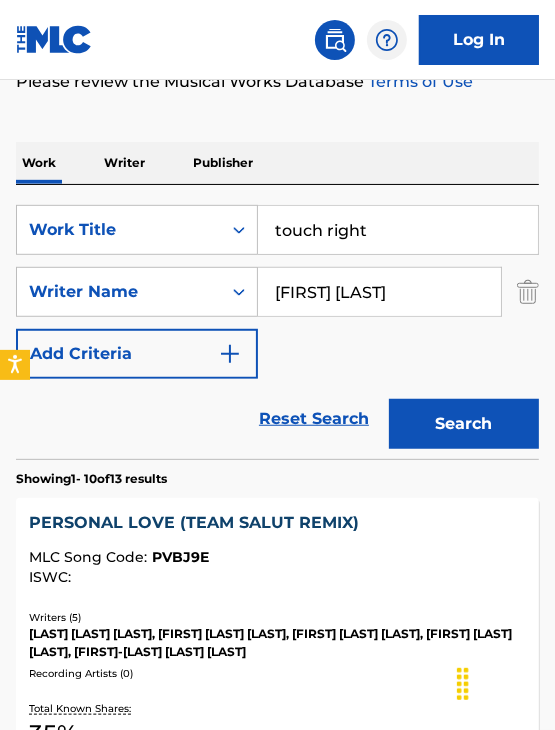 click on "Search" at bounding box center [464, 424] 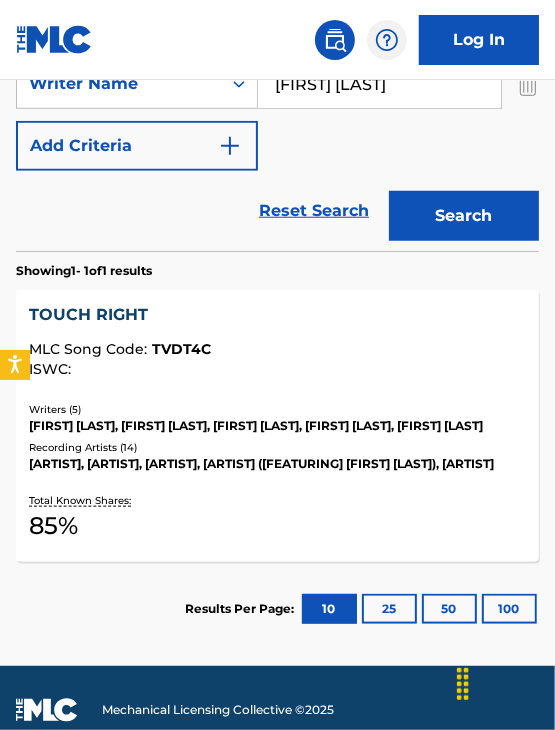 scroll, scrollTop: 520, scrollLeft: 0, axis: vertical 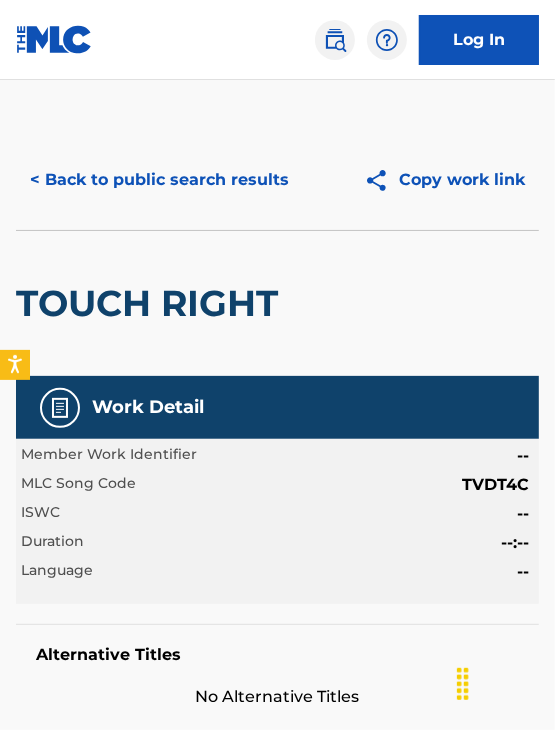 click on "< Back to public search results" at bounding box center (159, 180) 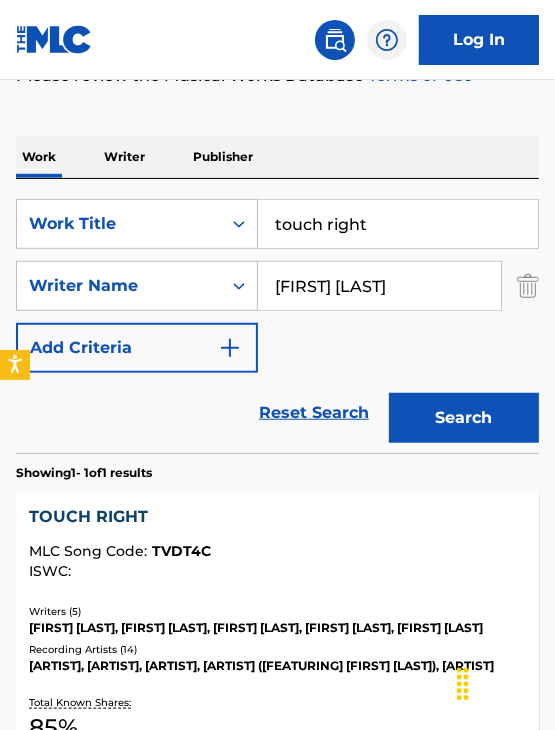 scroll, scrollTop: 313, scrollLeft: 0, axis: vertical 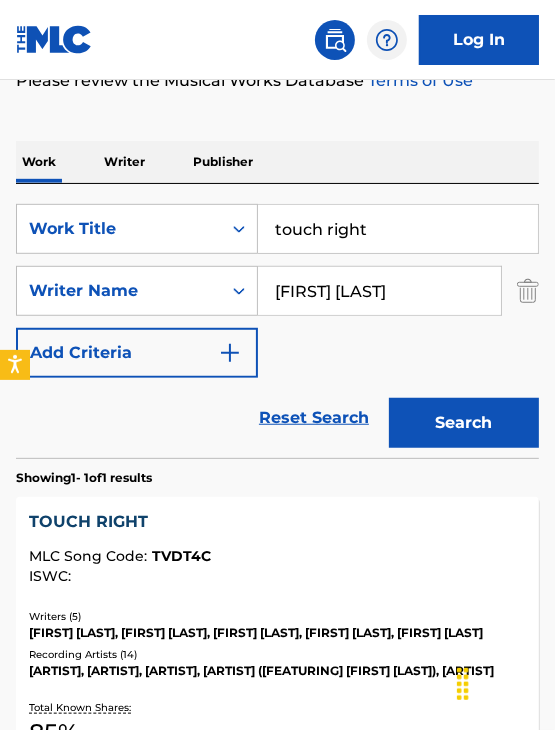 drag, startPoint x: 388, startPoint y: 214, endPoint x: 210, endPoint y: 185, distance: 180.3469 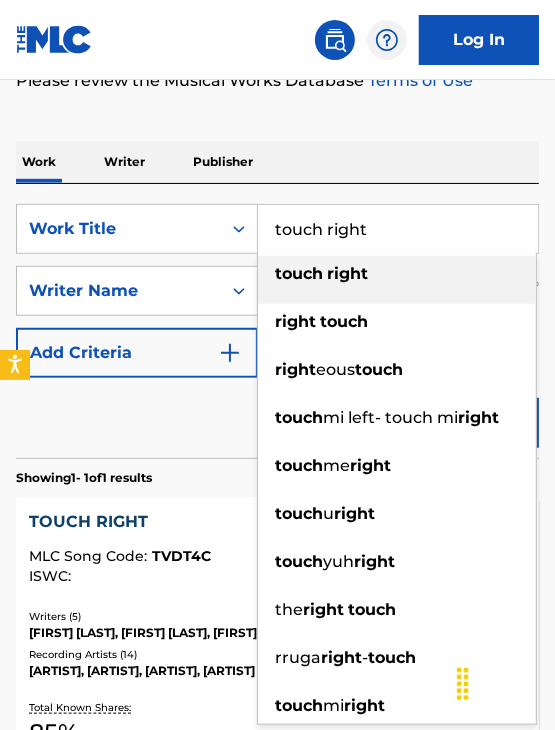 paste on "BABE ([NAME] REMIX)" 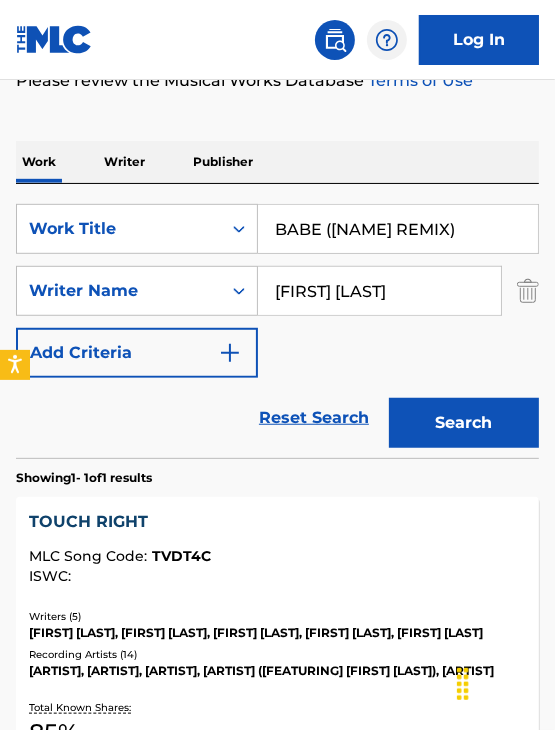 type on "BABE ([NAME] REMIX)" 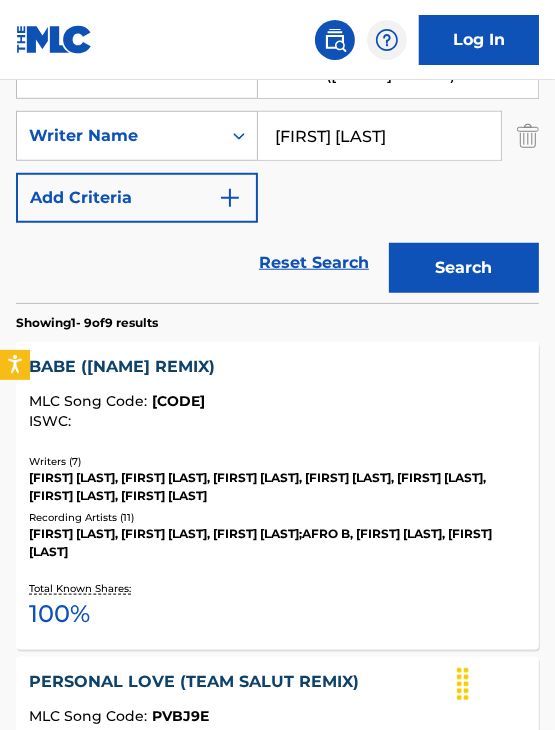 scroll, scrollTop: 470, scrollLeft: 0, axis: vertical 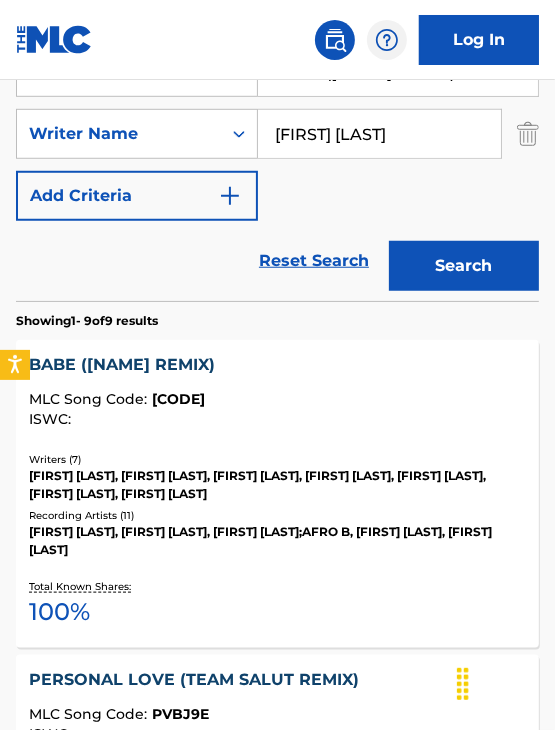 click on "BABE ([NAME] REMIX)" at bounding box center [277, 365] 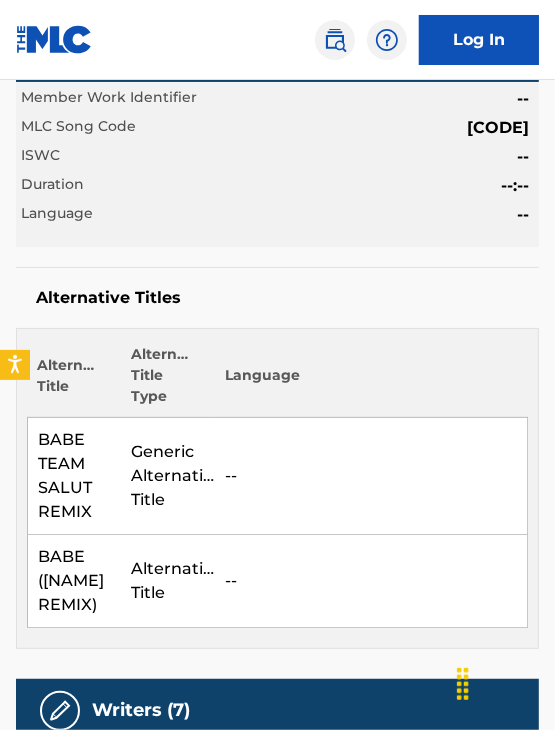scroll, scrollTop: 0, scrollLeft: 0, axis: both 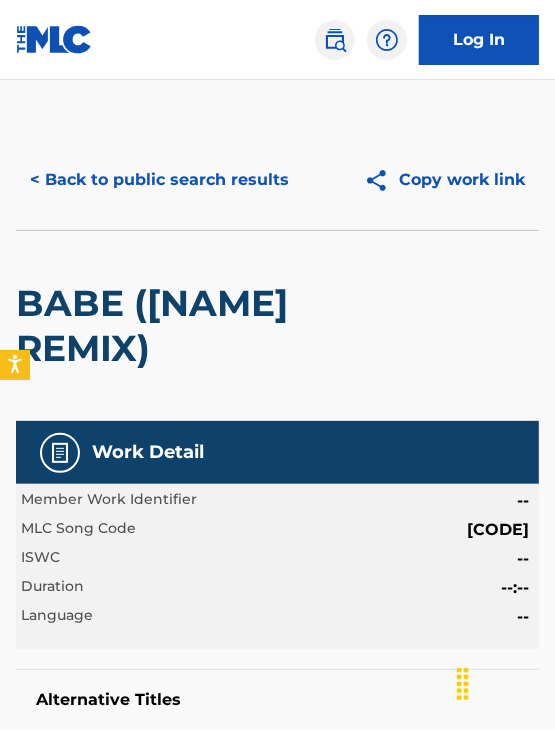 click on "< Back to public search results Copy work link" at bounding box center [277, 180] 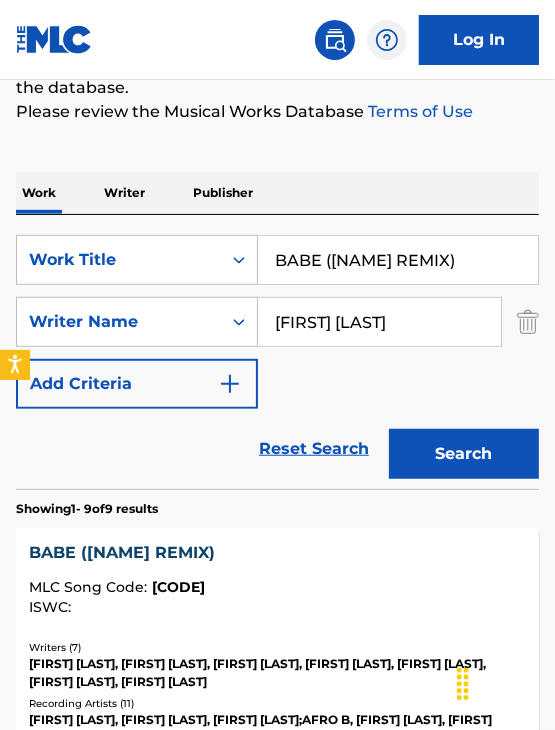 scroll, scrollTop: 277, scrollLeft: 0, axis: vertical 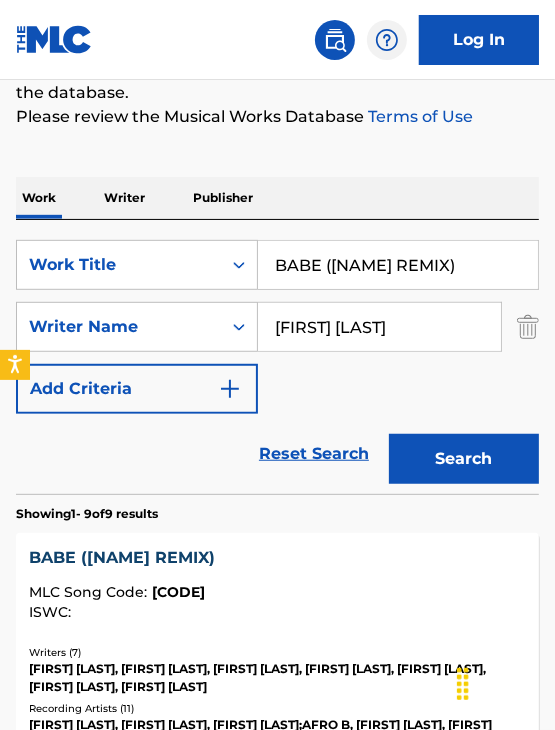 click on "BABE ([NAME] REMIX)" at bounding box center [398, 265] 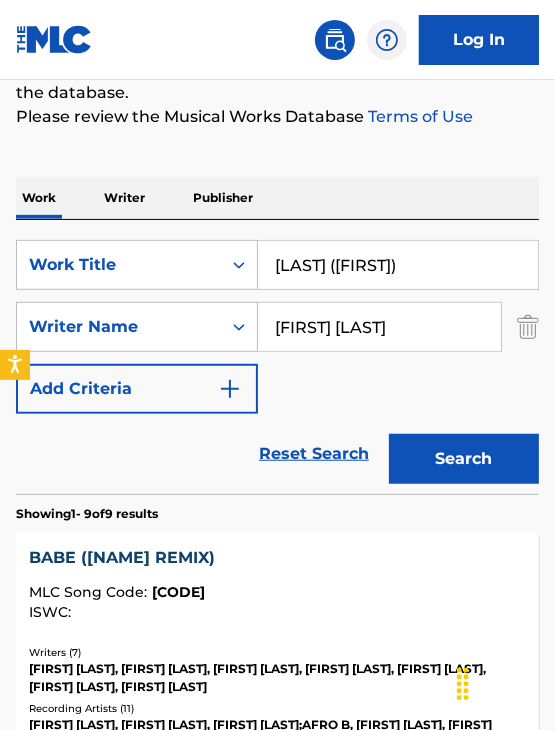 type on "[LAST] ([FIRST])" 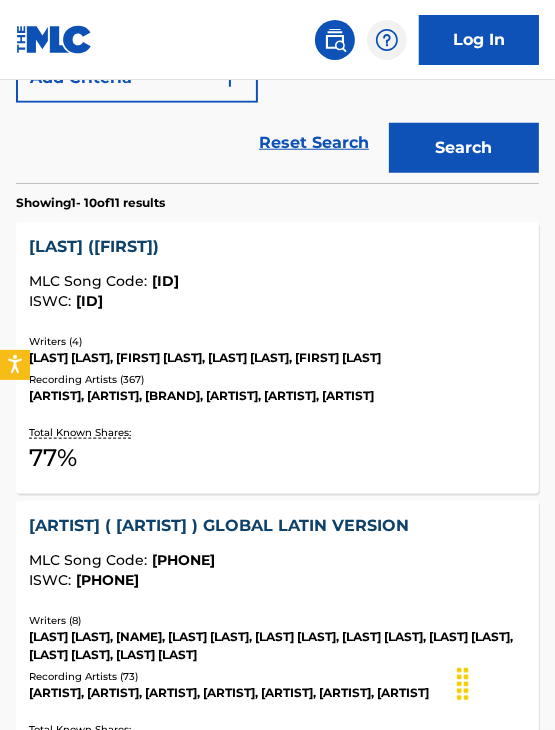 scroll, scrollTop: 589, scrollLeft: 0, axis: vertical 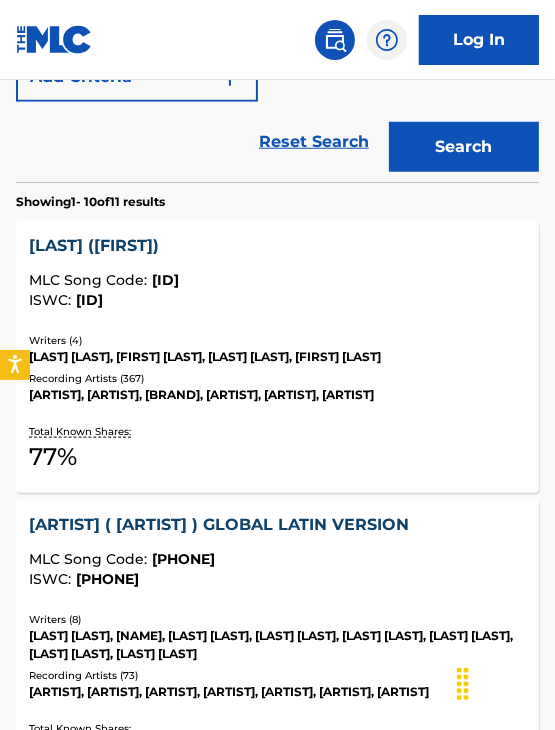 click on "[LAST] ([FIRST])" at bounding box center [277, 246] 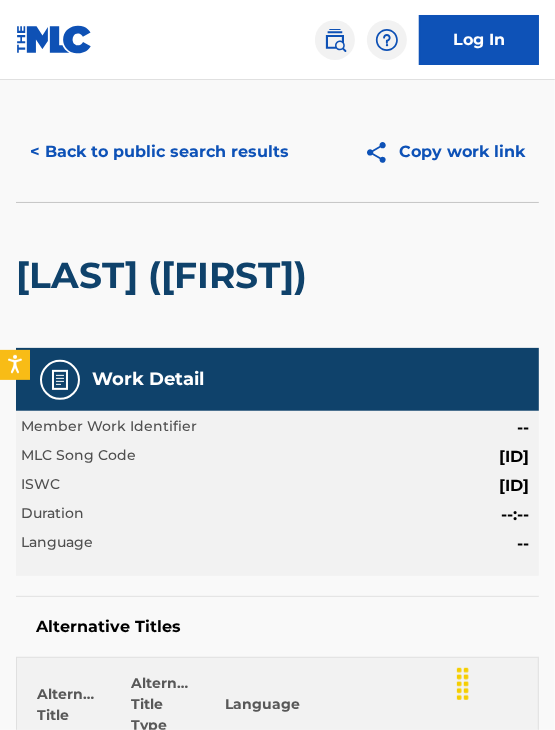 scroll, scrollTop: 0, scrollLeft: 0, axis: both 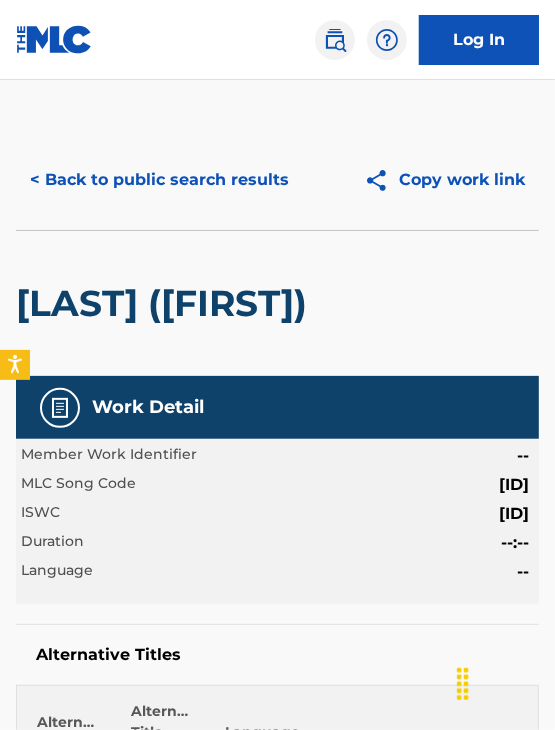 click on "< Back to public search results" at bounding box center [159, 180] 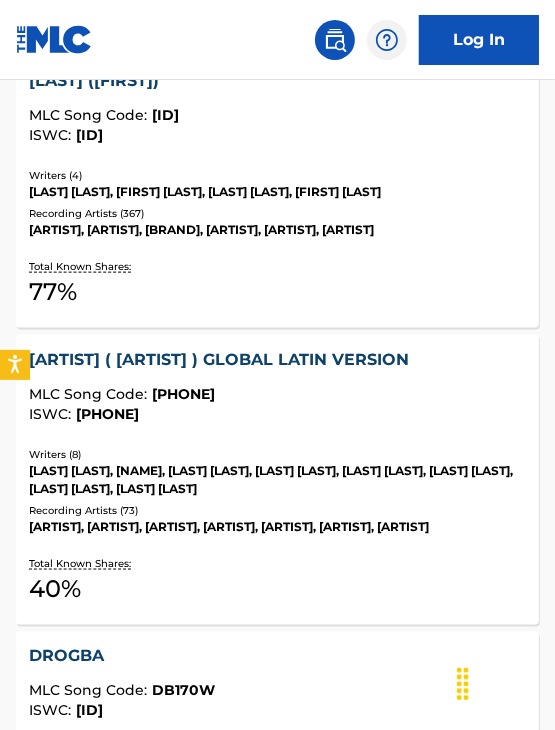 scroll, scrollTop: 795, scrollLeft: 0, axis: vertical 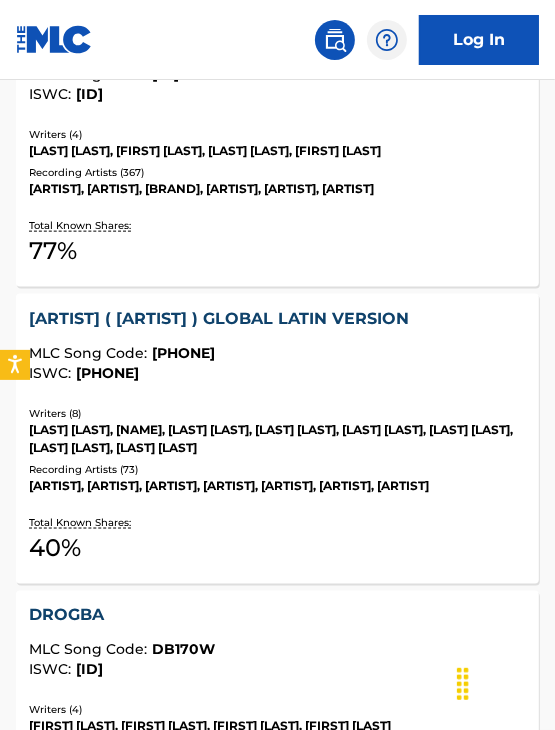 click on "[ARTIST] ( [ARTIST] ) GLOBAL LATIN VERSION" at bounding box center (277, 319) 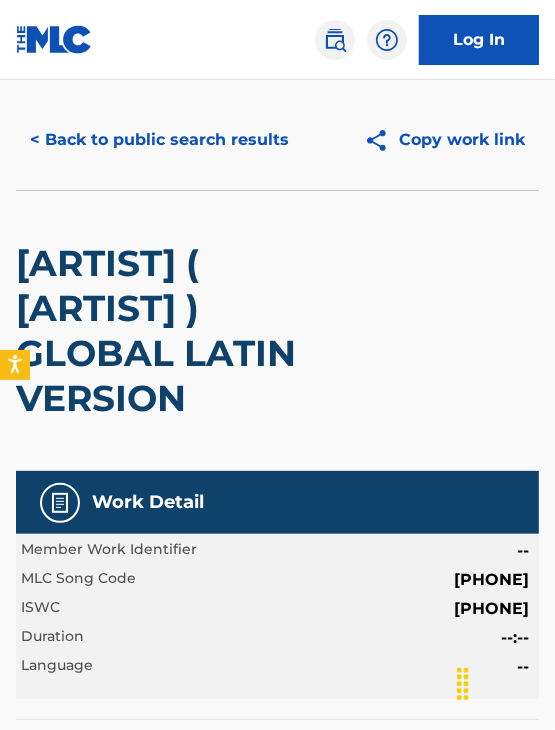 scroll, scrollTop: 0, scrollLeft: 0, axis: both 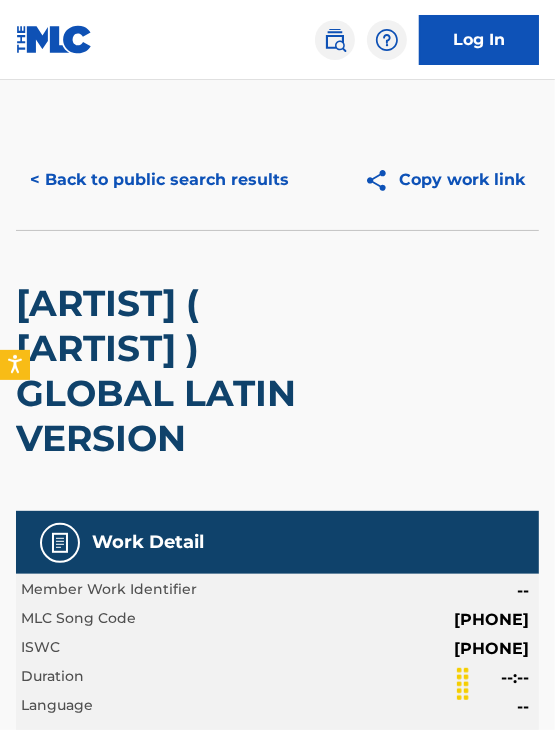 click on "< Back to public search results" at bounding box center [159, 180] 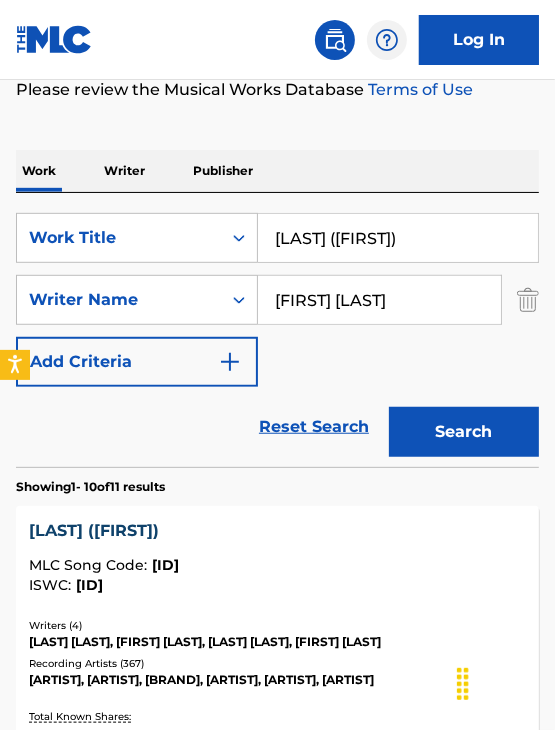 scroll, scrollTop: 0, scrollLeft: 0, axis: both 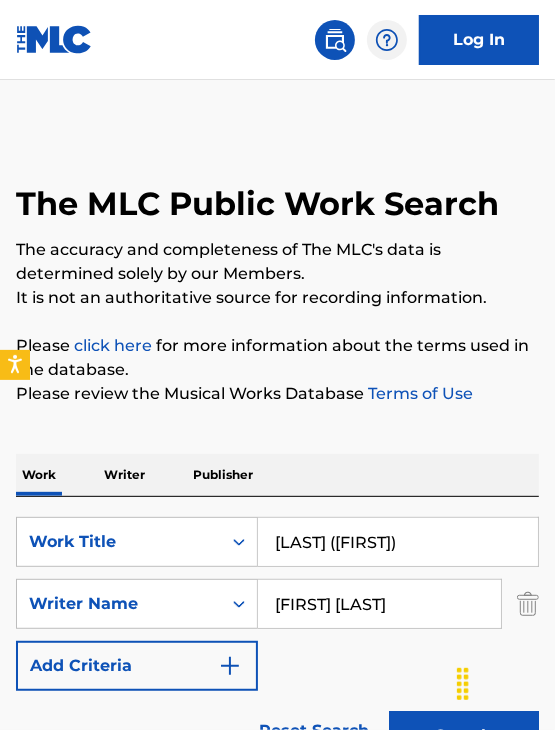 drag, startPoint x: 446, startPoint y: 547, endPoint x: 169, endPoint y: 468, distance: 288.04514 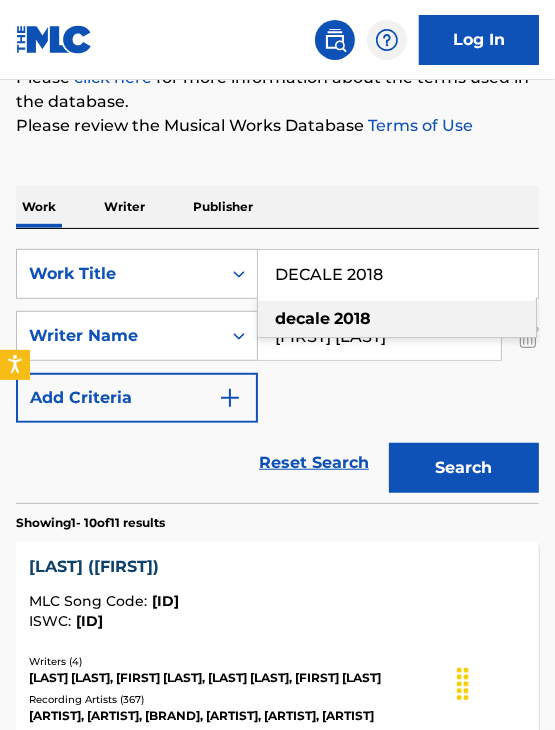 scroll, scrollTop: 272, scrollLeft: 0, axis: vertical 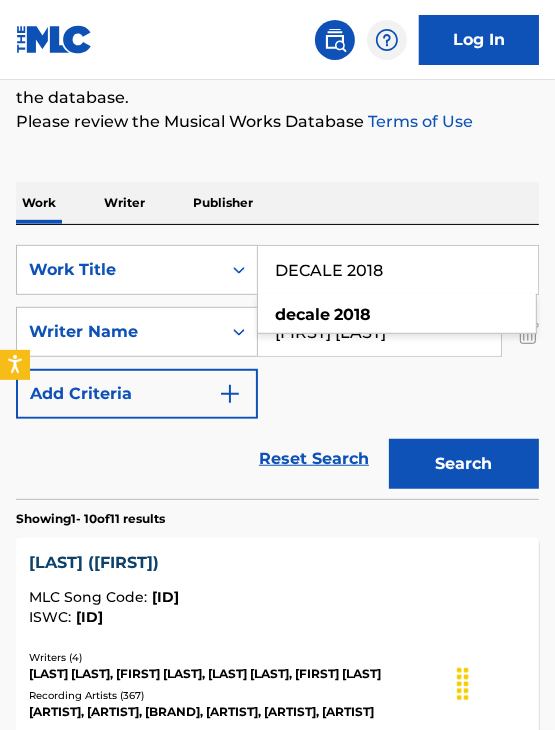 type on "DECALE 2018" 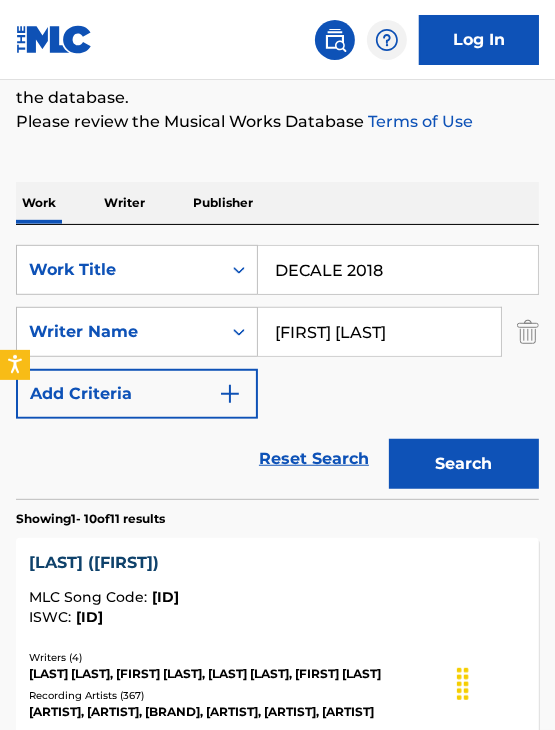 click on "Search" at bounding box center (464, 464) 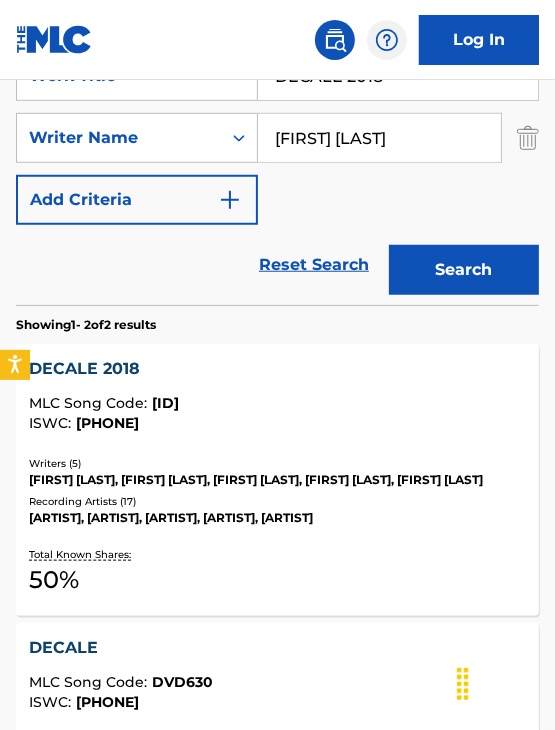 scroll, scrollTop: 467, scrollLeft: 0, axis: vertical 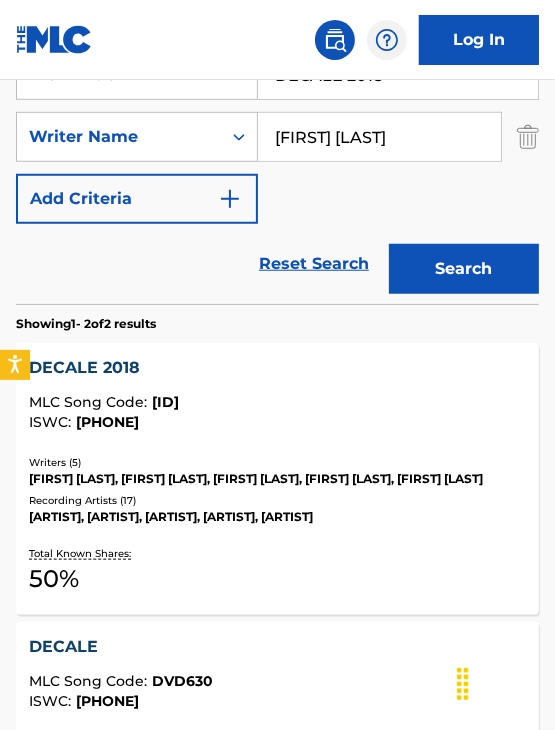 click on "DECALE 2018" at bounding box center [277, 368] 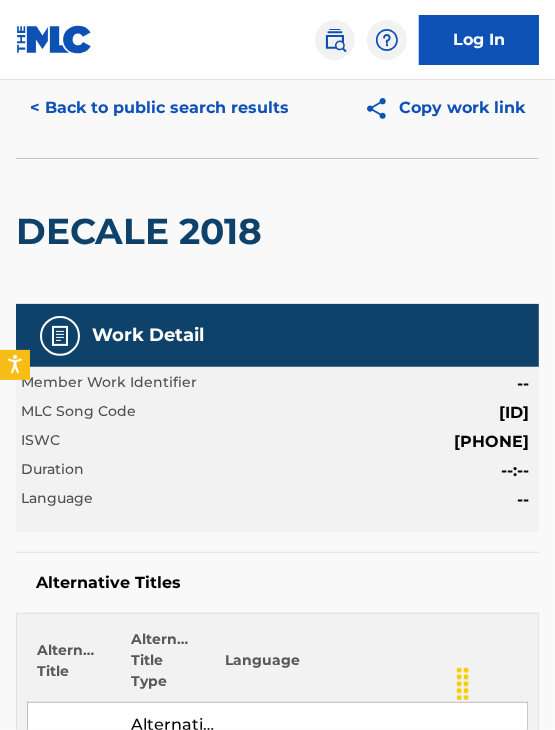 scroll, scrollTop: 0, scrollLeft: 0, axis: both 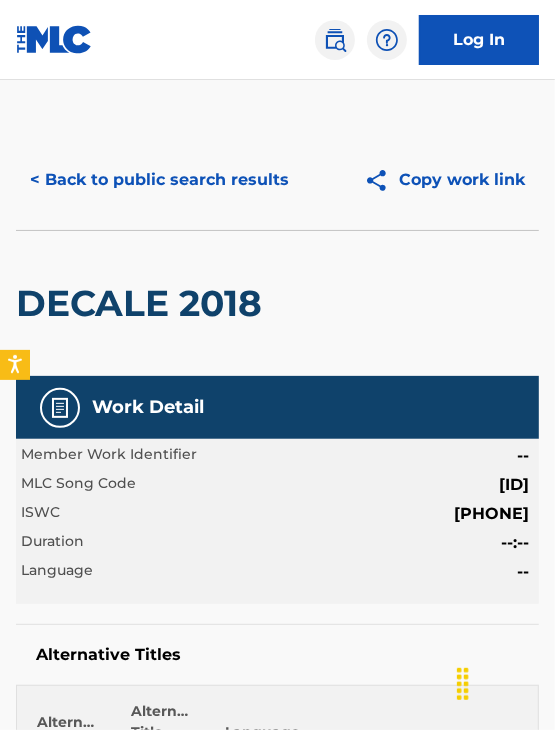click on "< Back to public search results" at bounding box center (159, 180) 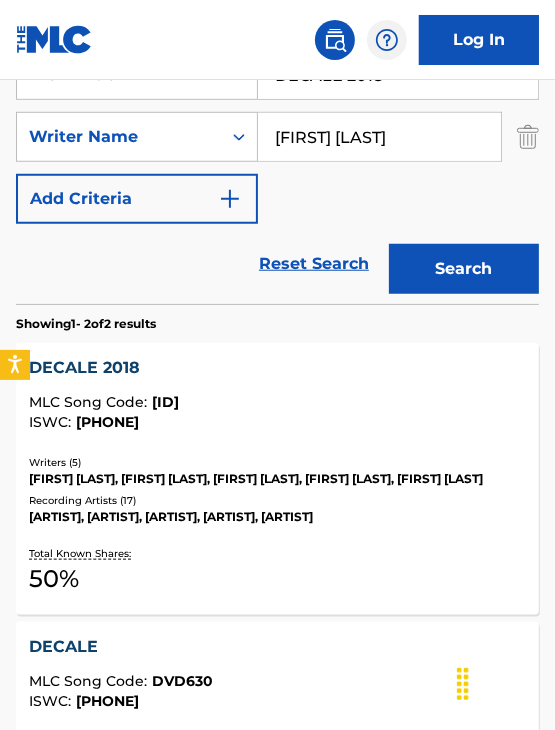 click on "Reset Search Search" at bounding box center [277, 264] 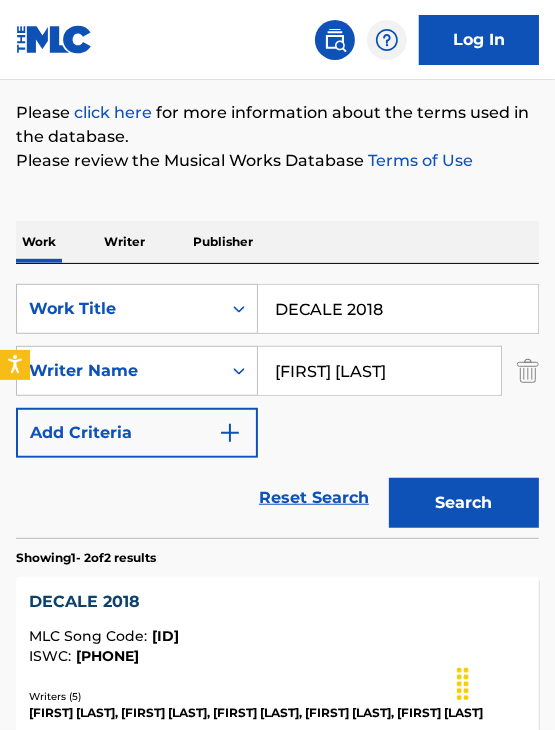 scroll, scrollTop: 231, scrollLeft: 0, axis: vertical 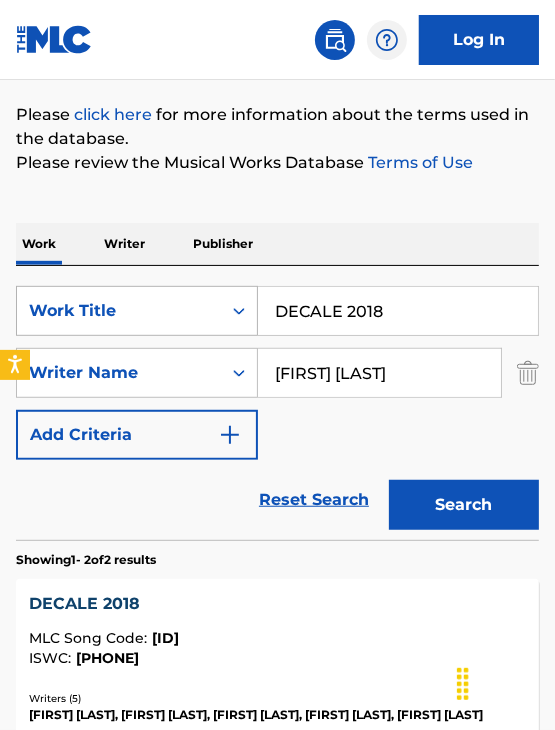 drag, startPoint x: 390, startPoint y: 320, endPoint x: 248, endPoint y: 297, distance: 143.85062 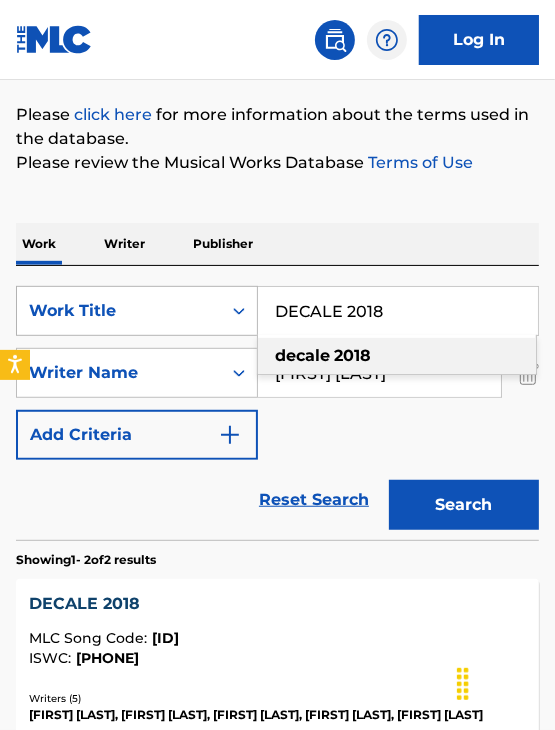 paste on "JE T'AIME" 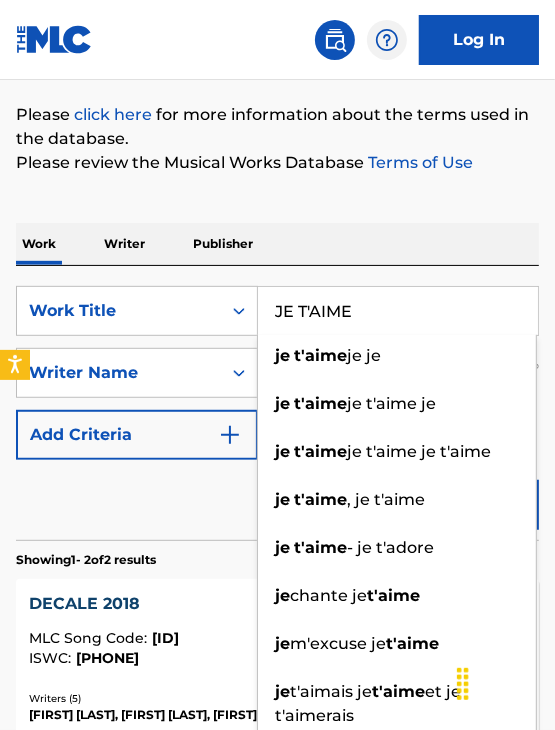 type on "JE T'AIME" 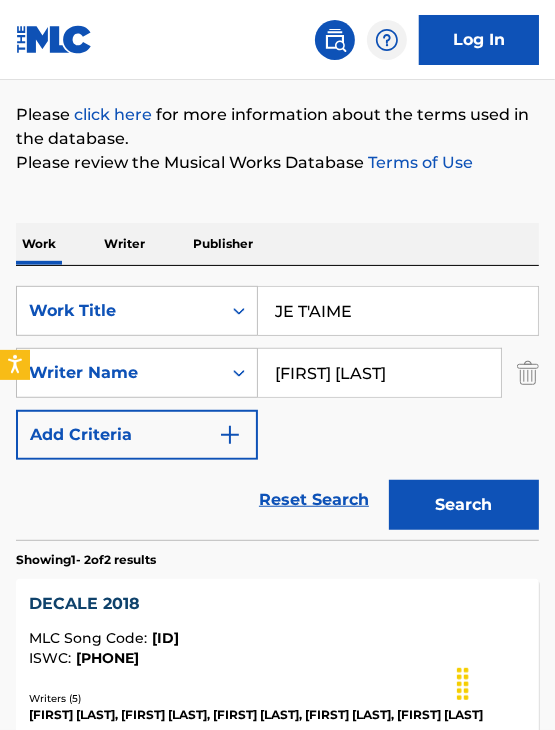 click on "Work Writer Publisher" at bounding box center [277, 244] 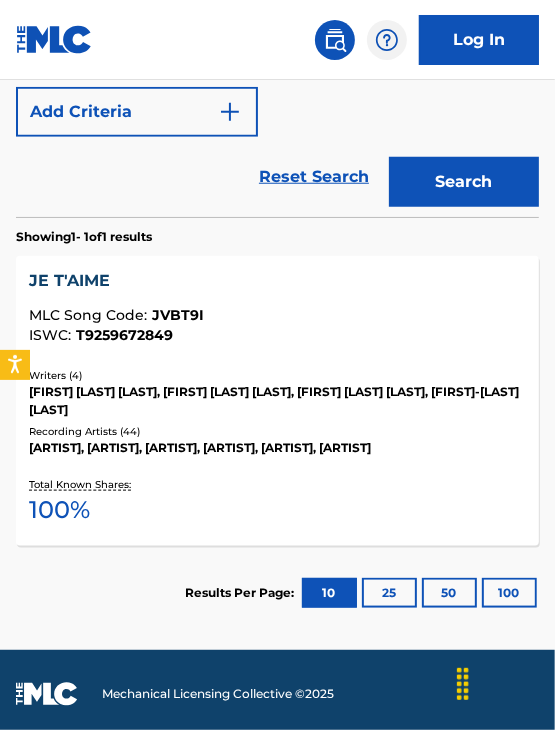 scroll, scrollTop: 555, scrollLeft: 0, axis: vertical 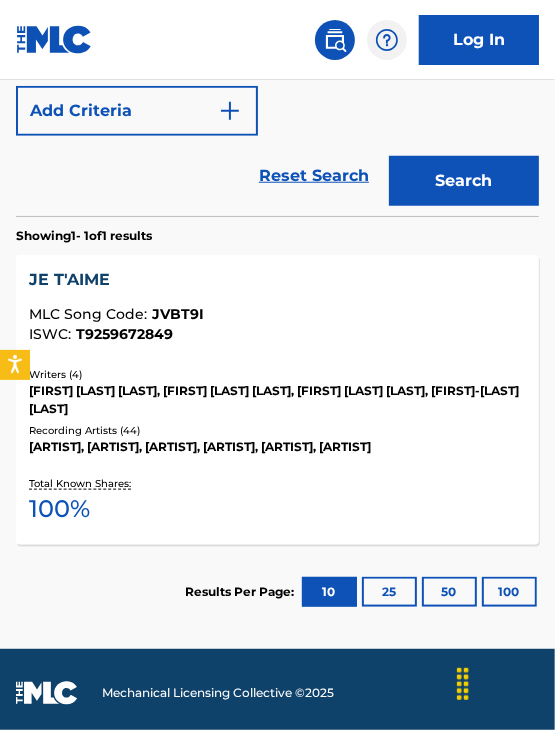 click on "JE T'AIME" at bounding box center (277, 280) 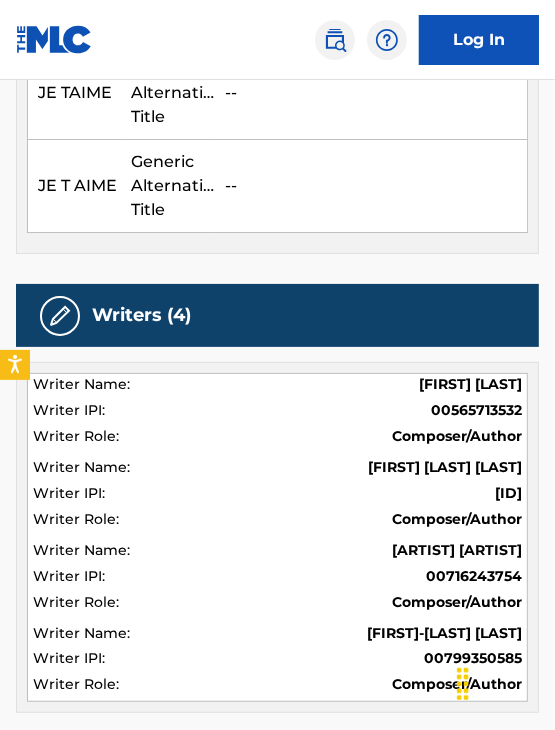 scroll, scrollTop: 0, scrollLeft: 0, axis: both 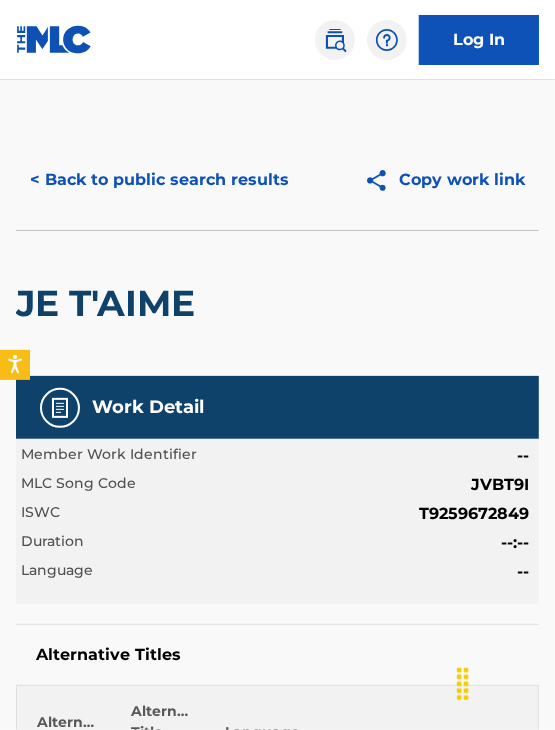 click on "< Back to public search results" at bounding box center [159, 180] 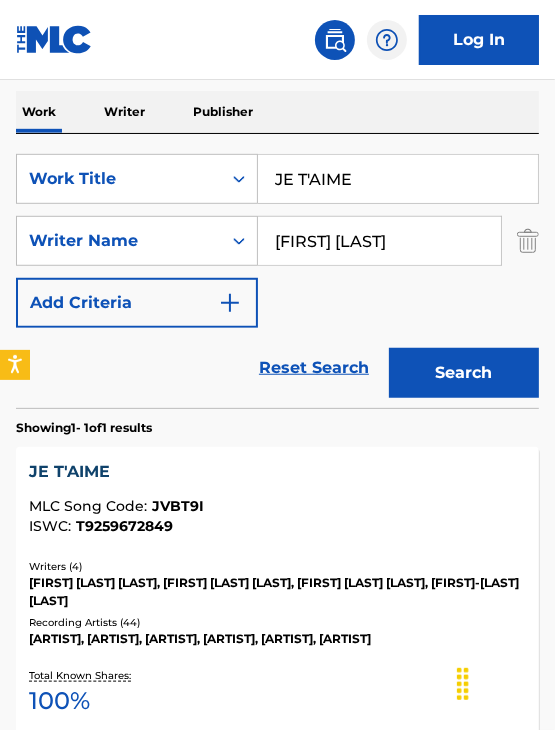 scroll, scrollTop: 362, scrollLeft: 0, axis: vertical 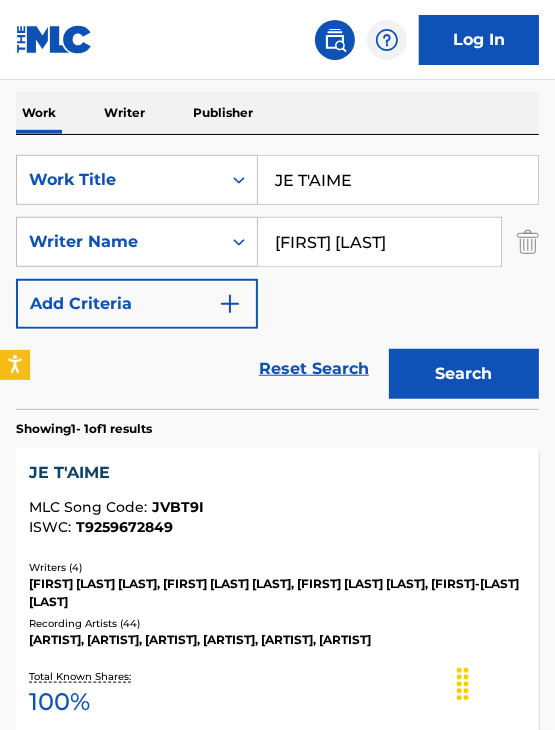 drag, startPoint x: 388, startPoint y: 189, endPoint x: 157, endPoint y: 102, distance: 246.84003 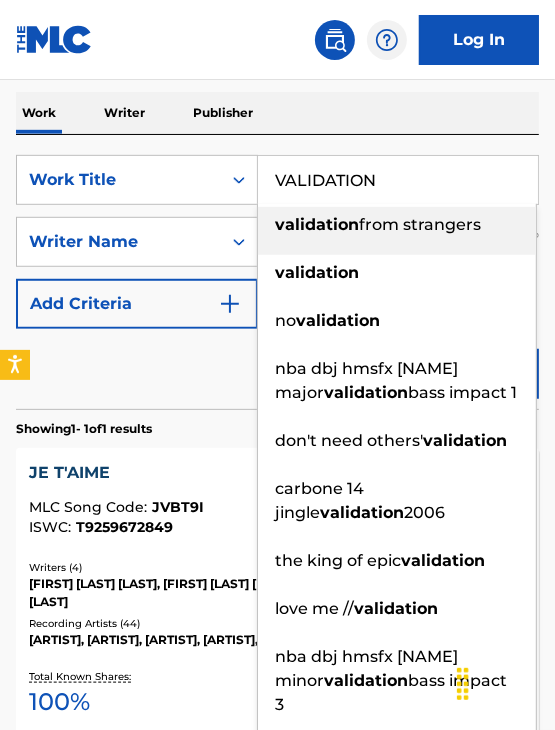 type on "VALIDATION" 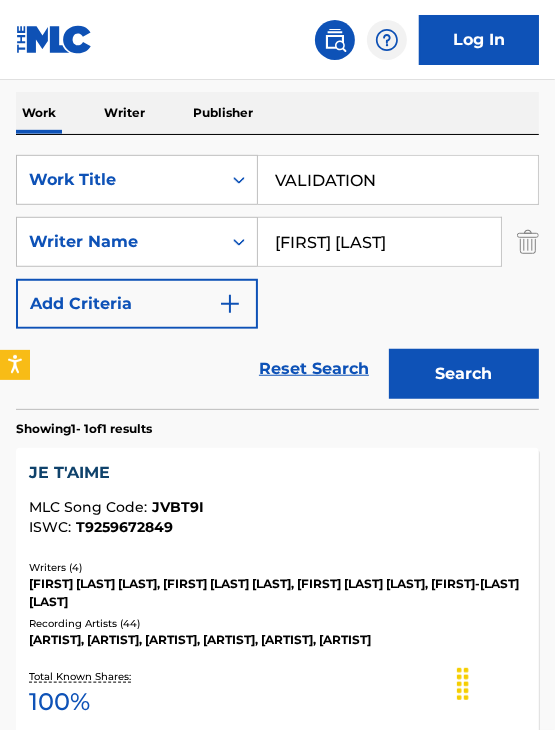 click on "SearchWithCriteria5be1e412-6ac3-4cd3-94ef-db4b9f98a892 Work Title VALIDATION SearchWithCriteria743f09ae-4461-42cf-9784-8aebfa957ec3 Writer Name [FIRST] [LAST] Add Criteria Reset Search Search" at bounding box center (277, 272) 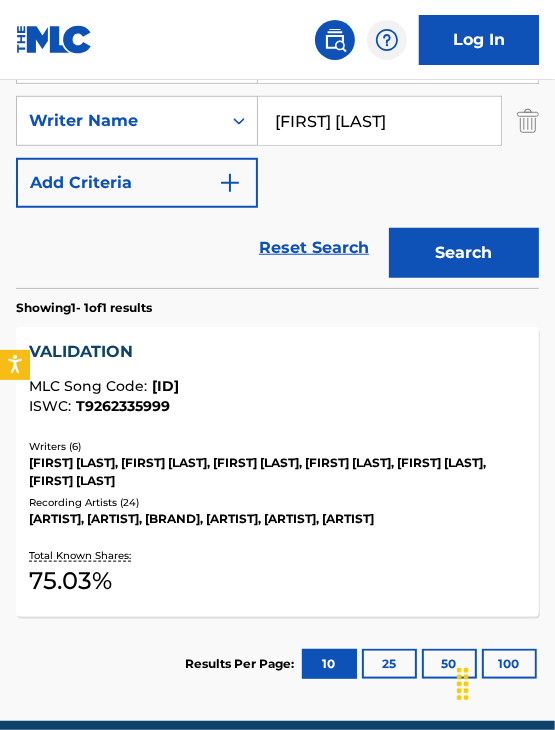 scroll, scrollTop: 484, scrollLeft: 0, axis: vertical 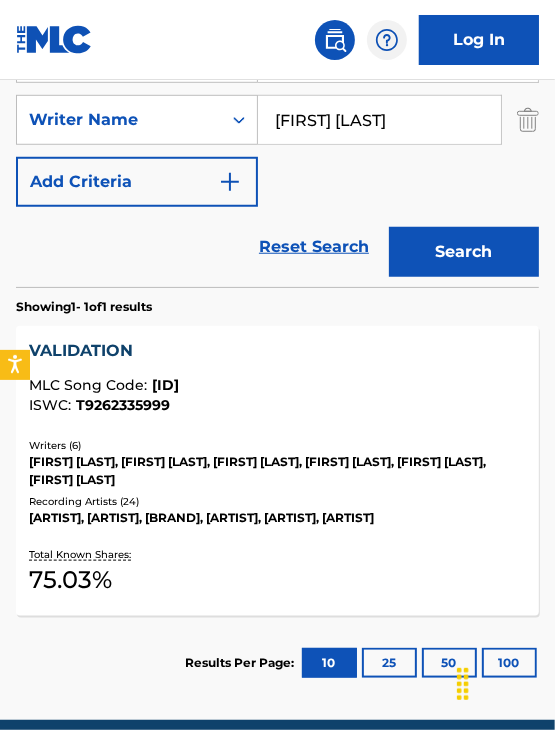 click on "VALIDATION" at bounding box center (277, 351) 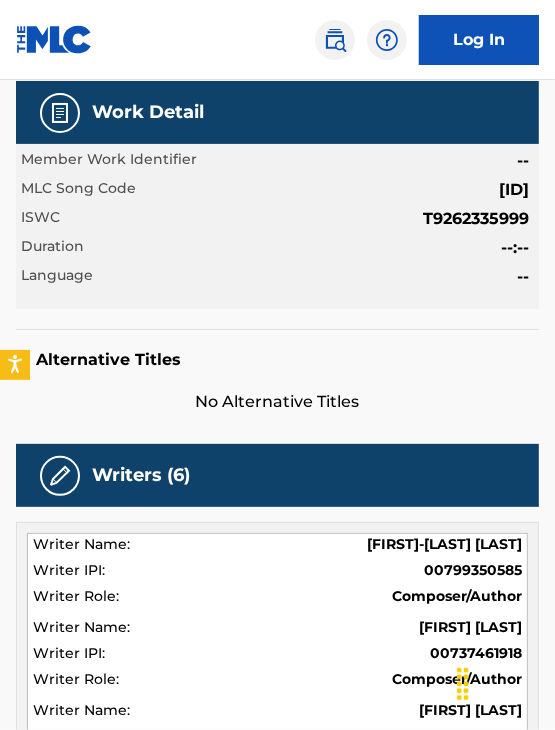 scroll, scrollTop: 0, scrollLeft: 0, axis: both 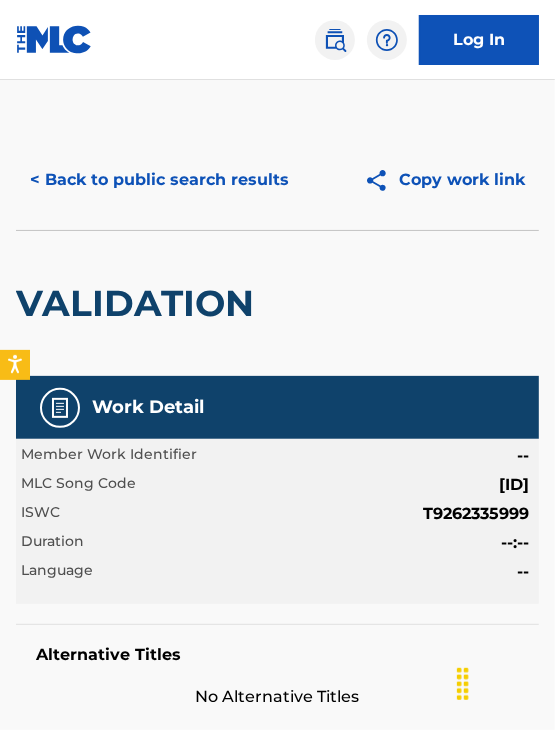 click on "< Back to public search results" at bounding box center (159, 180) 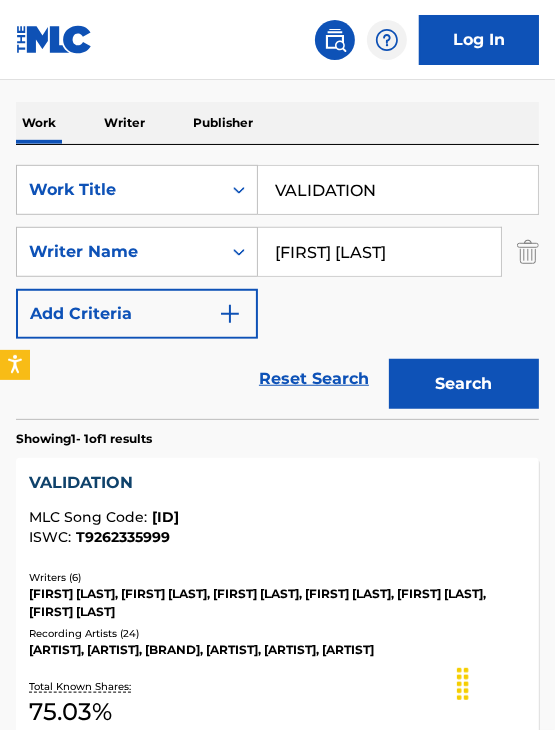 scroll, scrollTop: 340, scrollLeft: 0, axis: vertical 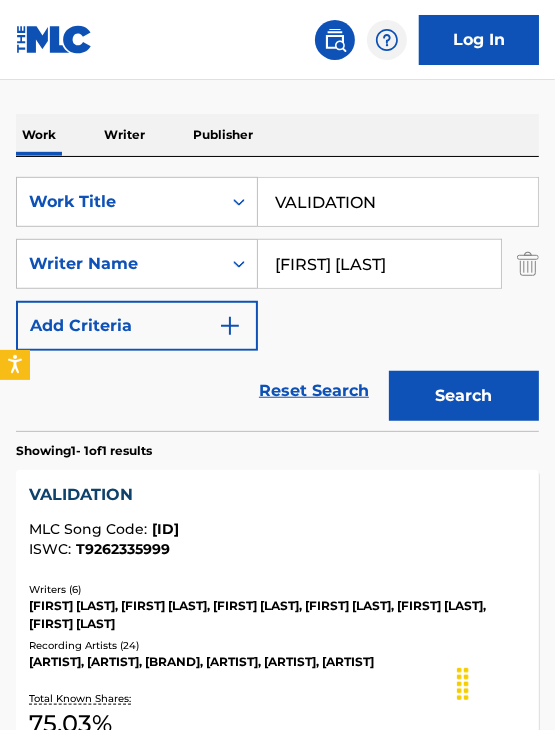 click on "VALIDATION" at bounding box center [398, 202] 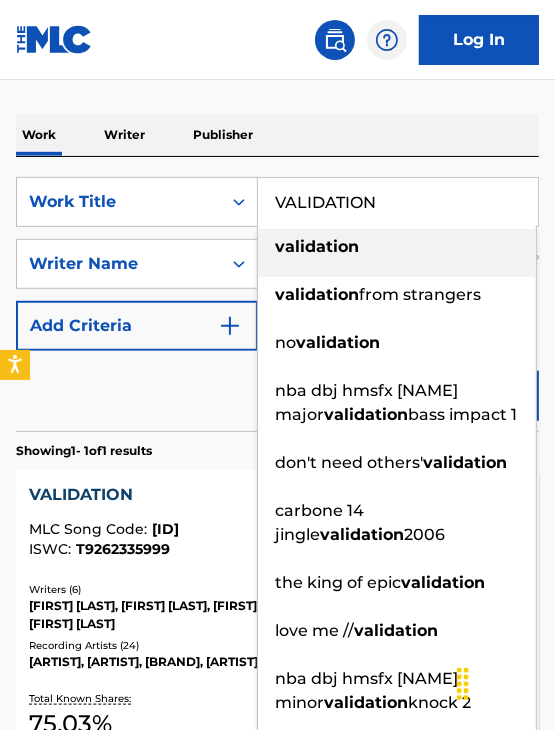 click on "VALIDATION" at bounding box center (398, 202) 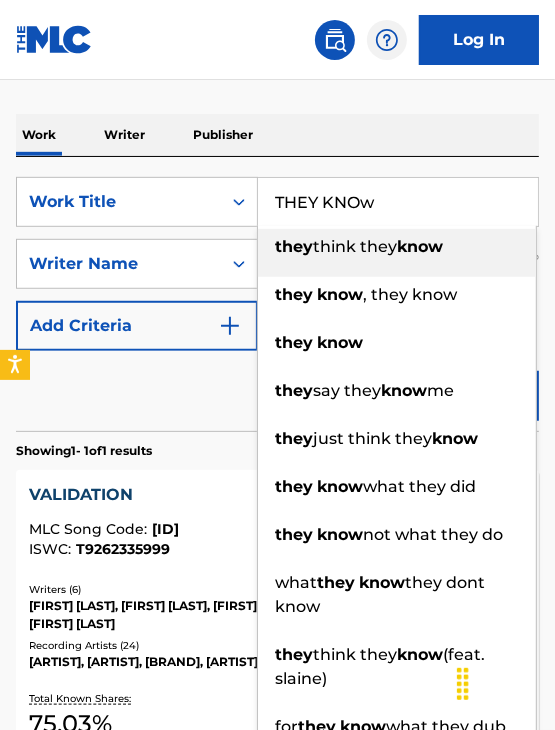 type on "THEY KNOw" 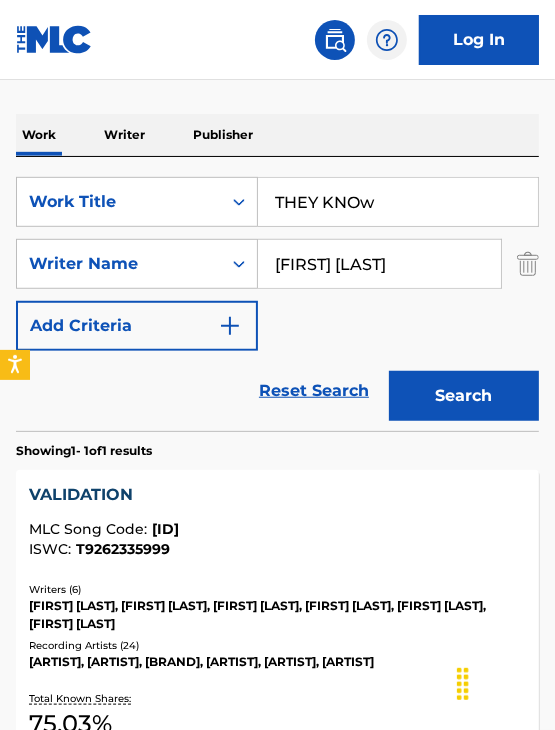 click on "Search" at bounding box center (464, 396) 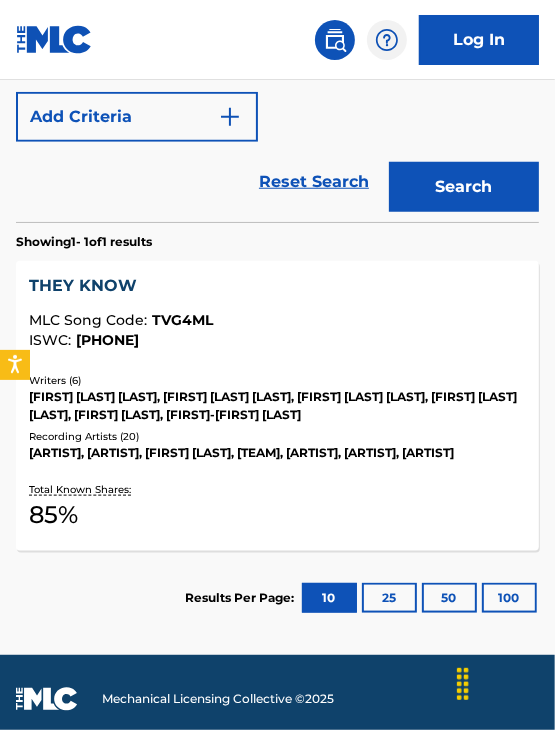 scroll, scrollTop: 604, scrollLeft: 0, axis: vertical 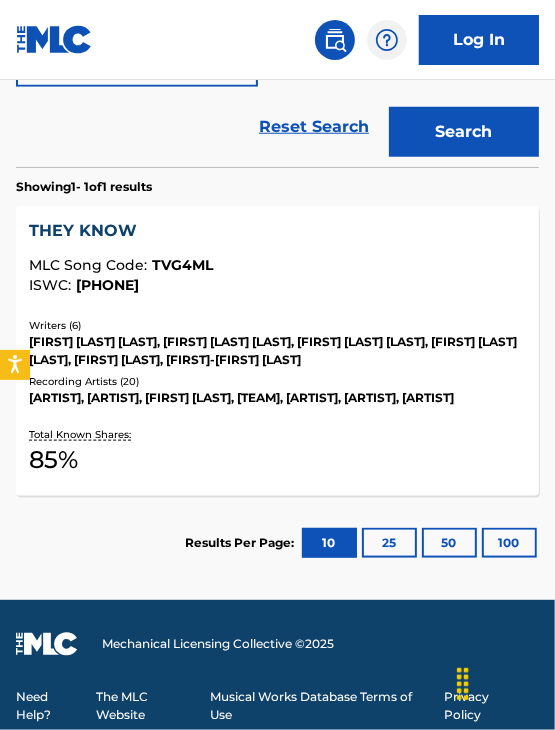 click on "THEY KNOW" at bounding box center (277, 231) 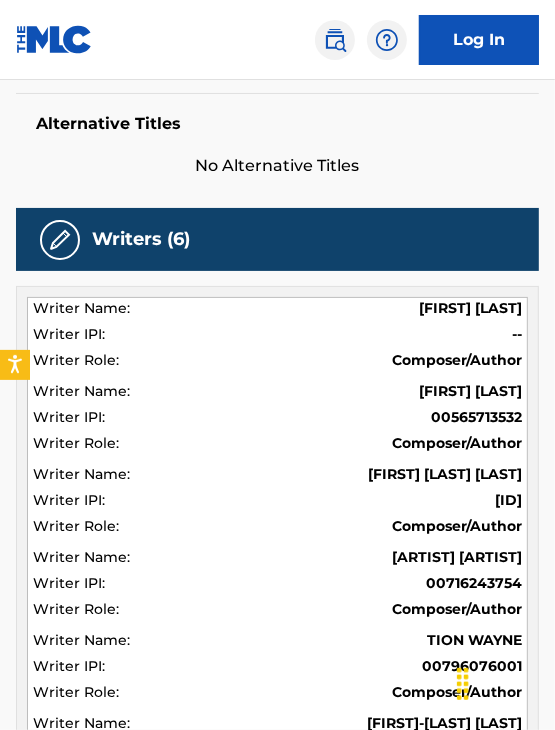 scroll, scrollTop: 0, scrollLeft: 0, axis: both 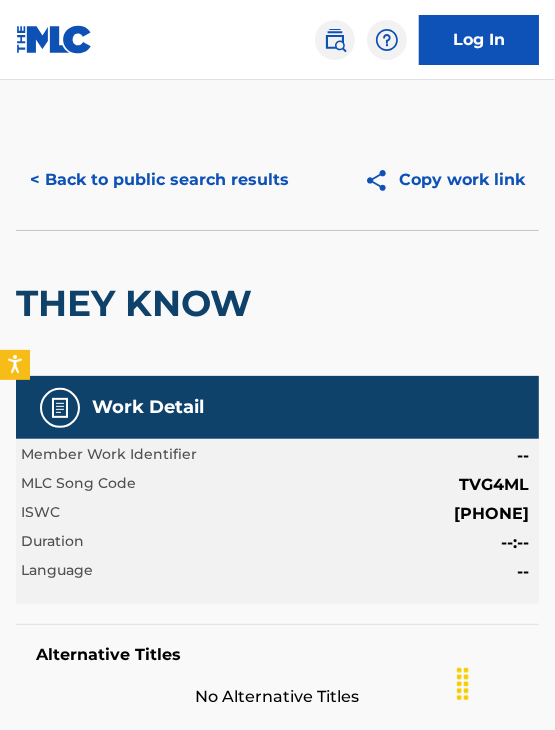 click on "< Back to public search results" at bounding box center [159, 180] 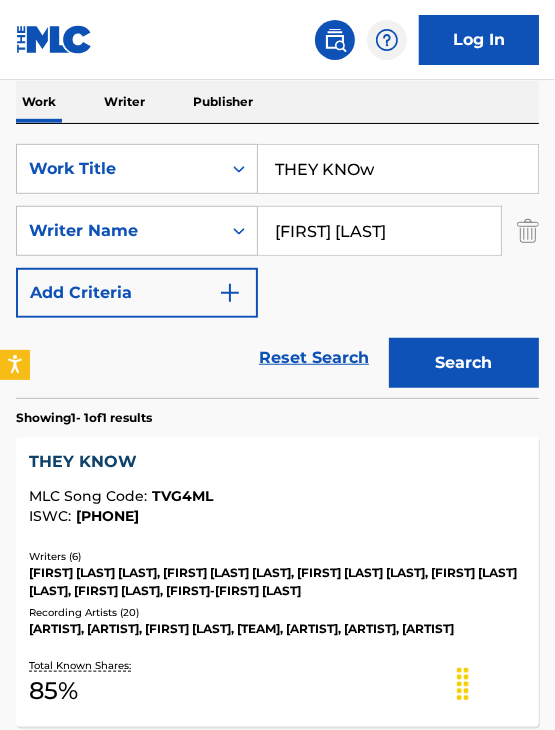 scroll, scrollTop: 370, scrollLeft: 0, axis: vertical 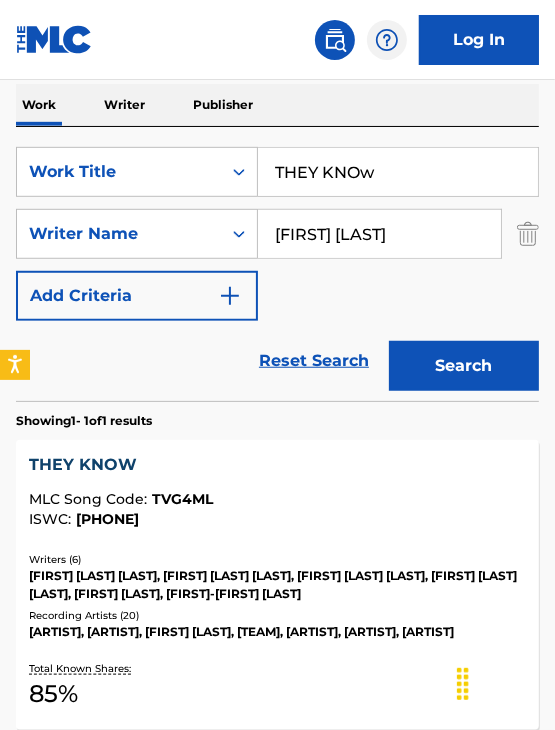 drag, startPoint x: 388, startPoint y: 166, endPoint x: 223, endPoint y: 130, distance: 168.88162 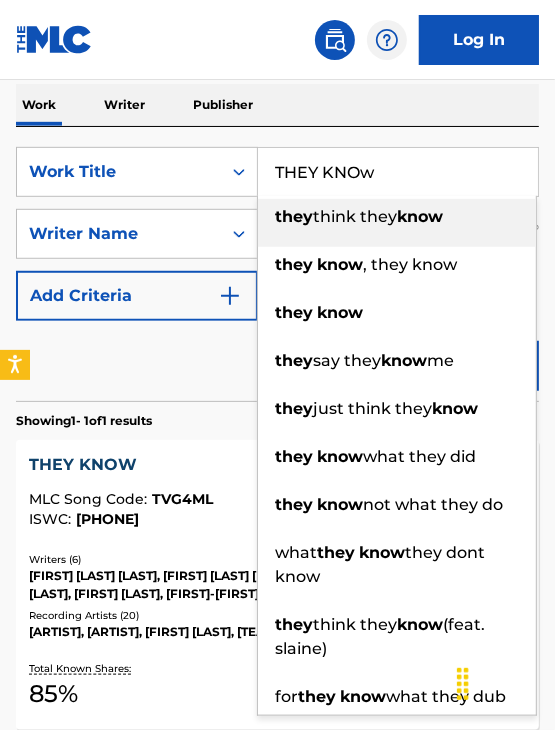 paste on "BODY CLOSE" 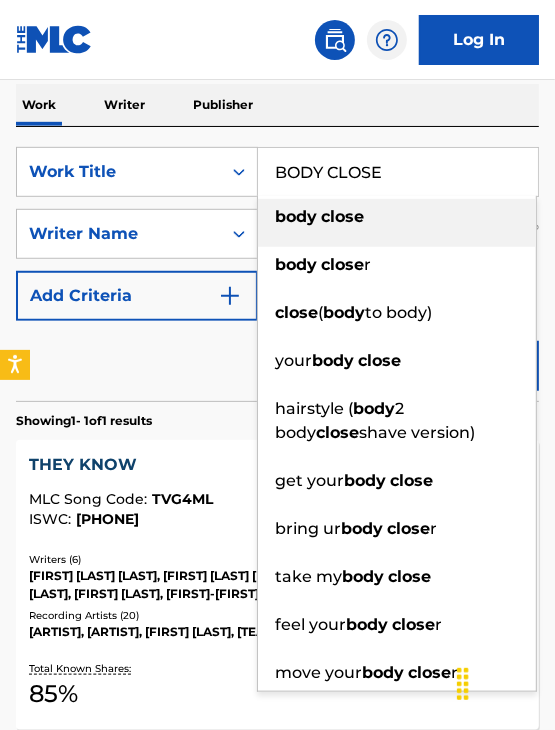 click on "close" at bounding box center [342, 216] 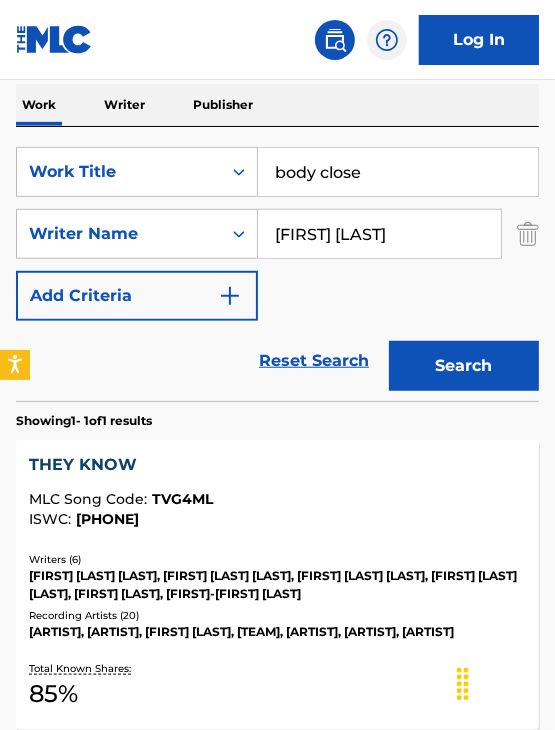 click on "Search" at bounding box center (464, 366) 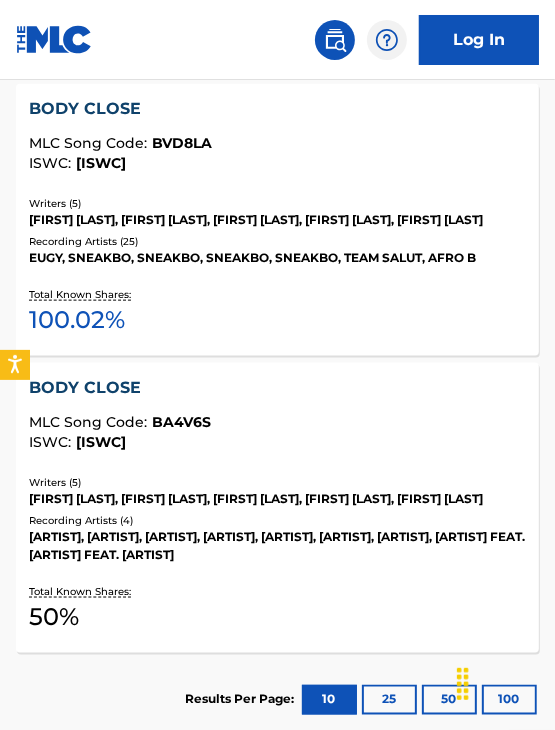 scroll, scrollTop: 725, scrollLeft: 0, axis: vertical 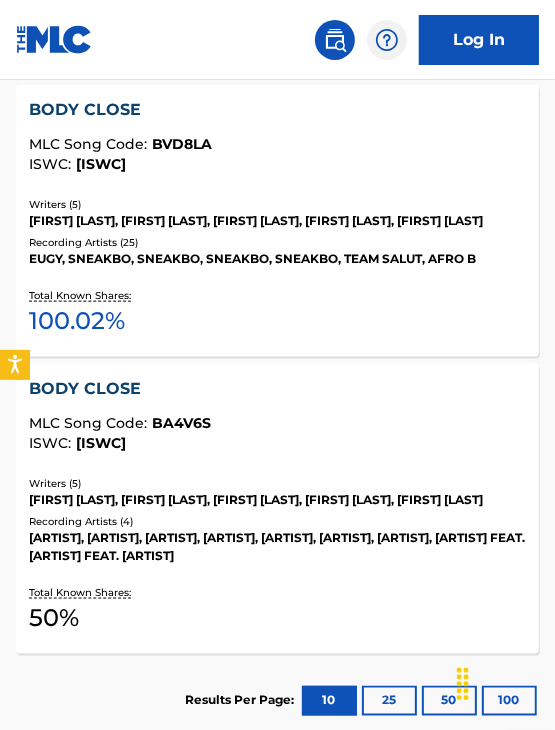 click on "BODY CLOSE" at bounding box center [277, 110] 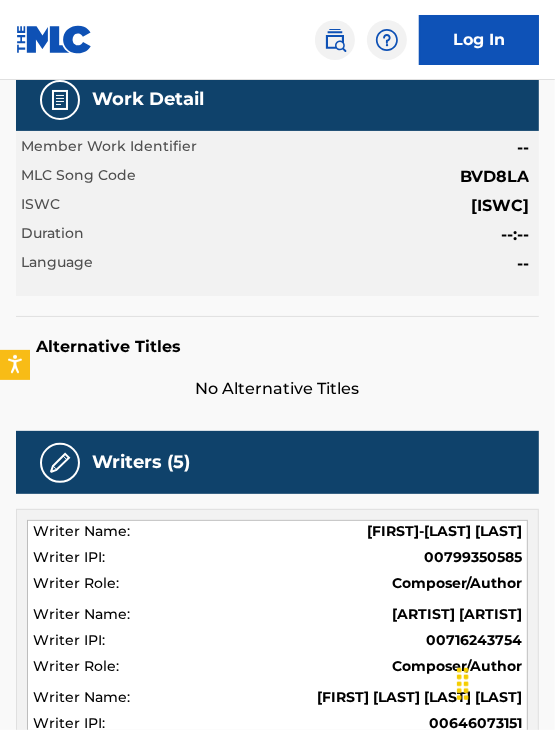 scroll, scrollTop: 0, scrollLeft: 0, axis: both 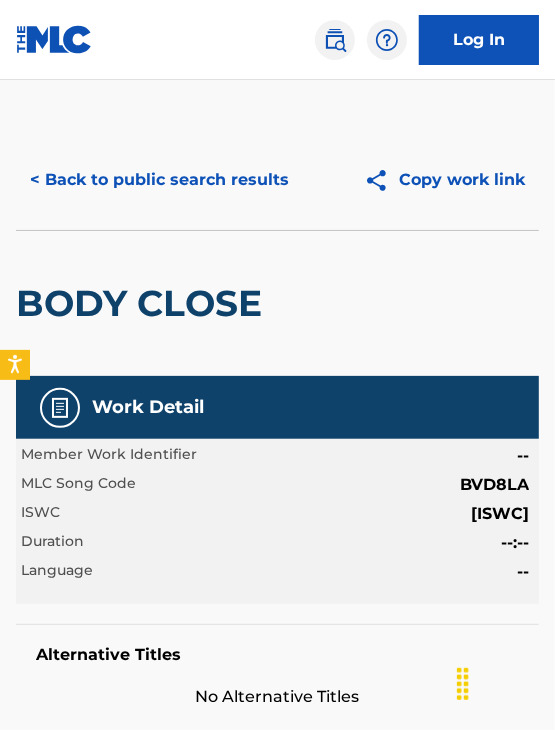 click on "< Back to public search results" at bounding box center (159, 180) 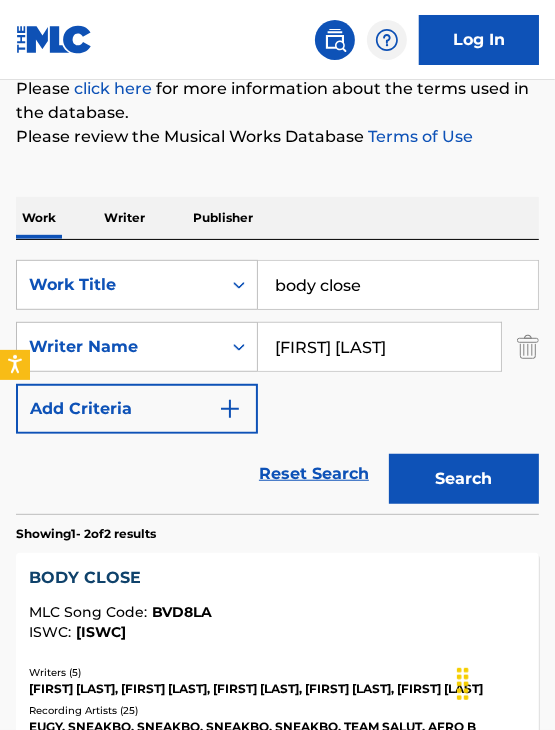 scroll, scrollTop: 0, scrollLeft: 0, axis: both 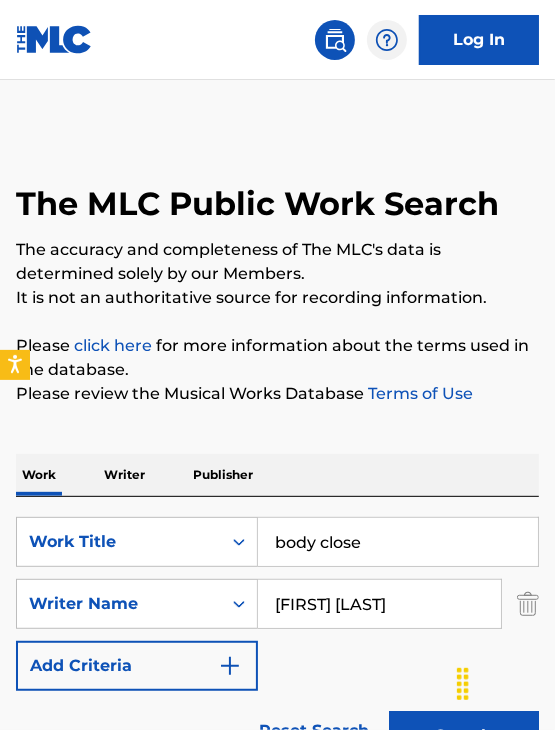 drag, startPoint x: 380, startPoint y: 541, endPoint x: 143, endPoint y: 469, distance: 247.69537 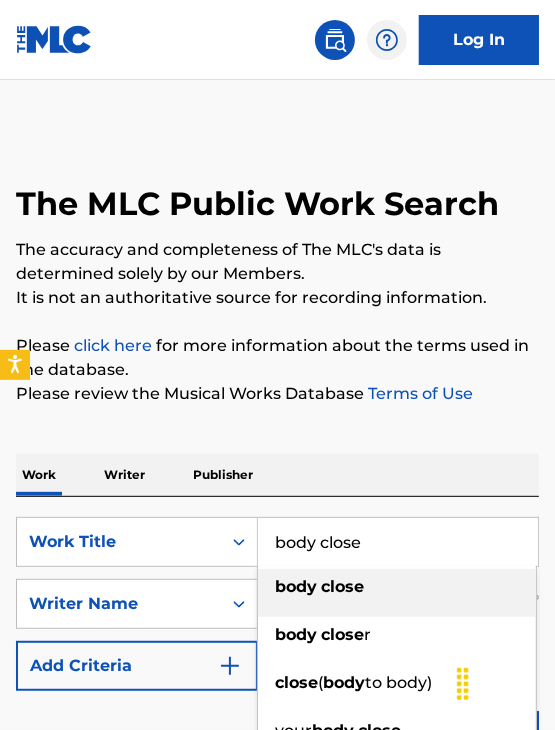 paste on "DROGBA (TEAM SALUT X TODDLA T REMIX)" 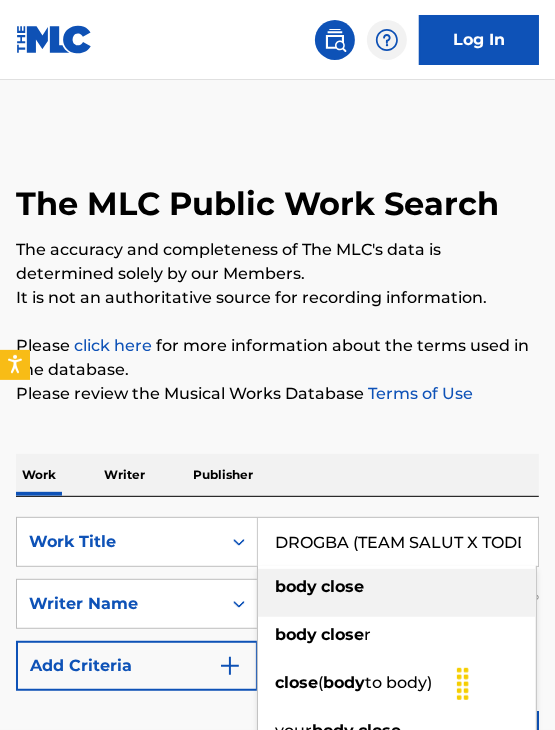 scroll, scrollTop: 0, scrollLeft: 107, axis: horizontal 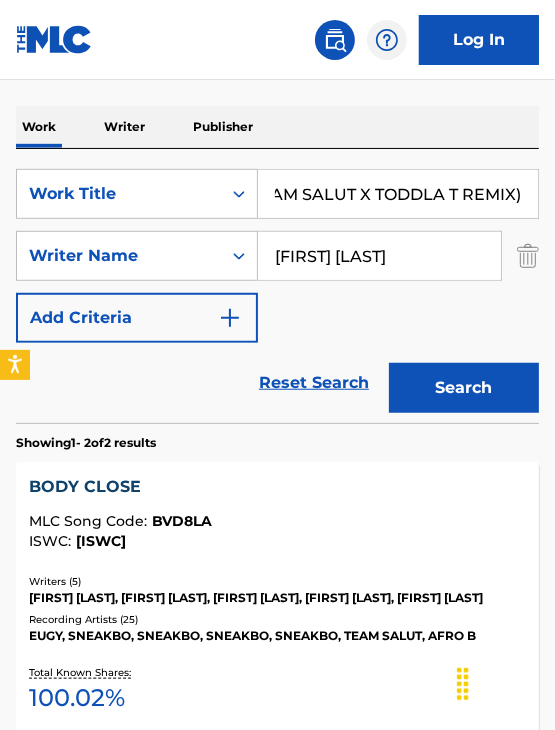 type on "DROGBA (TEAM SALUT X TODDLA T REMIX)" 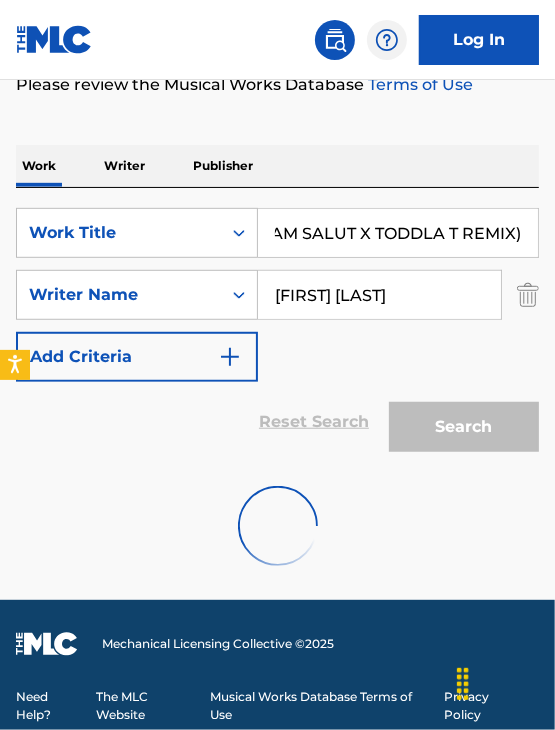 scroll, scrollTop: 309, scrollLeft: 0, axis: vertical 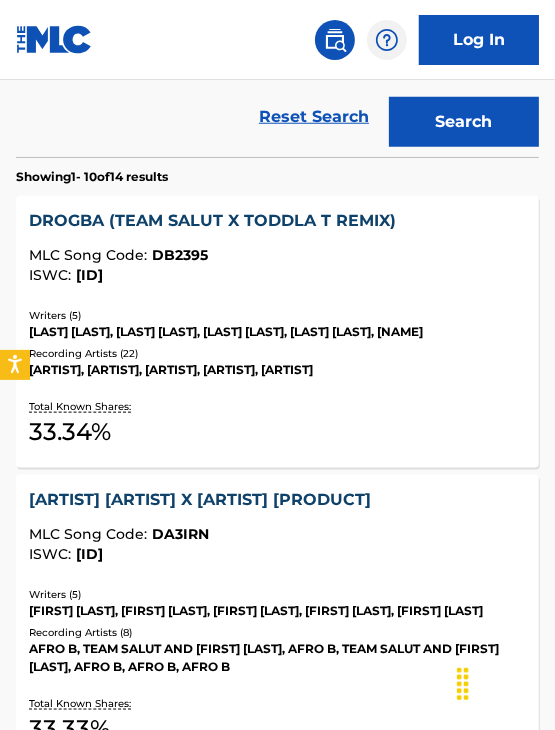 click on "DROGBA (TEAM SALUT X TODDLA T REMIX) MLC Song Code : DB2395 ISWC : T9269198234 Writers ( 5 ) [FIRST] [LAST], [FIRST] [LAST], [FIRST] [LAST], [FIRST] [LAST], [FIRST] [LAST] Recording Artists ( 22 ) AFRO B, AFRO B, AFRO B, AFRO B, AFRO B Total Known Shares: 33.34 %" at bounding box center [277, 332] 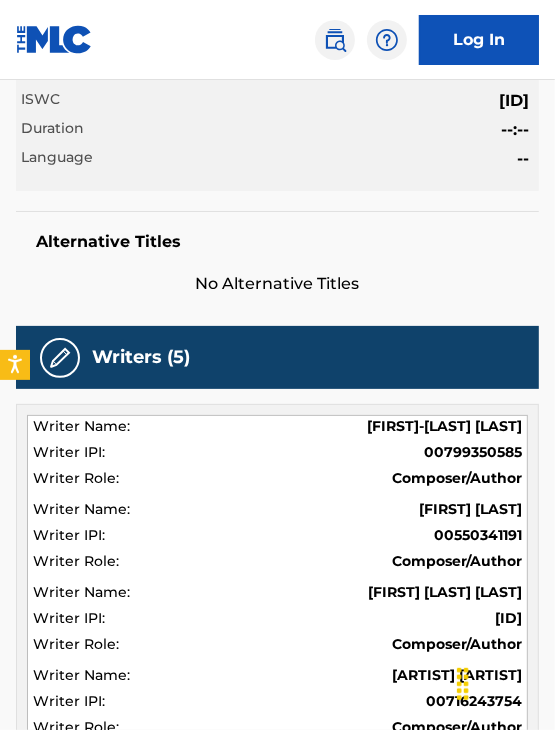 scroll, scrollTop: 0, scrollLeft: 0, axis: both 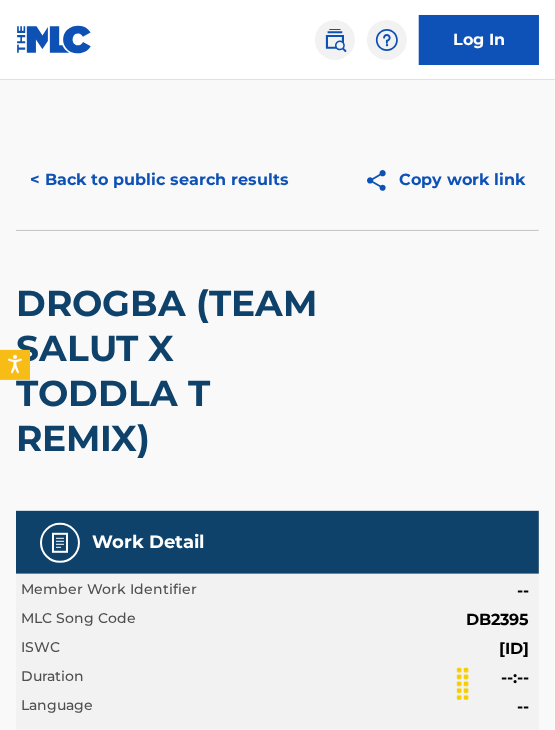 click on "< Back to public search results" at bounding box center [159, 180] 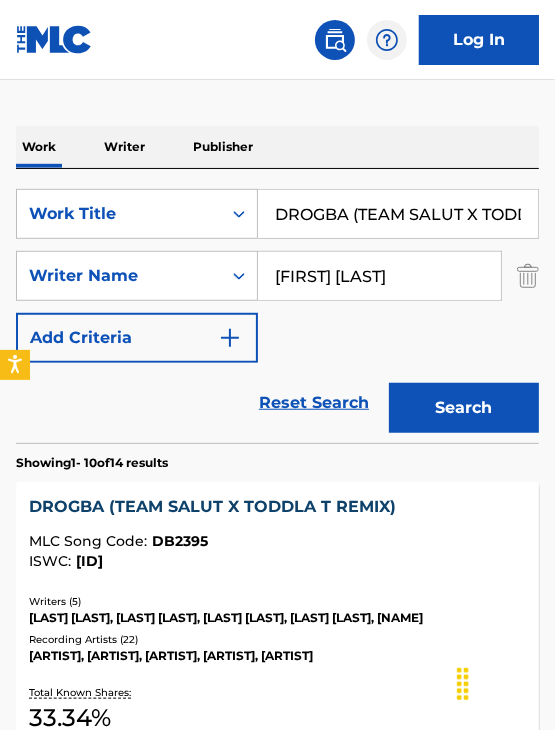 scroll, scrollTop: 0, scrollLeft: 0, axis: both 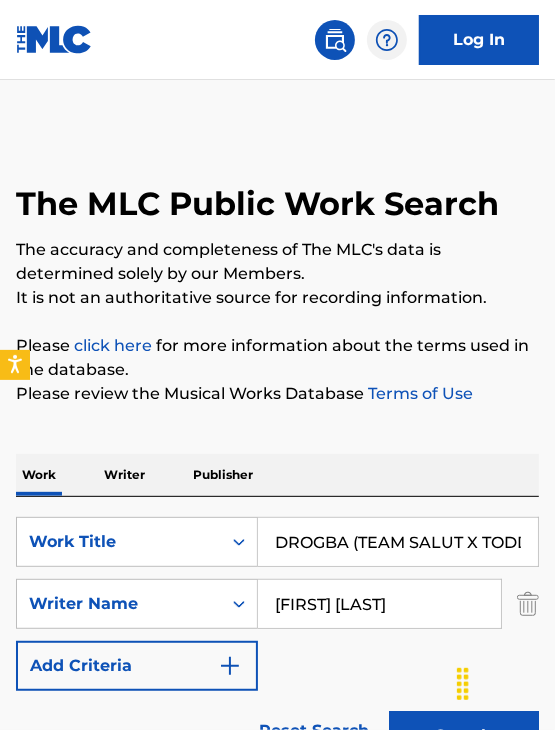click on "DROGBA (TEAM SALUT X TODDLA T REMIX)" at bounding box center [398, 542] 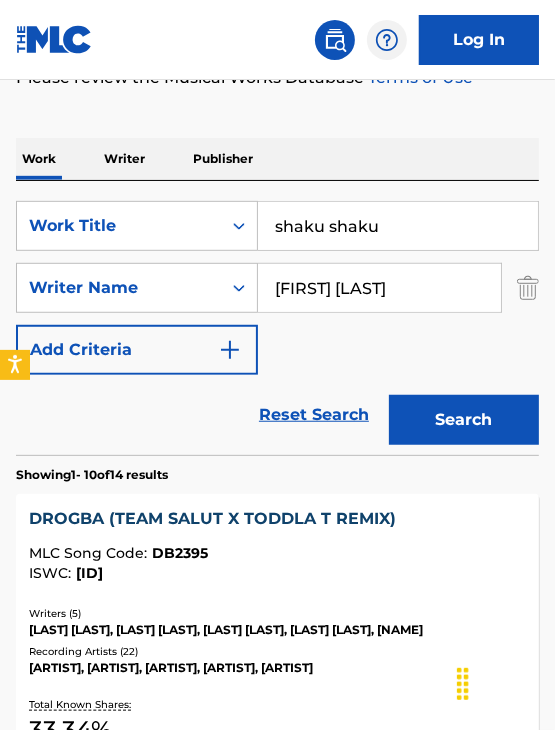type on "shaku shaku" 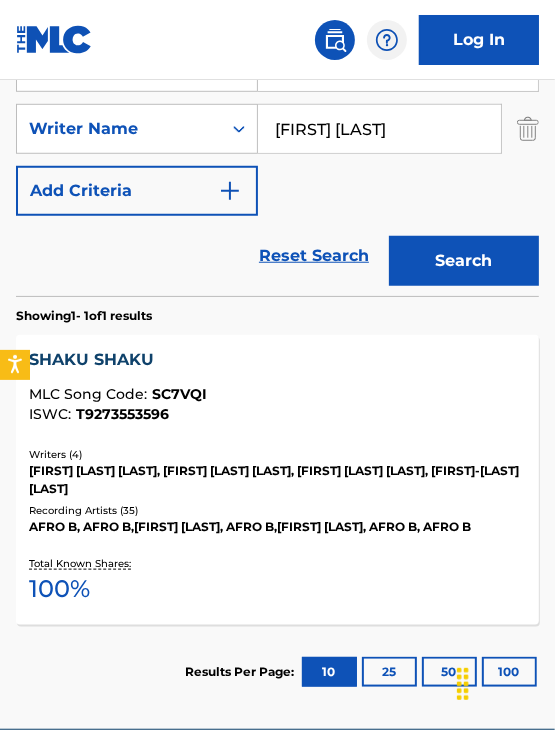 scroll, scrollTop: 476, scrollLeft: 0, axis: vertical 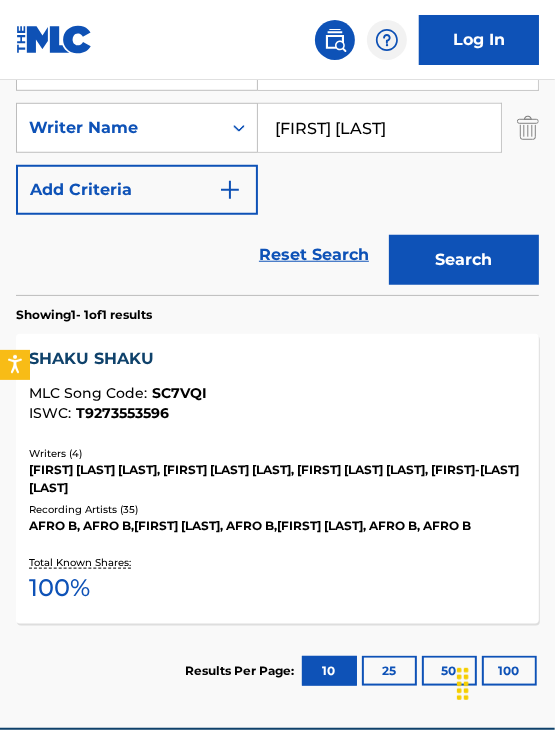 click on "SHAKU SHAKU MLC Song Code : SC7VQI ISWC : T9273553596 Writers ( 4 ) [FIRST] [LAST] [LAST], [FIRST] [LAST] [LAST], [LAST] [LAST] [LAST], [LAST]-[FIRST] [LAST] [LAST] Recording Artists ( 35 ) [LAST], [LAST], [LAST] [LAST], [LAST], [LAST] [LAST], [LAST], [LAST] Total Known Shares: 100 %" at bounding box center [277, 479] 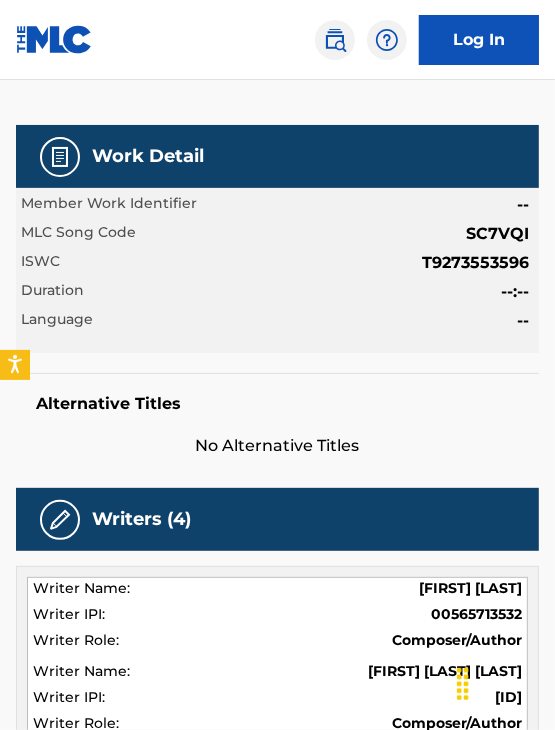scroll, scrollTop: 0, scrollLeft: 0, axis: both 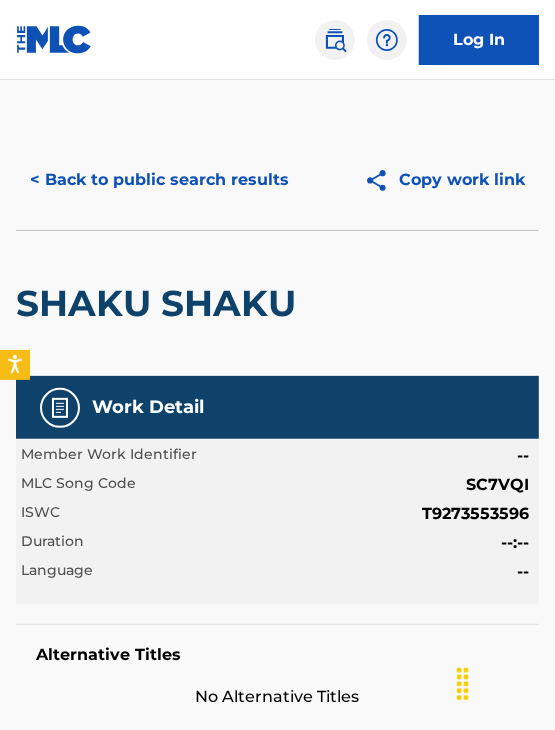 click on "< Back to public search results" at bounding box center [159, 180] 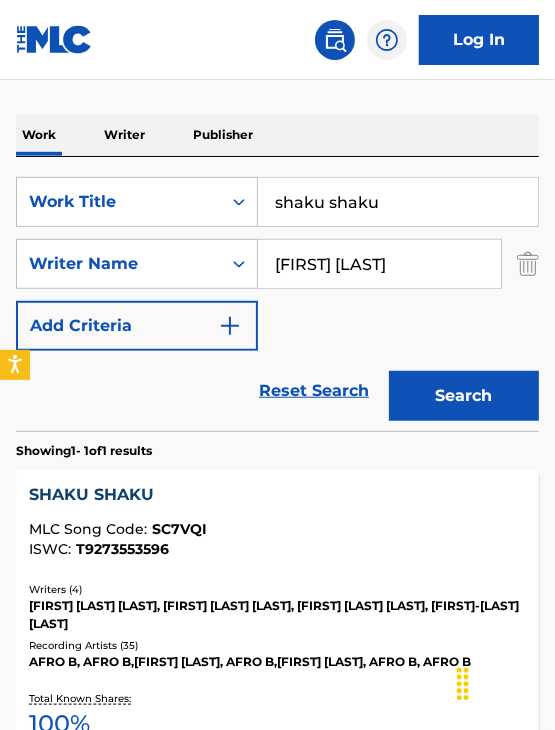 scroll, scrollTop: 336, scrollLeft: 0, axis: vertical 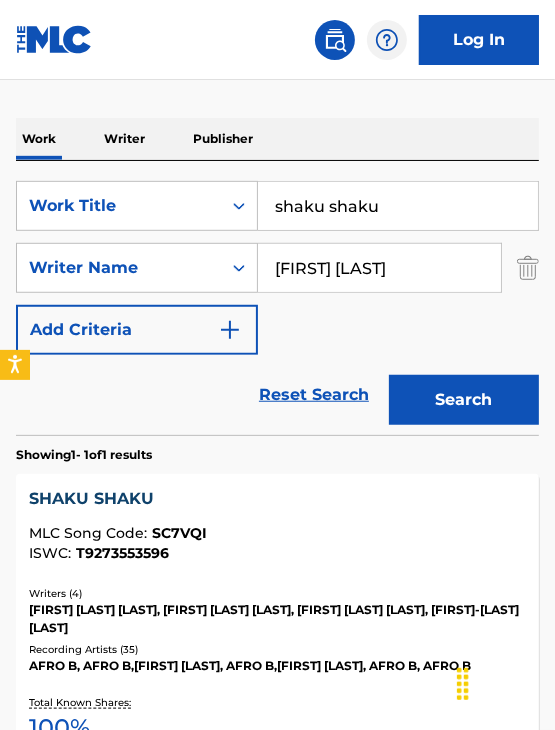 drag, startPoint x: 413, startPoint y: 221, endPoint x: 180, endPoint y: 160, distance: 240.85265 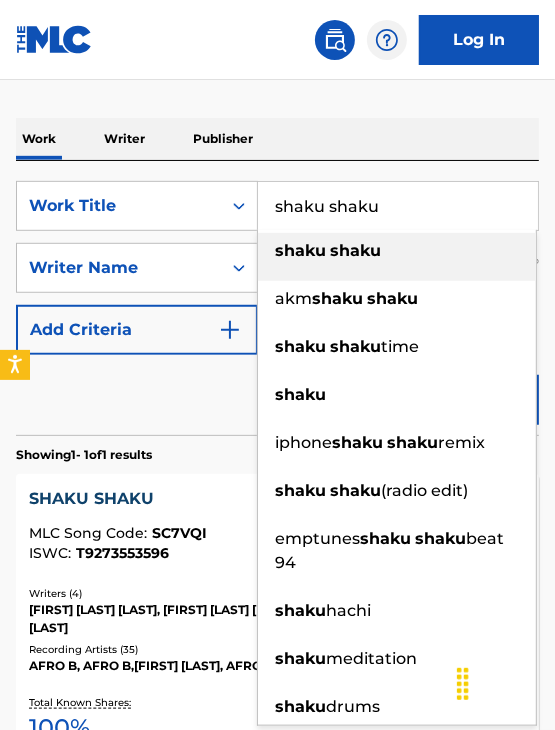paste on "MELANIN" 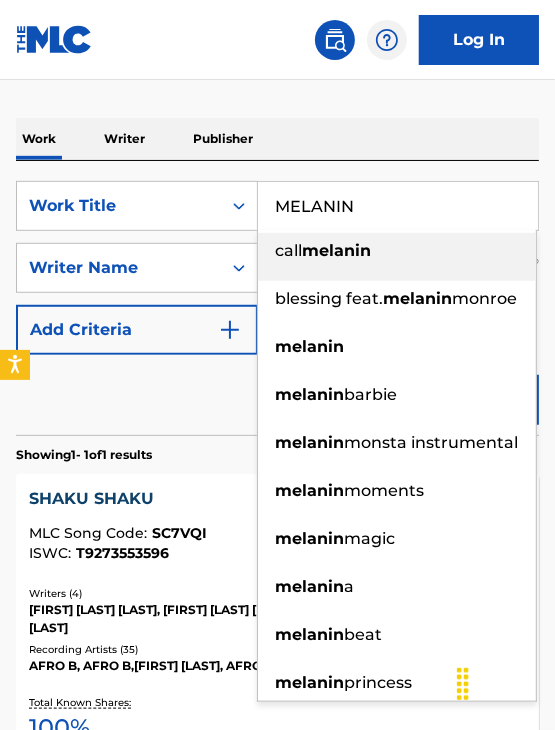 type on "MELANIN" 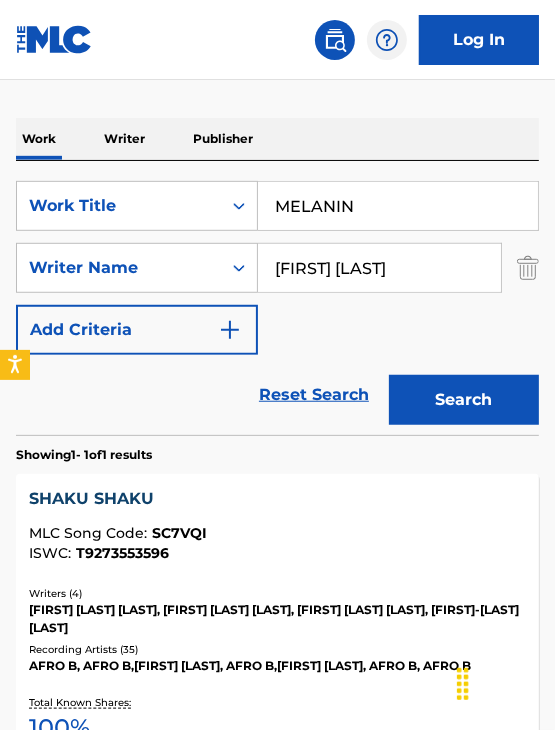 click on "Work Writer Publisher" at bounding box center (277, 139) 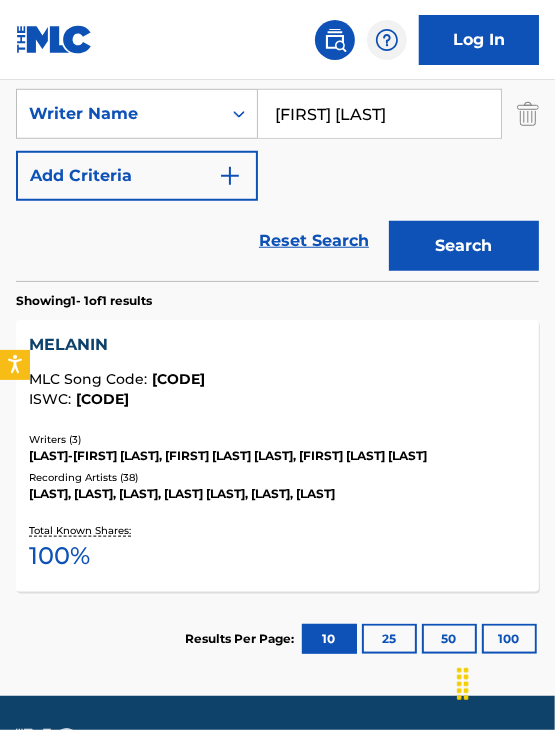 scroll, scrollTop: 491, scrollLeft: 0, axis: vertical 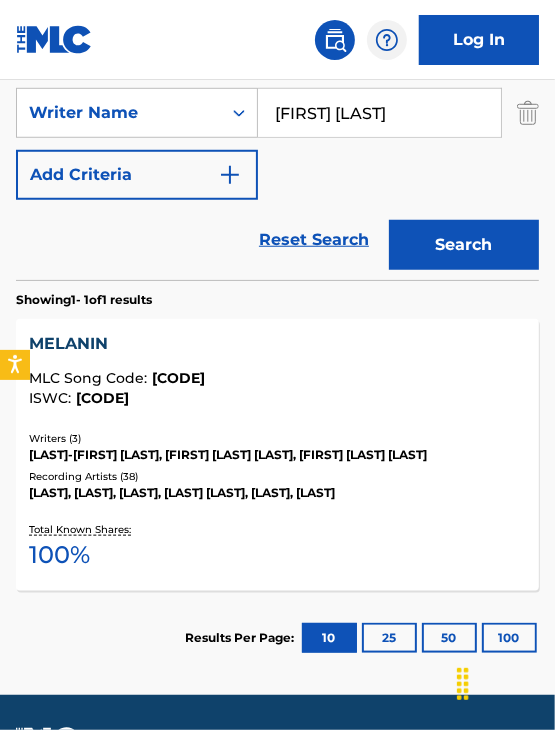 click on "MELANIN" at bounding box center [277, 344] 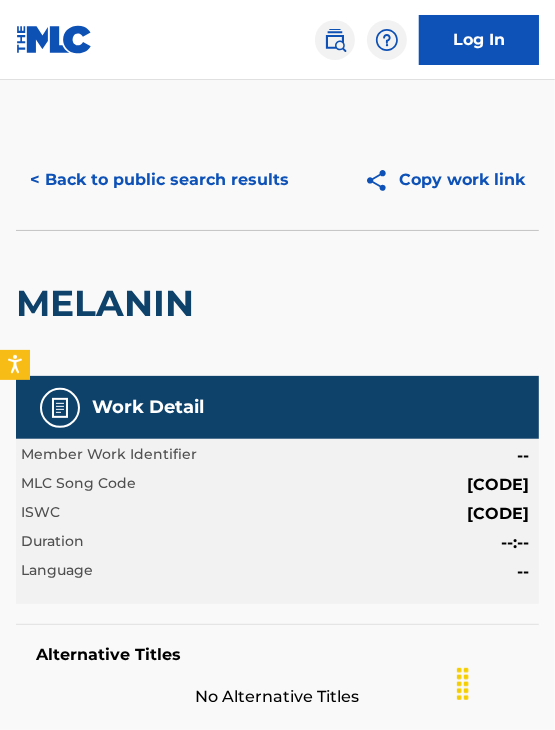 click on "< Back to public search results" at bounding box center (159, 180) 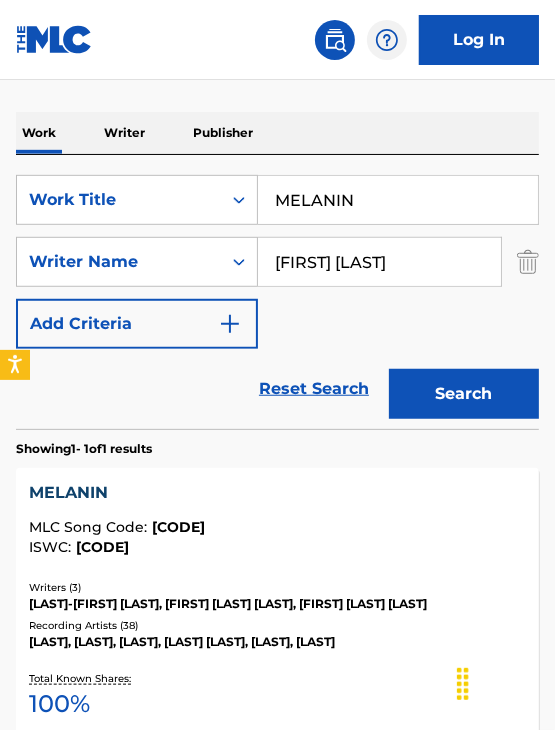 scroll, scrollTop: 320, scrollLeft: 0, axis: vertical 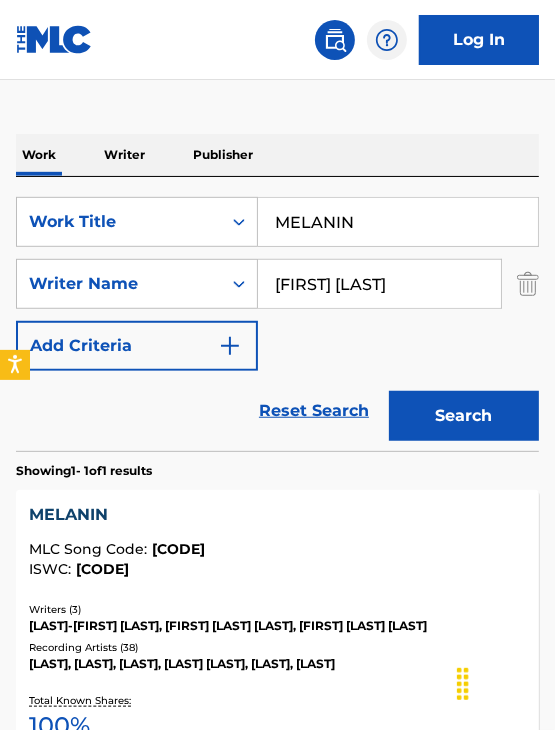 drag, startPoint x: 372, startPoint y: 227, endPoint x: 126, endPoint y: 172, distance: 252.0734 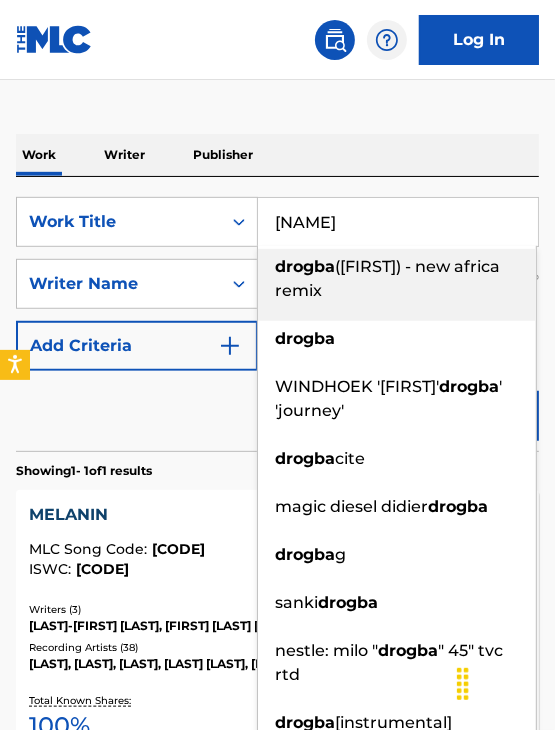 type on "[NAME]" 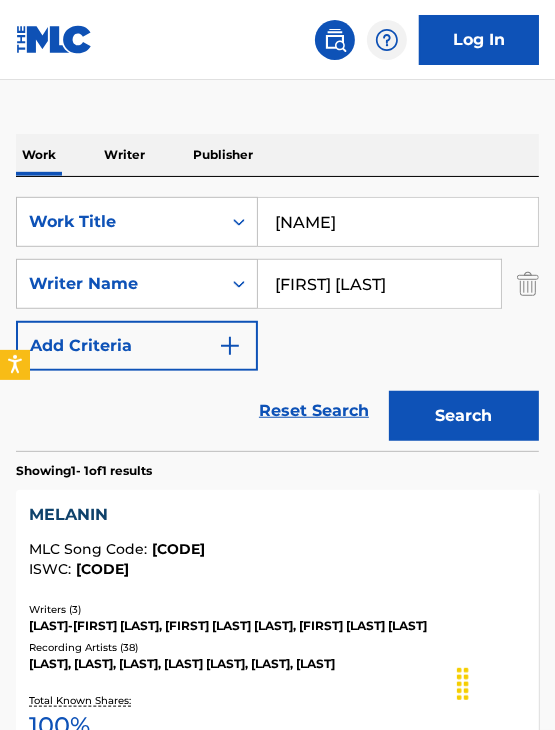 click on "Work Writer Publisher" at bounding box center (277, 155) 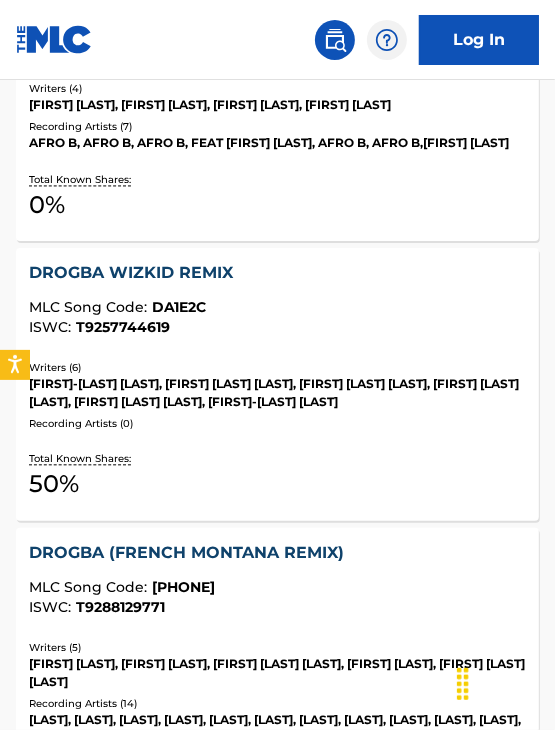 scroll, scrollTop: 1401, scrollLeft: 0, axis: vertical 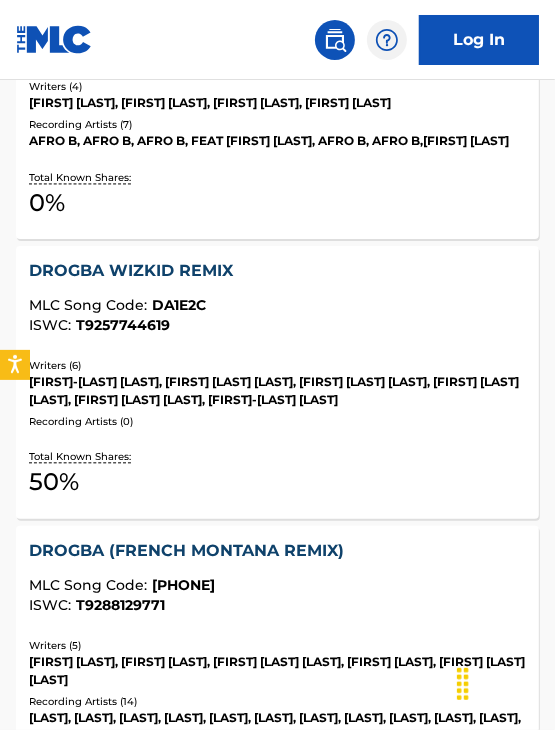 click on "[SONG_TITLE] [ARTIST] MLC Song Code : [ALPHANUMERIC_CODE] ISWC : [ALPHANUMERIC_CODE]" at bounding box center [277, 296] 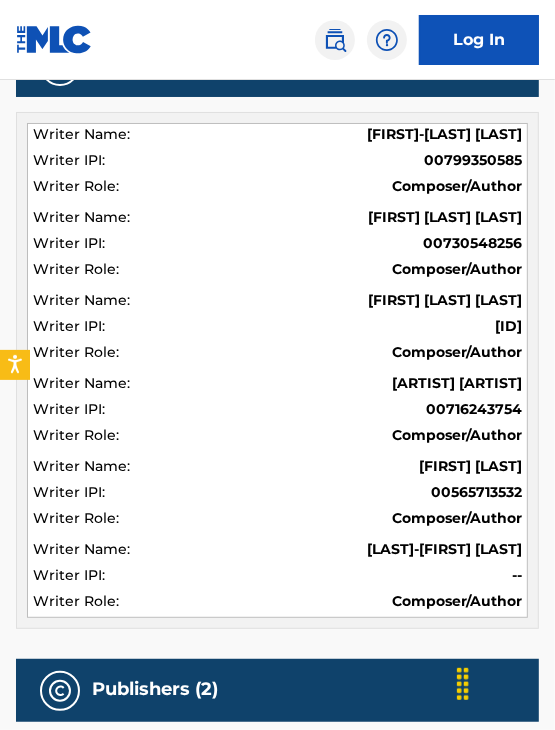 scroll, scrollTop: 0, scrollLeft: 0, axis: both 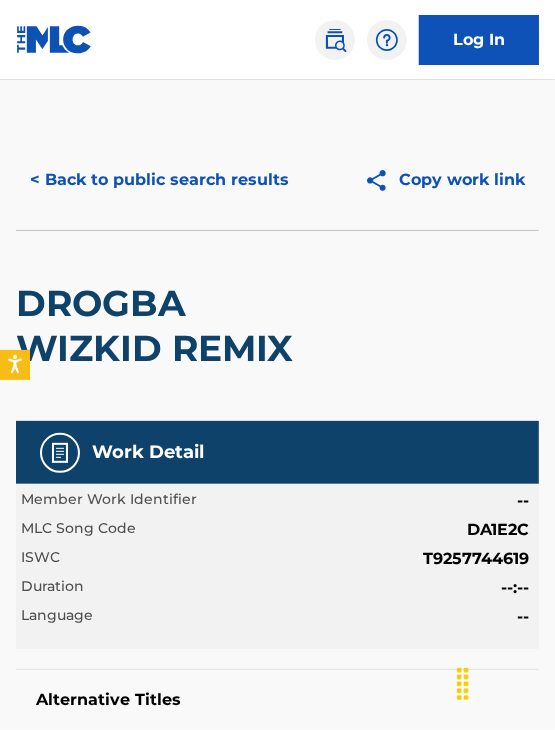 click on "< Back to public search results" at bounding box center [159, 180] 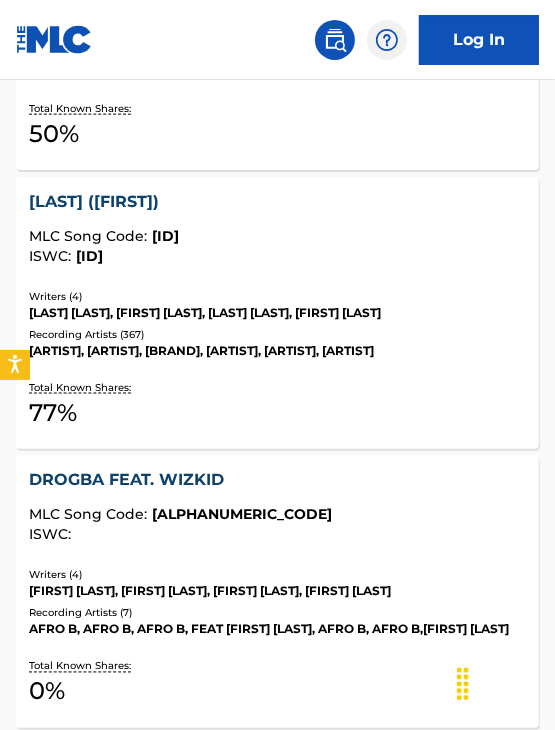 scroll, scrollTop: 910, scrollLeft: 0, axis: vertical 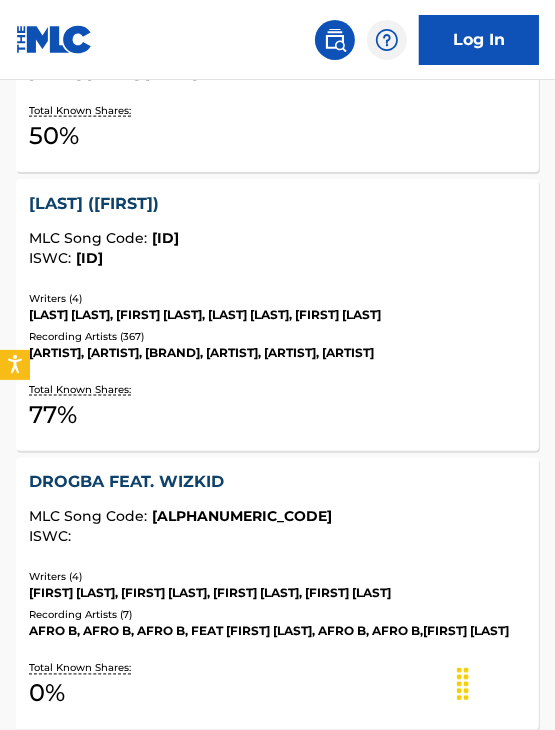 click on "[LAST] ( [LAST] ) MLC Song Code : DVCPZO ISWC : T9259674389" at bounding box center [277, 229] 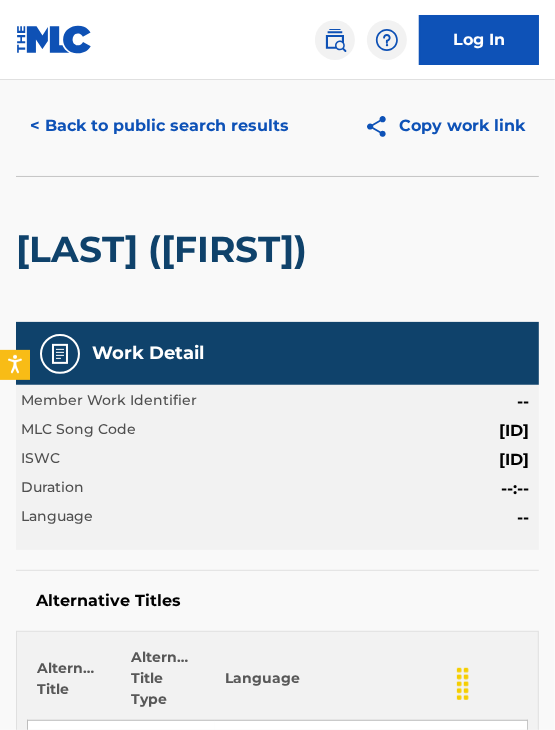 scroll, scrollTop: 0, scrollLeft: 0, axis: both 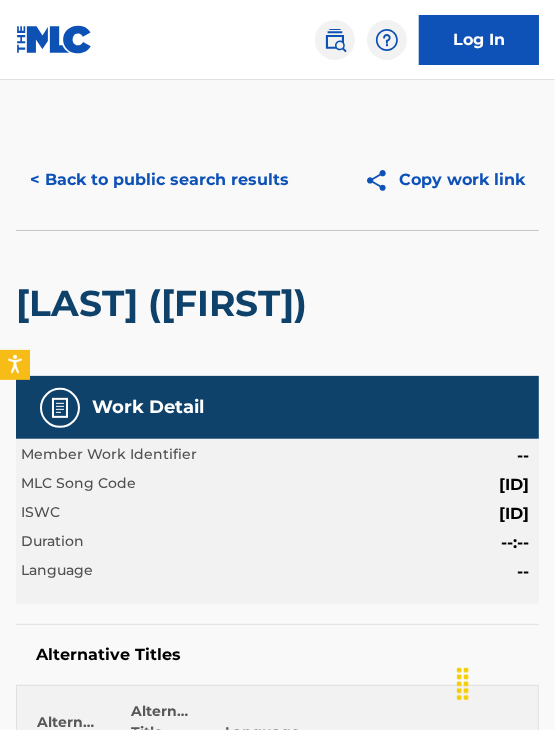 click on "< Back to public search results" at bounding box center (159, 180) 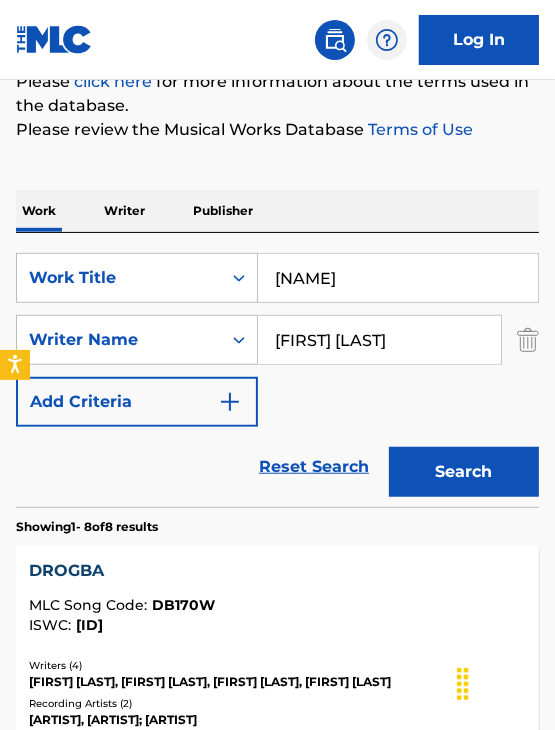 scroll, scrollTop: 0, scrollLeft: 0, axis: both 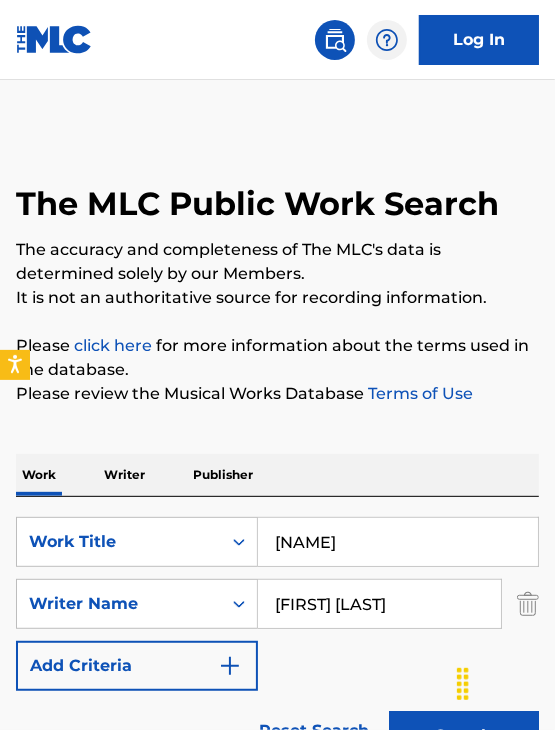drag, startPoint x: 376, startPoint y: 541, endPoint x: 128, endPoint y: 455, distance: 262.4881 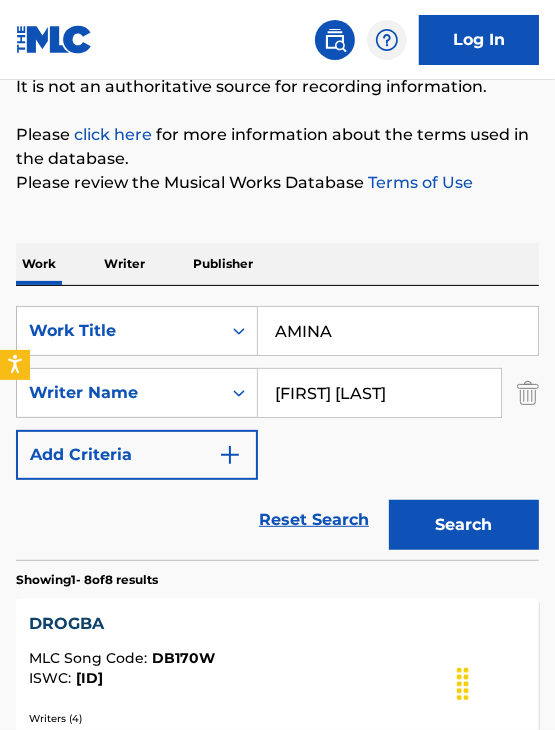 scroll, scrollTop: 224, scrollLeft: 0, axis: vertical 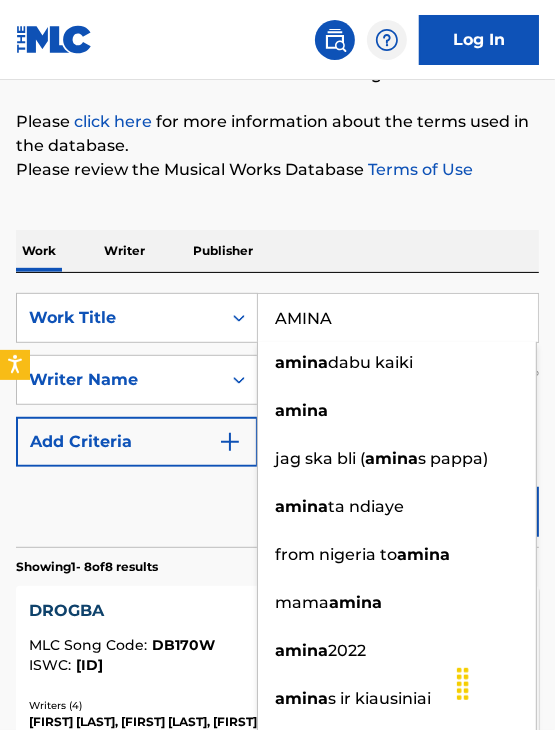 type on "AMINA" 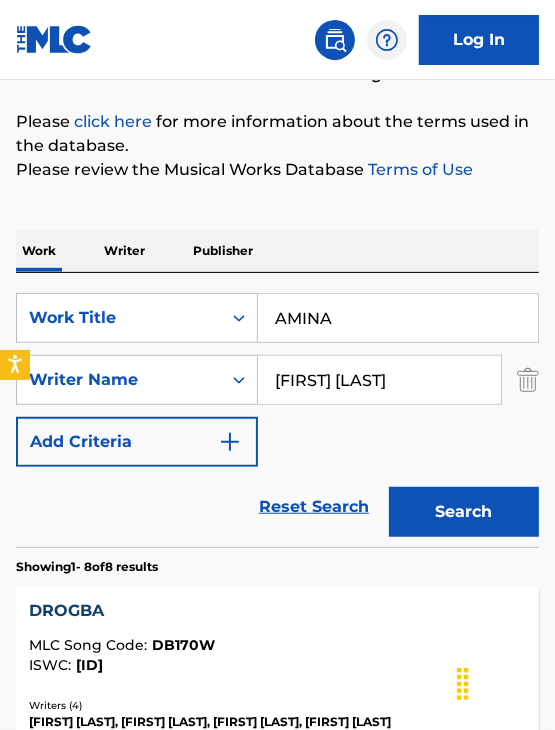 click on "Search" at bounding box center [464, 512] 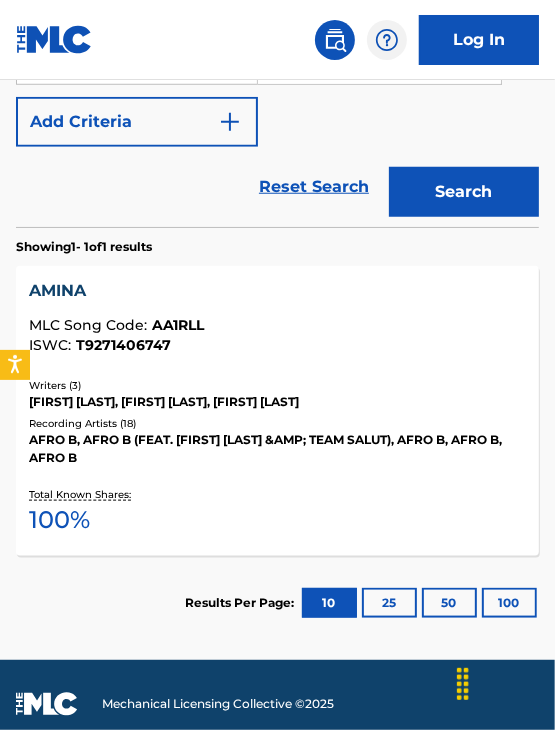 scroll, scrollTop: 546, scrollLeft: 0, axis: vertical 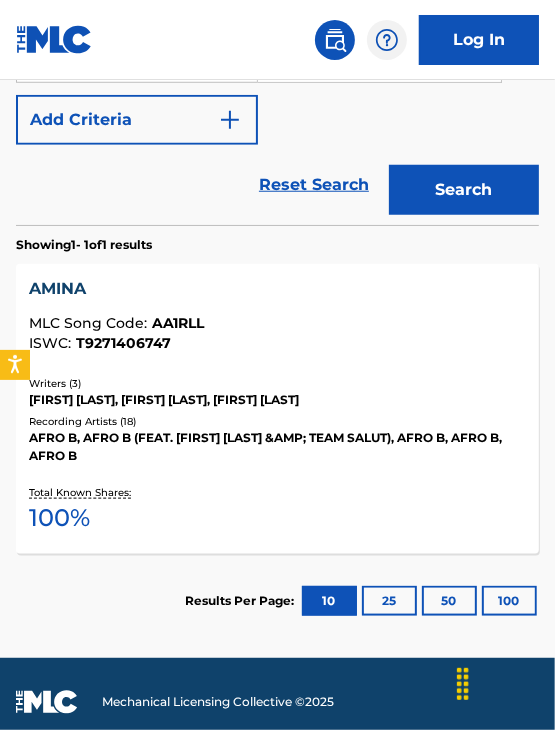 click on "AMINA" at bounding box center [277, 289] 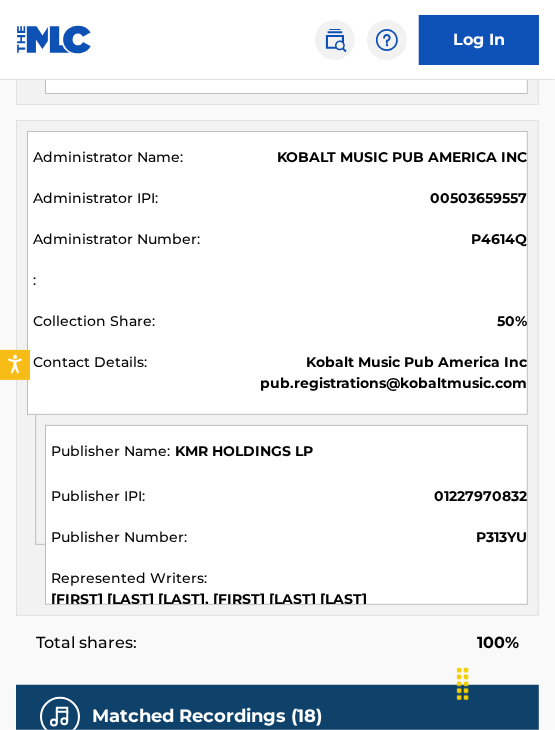 scroll, scrollTop: 1638, scrollLeft: 0, axis: vertical 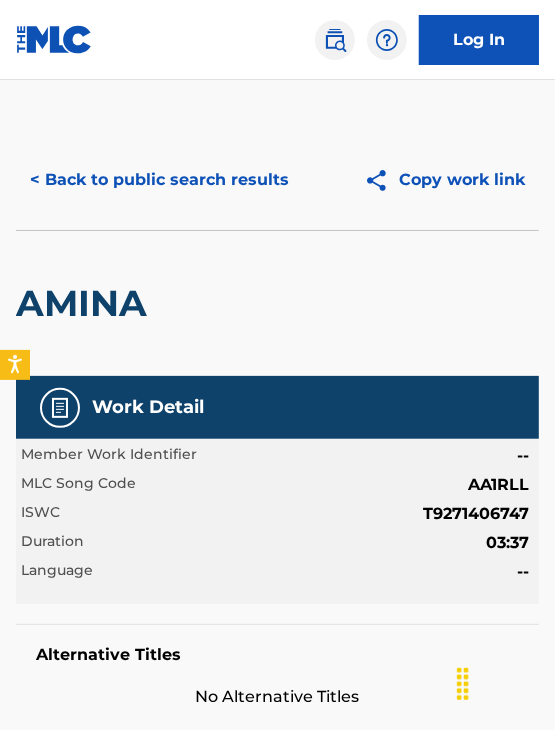 click on "< Back to public search results" at bounding box center [159, 180] 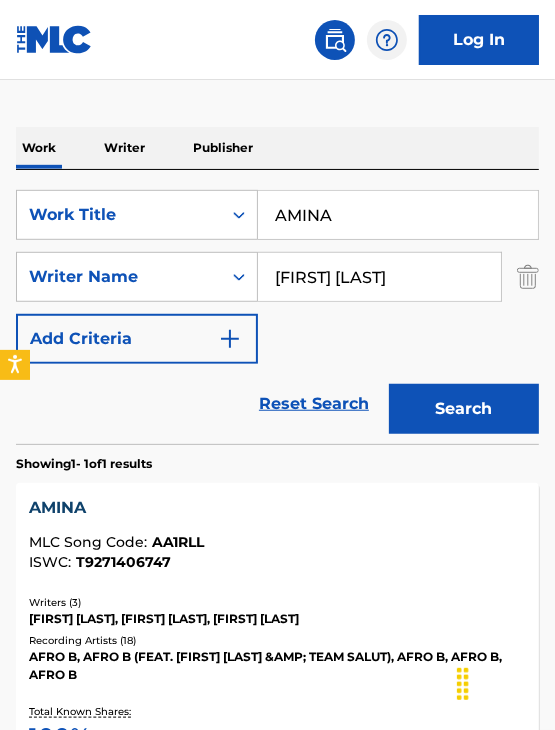 scroll, scrollTop: 326, scrollLeft: 0, axis: vertical 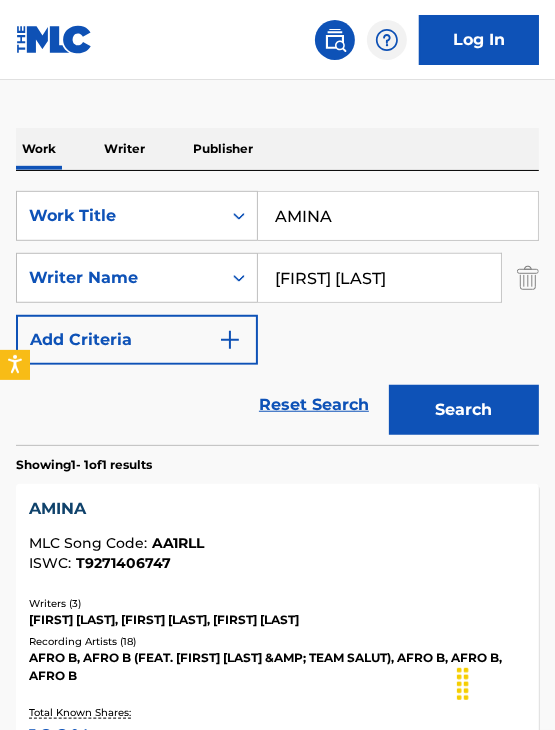 drag, startPoint x: 370, startPoint y: 198, endPoint x: 218, endPoint y: 187, distance: 152.3975 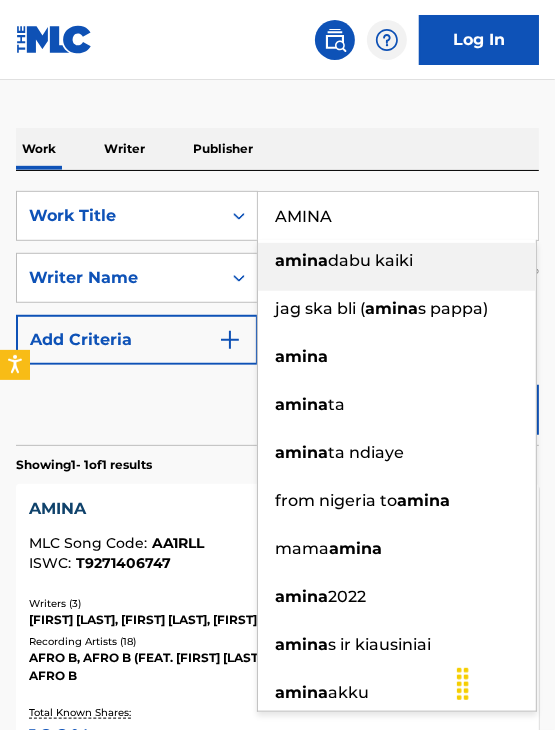 paste on "BAE" 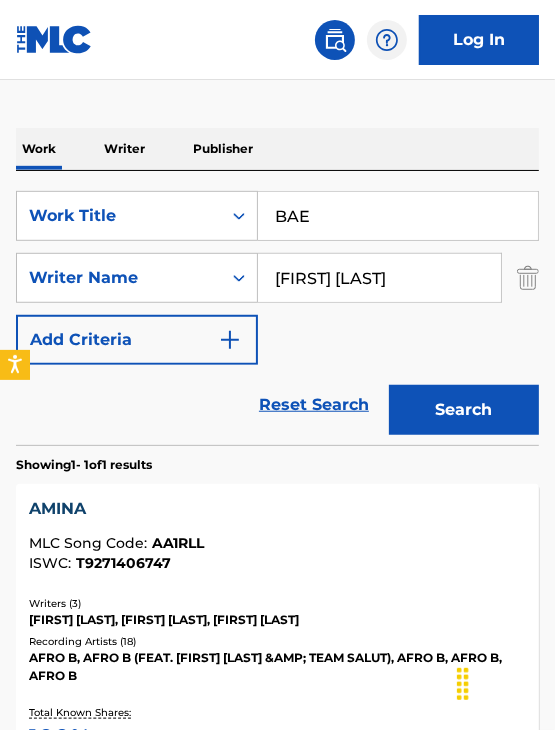 click on "Work Writer Publisher" at bounding box center [277, 149] 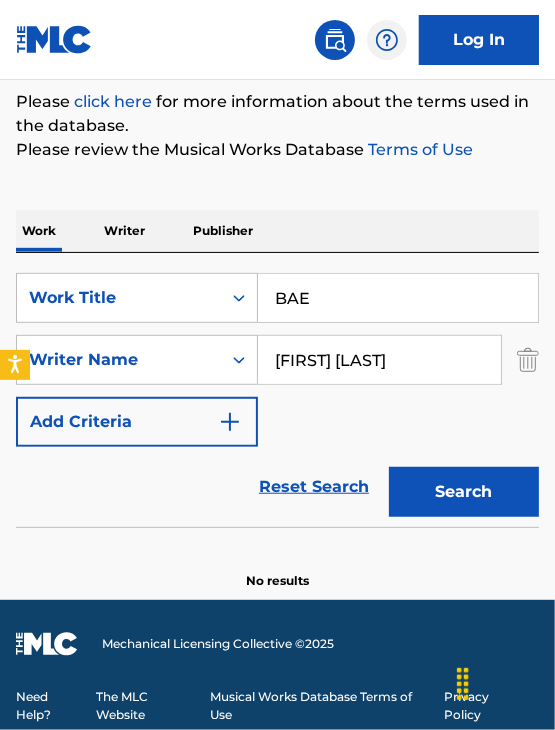 scroll, scrollTop: 244, scrollLeft: 0, axis: vertical 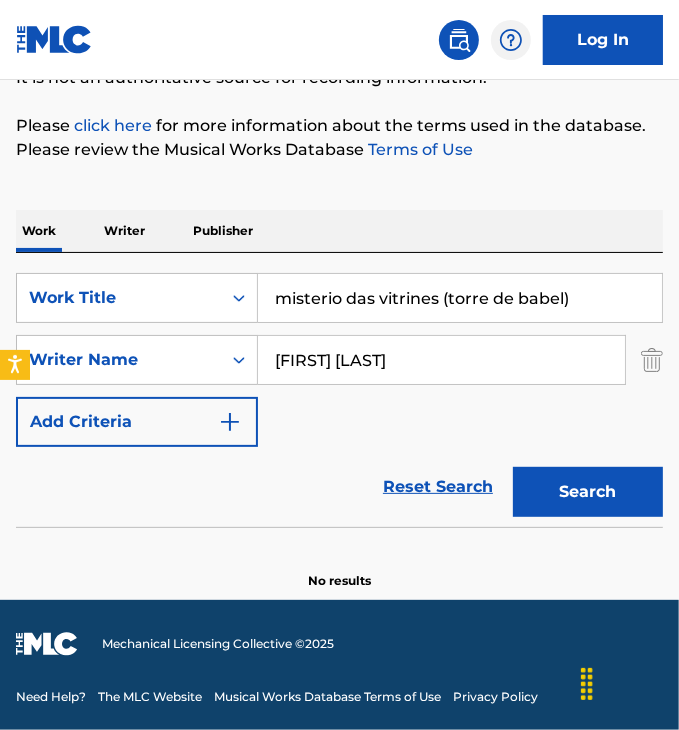 drag, startPoint x: 574, startPoint y: 309, endPoint x: 205, endPoint y: 217, distance: 380.29593 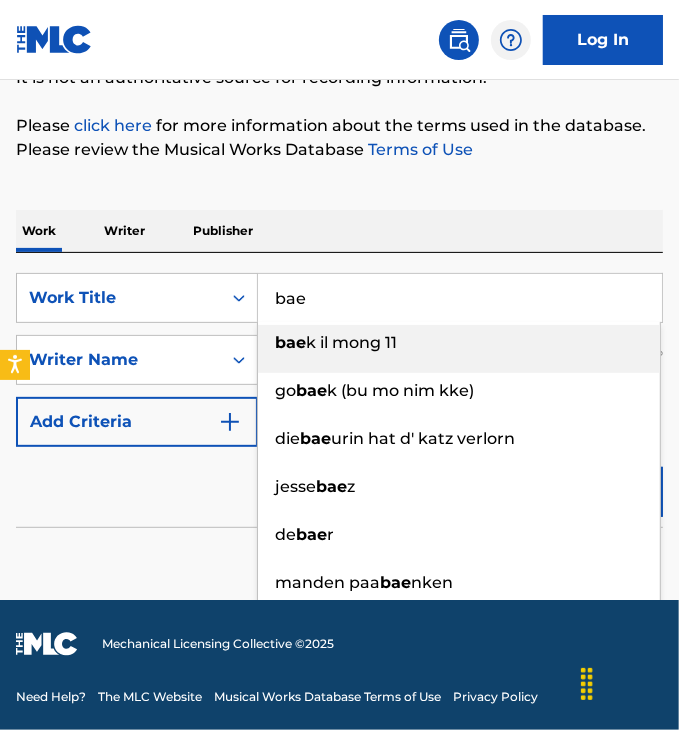 type on "bae" 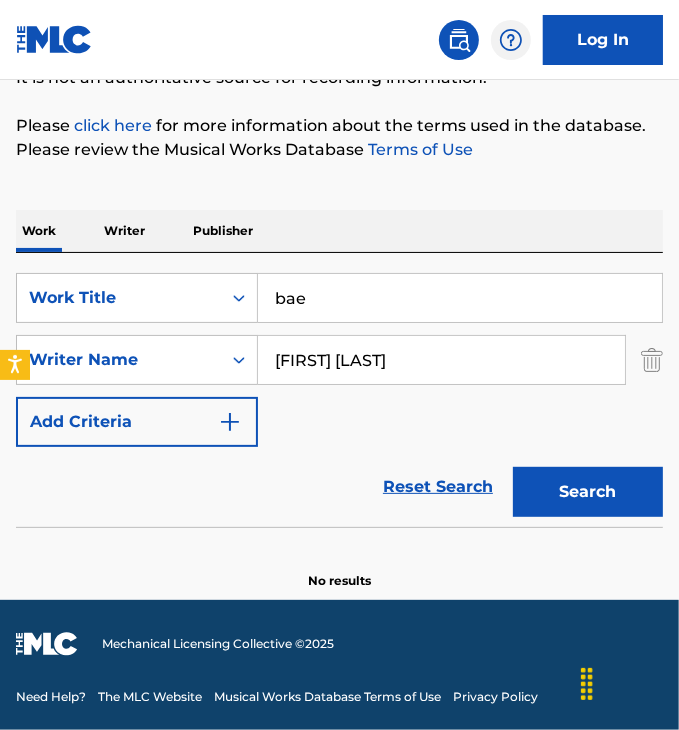 click on "bae" at bounding box center [460, 298] 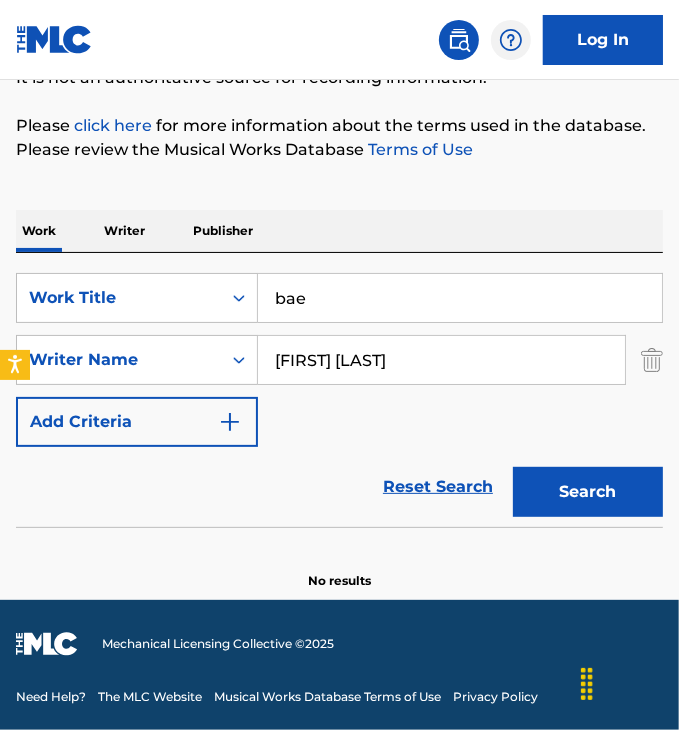 click on "Work Writer Publisher" at bounding box center (339, 231) 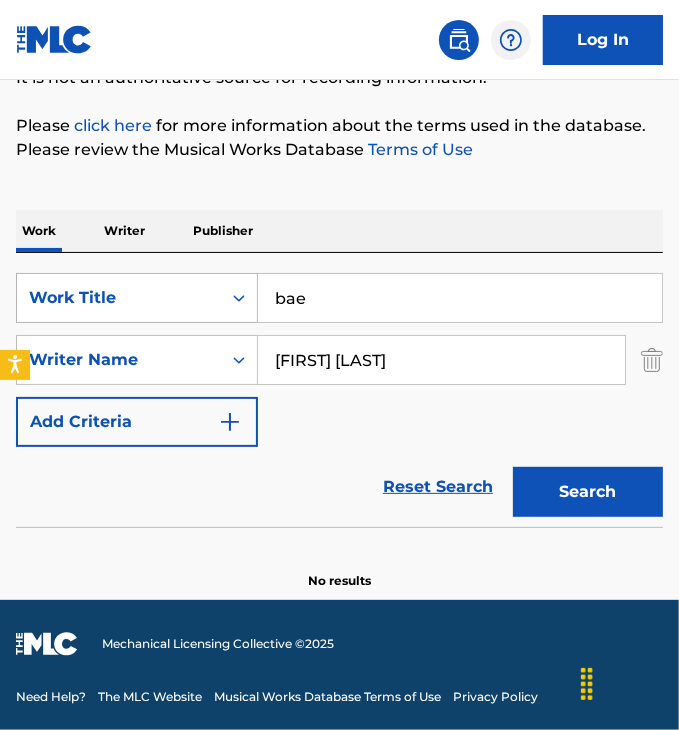 drag, startPoint x: 412, startPoint y: 353, endPoint x: 102, endPoint y: 289, distance: 316.5375 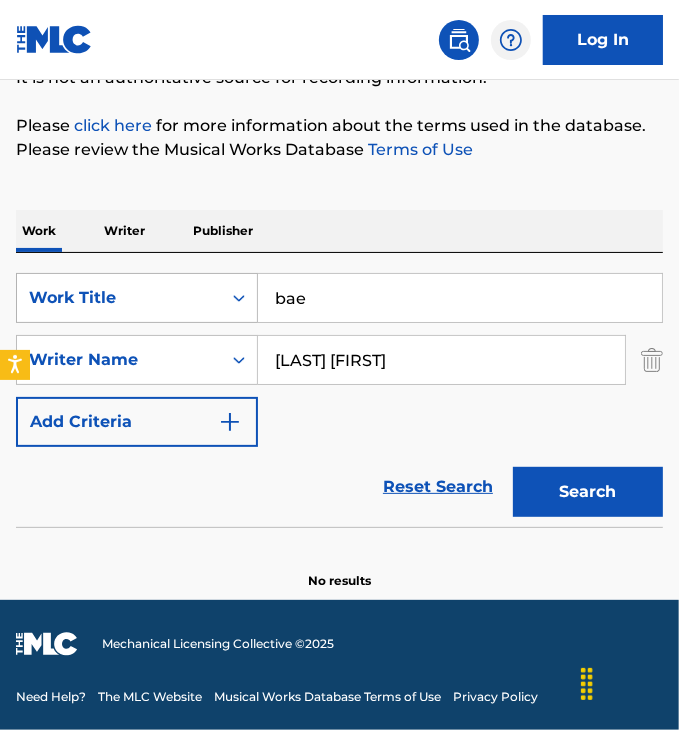 type on "[LAST] [FIRST]" 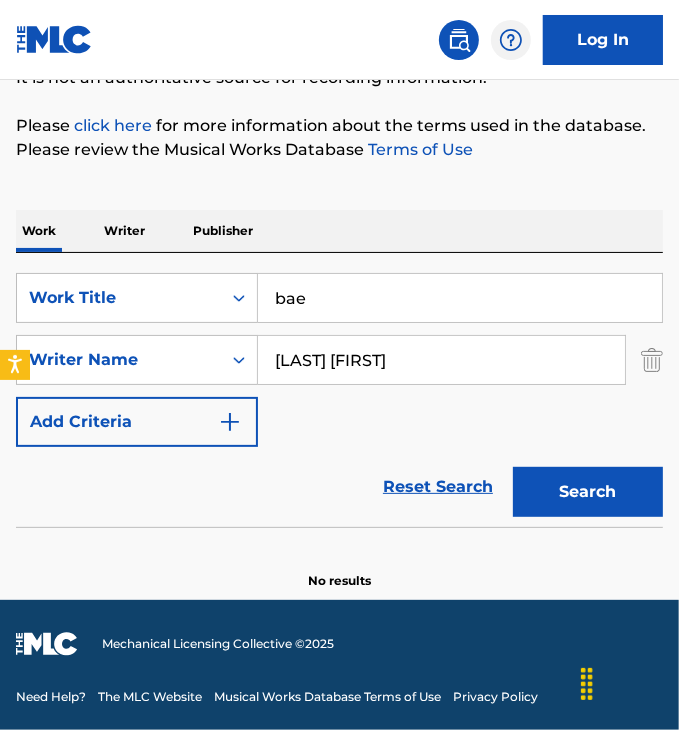 click on "bae" at bounding box center (460, 298) 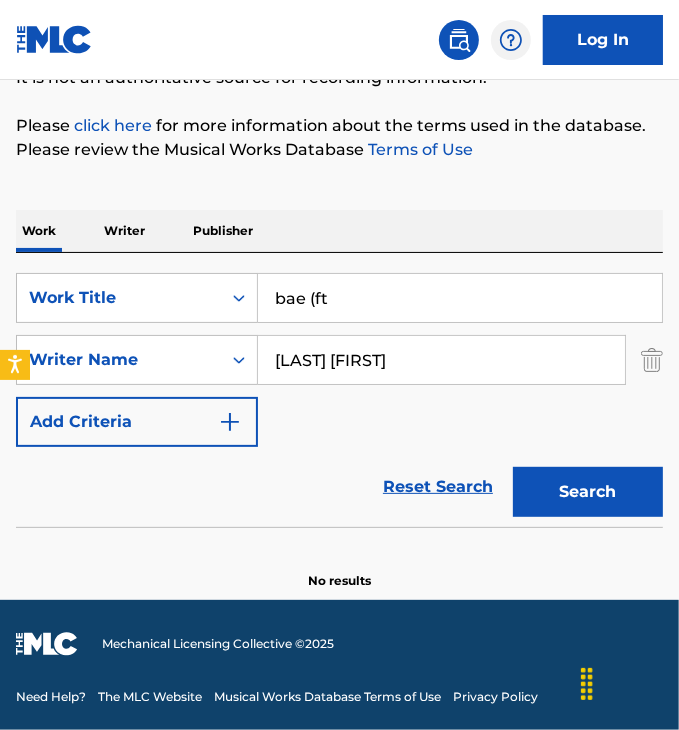 type on "bae (ft" 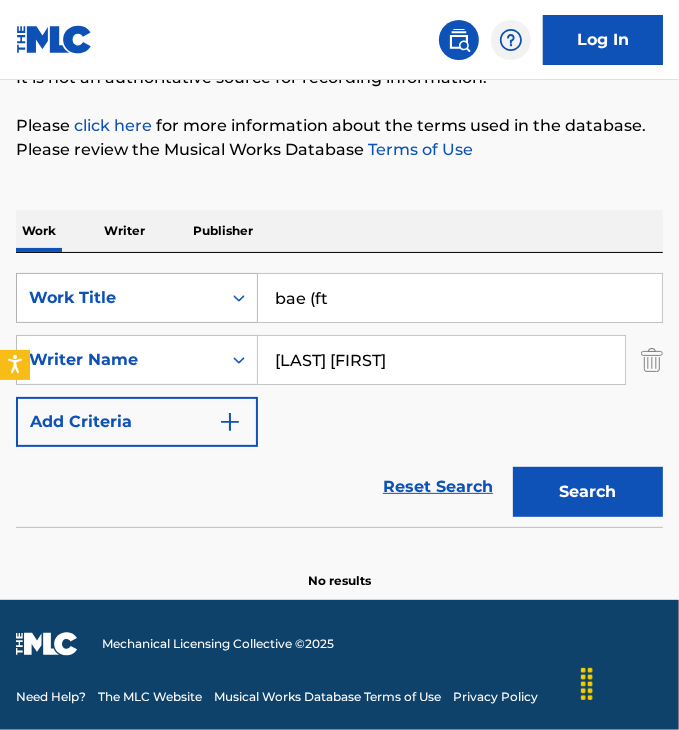 drag, startPoint x: 372, startPoint y: 353, endPoint x: 143, endPoint y: 314, distance: 232.29723 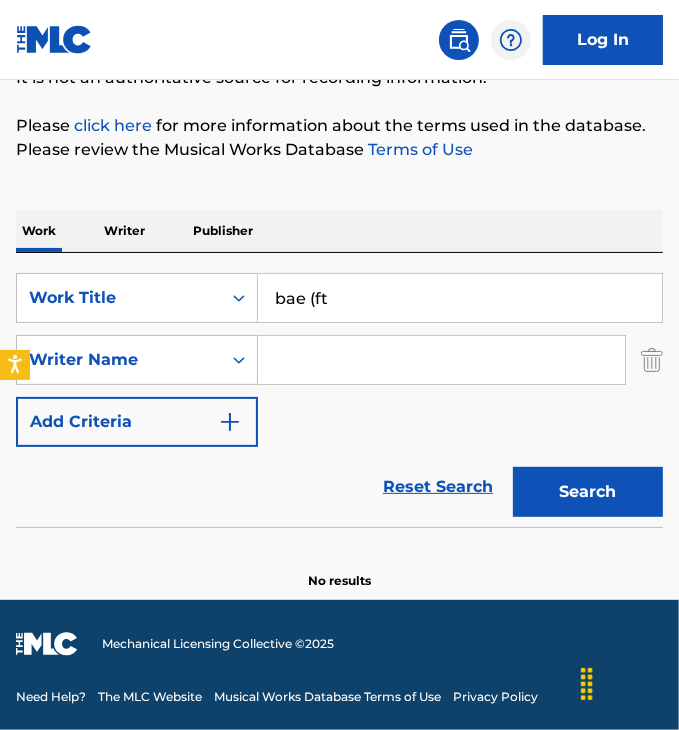 type 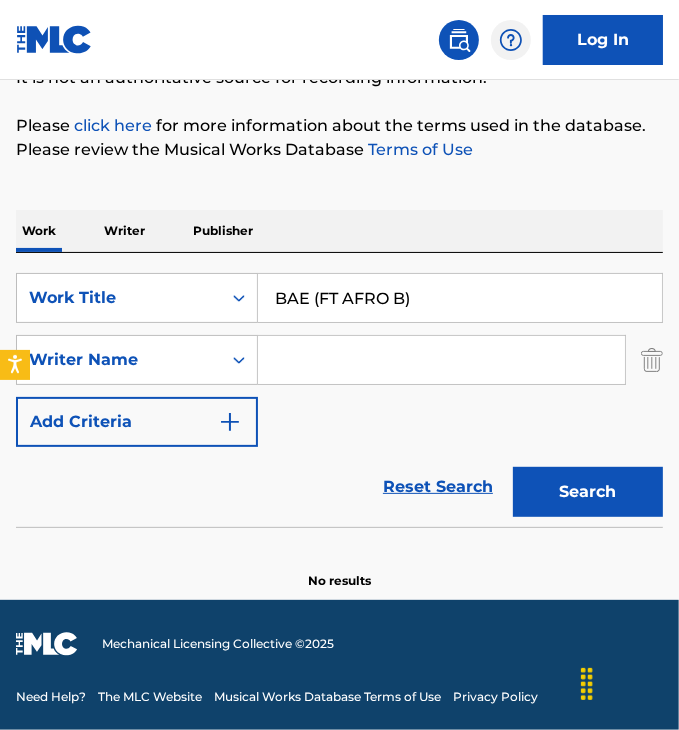 click on "Search" at bounding box center (588, 492) 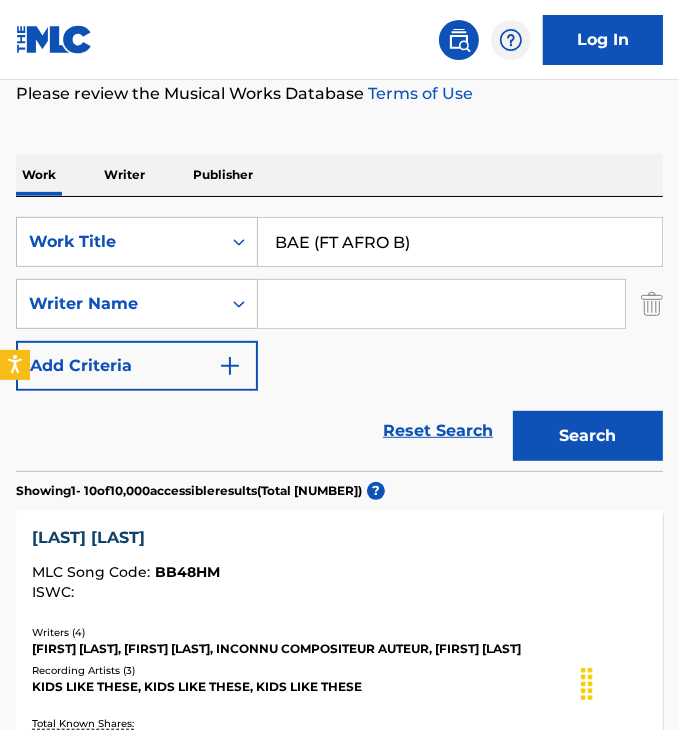 scroll, scrollTop: 110, scrollLeft: 0, axis: vertical 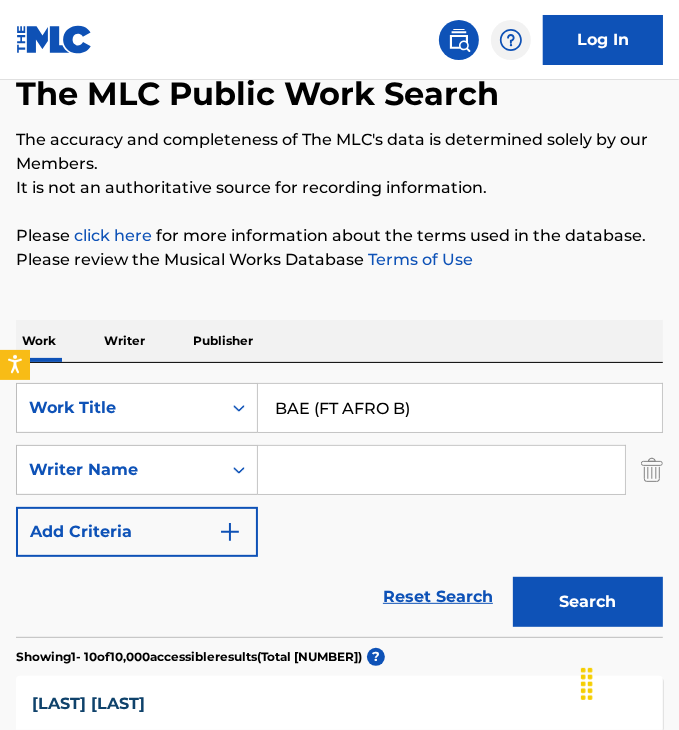drag, startPoint x: 395, startPoint y: 415, endPoint x: 304, endPoint y: 393, distance: 93.62158 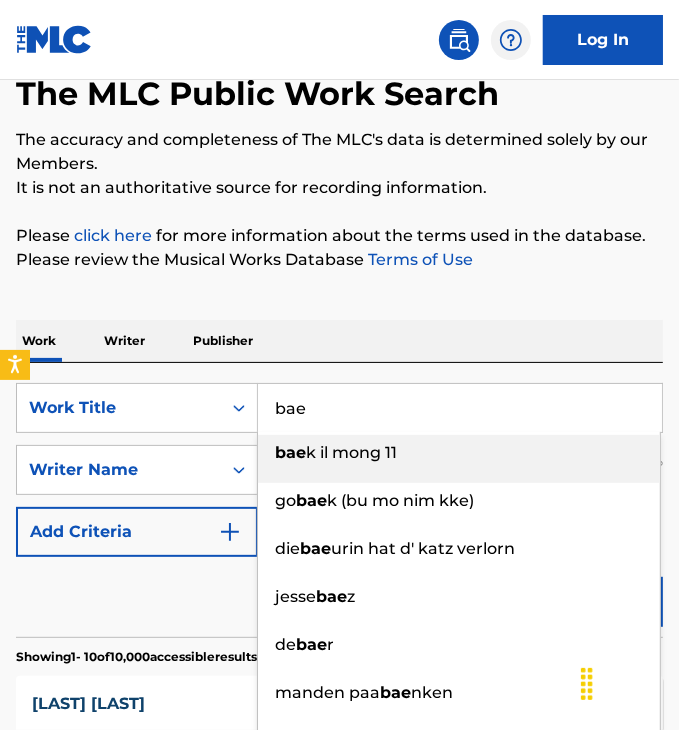 click on "bae" at bounding box center [460, 408] 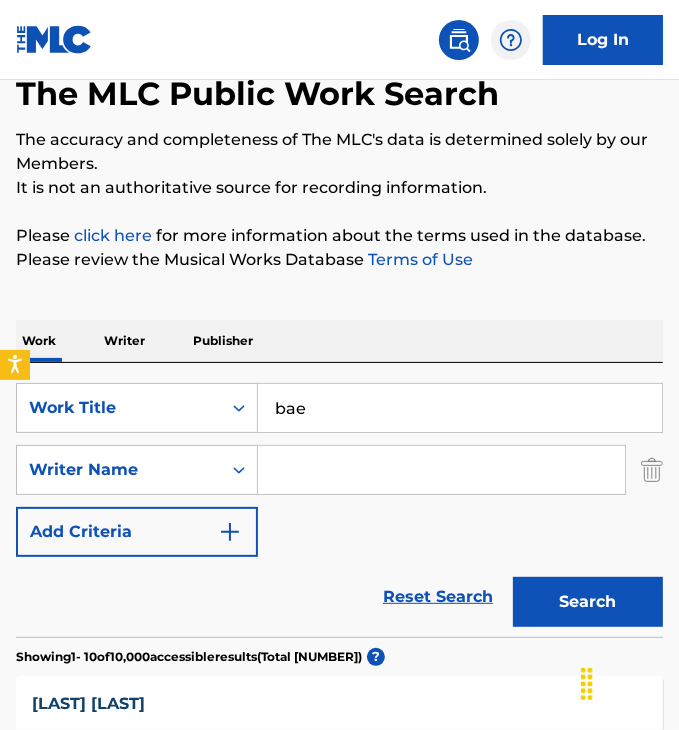 click on "Search" at bounding box center [588, 602] 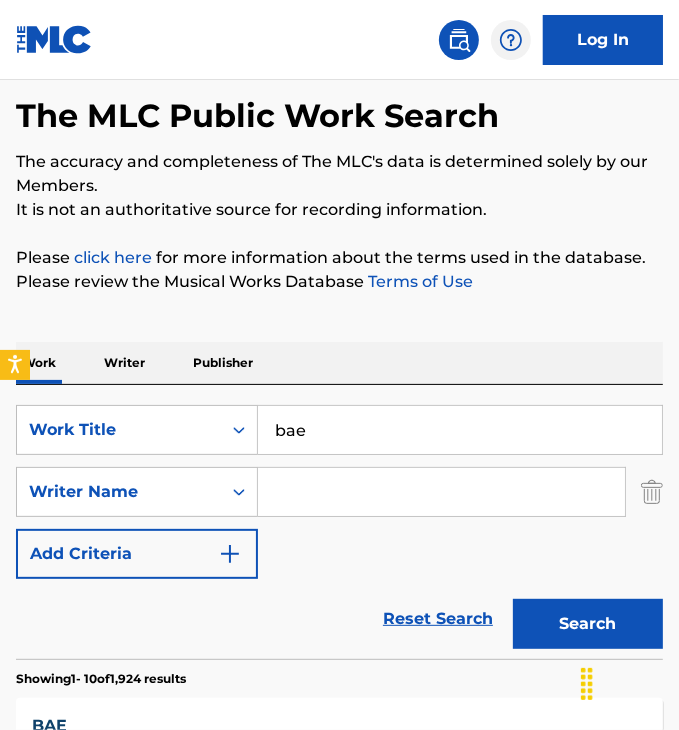 scroll, scrollTop: 90, scrollLeft: 0, axis: vertical 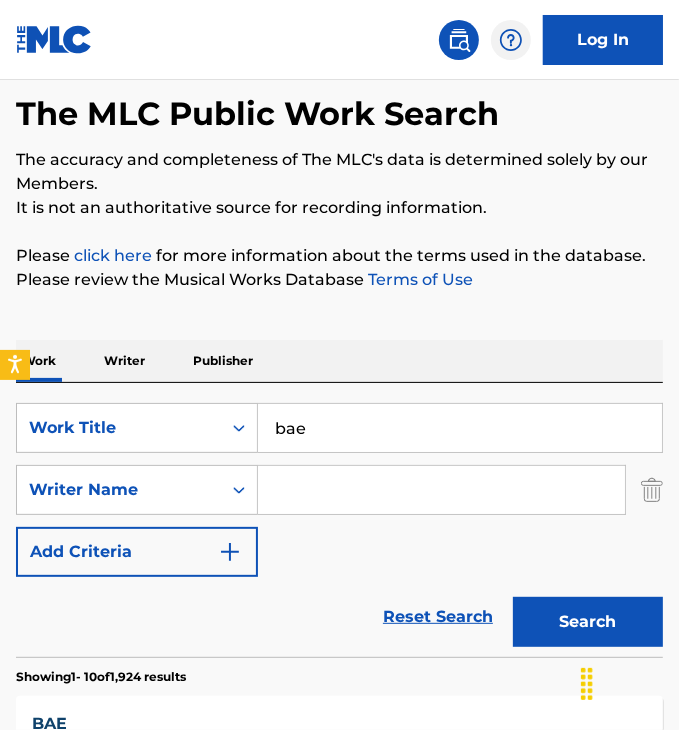 click at bounding box center [441, 490] 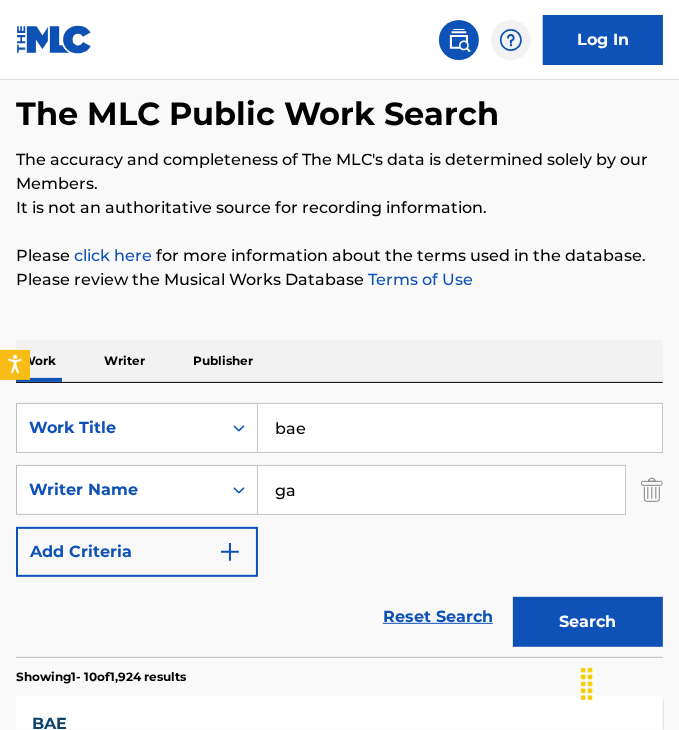 type on "g" 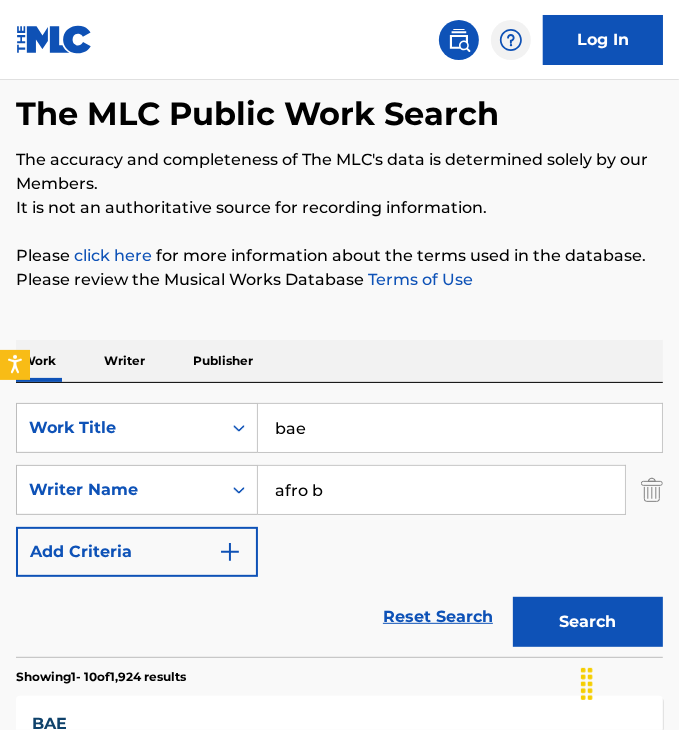 click on "Search" at bounding box center [588, 622] 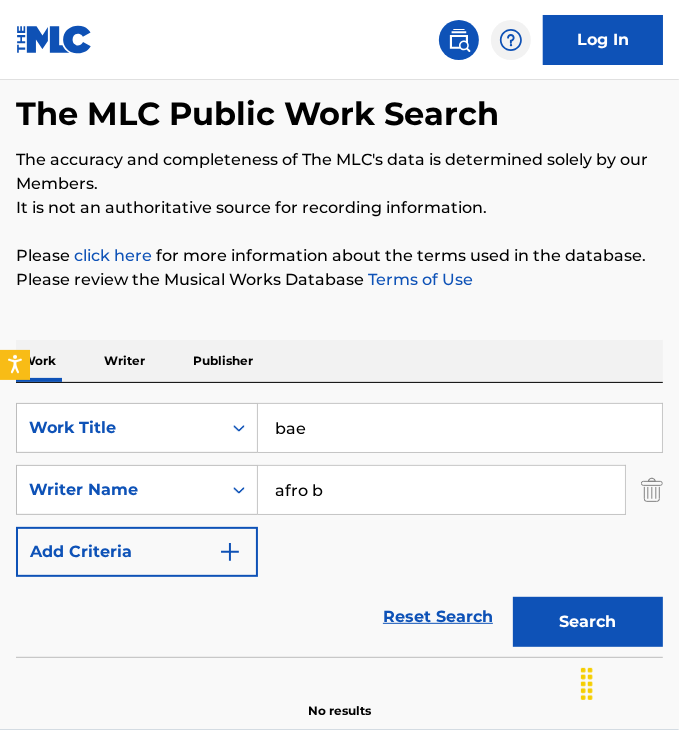 scroll, scrollTop: 220, scrollLeft: 0, axis: vertical 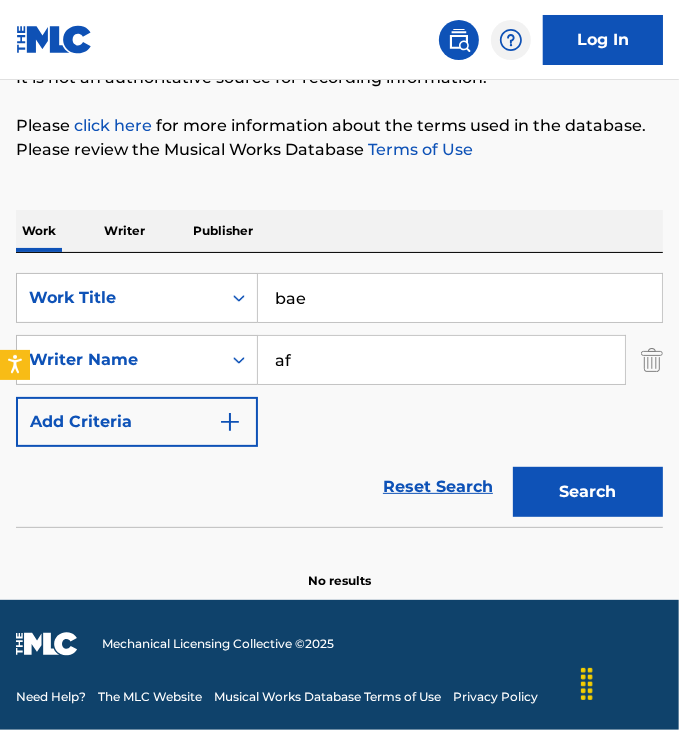 type on "a" 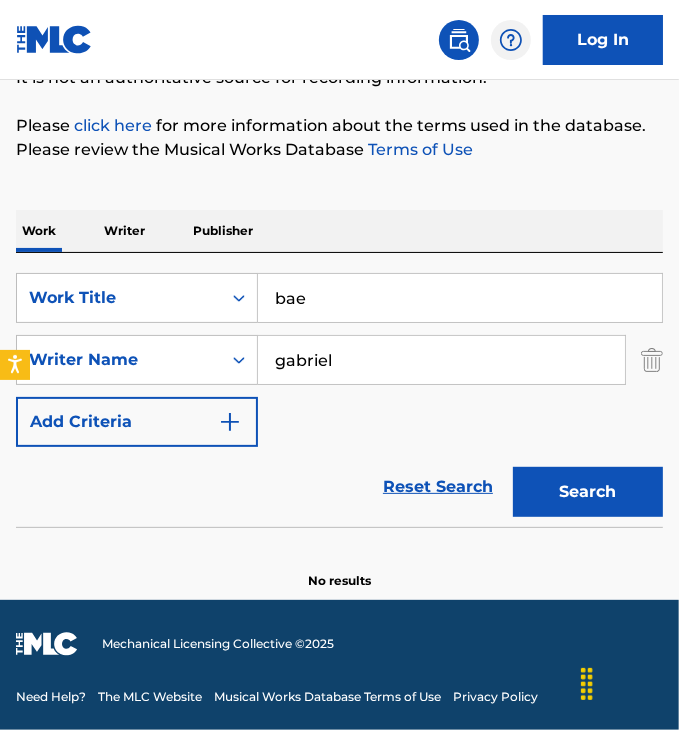 type on "gabriel" 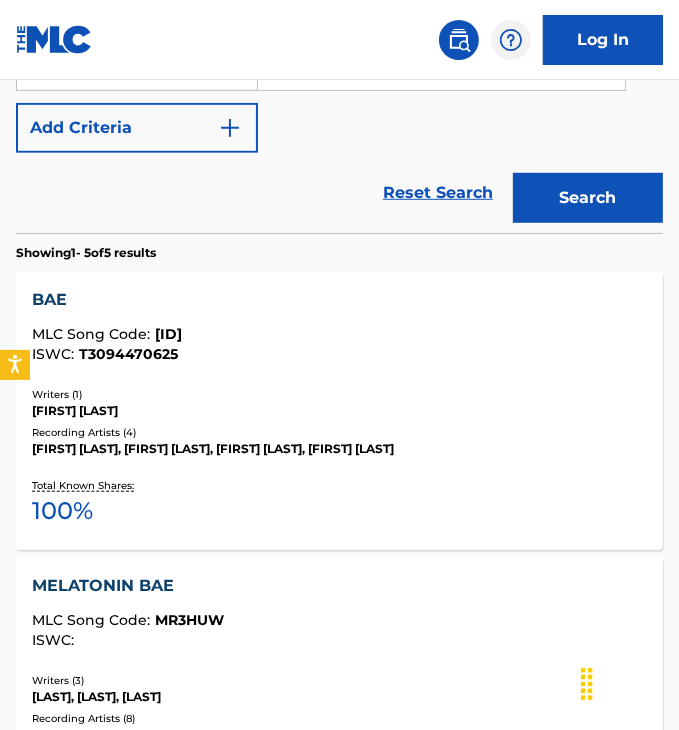 scroll, scrollTop: 0, scrollLeft: 0, axis: both 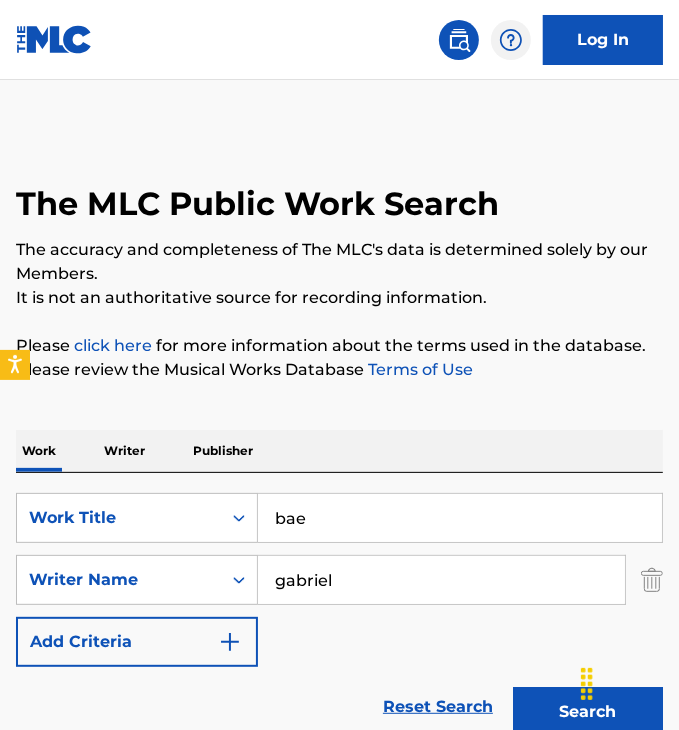 click on "bae" at bounding box center [460, 518] 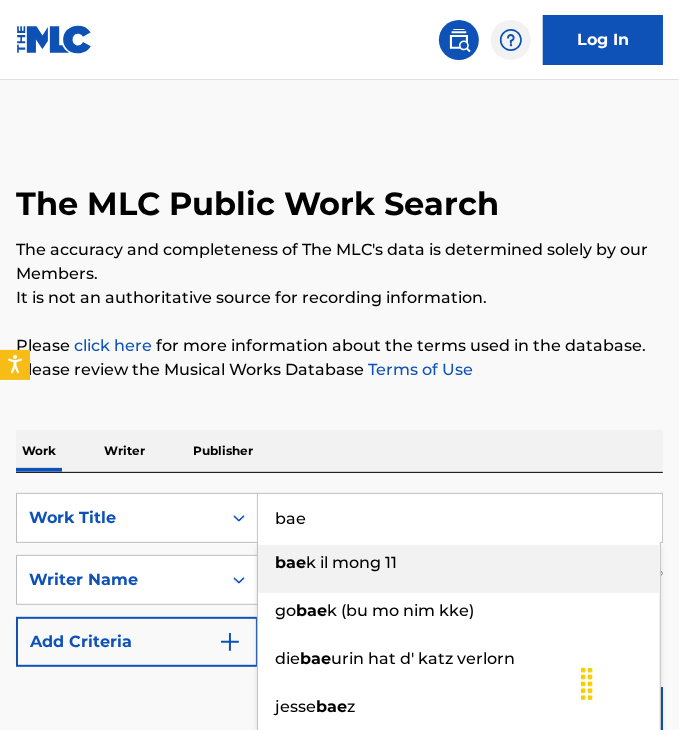 click on "bae" at bounding box center [460, 518] 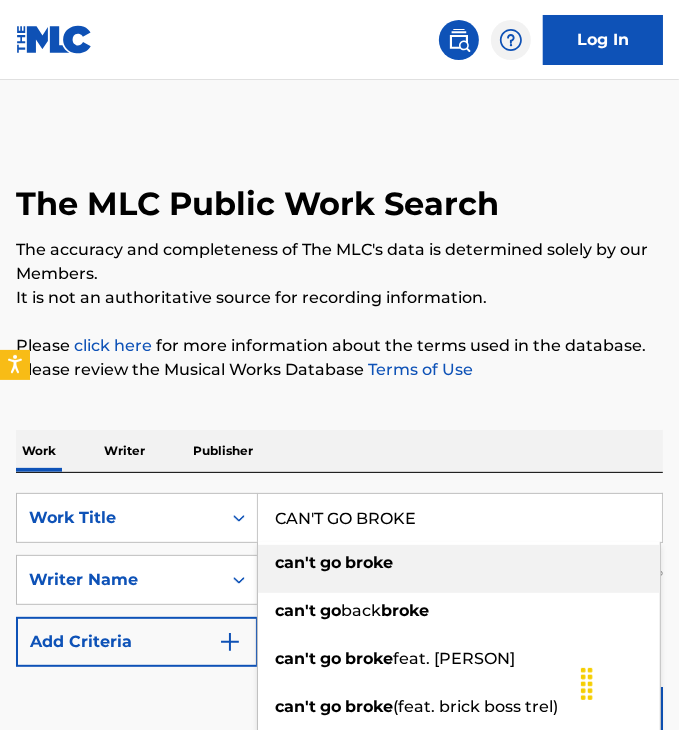 type on "CAN'T GO BROKE" 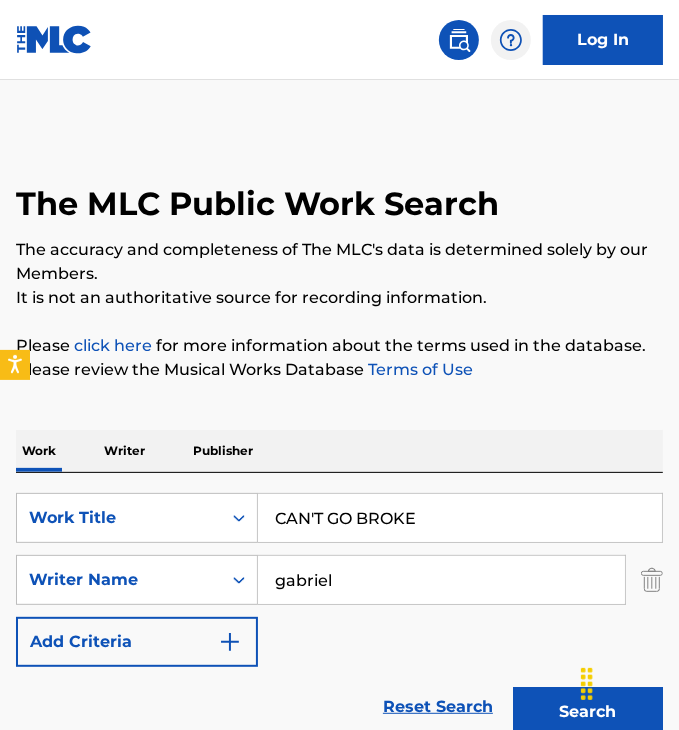 click on "Work Writer Publisher SearchWithCriteria5be1e412-6ac3-4cd3-94ef-db4b9f98a892 Work Title BAE SearchWithCriteria743f09ae-4461-42cf-9784-8aebfa957ec3 Writer Name [FIRST] Add Criteria Reset Search Search Showing  1  -   5  of  5   results   BAE MLC Song Code : BB3EDB ISWC : T3094470625 Writers ( 1 ) [FIRST] [LAST] Recording Artists ( 4 ) [FIRST] [LAST], [FIRST] [LAST], [FIRST] [LAST], [FIRST] [LAST] Total Known Shares: 100 % MELATONIN BAE MLC Song Code : MR3HUW ISWC : Writers ( 3 ) [FIRST], [FIRST] [LAST], [FIRST] [LAST] Recording Artists ( 8 ) [ARTIST], [ARTIST], [ARTIST], [ARTIST]|[ARTIST], [ARTIST], [ARTIST], [ARTIST], [ARTIST] Total Known Shares: 67 % STUNNA BAE MLC Song Code : S91Z5Q ISWC : Writers ( 2 ) [FIRST] [LAST], [FIRST] [LAST] Recording Artists ( 5 ) [ARTIST], [ARTIST], [ARTIST], [ARTIST], [ARTIST] Total Known Shares: 50 % DAMN BAE MLC Song Code : QV8MB2 ISWC : T3063177657 Writers ( 1 ) [FIRST] [LAST] Recording Artists ( 0 ) Total Known Shares: 0 % TECNO IS MY BAE MLC Song Code : TB18L6 ISWC : T9284903668 4 )" at bounding box center (339, 1353) 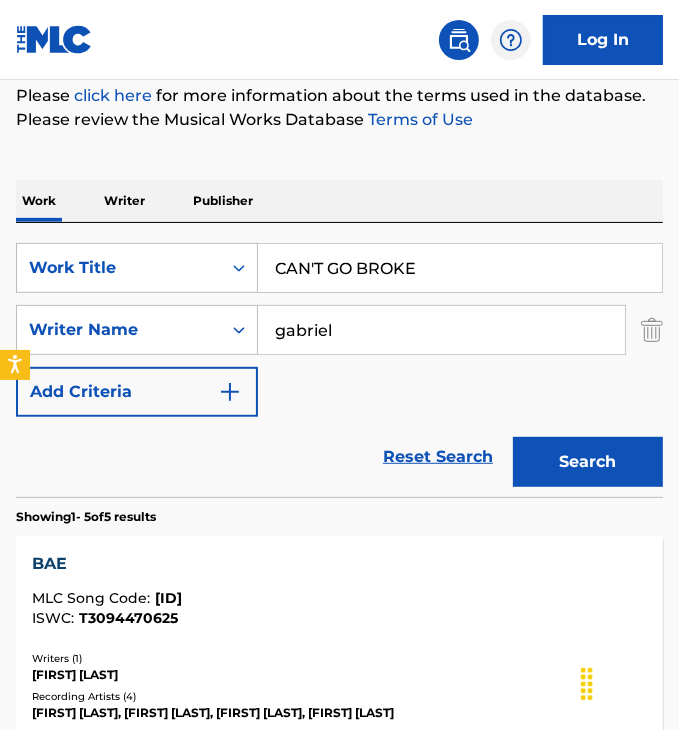 scroll, scrollTop: 264, scrollLeft: 0, axis: vertical 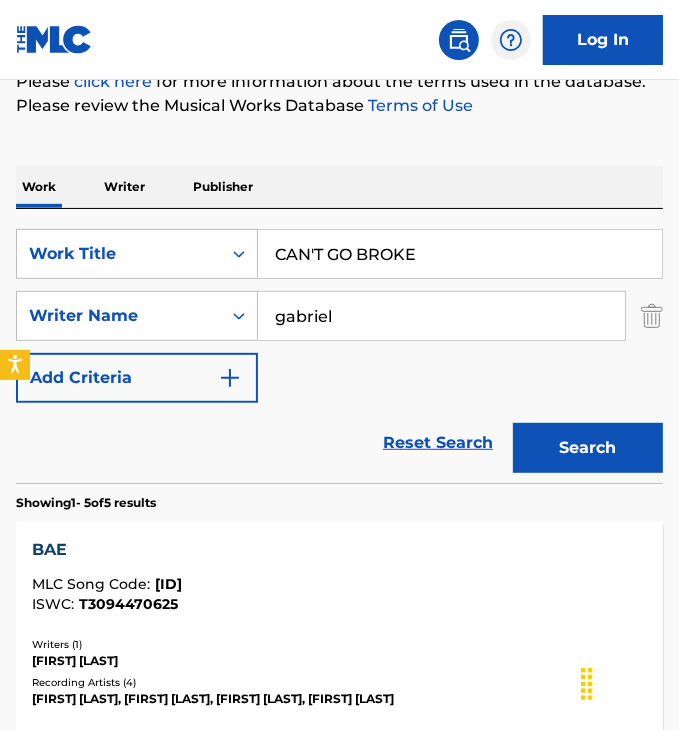 click on "Search" at bounding box center (583, 443) 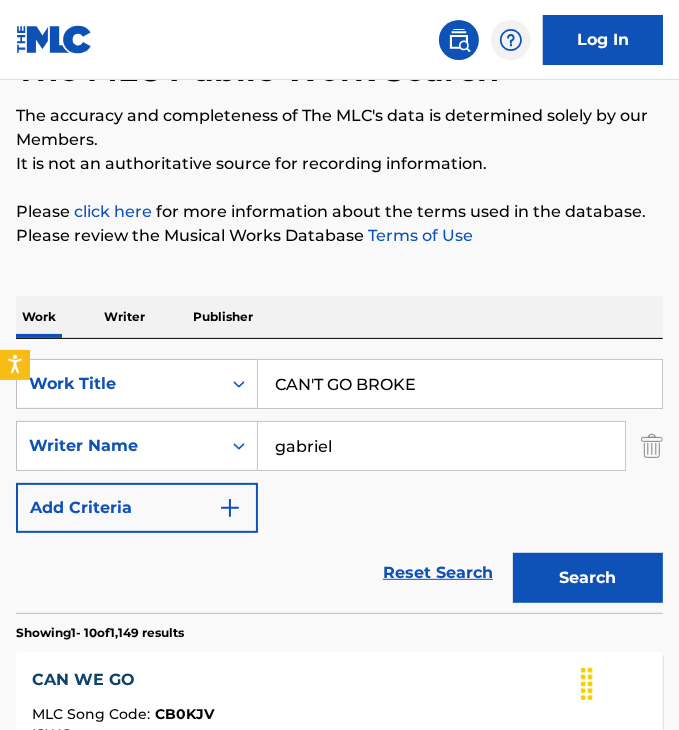 scroll, scrollTop: 0, scrollLeft: 0, axis: both 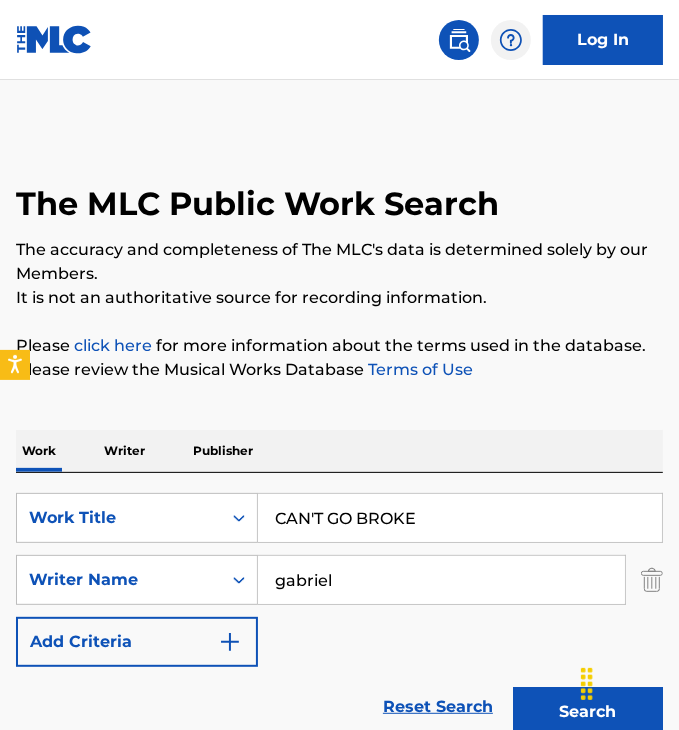 click on "gabriel" at bounding box center [441, 580] 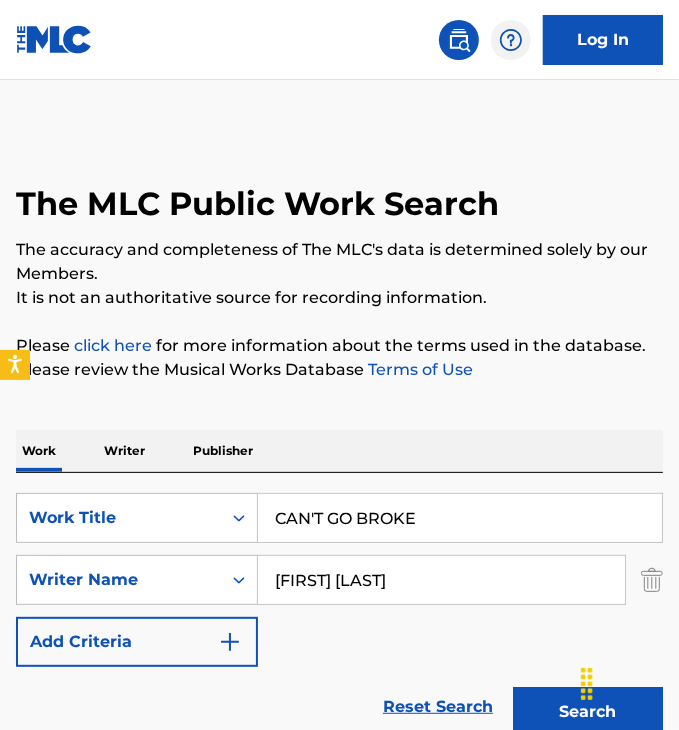 click on "Search" at bounding box center [583, 707] 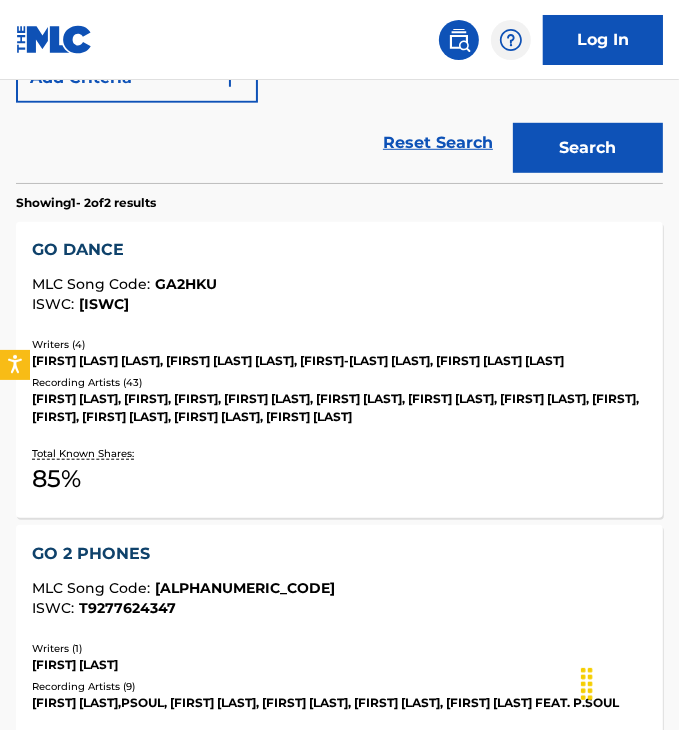 scroll, scrollTop: 564, scrollLeft: 0, axis: vertical 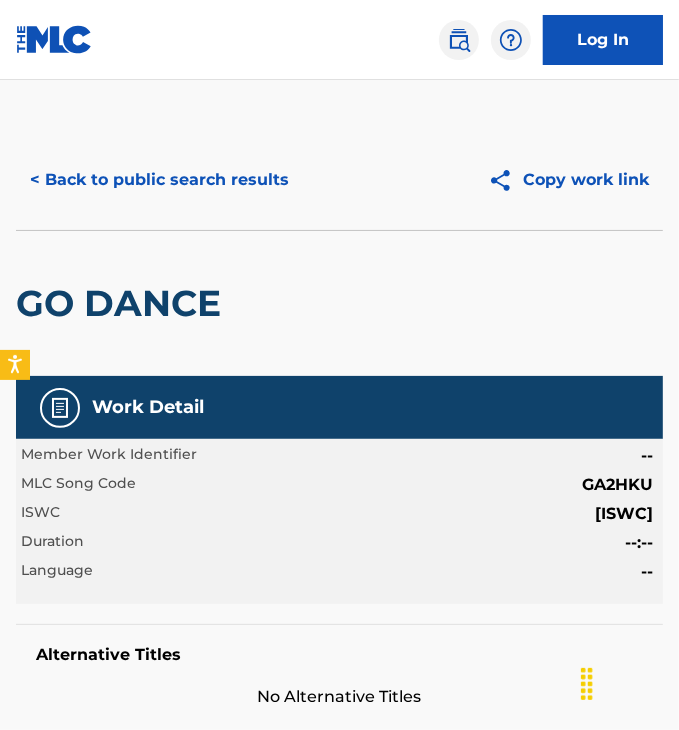 click on "< Back to public search results" at bounding box center [159, 180] 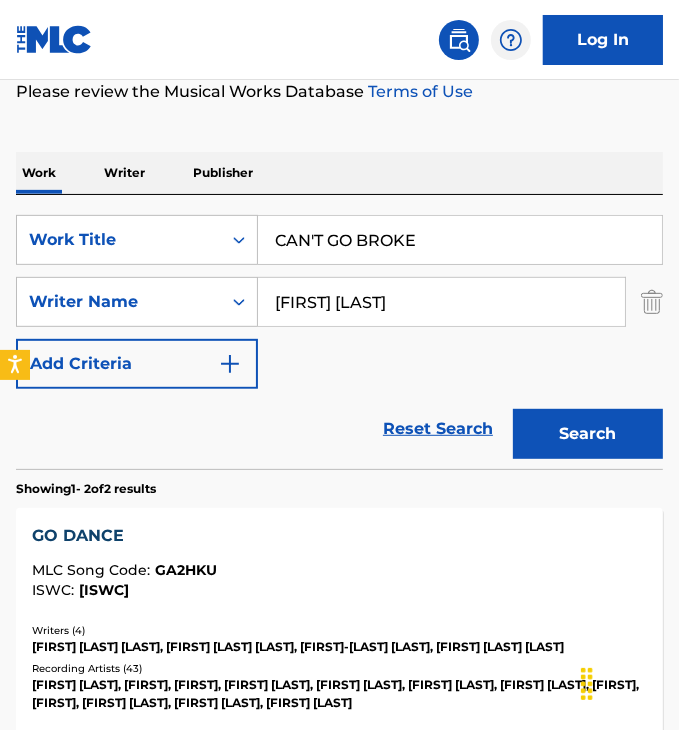 scroll, scrollTop: 275, scrollLeft: 0, axis: vertical 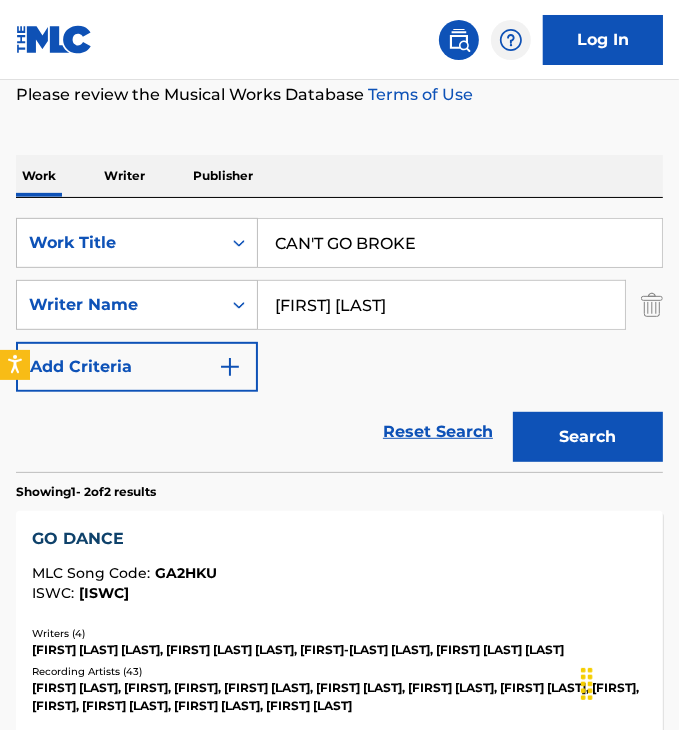 click on "CAN'T GO BROKE" at bounding box center (460, 243) 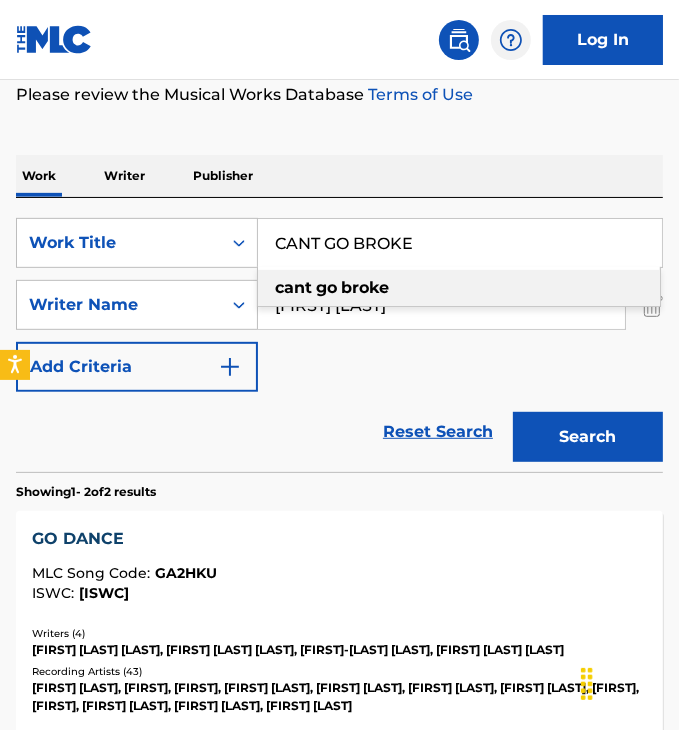 type on "CANT GO BROKE" 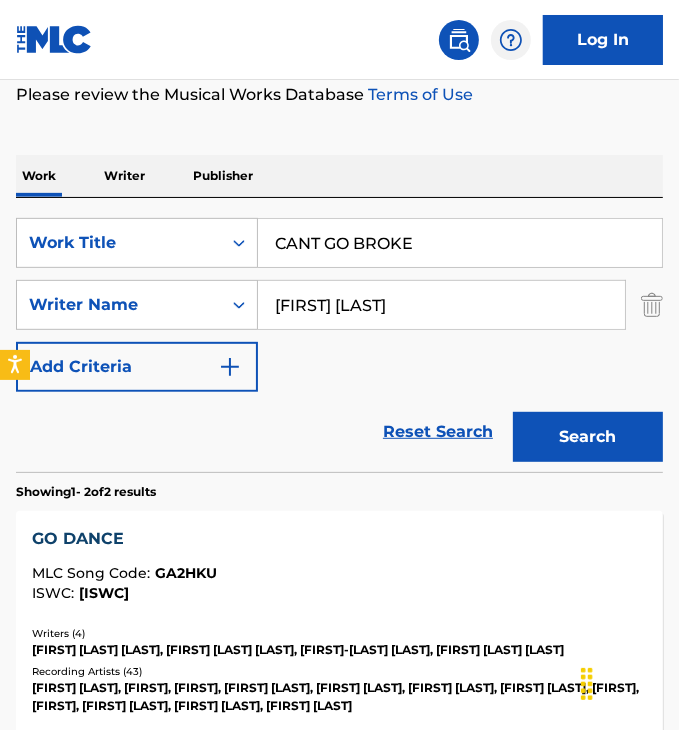click on "Search" at bounding box center [588, 437] 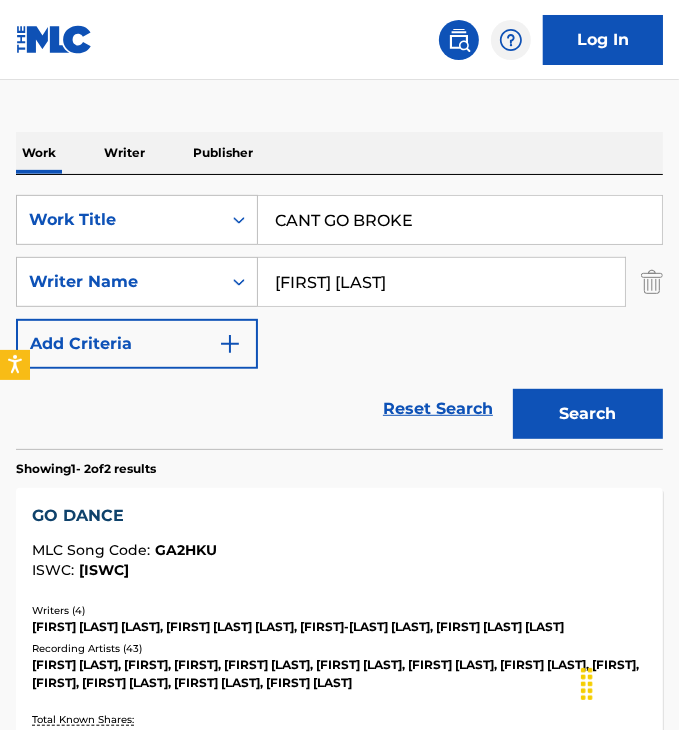 scroll, scrollTop: 261, scrollLeft: 0, axis: vertical 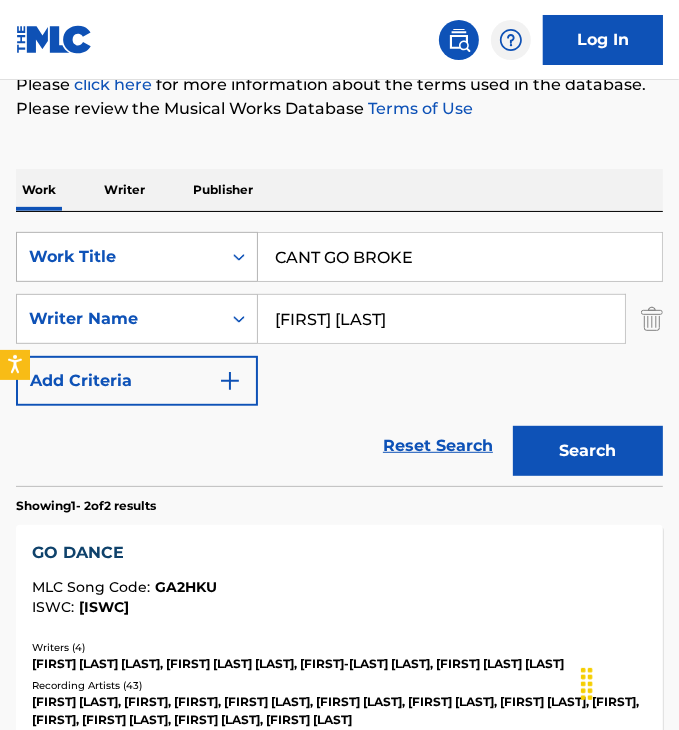 drag, startPoint x: 403, startPoint y: 330, endPoint x: 167, endPoint y: 246, distance: 250.5035 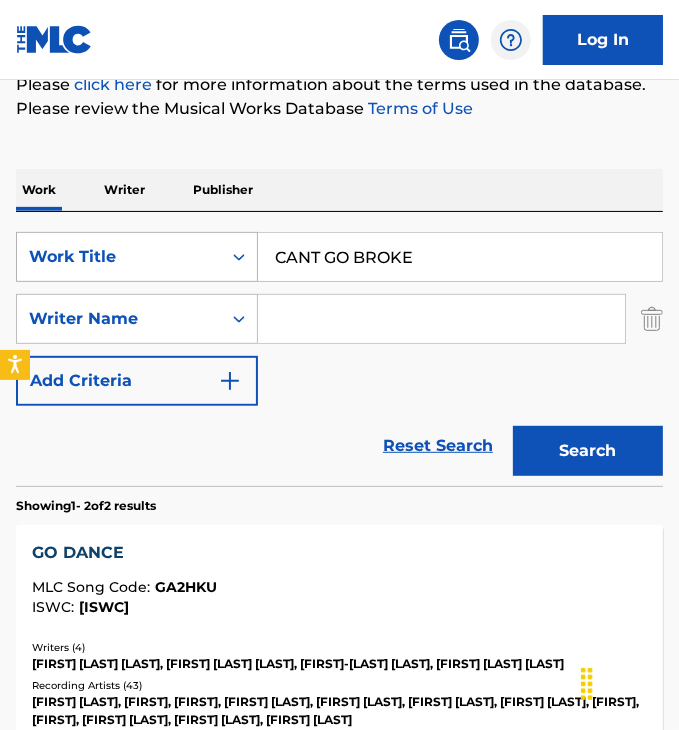 type 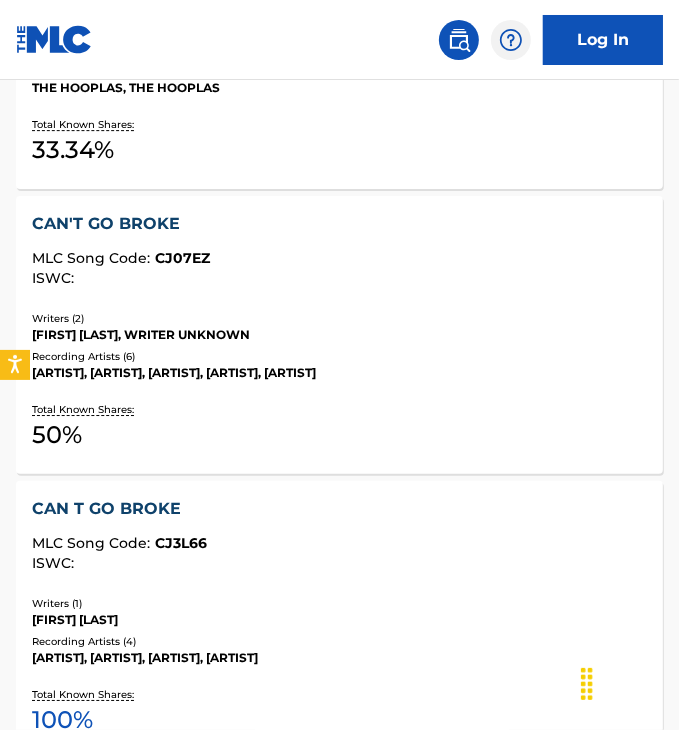 scroll, scrollTop: 3014, scrollLeft: 0, axis: vertical 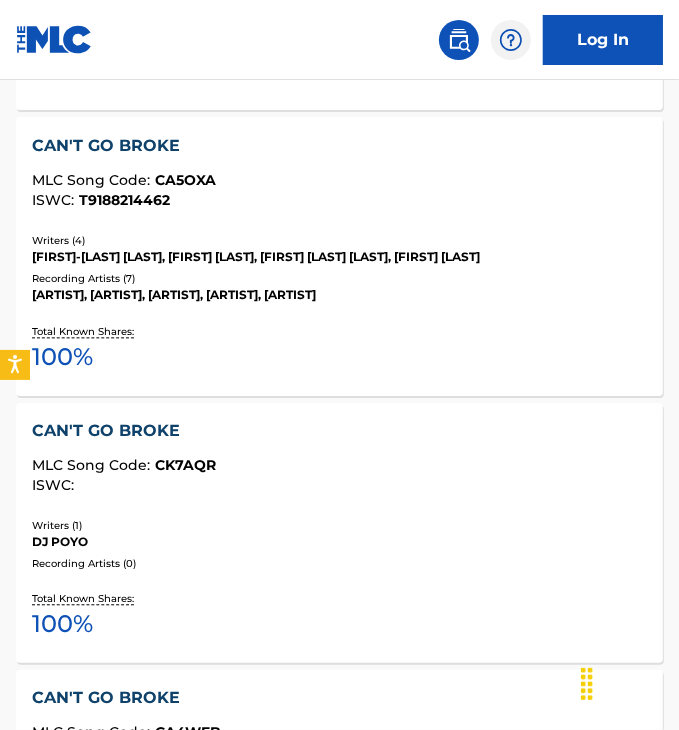 click on "CAN'T GO BROKE" at bounding box center (339, 146) 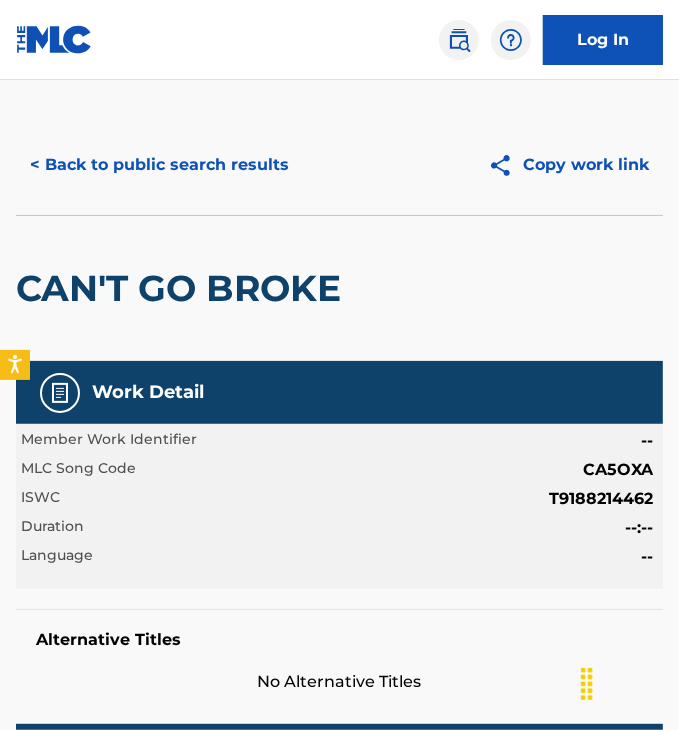 scroll, scrollTop: 0, scrollLeft: 0, axis: both 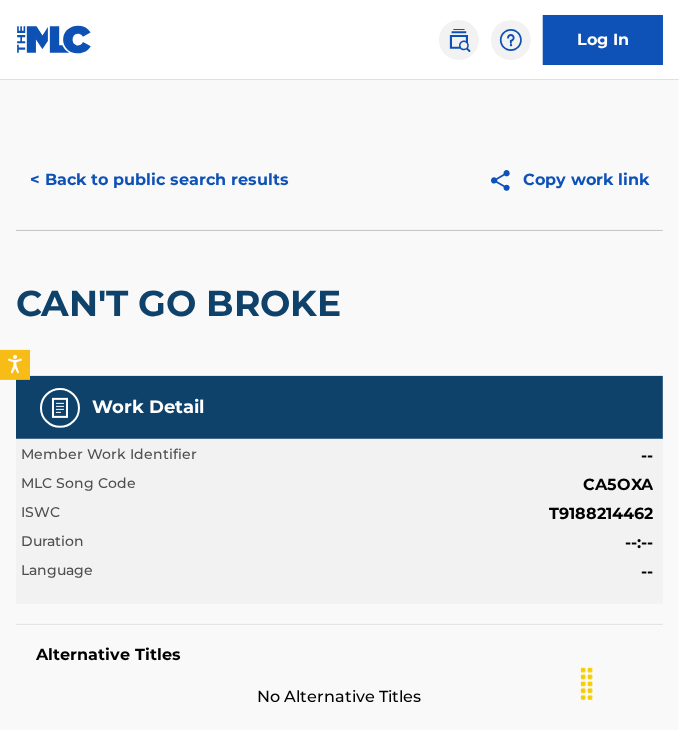 click on "< Back to public search results" at bounding box center (159, 180) 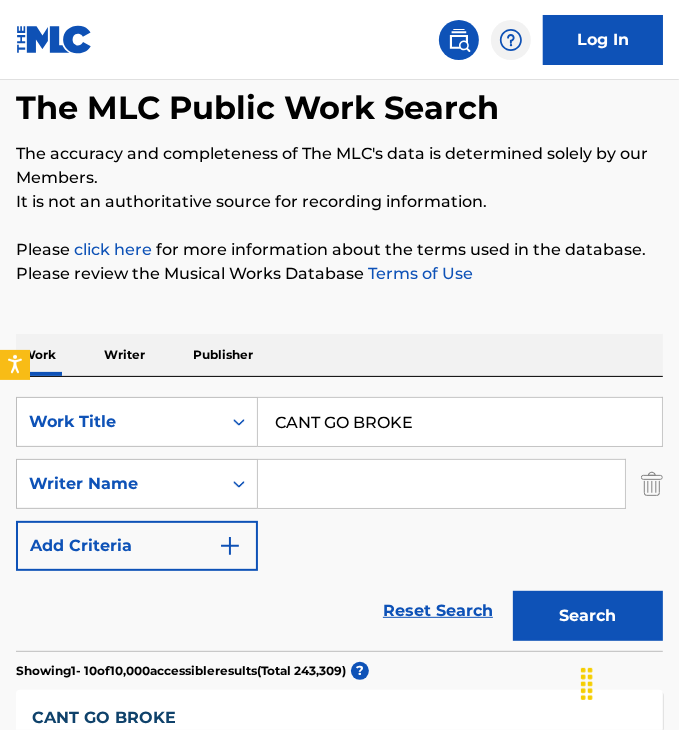 scroll, scrollTop: 0, scrollLeft: 0, axis: both 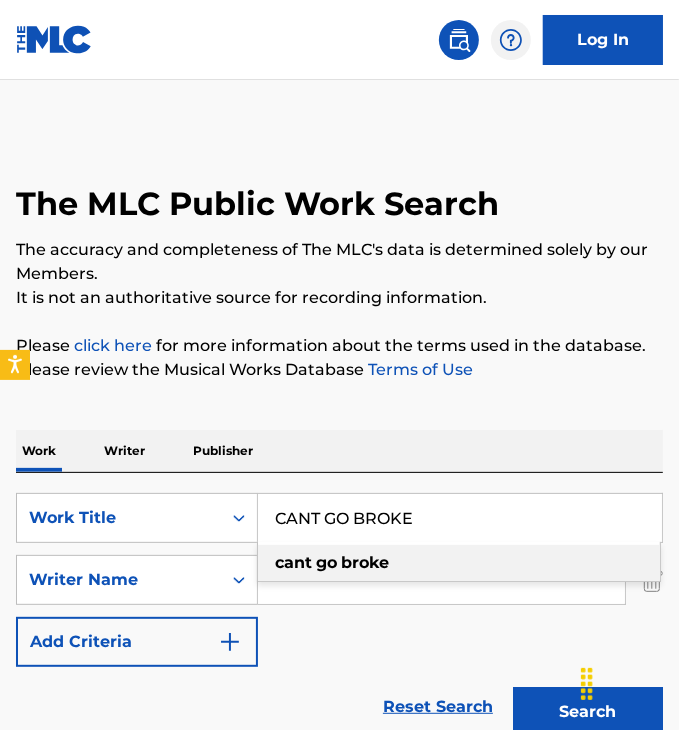 drag, startPoint x: 449, startPoint y: 524, endPoint x: 120, endPoint y: 407, distance: 349.18475 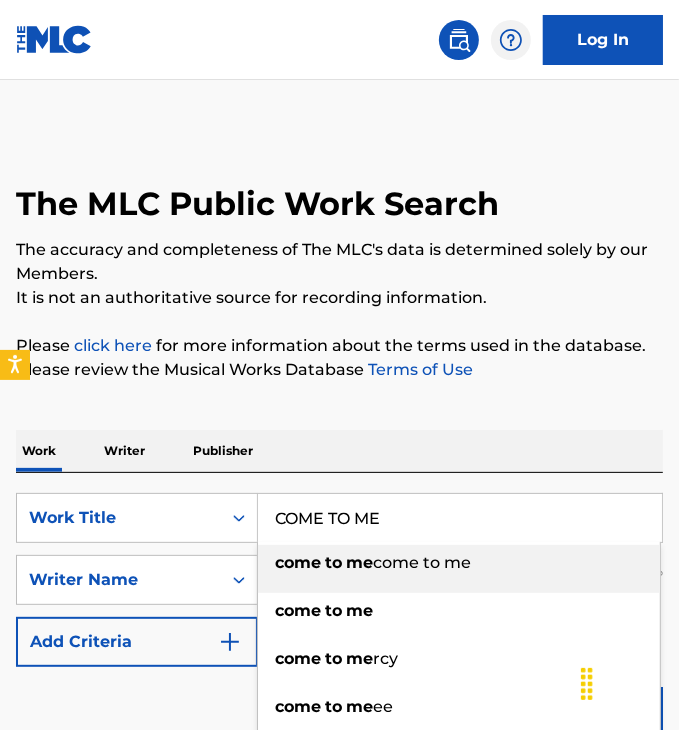 type on "COME TO ME" 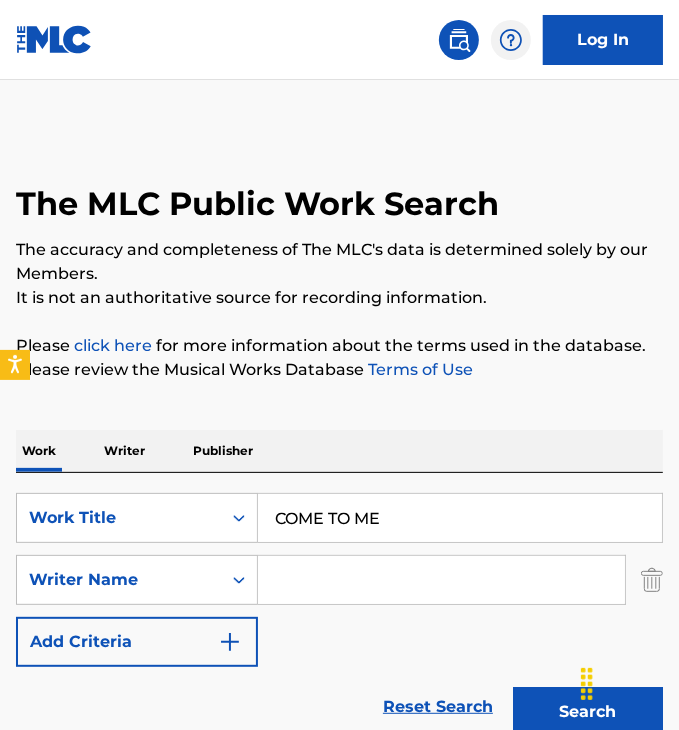 click at bounding box center [441, 580] 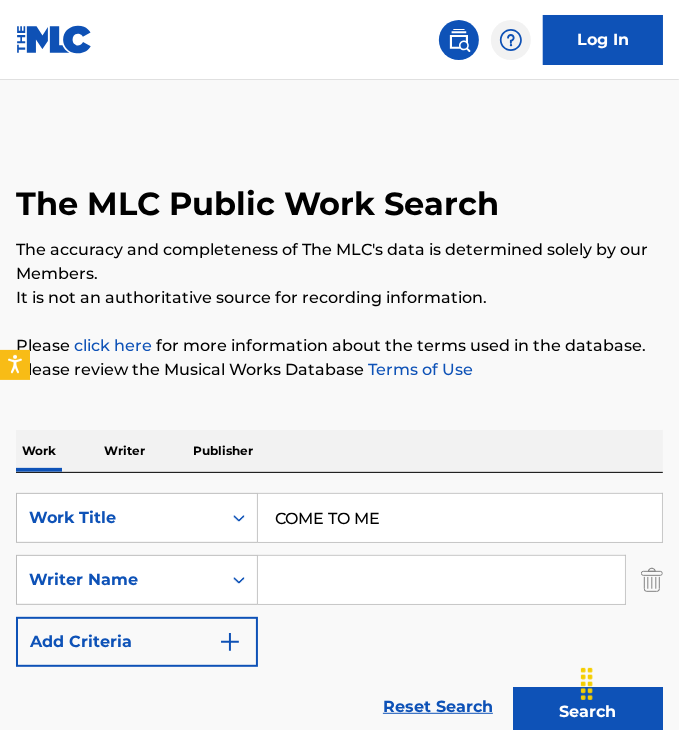 type on "[FIRST] [LAST]" 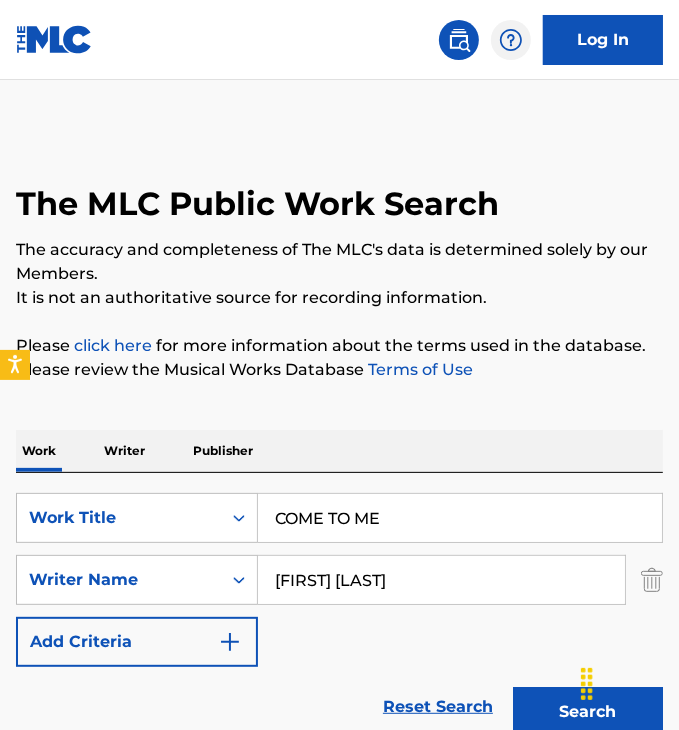 click on "Search" at bounding box center [588, 712] 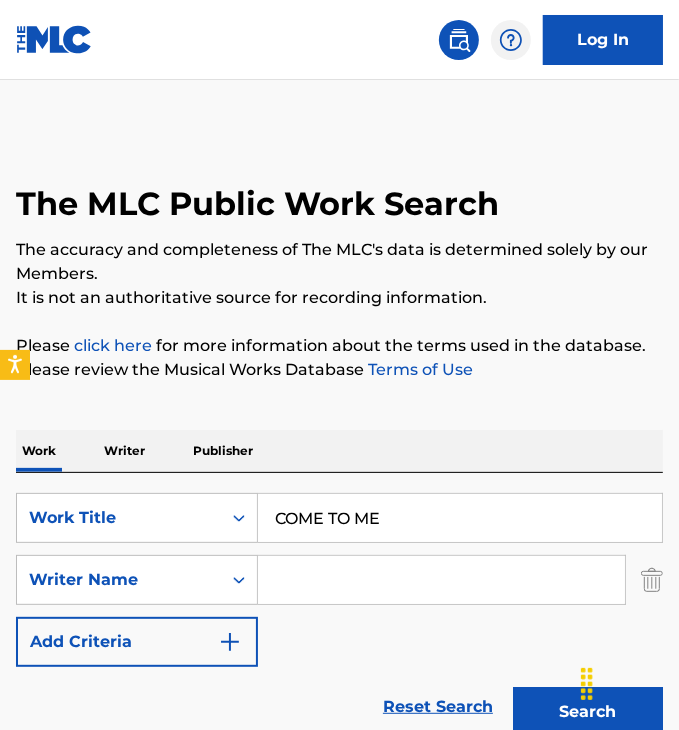 click on "Search" at bounding box center [588, 712] 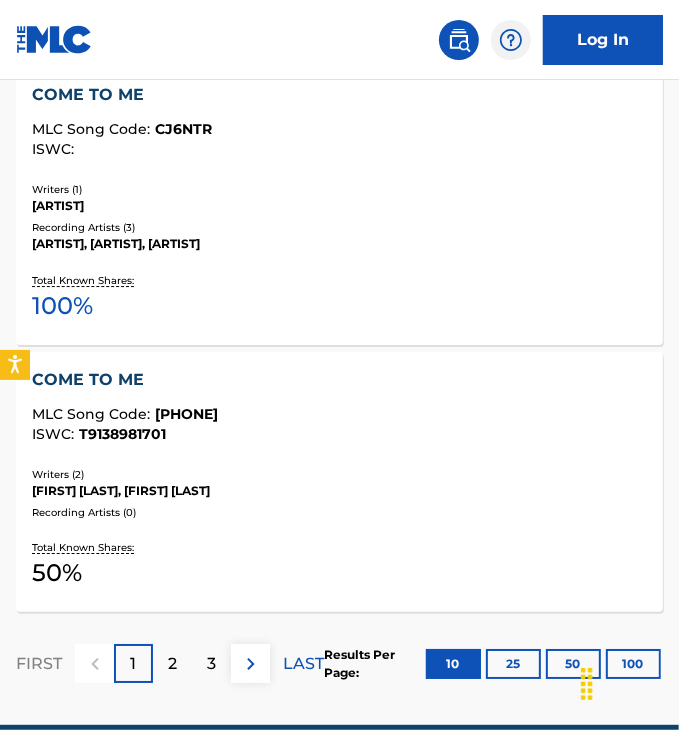 scroll, scrollTop: 2949, scrollLeft: 0, axis: vertical 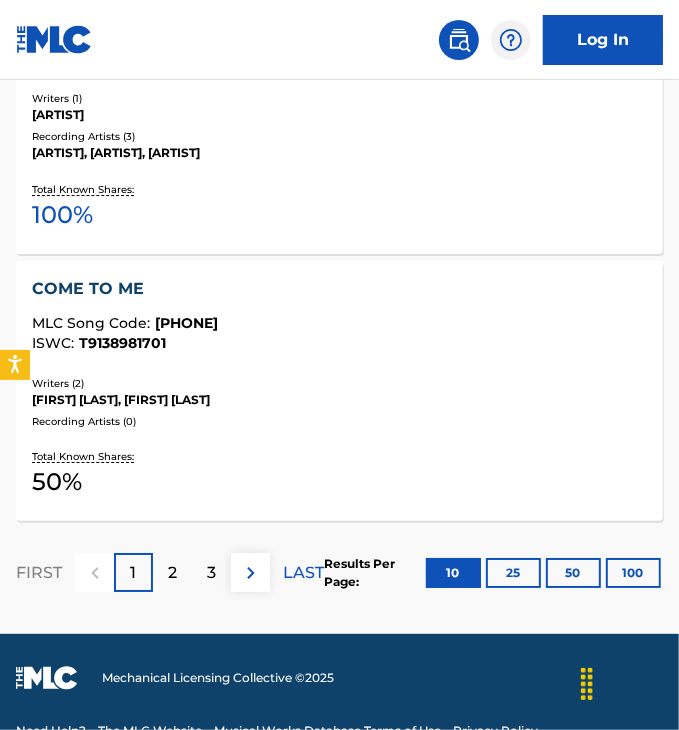 click on "25" at bounding box center [513, 573] 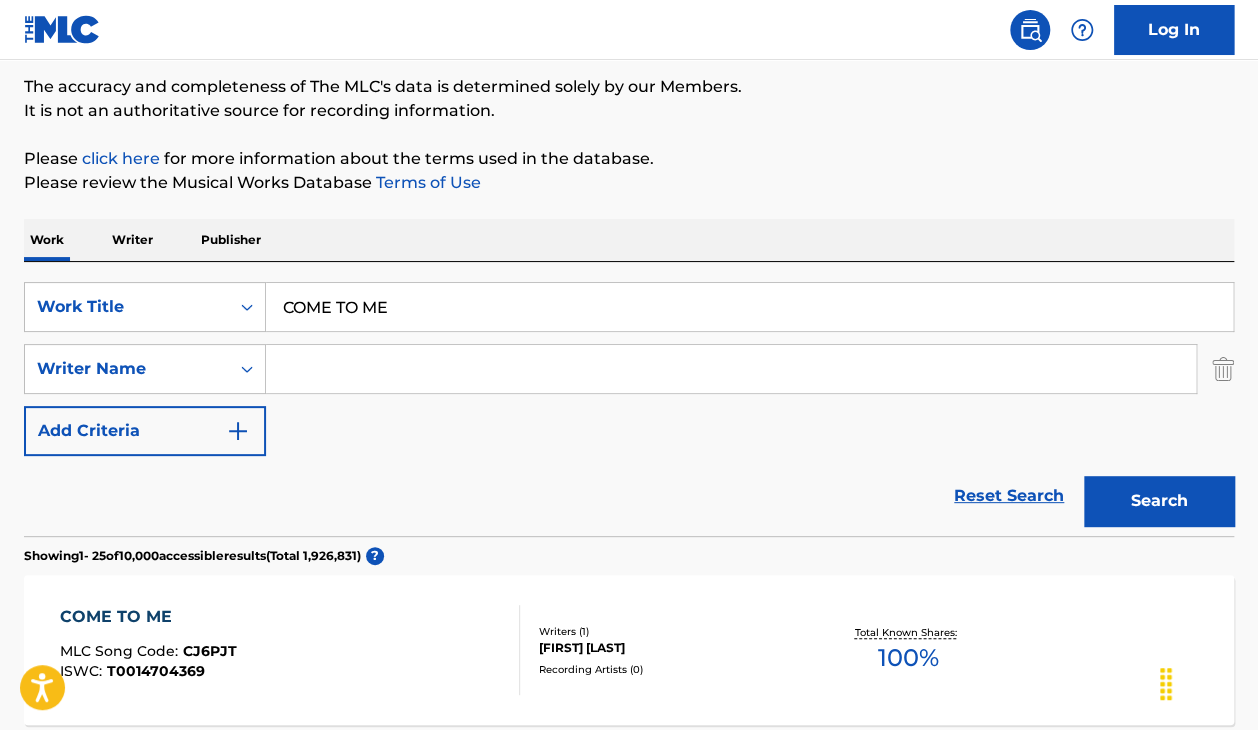 scroll, scrollTop: 0, scrollLeft: 0, axis: both 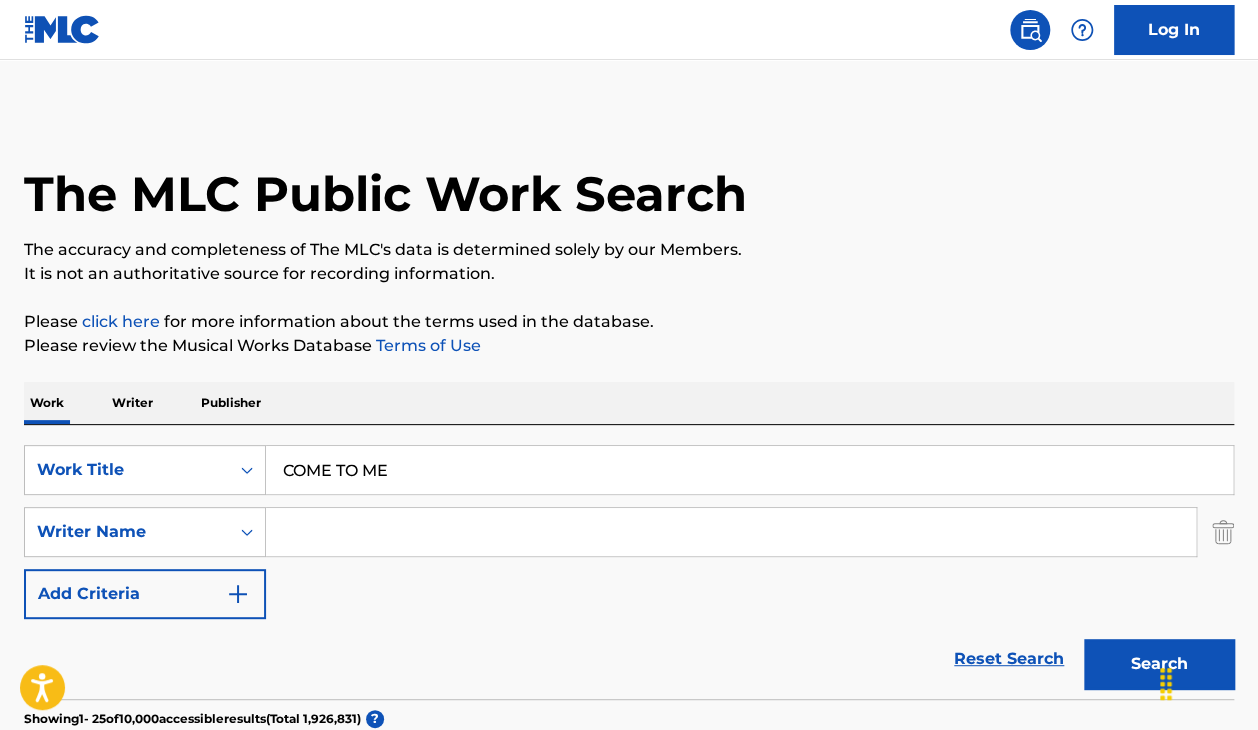 click at bounding box center [731, 532] 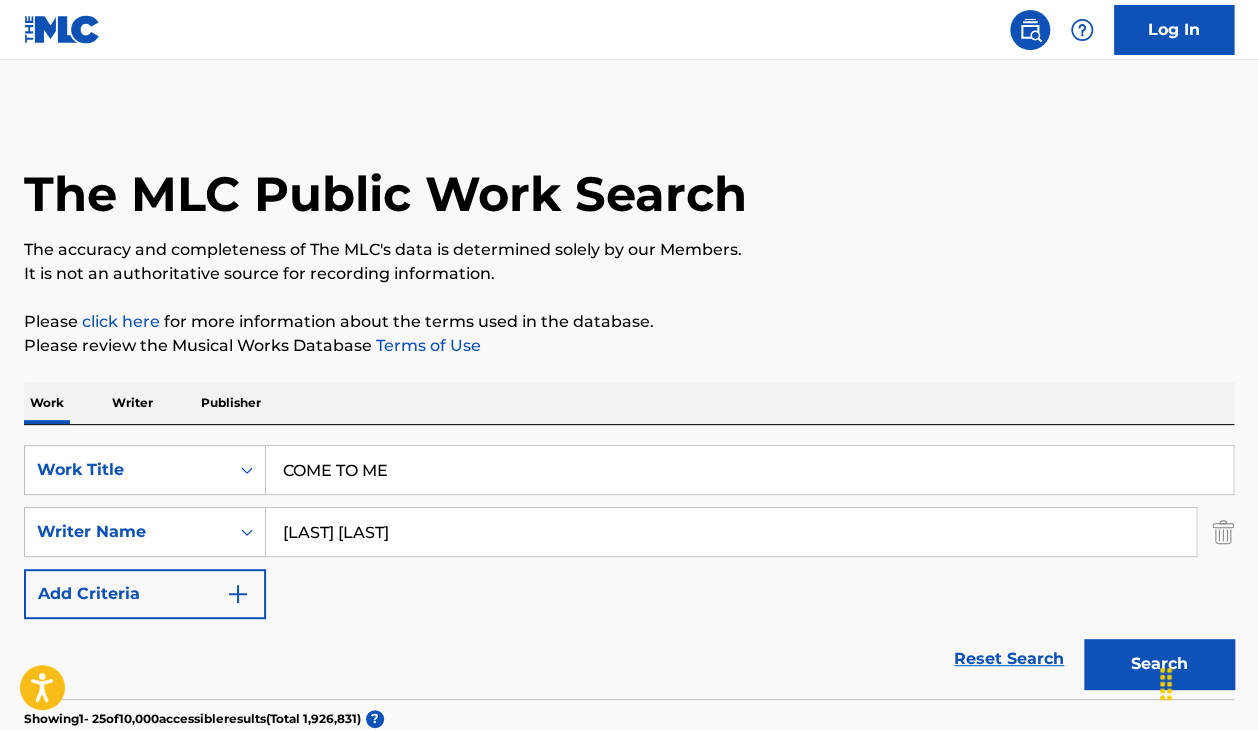 type on "[LAST] [LAST]" 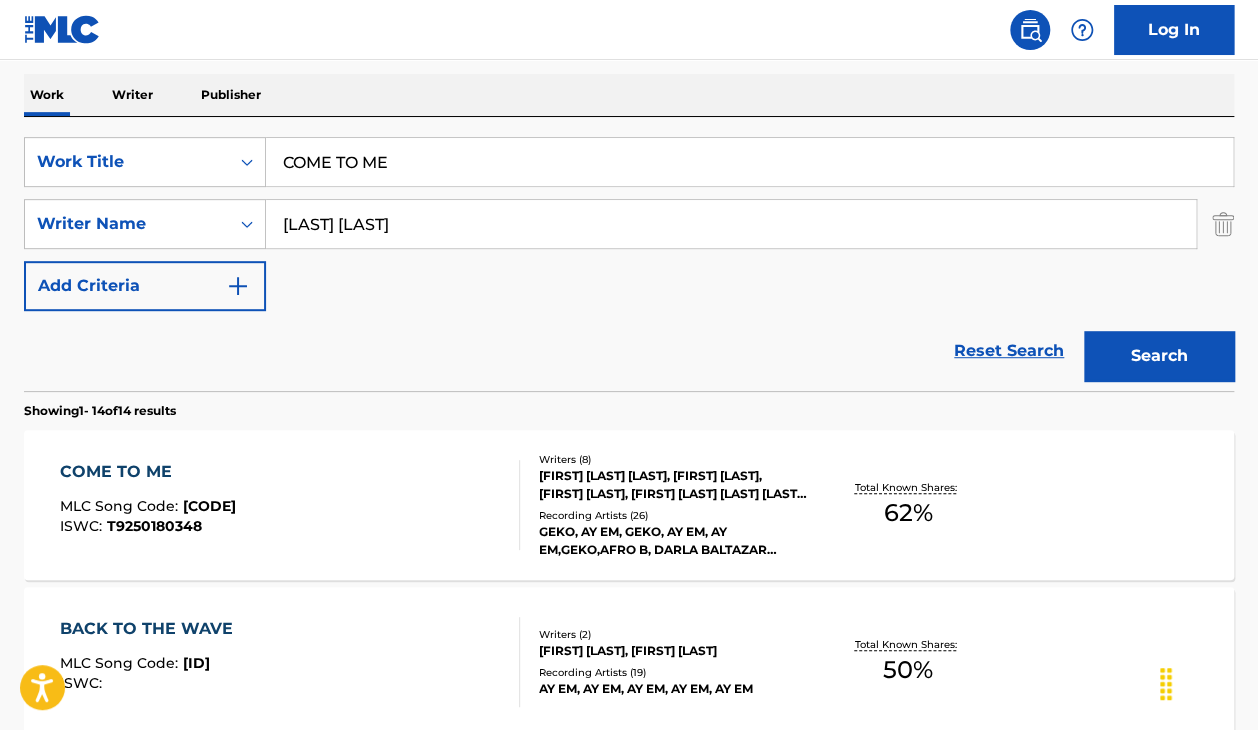 scroll, scrollTop: 341, scrollLeft: 0, axis: vertical 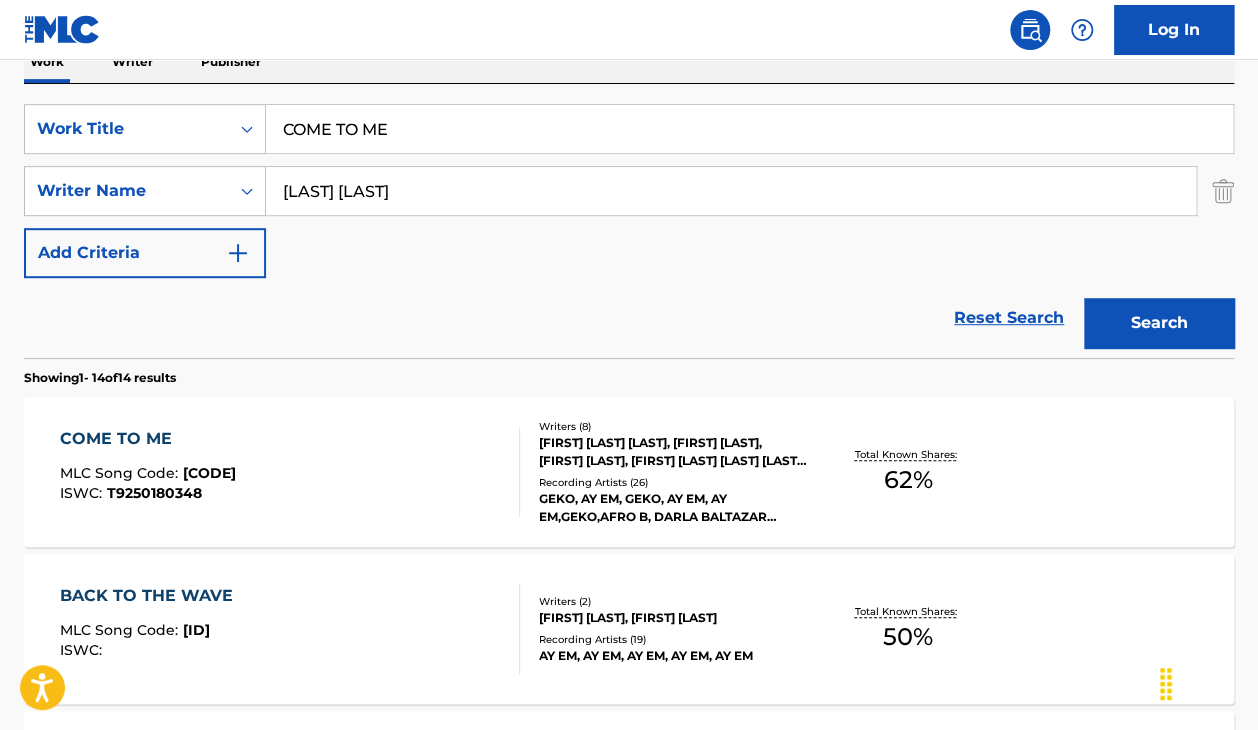 click on "COME TO ME MLC Song Code : CA0LC3 ISWC : T9250180348" at bounding box center [290, 472] 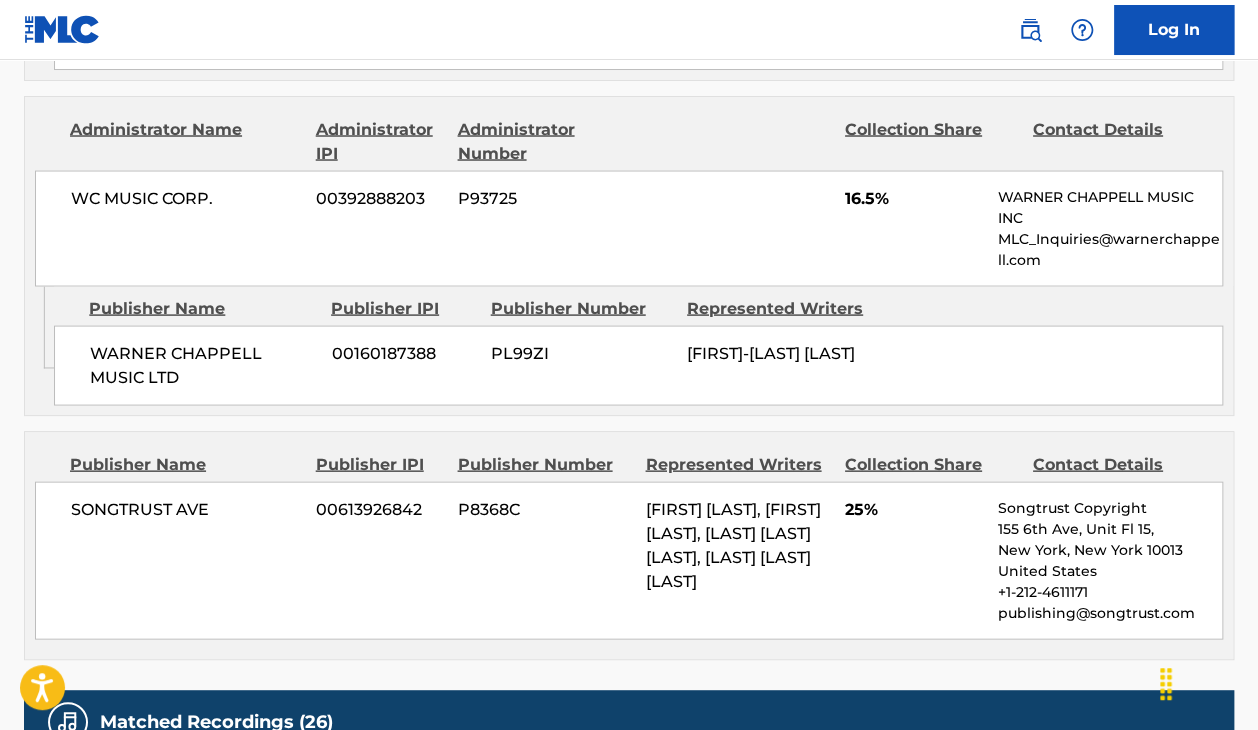 scroll, scrollTop: 1452, scrollLeft: 0, axis: vertical 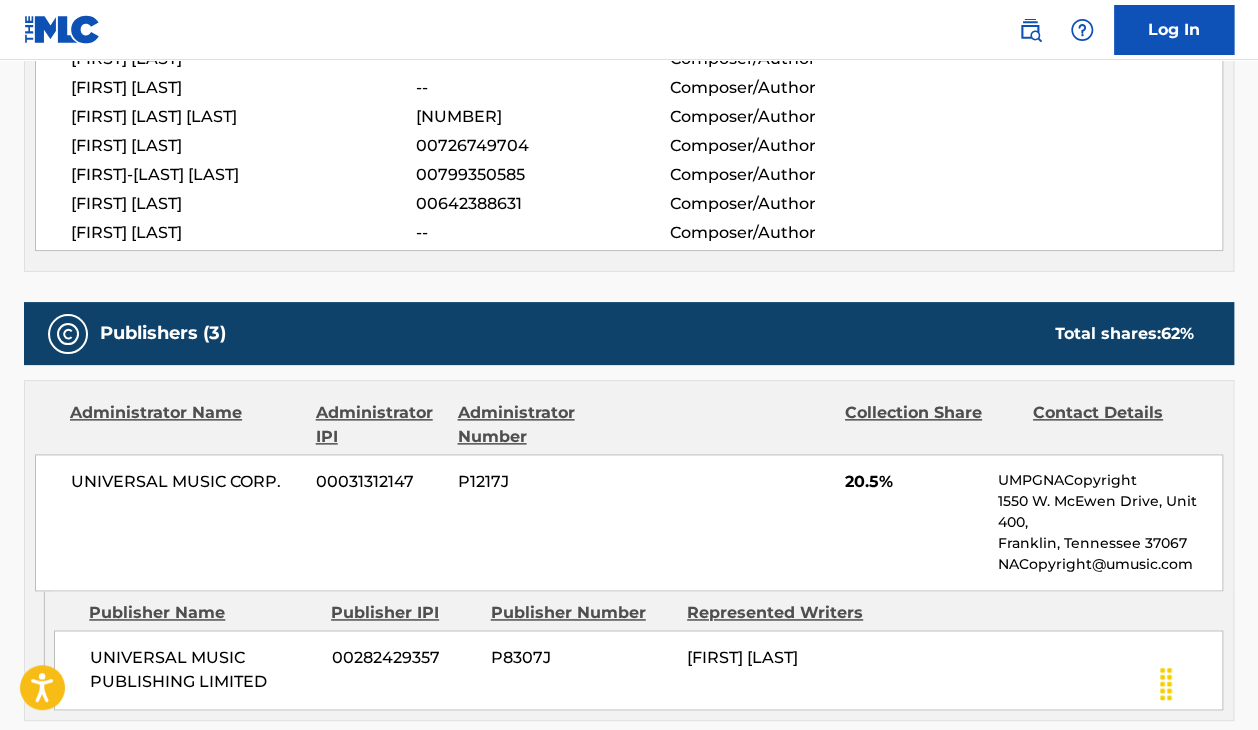 click on "[FIRST] [LAST] [NUMBER] Composer/Author [FIRST] [LAST] -- Composer/Author [FIRST] [LAST] -- Composer/Author [FIRST] [LAST] [NUMBER] Composer/Author [FIRST] [LAST] [NUMBER] Composer/Author [FIRST] [LAST] [NUMBER] Composer/Author [FIRST] [LAST] [NUMBER] Composer/Author [FIRST] [LAST] -- Composer/Author" at bounding box center [629, 131] 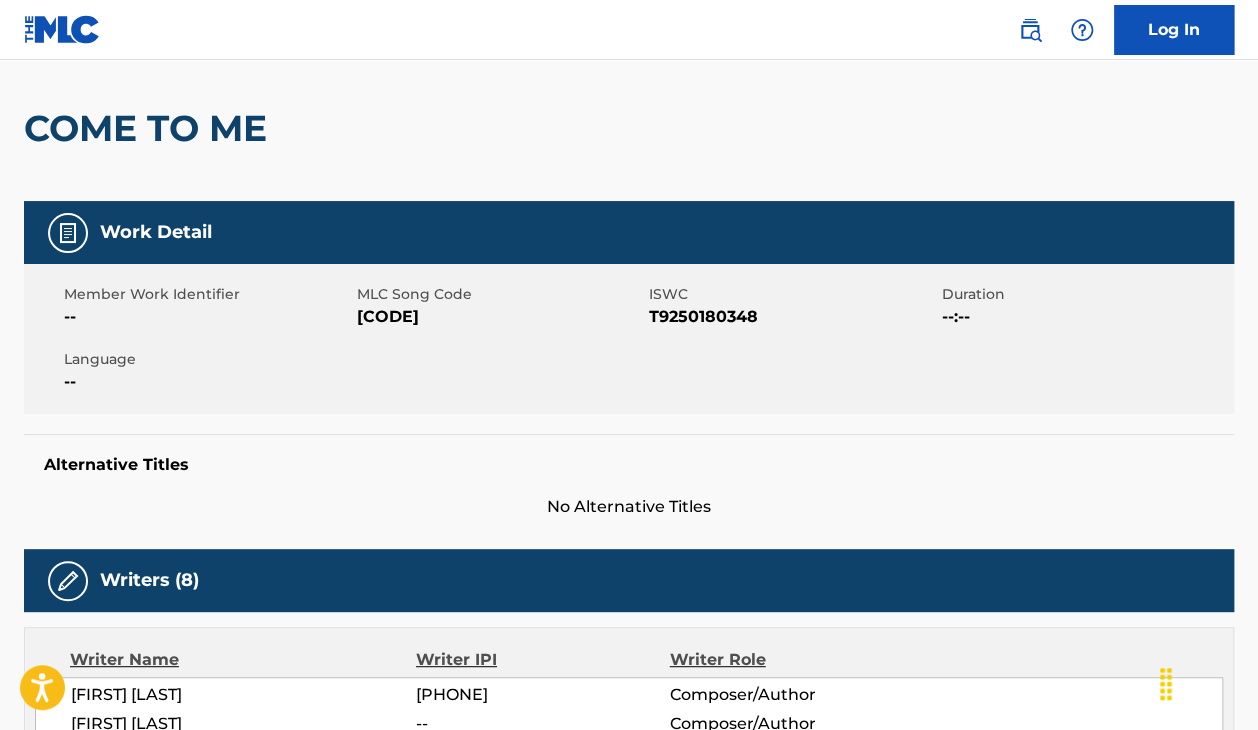 scroll, scrollTop: 0, scrollLeft: 0, axis: both 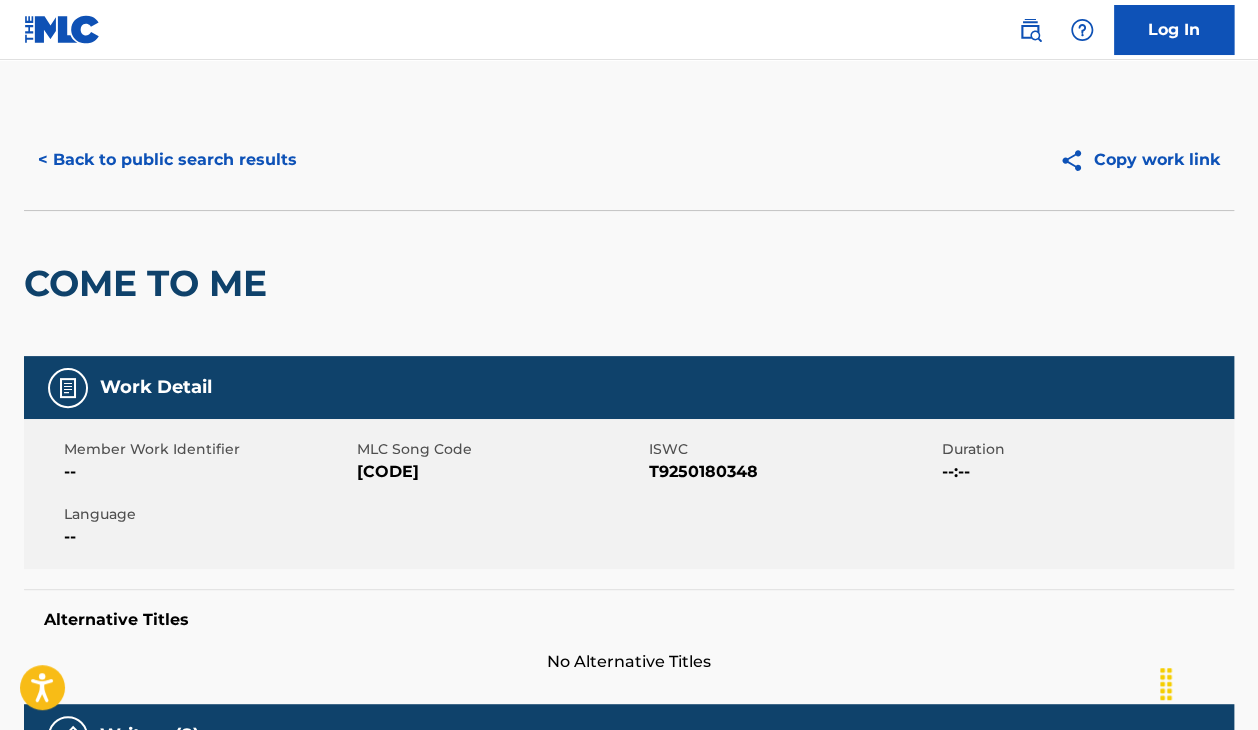 click on "< Back to public search results" at bounding box center [167, 160] 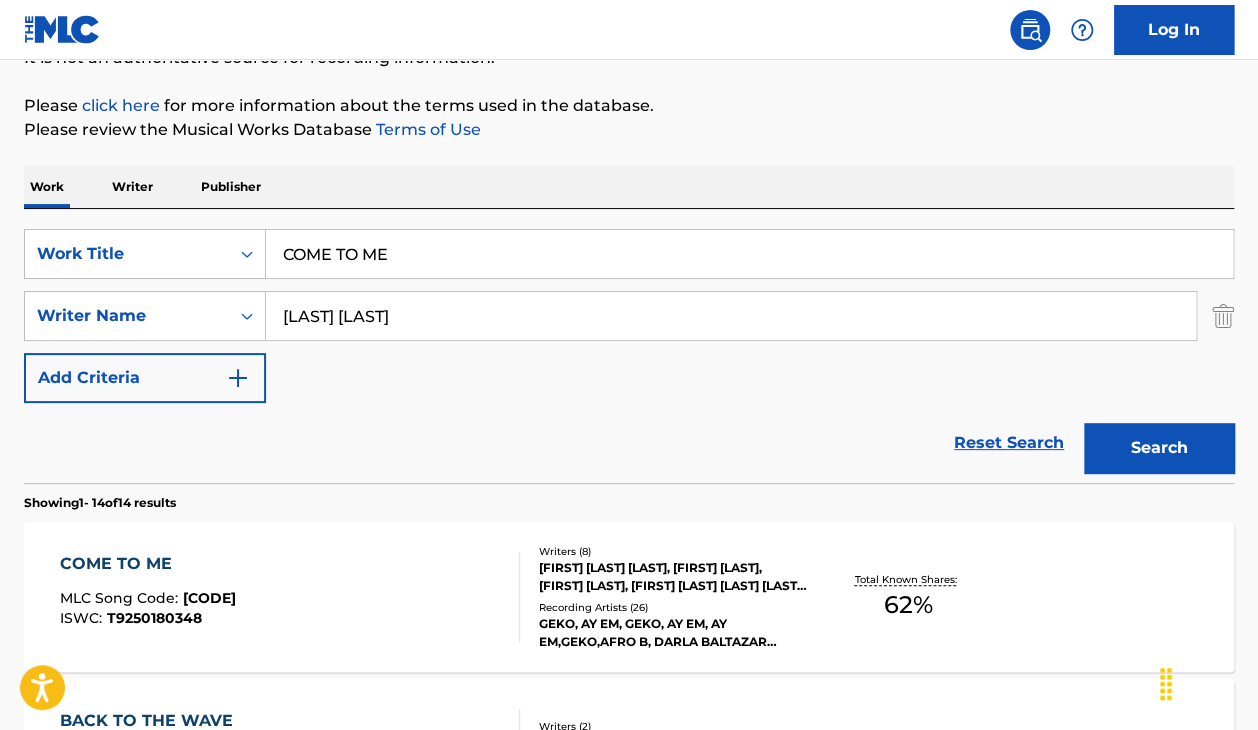 scroll, scrollTop: 208, scrollLeft: 0, axis: vertical 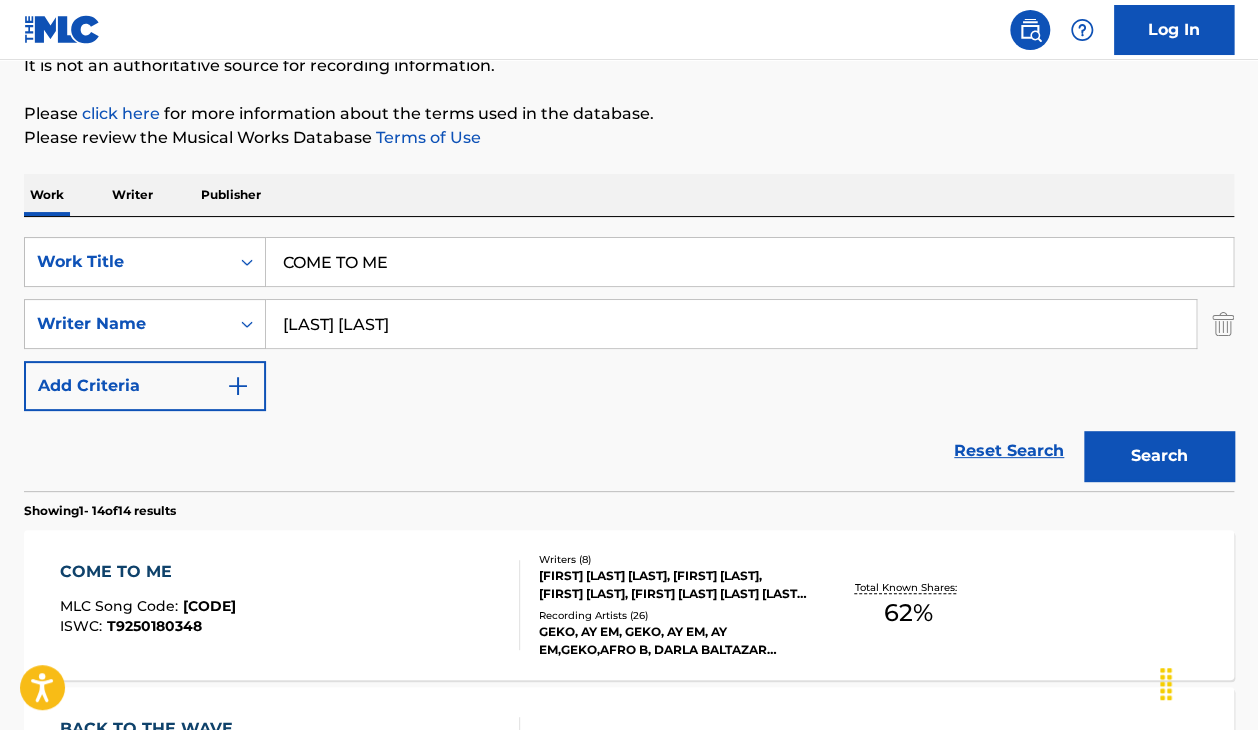 drag, startPoint x: 427, startPoint y: 258, endPoint x: 142, endPoint y: 182, distance: 294.95932 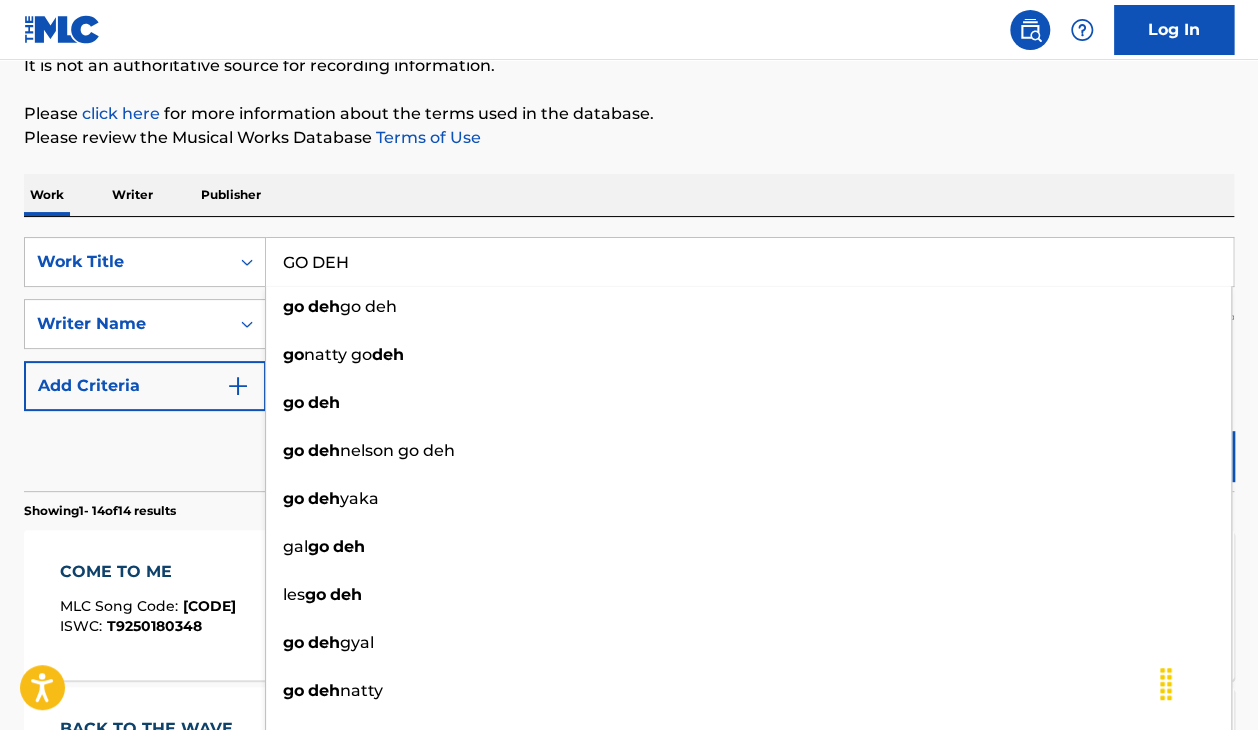 type on "GO DEH" 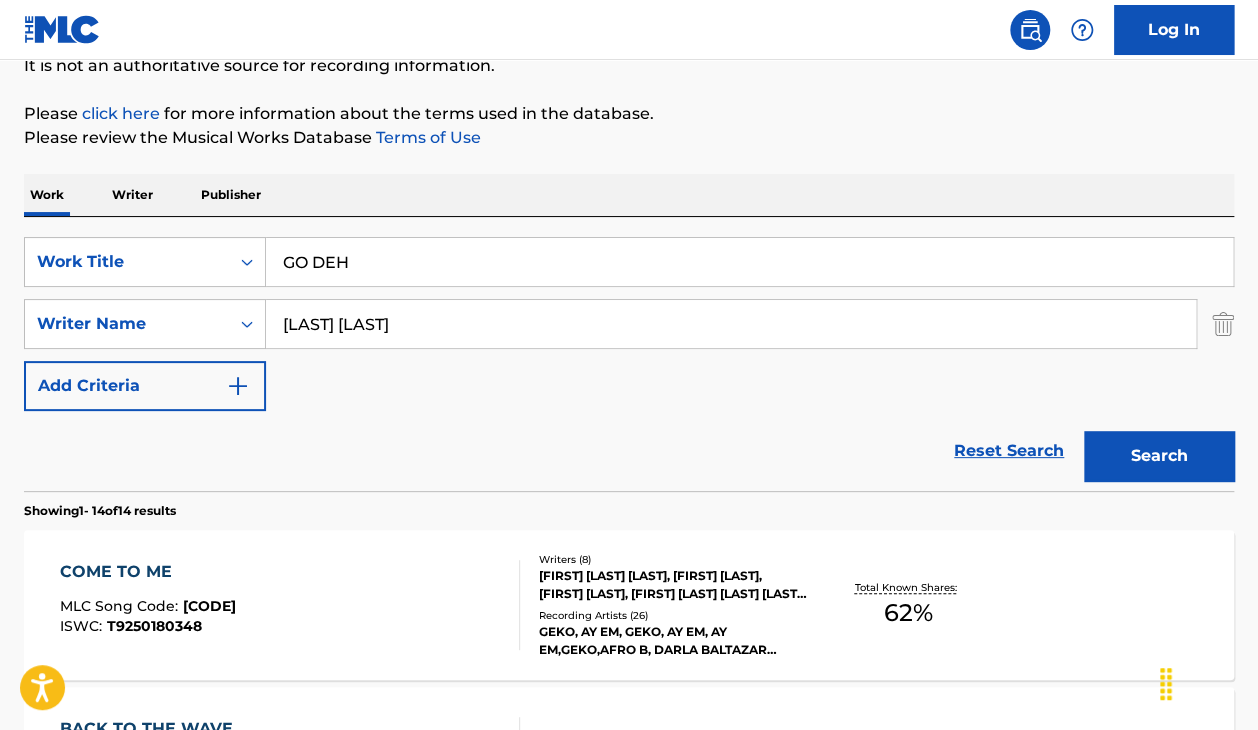 drag, startPoint x: 385, startPoint y: 323, endPoint x: 173, endPoint y: 293, distance: 214.11212 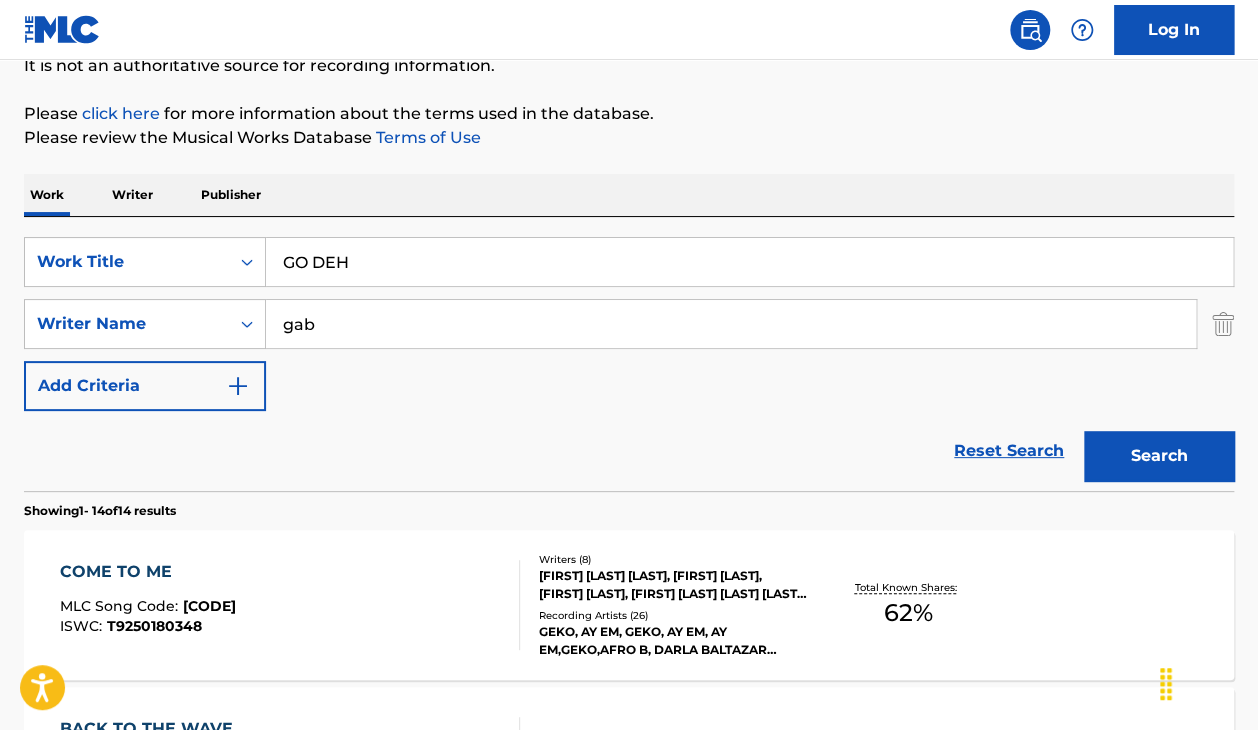 type on "[FIRST] [LAST]" 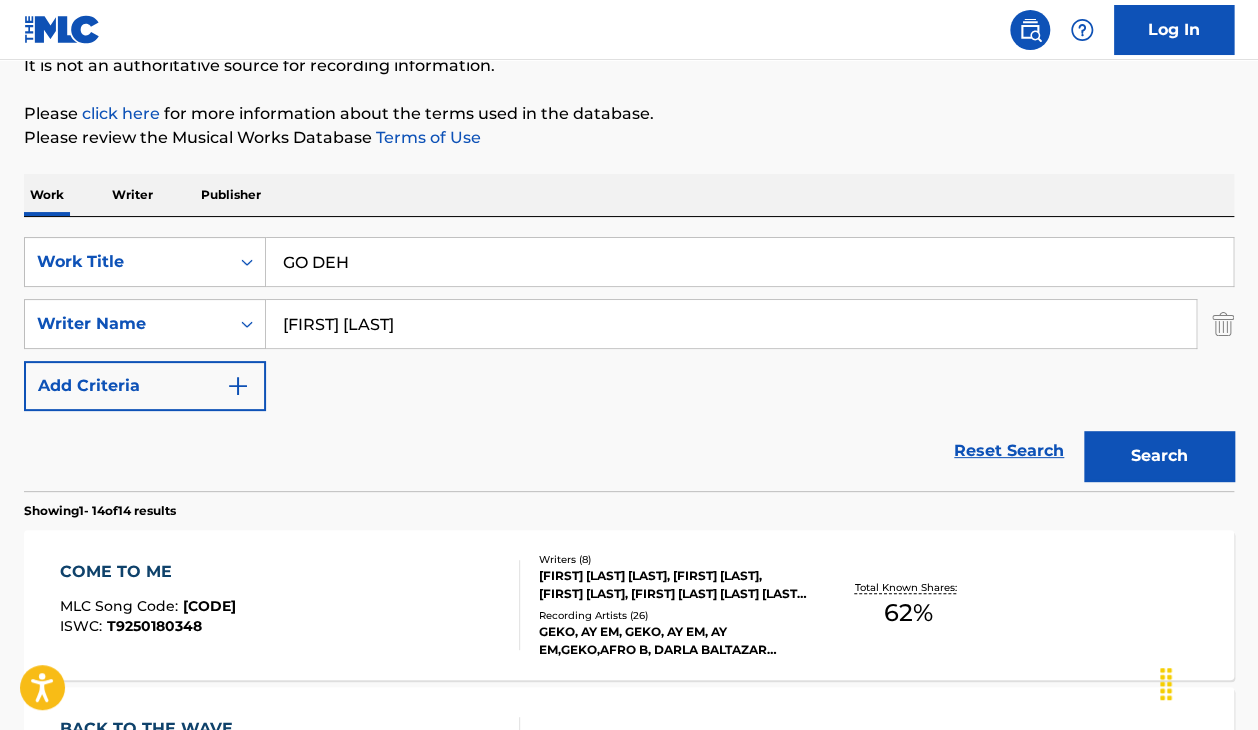 click on "Search" at bounding box center [1159, 456] 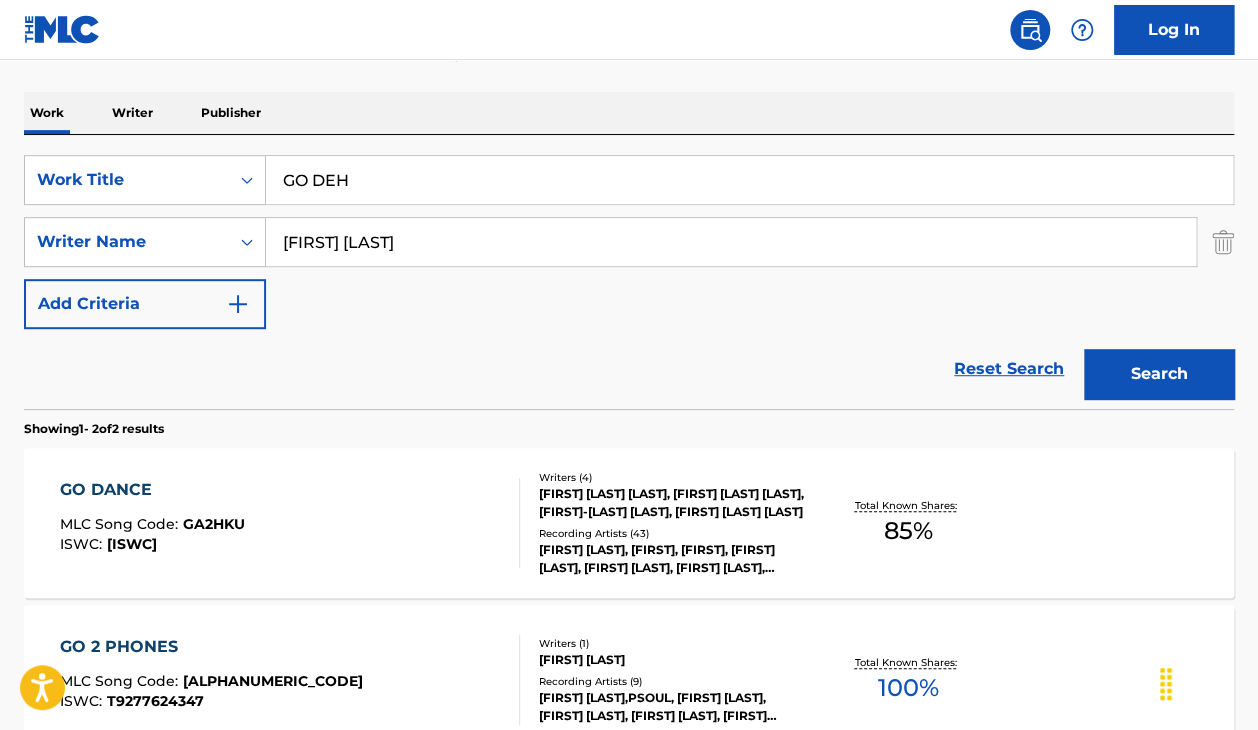 scroll, scrollTop: 282, scrollLeft: 0, axis: vertical 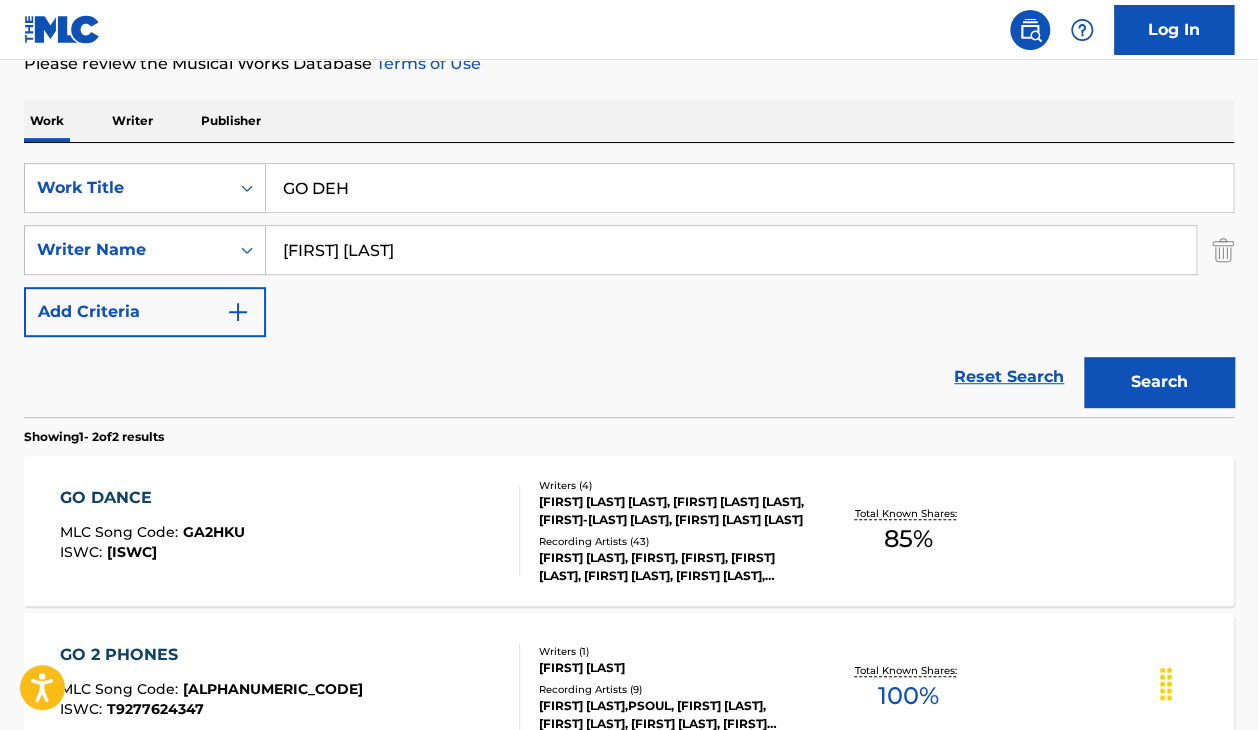 click on "[FIRST] [LAST]" at bounding box center [731, 250] 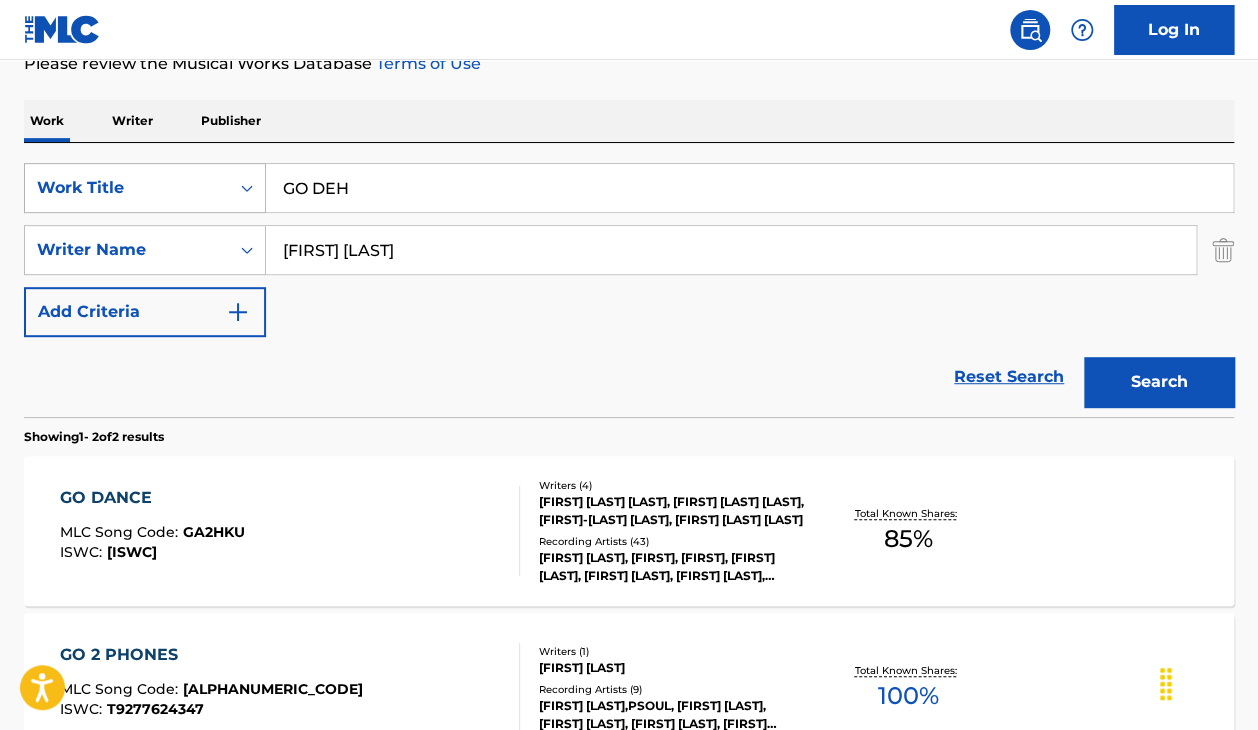 drag, startPoint x: 400, startPoint y: 249, endPoint x: 163, endPoint y: 199, distance: 242.21684 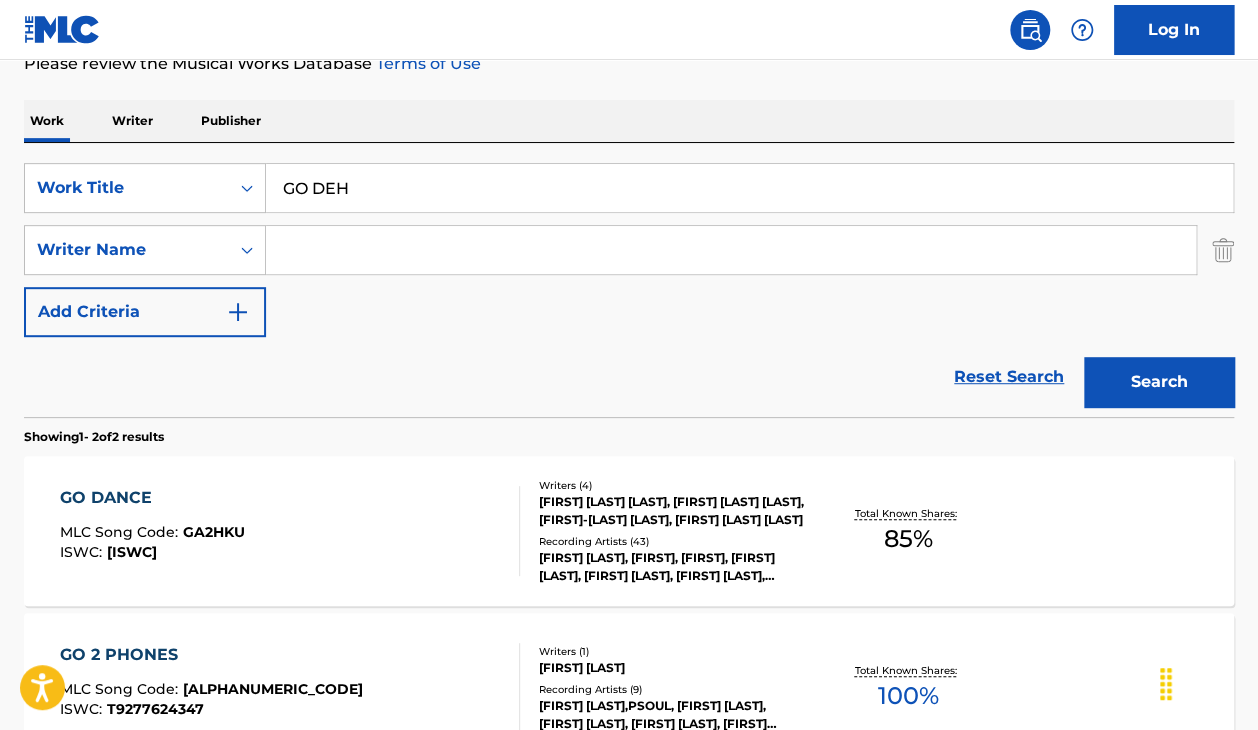 type 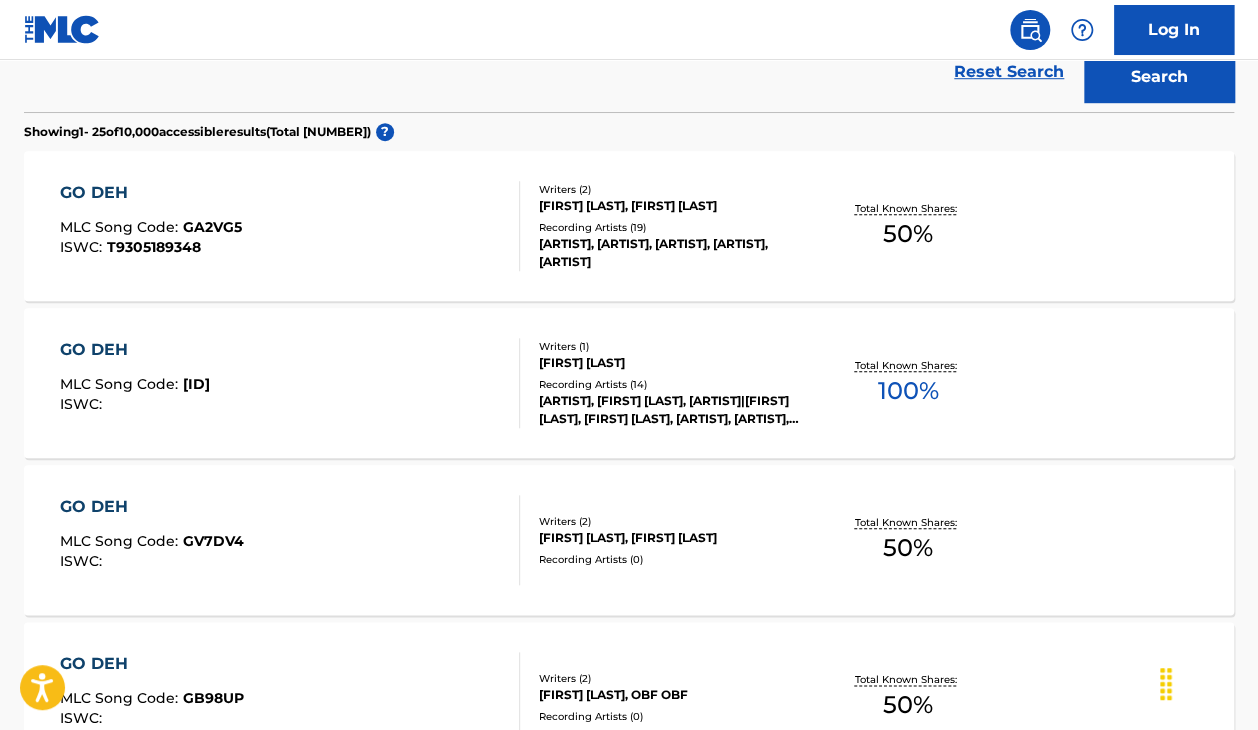 scroll, scrollTop: 588, scrollLeft: 0, axis: vertical 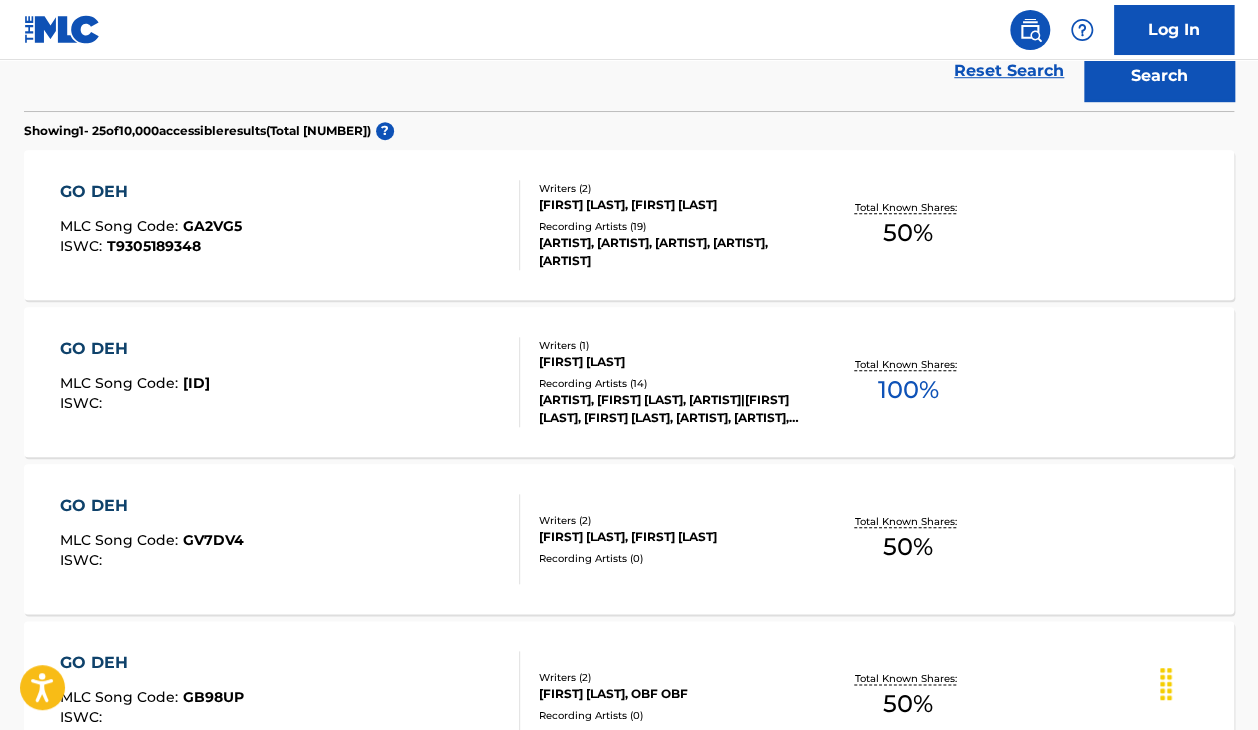 click on "MLC Song Code : [CODE]" at bounding box center (151, 229) 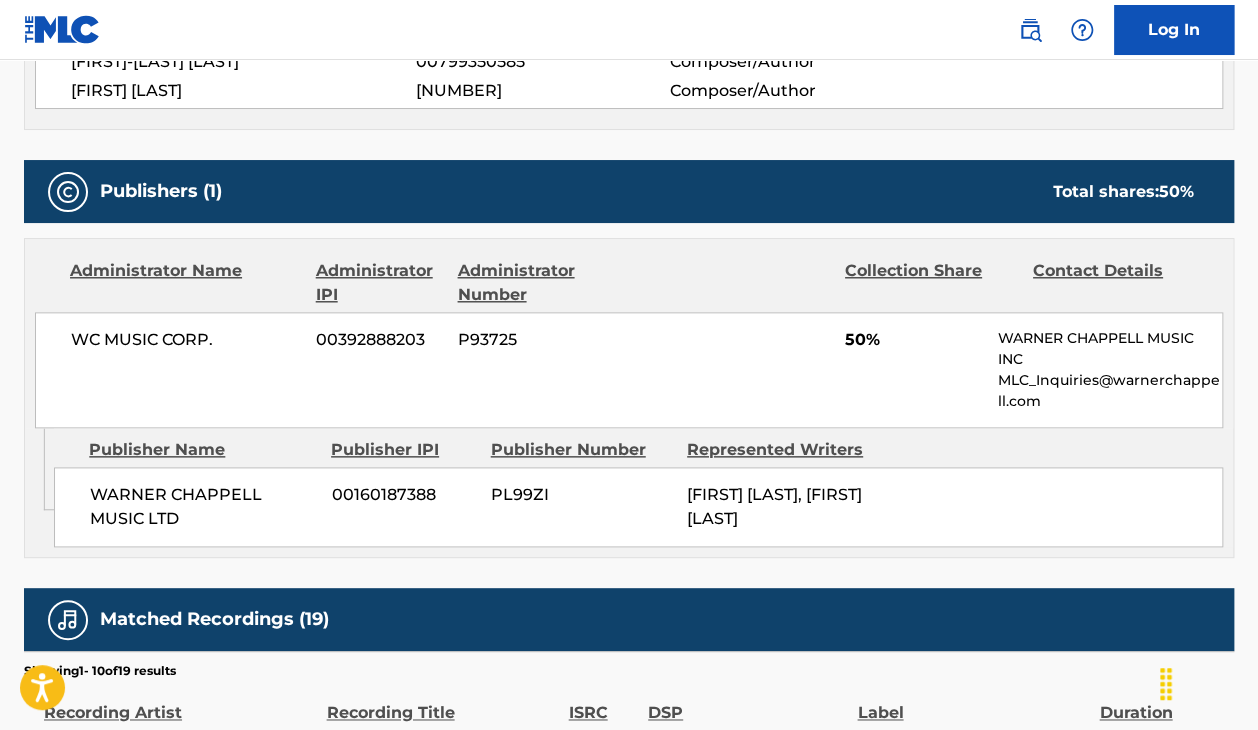 scroll, scrollTop: 794, scrollLeft: 0, axis: vertical 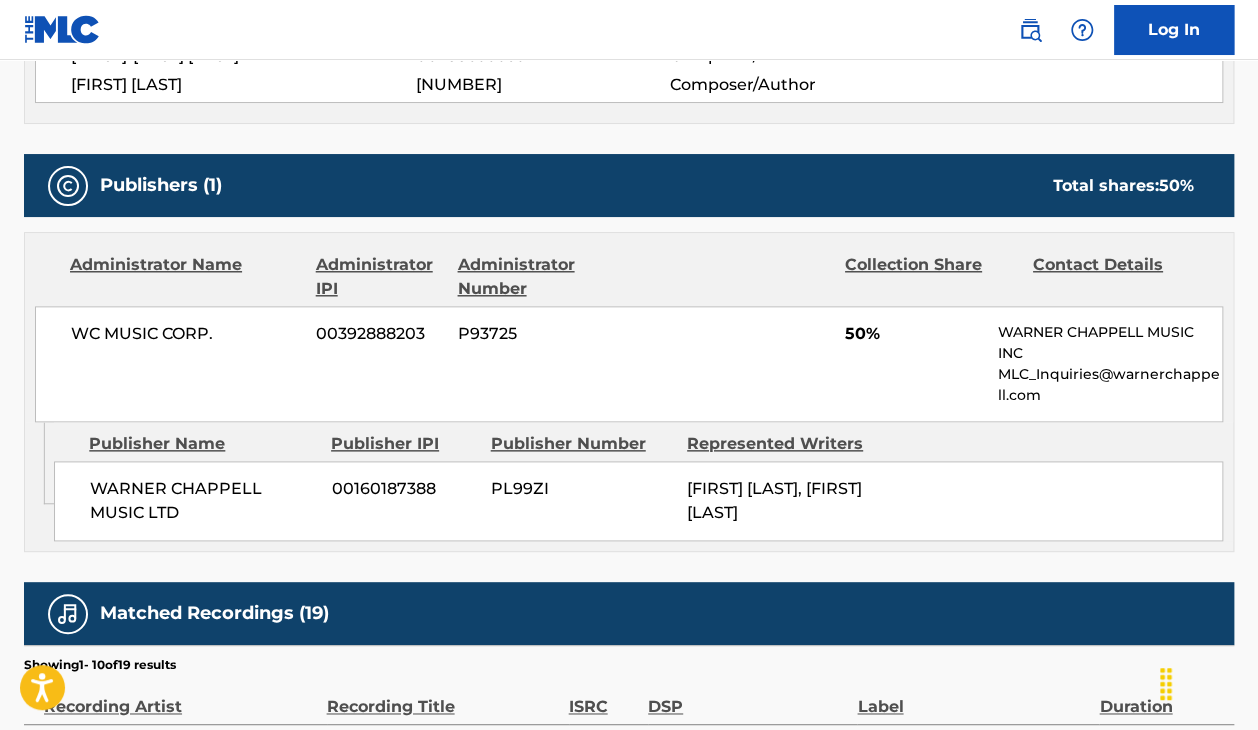 click on "WC MUSIC CORP. 00392888203 P93725 50% WARNER CHAPPELL MUSIC INC [EMAIL]" at bounding box center [629, 364] 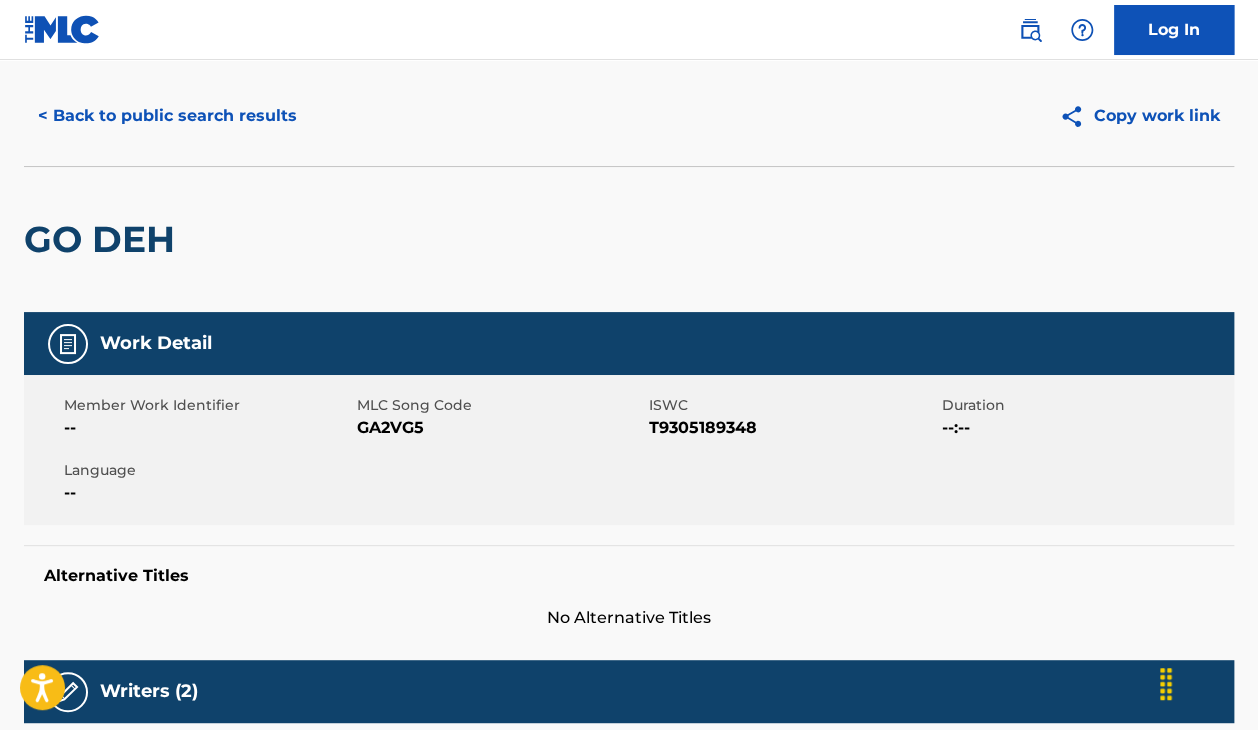 scroll, scrollTop: 0, scrollLeft: 0, axis: both 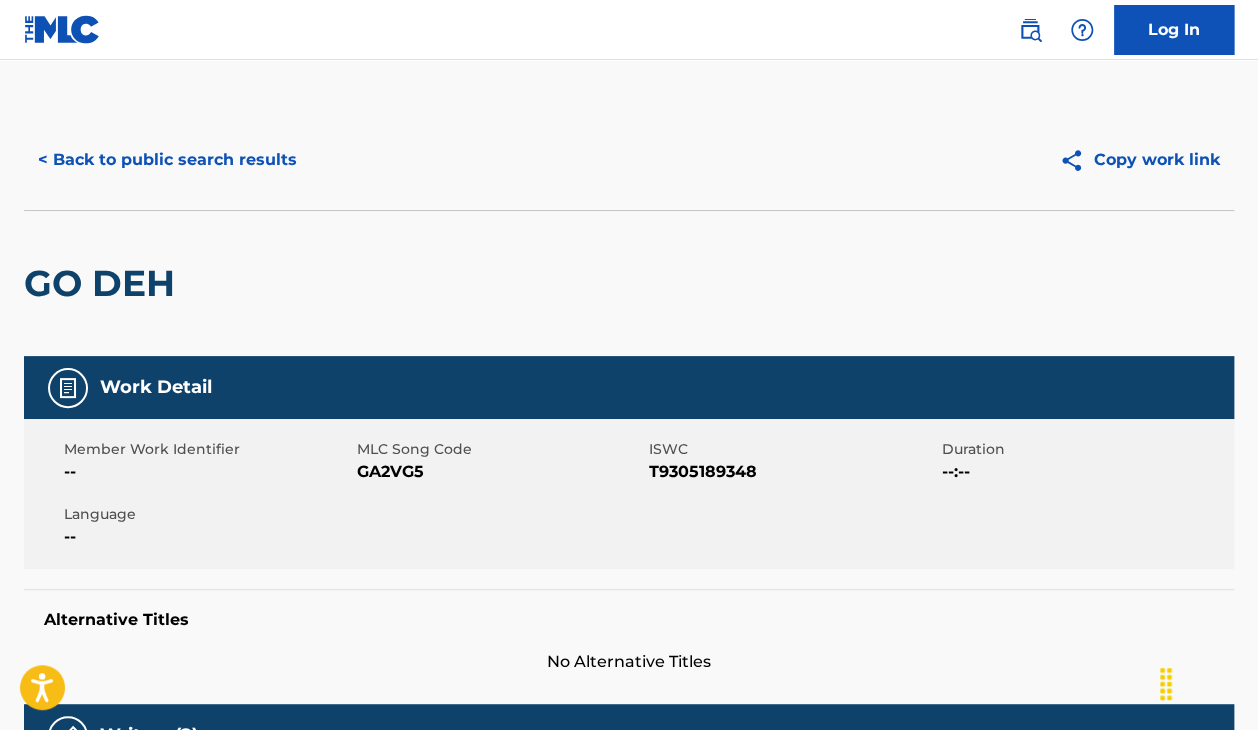 click on "< Back to public search results" at bounding box center [167, 160] 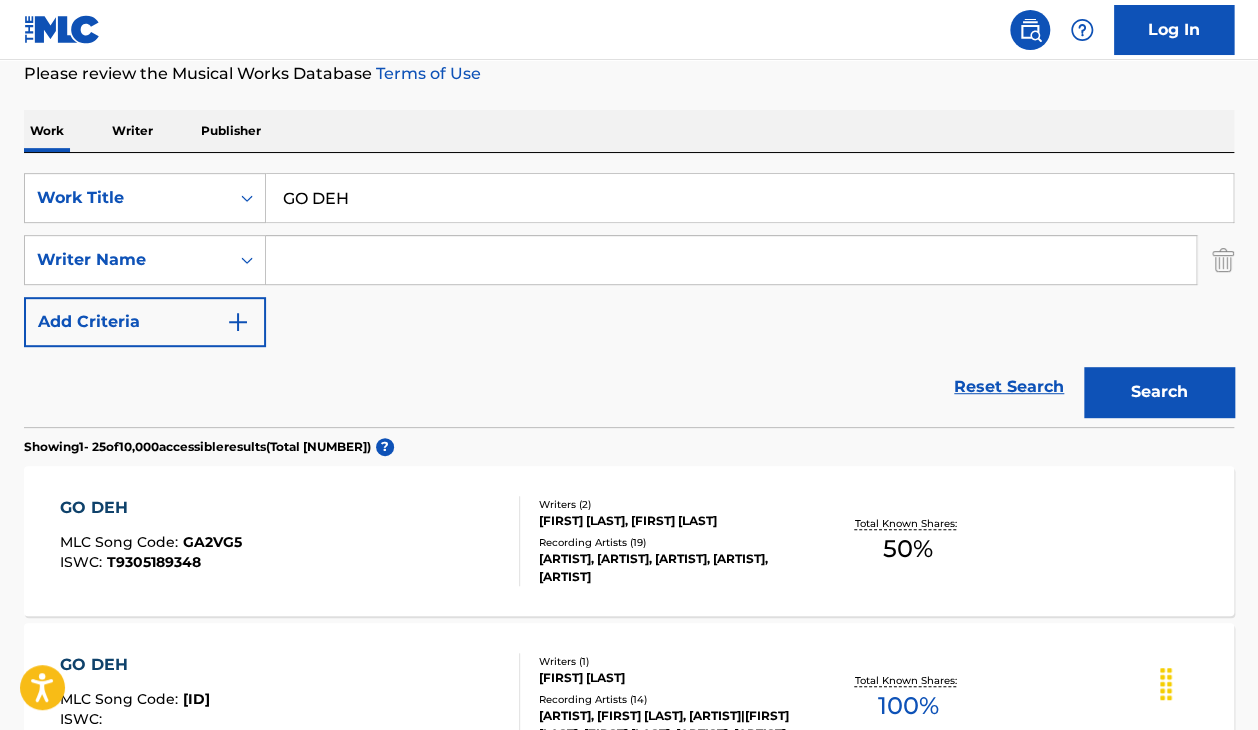 scroll, scrollTop: 265, scrollLeft: 0, axis: vertical 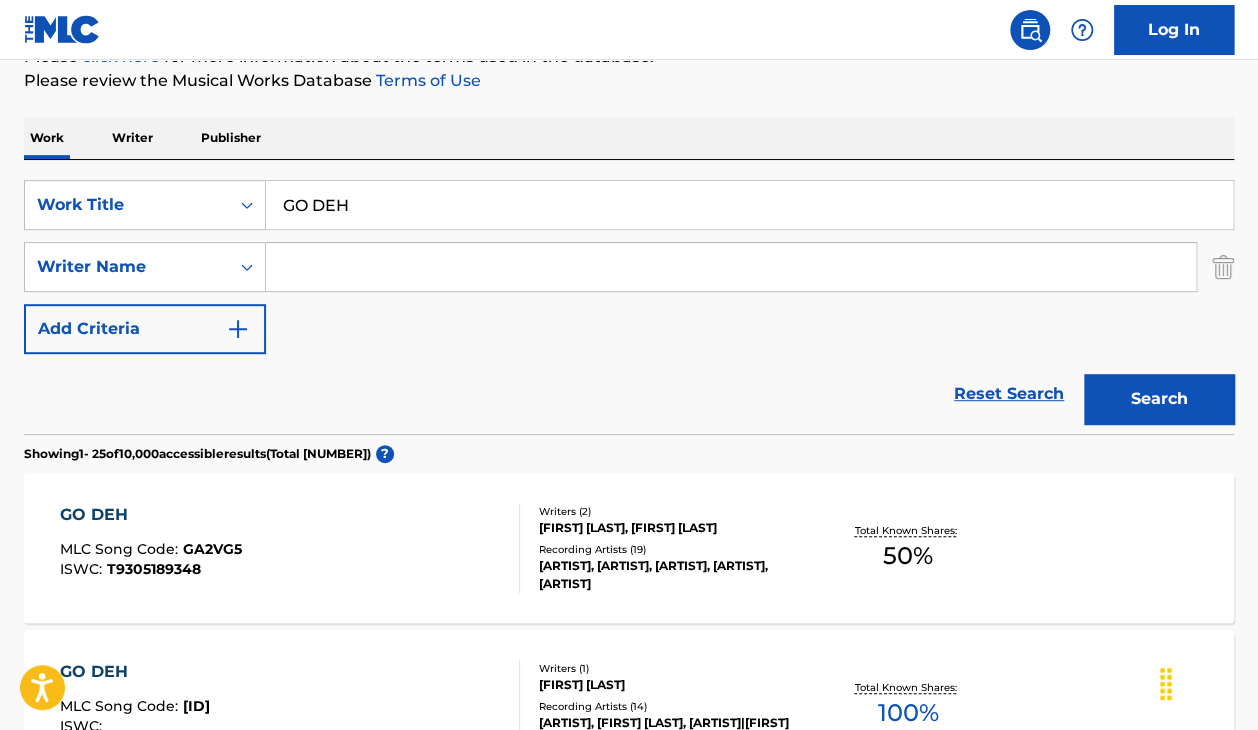 click at bounding box center [731, 267] 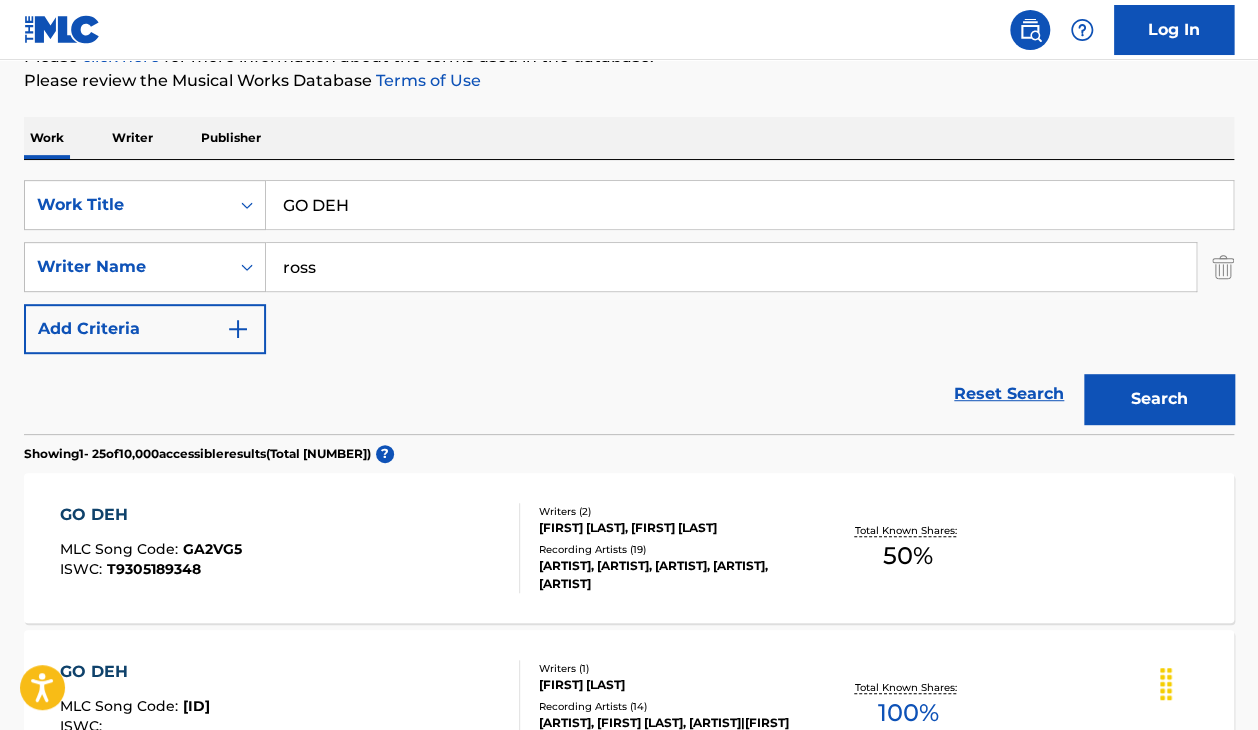 type on "ross" 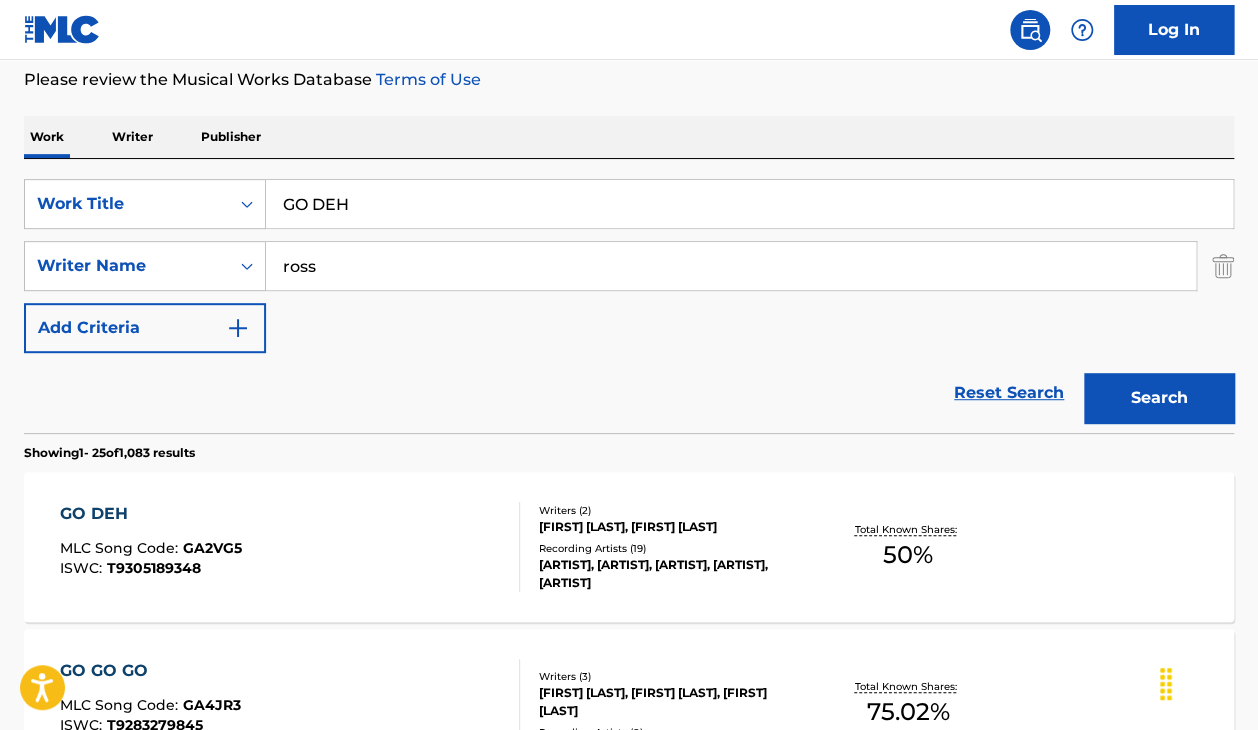 scroll, scrollTop: 240, scrollLeft: 0, axis: vertical 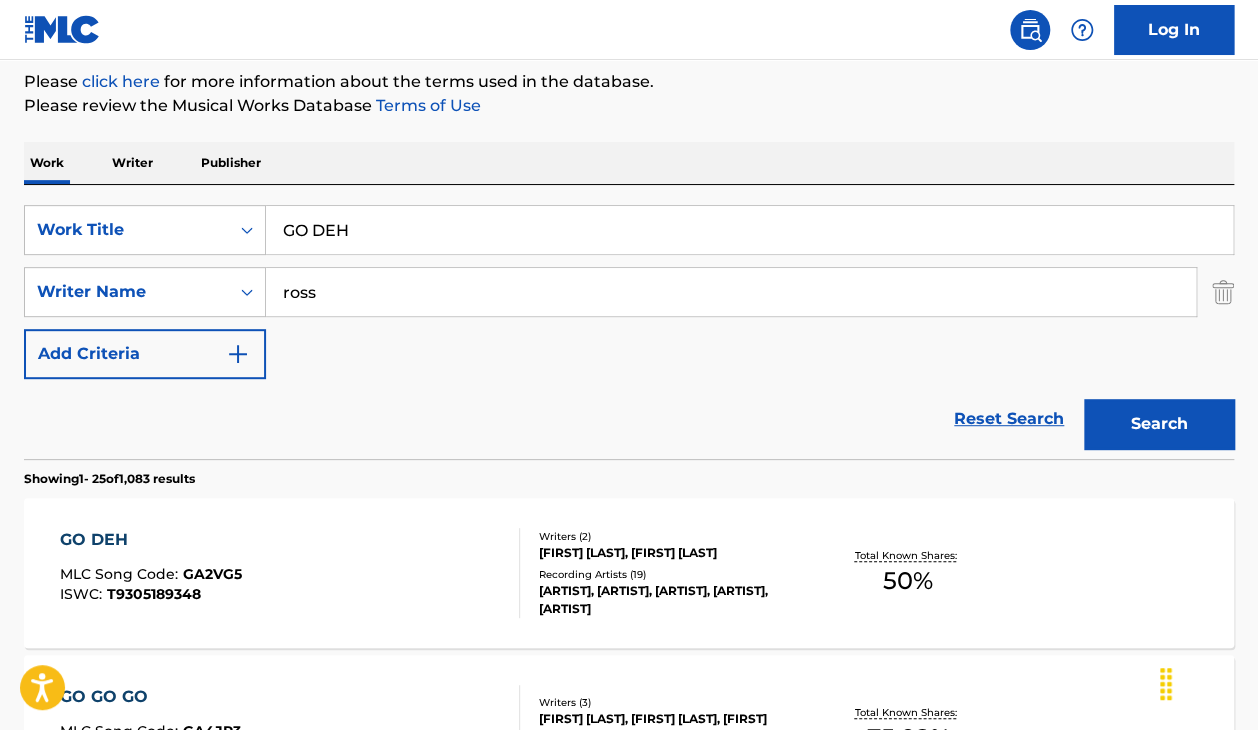 click on "Work Writer Publisher" at bounding box center (629, 163) 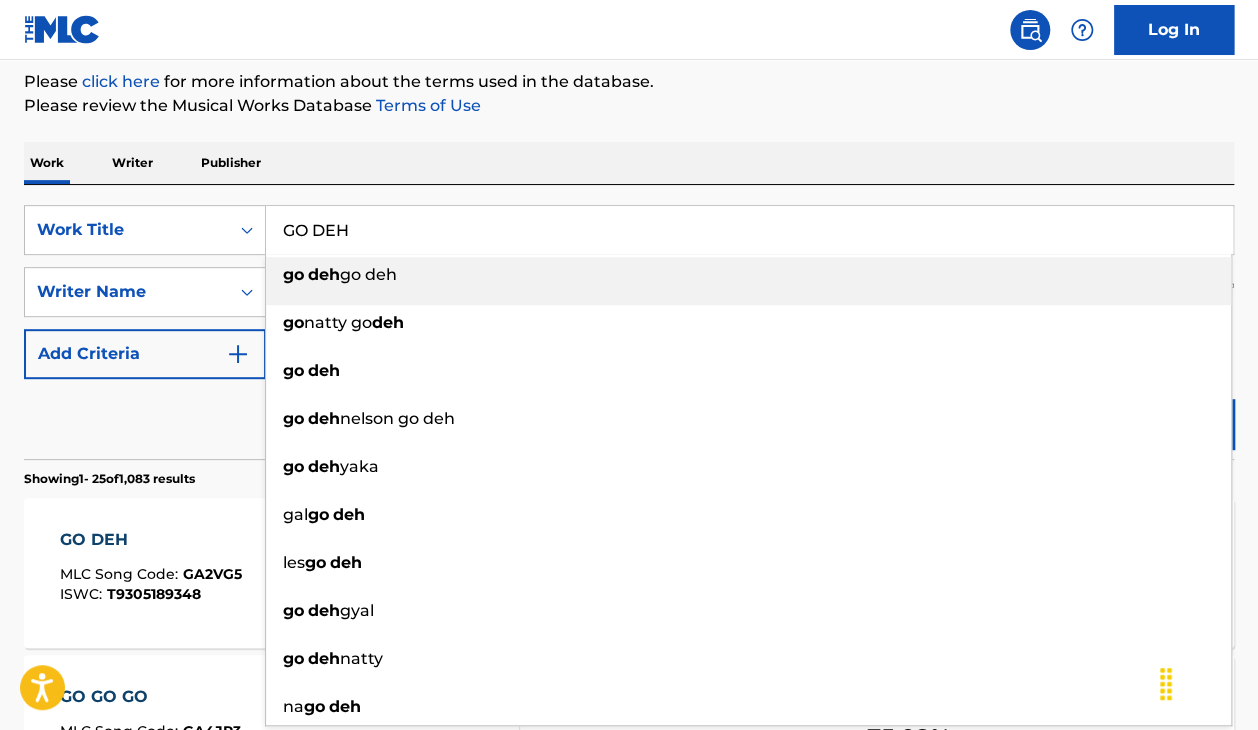 paste on "[FIRST] [LAST]" 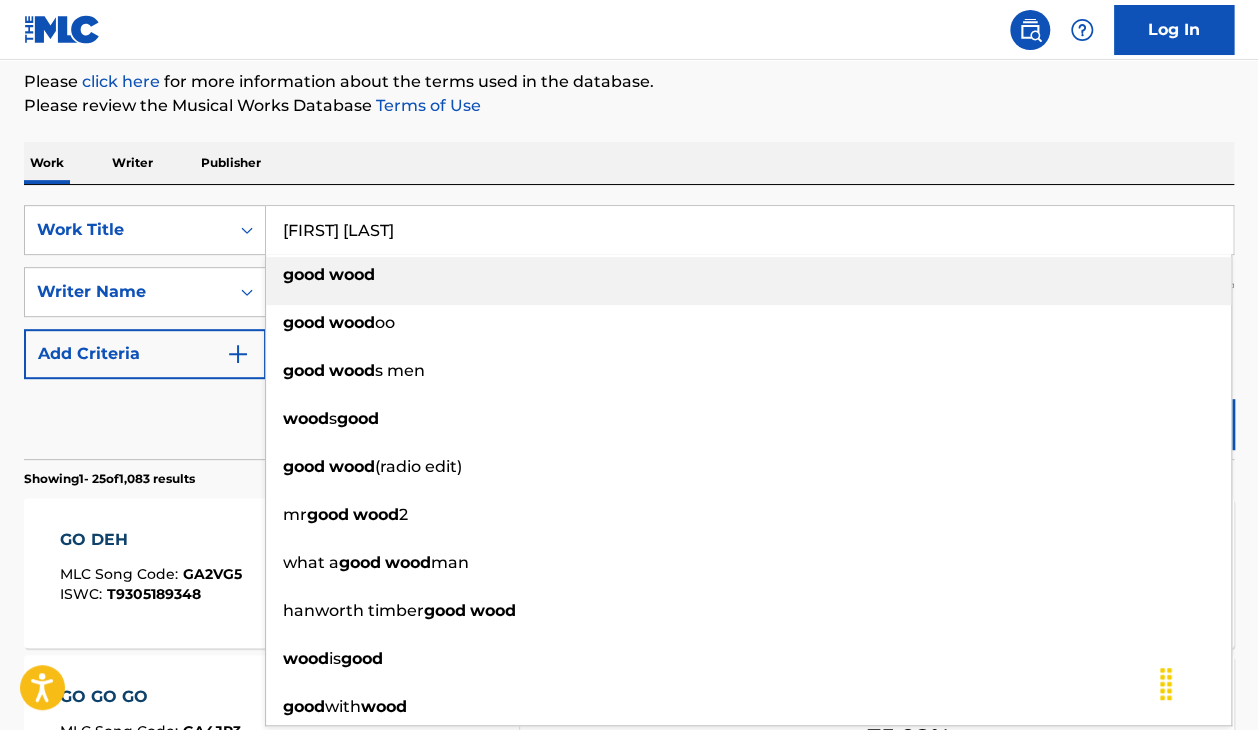 type on "[FIRST] [LAST]" 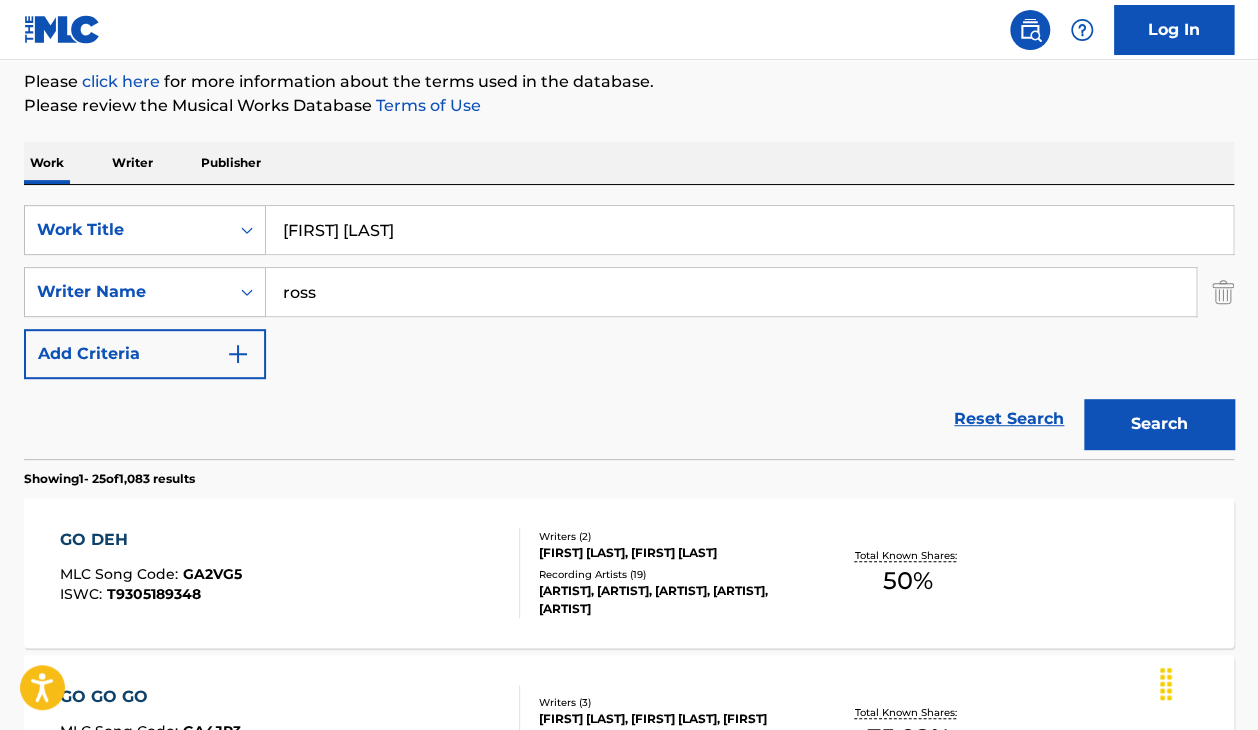 click on "ross" at bounding box center (731, 292) 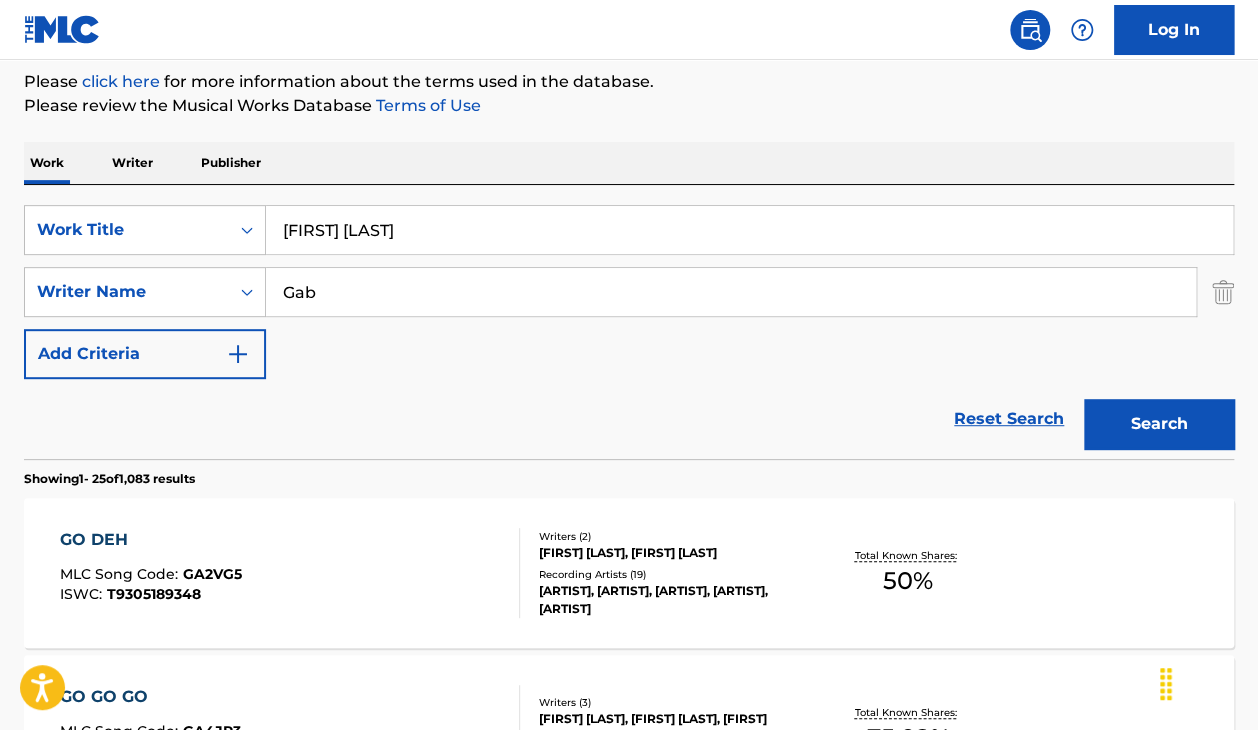type on "[FIRST] [LAST]" 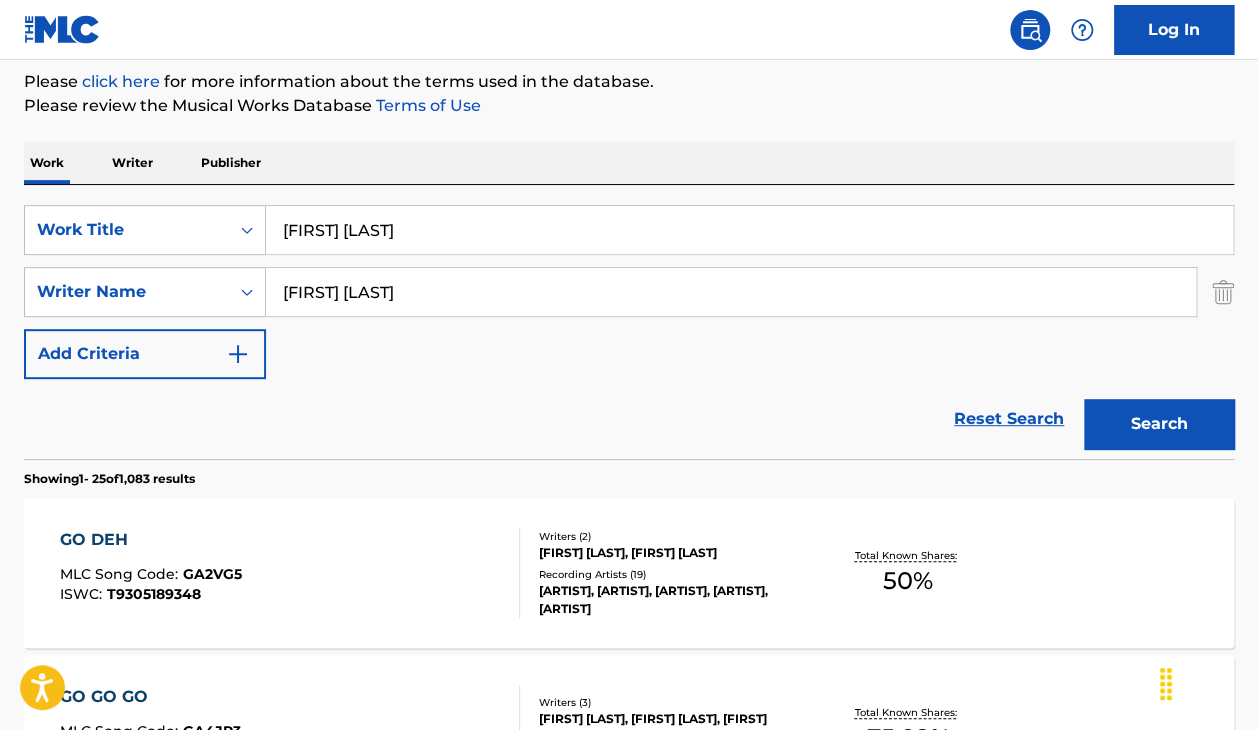 click on "Search" at bounding box center (1159, 424) 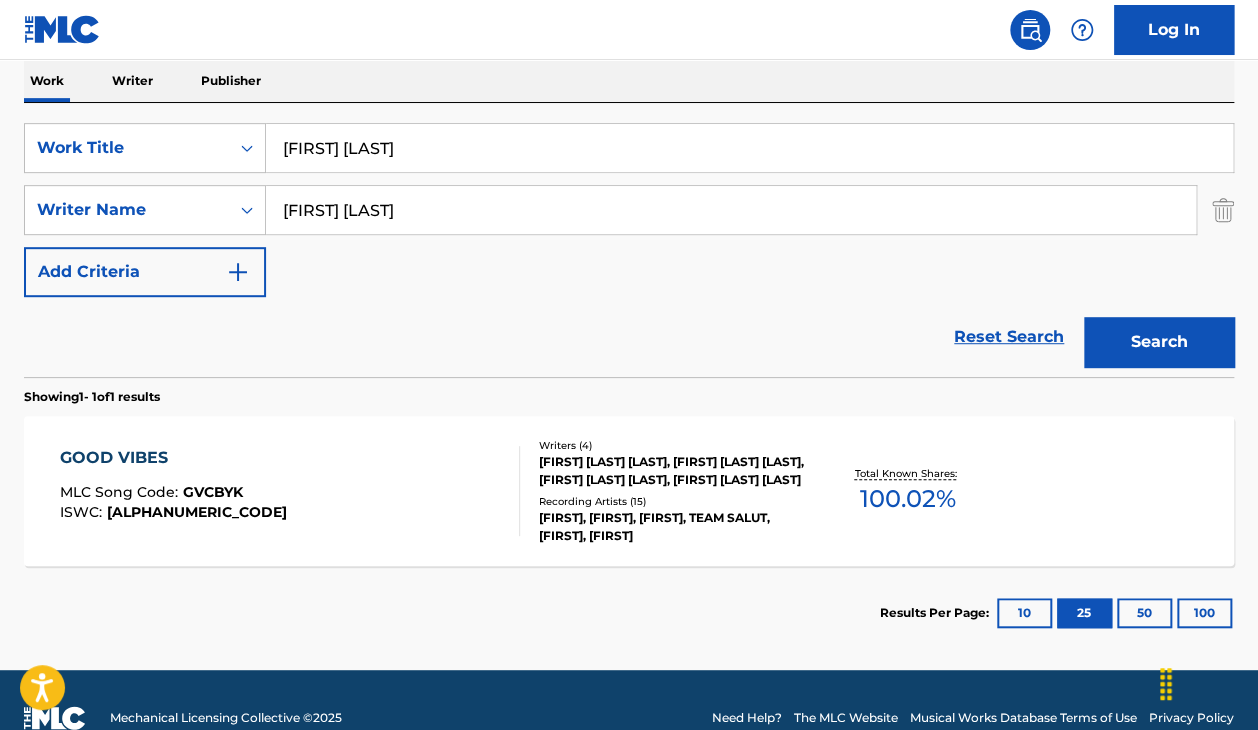 scroll, scrollTop: 324, scrollLeft: 0, axis: vertical 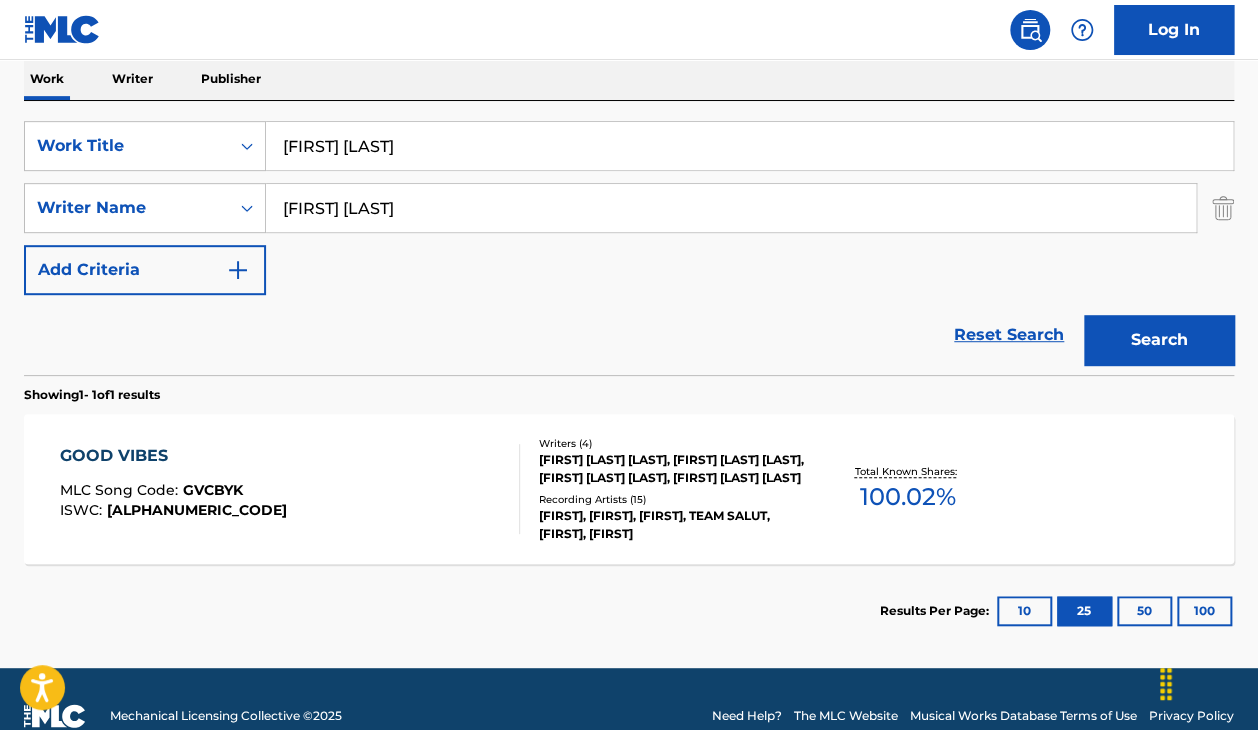 click on "GOOD VIBES MLC Song Code : GVCBYK ISWC : T9252288714" at bounding box center [290, 489] 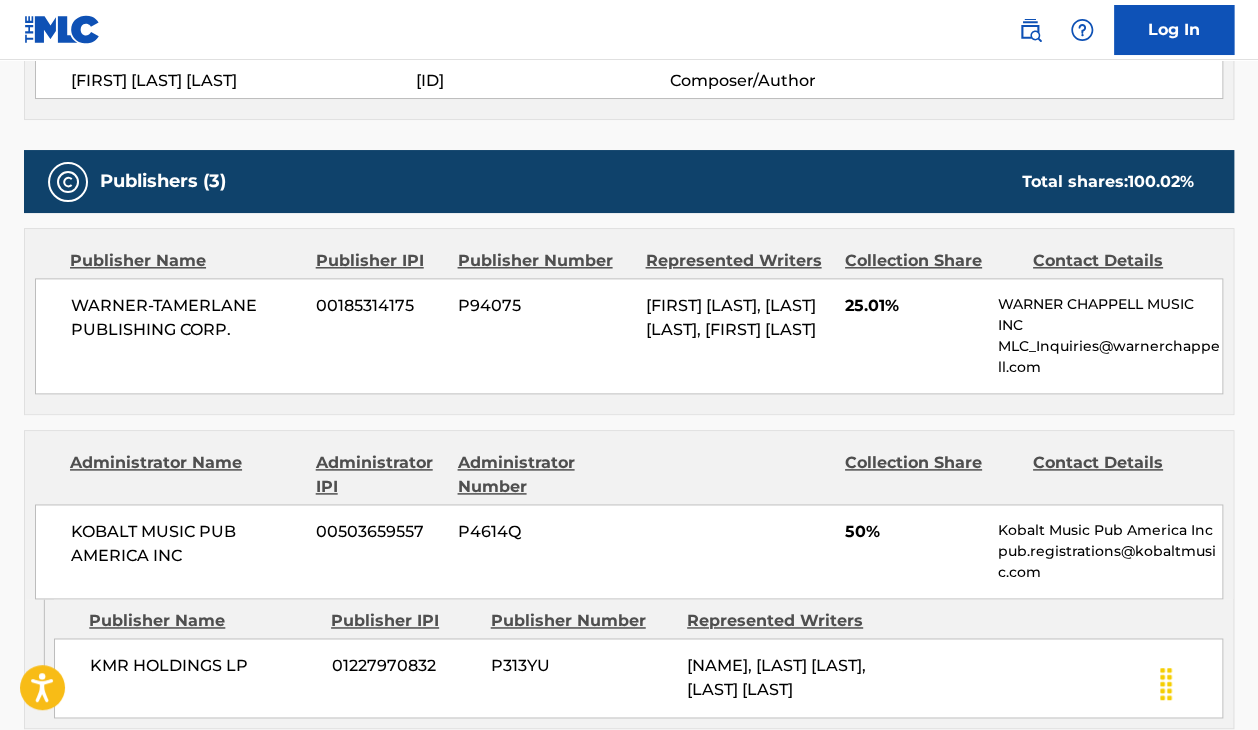 scroll, scrollTop: 853, scrollLeft: 0, axis: vertical 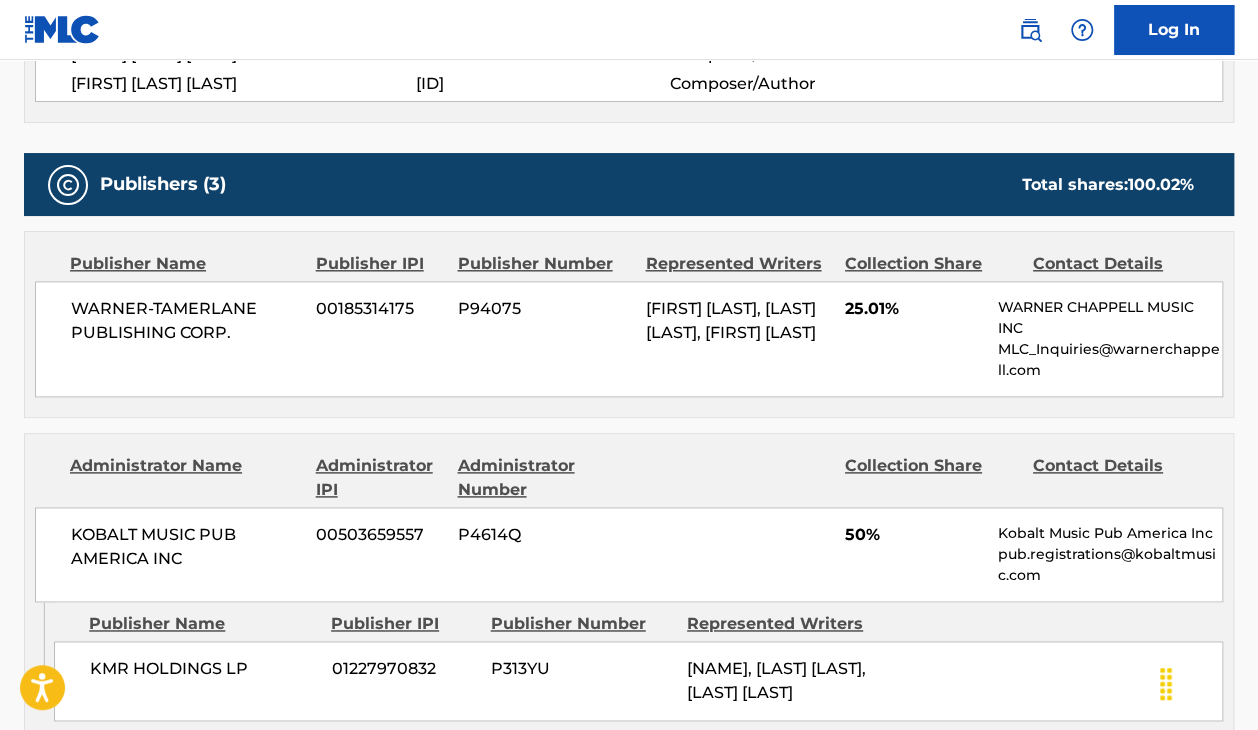 click on "Publishers   (3) Total shares:  100.02 %" at bounding box center (629, 184) 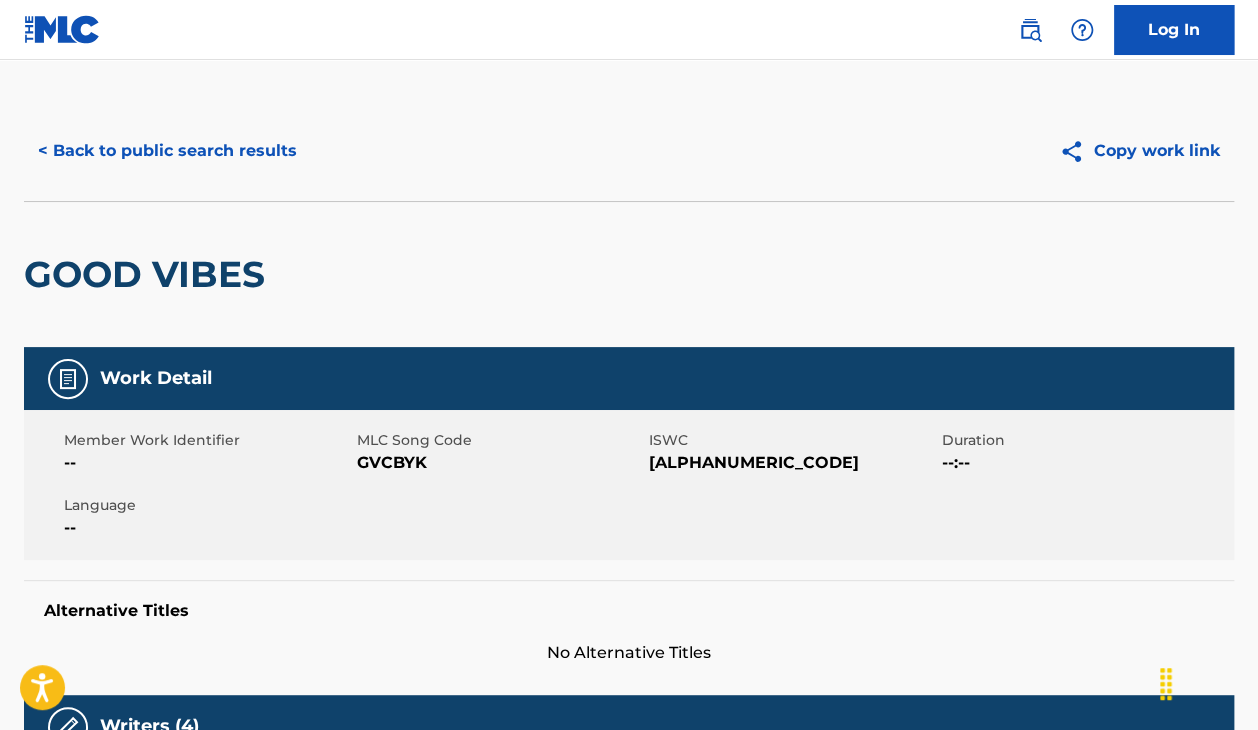 click on "< Back to public search results" at bounding box center [167, 151] 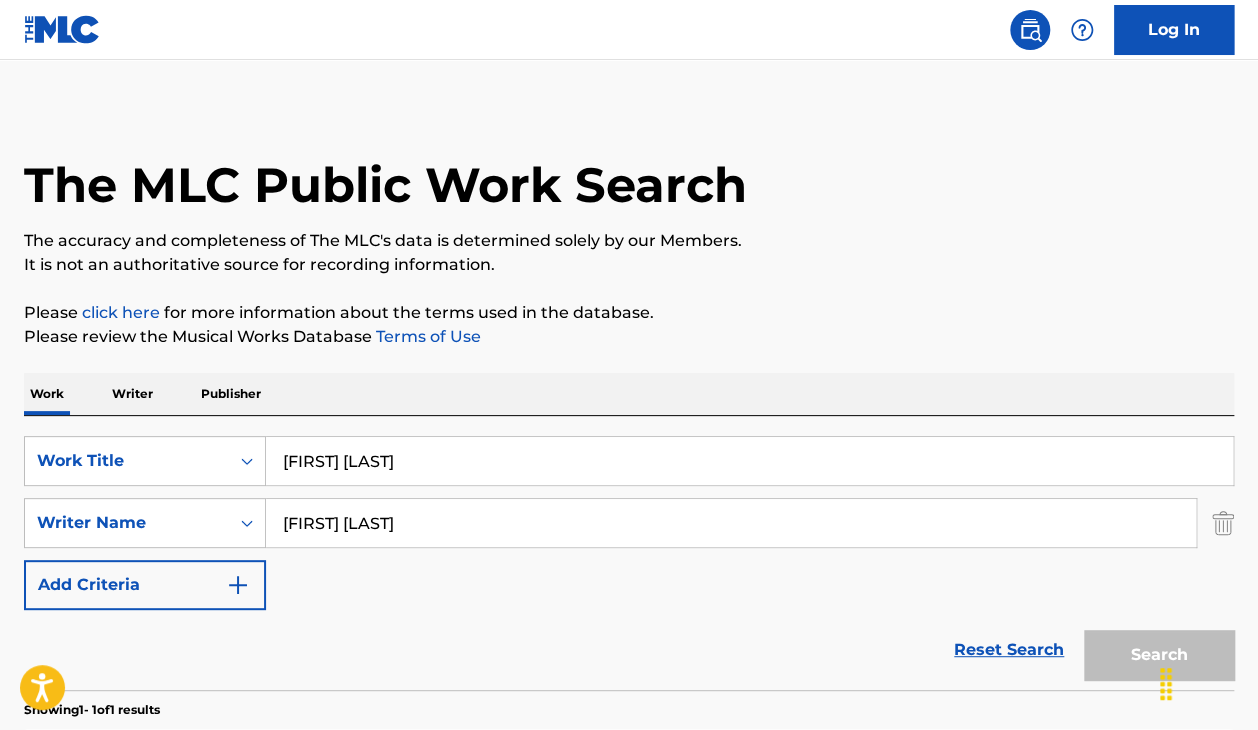 scroll, scrollTop: 244, scrollLeft: 0, axis: vertical 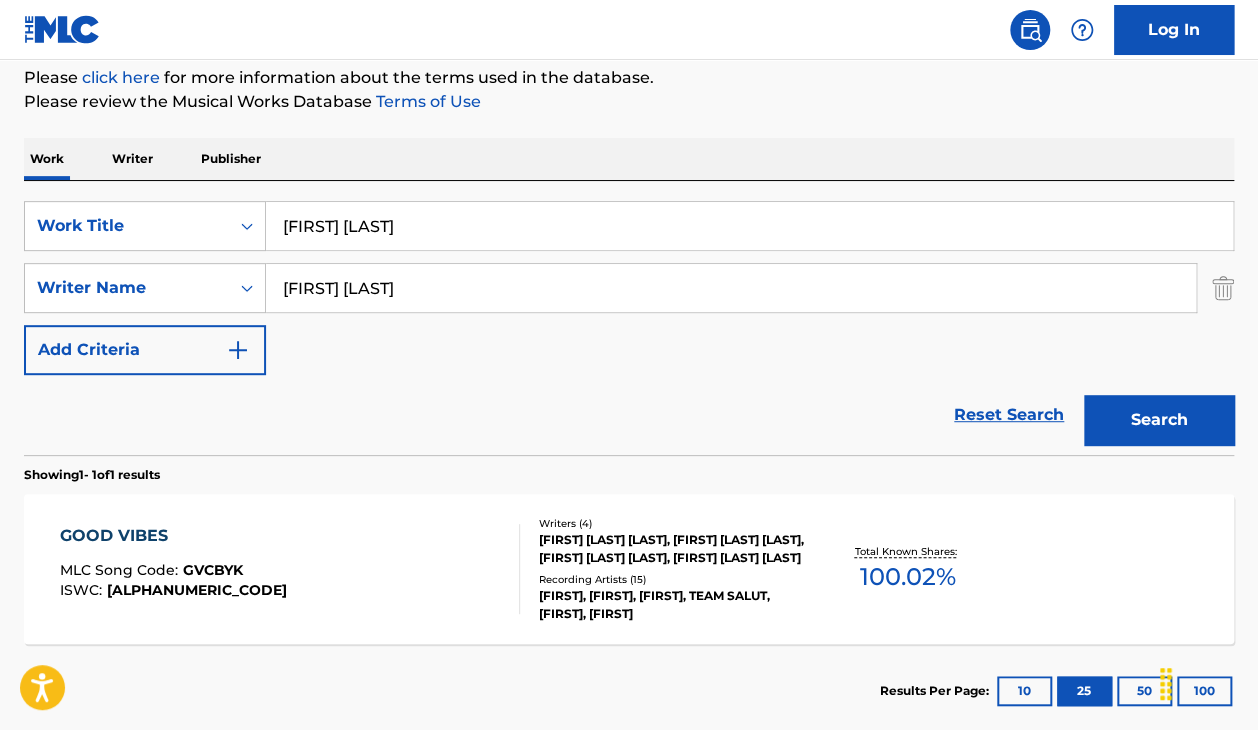 drag, startPoint x: 491, startPoint y: 228, endPoint x: 155, endPoint y: 139, distance: 347.5874 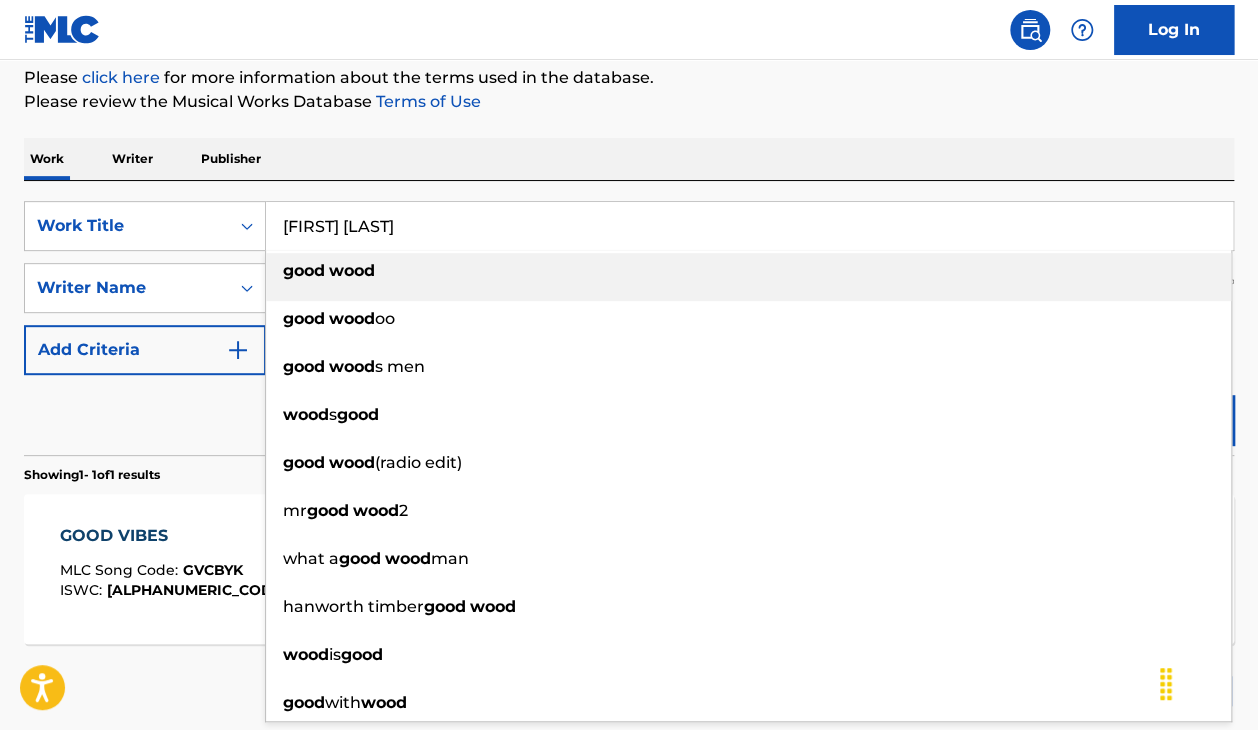 paste on "RIND DON'T STOP" 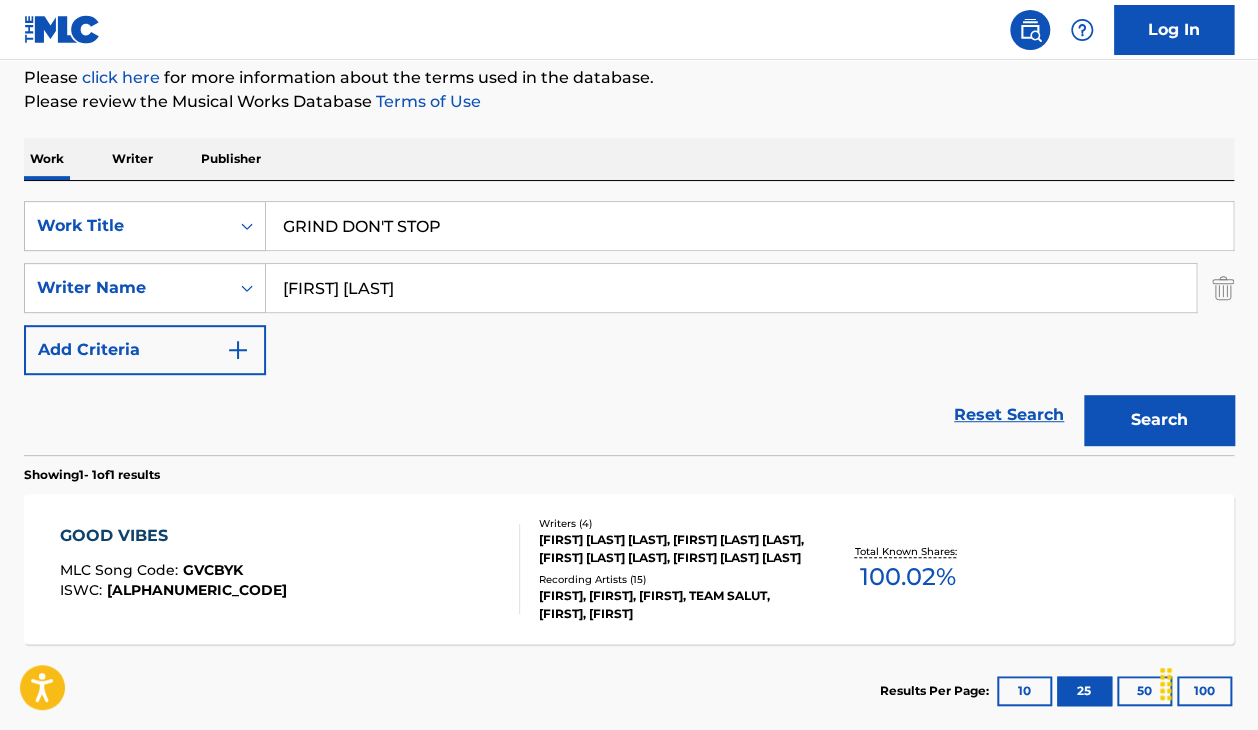 click on "SearchWithCriteria5be1e412-6ac3-4cd3-94ef-db4b9f98a892 Work Title GRIND DON'T STOP SearchWithCriteria743f09ae-4461-42cf-9784-8aebfa957ec3 Writer Name [FIRST] [LAST] Add Criteria Reset Search Search" at bounding box center [629, 318] 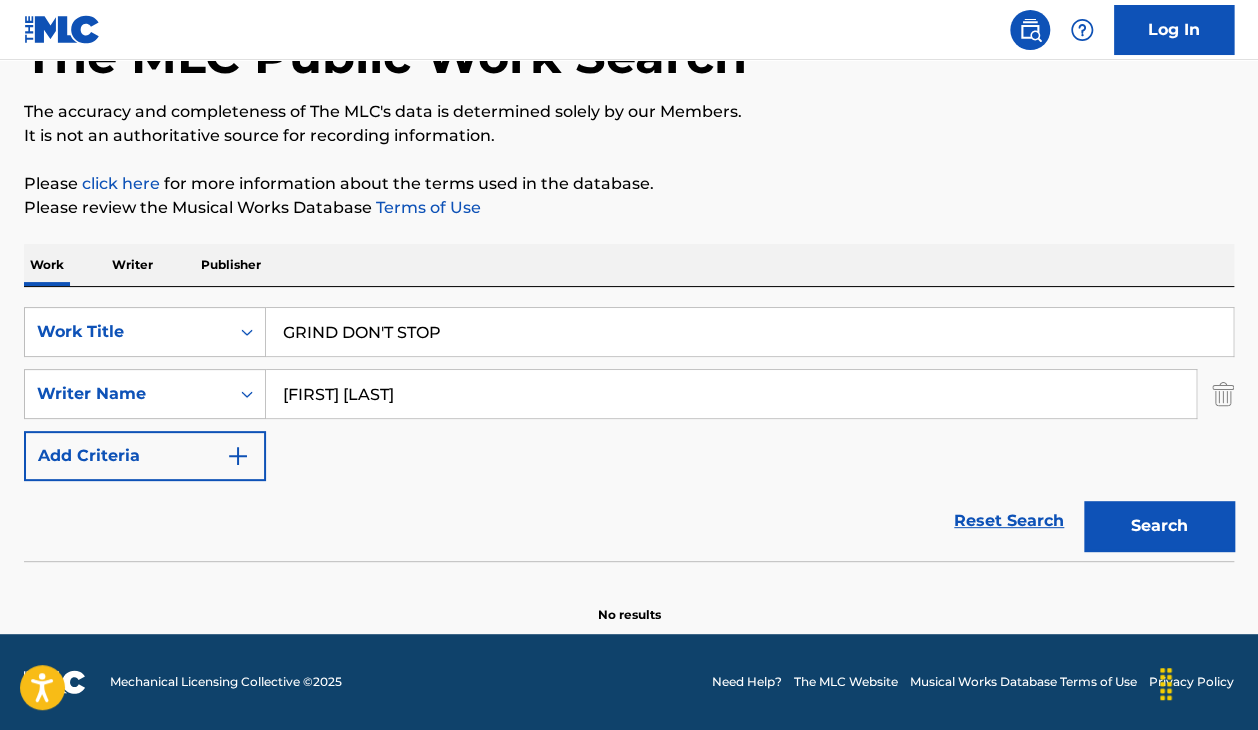 scroll, scrollTop: 138, scrollLeft: 0, axis: vertical 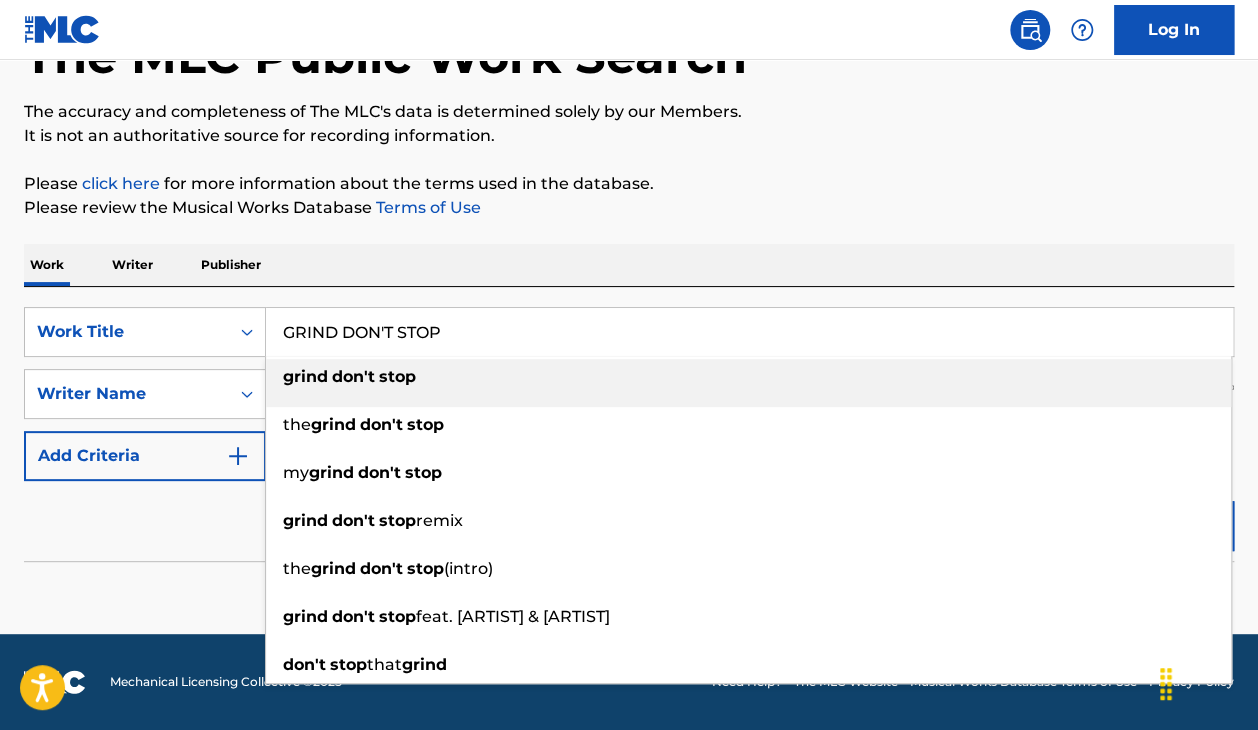 click on "grind don't stop" at bounding box center (748, 377) 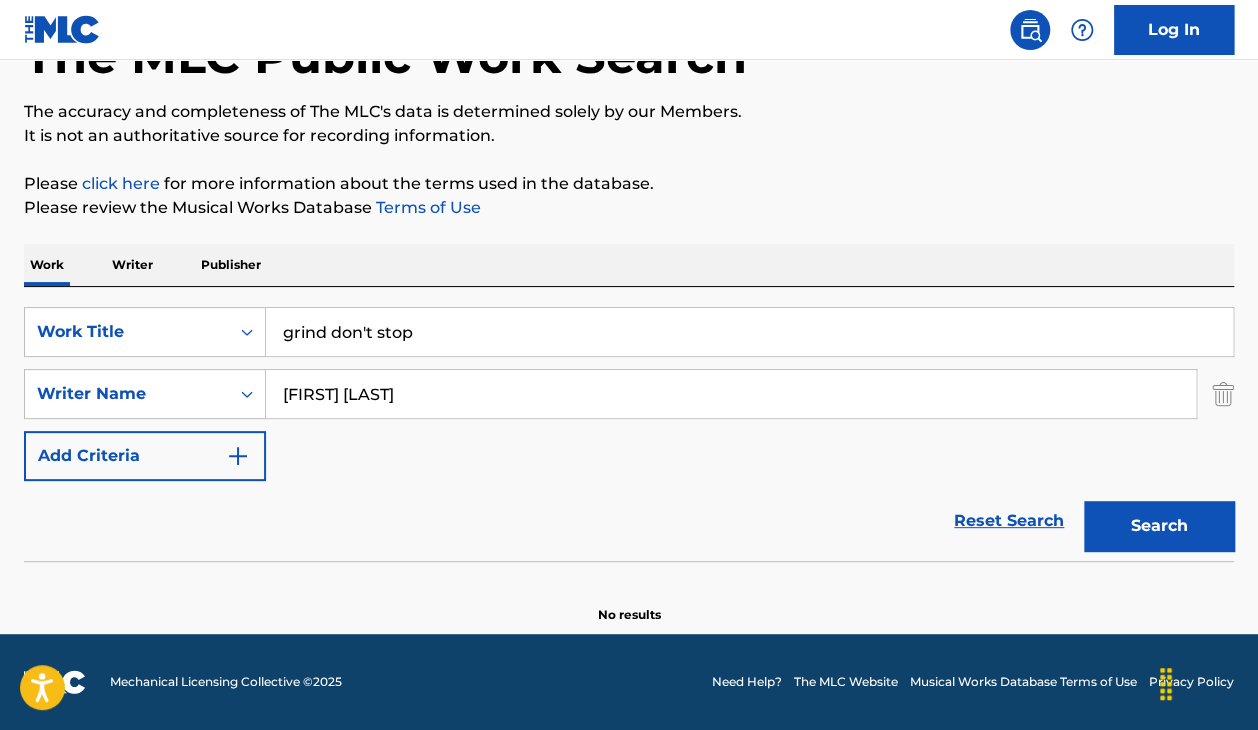 click on "Search" at bounding box center [1159, 526] 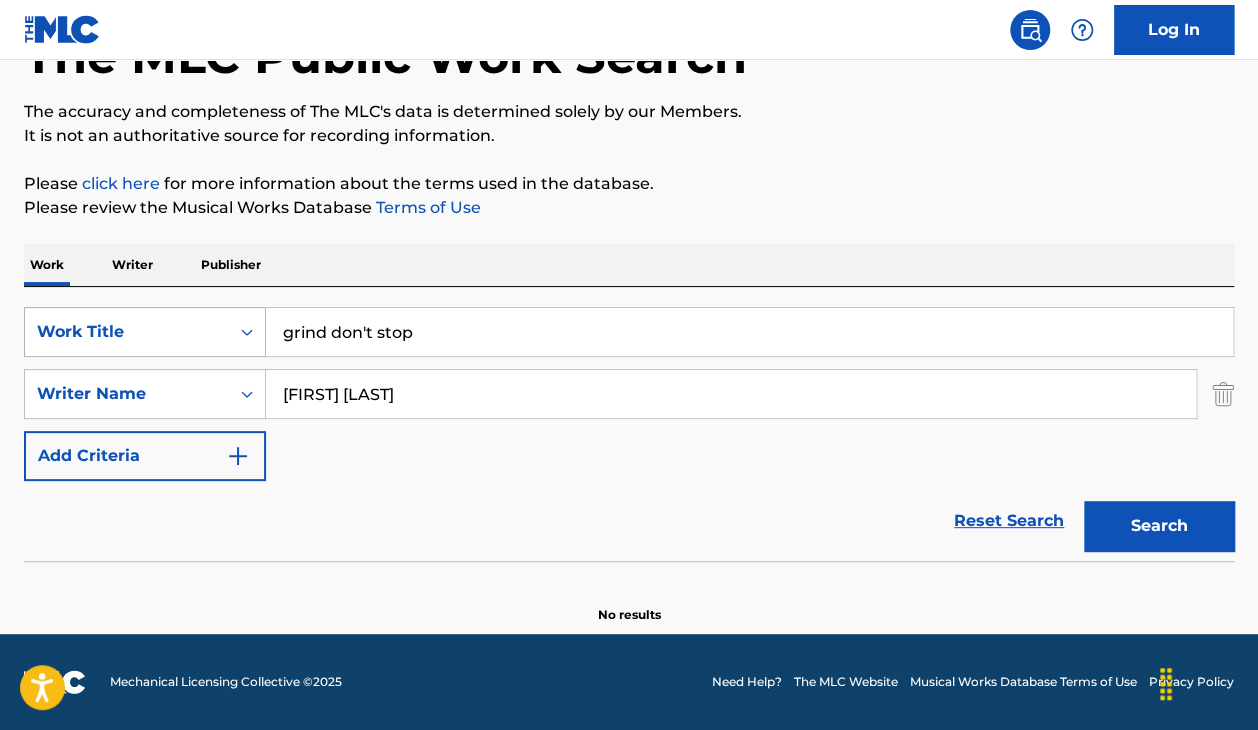 drag, startPoint x: 409, startPoint y: 381, endPoint x: 129, endPoint y: 326, distance: 285.35065 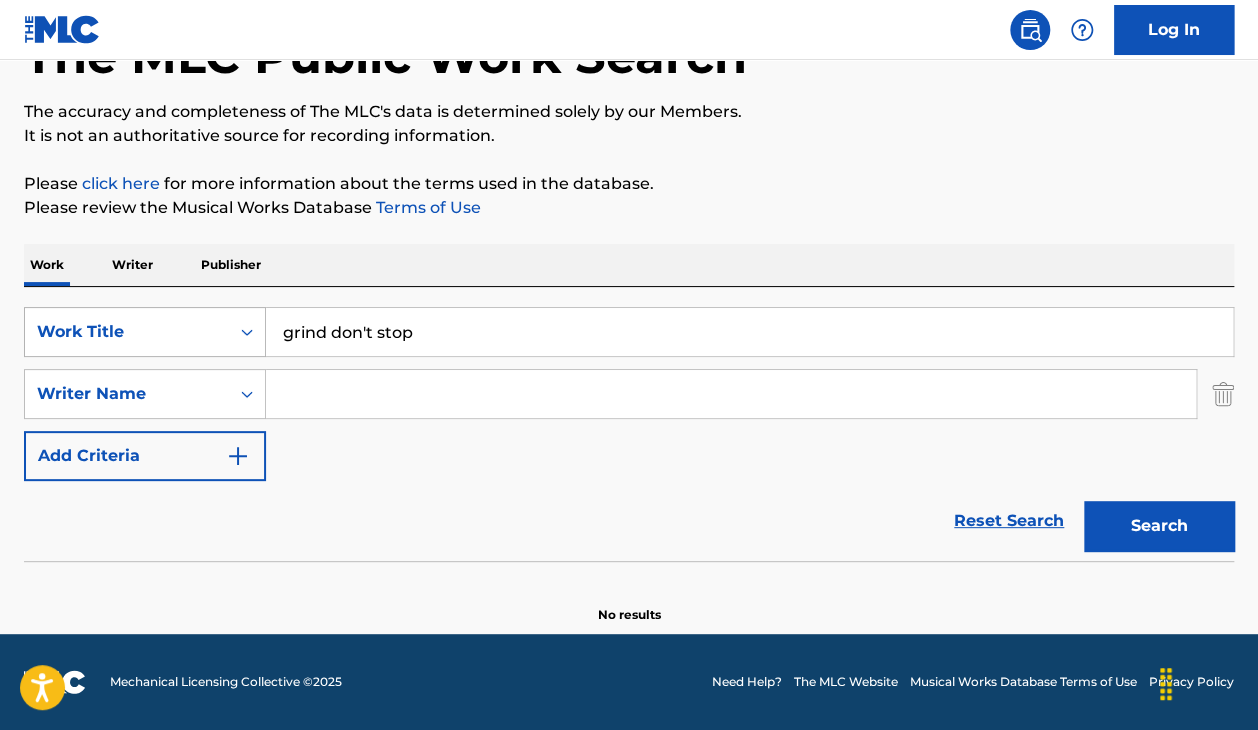 click on "Search" at bounding box center [1159, 526] 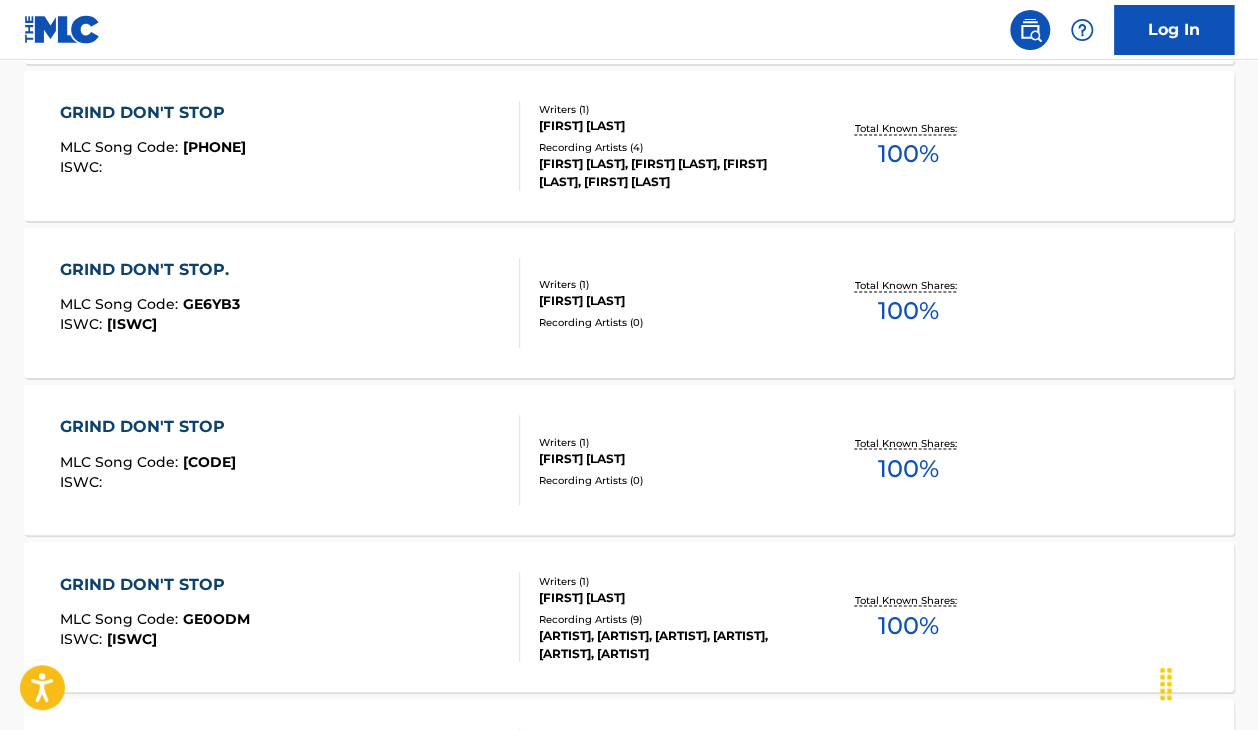 scroll, scrollTop: 1139, scrollLeft: 0, axis: vertical 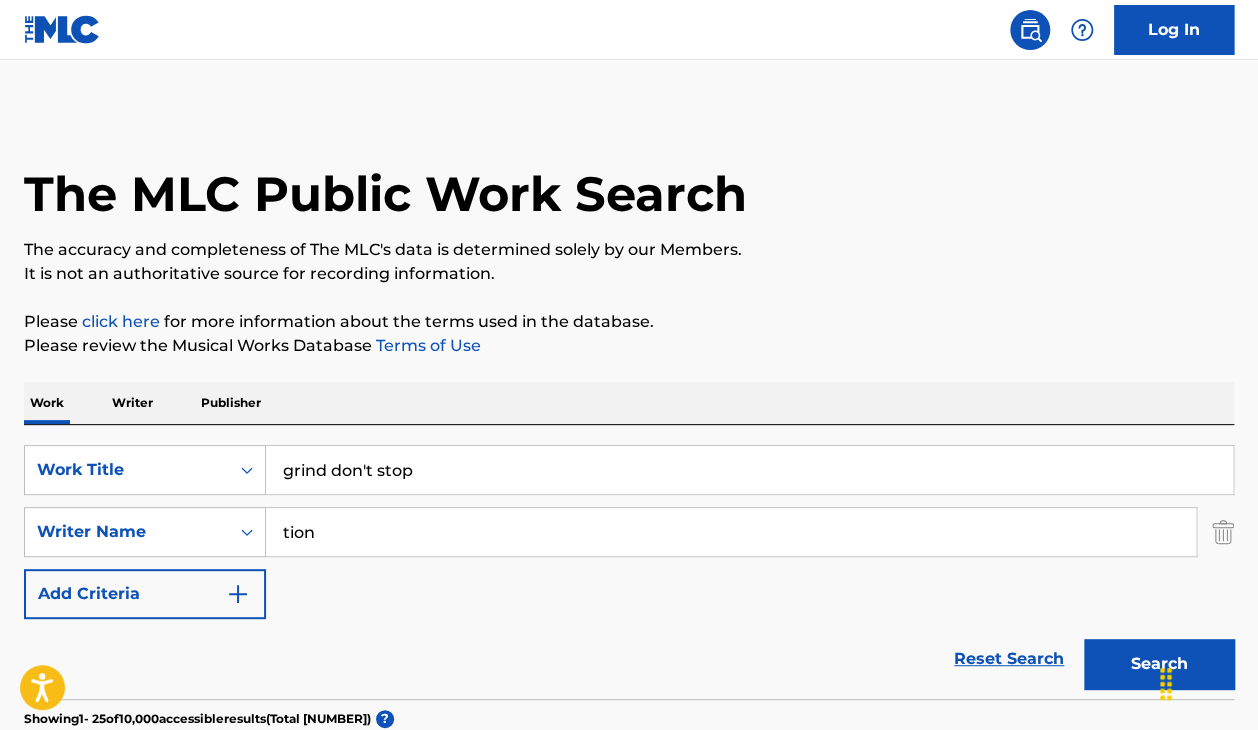 click on "Search" at bounding box center (1159, 664) 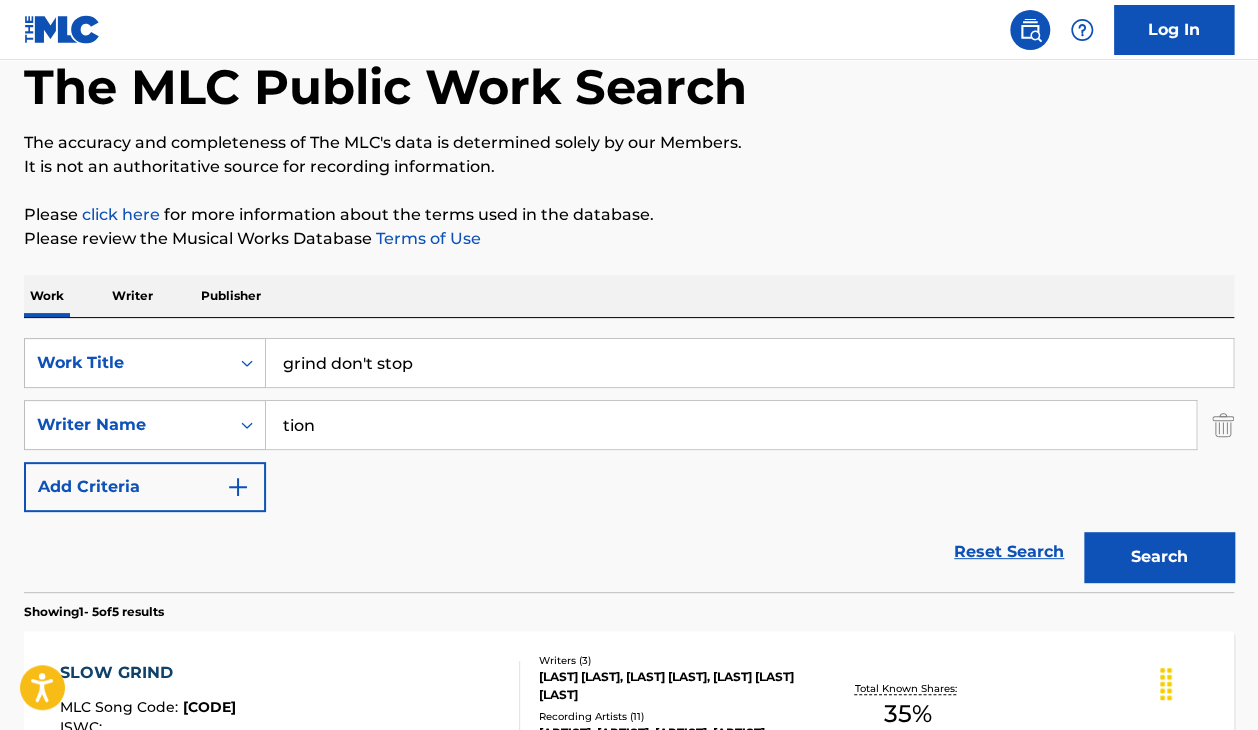 scroll, scrollTop: 90, scrollLeft: 0, axis: vertical 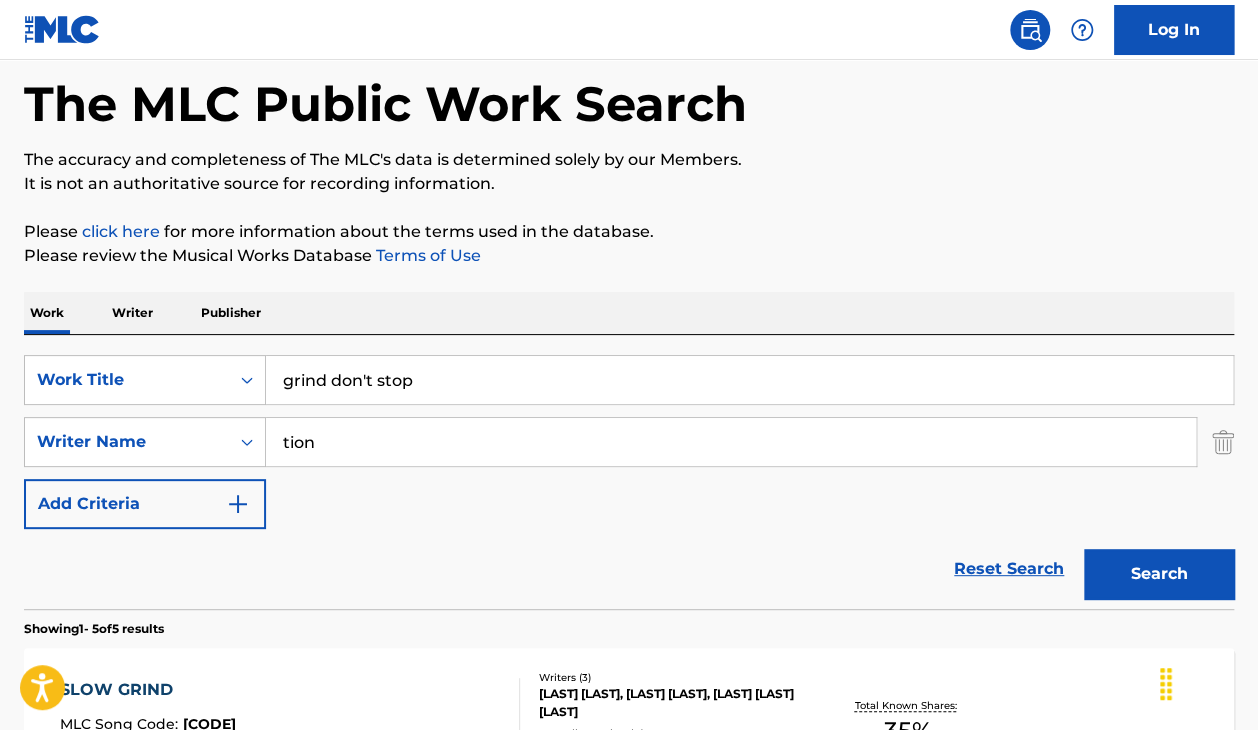 click on "tion" at bounding box center (731, 442) 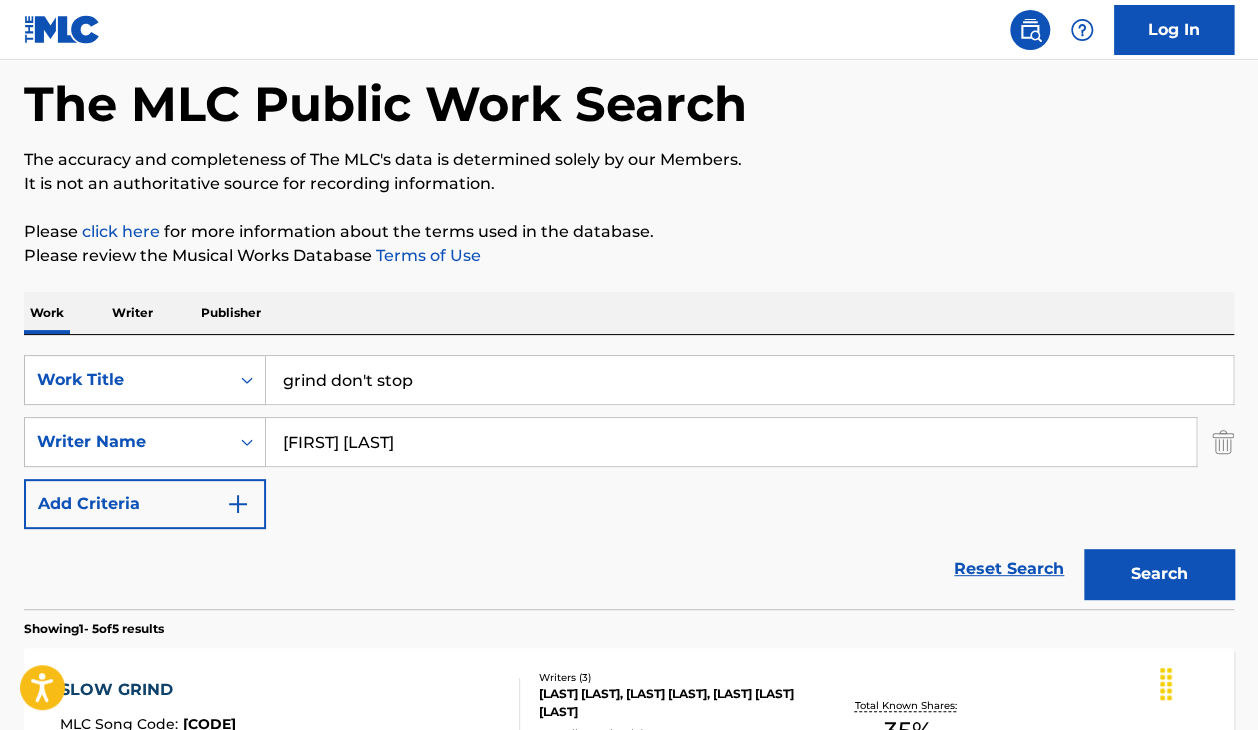 type on "[FIRST] [LAST]" 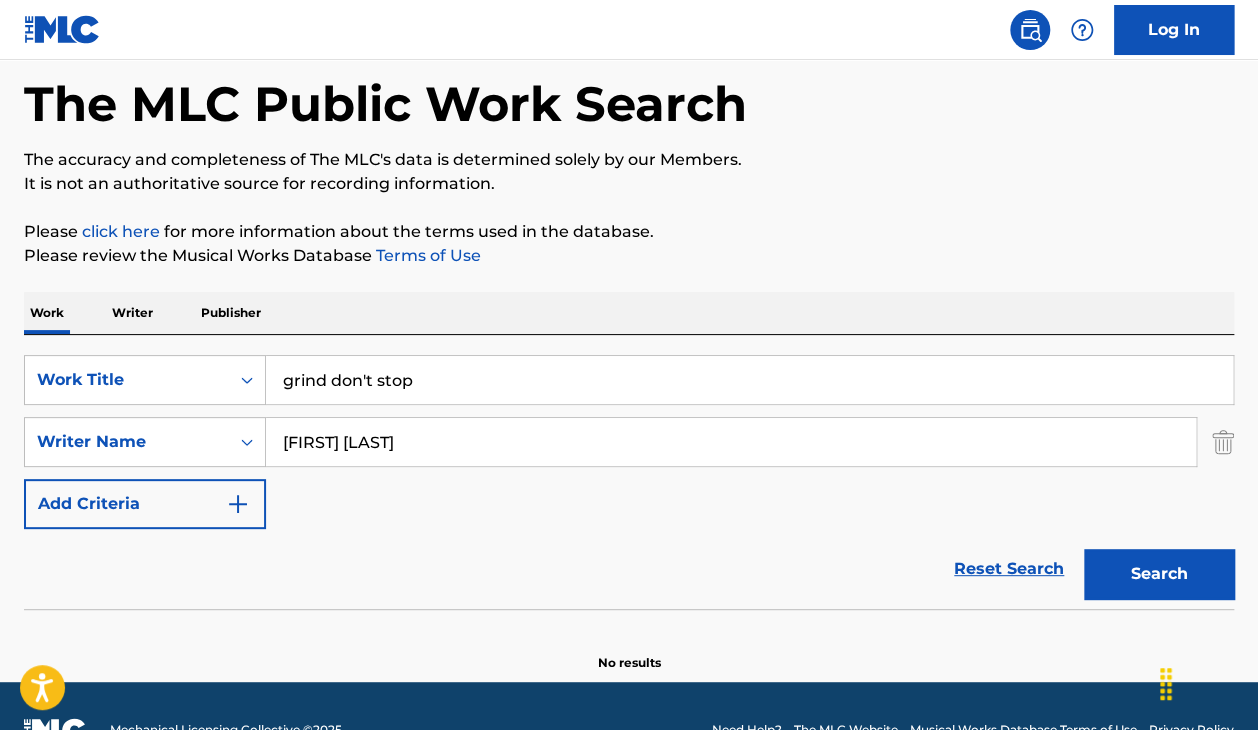 scroll, scrollTop: 138, scrollLeft: 0, axis: vertical 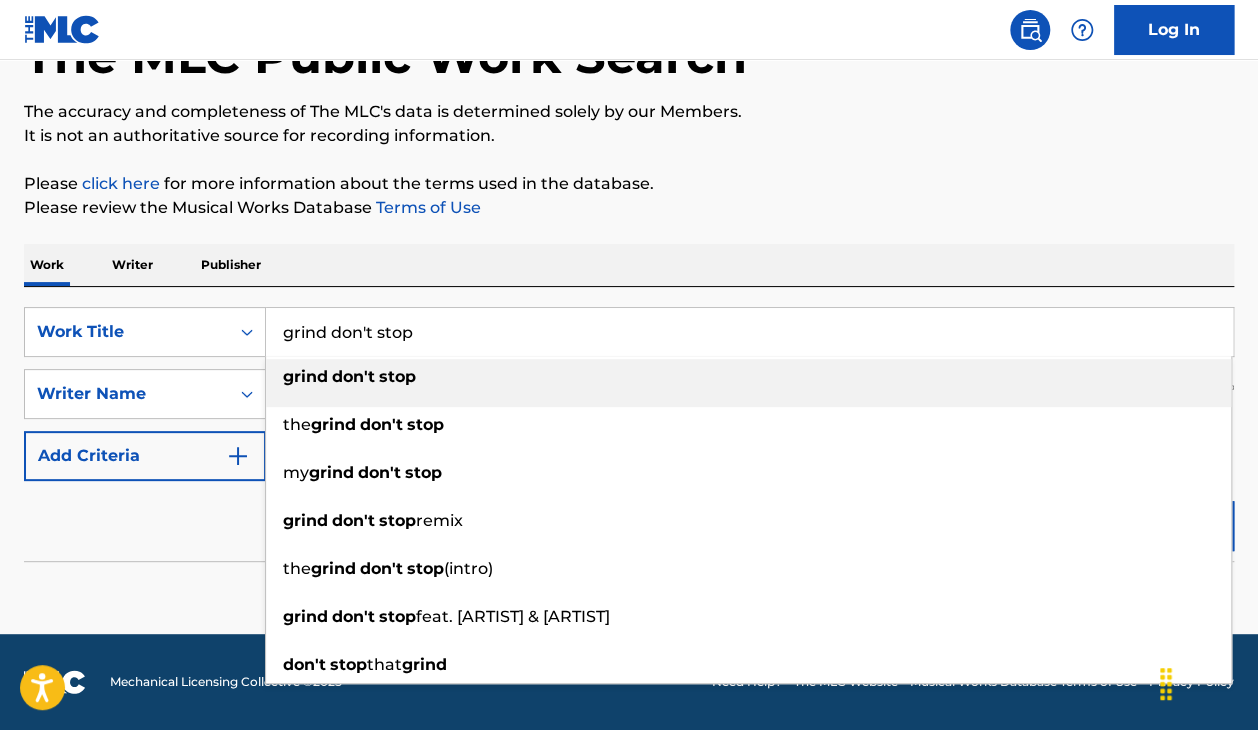 drag, startPoint x: 433, startPoint y: 338, endPoint x: 349, endPoint y: 339, distance: 84.00595 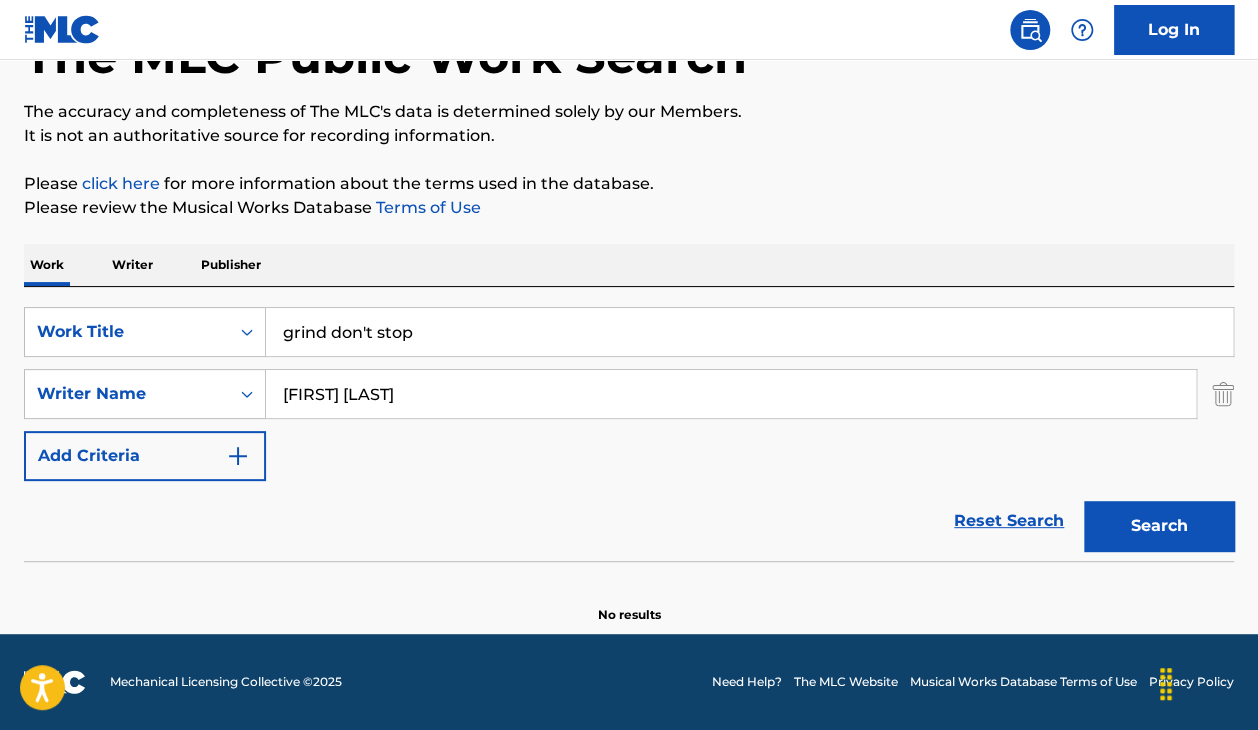 click on "Search" at bounding box center [1154, 521] 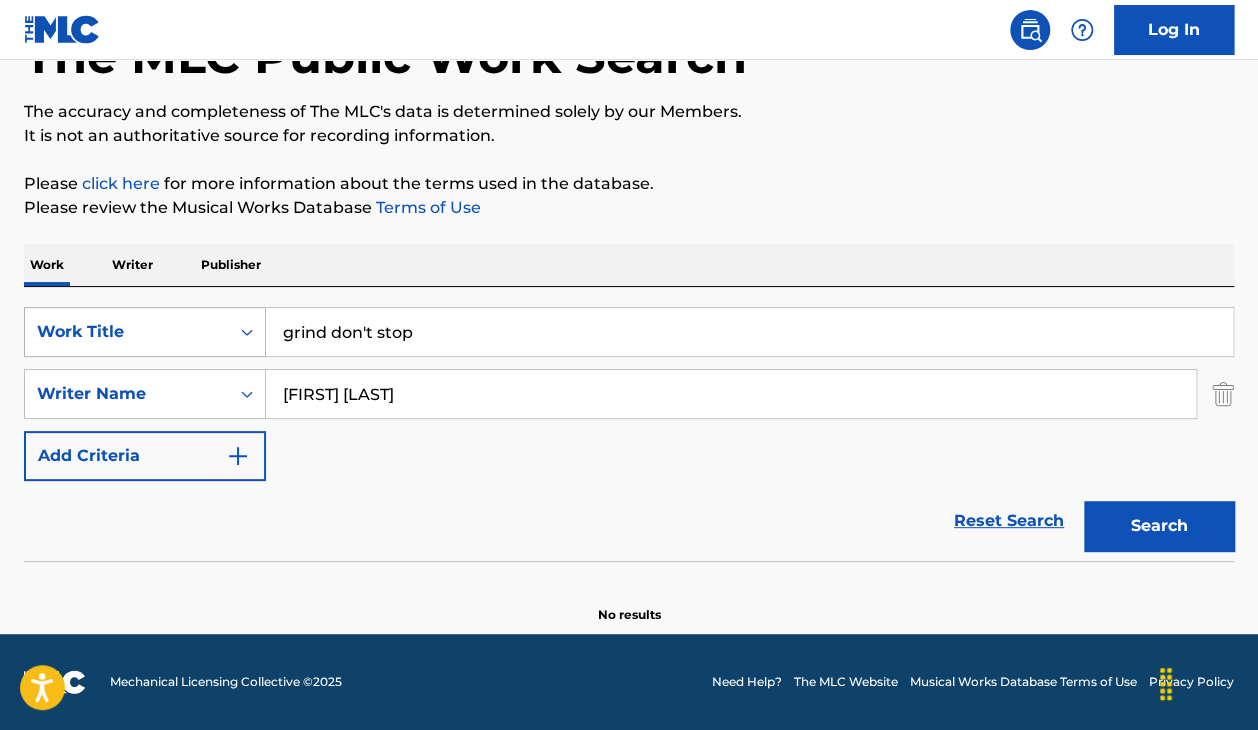 drag, startPoint x: 424, startPoint y: 401, endPoint x: 84, endPoint y: 341, distance: 345.25354 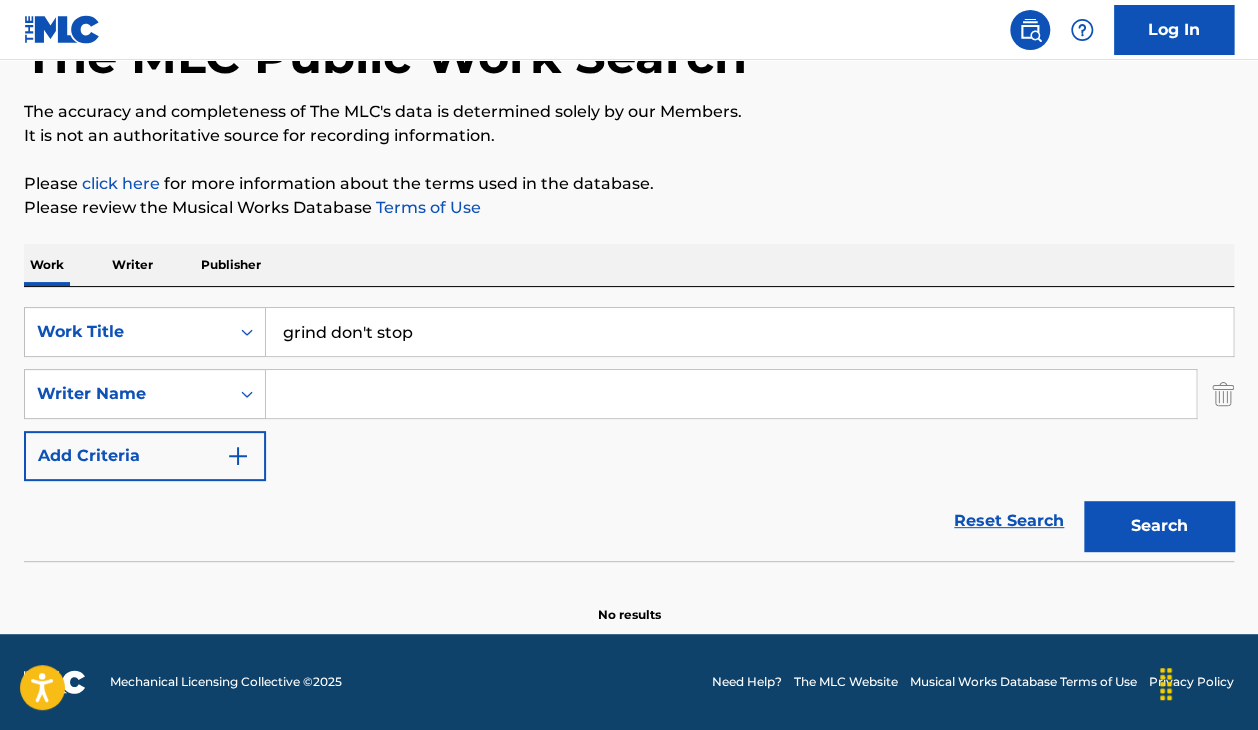 type 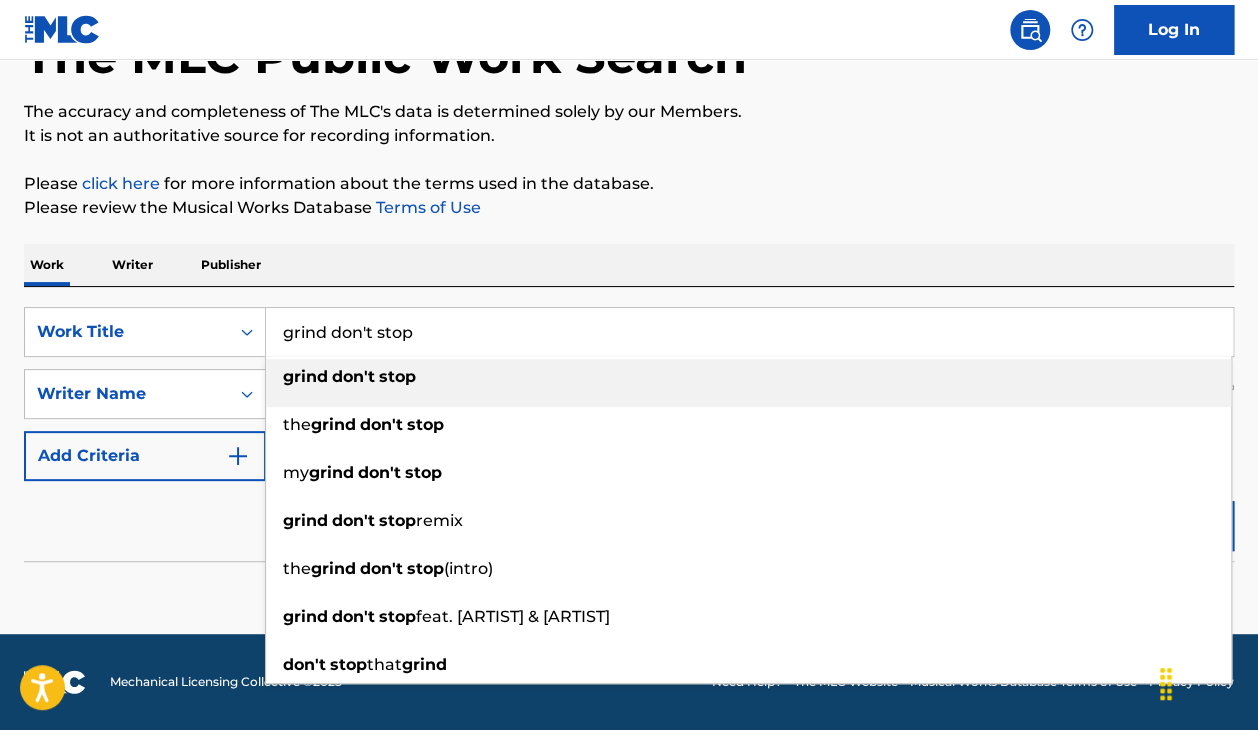 drag, startPoint x: 470, startPoint y: 321, endPoint x: 79, endPoint y: 253, distance: 396.869 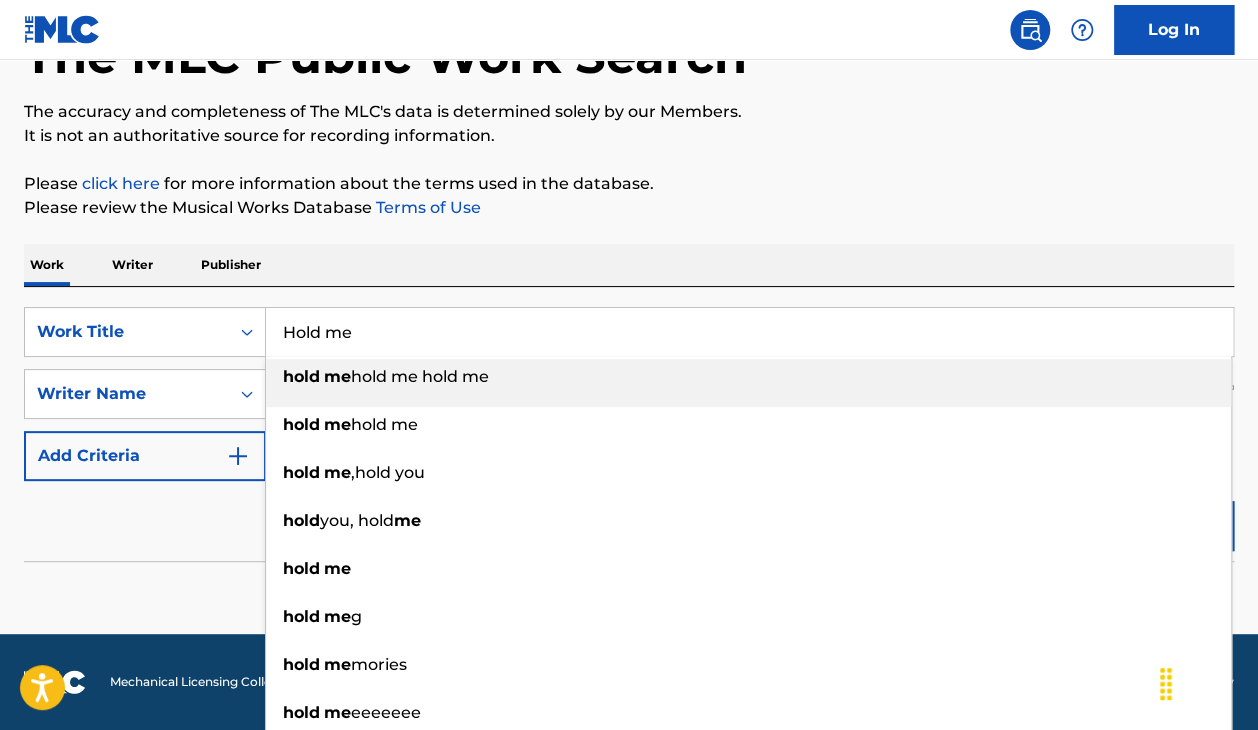 type on "Hold me" 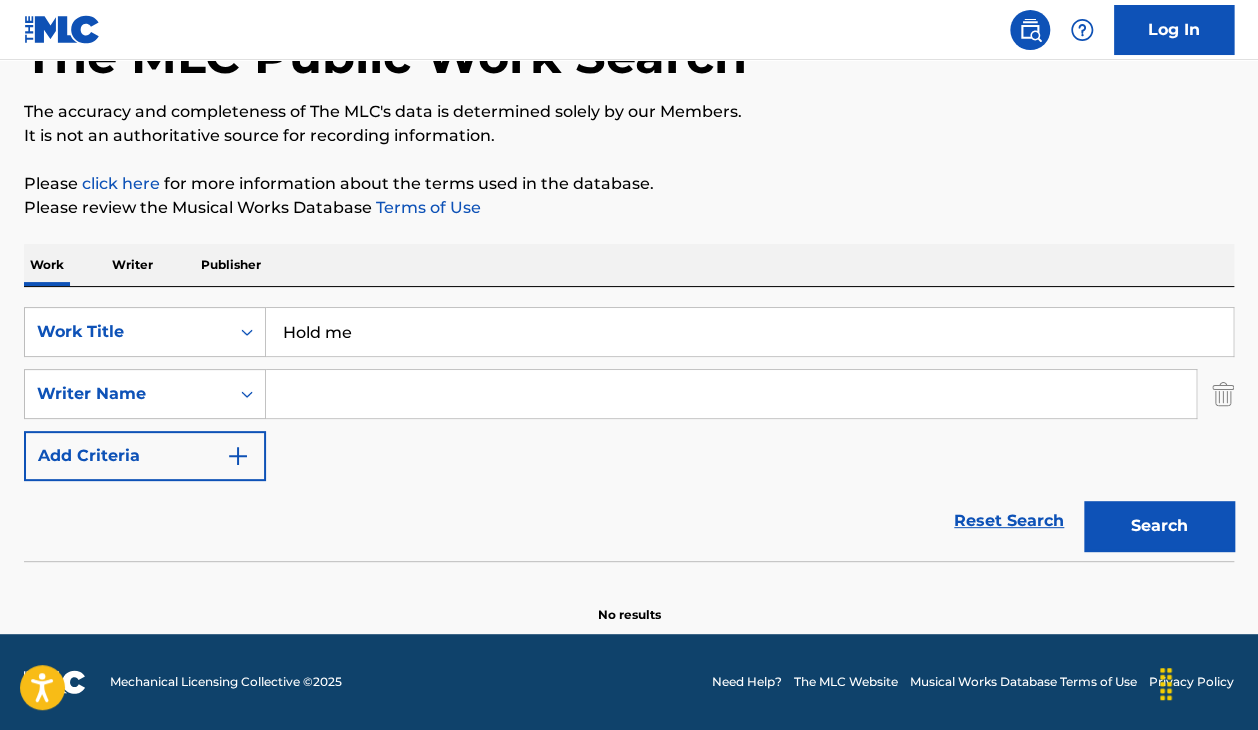 click on "Work Writer Publisher" at bounding box center [629, 265] 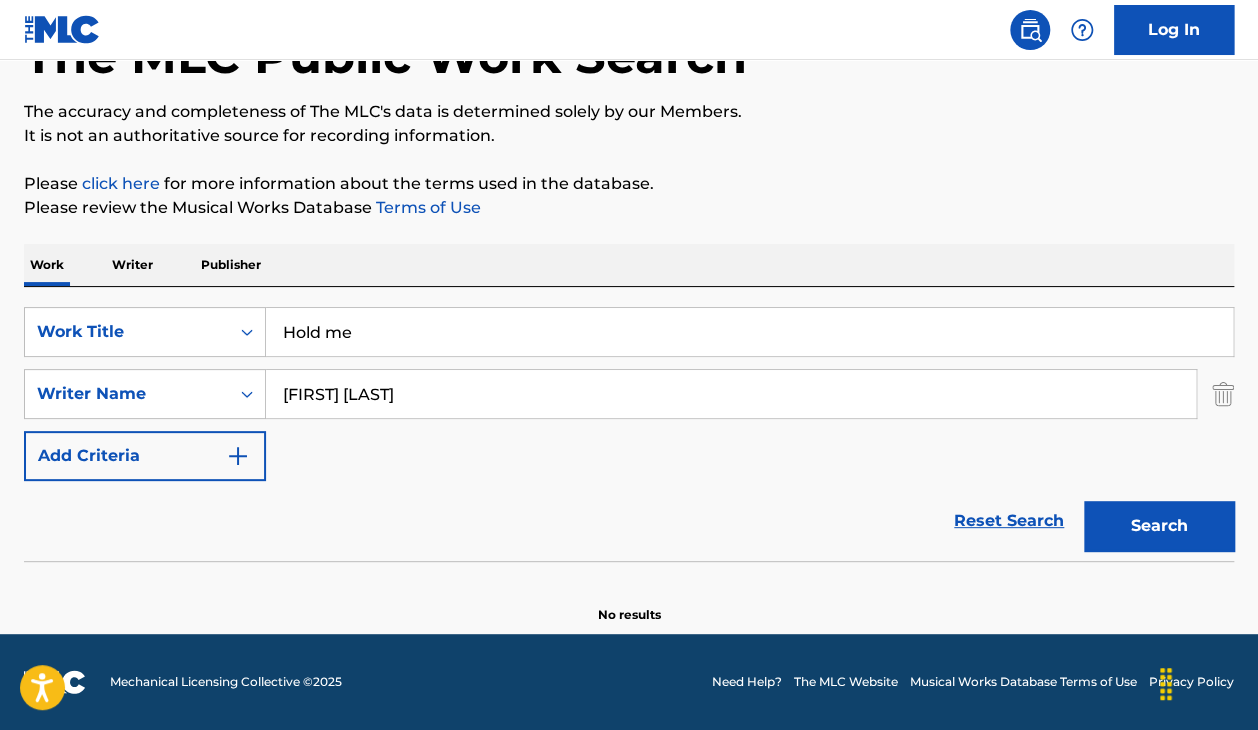 click on "Search" at bounding box center [1159, 526] 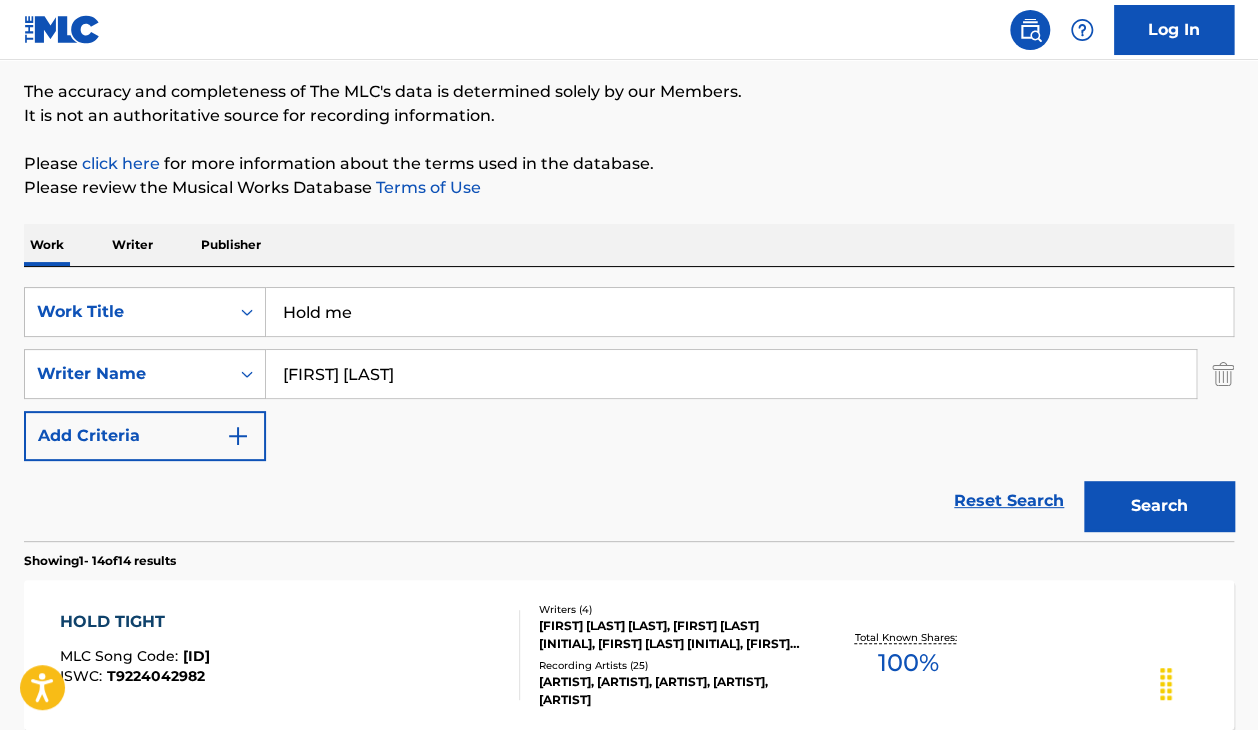 scroll, scrollTop: 150, scrollLeft: 0, axis: vertical 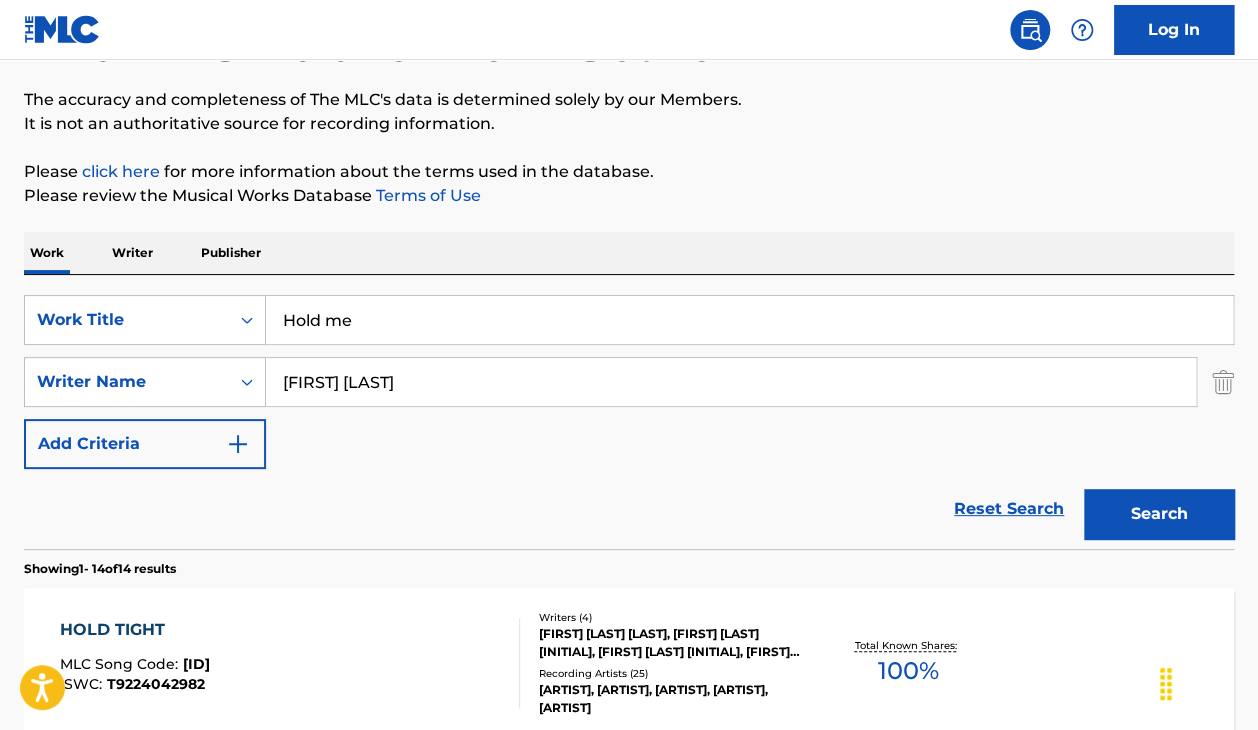 click on "Work Writer Publisher" at bounding box center [629, 253] 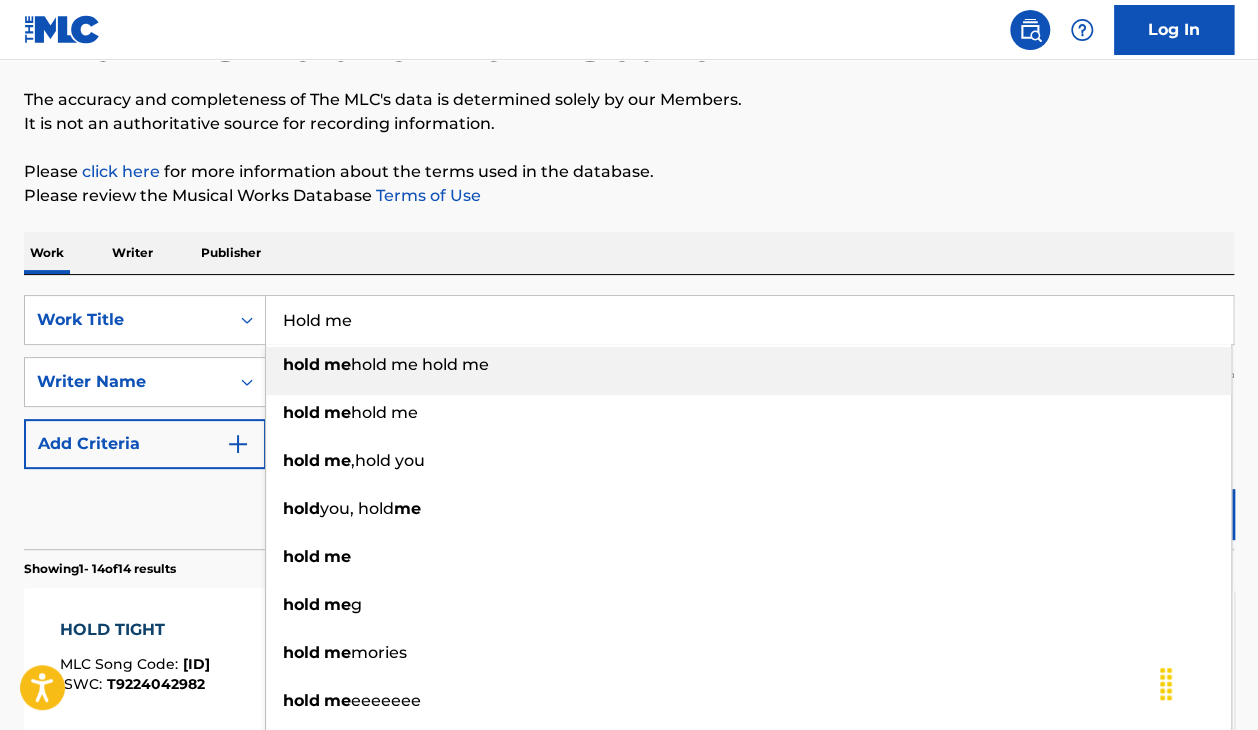 click on "Hold me" at bounding box center [749, 320] 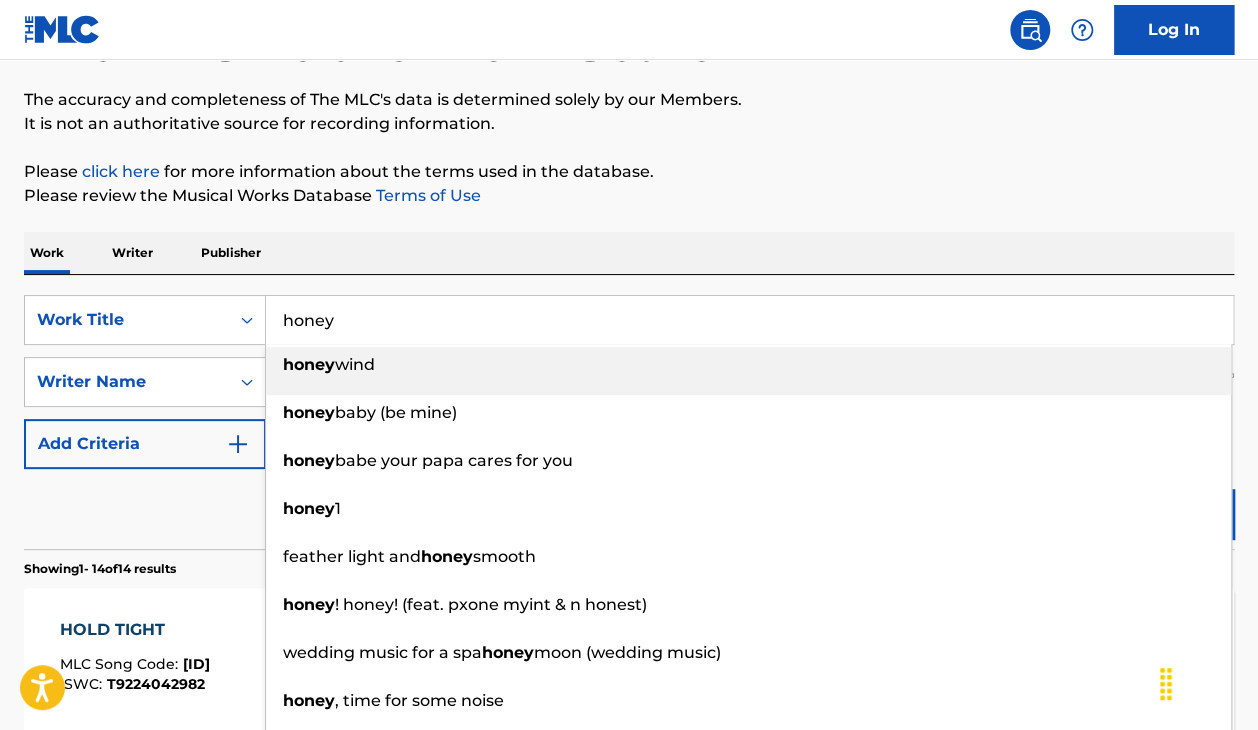 type on "honey" 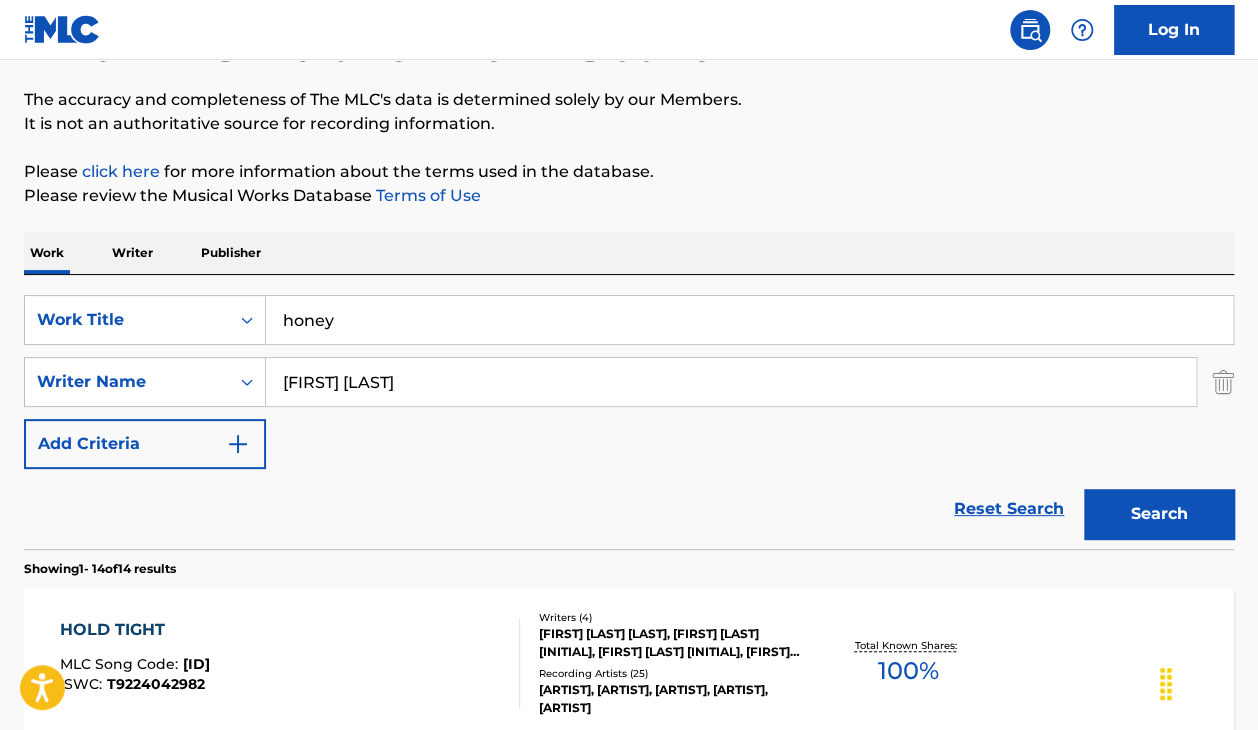 click on "Search" at bounding box center (1159, 514) 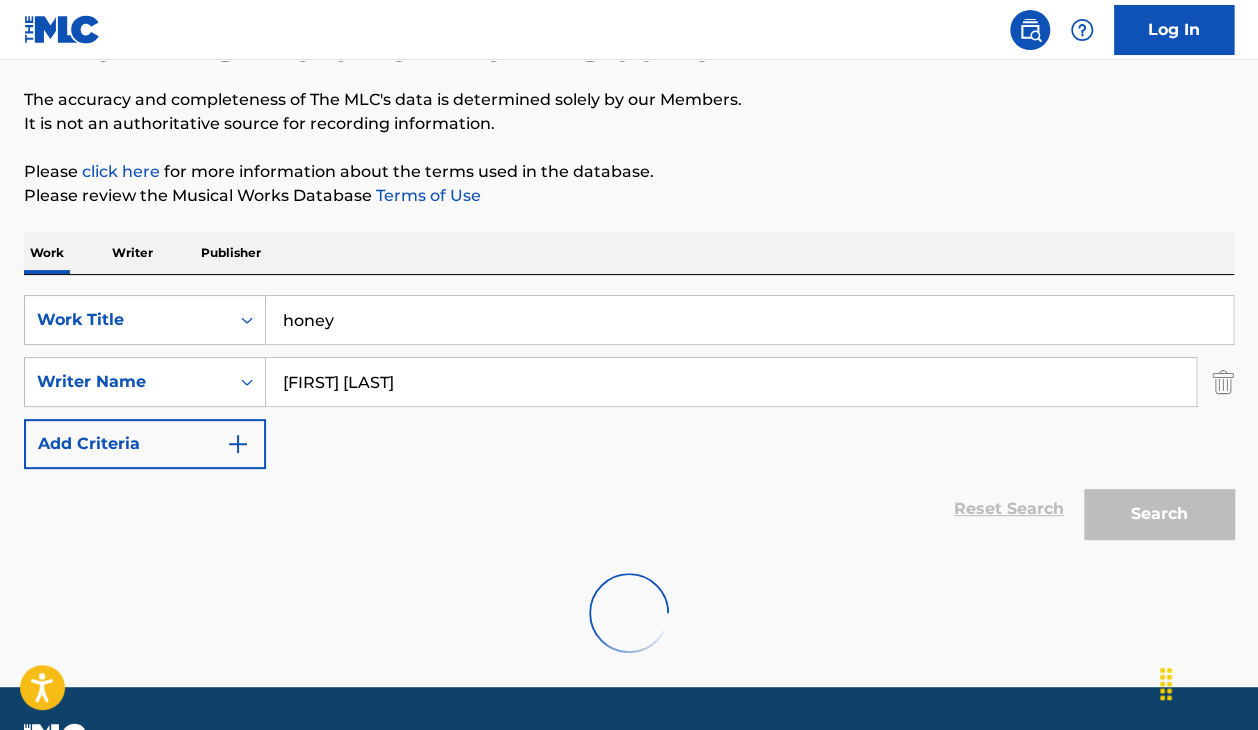 scroll, scrollTop: 138, scrollLeft: 0, axis: vertical 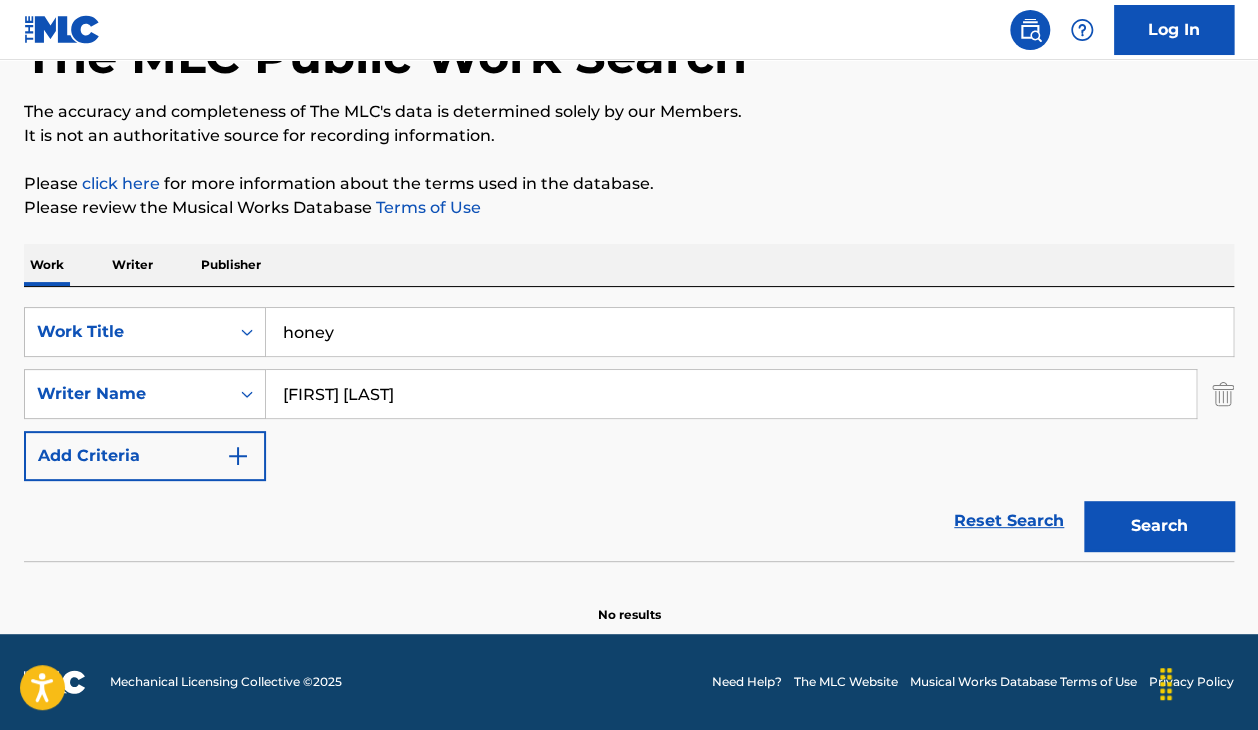 drag, startPoint x: 421, startPoint y: 393, endPoint x: 72, endPoint y: 293, distance: 363.04407 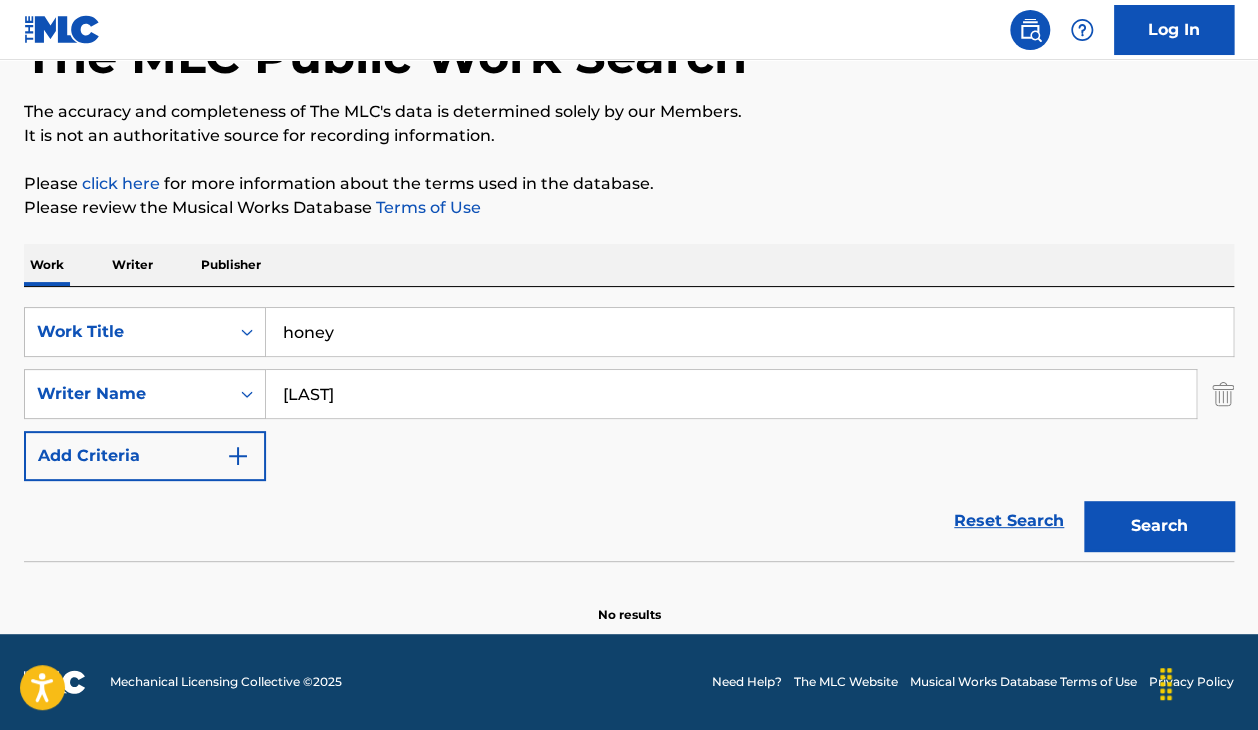 type on "[LAST]" 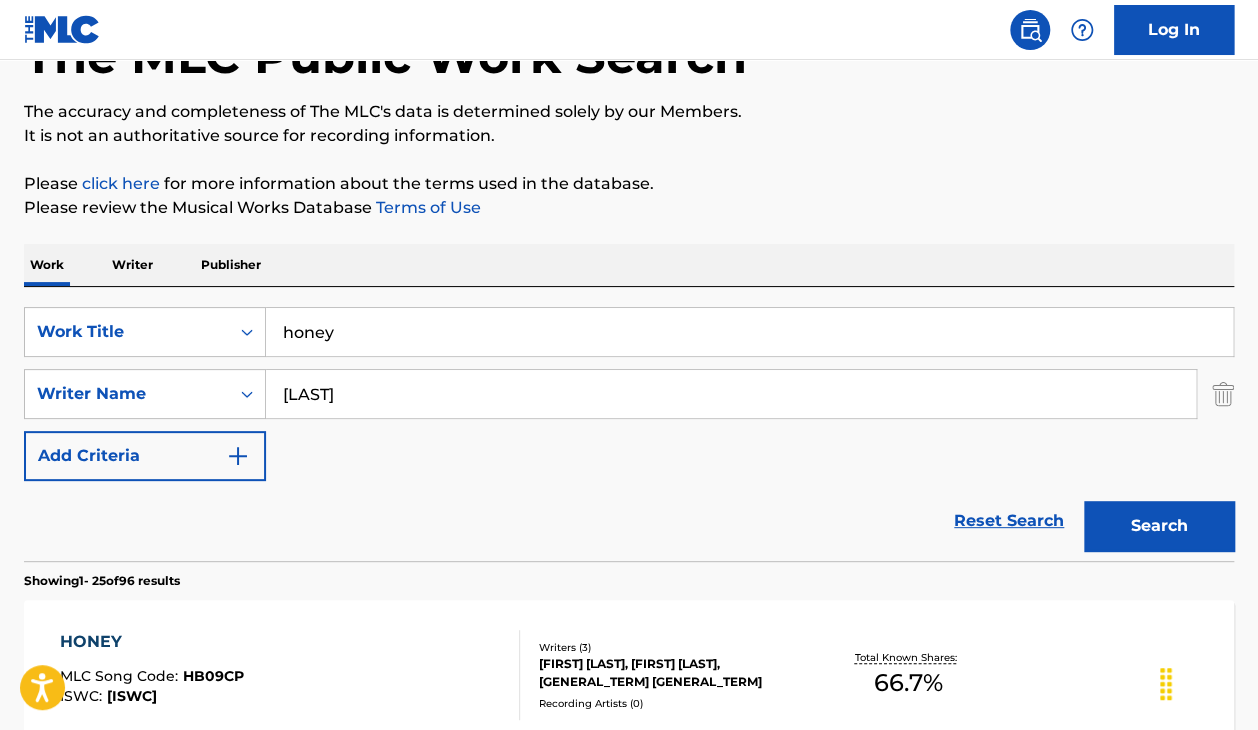 click on "Reset Search Search" at bounding box center [629, 521] 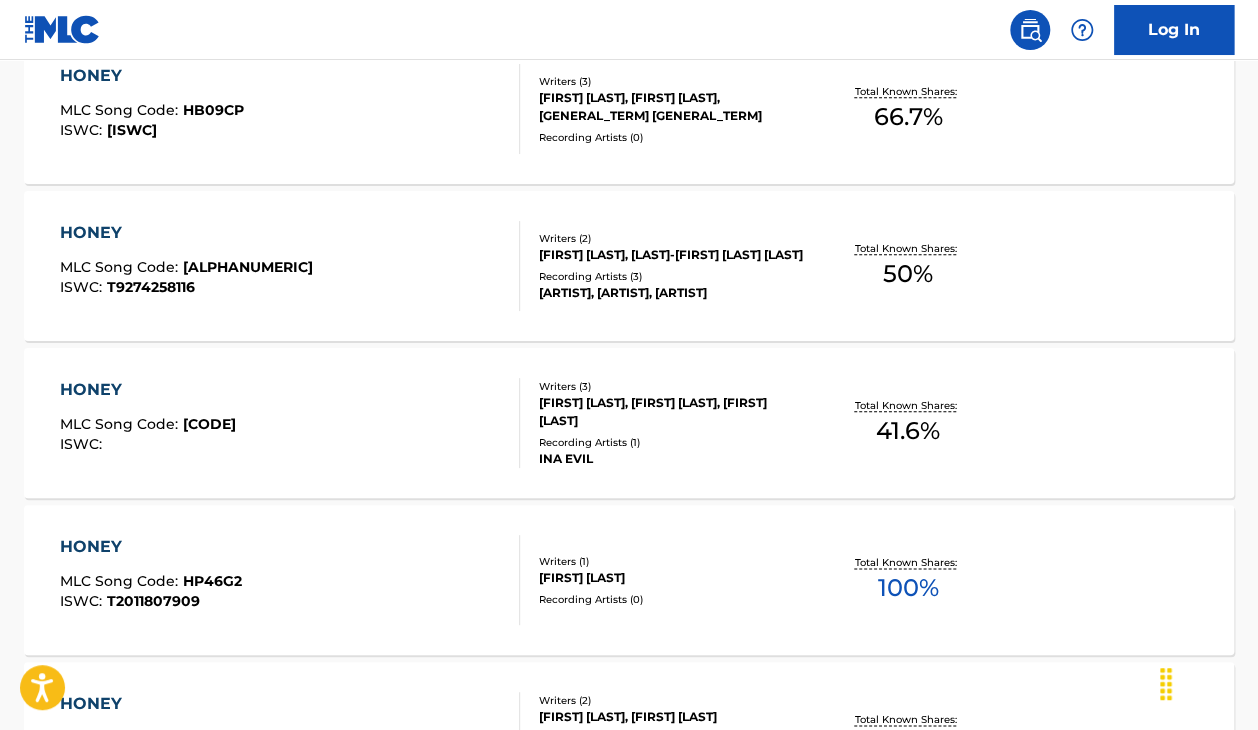scroll, scrollTop: 0, scrollLeft: 0, axis: both 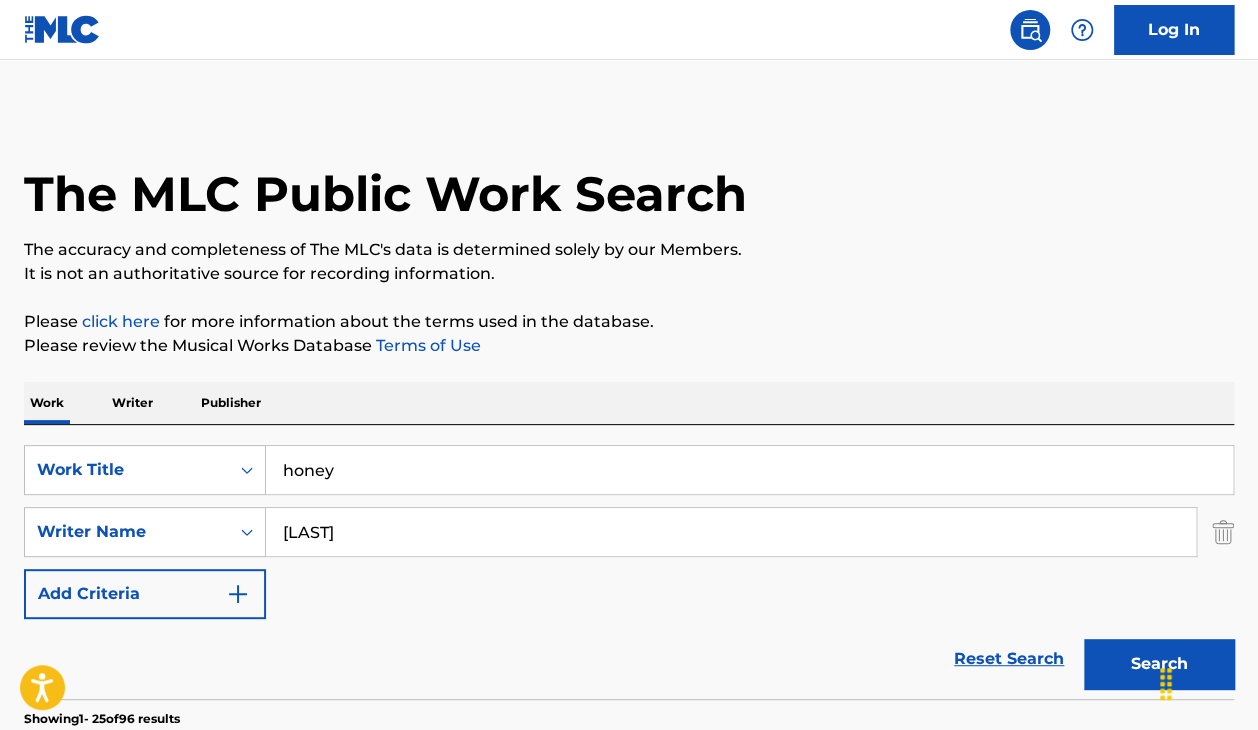 click on "The MLC Public Work Search The accuracy and completeness of The MLC's data is determined solely by our Members. It is not an authoritative source for recording information. Please   click here   for more information about the terms used in the database. Please review the Musical Works Database   Terms of Use Work Writer Publisher SearchWithCriteria[ALPHANUMERIC] Work Title honey SearchWithCriteria[ALPHANUMERIC] Writer Name [LAST] Add Criteria Reset Search Search Showing  1  -   25  of  96   results   HONEY MLC Song Code : [ALPHANUMERIC] ISWC : [ALPHANUMERIC] Writers ( 3 ) [ARTIST], [LAST] [LAST], [ARTIST] Recording Artists ( 0 ) Total Known Shares: 66.7 % HONEY MLC Song Code : [ALPHANUMERIC] ISWC : [ALPHANUMERIC] Writers ( 2 ) [ARTIST], [LAST] [LAST] Recording Artists ( 3 ) [ARTIST], [ARTIST], [ARTIST] Total Known Shares: 50 % HONEY MLC Song Code : [ALPHANUMERIC] ISWC : Writers ( 3 ) [ARTIST], [LAST] [LAST], [ARTIST] Recording Artists ( 1" at bounding box center [629, 2434] 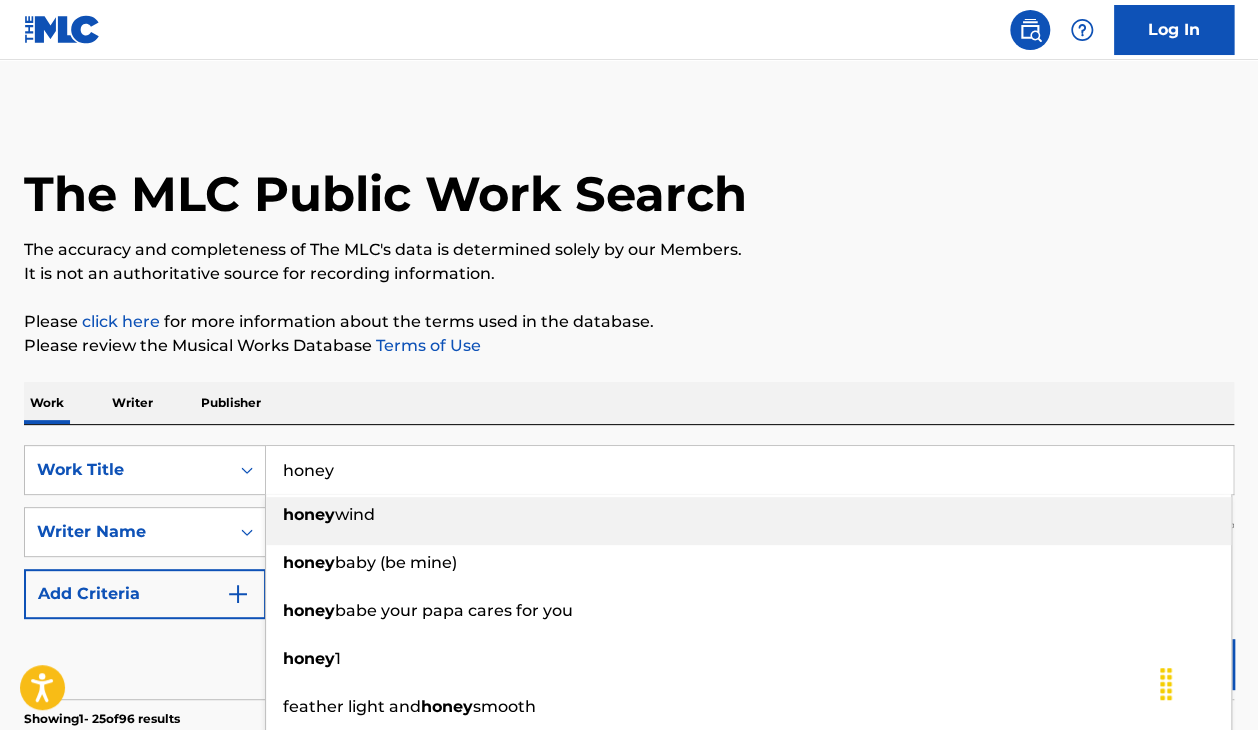drag, startPoint x: 395, startPoint y: 480, endPoint x: 28, endPoint y: 369, distance: 383.41882 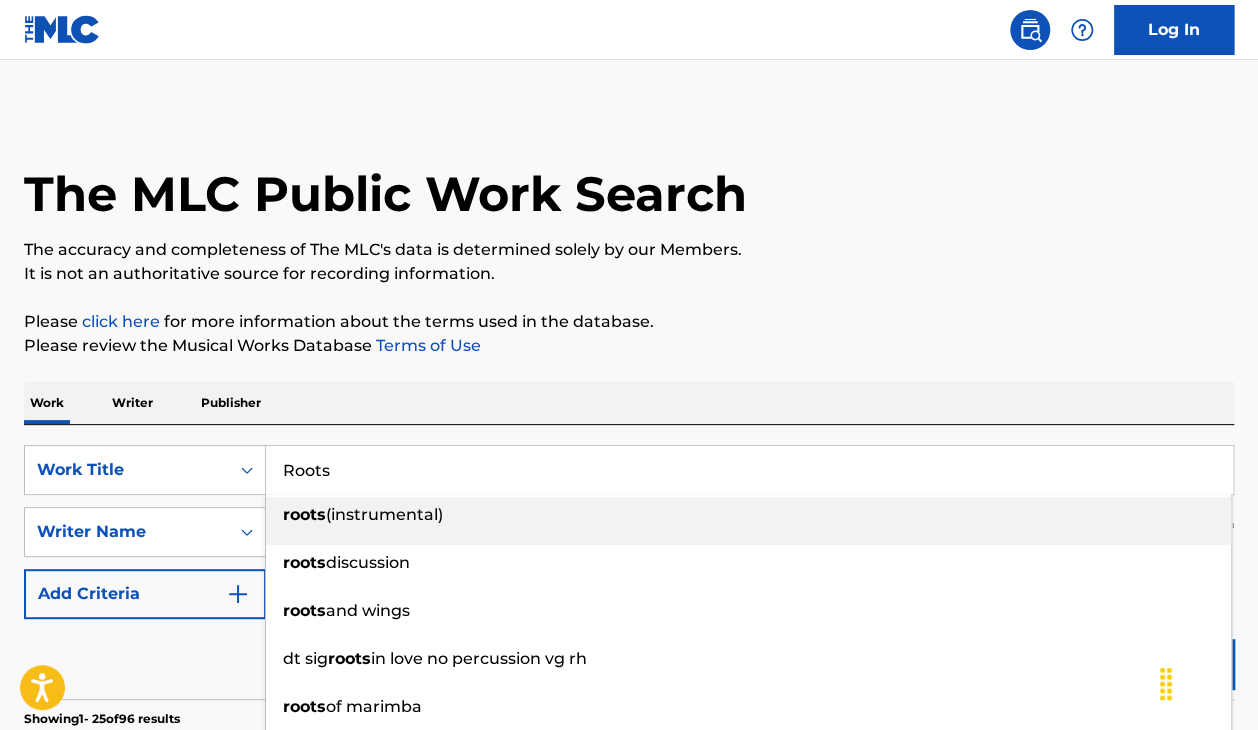 type on "Roots" 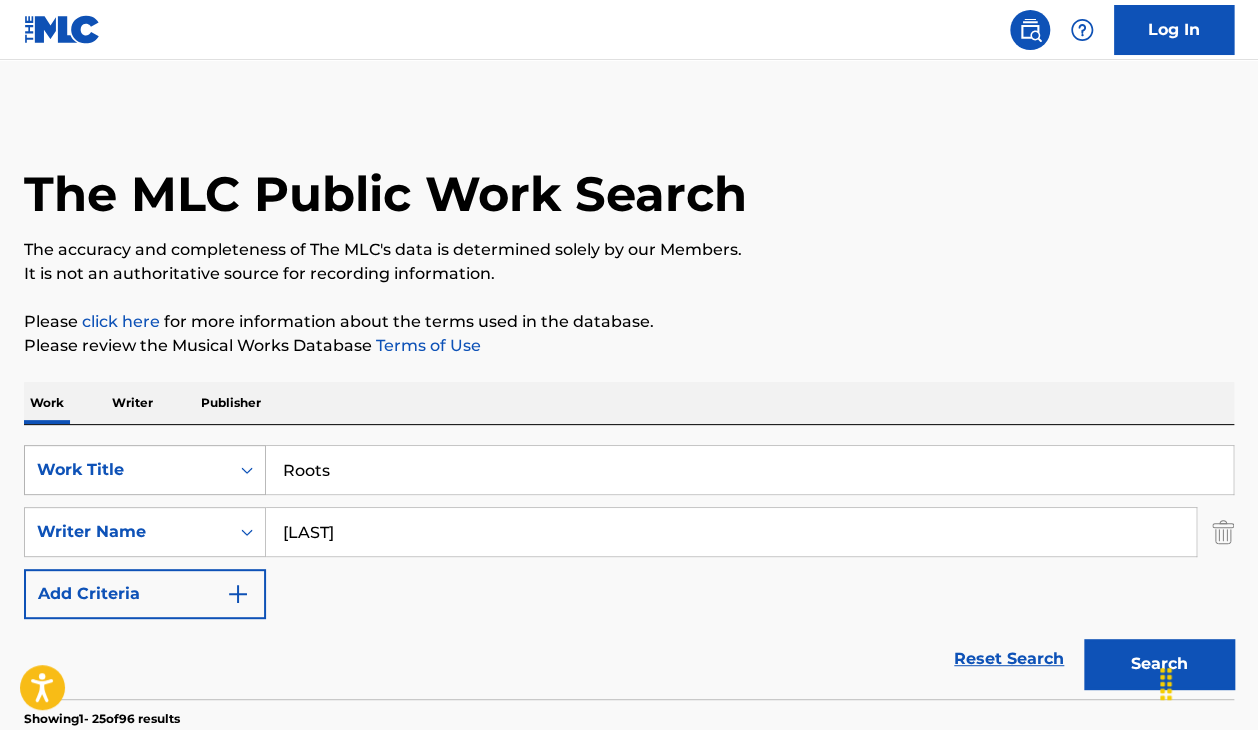 drag, startPoint x: 366, startPoint y: 520, endPoint x: 116, endPoint y: 474, distance: 254.19678 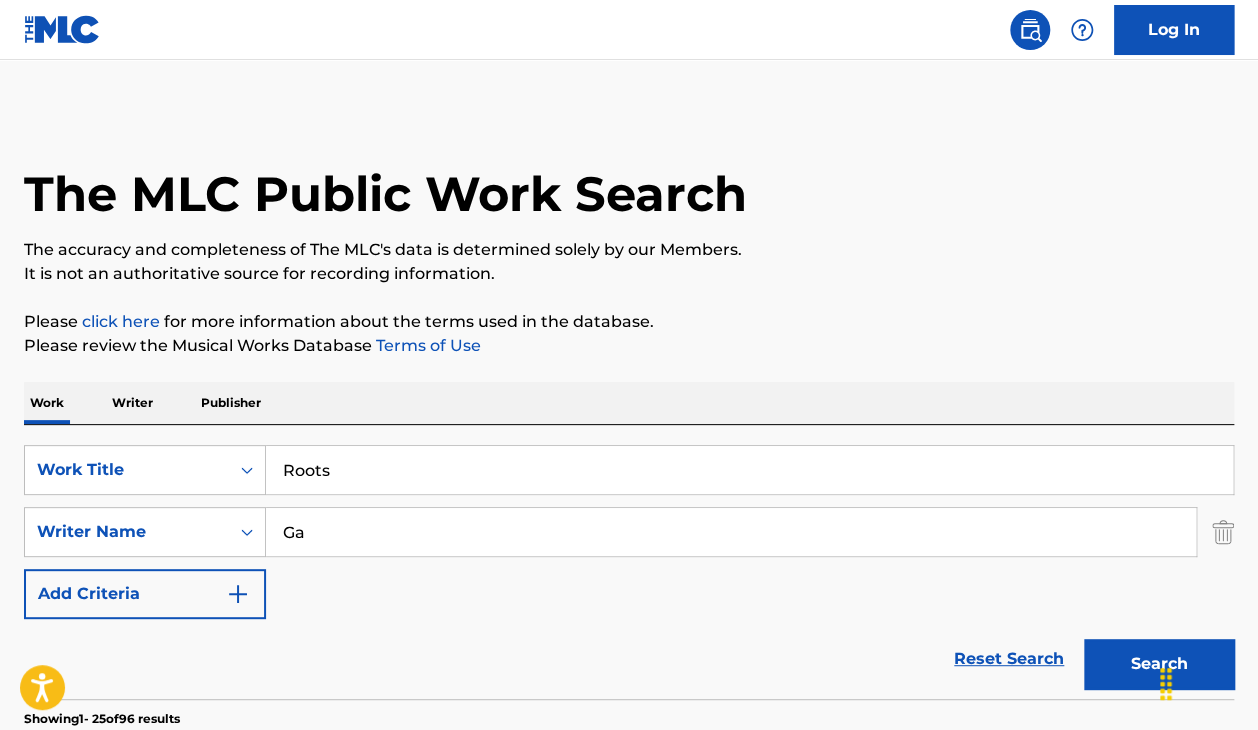 type on "[FIRST] [LAST]" 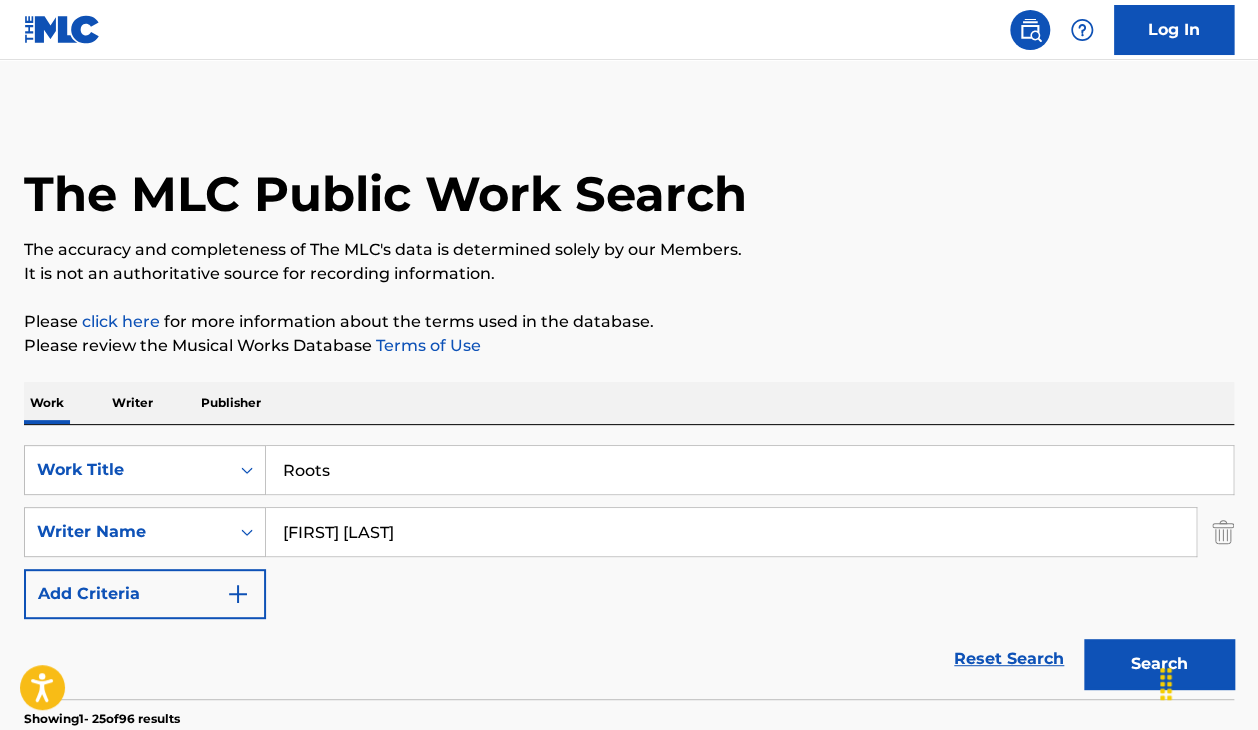 click on "Search" at bounding box center (1159, 664) 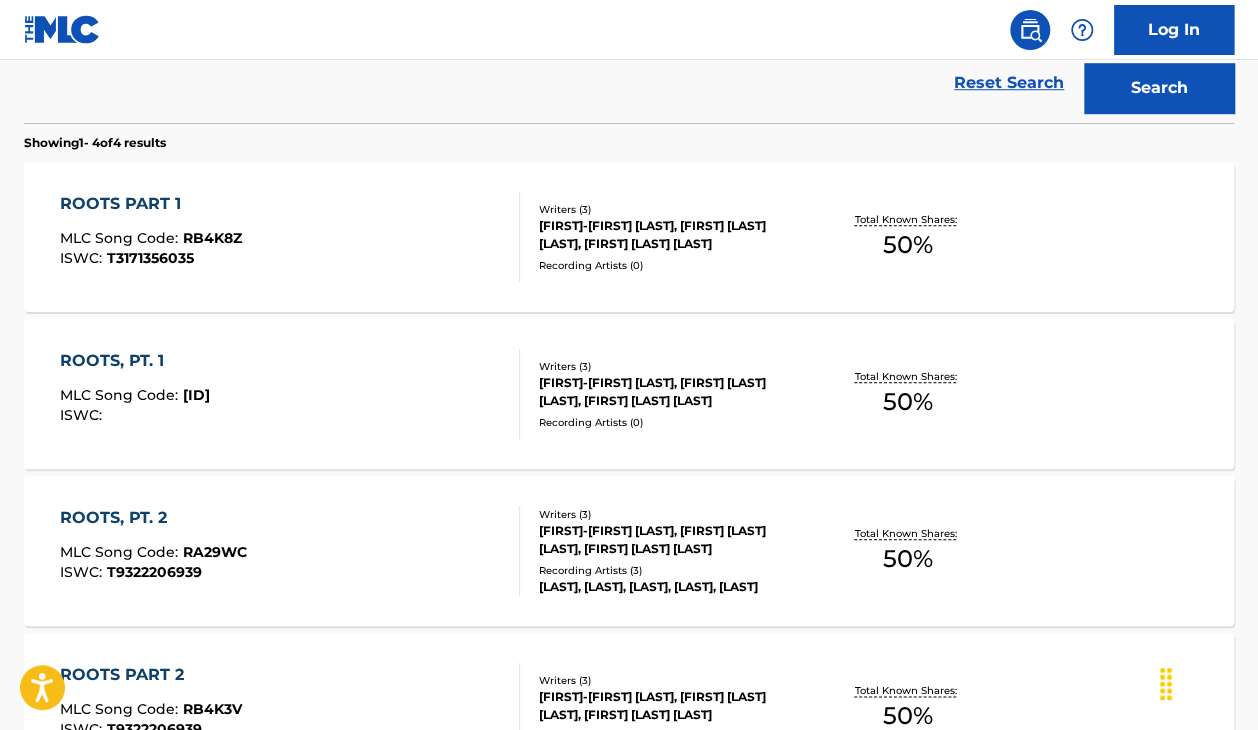 scroll, scrollTop: 594, scrollLeft: 0, axis: vertical 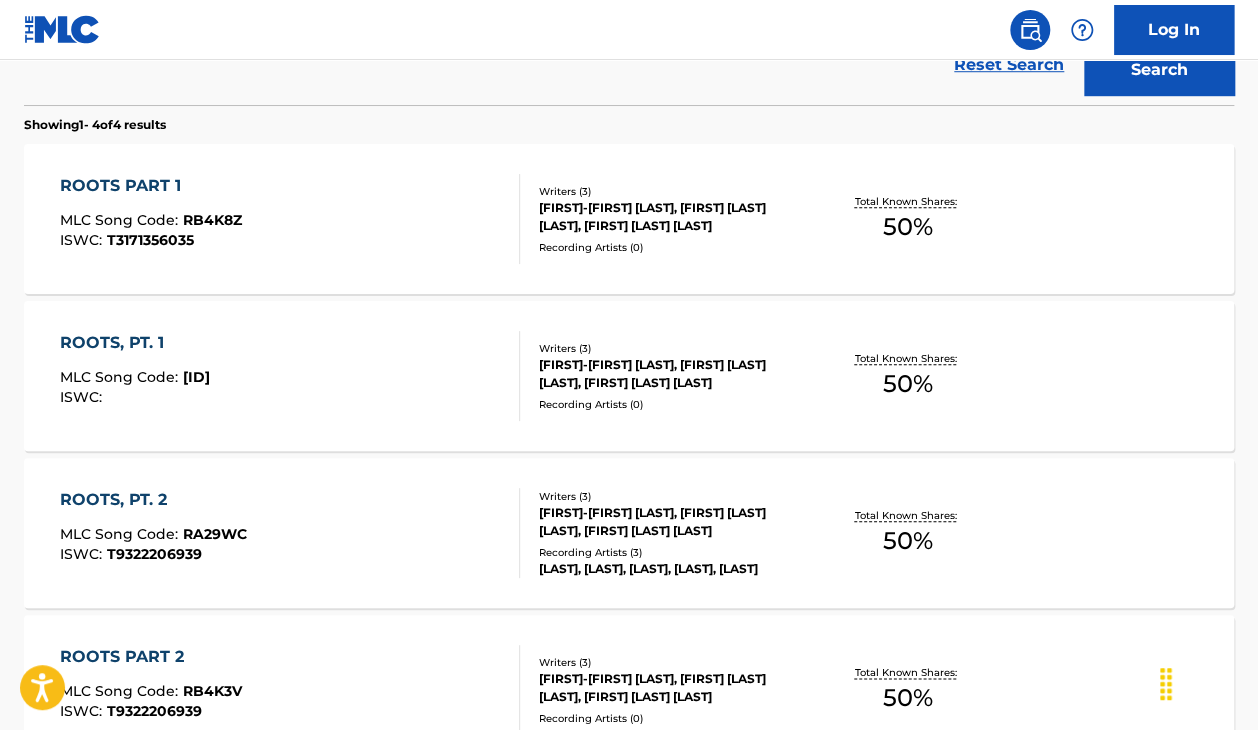 click on "T3171356035" at bounding box center (150, 240) 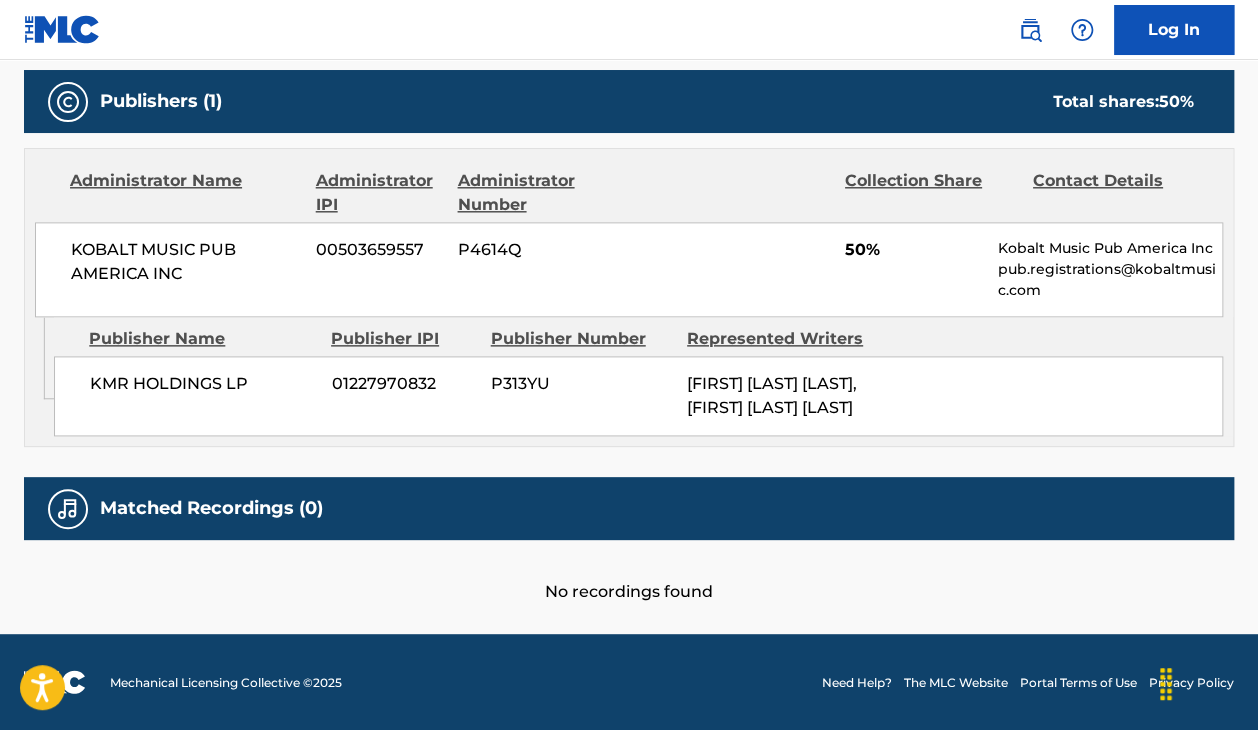scroll, scrollTop: 888, scrollLeft: 0, axis: vertical 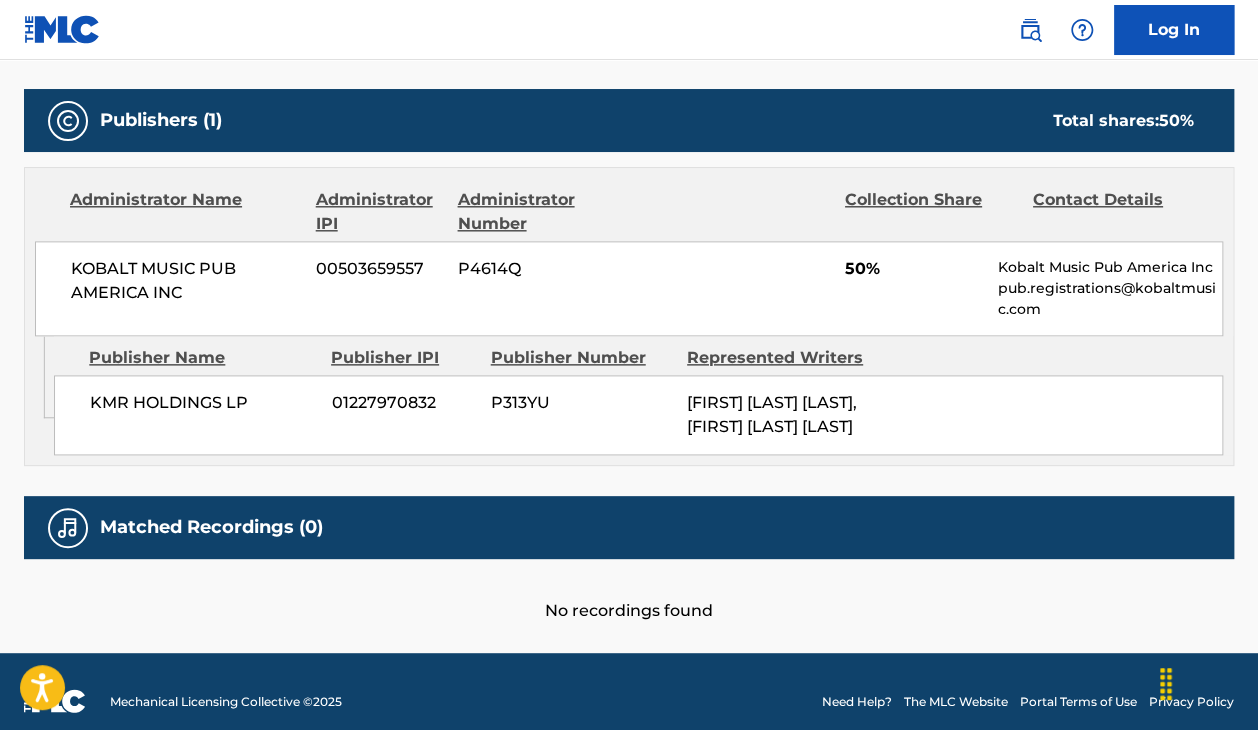 click at bounding box center (737, 212) 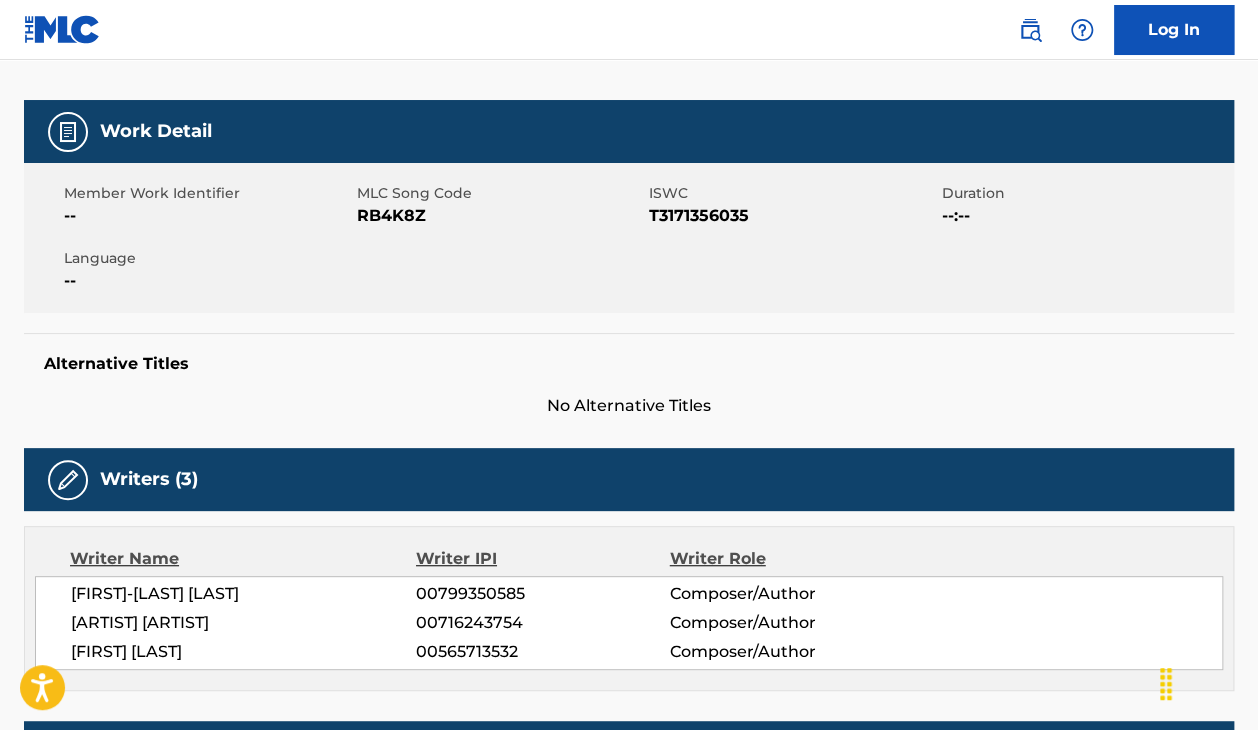 scroll, scrollTop: 181, scrollLeft: 0, axis: vertical 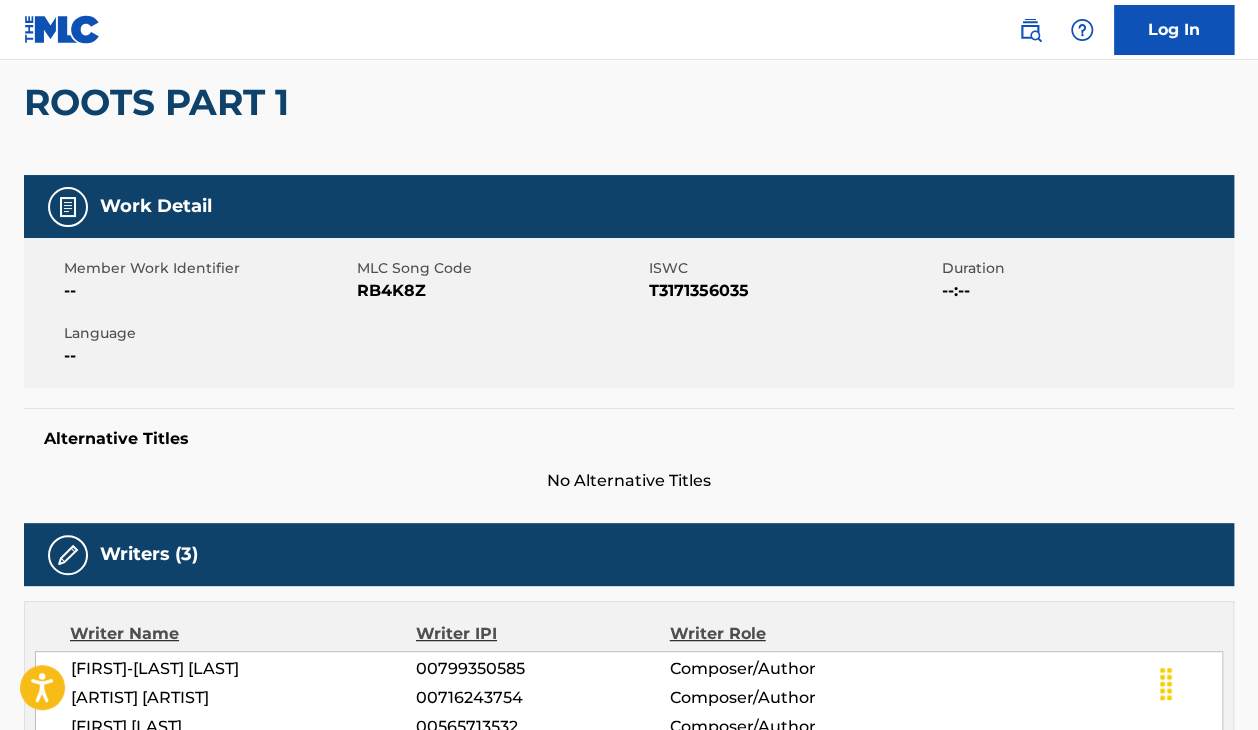click on "ROOTS PART 1" at bounding box center [161, 102] 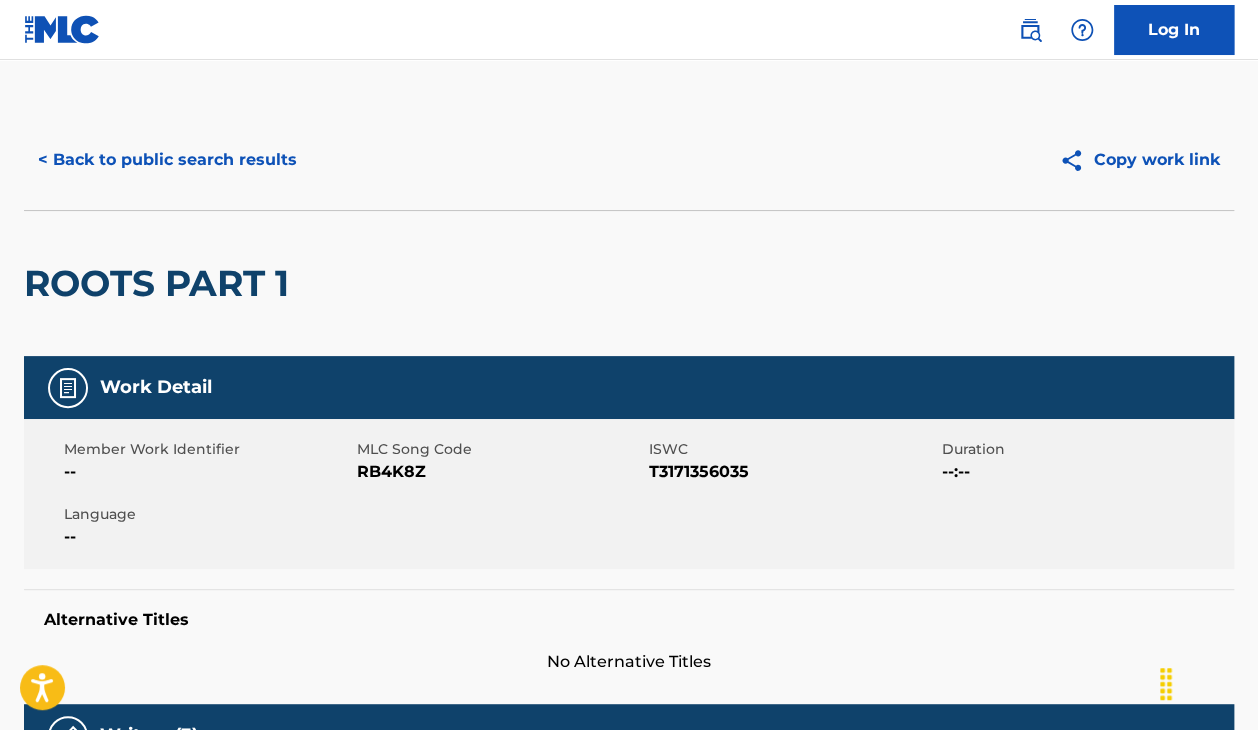 click on "< Back to public search results" at bounding box center [167, 160] 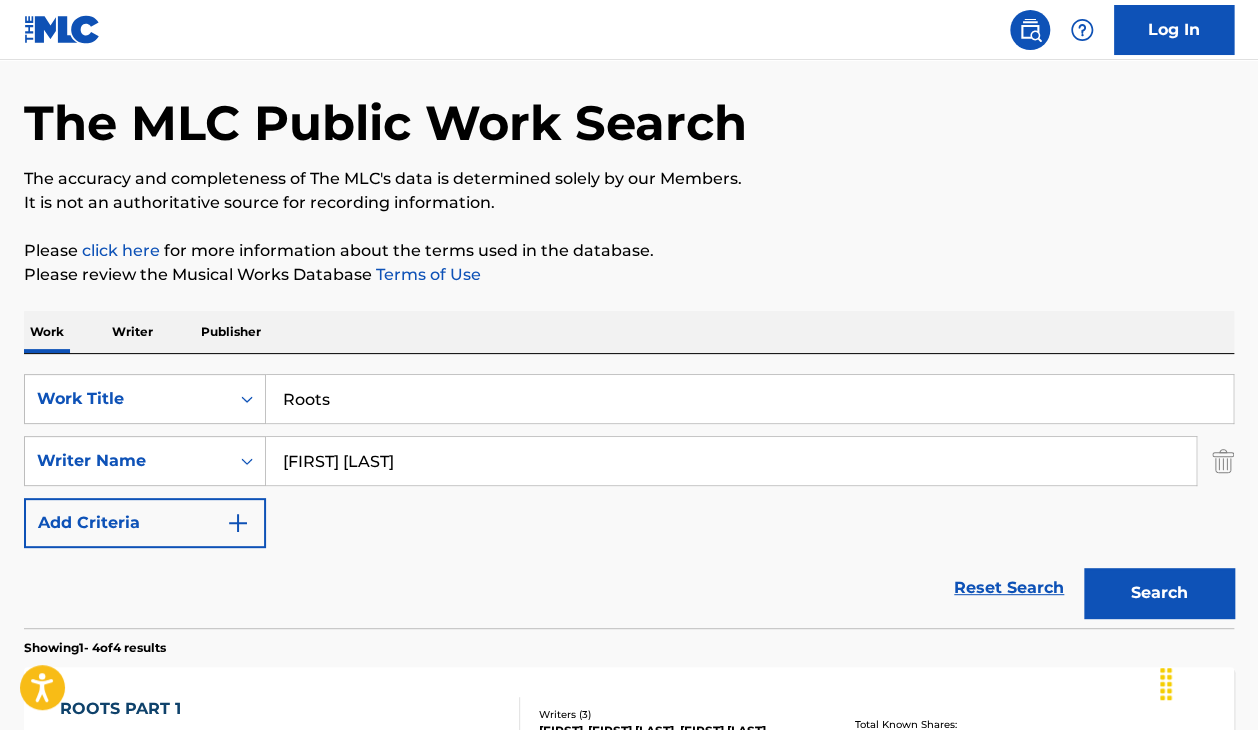 scroll, scrollTop: 0, scrollLeft: 0, axis: both 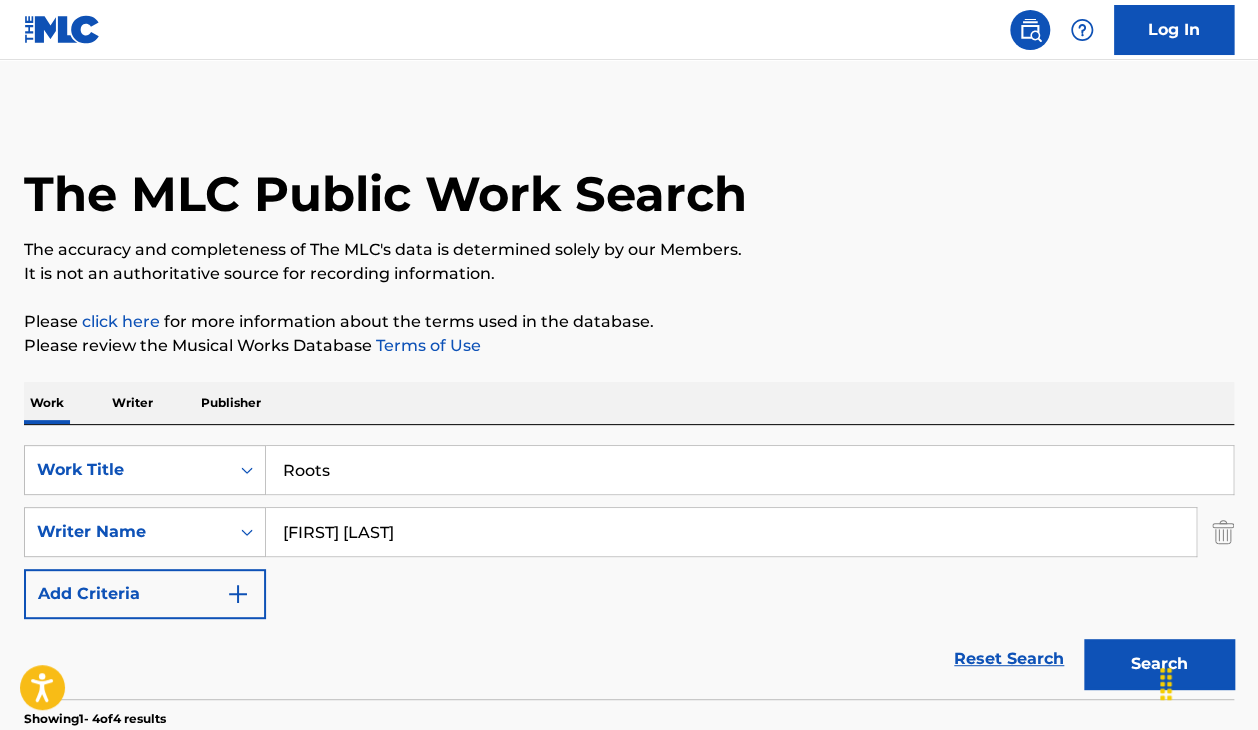 drag, startPoint x: 438, startPoint y: 489, endPoint x: 401, endPoint y: 466, distance: 43.56604 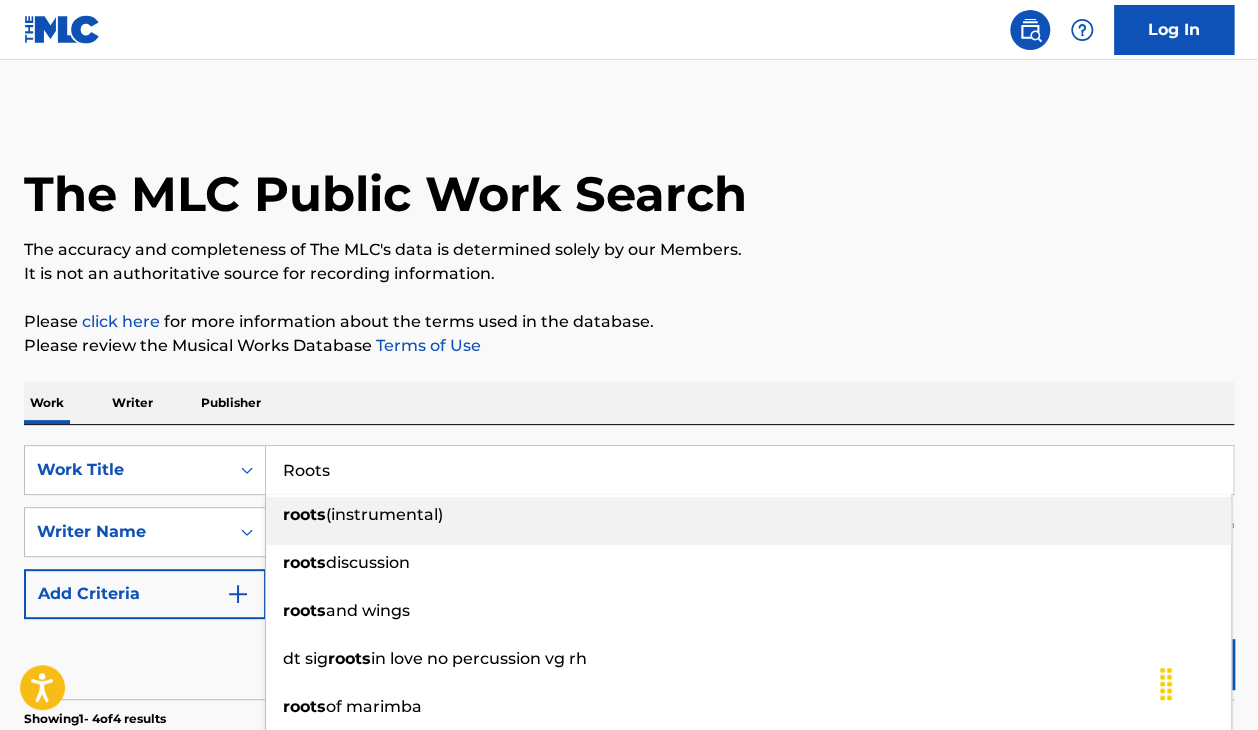 drag, startPoint x: 401, startPoint y: 466, endPoint x: 152, endPoint y: 425, distance: 252.35292 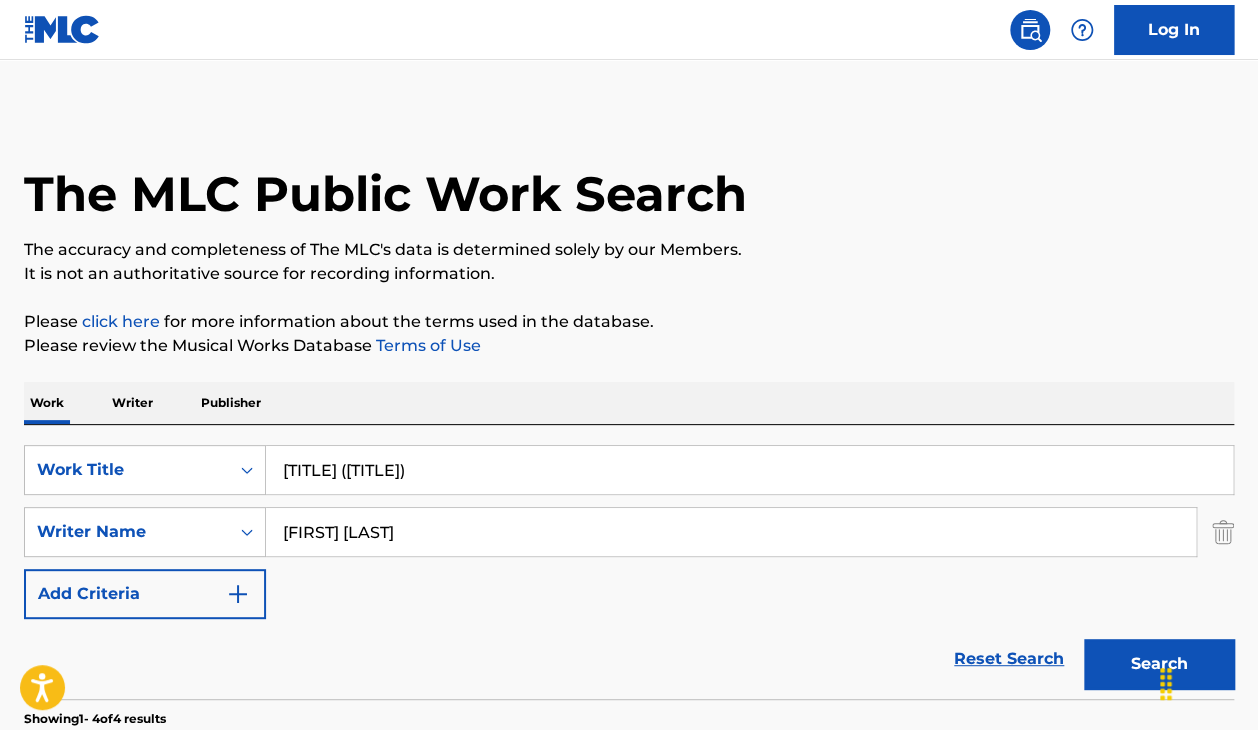 type on "[TITLE] ([TITLE])" 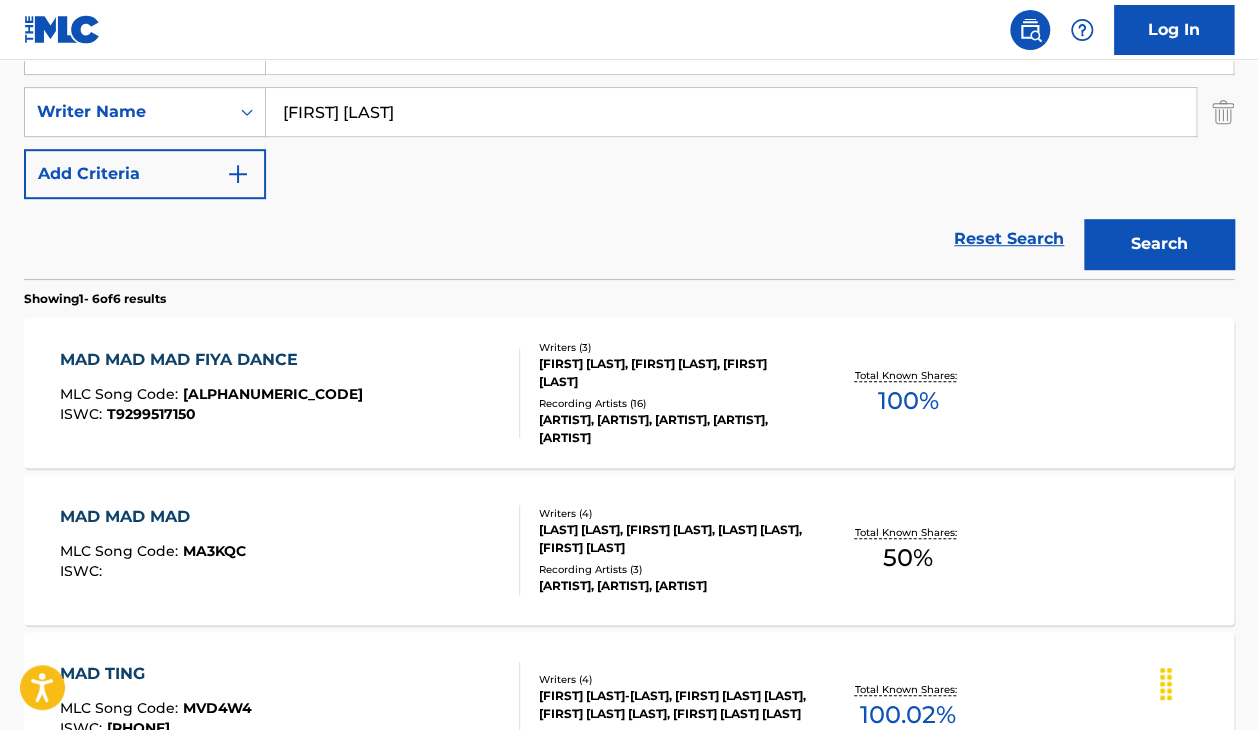 scroll, scrollTop: 484, scrollLeft: 0, axis: vertical 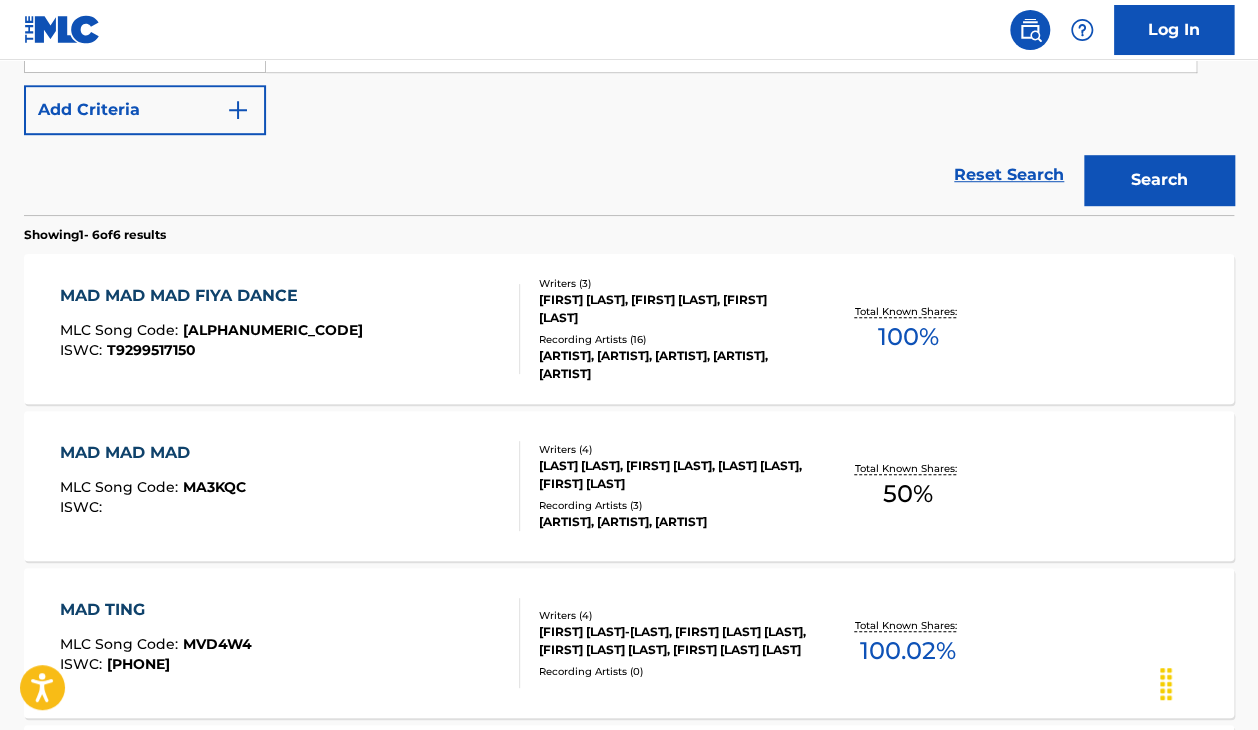click on "MAD MAD MAD FIYA DANCE MLC Song Code : MA2A9A ISWC : T9299517150" at bounding box center (290, 329) 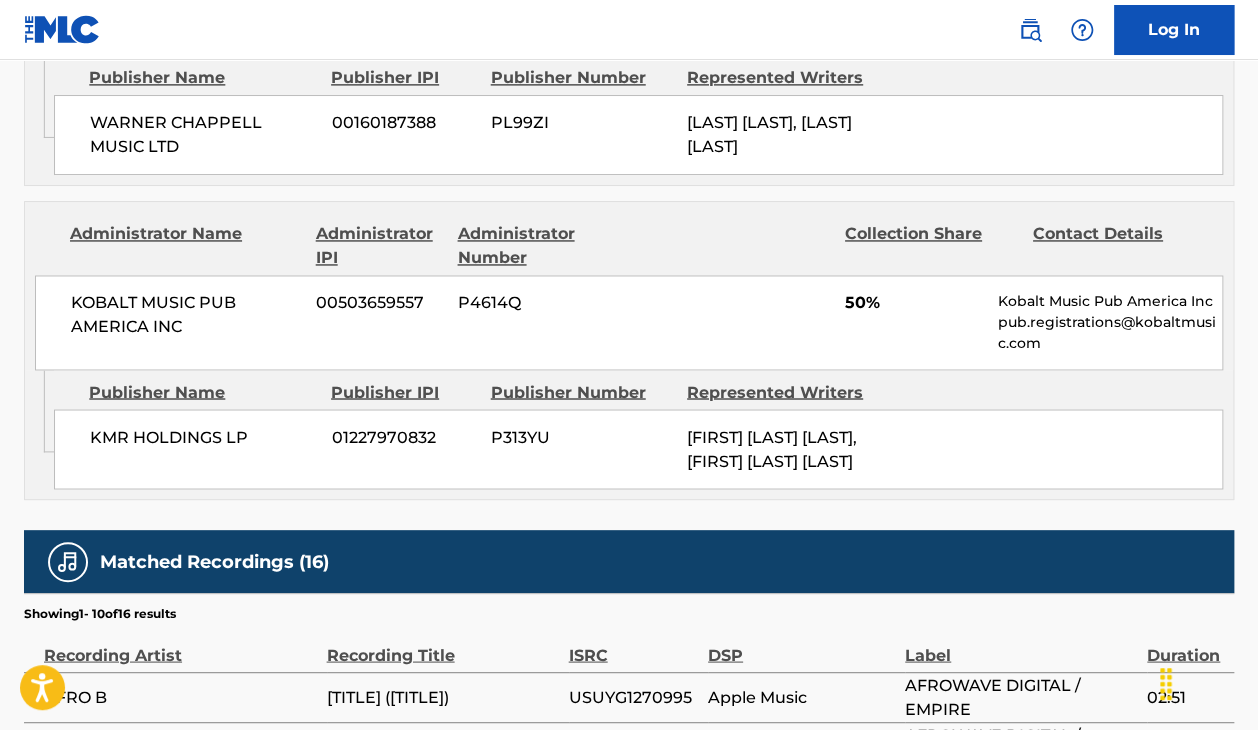 scroll, scrollTop: 1241, scrollLeft: 0, axis: vertical 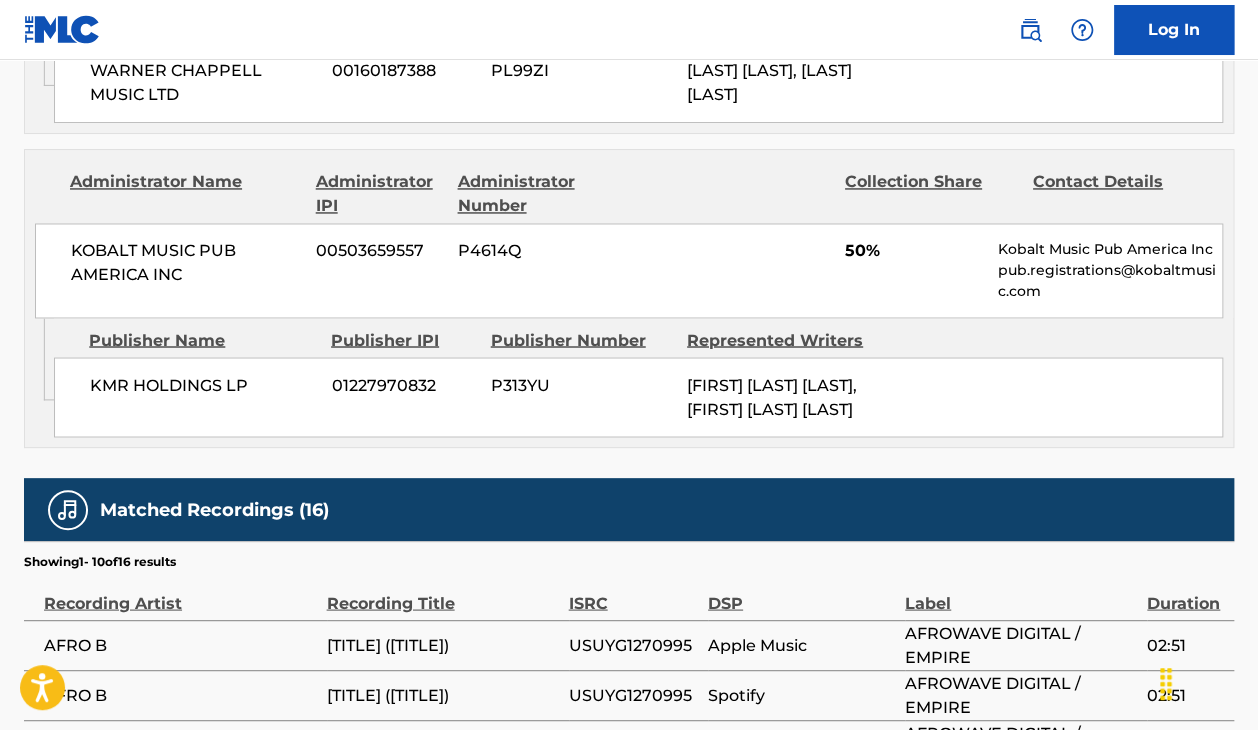 click at bounding box center (737, 194) 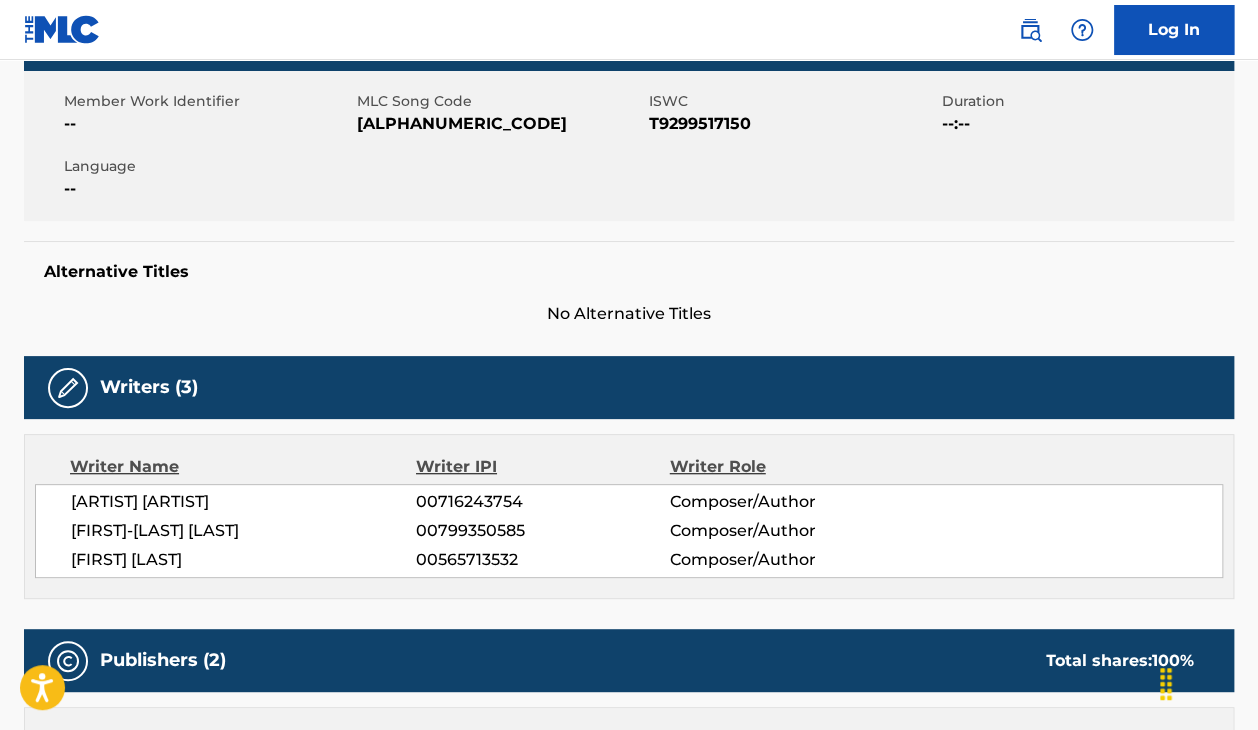 scroll, scrollTop: 0, scrollLeft: 0, axis: both 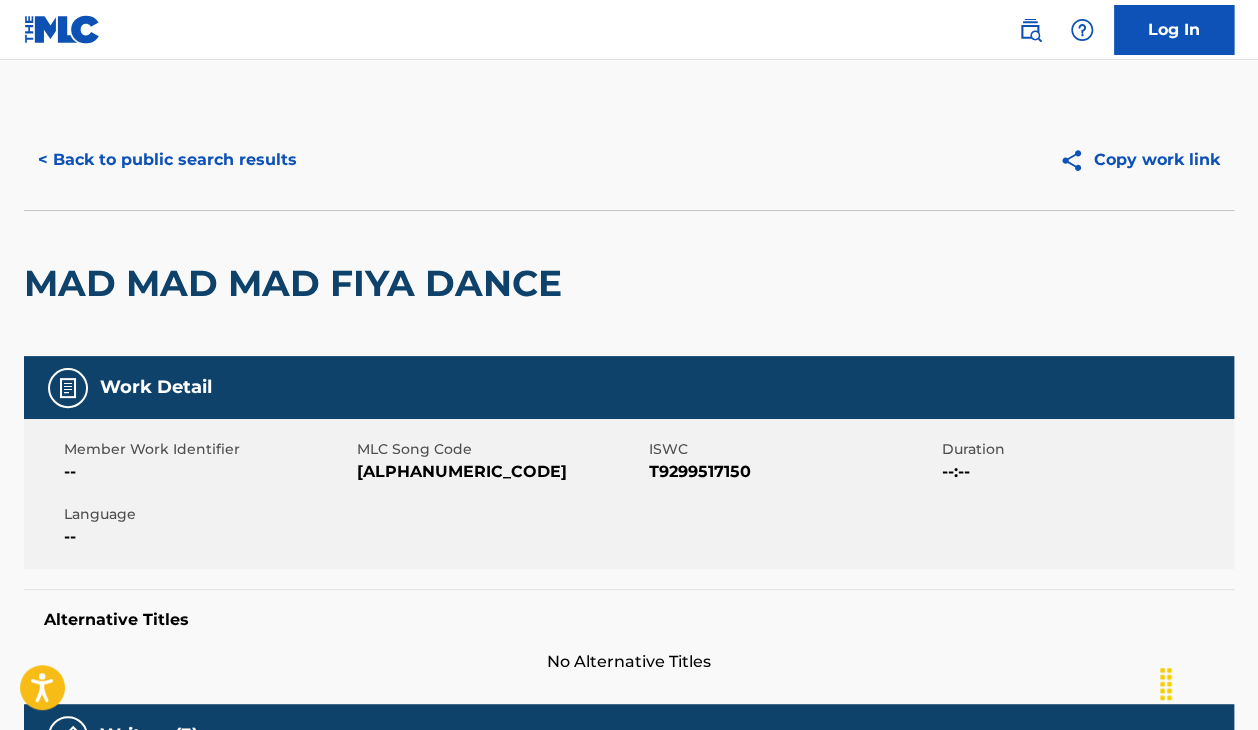 click on "< Back to public search results" at bounding box center [167, 160] 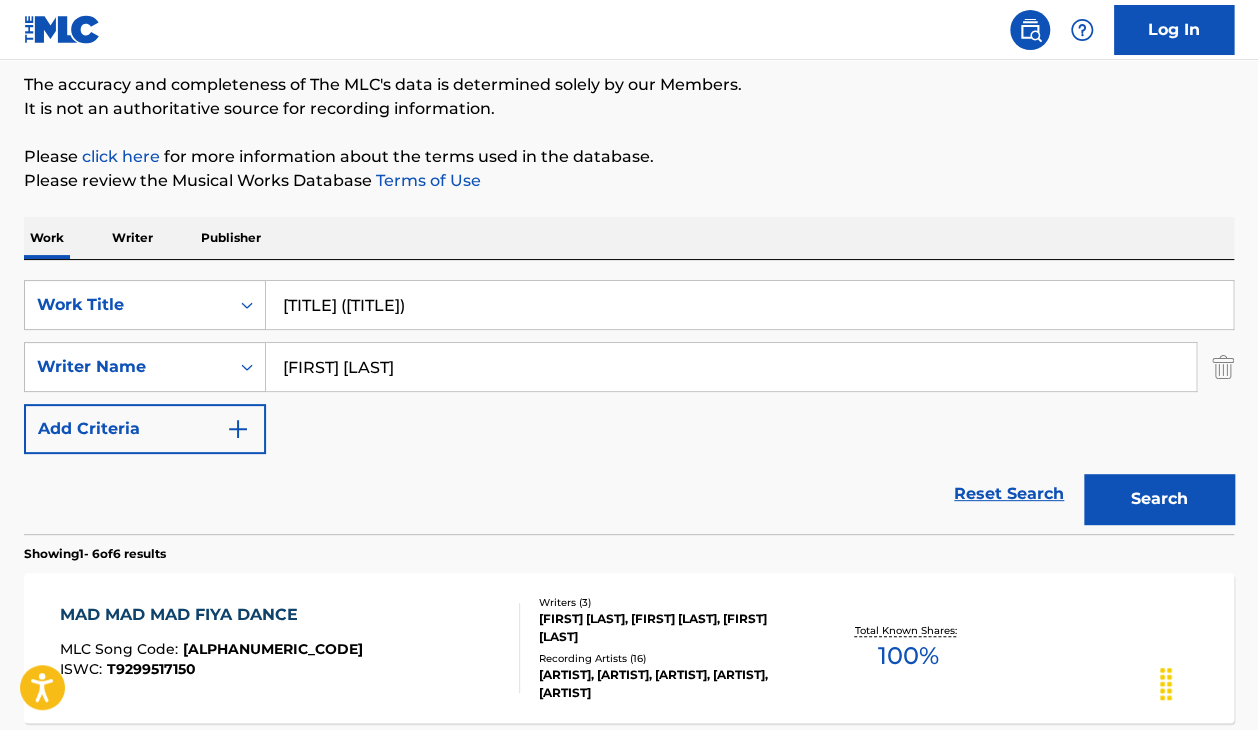 scroll, scrollTop: 129, scrollLeft: 0, axis: vertical 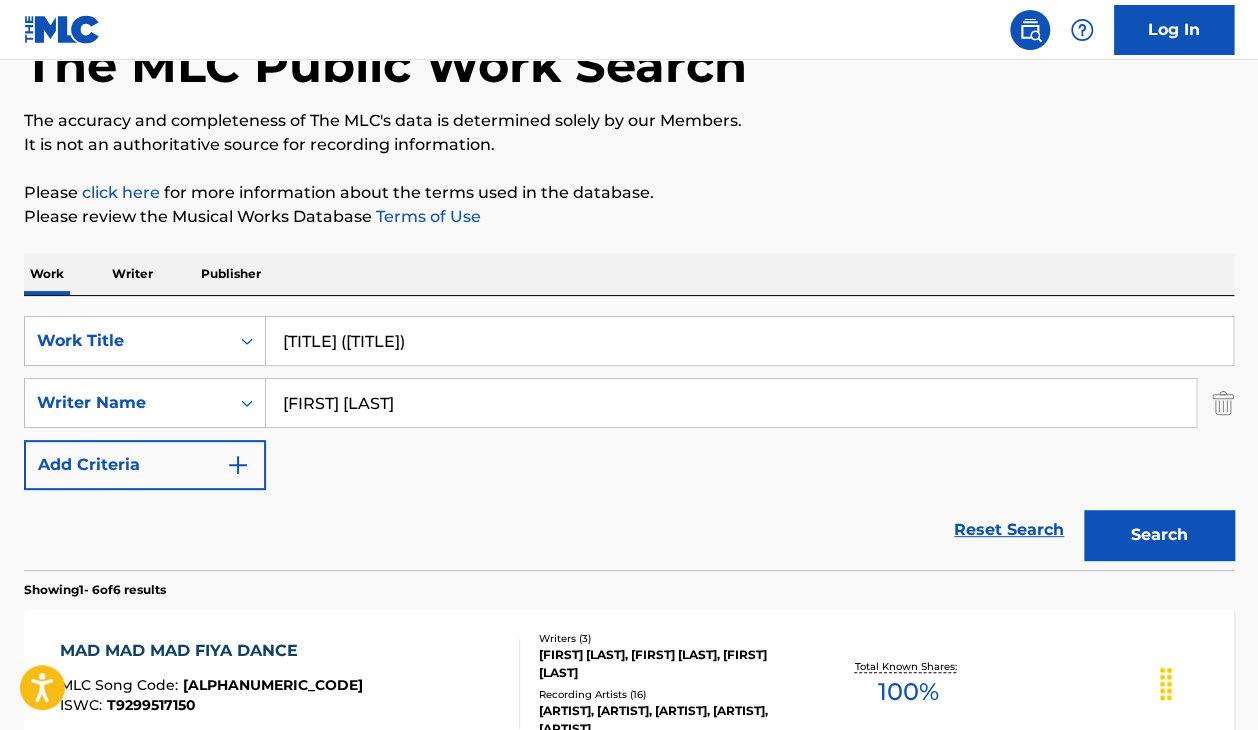 drag, startPoint x: 539, startPoint y: 350, endPoint x: 178, endPoint y: 253, distance: 373.80475 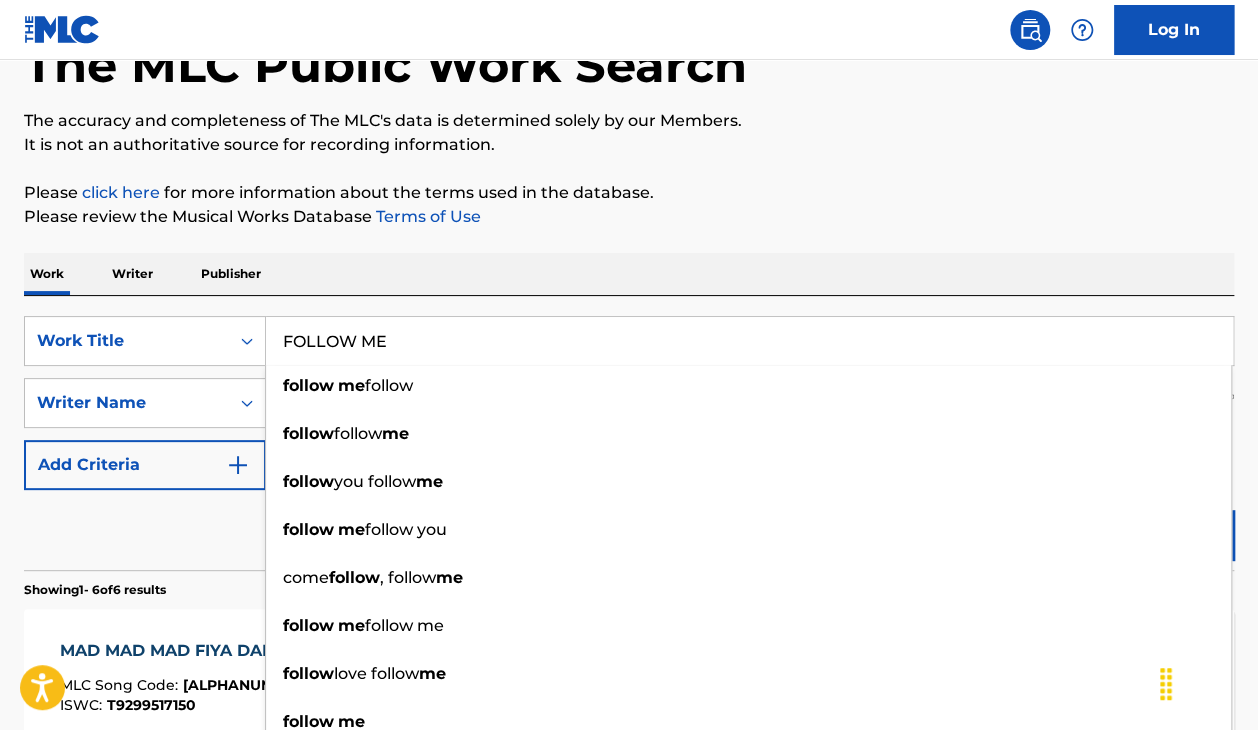 type on "FOLLOW ME" 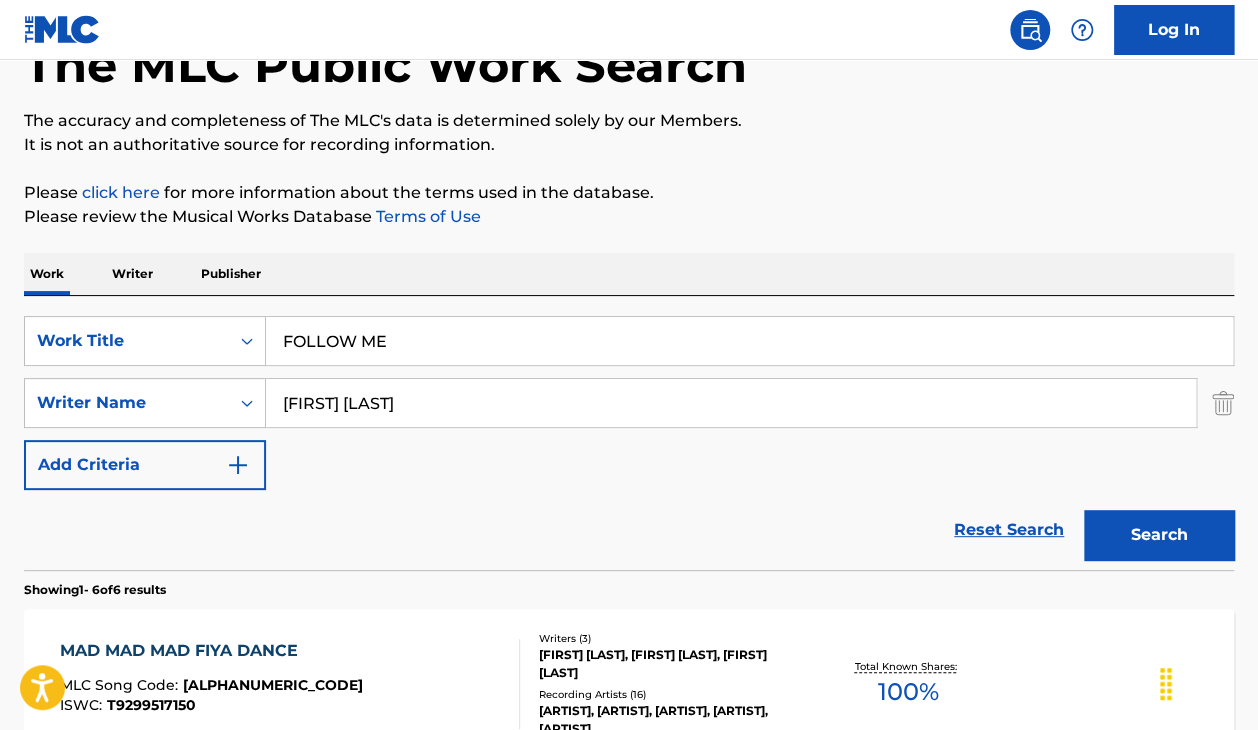 click on "Search" at bounding box center [1159, 535] 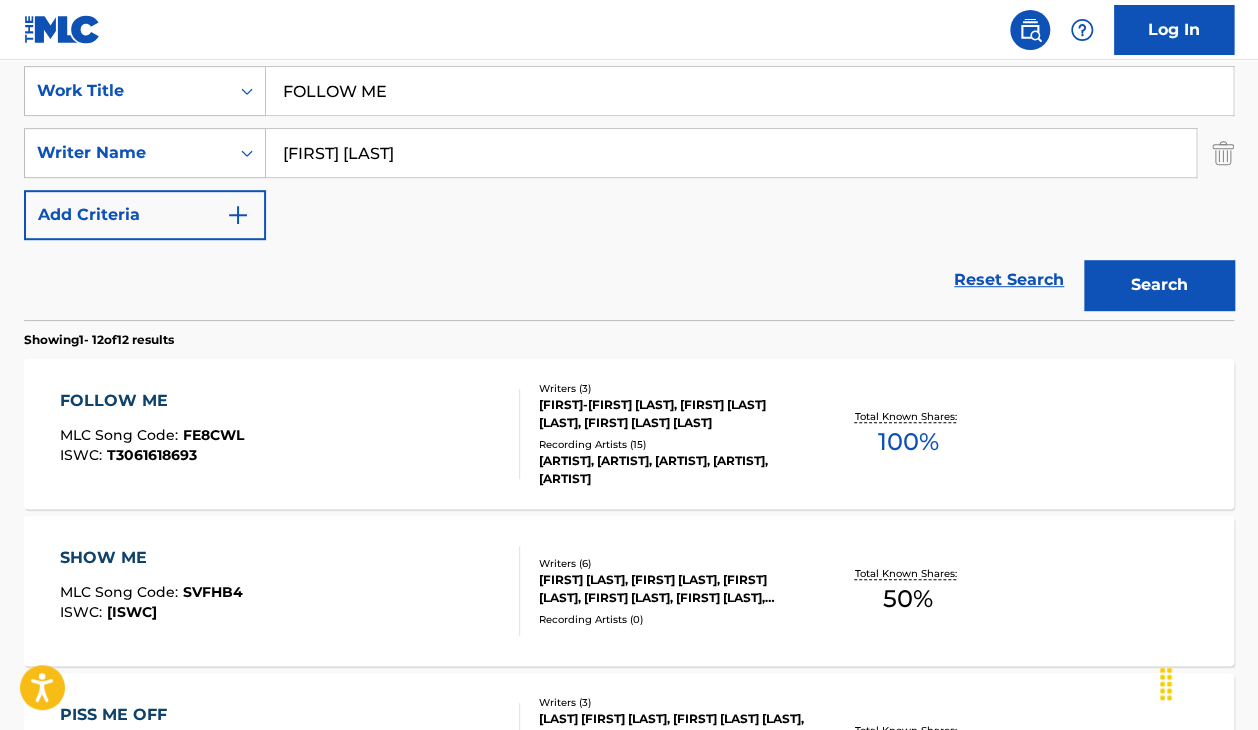 scroll, scrollTop: 380, scrollLeft: 0, axis: vertical 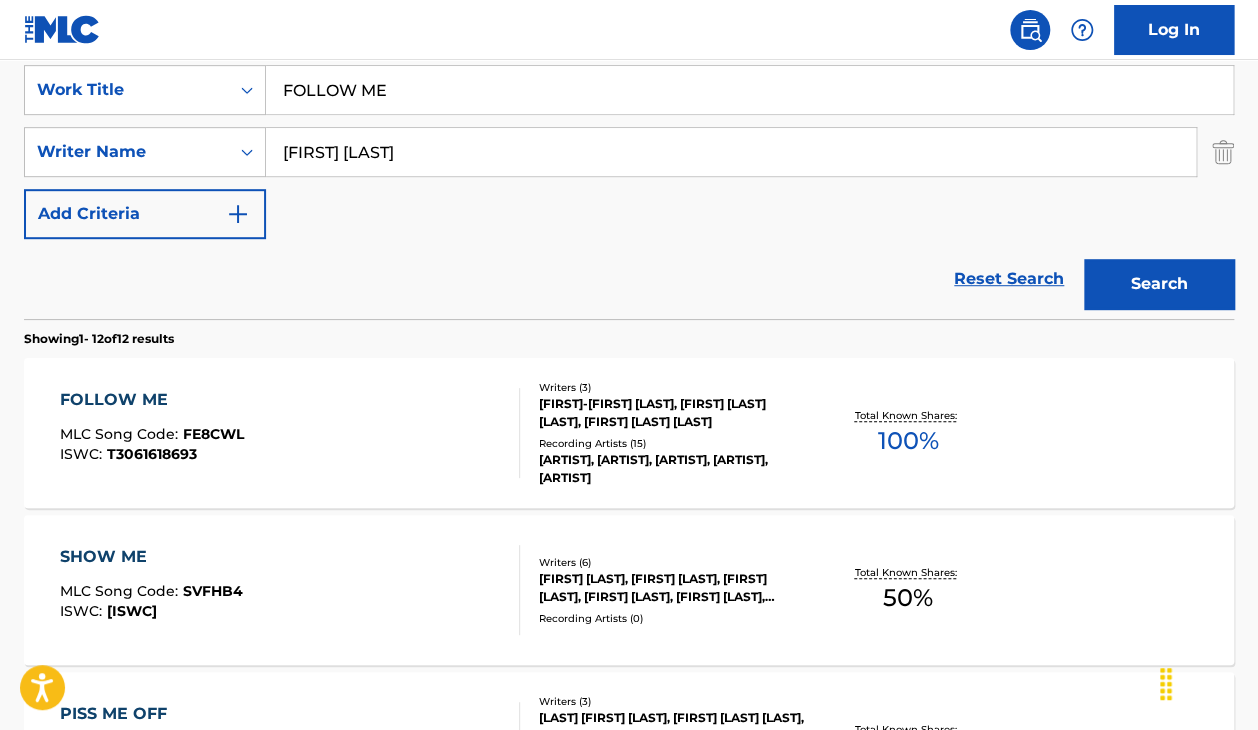 click on "FOLLOW ME" at bounding box center [152, 400] 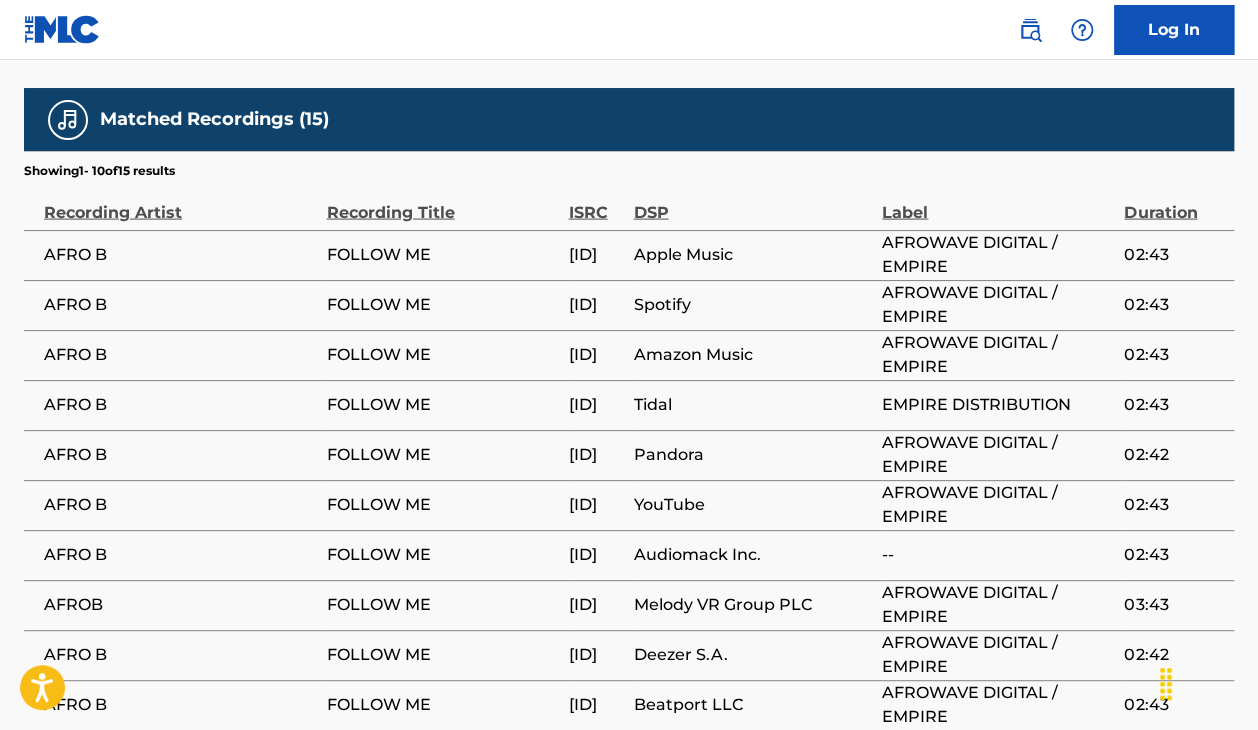 scroll, scrollTop: 1632, scrollLeft: 0, axis: vertical 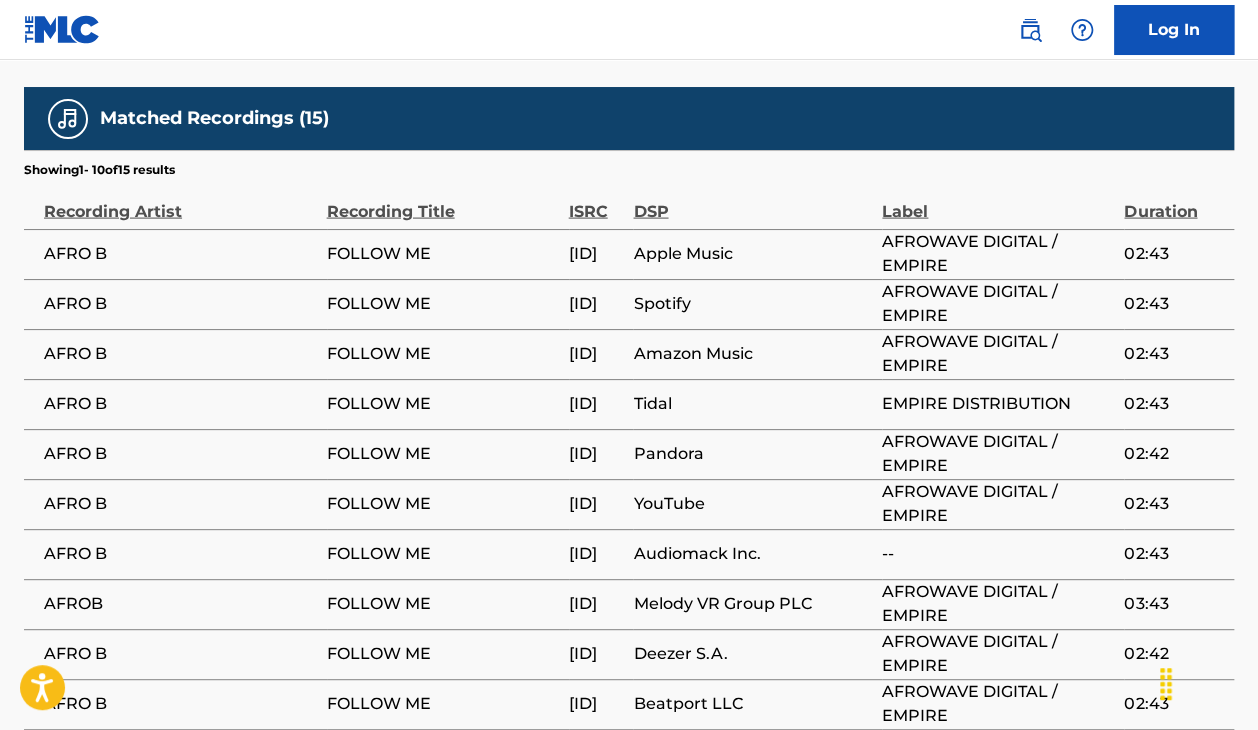 click on "Work Detail   Member Work Identifier -- MLC Song Code [ID] ISWC [ID] Duration --:-- Language -- Alternative Titles No Alternative Titles Writers   (3) Writer Name Writer IPI Writer Role [LAST]-[FIRST] [LAST] [ID] Composer/Author [FIRST] [LAST] [ID] Composer/Author [FIRST] [LAST] [ID] Composer/Author Publishers   (2) Total shares:  100 % Administrator Name Administrator IPI Administrator Number Collection Share Contact Details WC MUSIC CORP. [ID] [ID] 50% WARNER CHAPPELL MUSIC INC MLC_Inquiries@warnerchappell.com Admin Original Publisher Connecting Line Publisher Name Publisher IPI Publisher Number Represented Writers WARNER CHAPPELL MUSIC LTD [ID] [ID] [FIRST]-[FIRST] [LAST], [FIRST]-[FIRST] [LAST] Administrator Name Administrator IPI Administrator Number Collection Share Contact Details KOBALT MUSIC PUB AMERICA INC [ID] [ID] 50% Kobalt Music Pub America Inc pub.registrations@kobaltmusic.com Publisher Name Publisher IPI [ID]" at bounding box center [629, -238] 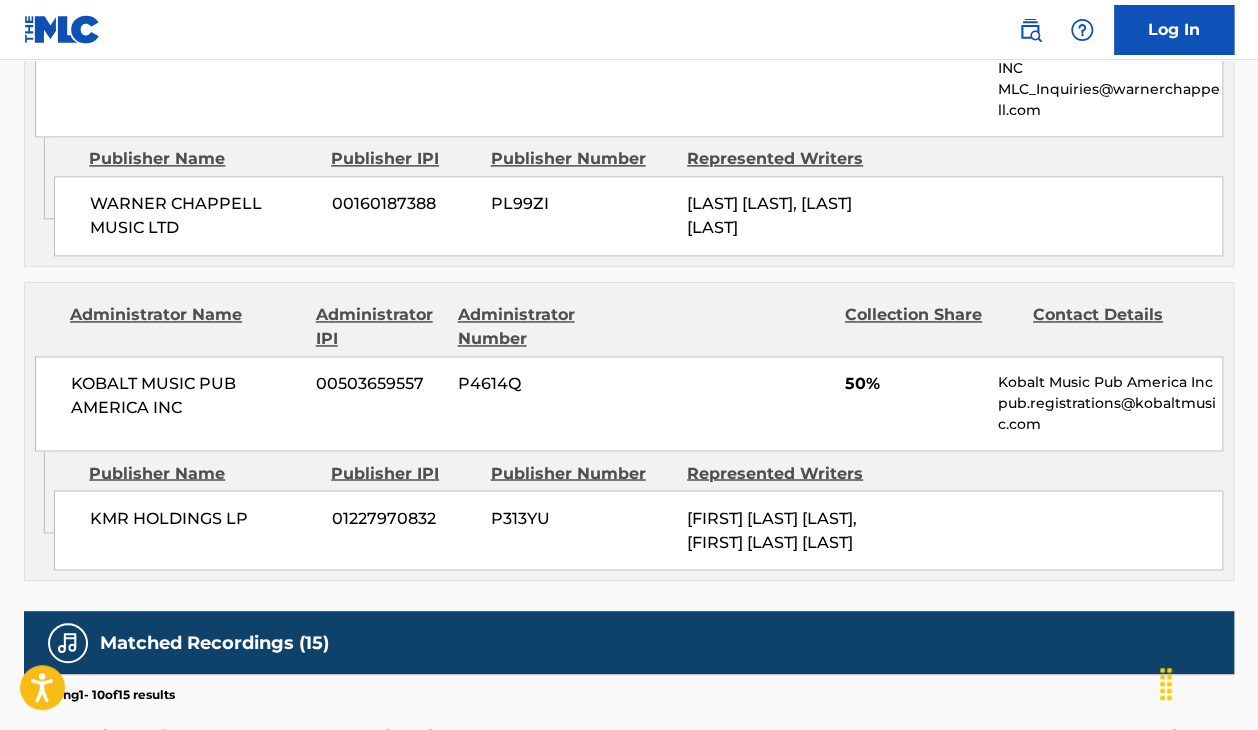 scroll, scrollTop: 1107, scrollLeft: 0, axis: vertical 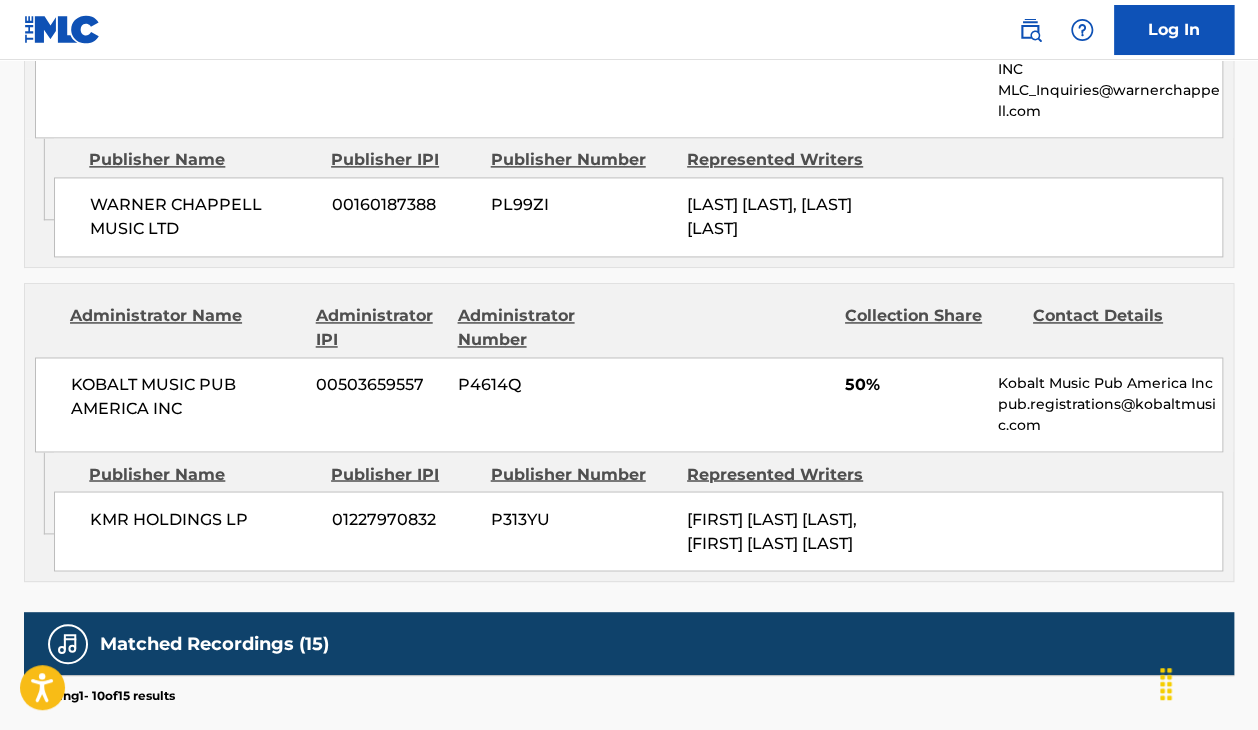 click on "[LAST] [LAST], [LAST] [LAST]" at bounding box center [769, 216] 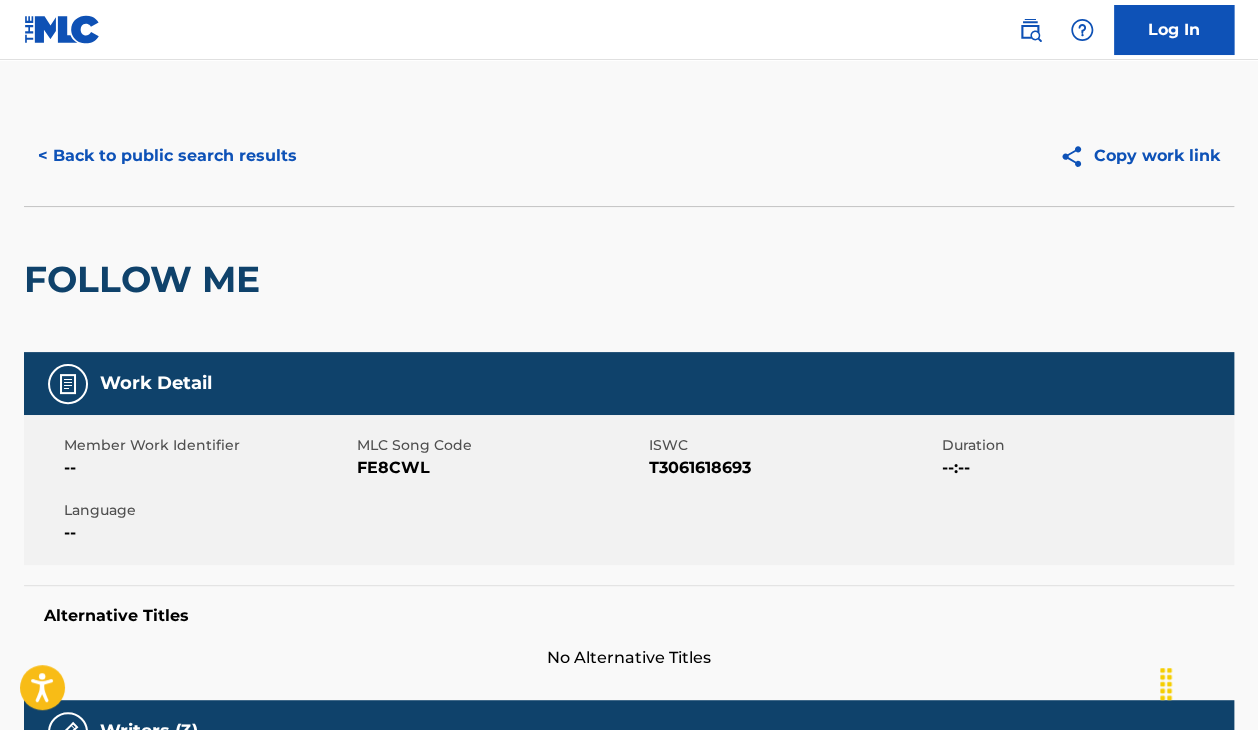 click on "< Back to public search results" at bounding box center [167, 156] 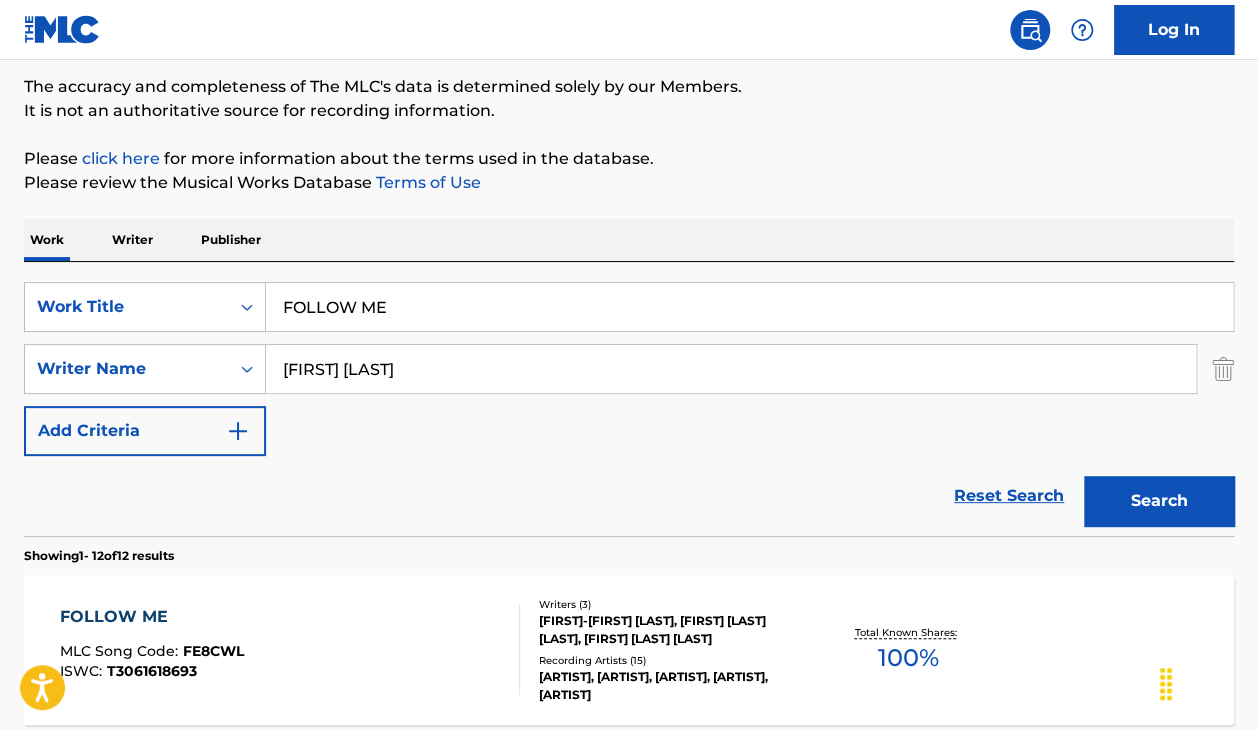 scroll, scrollTop: 116, scrollLeft: 0, axis: vertical 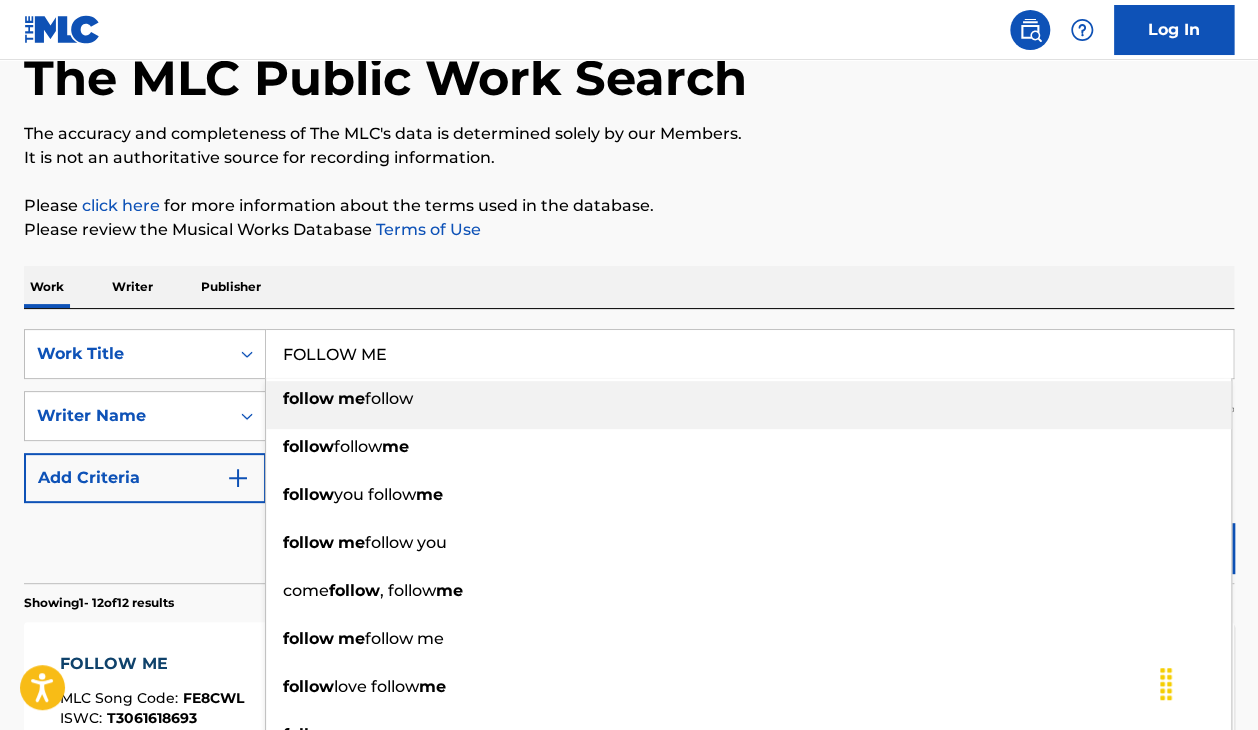 drag, startPoint x: 409, startPoint y: 345, endPoint x: 185, endPoint y: 317, distance: 225.74321 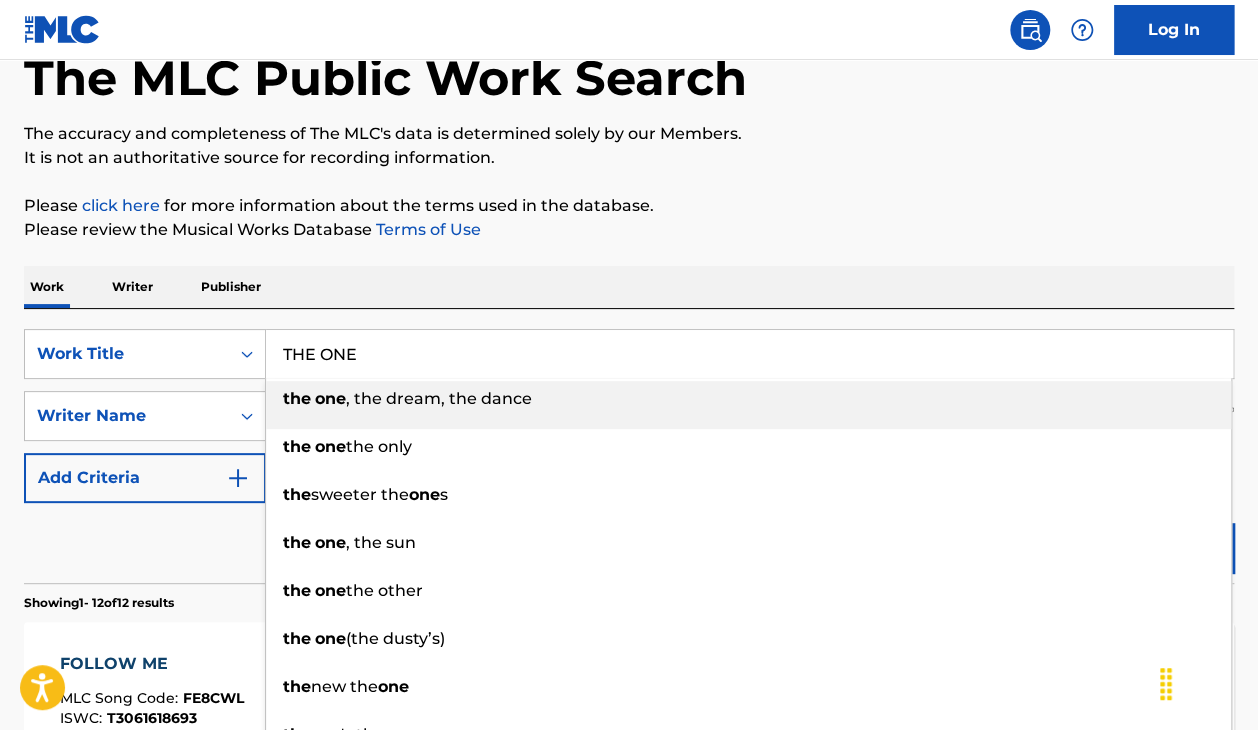 type on "THE ONE" 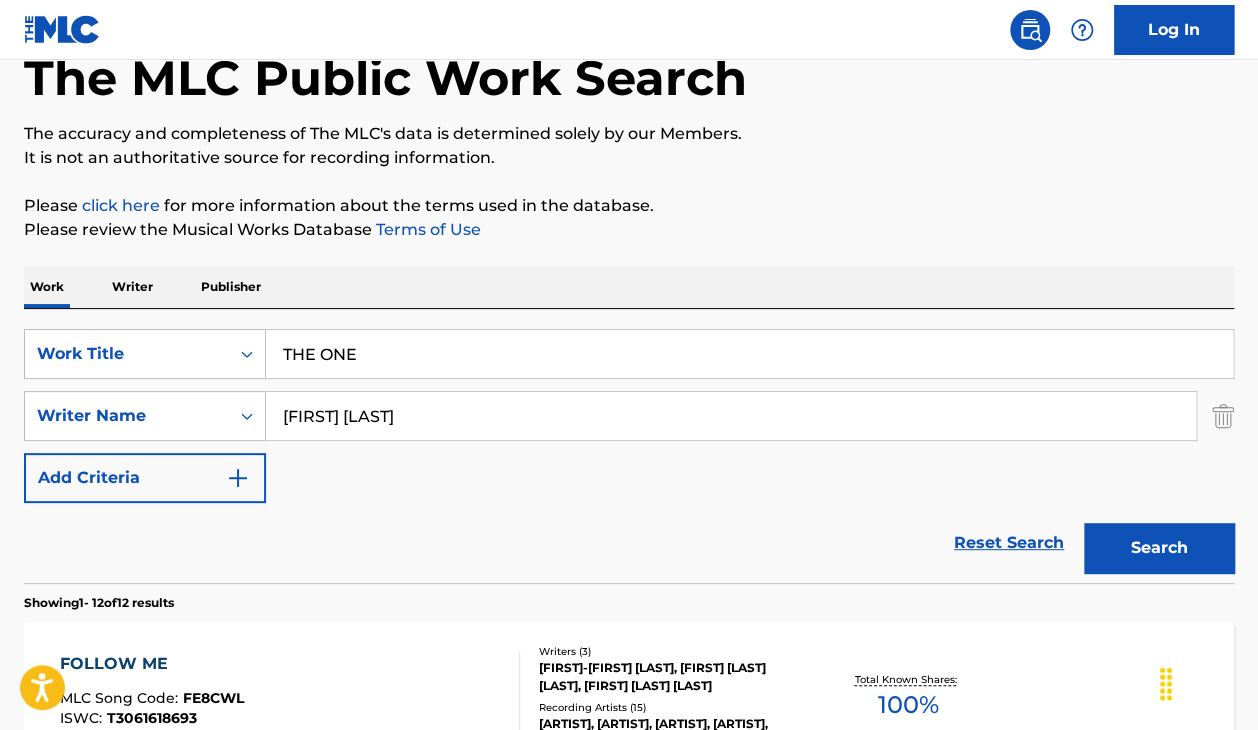 click on "Search" at bounding box center [1159, 548] 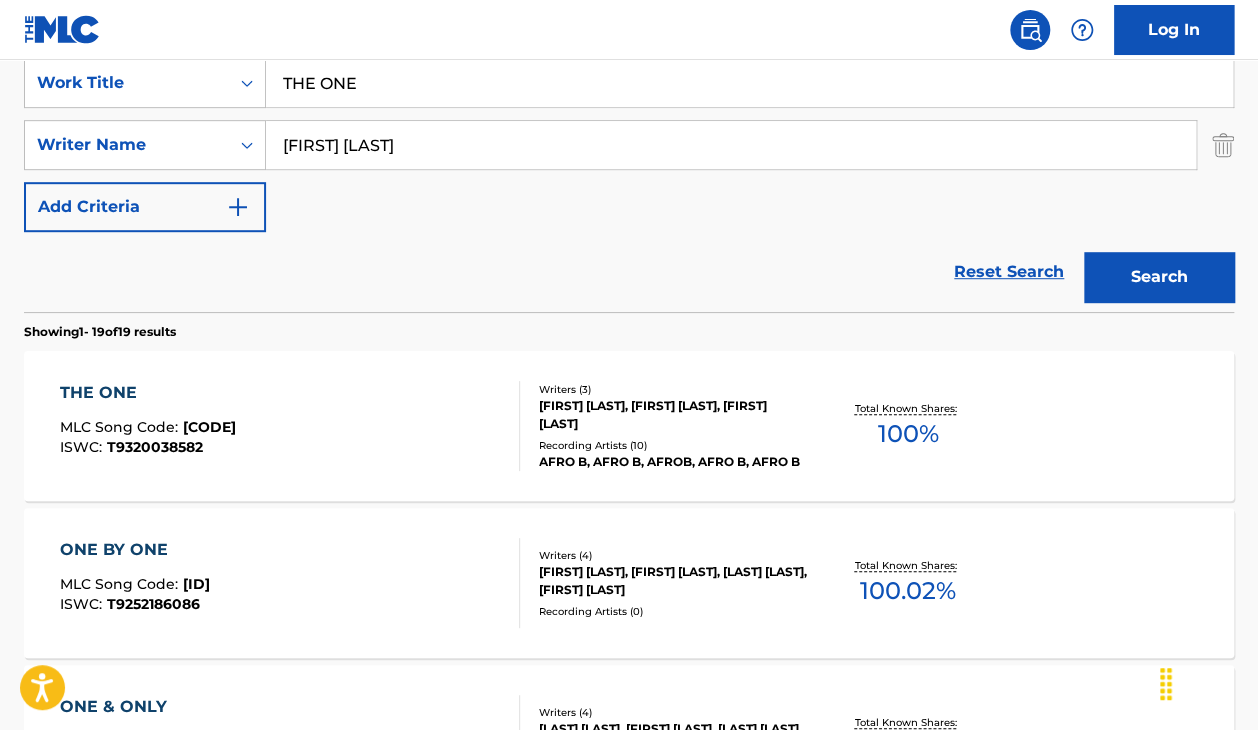 scroll, scrollTop: 388, scrollLeft: 0, axis: vertical 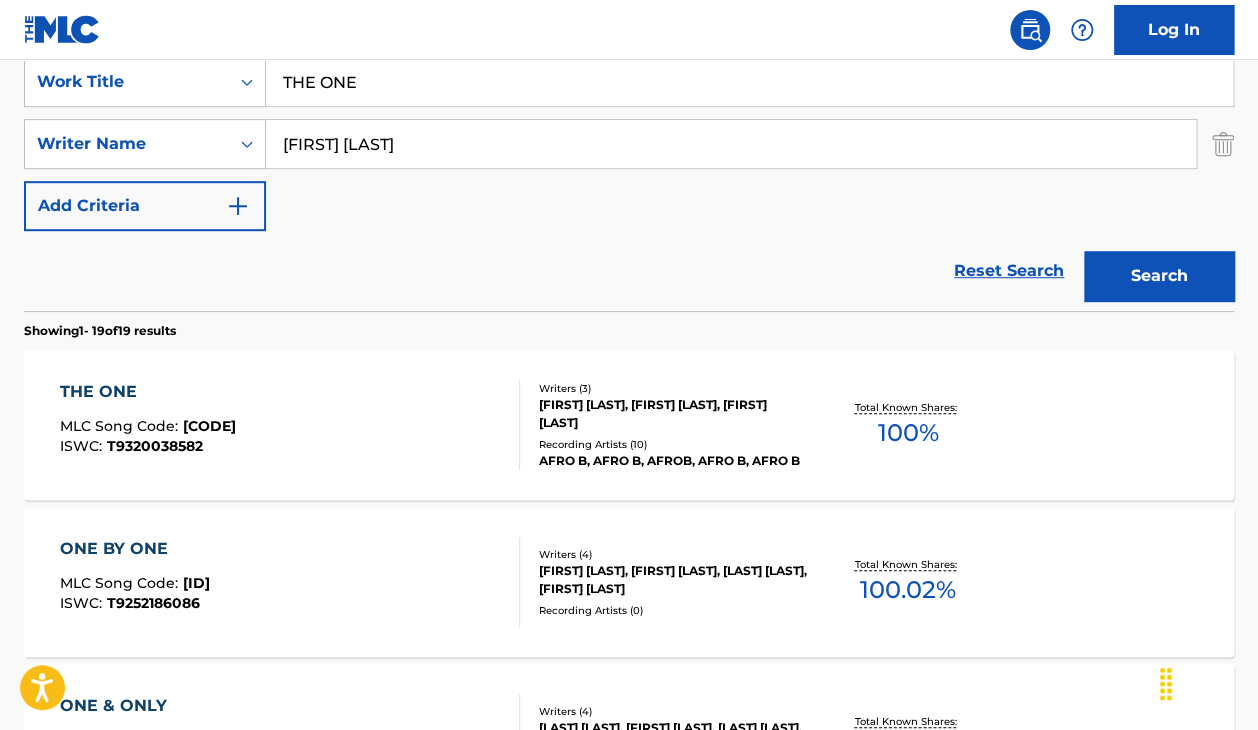 click on "[TITLE] MLC Song Code : [ID] ISWC : [ID]" at bounding box center (290, 425) 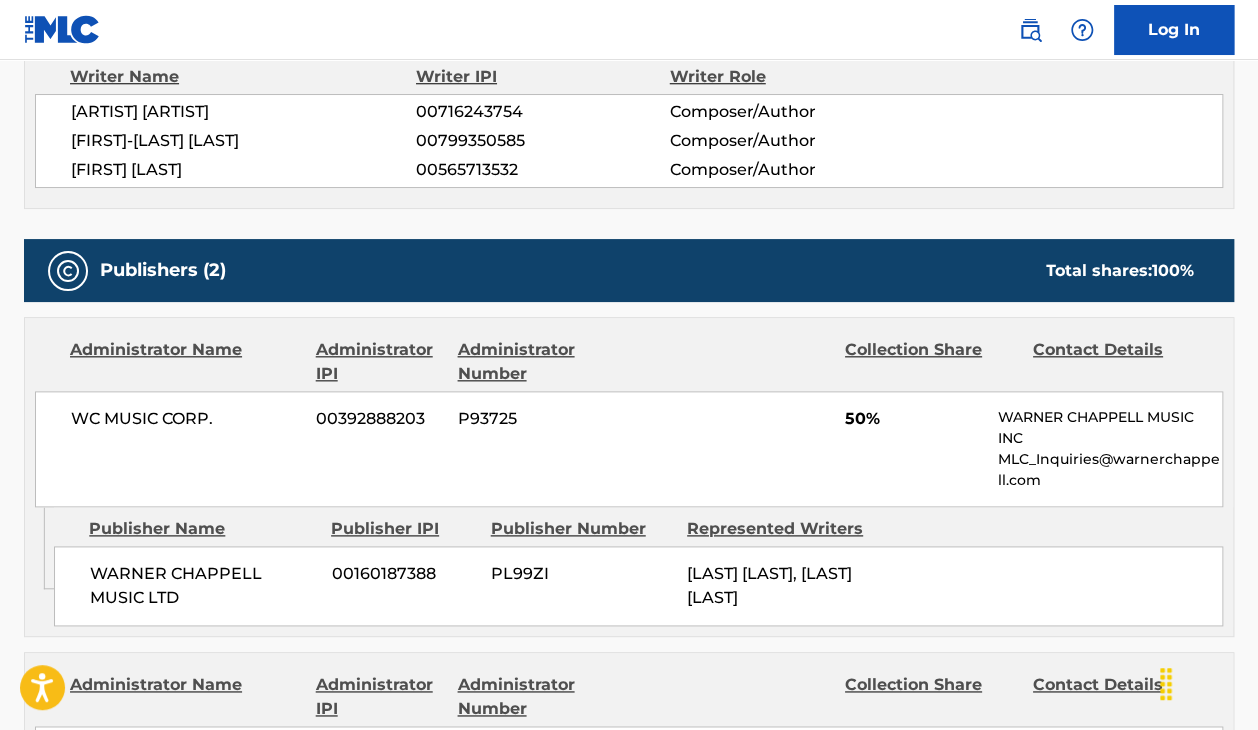 scroll, scrollTop: 737, scrollLeft: 0, axis: vertical 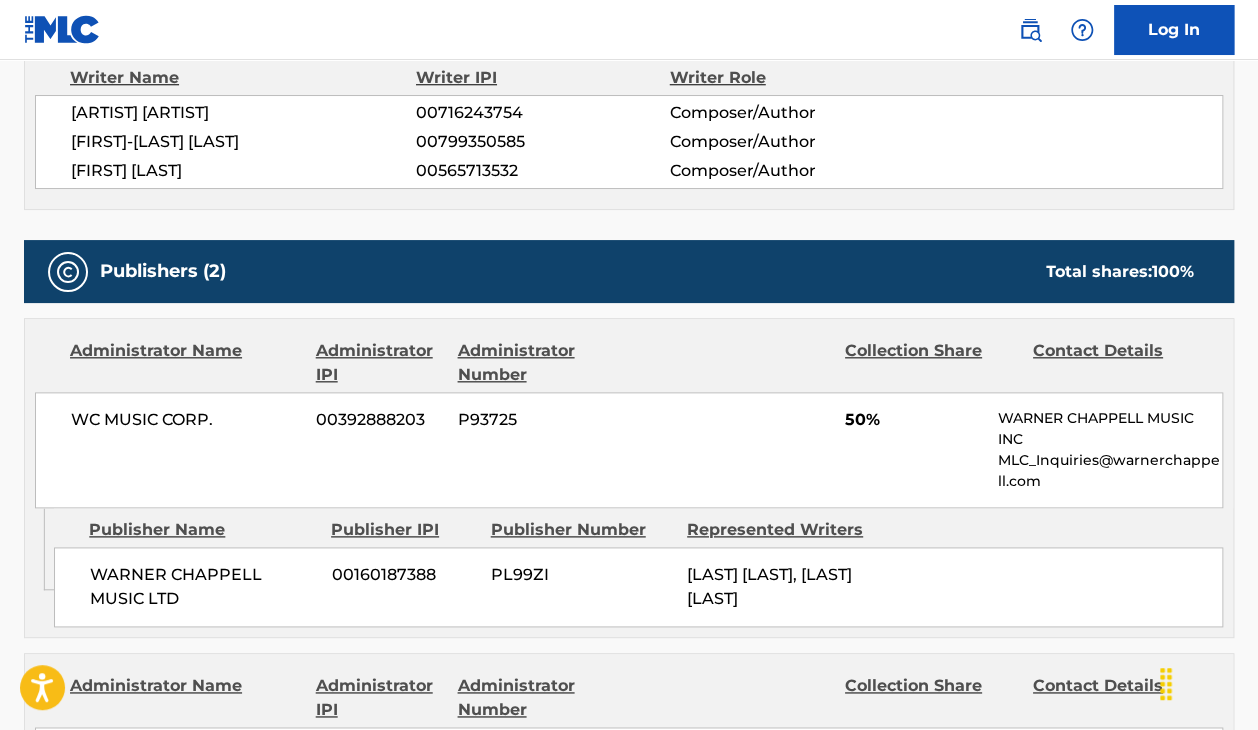 click on "Composer/Author" at bounding box center (785, 171) 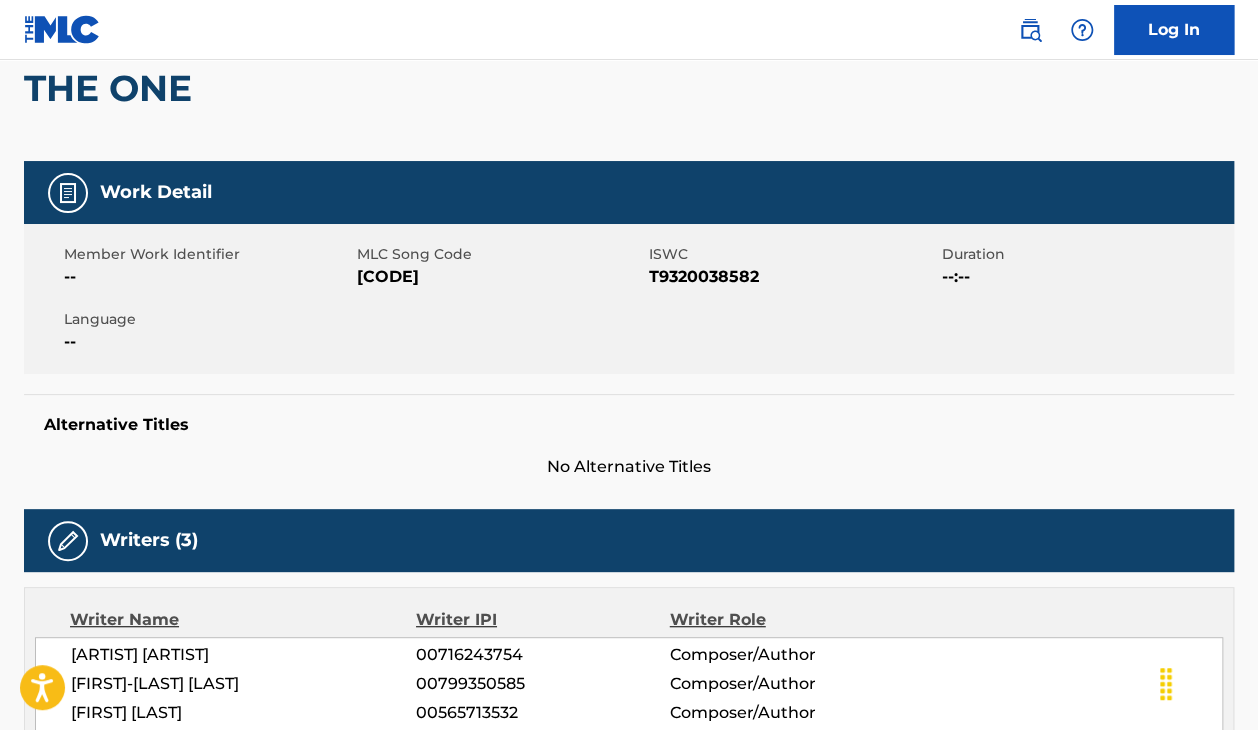 scroll, scrollTop: 0, scrollLeft: 0, axis: both 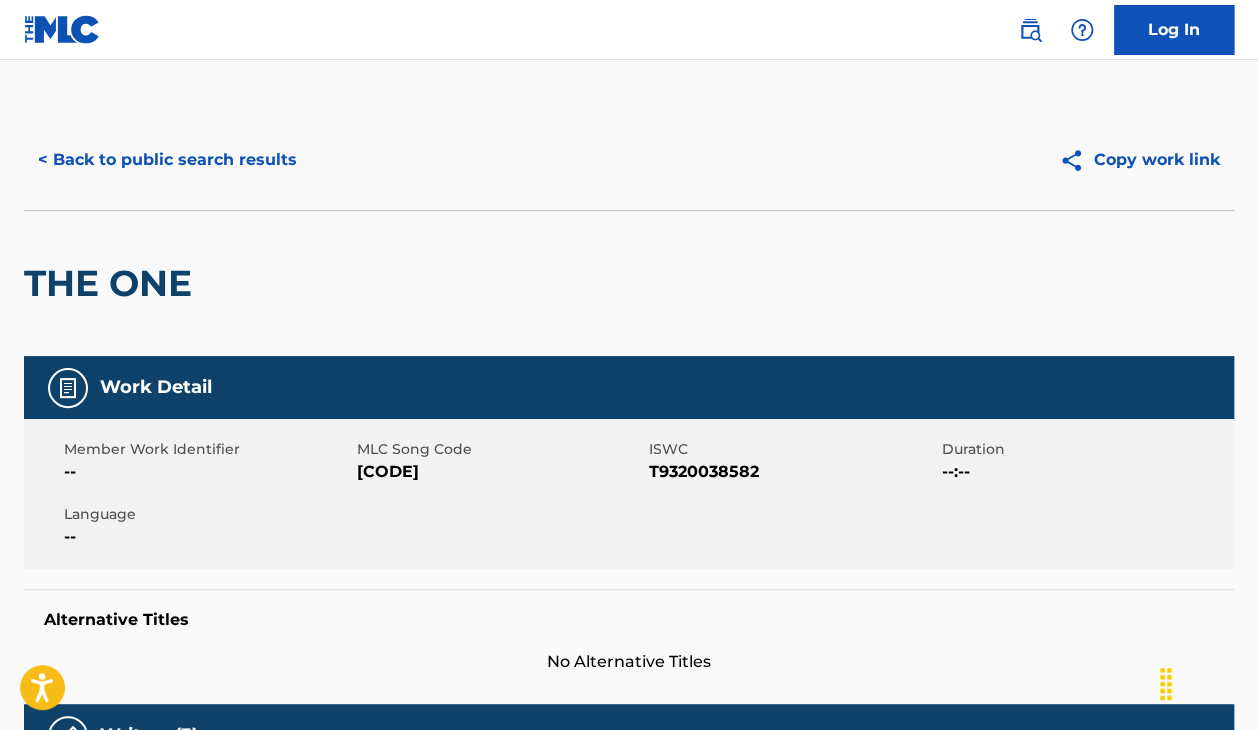 click on "< Back to public search results" at bounding box center [167, 160] 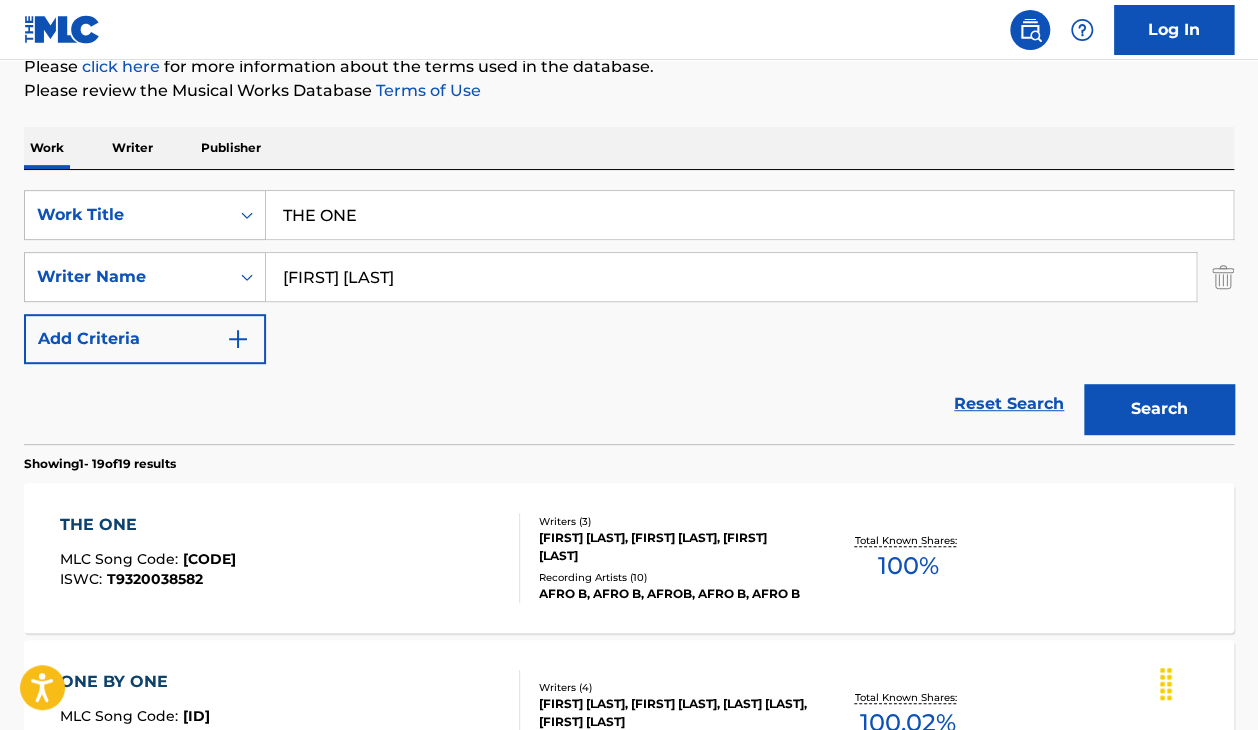 scroll, scrollTop: 226, scrollLeft: 0, axis: vertical 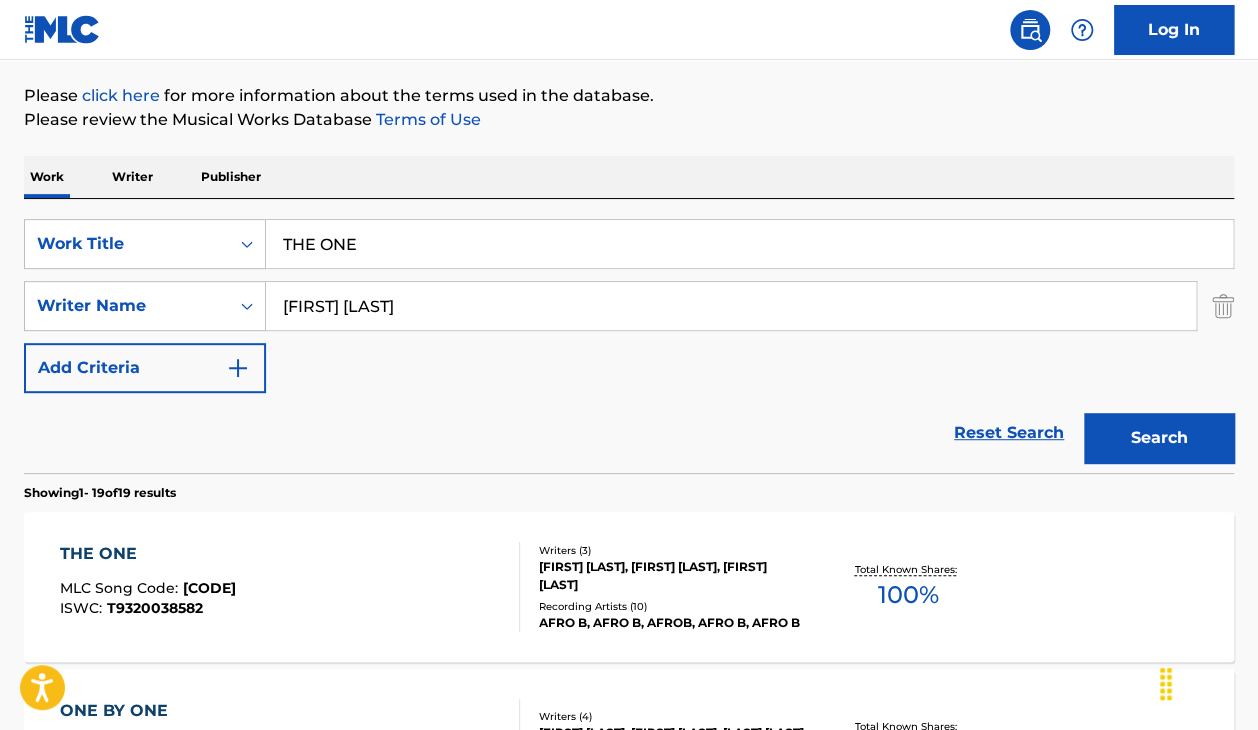 drag, startPoint x: 412, startPoint y: 253, endPoint x: 107, endPoint y: 123, distance: 331.5494 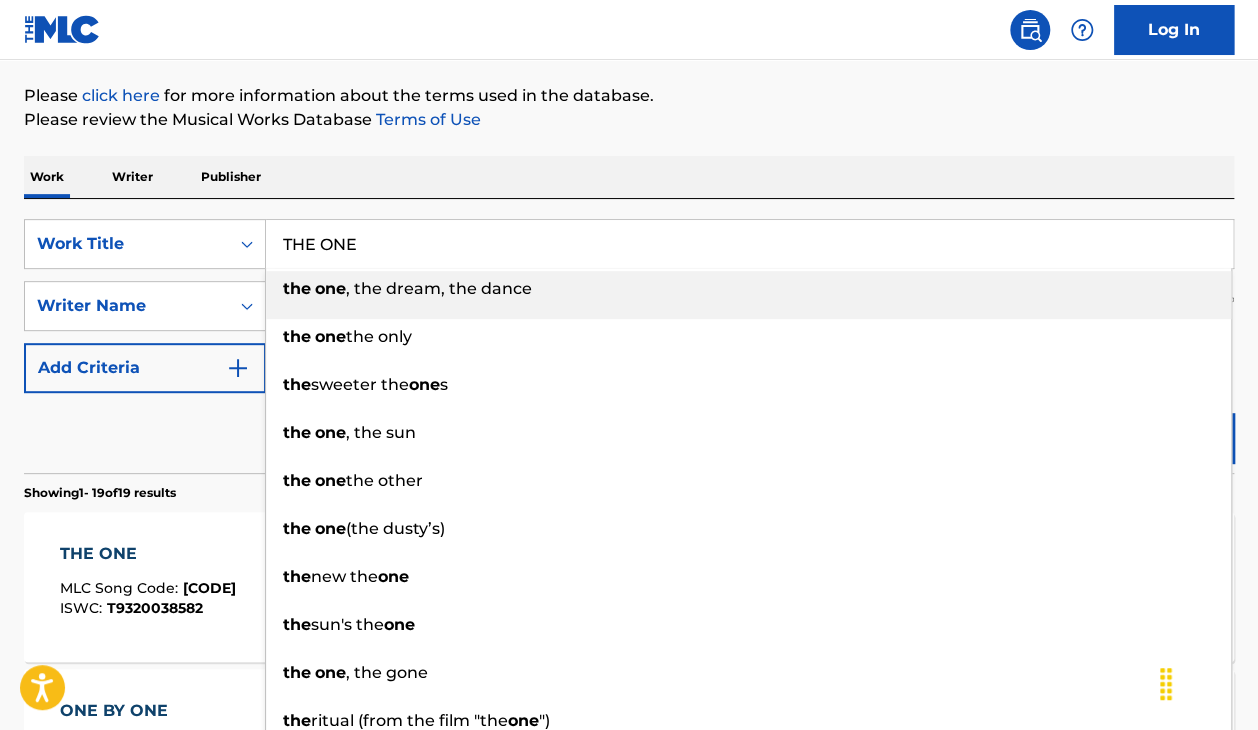 paste on "CONDO" 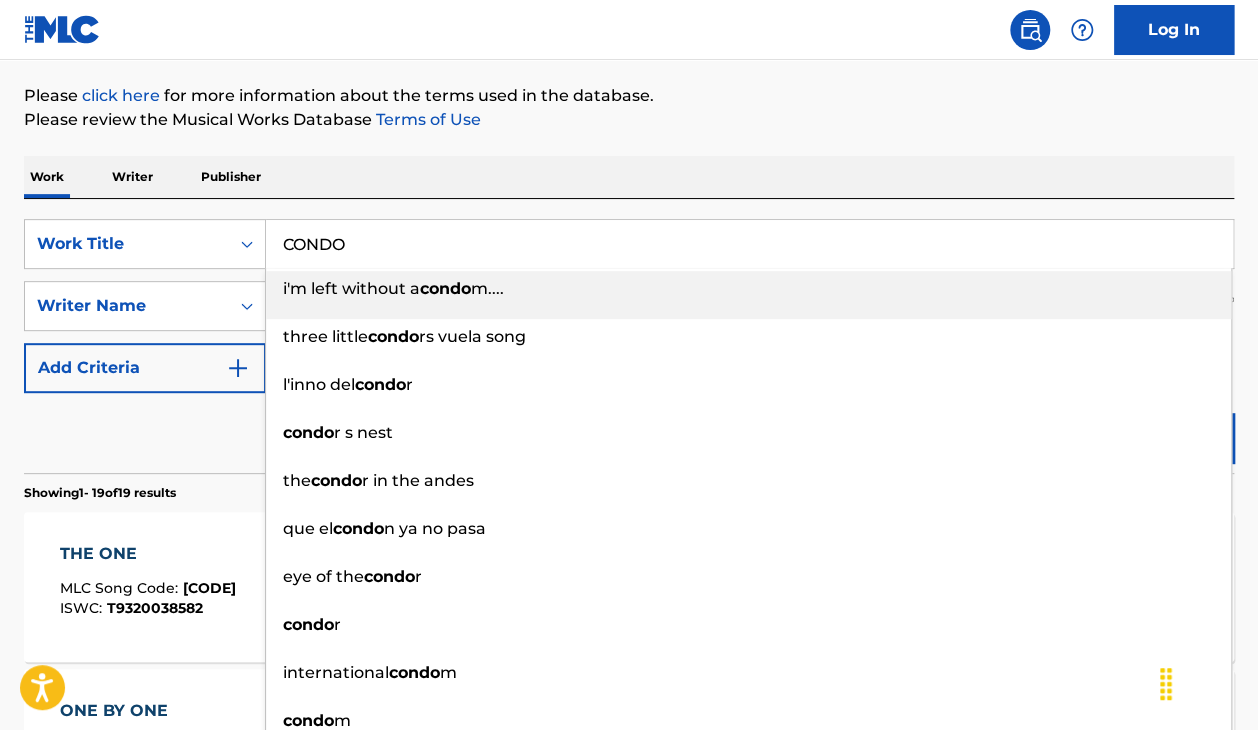 type on "CONDO" 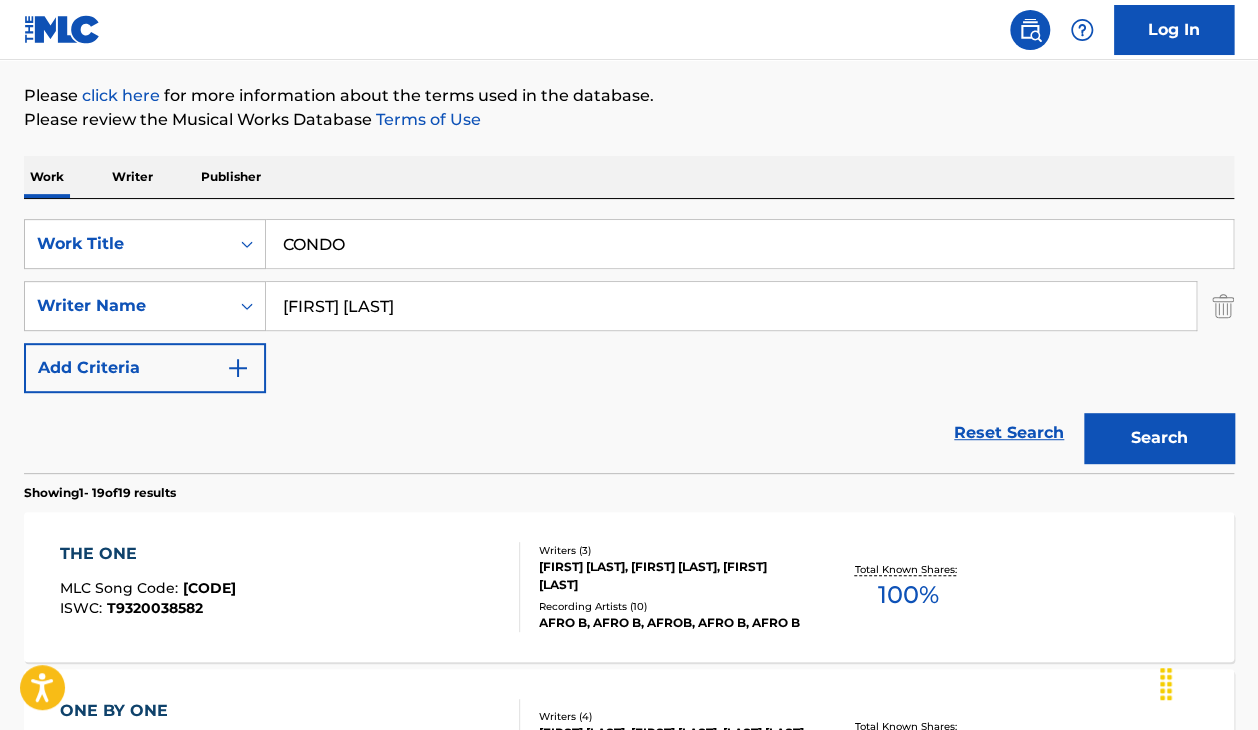 click on "Work Writer Publisher" at bounding box center [629, 177] 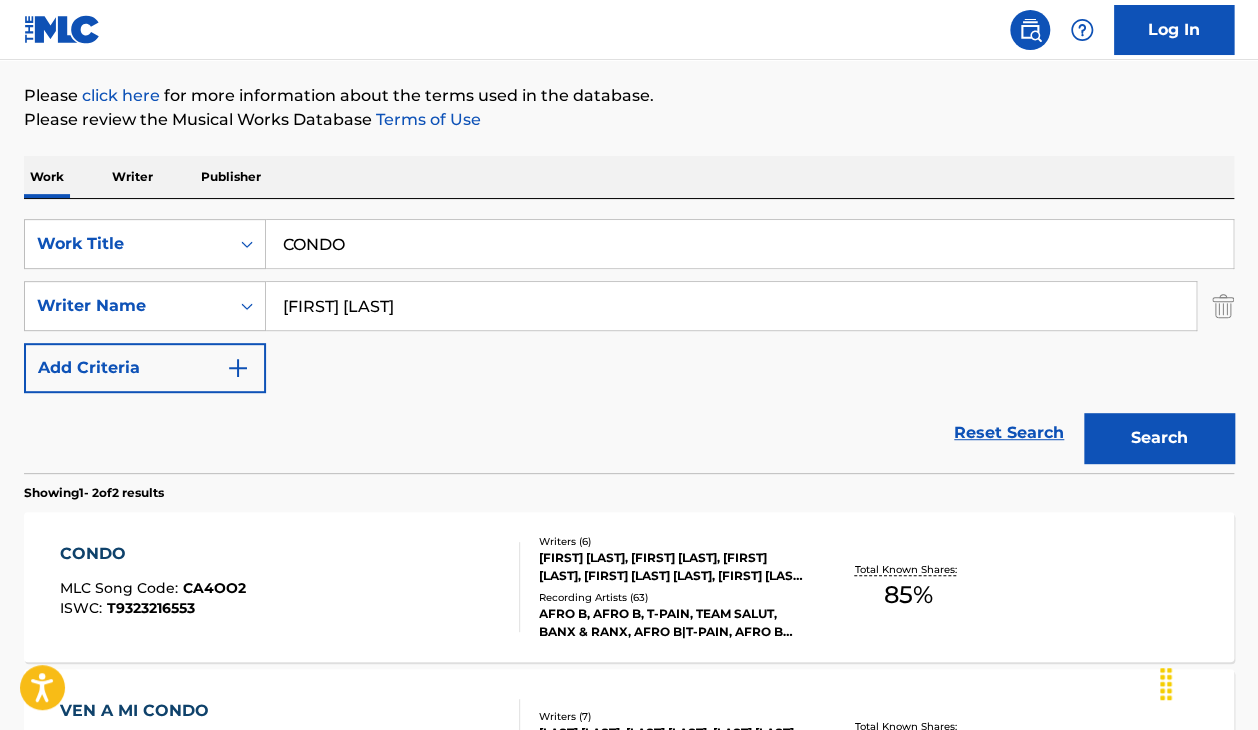 scroll, scrollTop: 515, scrollLeft: 0, axis: vertical 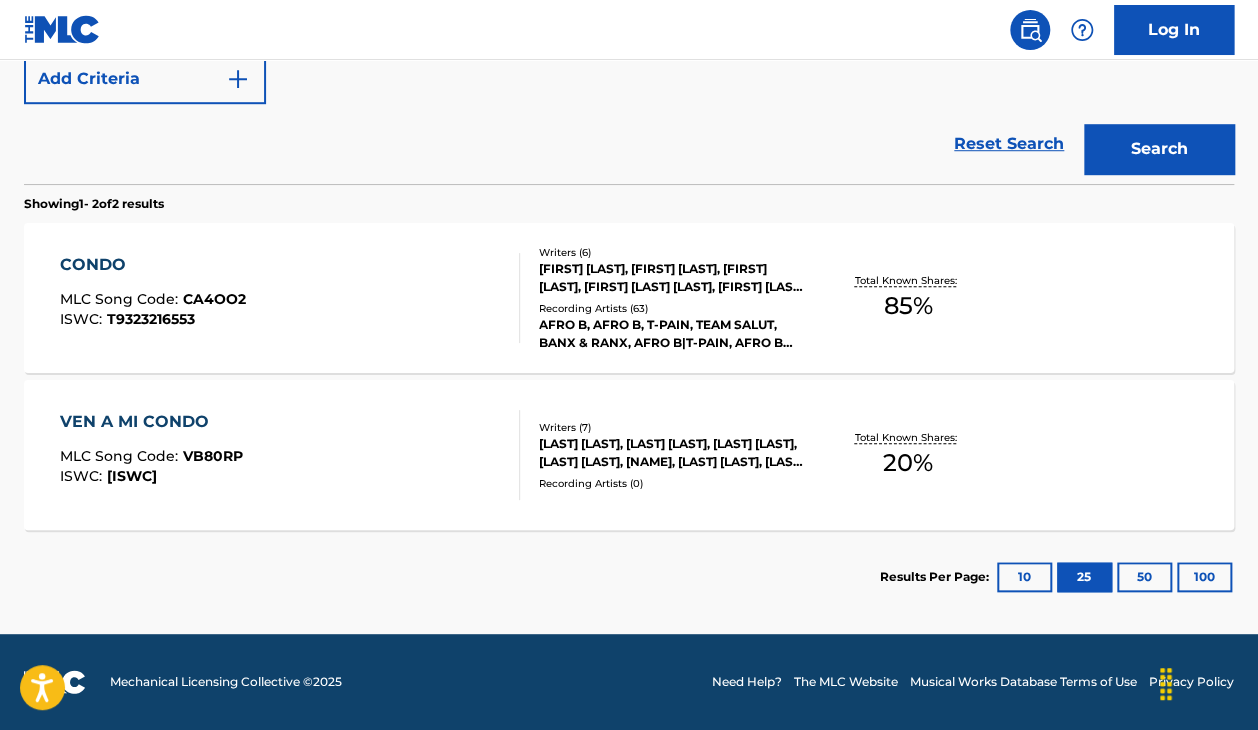 click on "CA4OO2" at bounding box center (214, 299) 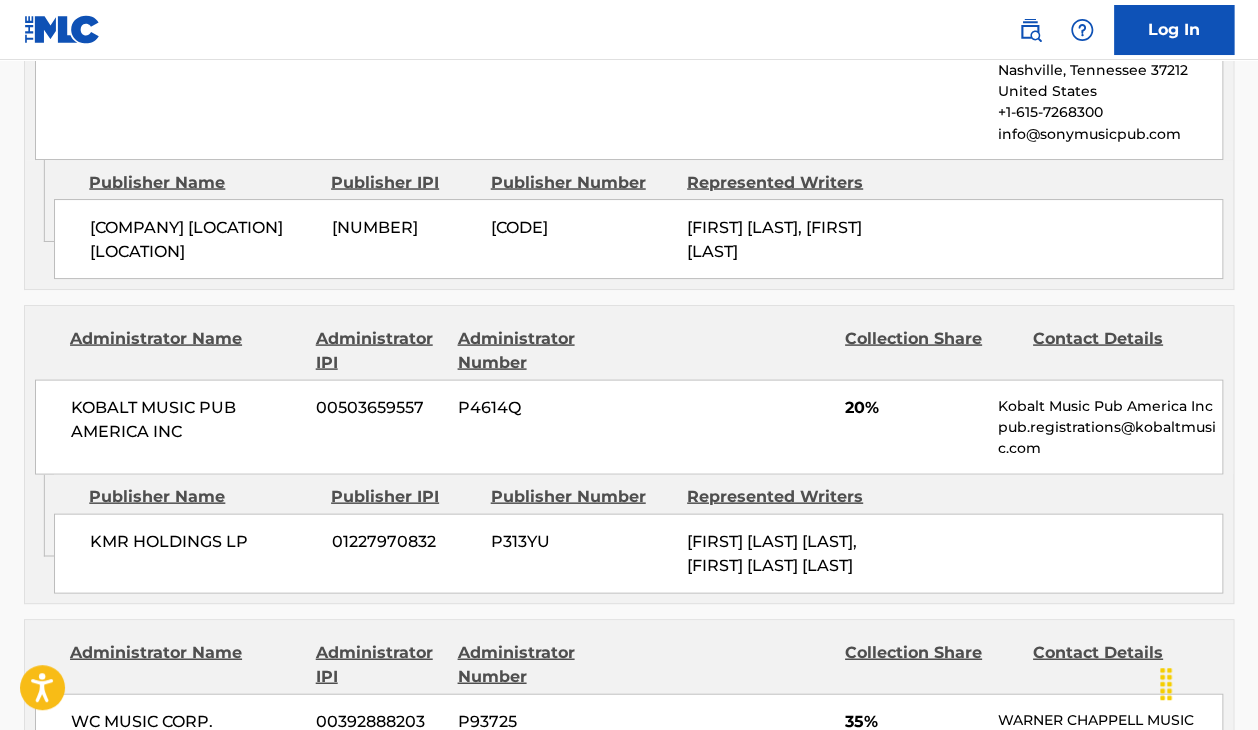 scroll, scrollTop: 1476, scrollLeft: 0, axis: vertical 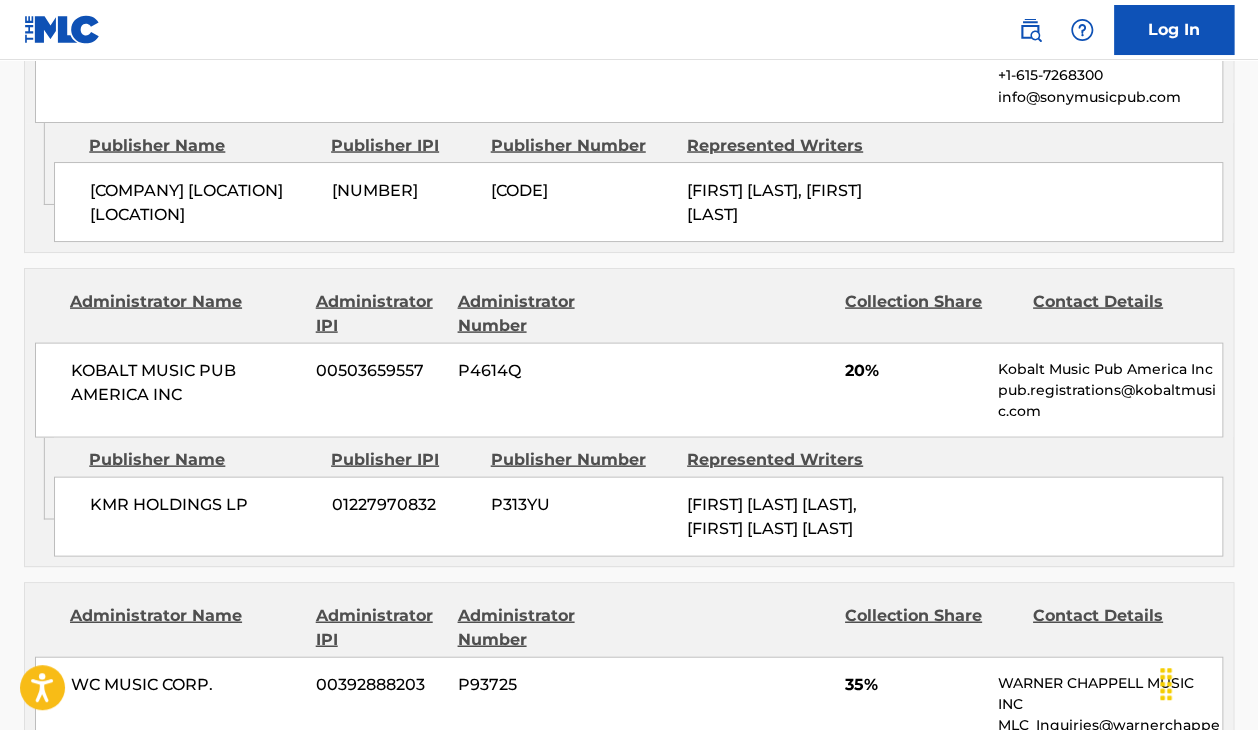 click on "KOBALT MUSIC PUB AMERICA INC 00503659557 P4614Q 20% Kobalt Music Pub America Inc pub.registrations@kobaltmusic.com" at bounding box center (629, 389) 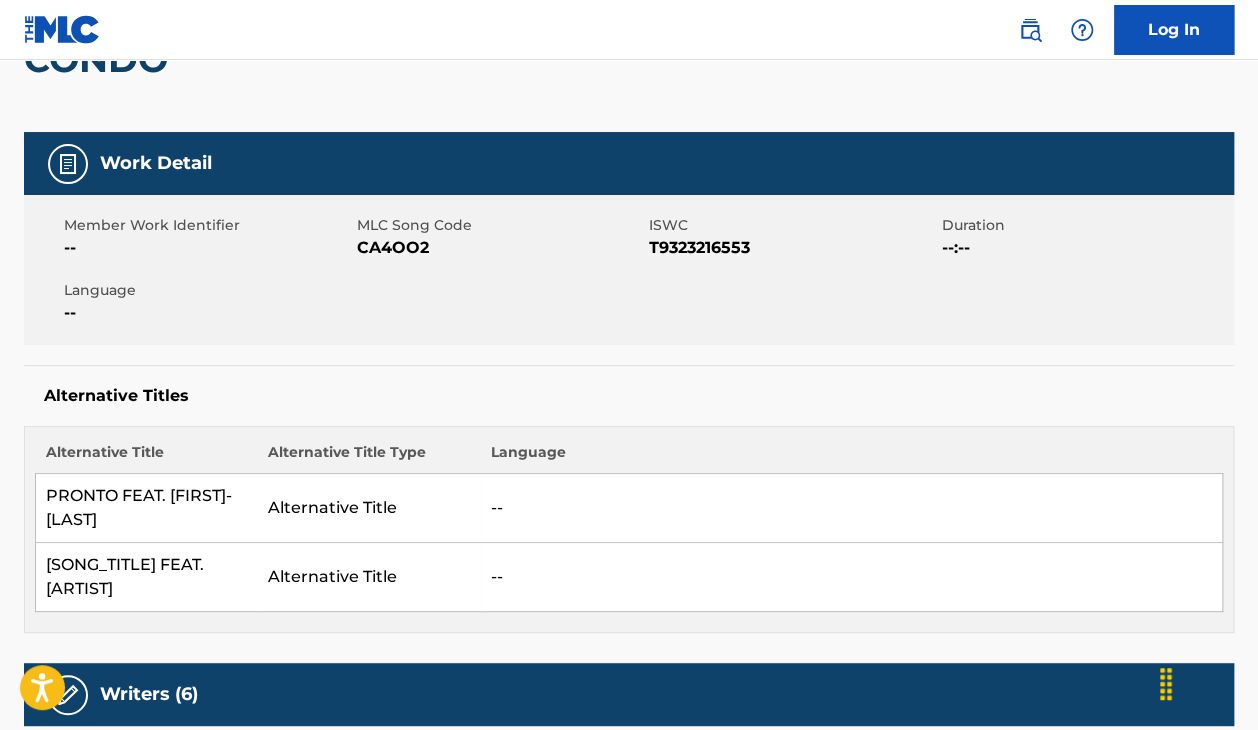 scroll, scrollTop: 0, scrollLeft: 0, axis: both 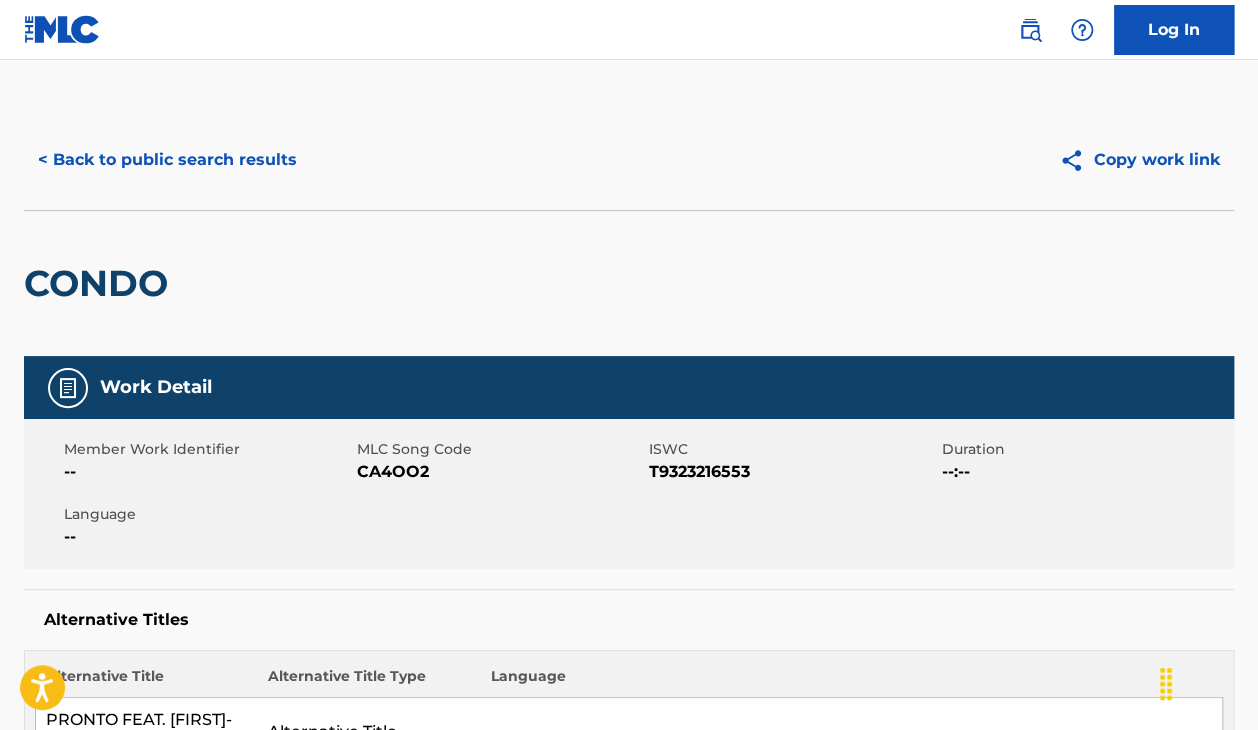 click on "< Back to public search results" at bounding box center (167, 160) 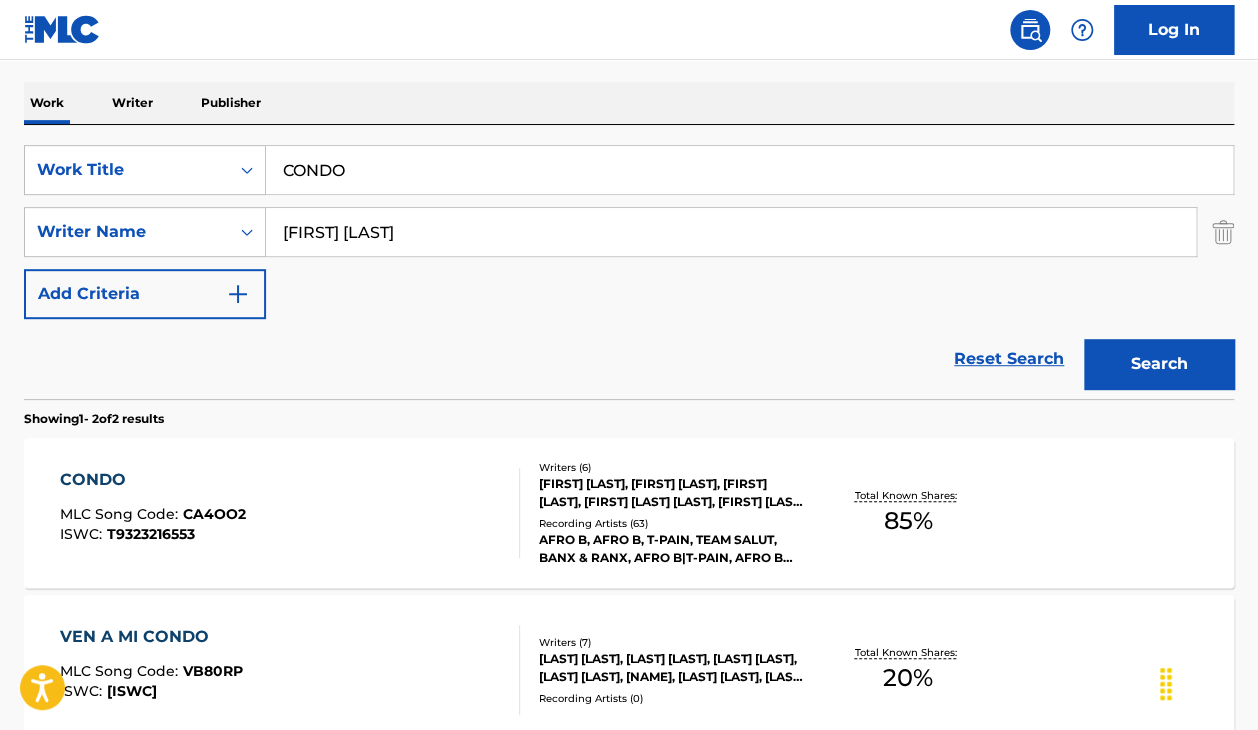 scroll, scrollTop: 296, scrollLeft: 0, axis: vertical 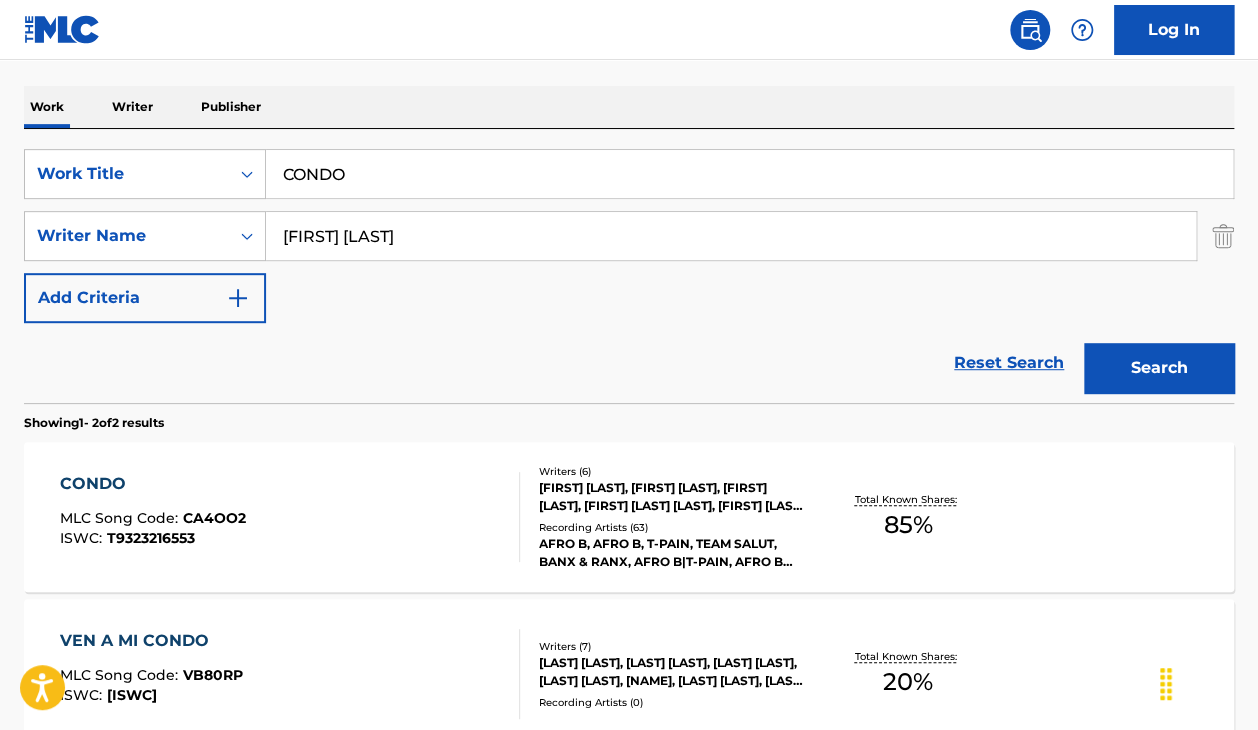 drag, startPoint x: 386, startPoint y: 175, endPoint x: 206, endPoint y: 125, distance: 186.81541 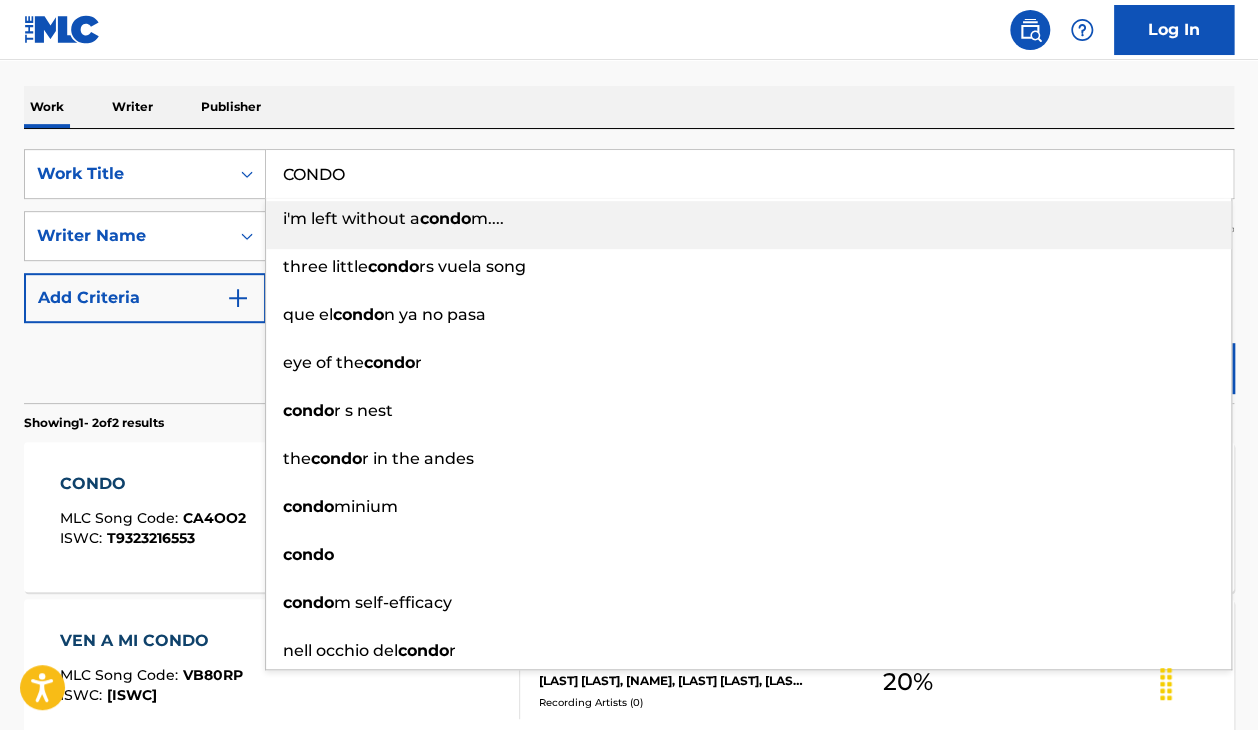 paste on "GO DANCE" 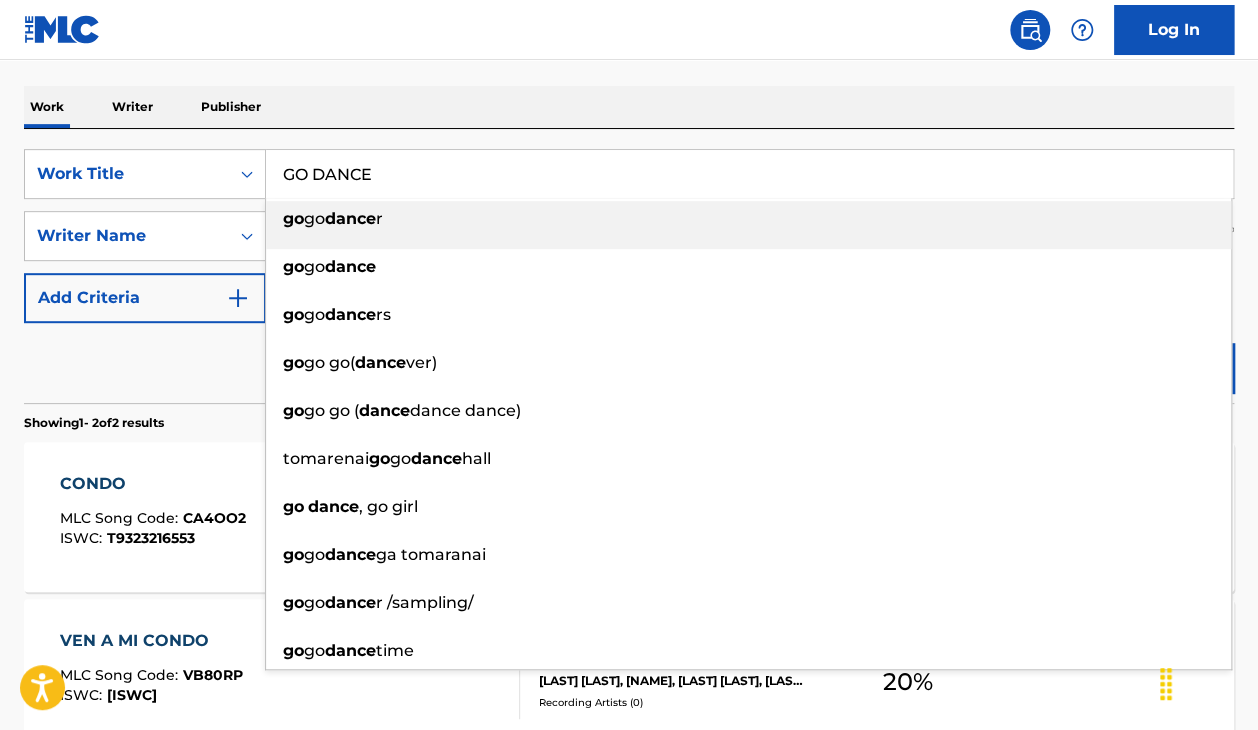 type on "GO DANCE" 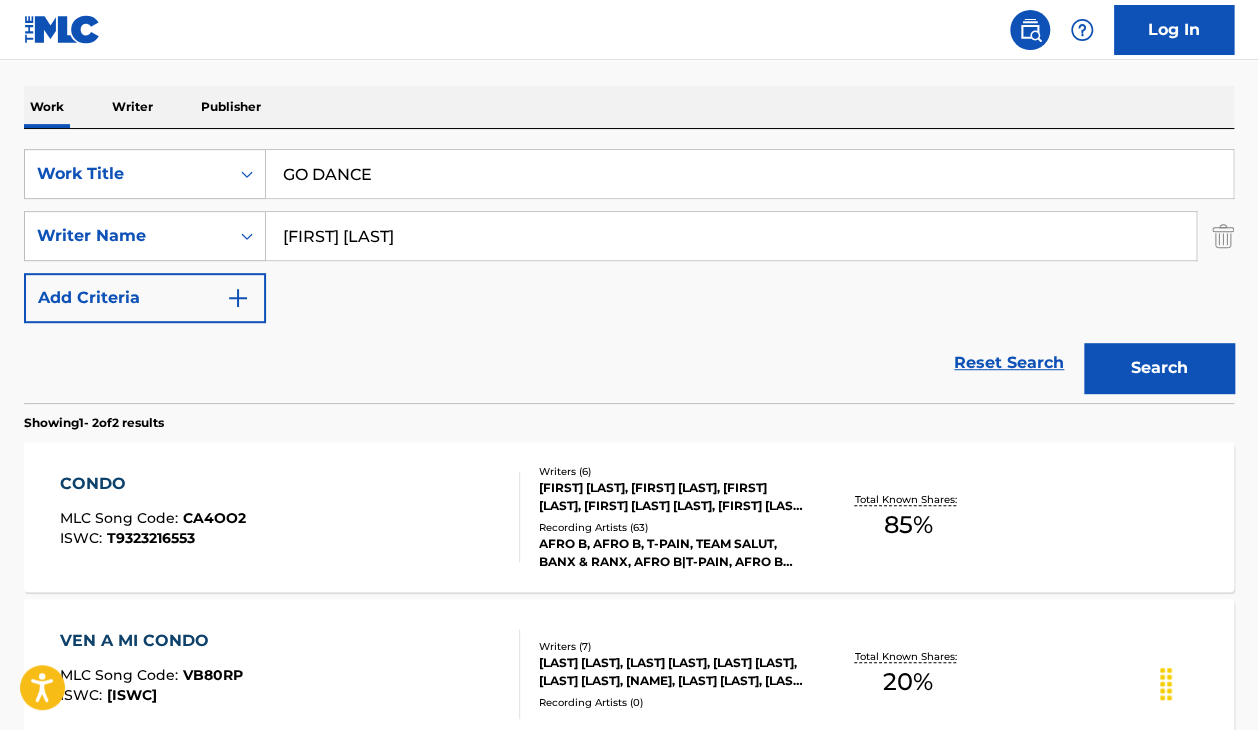 click on "SearchWithCriteria[ALPHANUMERIC_CODE] Work Title GO DANCE SearchWithCriteria[ALPHANUMERIC_CODE] Writer Name [FIRST] [LAST] Add Criteria Reset Search Search" at bounding box center (629, 266) 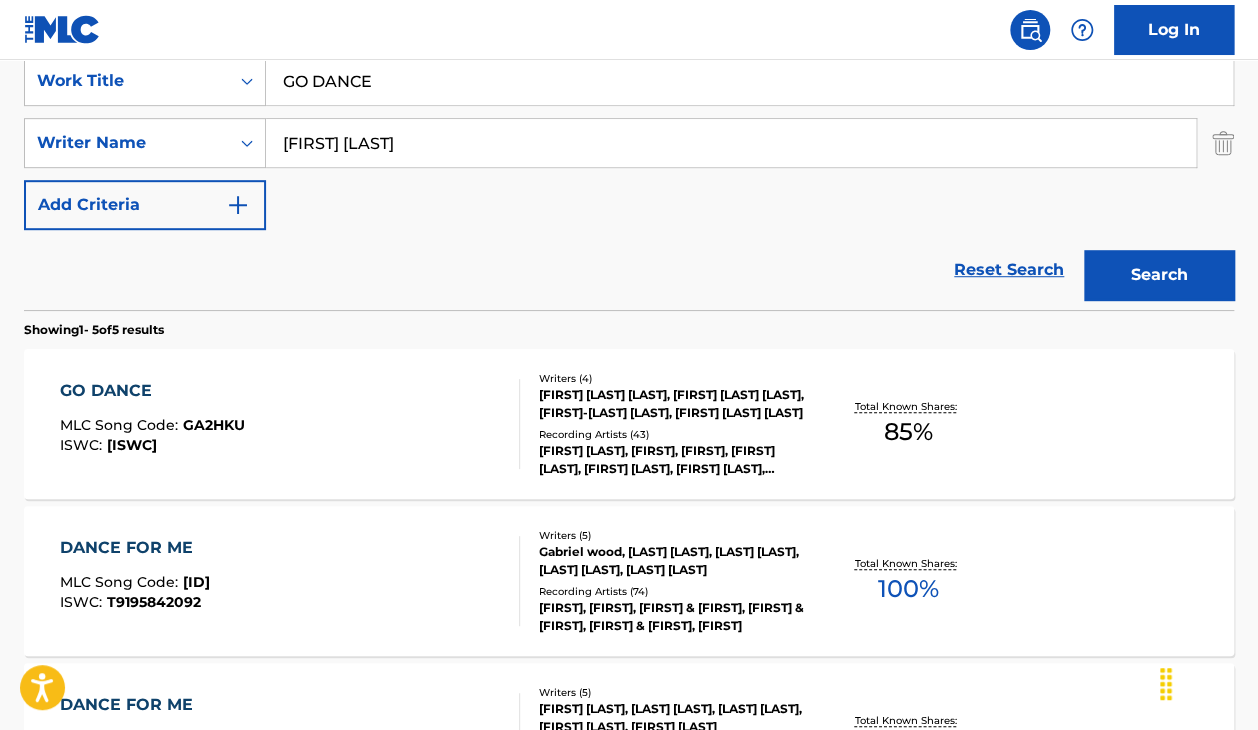 scroll, scrollTop: 405, scrollLeft: 0, axis: vertical 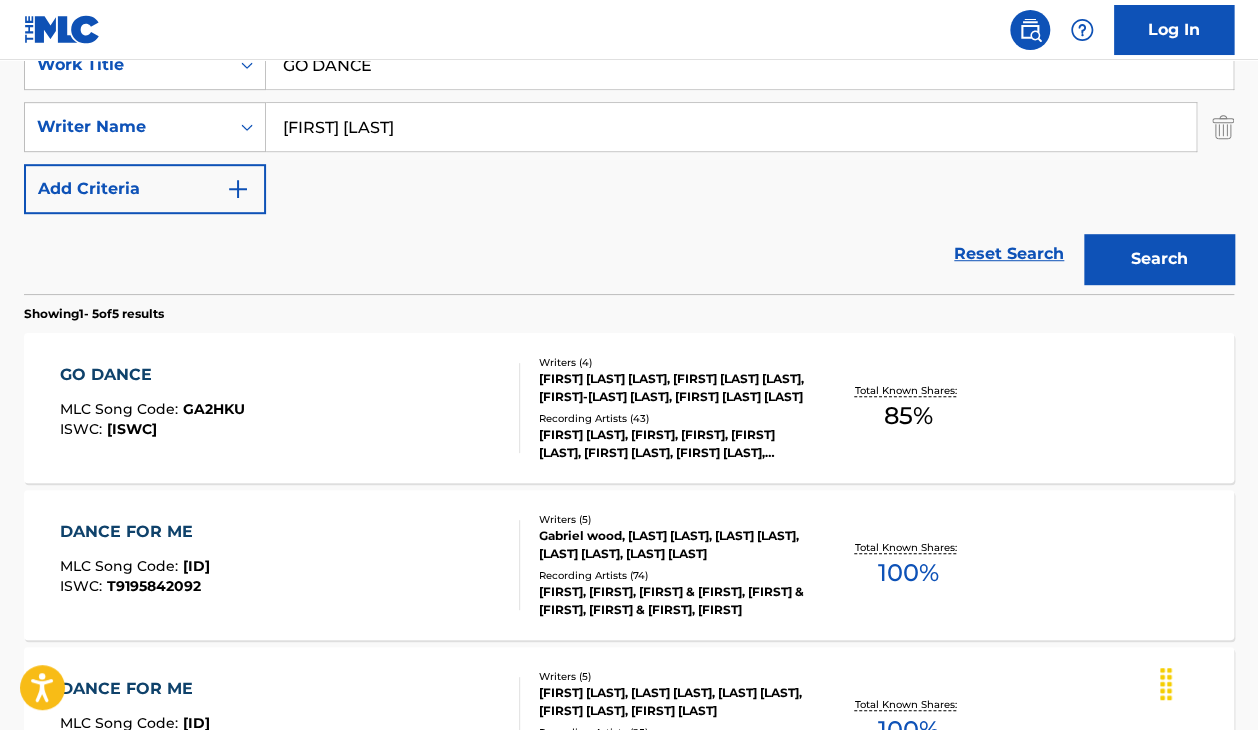 click on "GO DANCE" at bounding box center [152, 375] 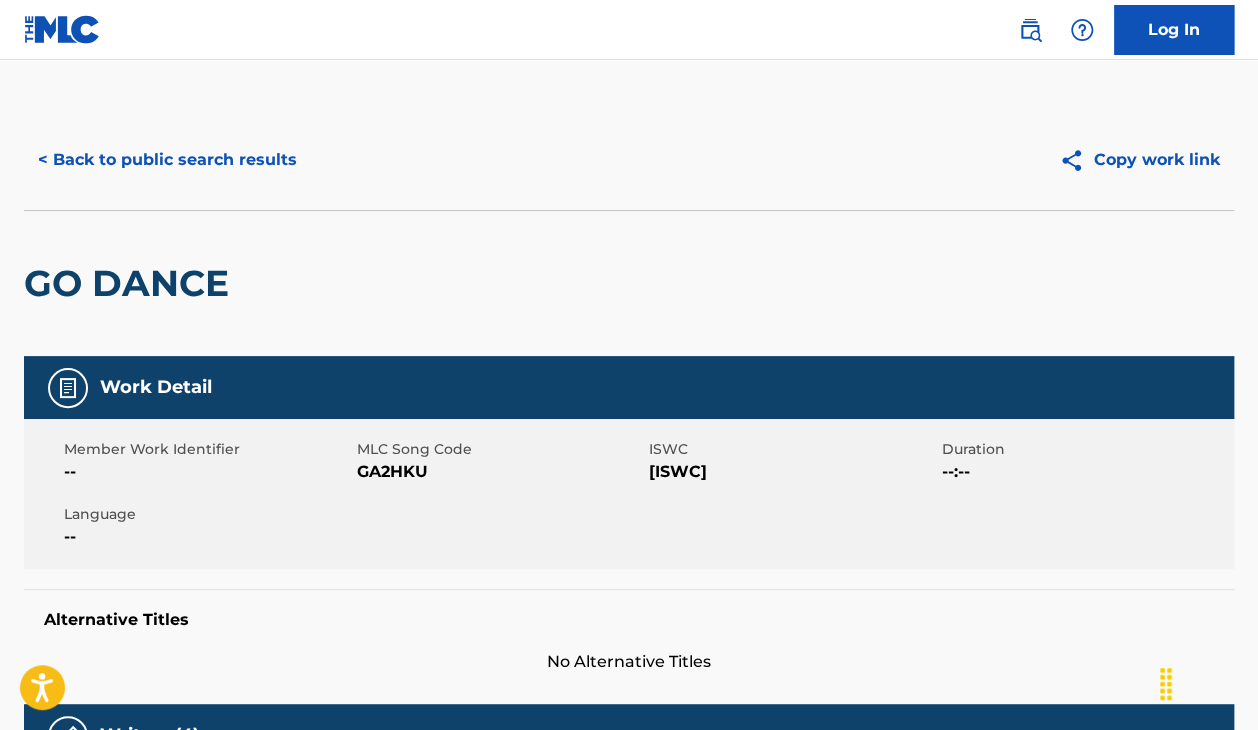 click on "< Back to public search results" at bounding box center (167, 160) 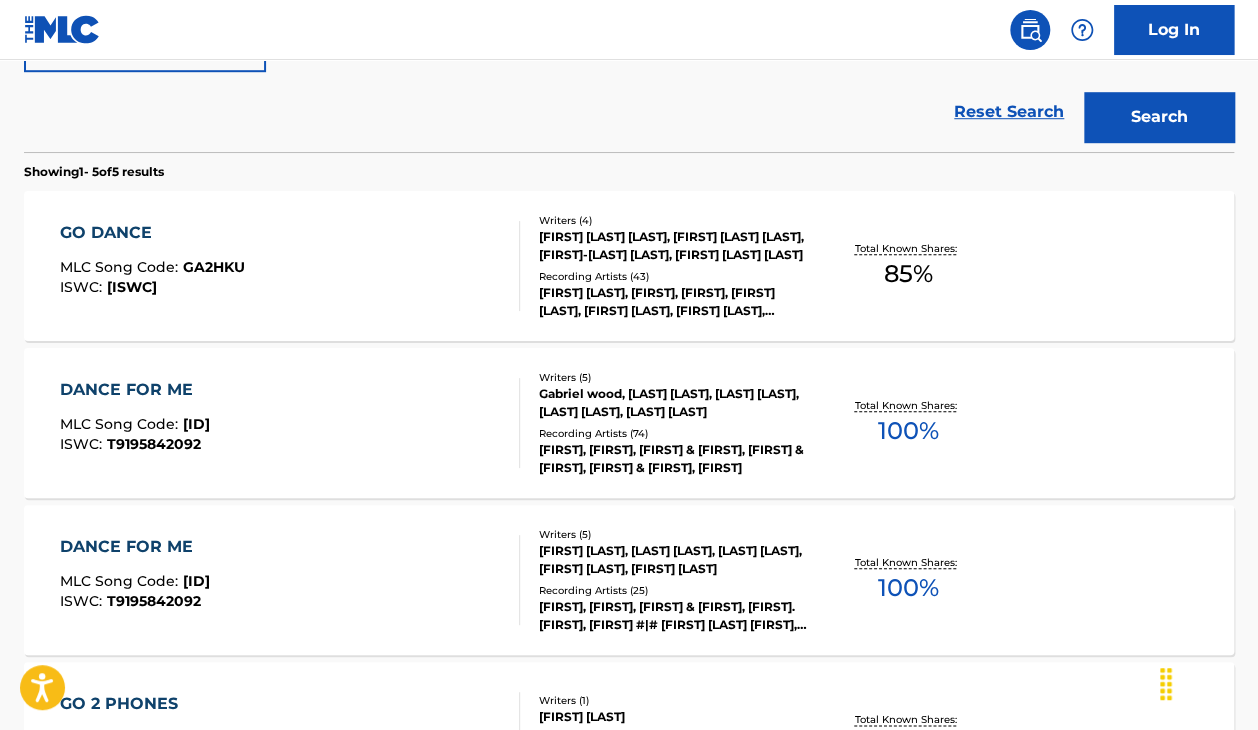 scroll, scrollTop: 548, scrollLeft: 0, axis: vertical 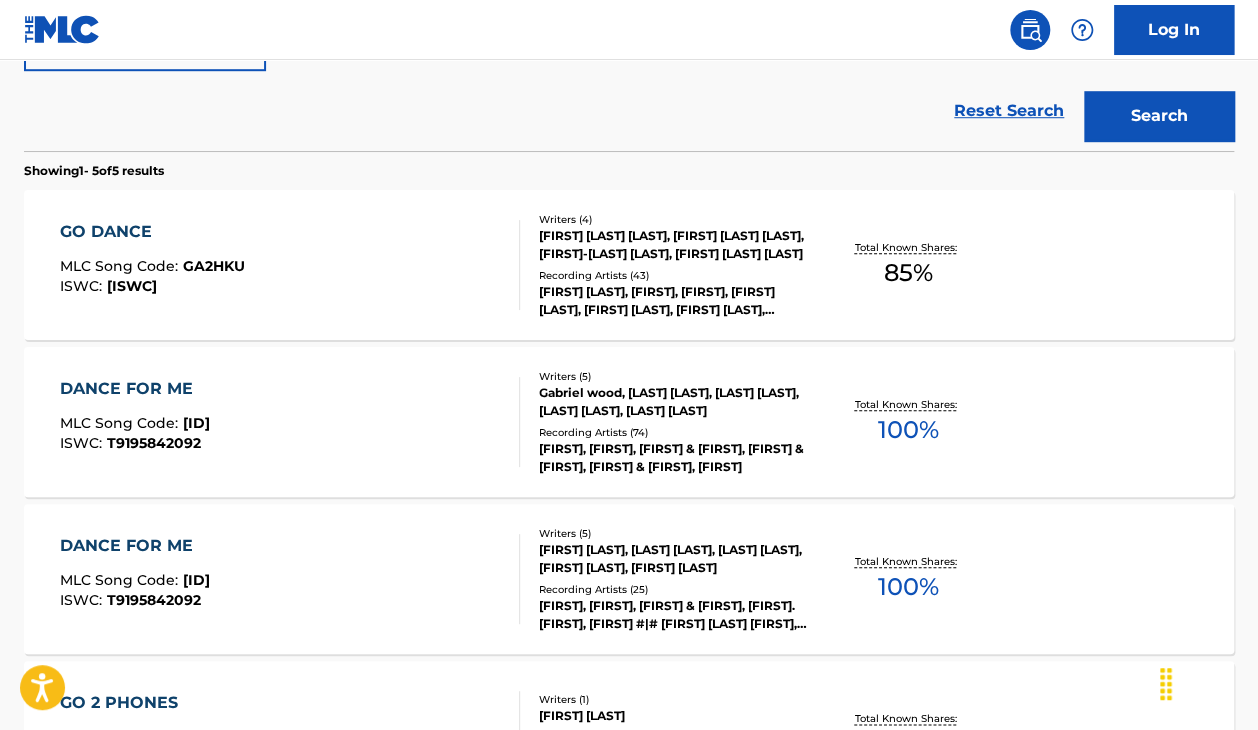 click on "[TITLE] MLC Song Code : [ID] ISWC : [ID]" at bounding box center [290, 265] 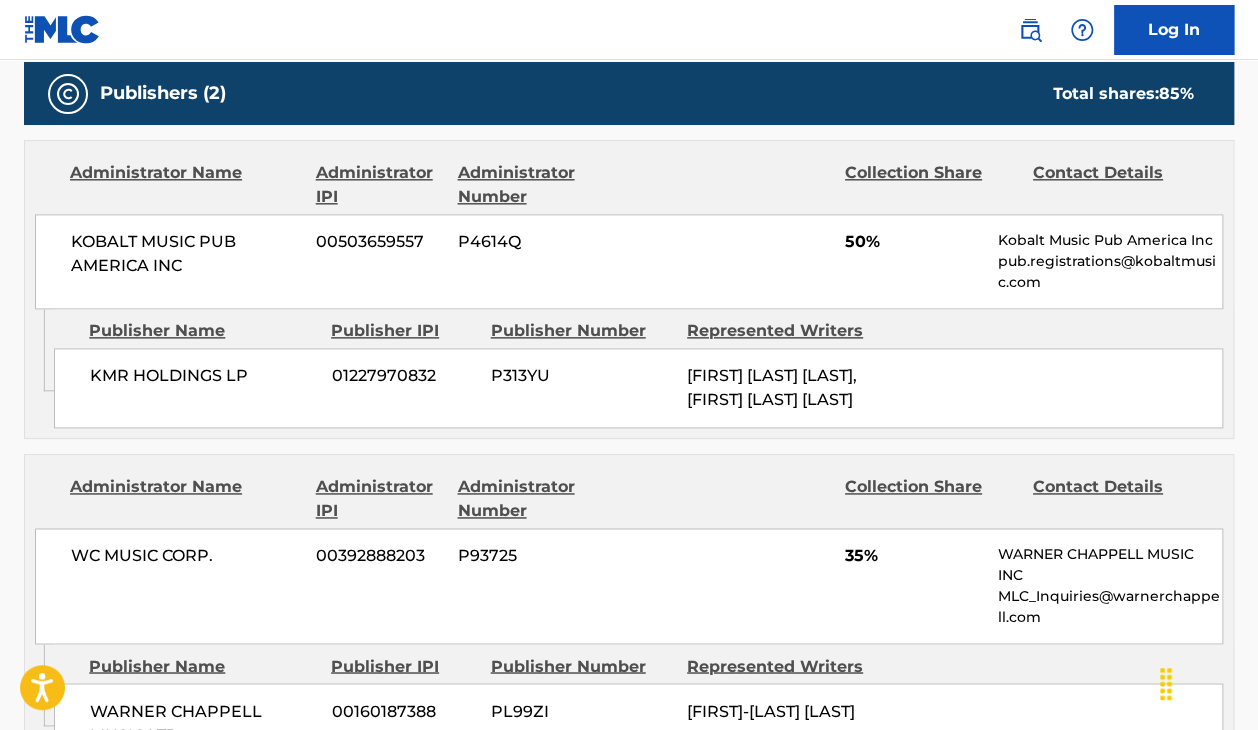 scroll, scrollTop: 962, scrollLeft: 0, axis: vertical 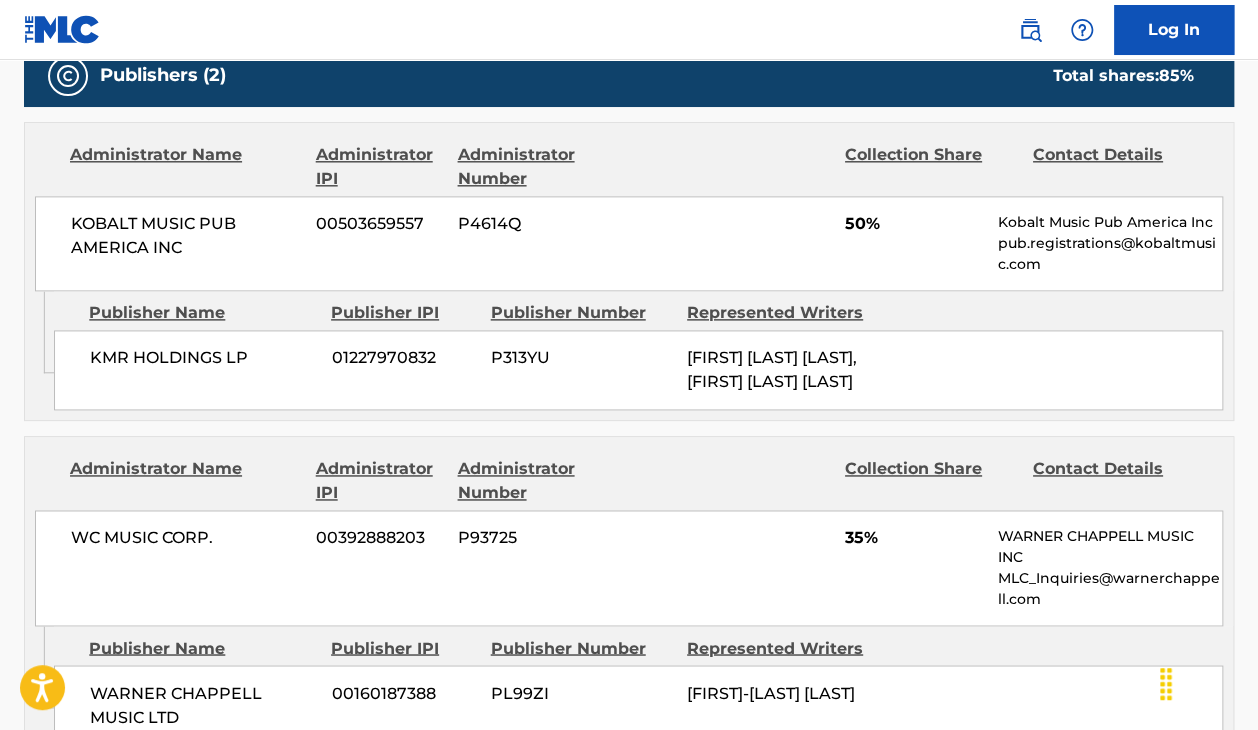 click on "KOBALT MUSIC PUB AMERICA INC 00503659557 P4614Q 50% Kobalt Music Pub America Inc pub.registrations@kobaltmusic.com" at bounding box center (629, 243) 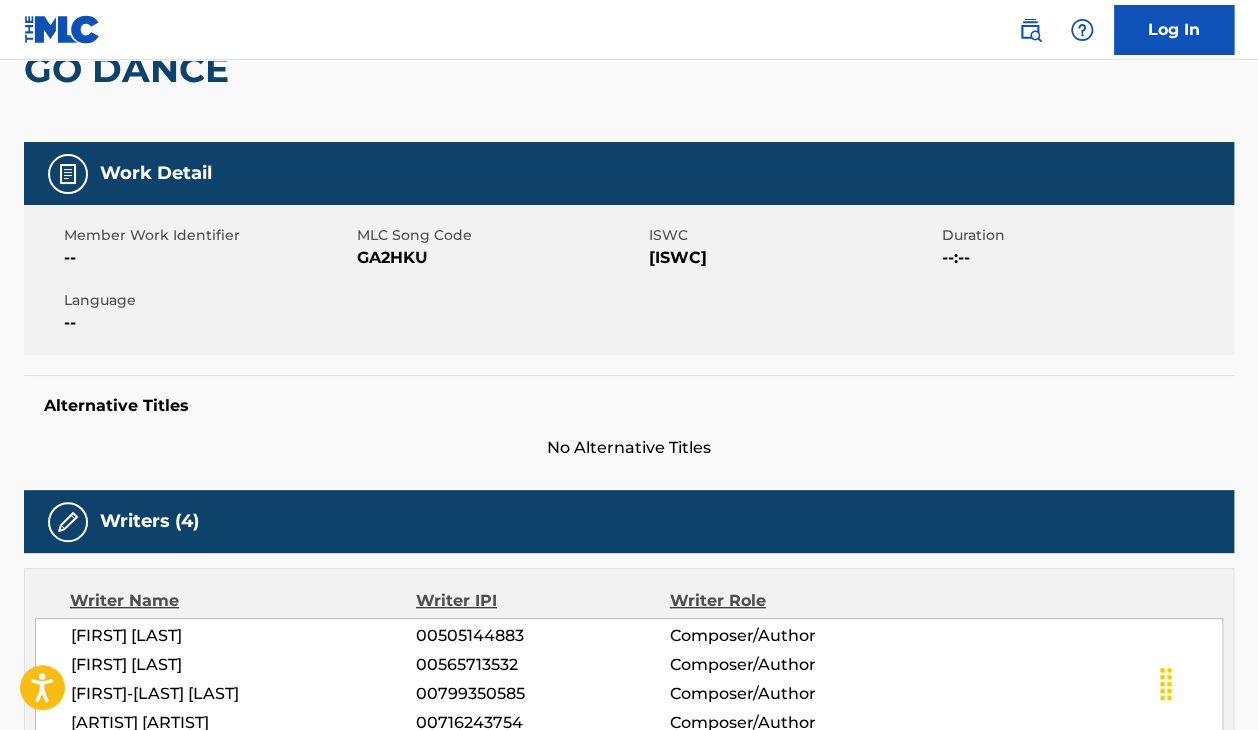 scroll, scrollTop: 0, scrollLeft: 0, axis: both 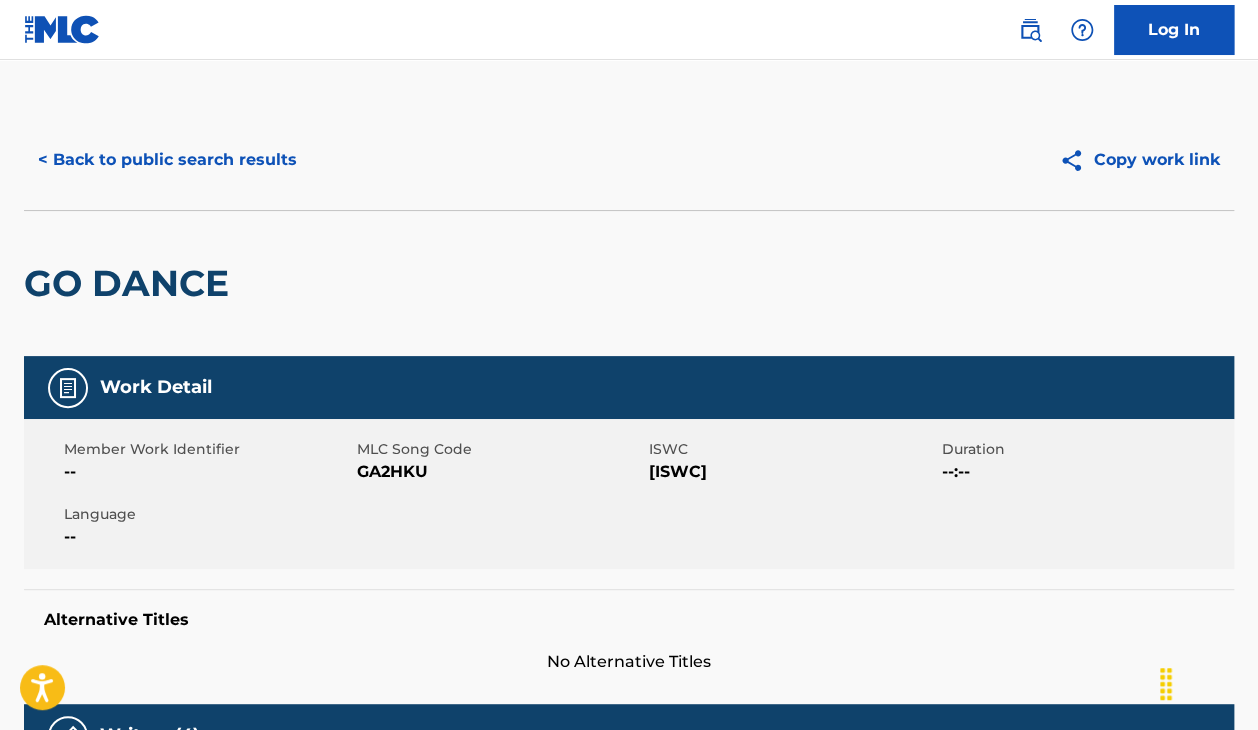 click on "< Back to public search results" at bounding box center (167, 160) 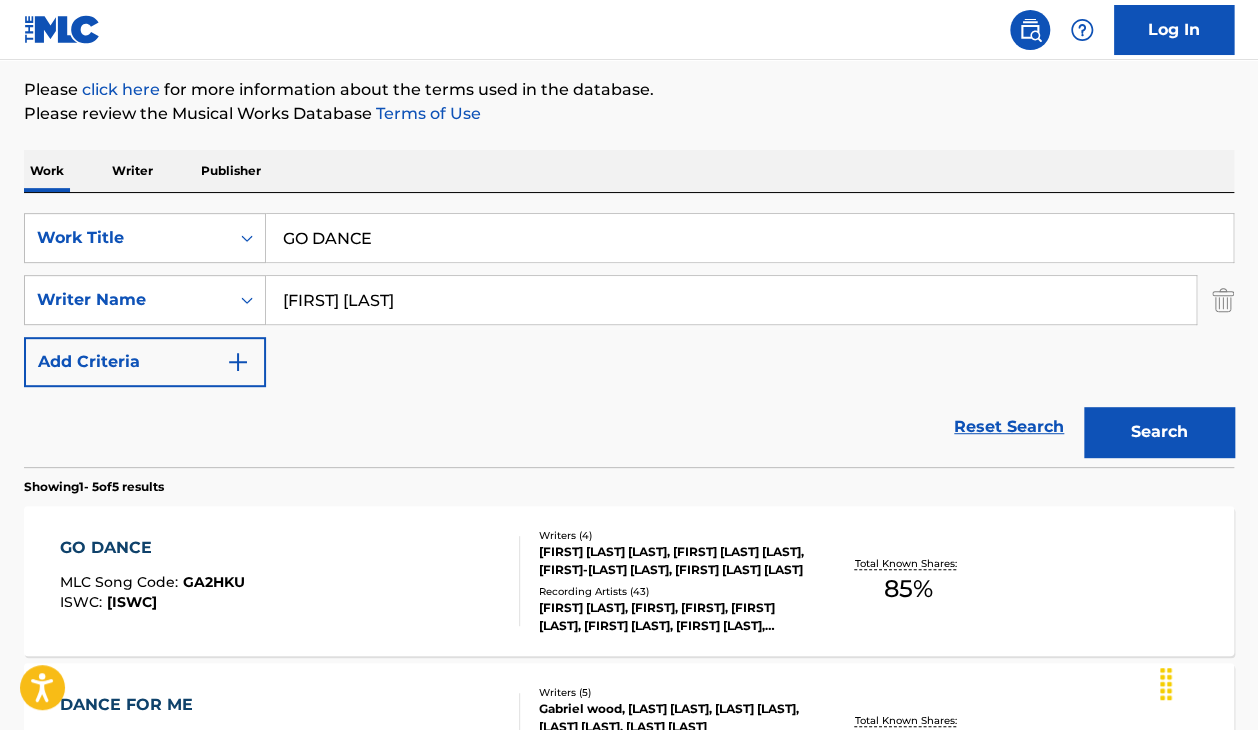 scroll, scrollTop: 0, scrollLeft: 0, axis: both 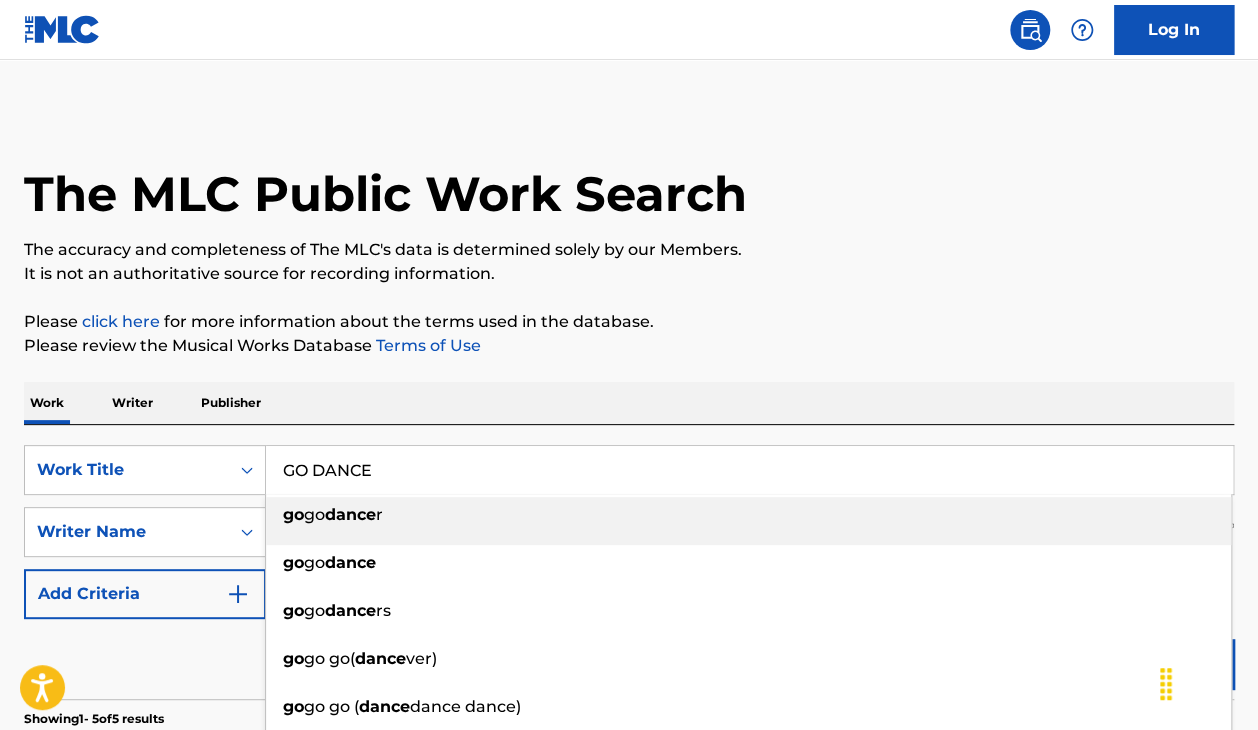 drag, startPoint x: 406, startPoint y: 469, endPoint x: 76, endPoint y: 344, distance: 352.881 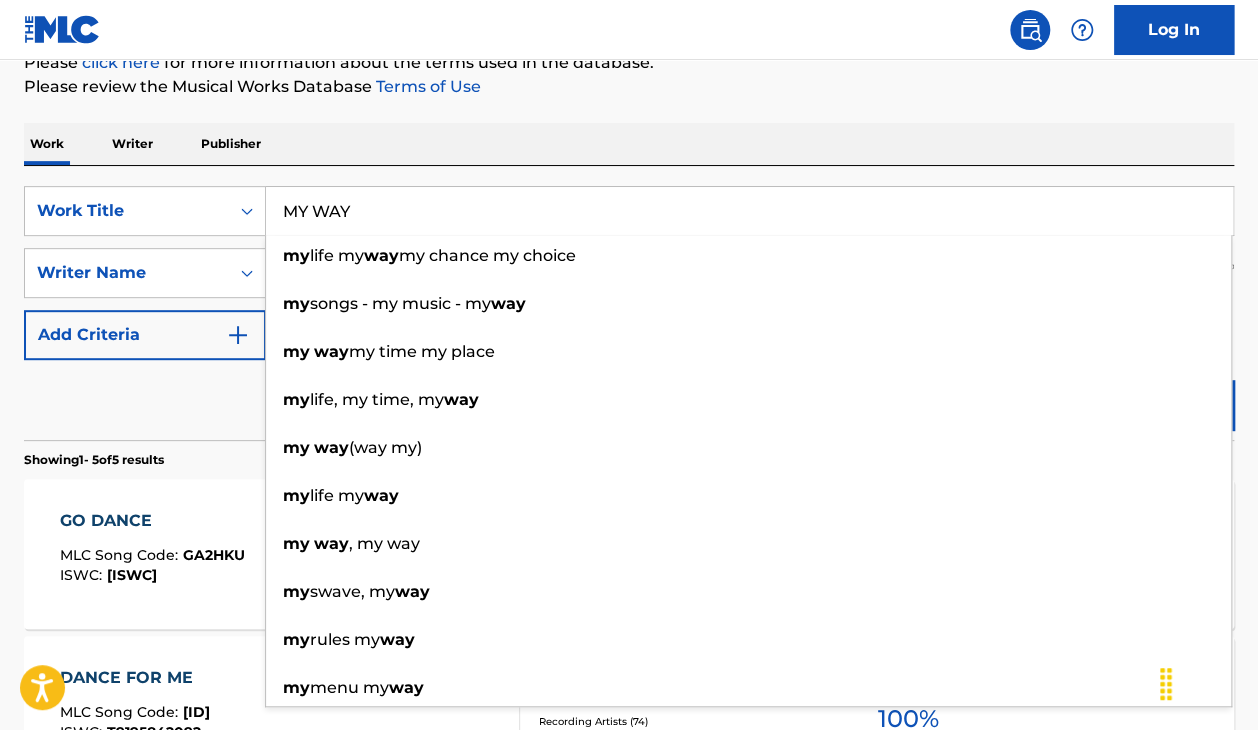 scroll, scrollTop: 256, scrollLeft: 0, axis: vertical 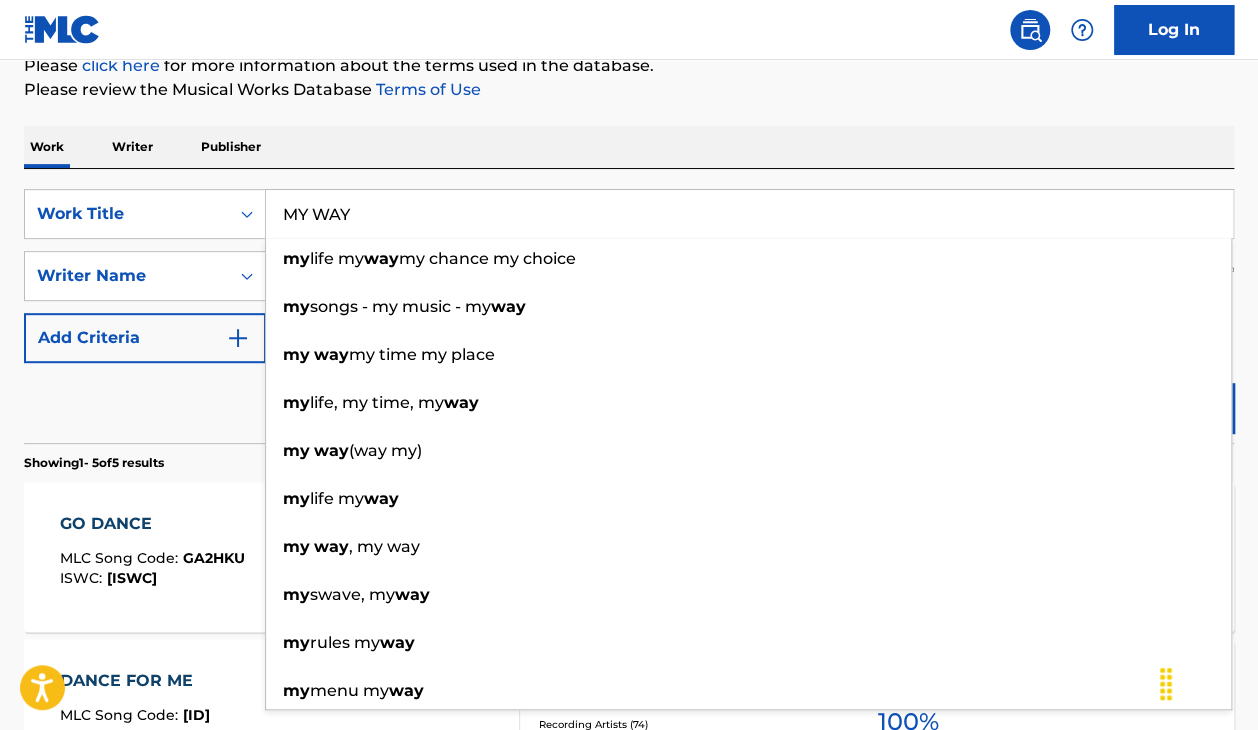 type on "MY WAY" 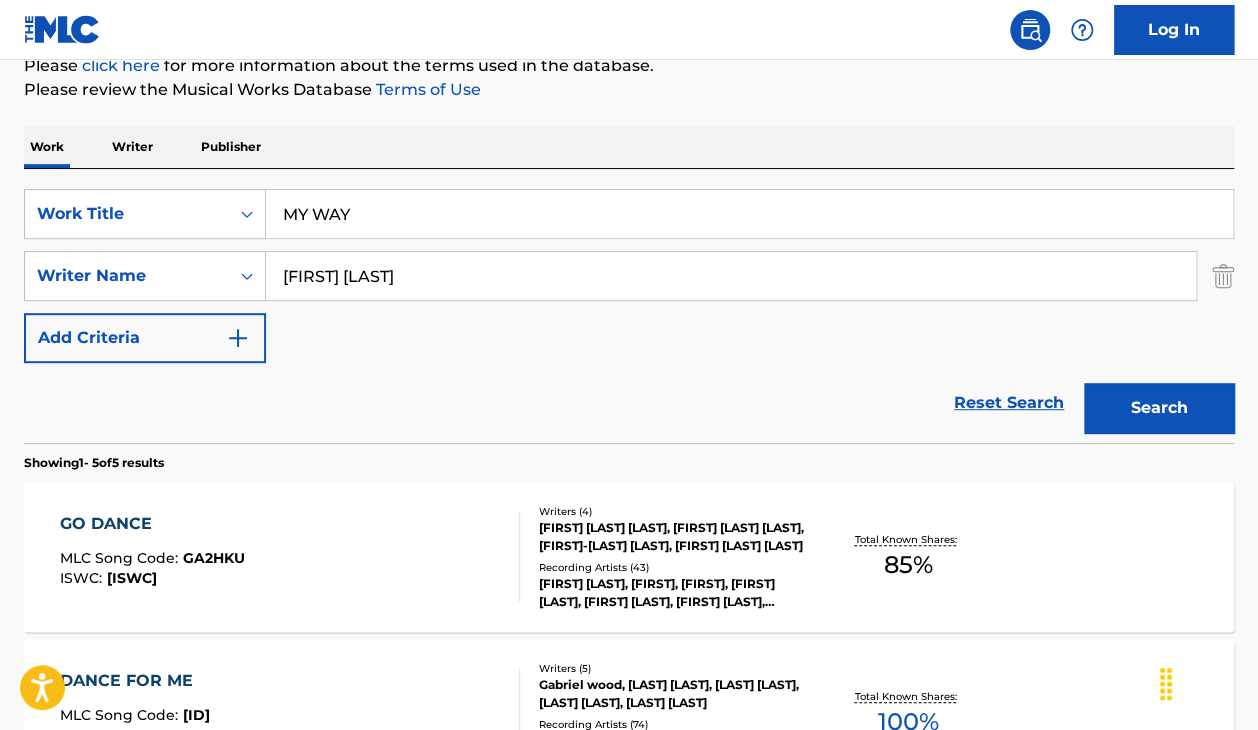 click on "Search" at bounding box center [1154, 403] 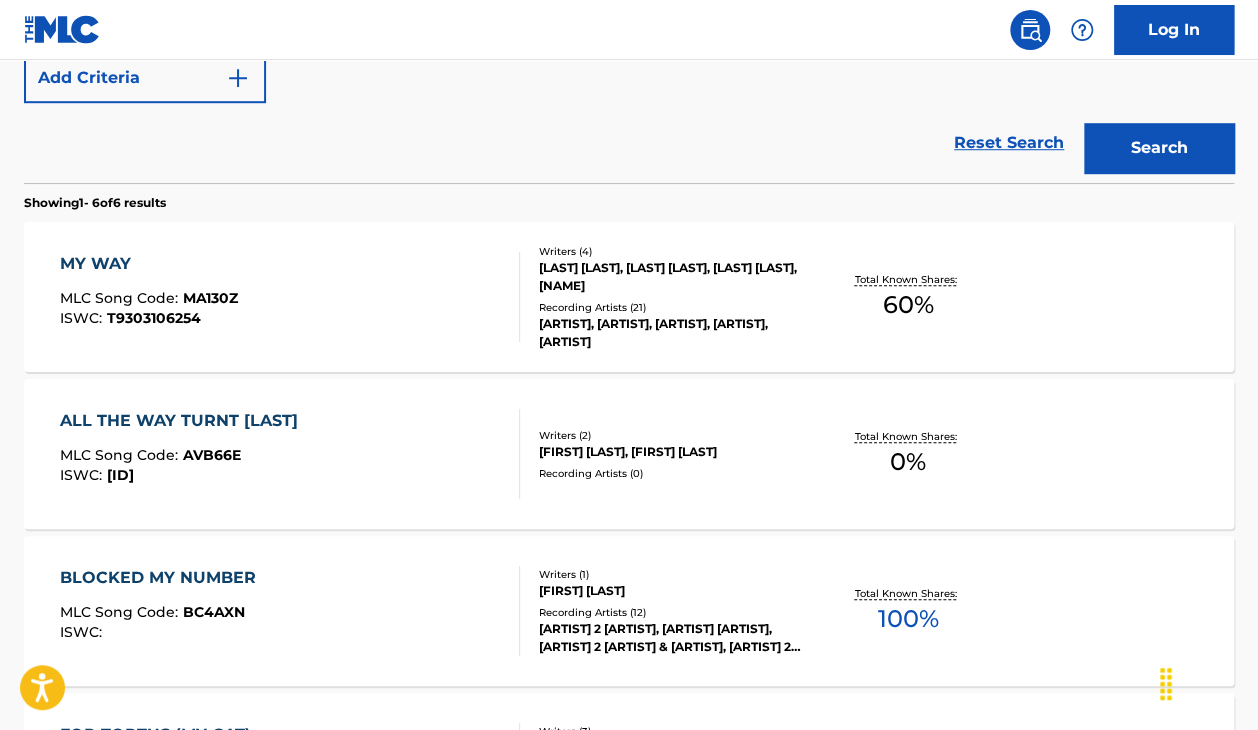 scroll, scrollTop: 519, scrollLeft: 0, axis: vertical 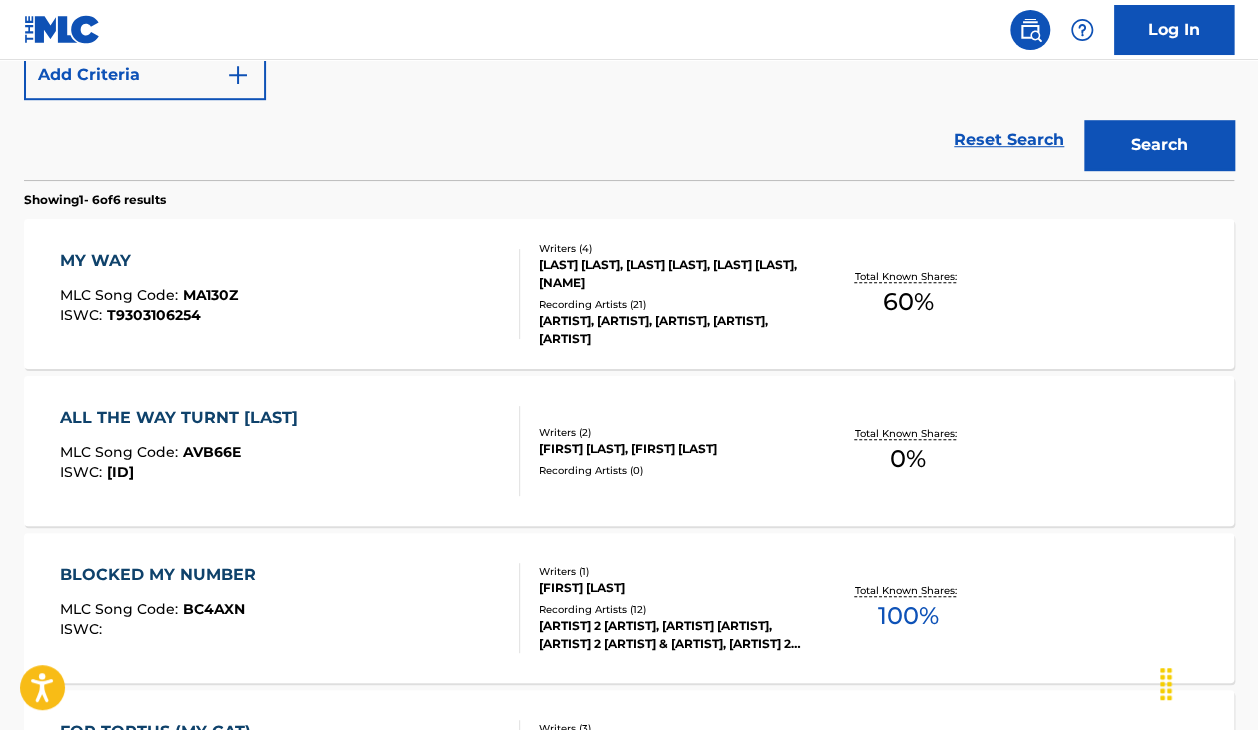 click on "[TITLE] MLC Song Code : [ID] ISWC : [ID]" at bounding box center (290, 294) 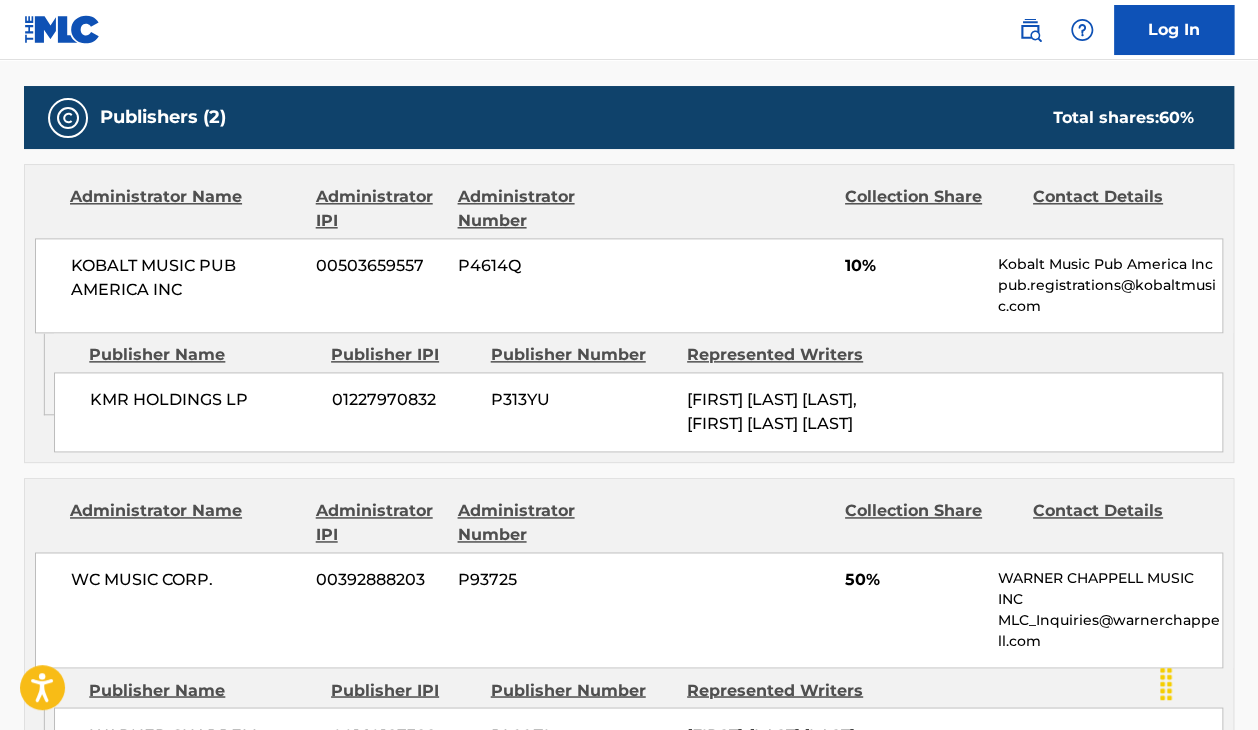 scroll, scrollTop: 875, scrollLeft: 0, axis: vertical 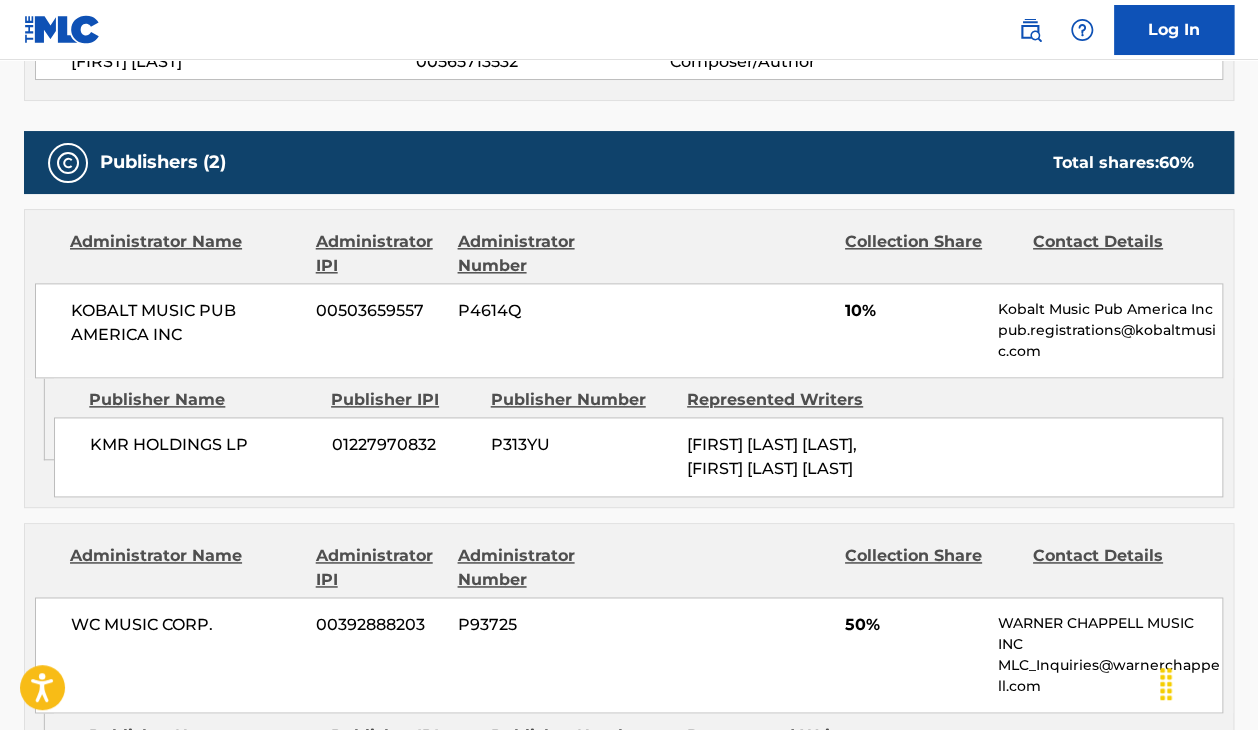 click on "KOBALT MUSIC PUB AMERICA INC 00503659557 P4614Q 10% Kobalt Music Pub America Inc pub.registrations@kobaltmusic.com" at bounding box center [629, 330] 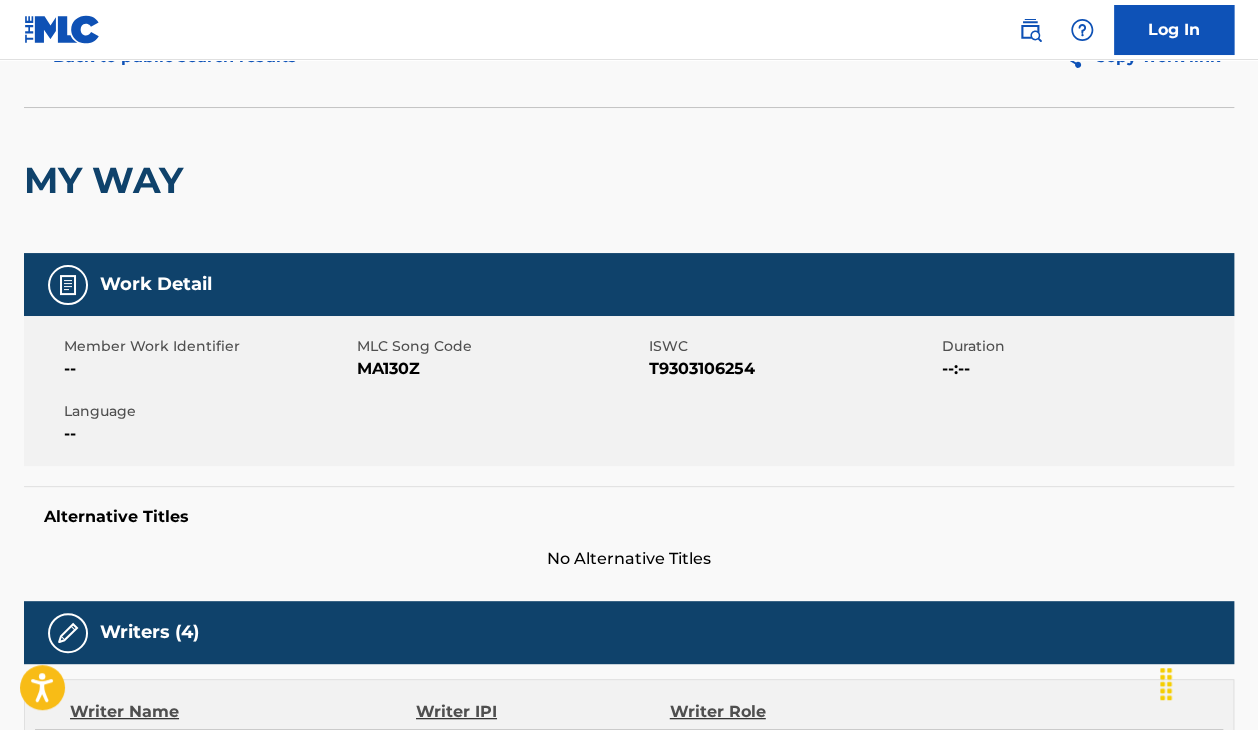 scroll, scrollTop: 0, scrollLeft: 0, axis: both 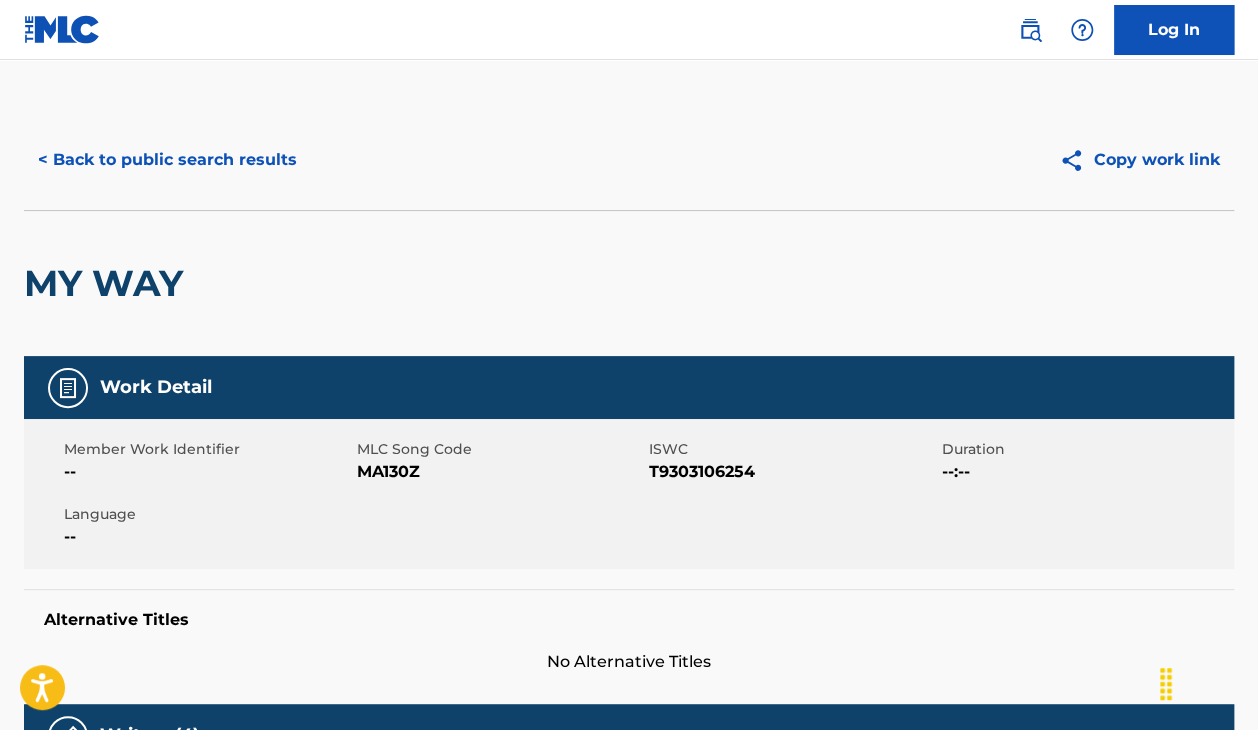 click on "< Back to public search results" at bounding box center [167, 160] 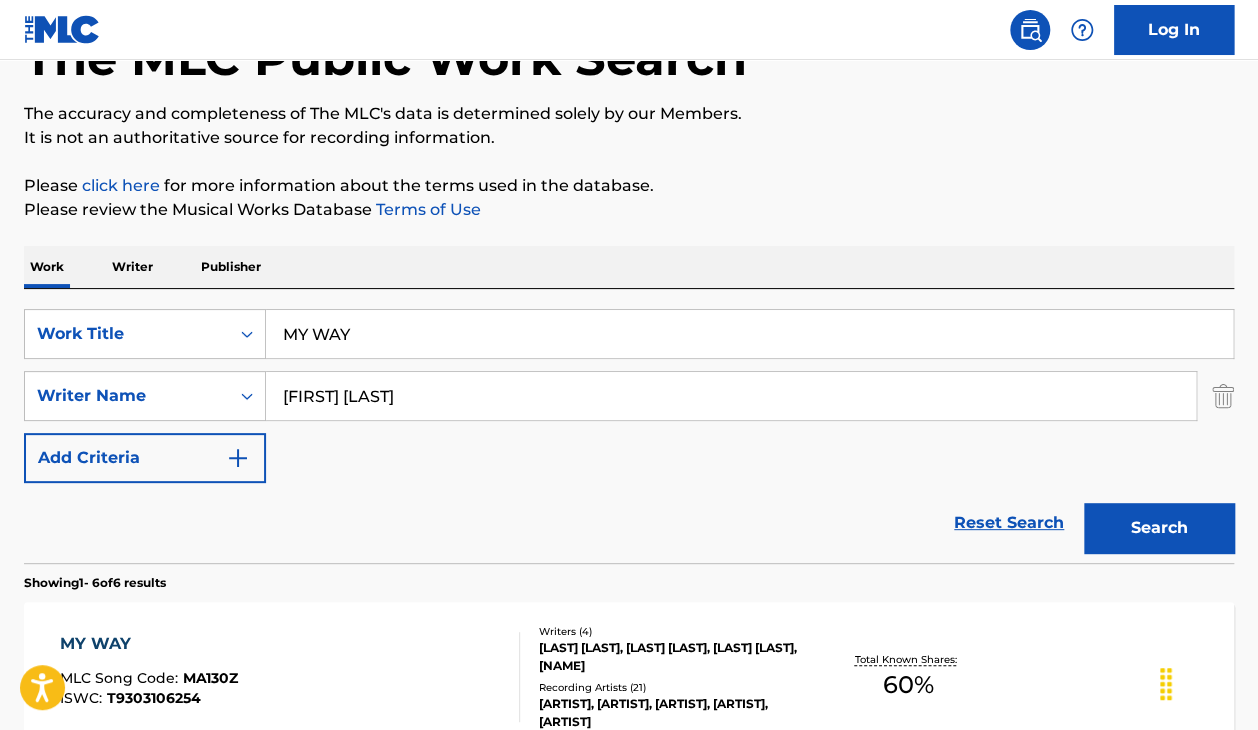 scroll, scrollTop: 0, scrollLeft: 0, axis: both 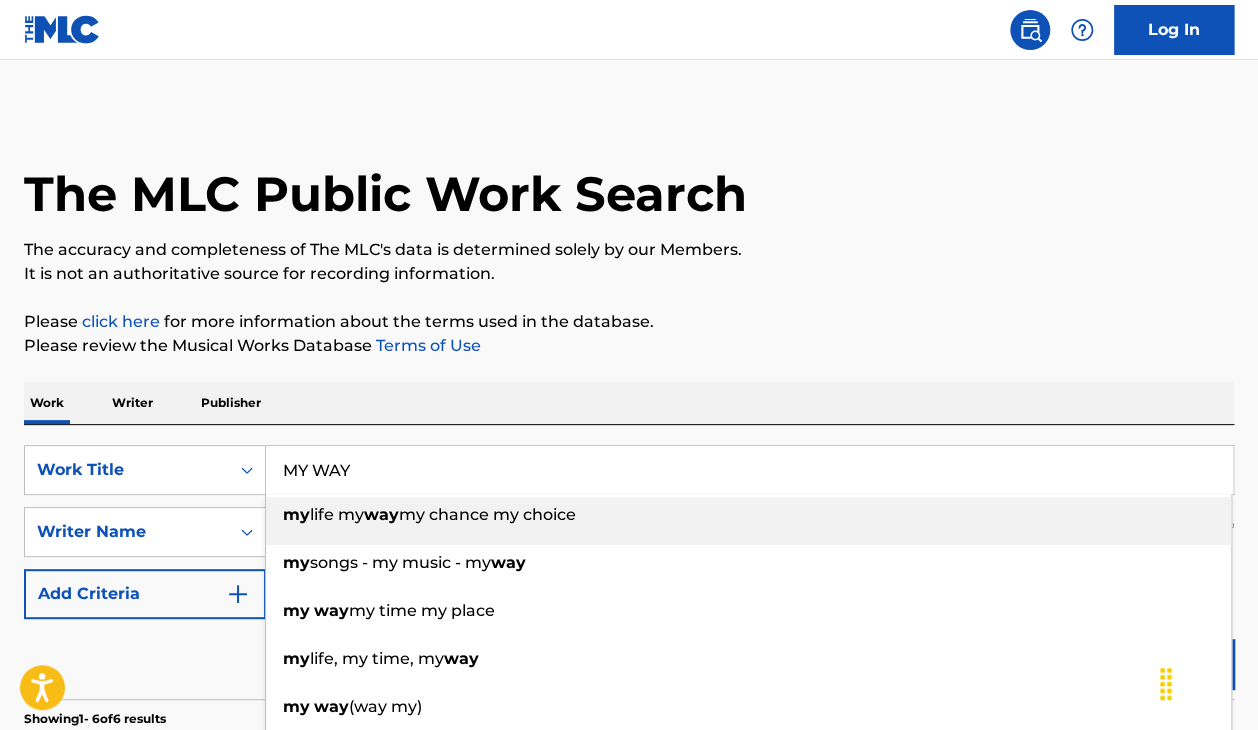 drag, startPoint x: 377, startPoint y: 458, endPoint x: 203, endPoint y: 433, distance: 175.7868 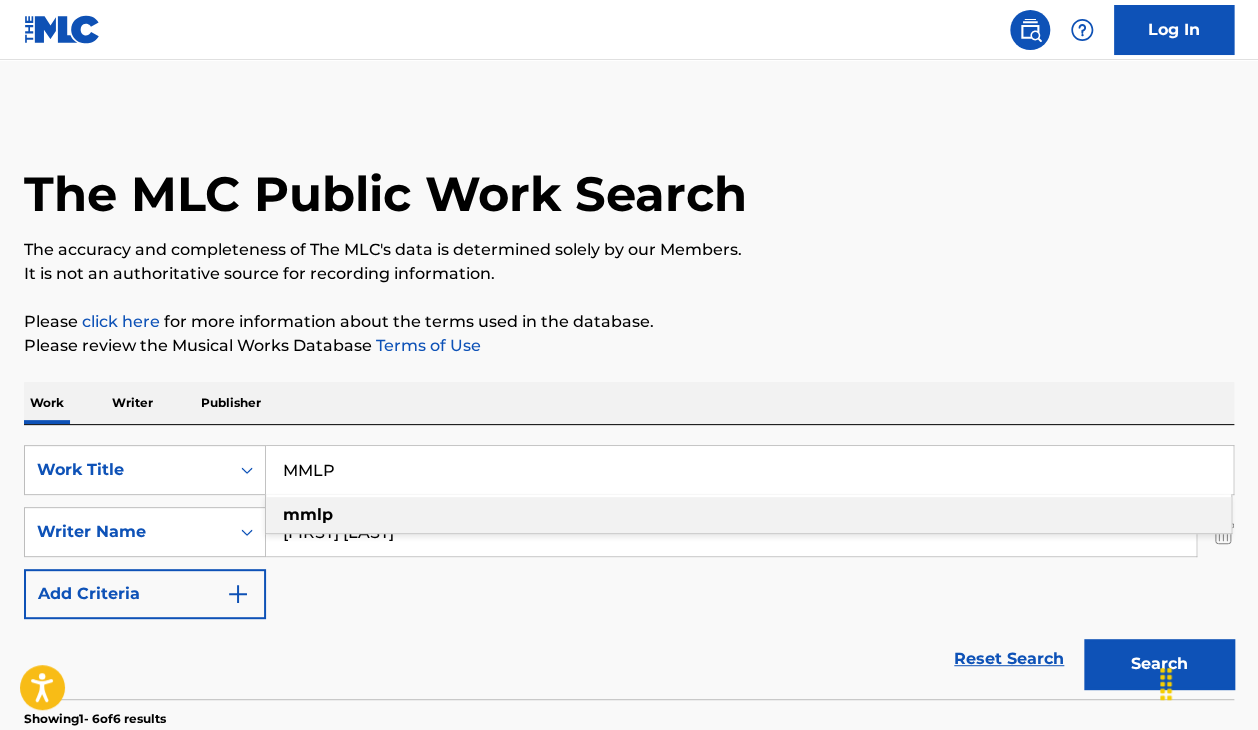 type on "MMLP" 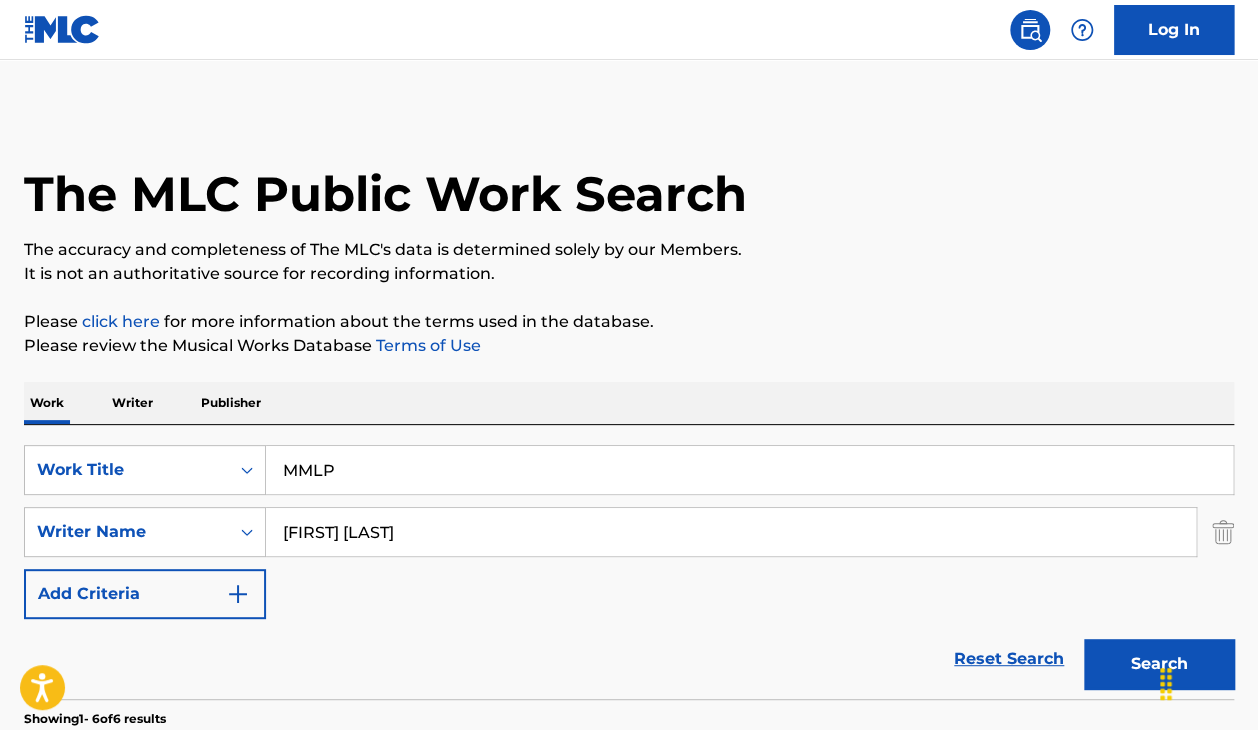 click at bounding box center [1166, 684] 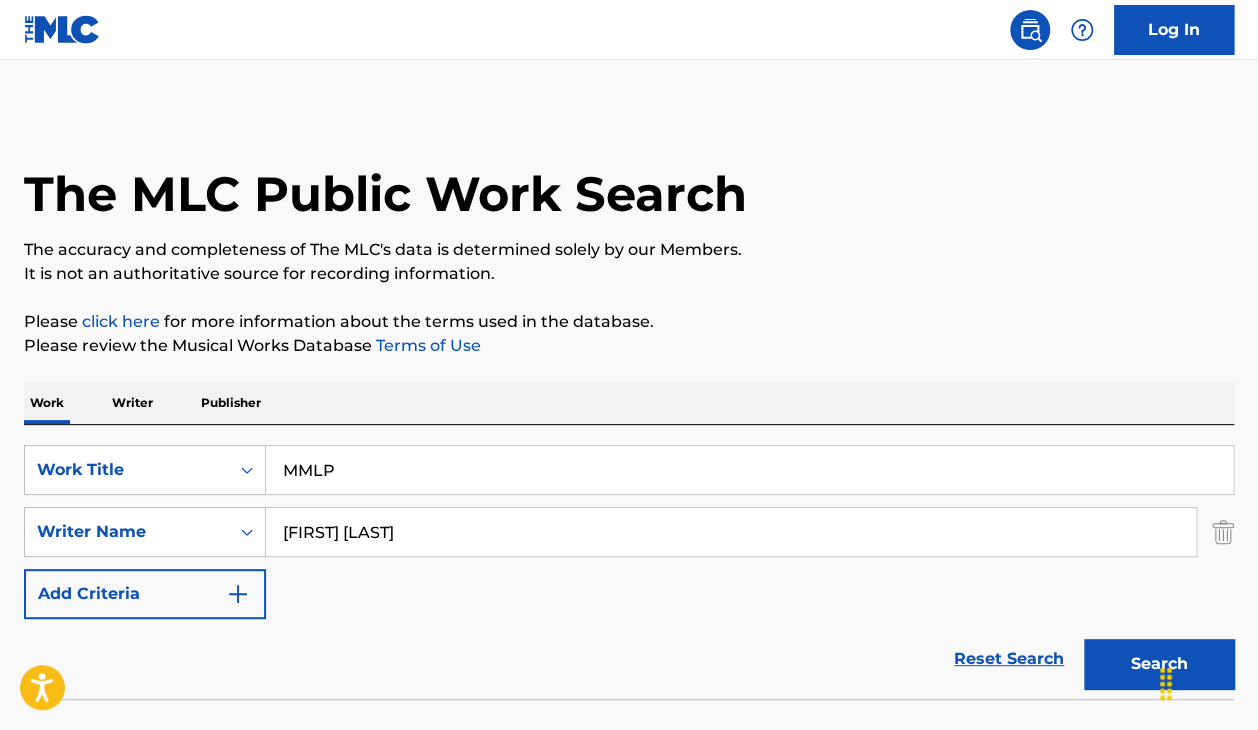 scroll, scrollTop: 138, scrollLeft: 0, axis: vertical 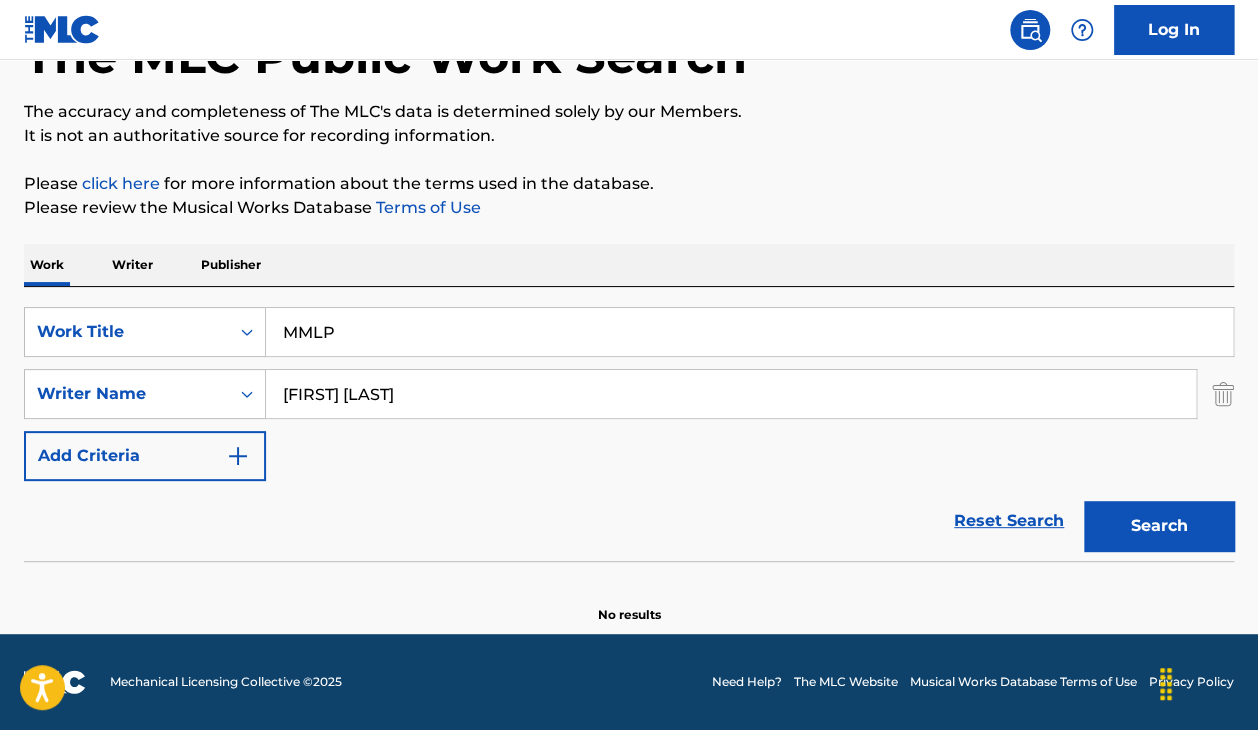 click on "MMLP" at bounding box center (749, 332) 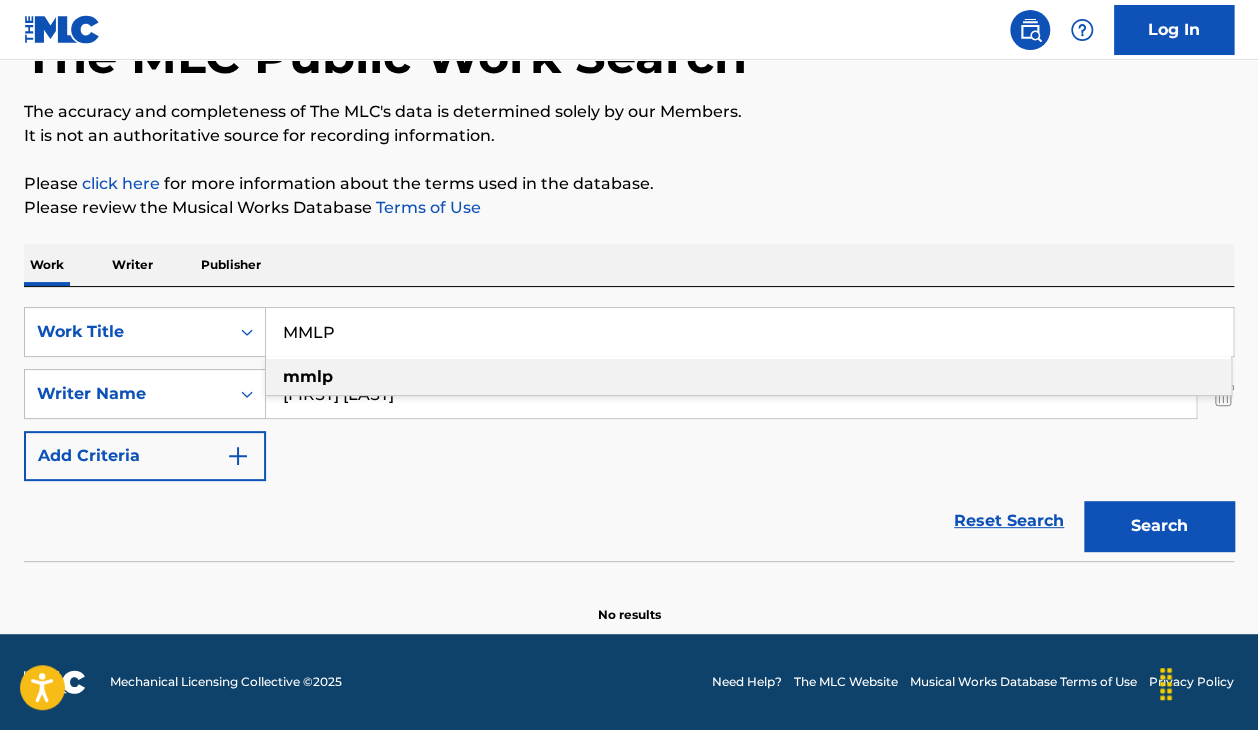 drag, startPoint x: 398, startPoint y: 342, endPoint x: 271, endPoint y: 315, distance: 129.83836 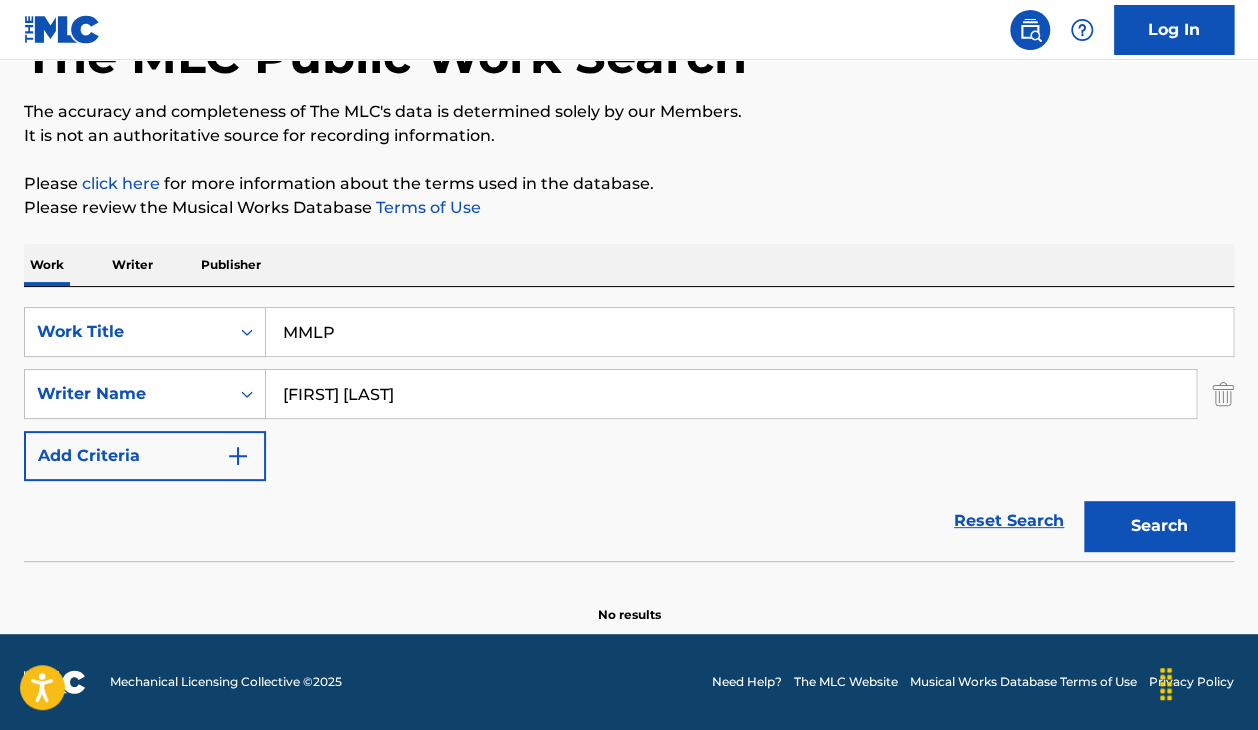 click on "SearchWithCriteria[ALPHANUMERIC] Work Title MMLP SearchWithCriteria[ALPHANUMERIC] Writer Name [LAST] Add Criteria" at bounding box center [629, 394] 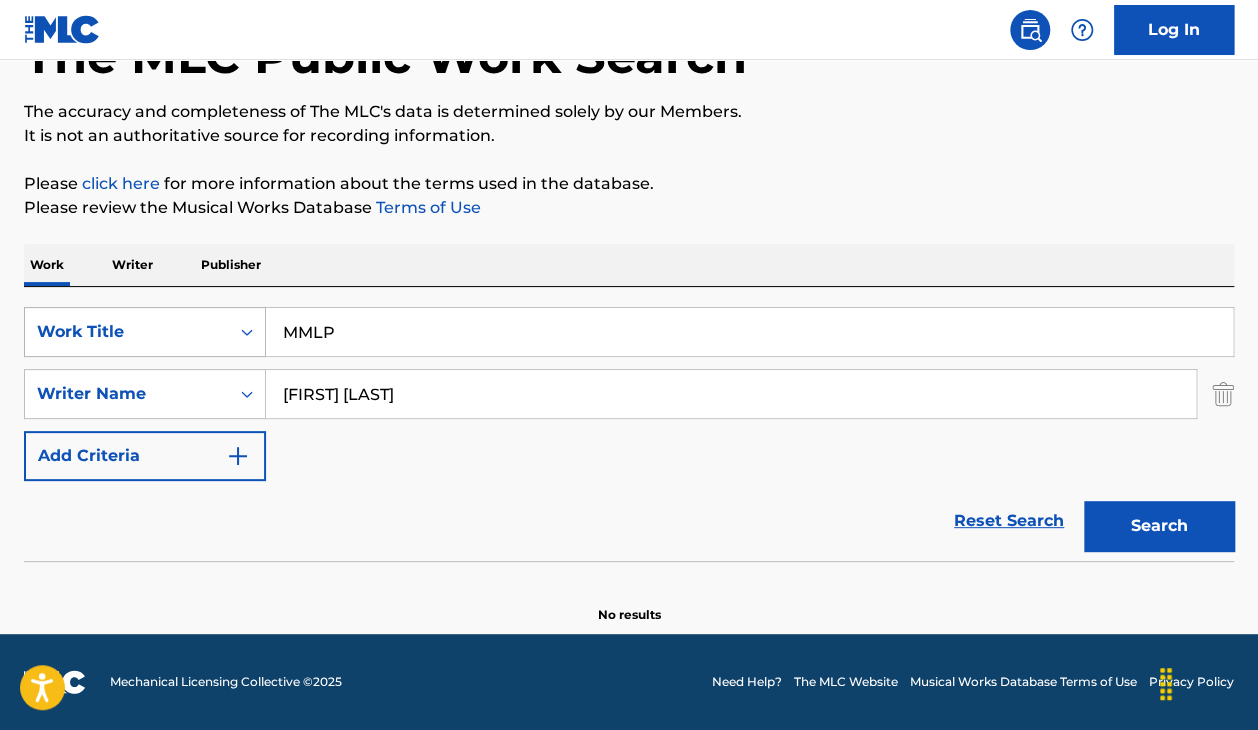 drag, startPoint x: 412, startPoint y: 401, endPoint x: 105, endPoint y: 326, distance: 316.02847 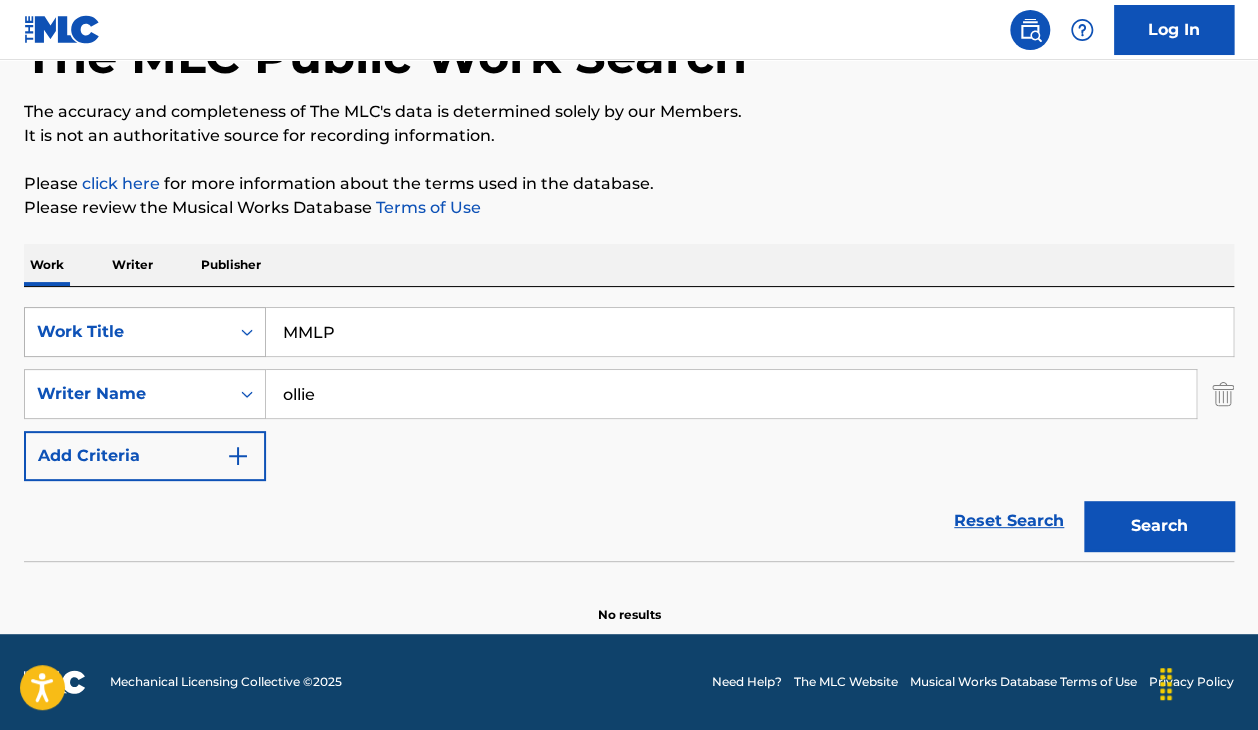 type on "ollie" 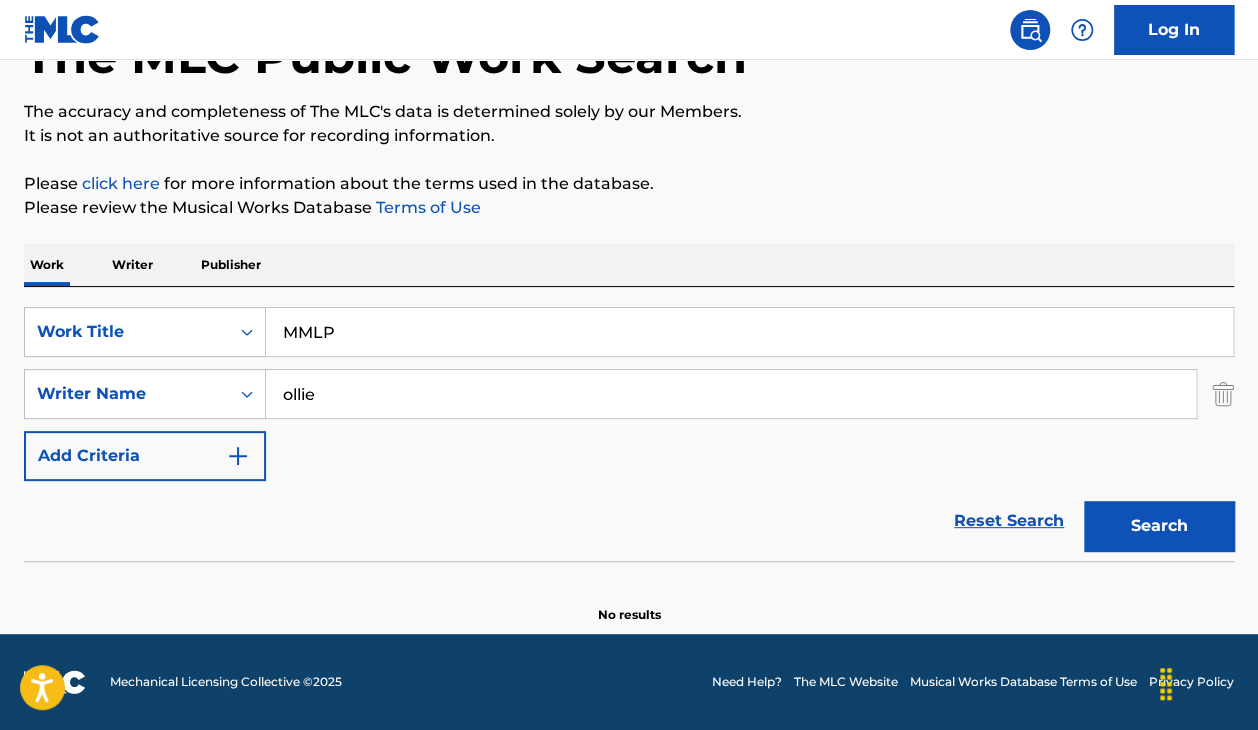 click on "MMLP" at bounding box center (749, 332) 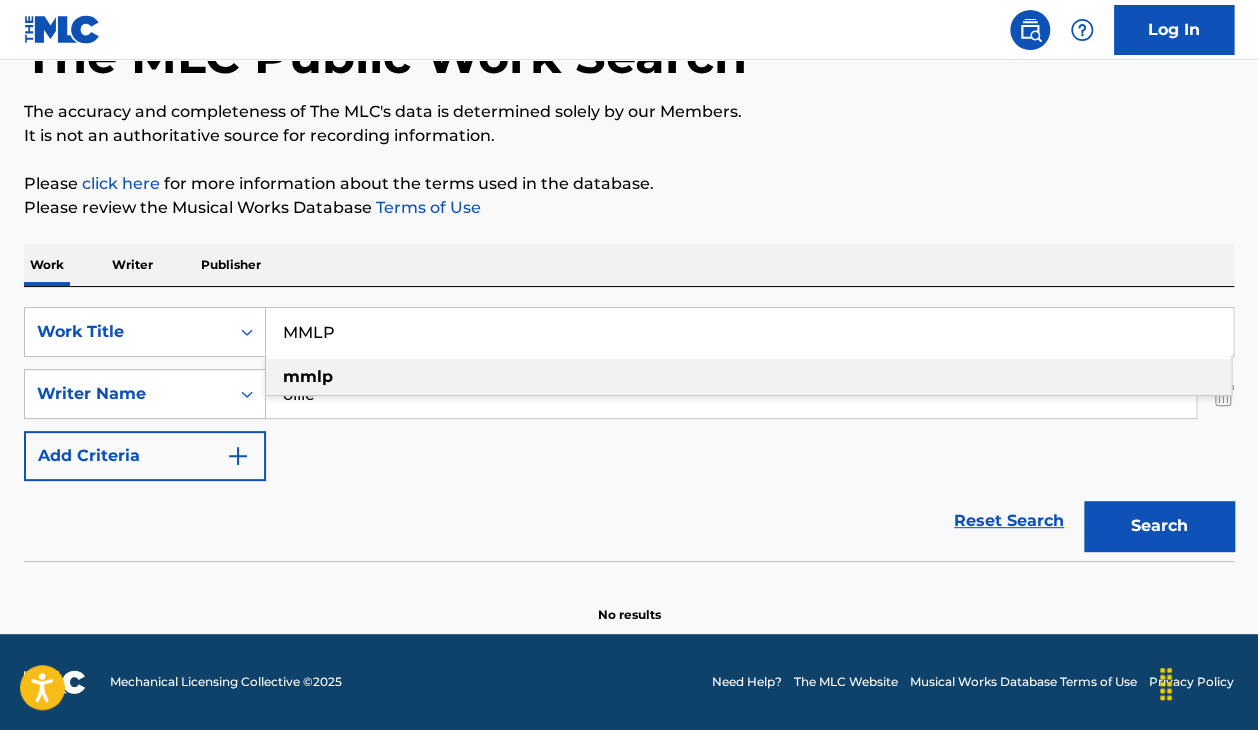 click on "MMLP" at bounding box center [749, 332] 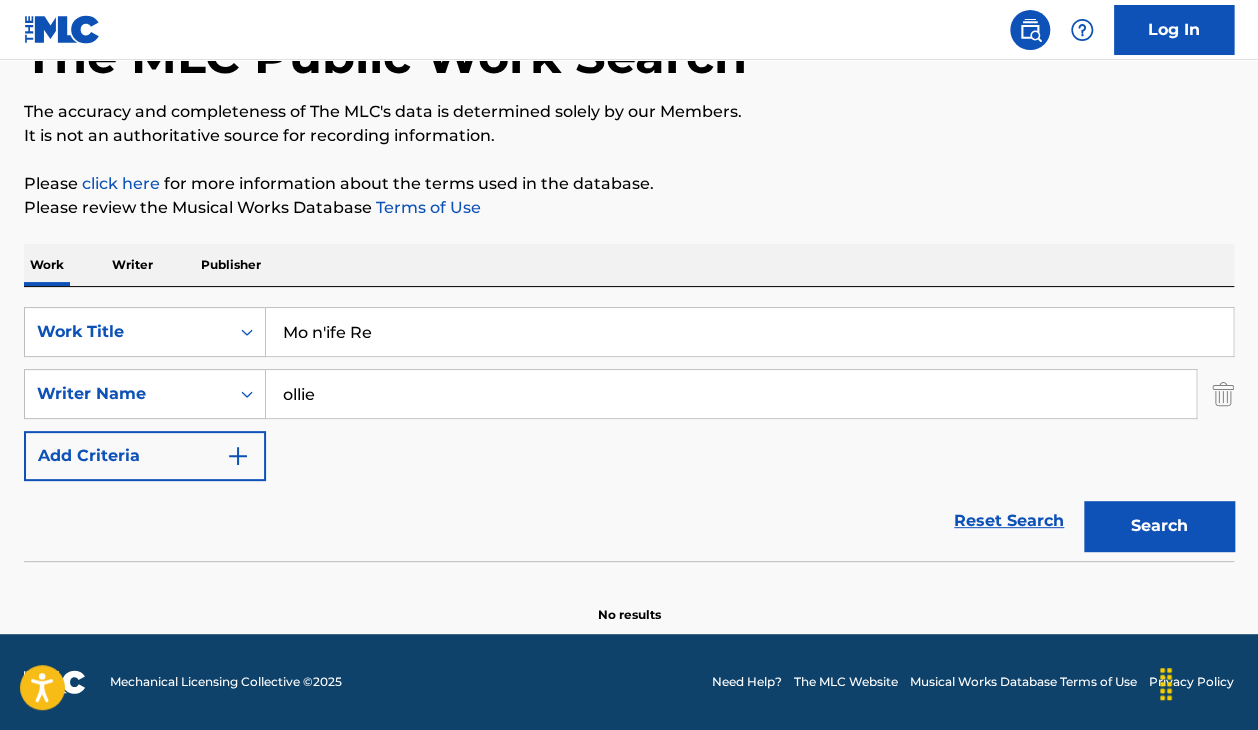 type on "Mo n'ife Re" 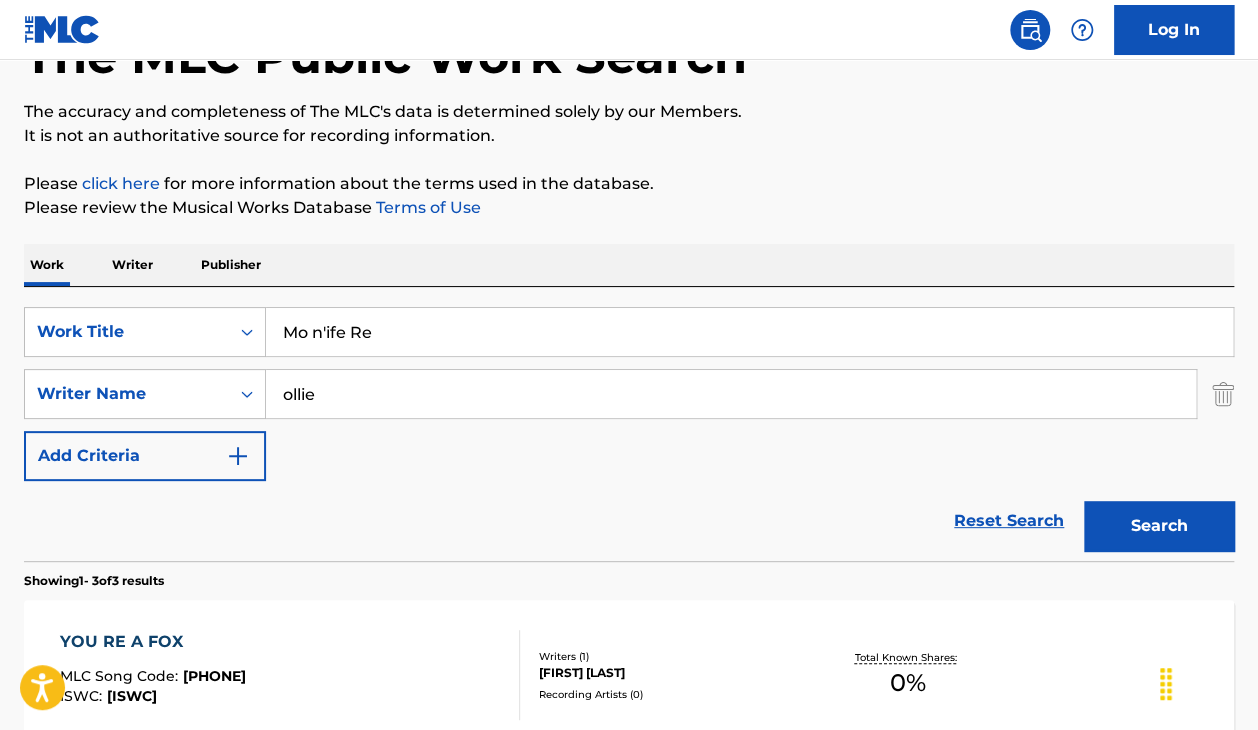 click on "Mo n'ife Re" at bounding box center (749, 332) 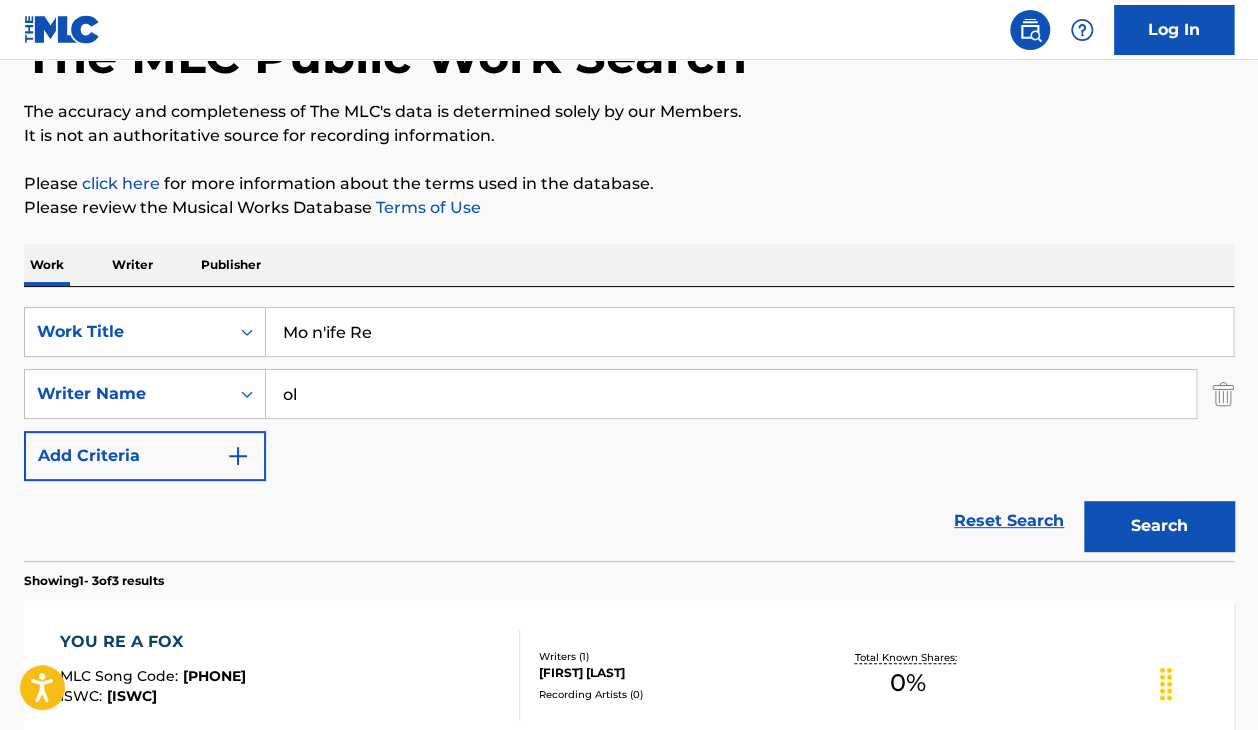 type on "o" 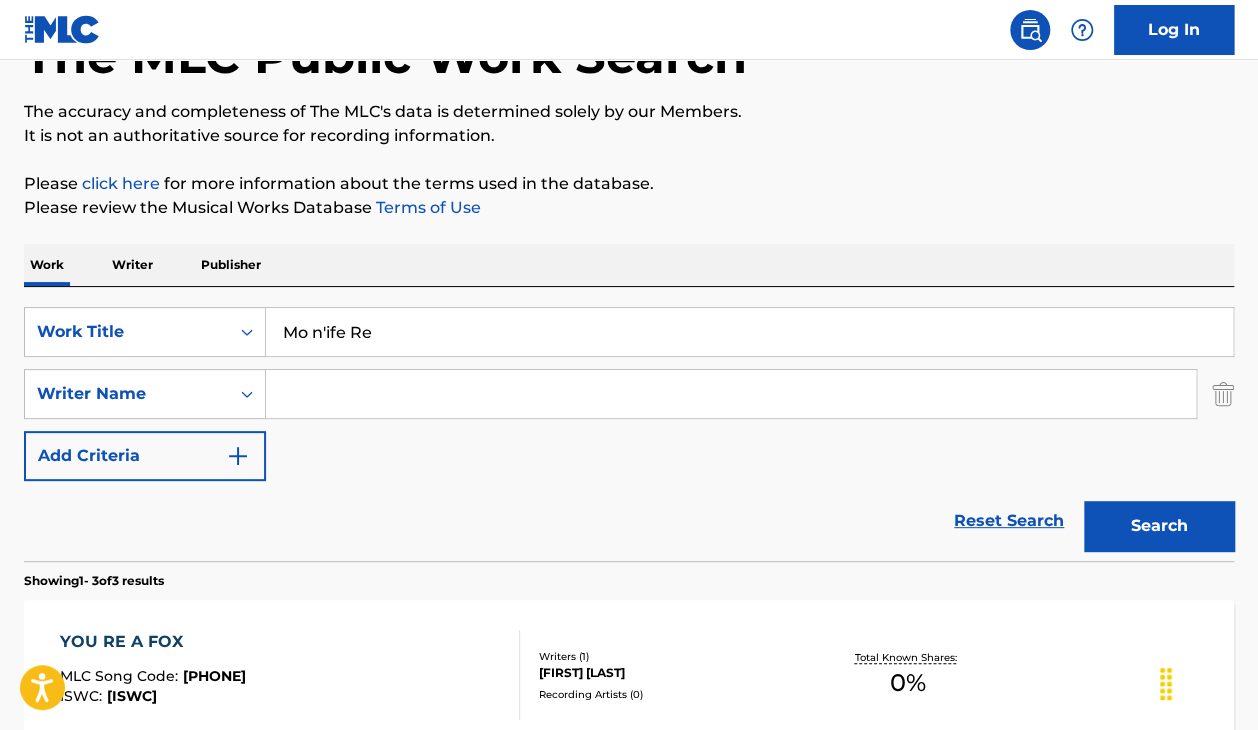 type 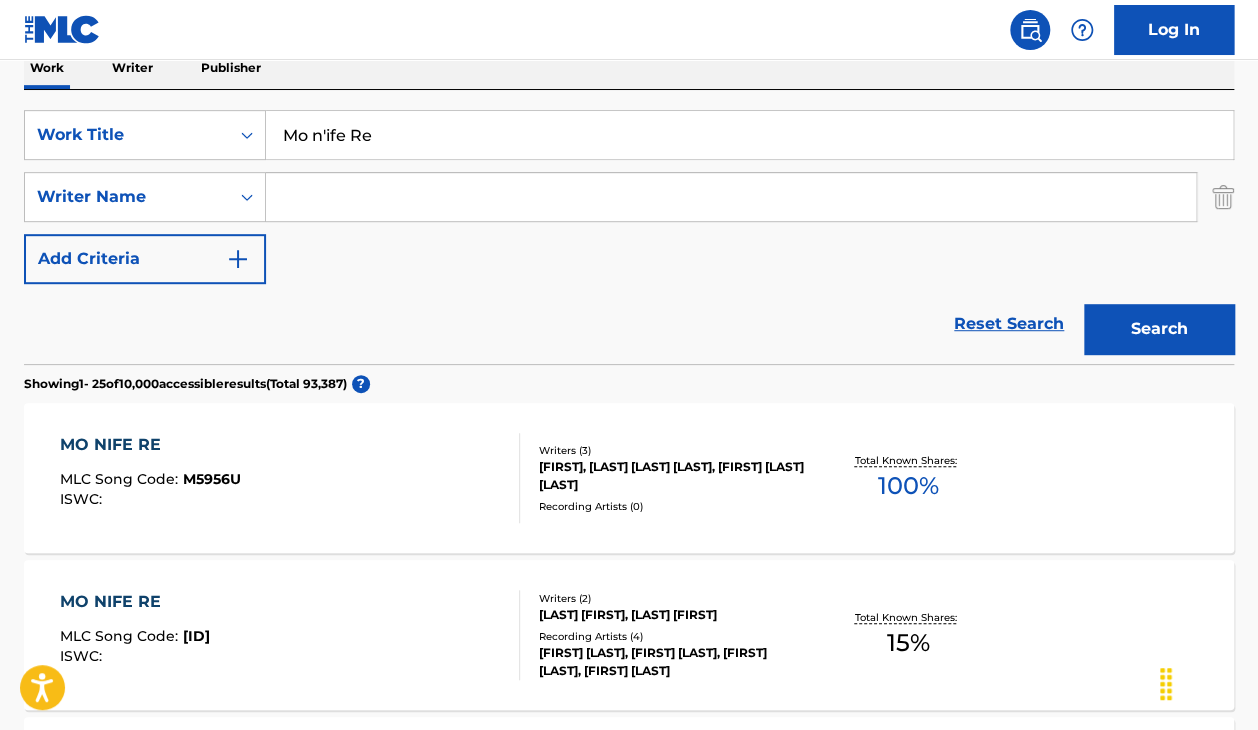 scroll, scrollTop: 346, scrollLeft: 0, axis: vertical 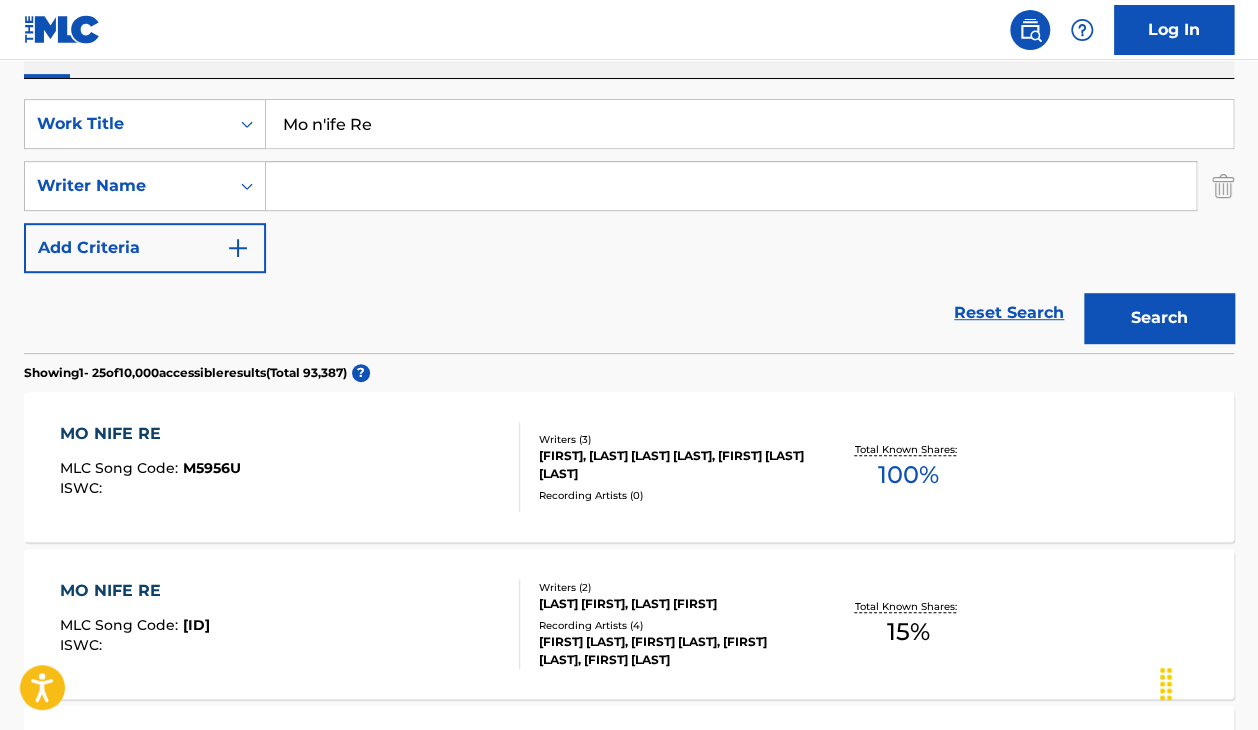 click on "MO NIFE RE MLC Song Code : M5956U ISWC :" at bounding box center (290, 467) 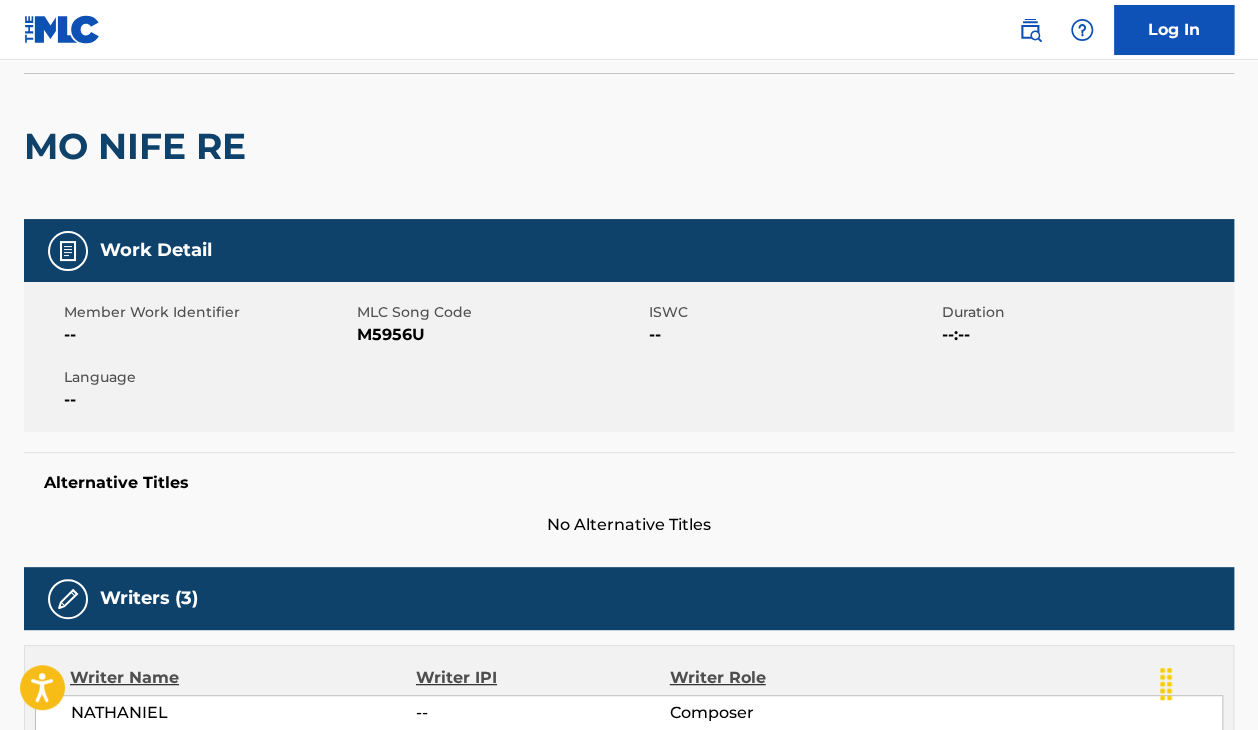 scroll, scrollTop: 0, scrollLeft: 0, axis: both 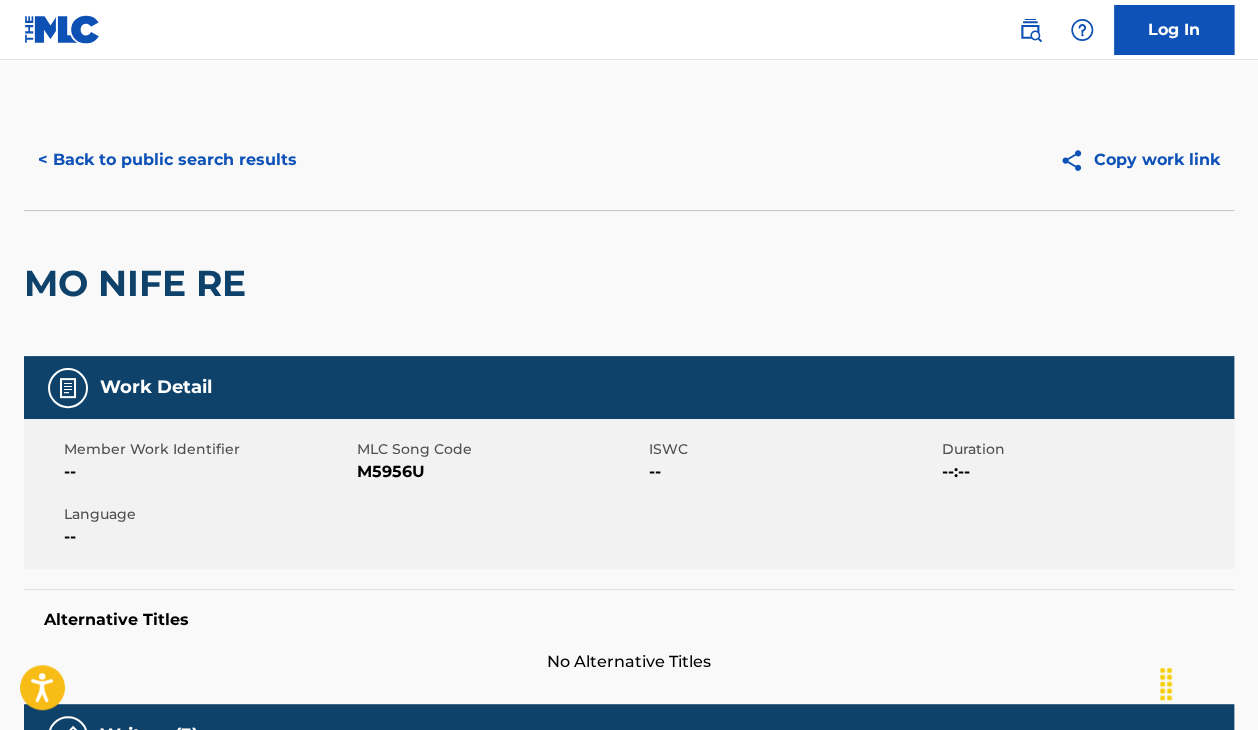 click on "< Back to public search results" at bounding box center [167, 160] 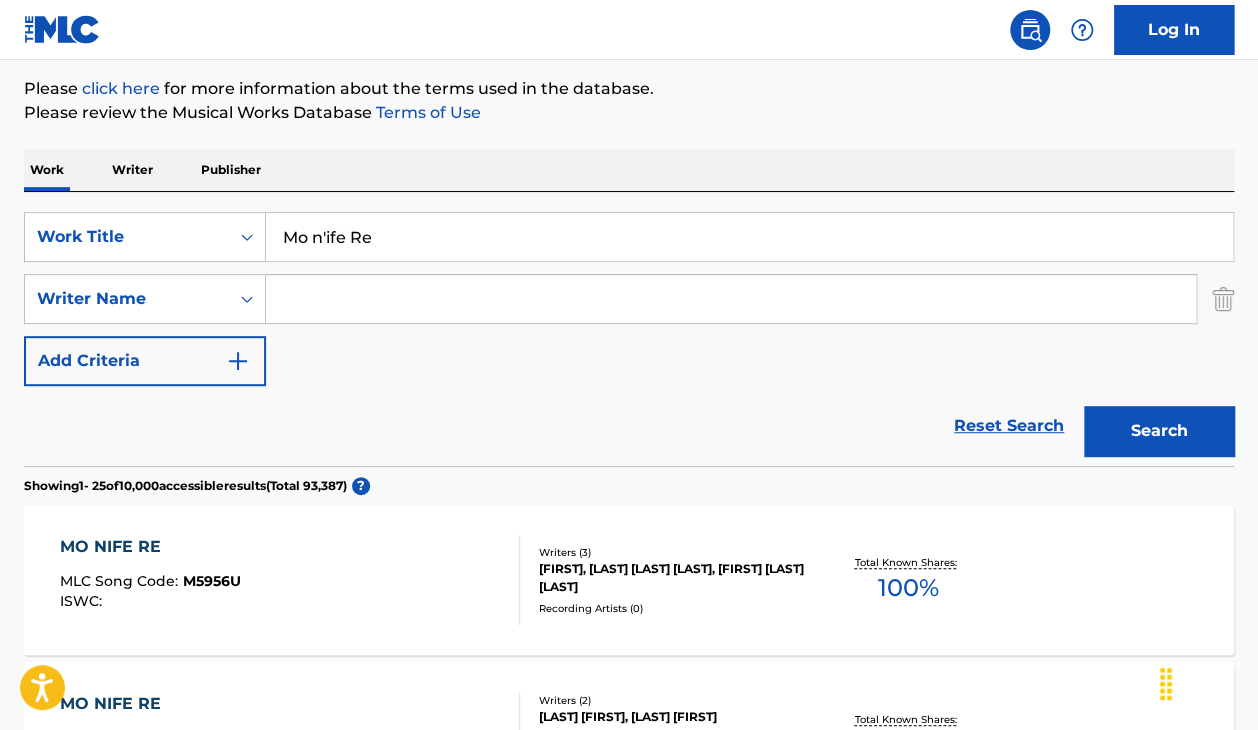 scroll, scrollTop: 232, scrollLeft: 0, axis: vertical 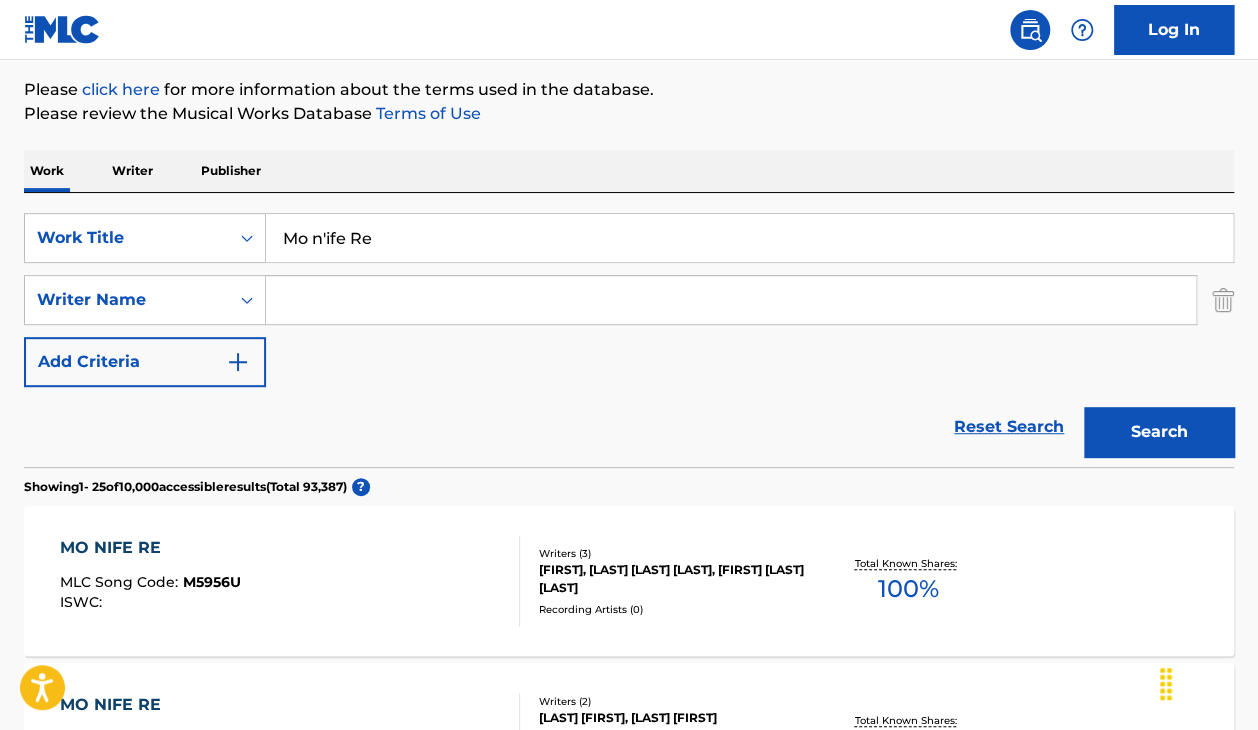 click at bounding box center [731, 300] 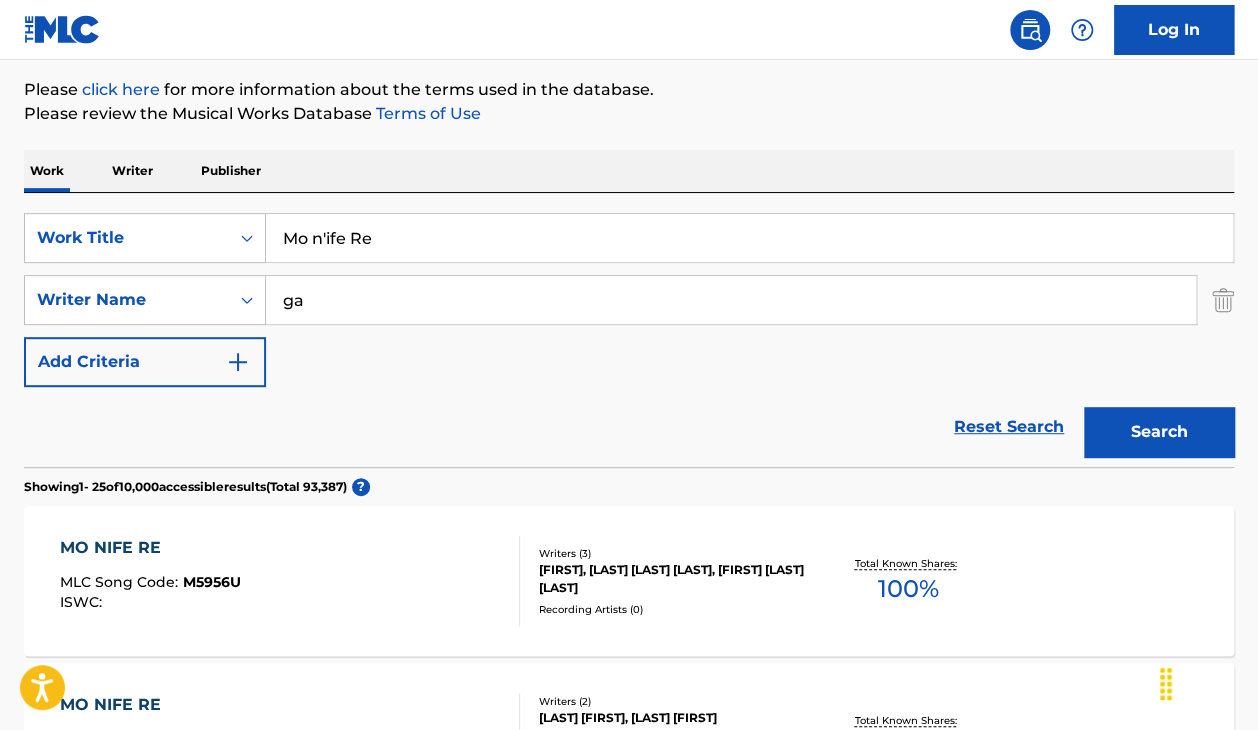 type on "[FIRST] [LAST]" 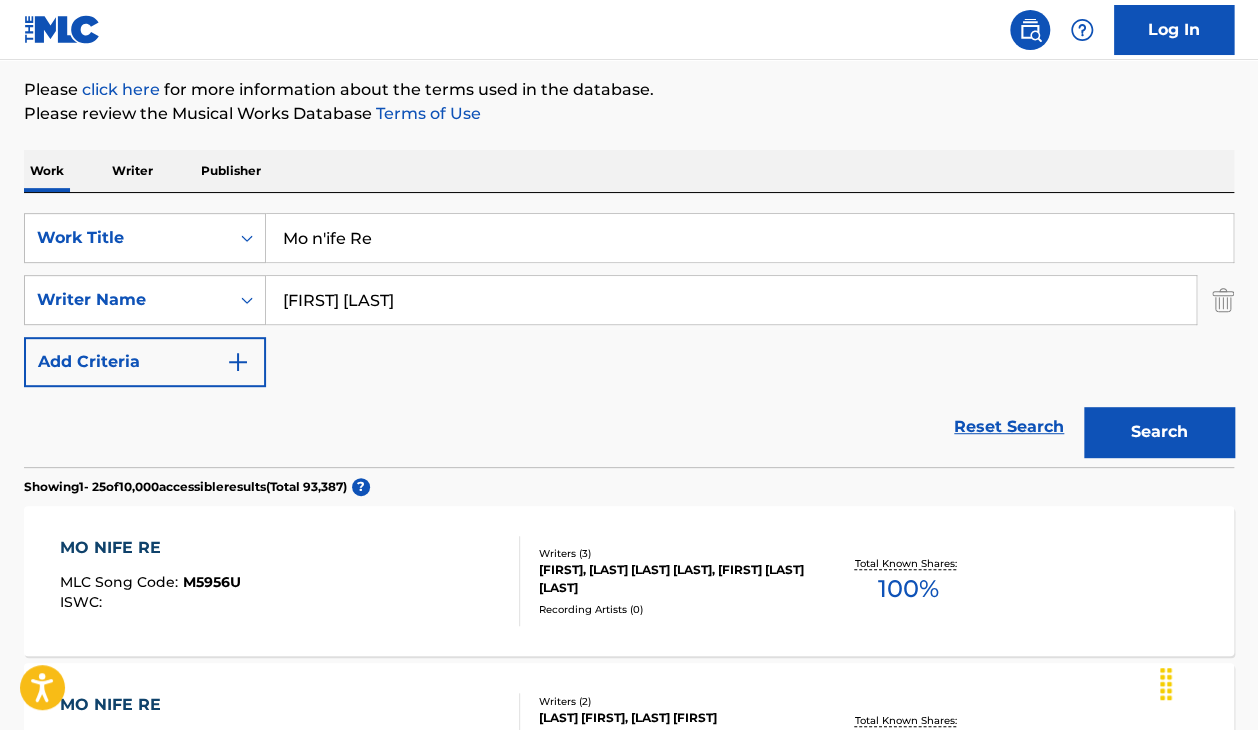 click on "Search" at bounding box center [1159, 432] 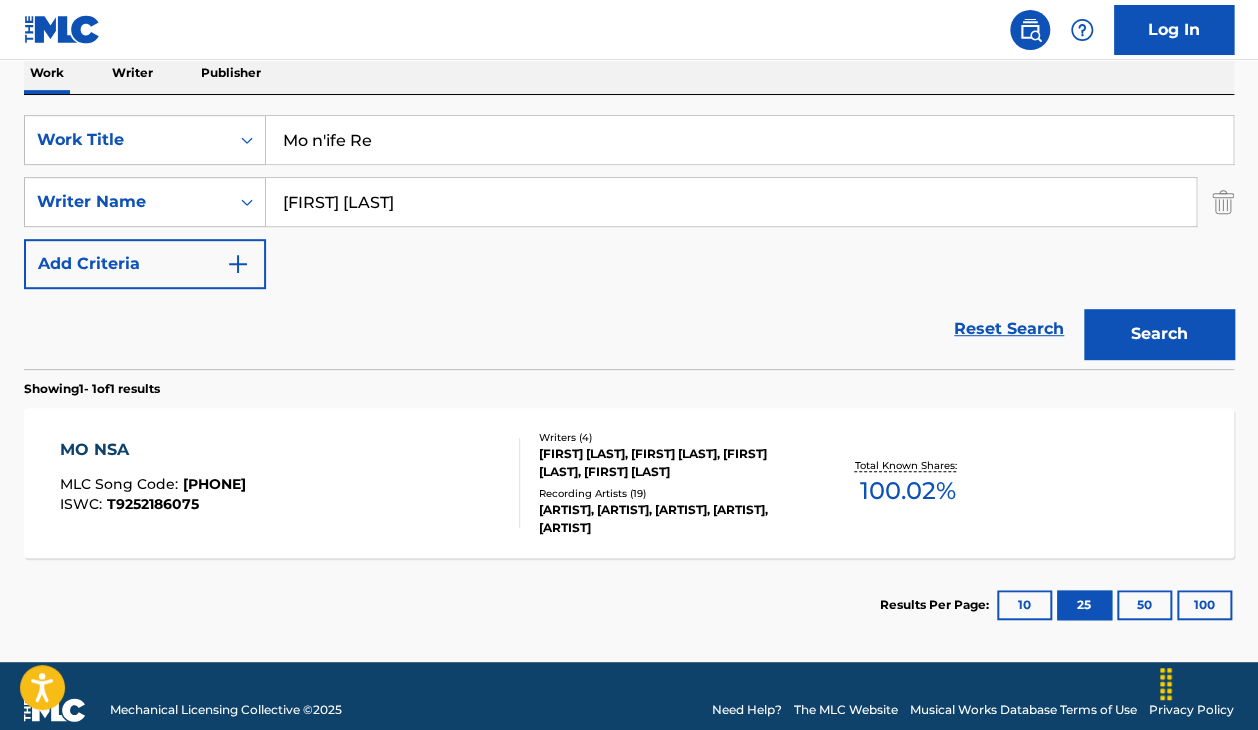 scroll, scrollTop: 331, scrollLeft: 0, axis: vertical 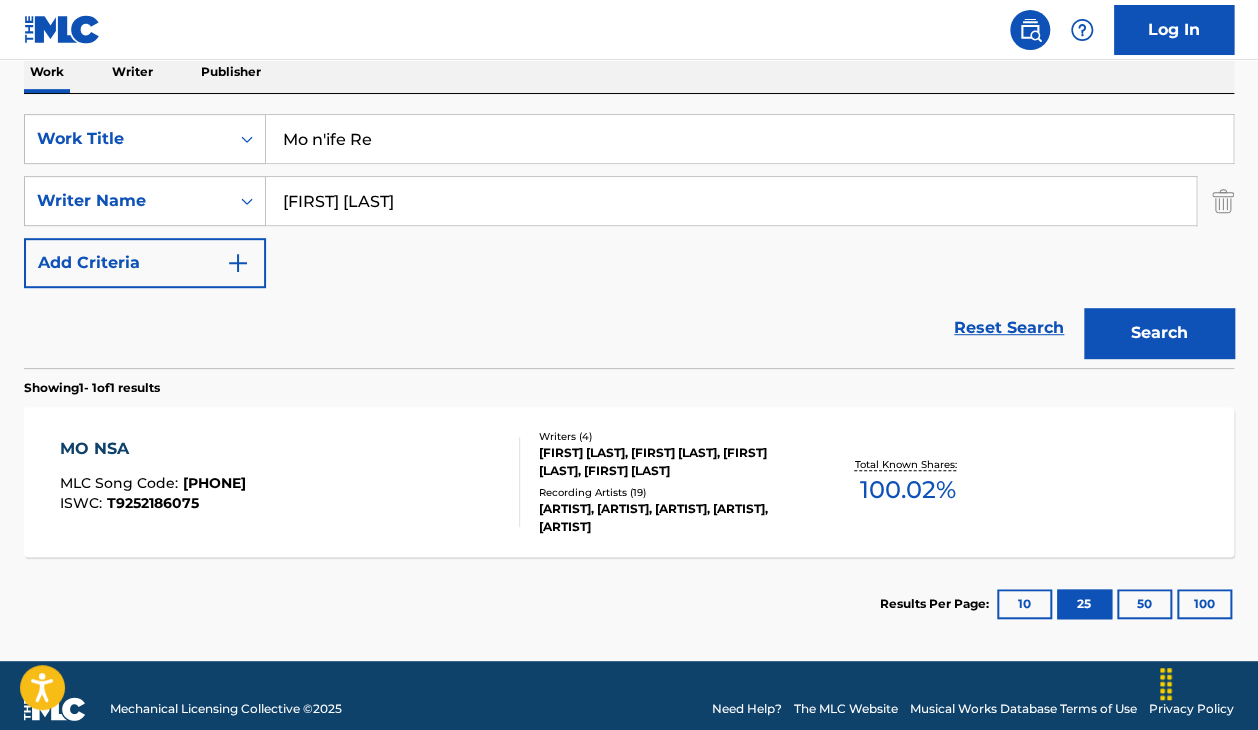 click on "MO NSA MLC Song Code : MVBJZ8 ISWC : T9252186075" at bounding box center [290, 482] 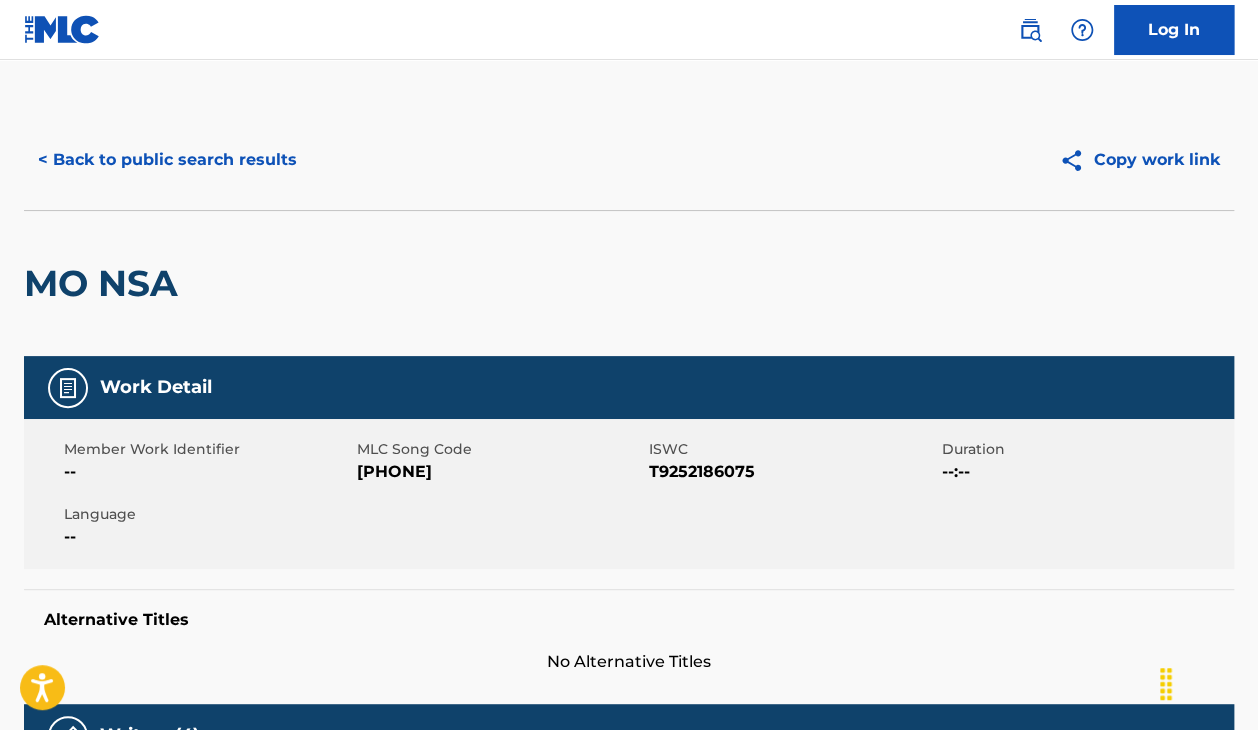 click on "< Back to public search results" at bounding box center [167, 160] 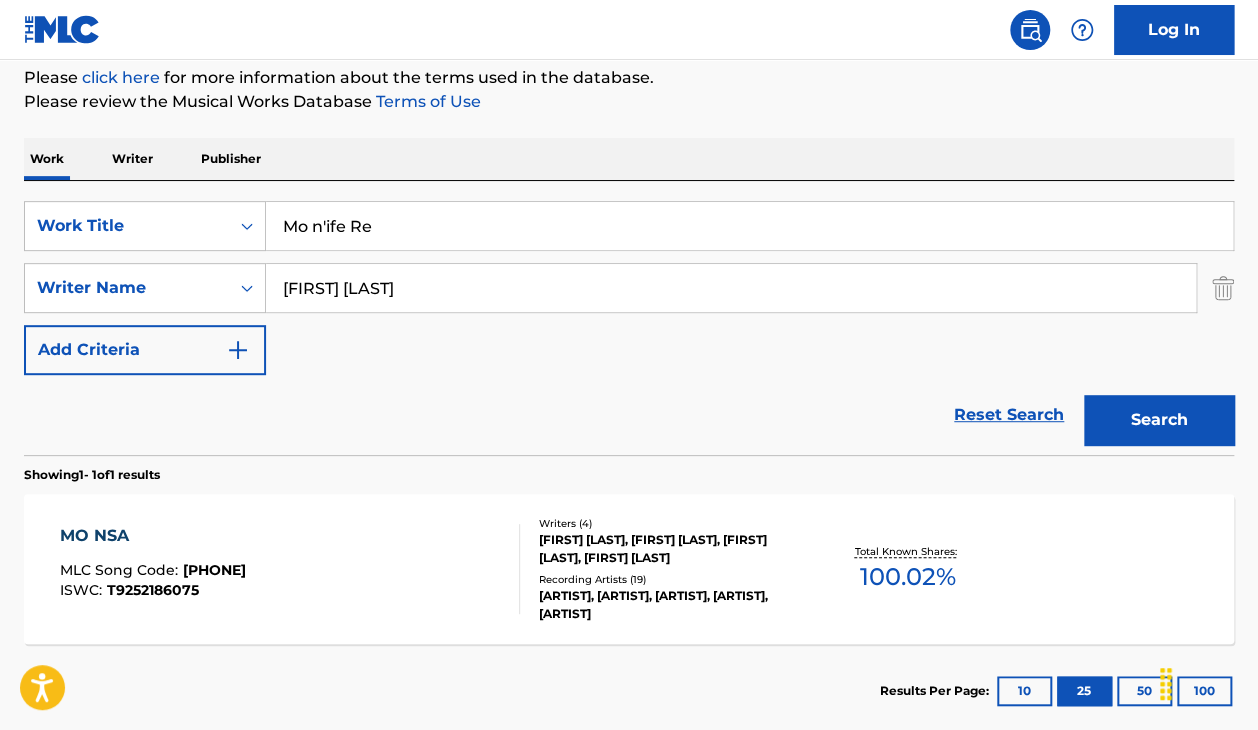 scroll, scrollTop: 248, scrollLeft: 0, axis: vertical 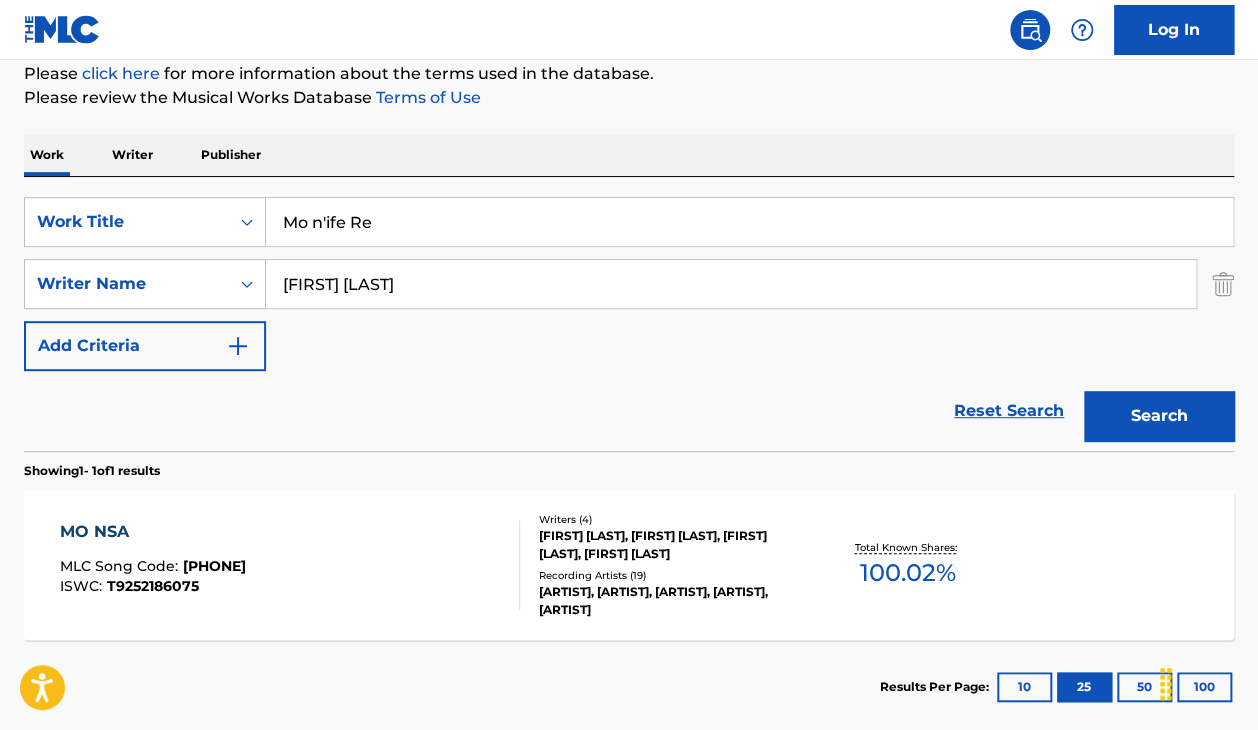 click on "[FIRST] [LAST]" at bounding box center (731, 284) 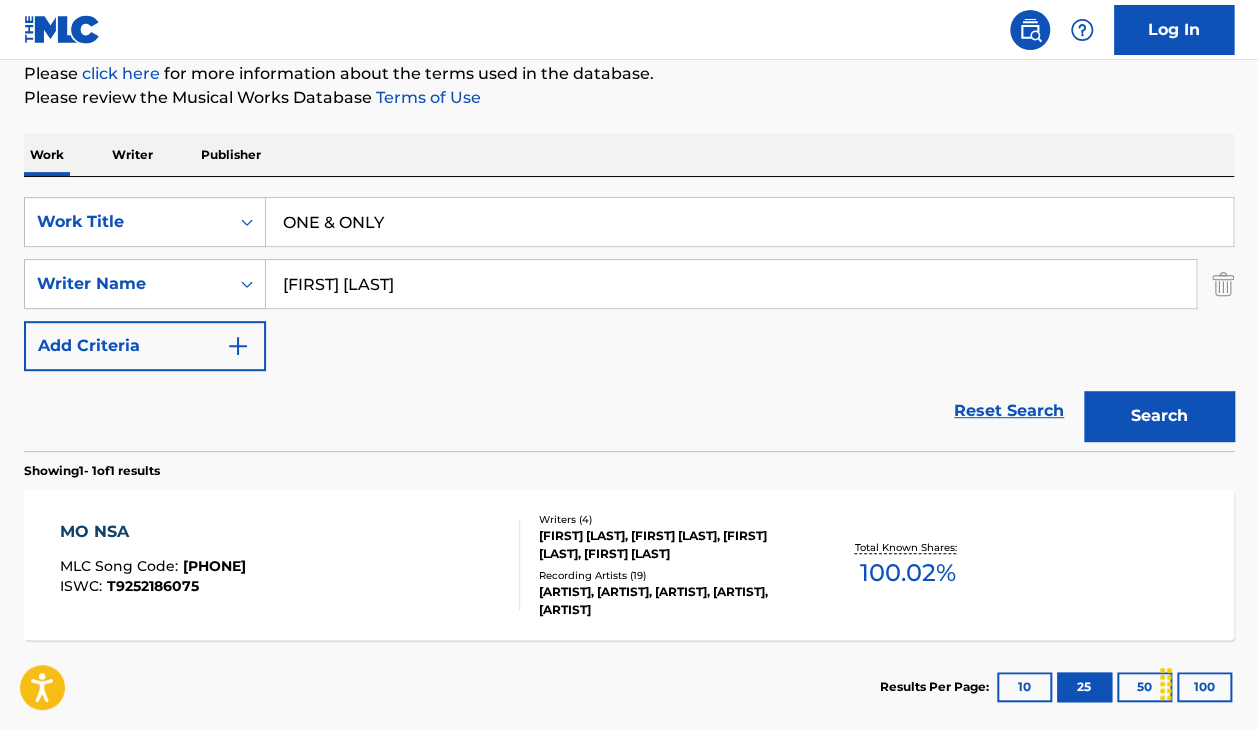 type on "ONE & ONLY" 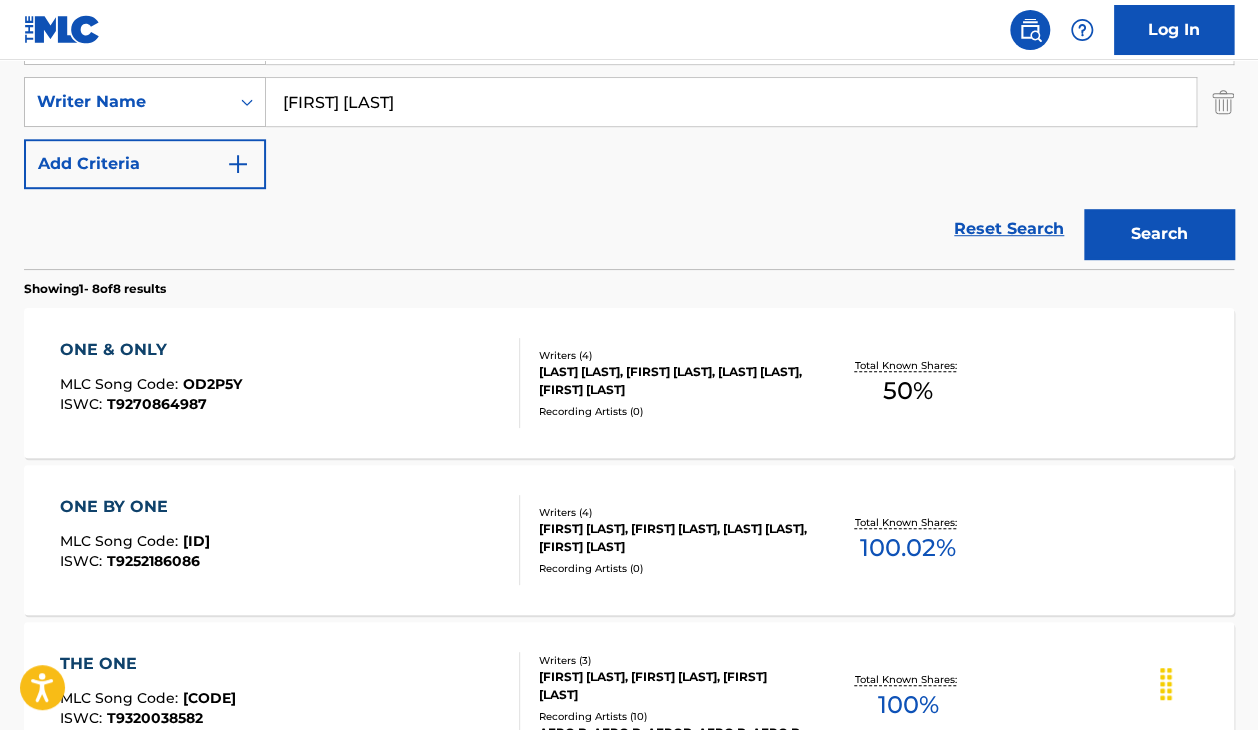 scroll, scrollTop: 426, scrollLeft: 0, axis: vertical 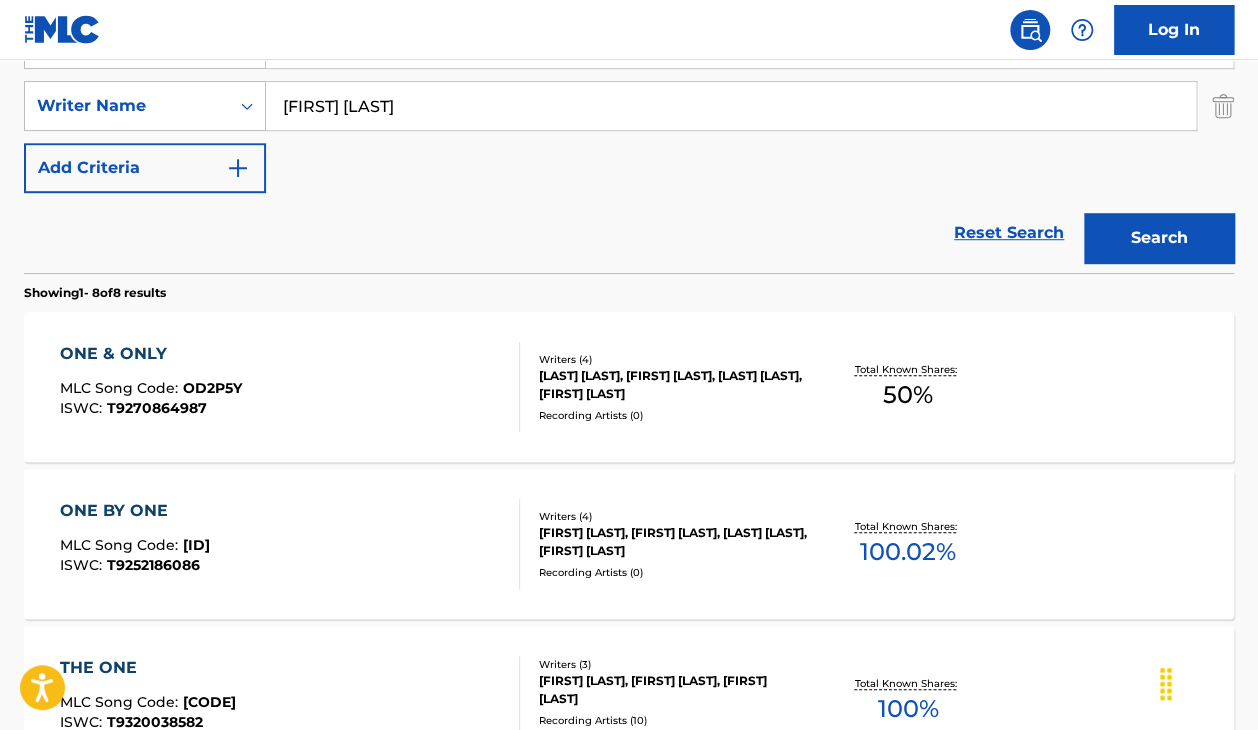 click on "ONE & ONLY MLC Song Code : [CODE] ISWC : [ISWC]" at bounding box center [151, 387] 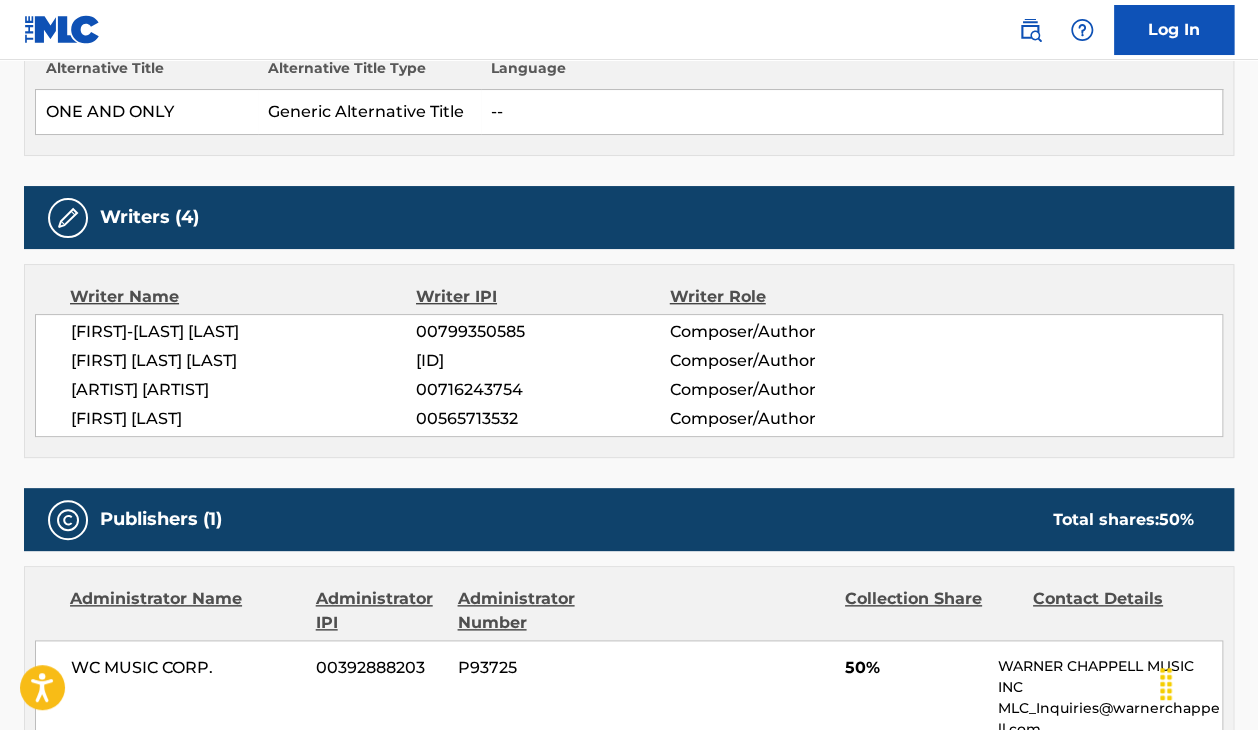 scroll, scrollTop: 604, scrollLeft: 0, axis: vertical 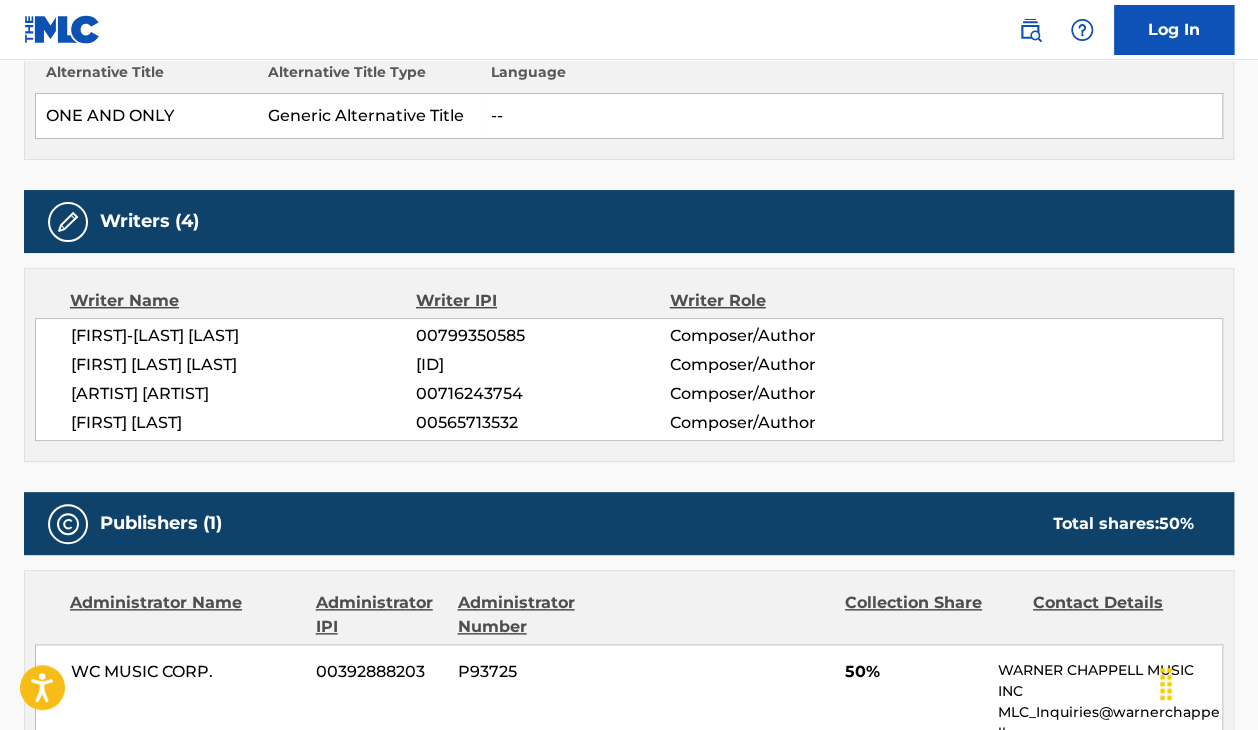 click on "Writer Name Writer IPI Writer Role [FIRST]-[FIRST] [LAST] 00799350585 Composer/Author [FIRST] [LAST] [LAST] 00716243852 Composer/Author [FIRST] [LAST] [LAST] 00716243754 Composer/Author [FIRST] [LAST] [LAST] 00565713532 Composer/Author" at bounding box center [629, 365] 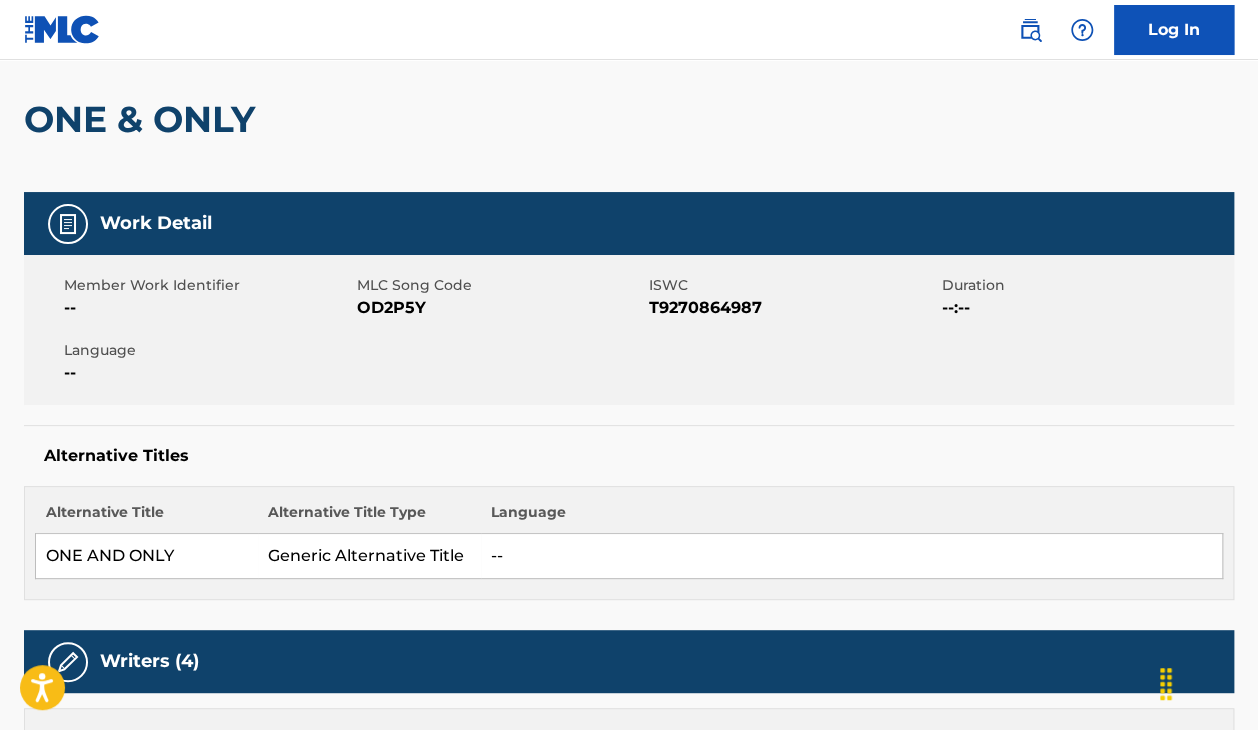 scroll, scrollTop: 0, scrollLeft: 0, axis: both 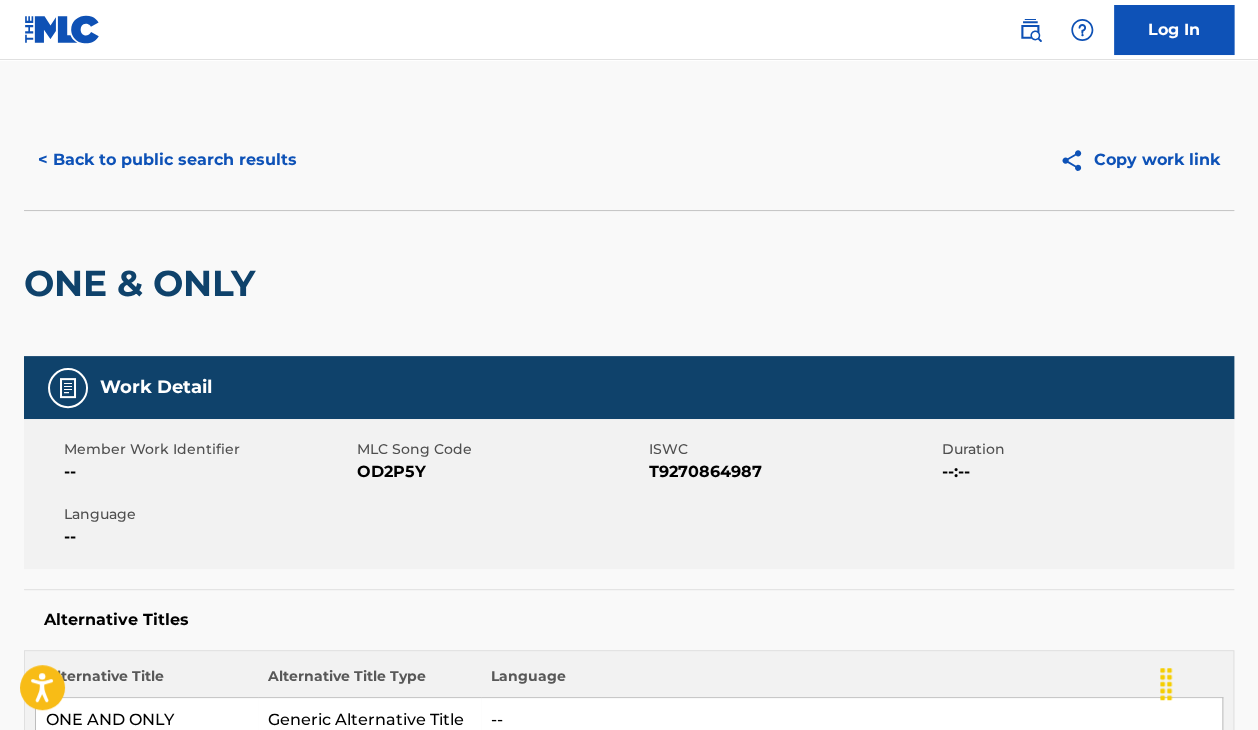 click on "< Back to public search results" at bounding box center (167, 160) 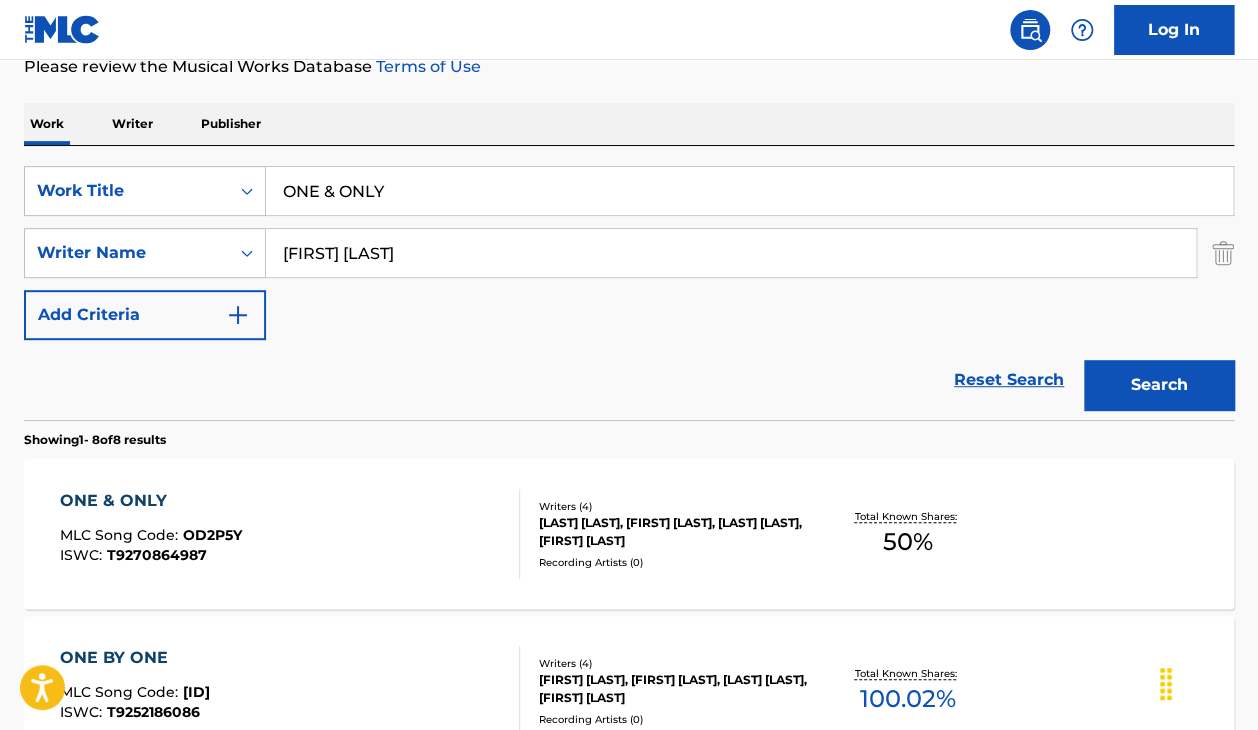 scroll, scrollTop: 274, scrollLeft: 0, axis: vertical 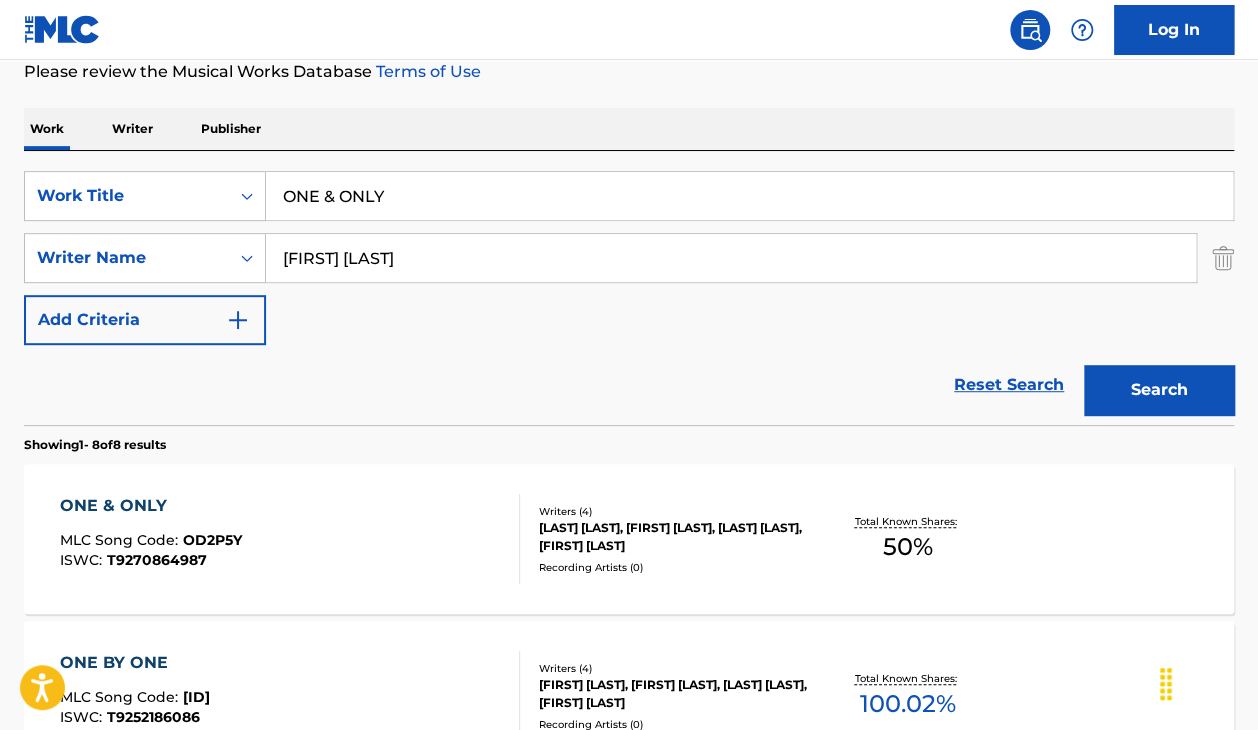 drag, startPoint x: 424, startPoint y: 213, endPoint x: 185, endPoint y: 147, distance: 247.94556 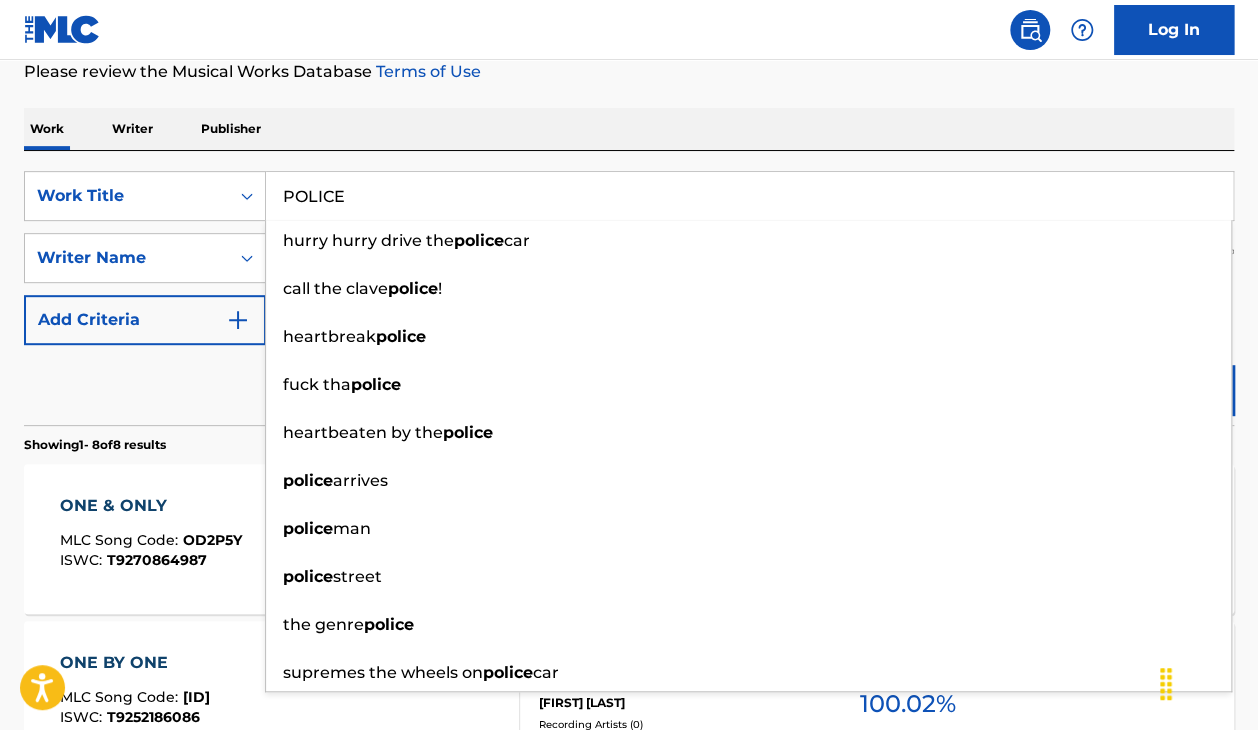 click on "Work Writer Publisher" at bounding box center [629, 129] 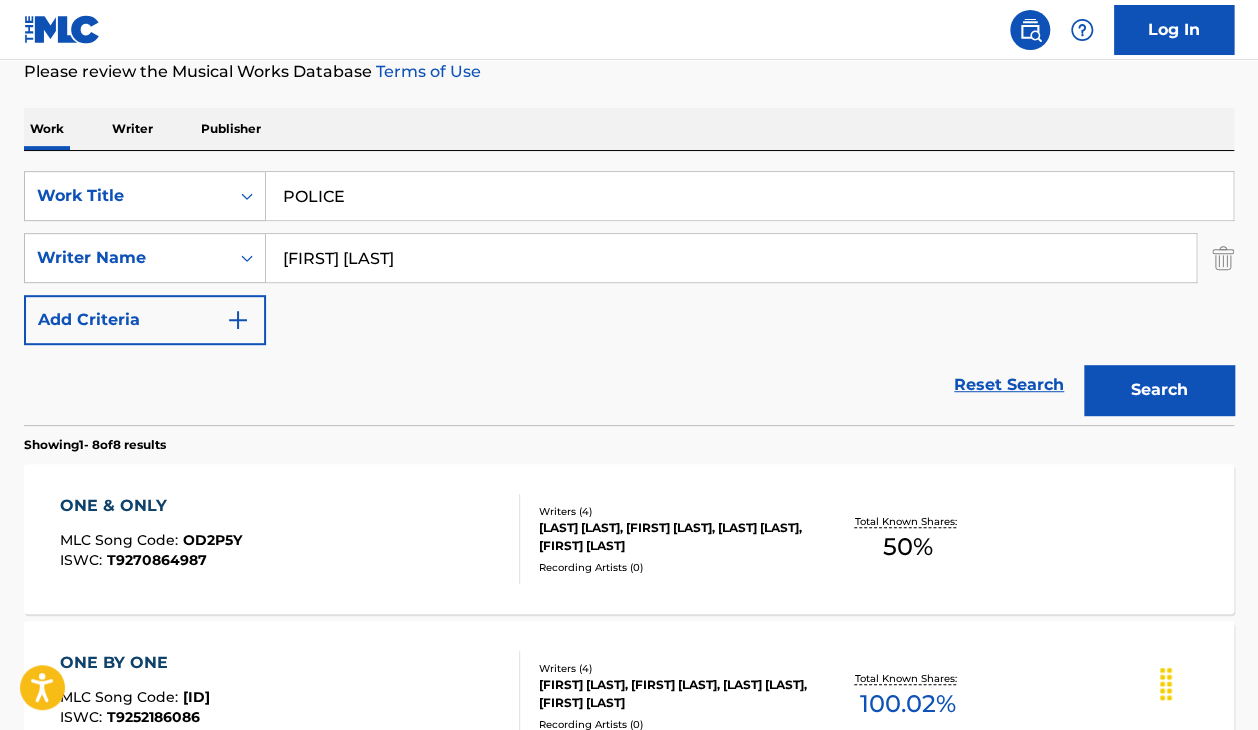 click on "Search" at bounding box center [1159, 390] 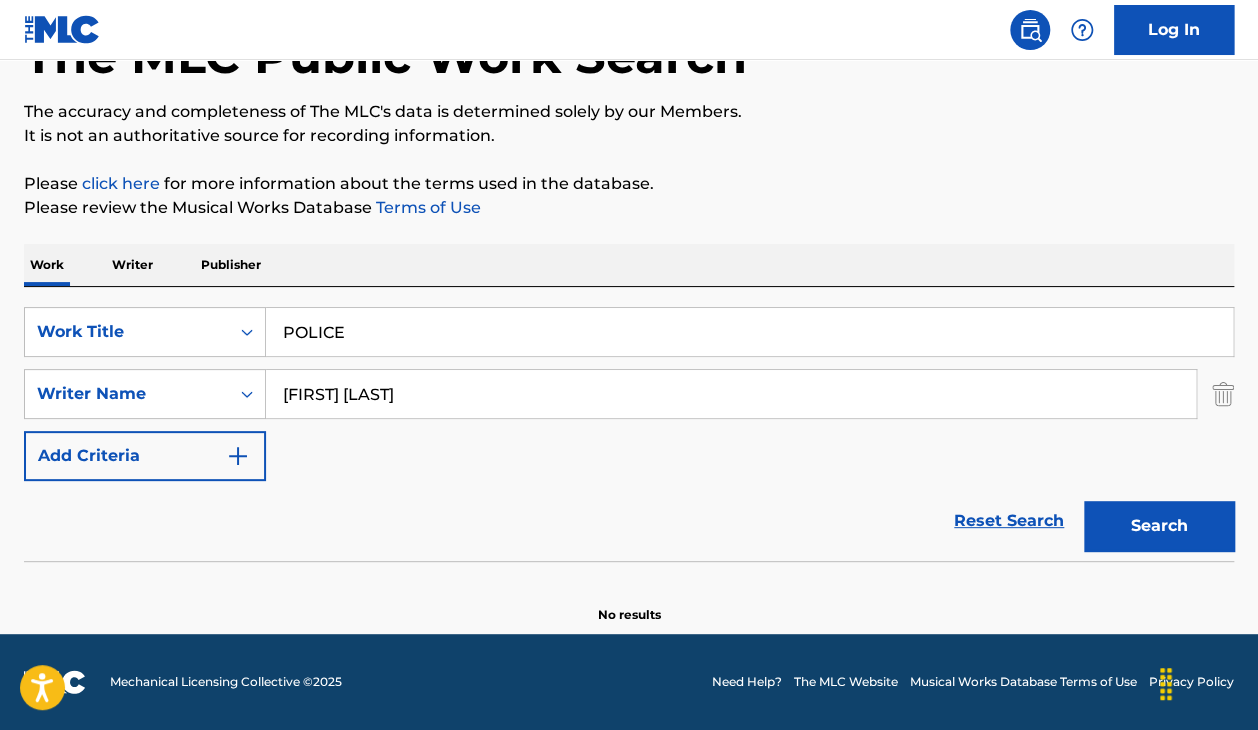 scroll, scrollTop: 138, scrollLeft: 0, axis: vertical 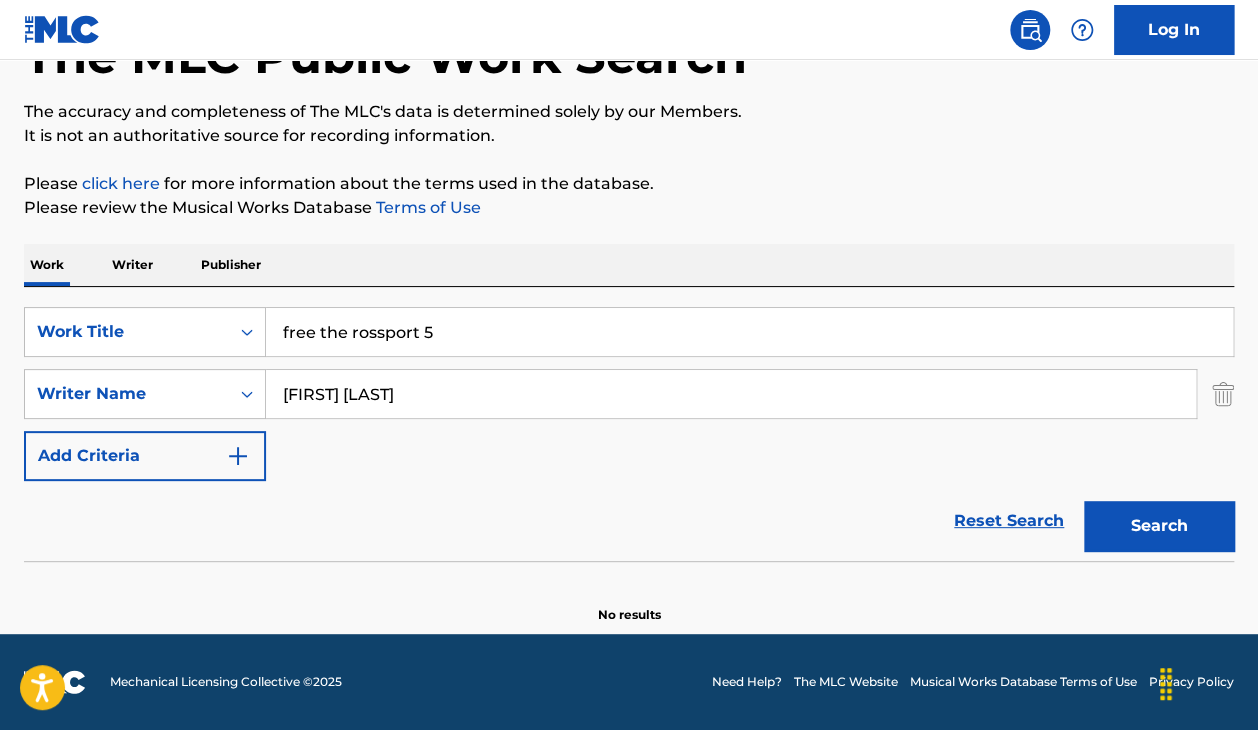 drag, startPoint x: 489, startPoint y: 335, endPoint x: 73, endPoint y: 230, distance: 429.04663 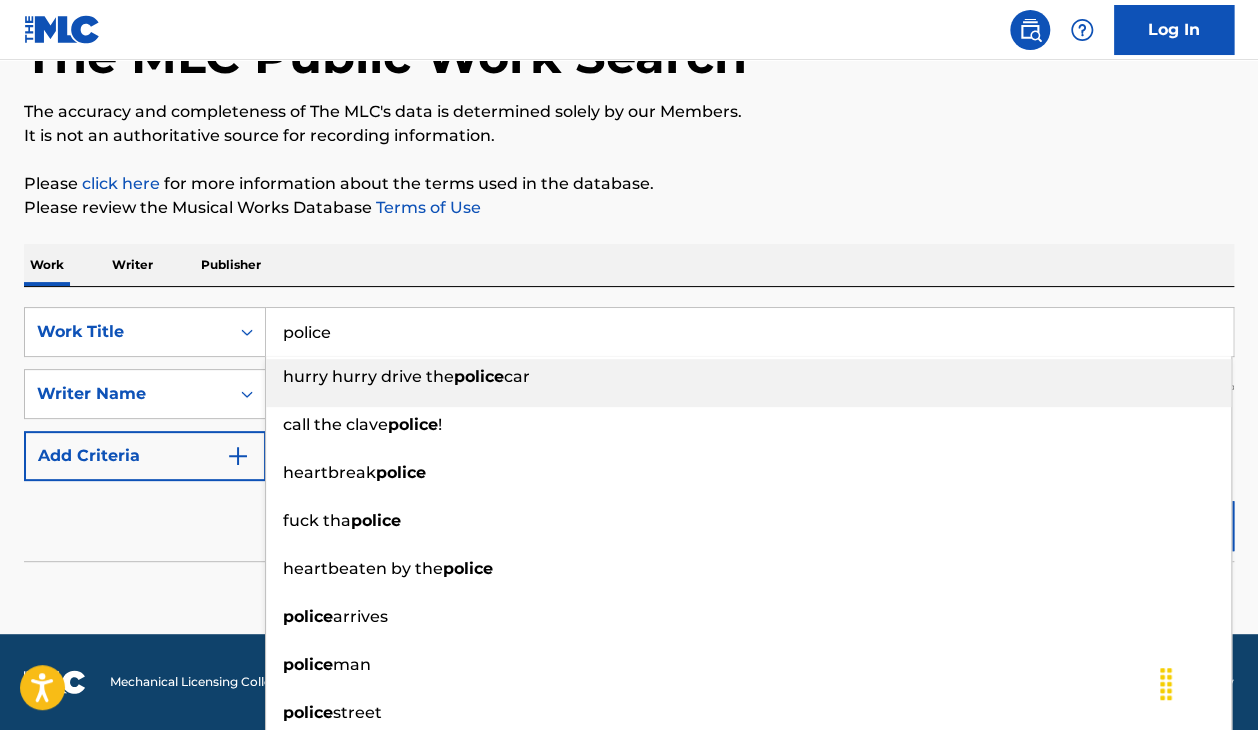 type on "police" 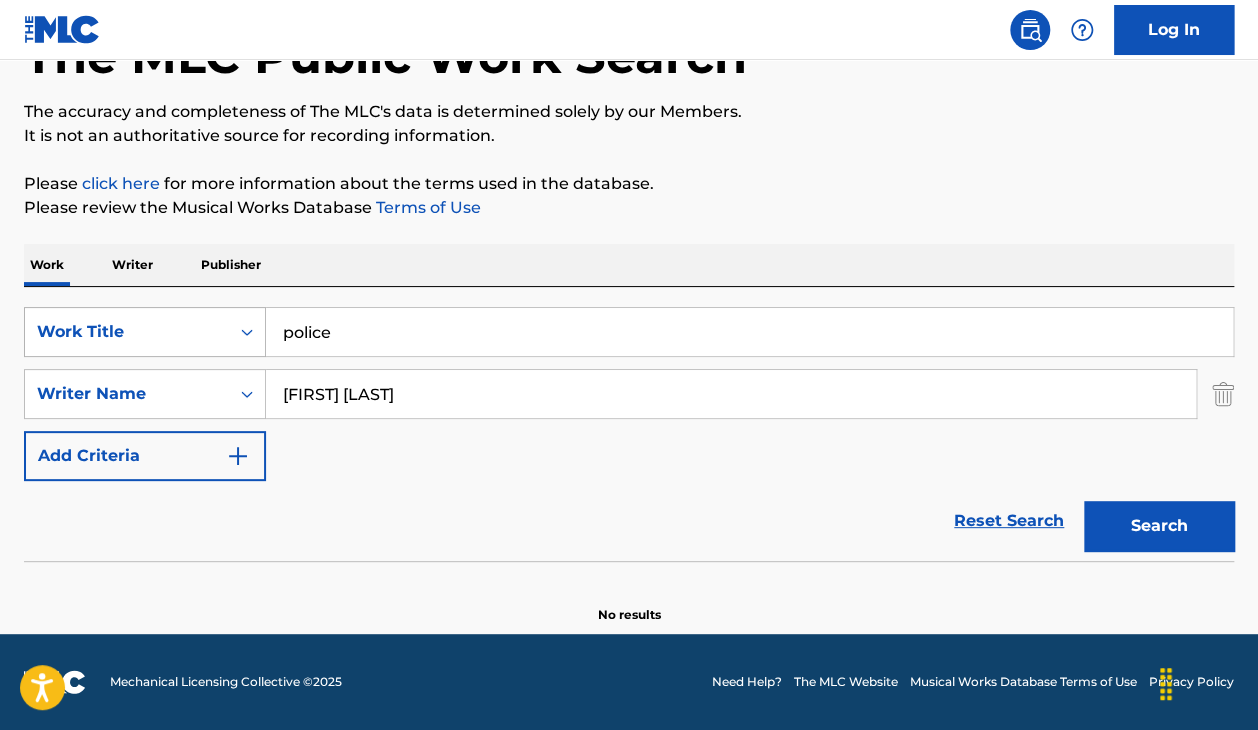 drag, startPoint x: 401, startPoint y: 403, endPoint x: 132, endPoint y: 329, distance: 278.99283 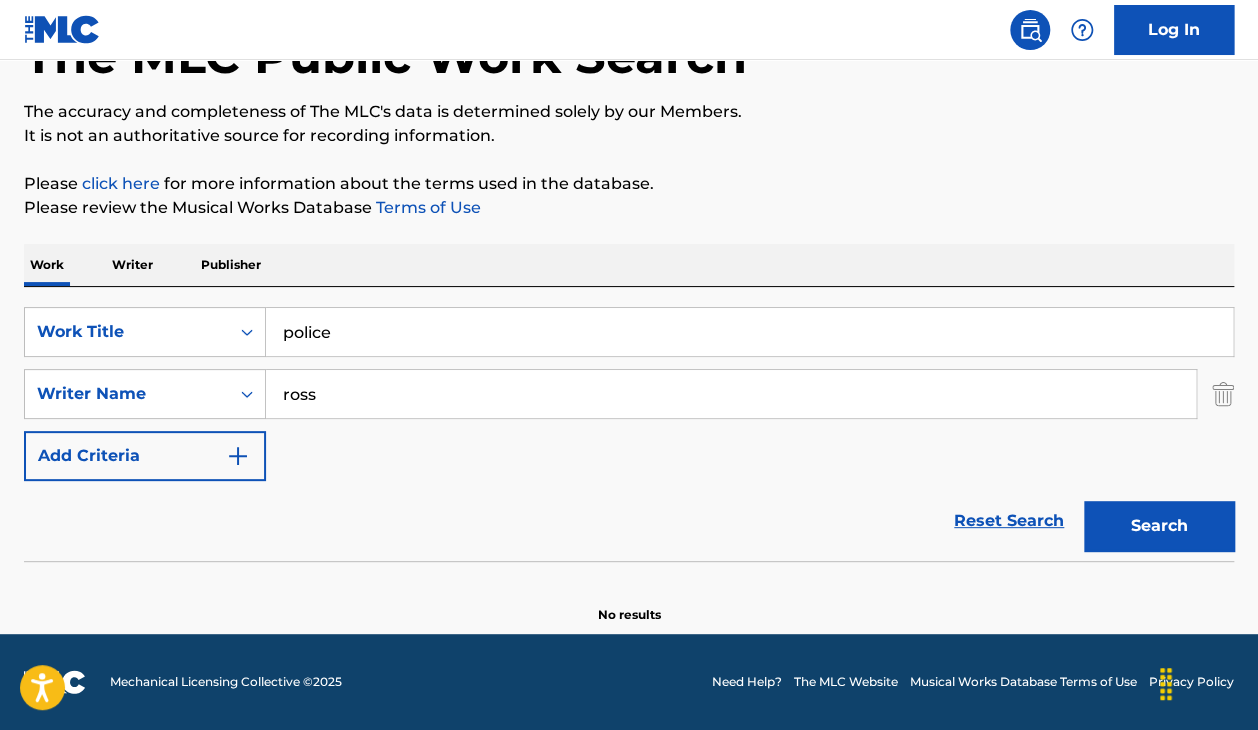 type on "ross" 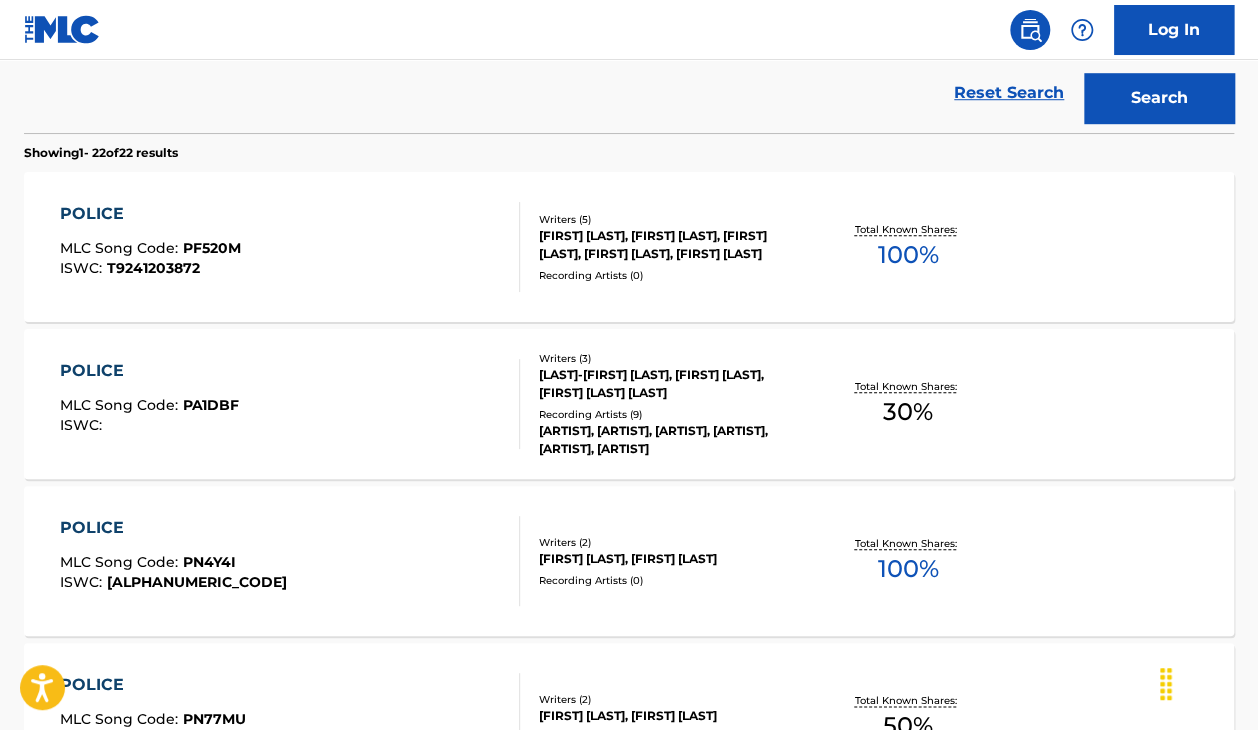scroll, scrollTop: 596, scrollLeft: 0, axis: vertical 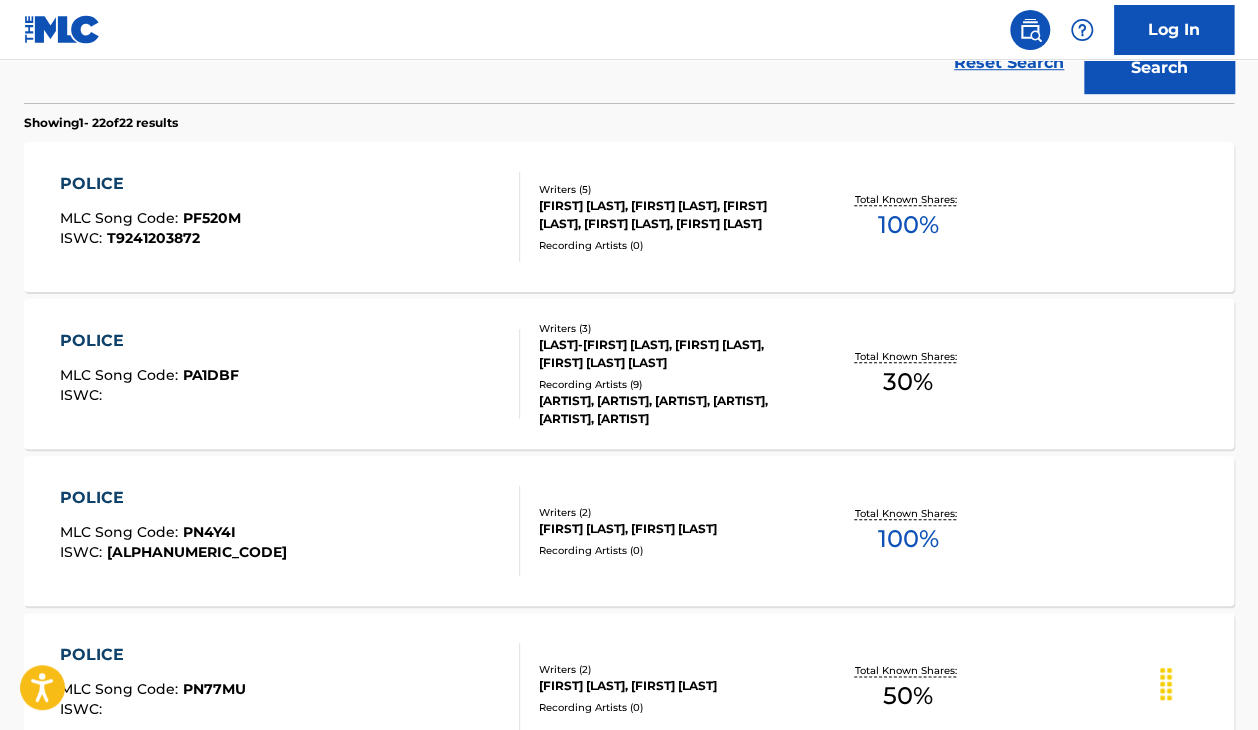 click on "POLICE MLC Song Code : PA1DBF ISWC :" at bounding box center [290, 374] 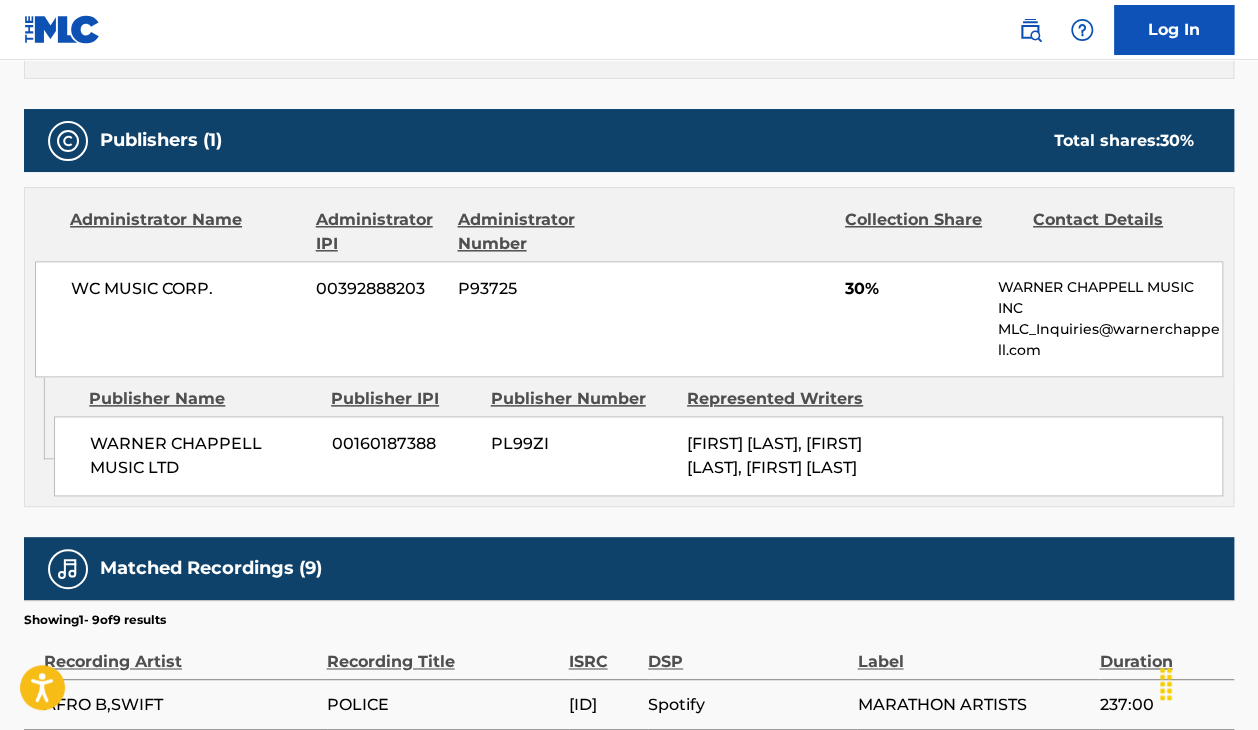 scroll, scrollTop: 866, scrollLeft: 0, axis: vertical 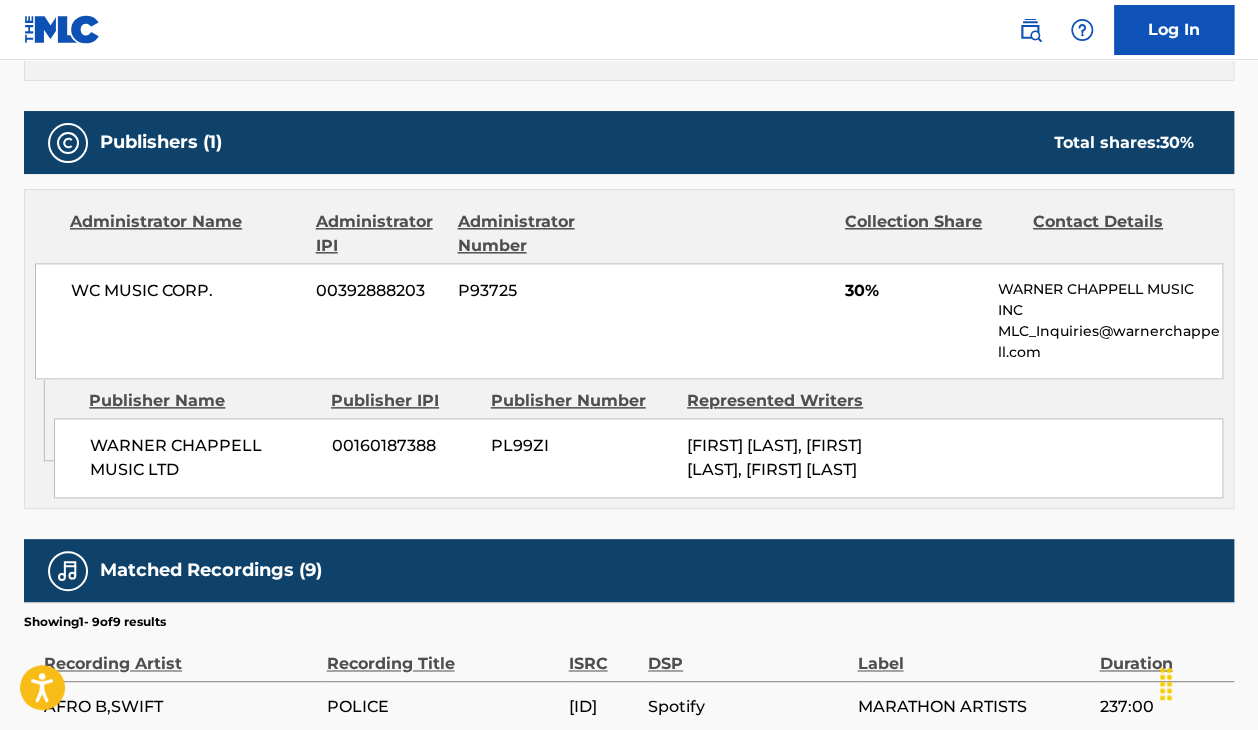 click at bounding box center [737, 234] 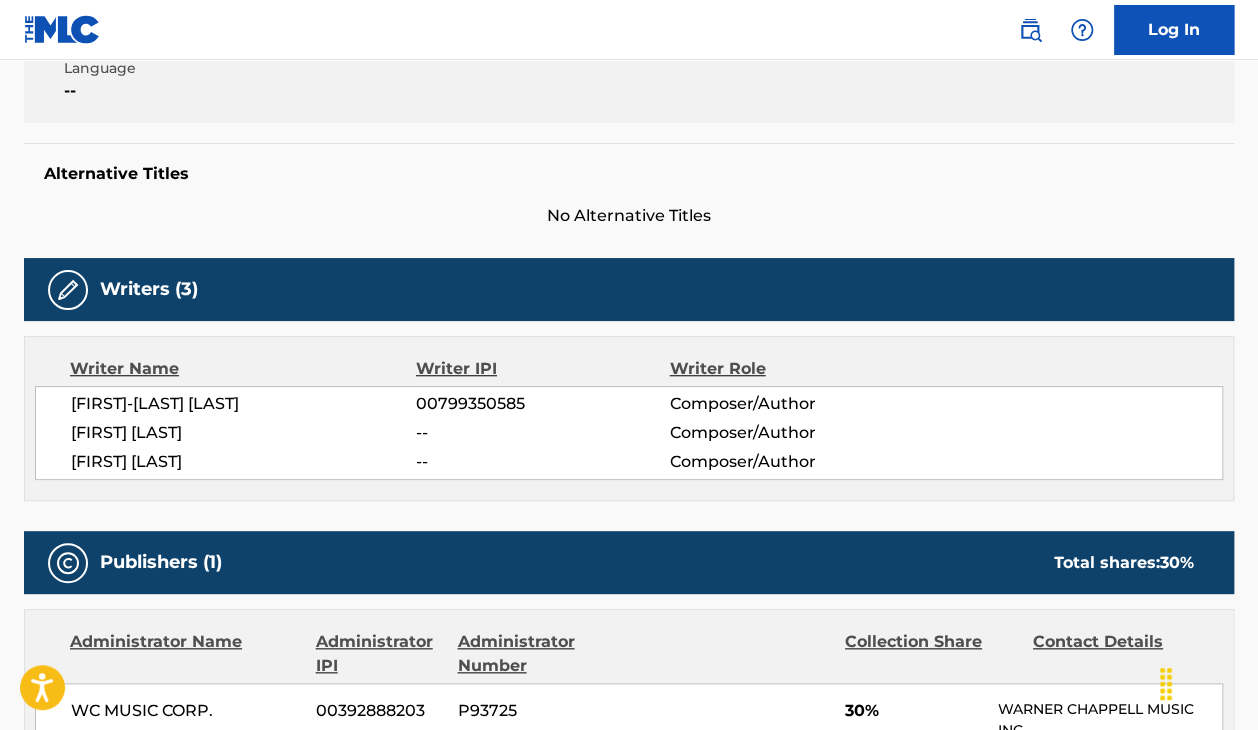 scroll, scrollTop: 0, scrollLeft: 0, axis: both 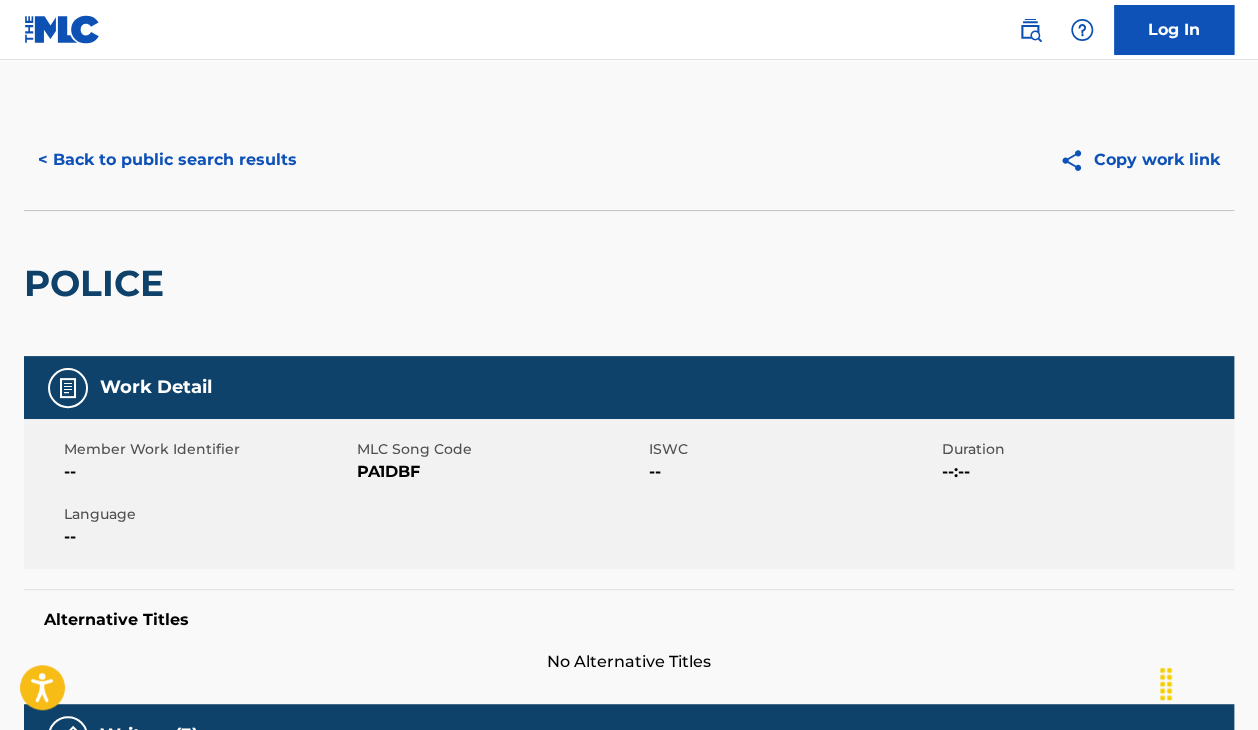 click on "< Back to public search results" at bounding box center (167, 160) 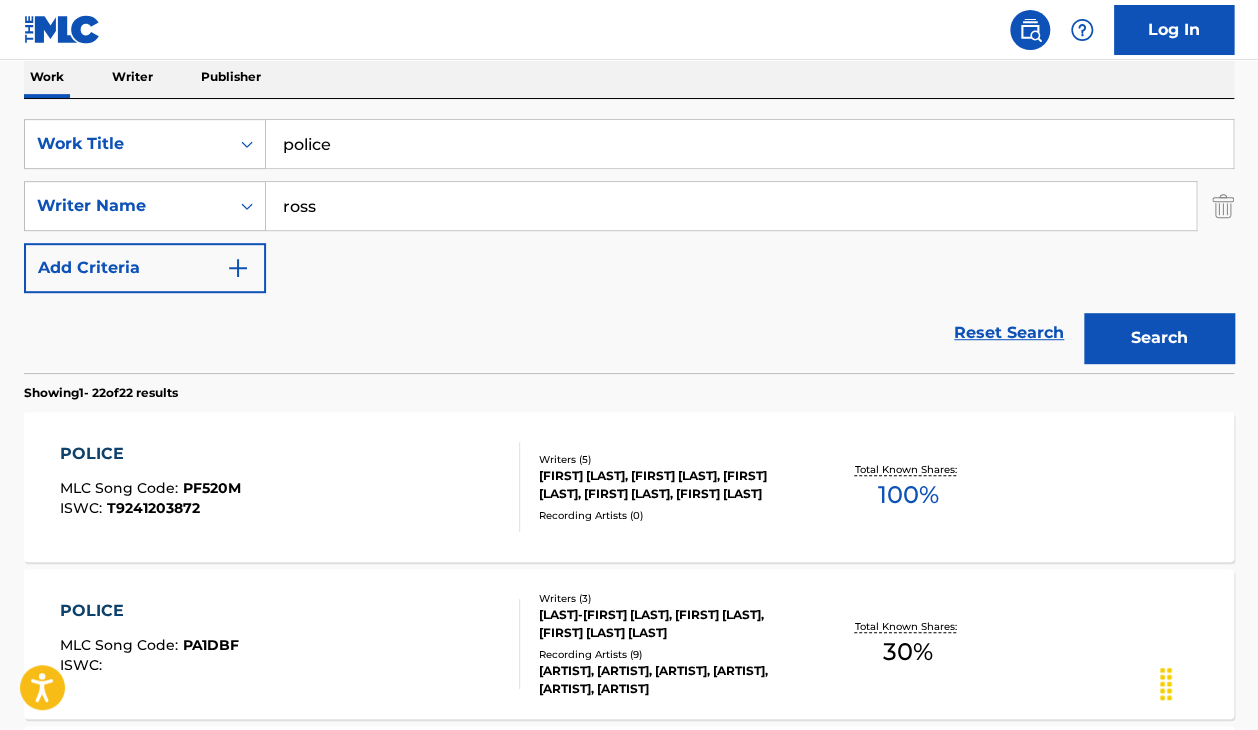 scroll, scrollTop: 0, scrollLeft: 0, axis: both 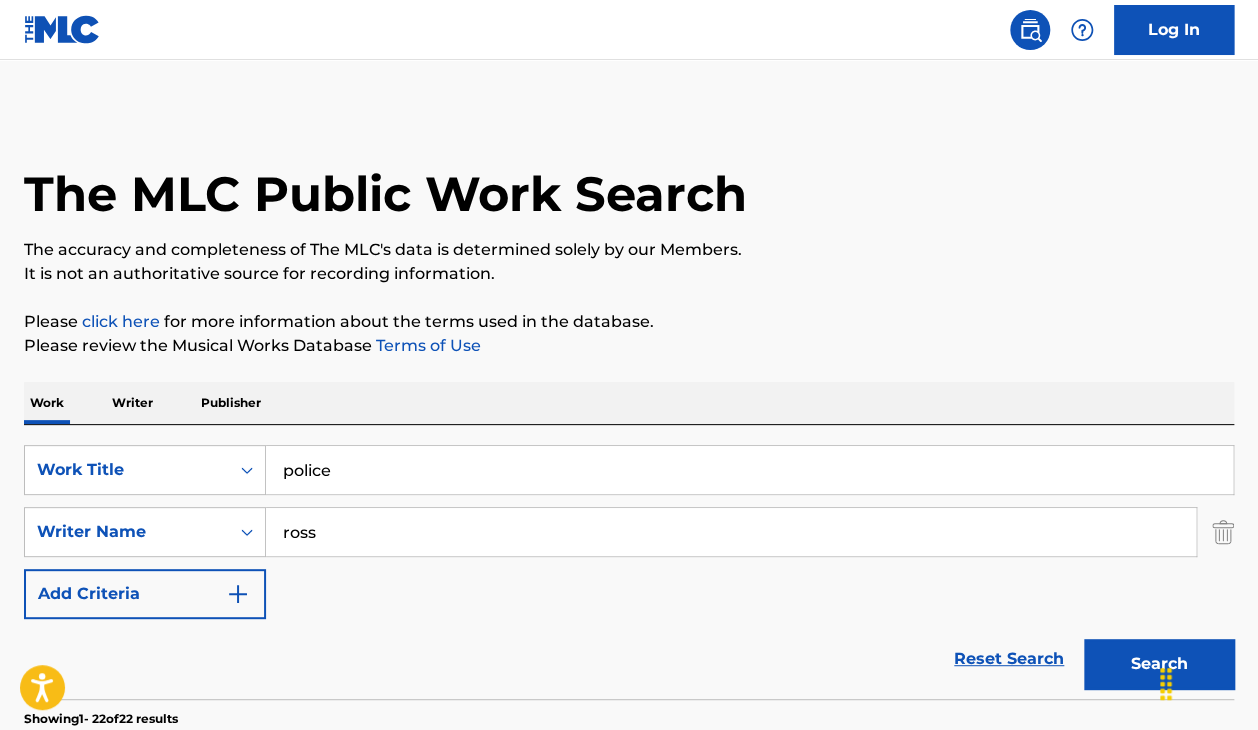 click on "The MLC Public Work Search The accuracy and completeness of The MLC's data is determined solely by our Members. It is not an authoritative source for recording information. Please click here for more information about the terms used in the database. Please review the Musical Works Database Terms of Use Work Writer Publisher SearchWithCriteria5be1e412-6ac3-4cd3-94ef-db4b9f98a892 Work Title police SearchWithCriteria743f09ae-4461-42cf-9784-8aebfa957ec3 Writer Name [LAST] Add Criteria Reset Search Search Showing 1 - 22 of 22 results POLICE MLC Song Code : PF520M ISWC : T9241203872 Writers ( 5 ) [FIRST] [LAST] [LAST], [FIRST] [LAST], [FIRST] [LAST], [FIRST] [LAST], [FIRST] [LAST] Recording Artists ( 0 ) Total Known Shares: 100 % POLICE MLC Song Code : PA1DBF ISWC : Writers ( 3 ) [LAST]-[FIRST] [LAST] [LAST], [LAST] [FIRST], [FIRST] [LAST] Recording Artists ( 9 ) [ARTIST], [ARTIST], [ARTIST], [ARTIST], [ARTIST], [ARTIST], [ARTIST] Total Known Shares: 30 % POLICE MLC Song Code : PN4Y4I ISWC : T0060946113 2 ) 0 )" at bounding box center (629, 2194) 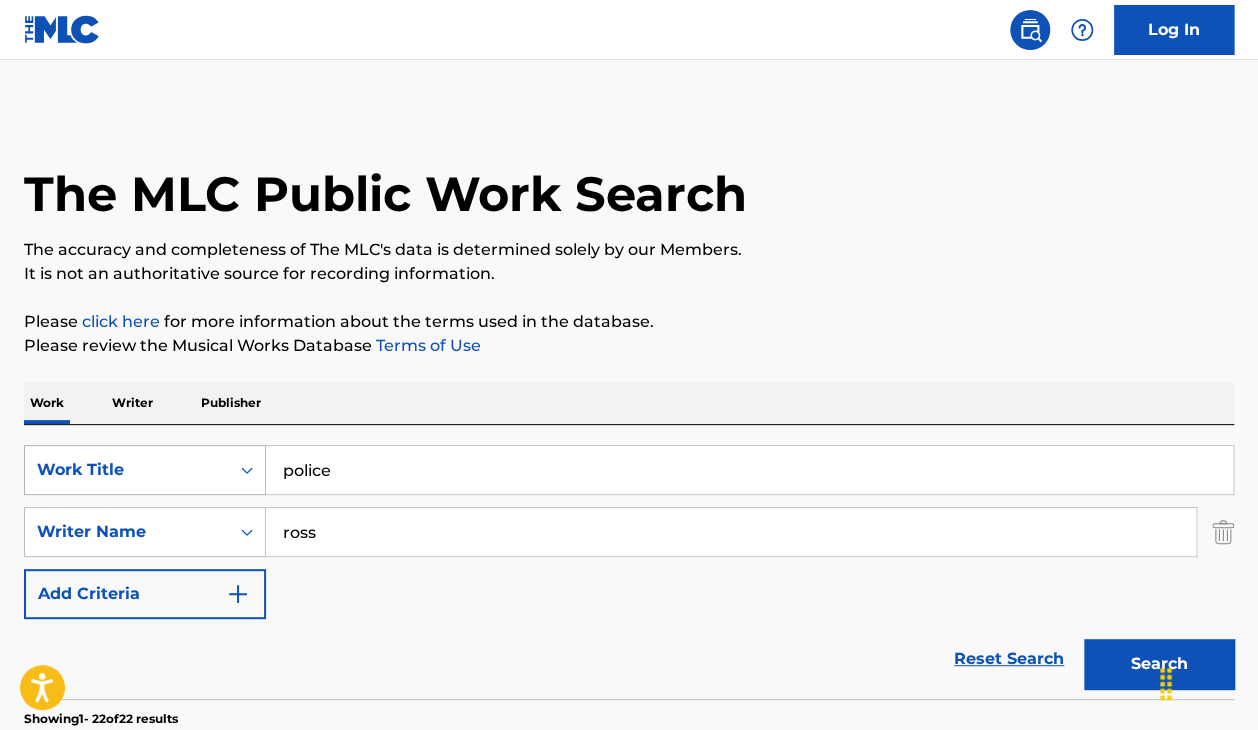 drag, startPoint x: 398, startPoint y: 477, endPoint x: 215, endPoint y: 451, distance: 184.83777 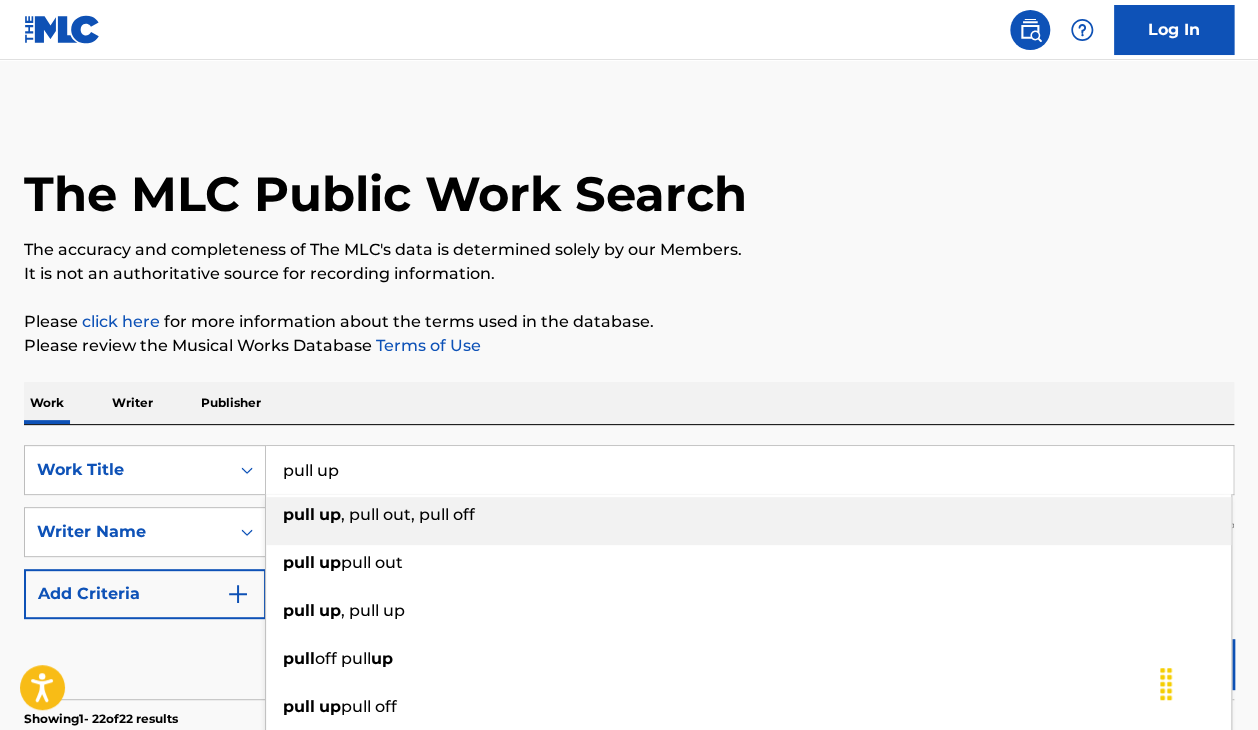 type on "pull up" 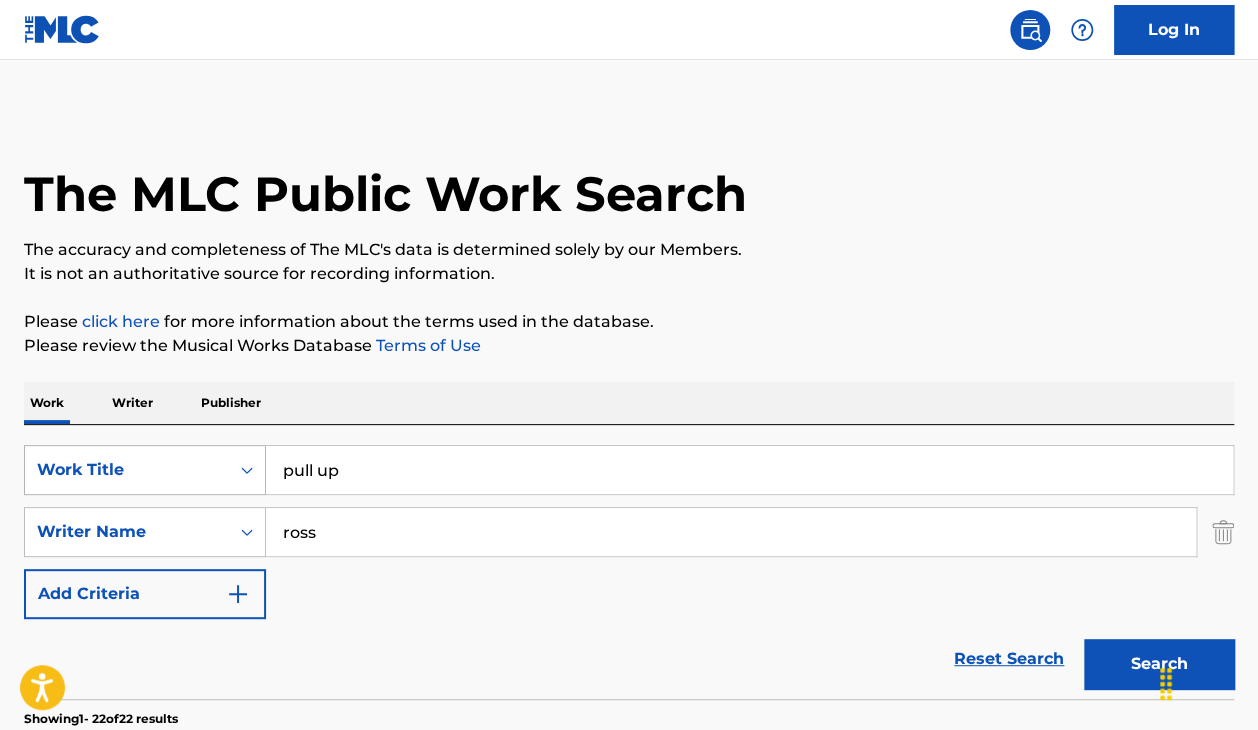 drag, startPoint x: 365, startPoint y: 533, endPoint x: 136, endPoint y: 476, distance: 235.98729 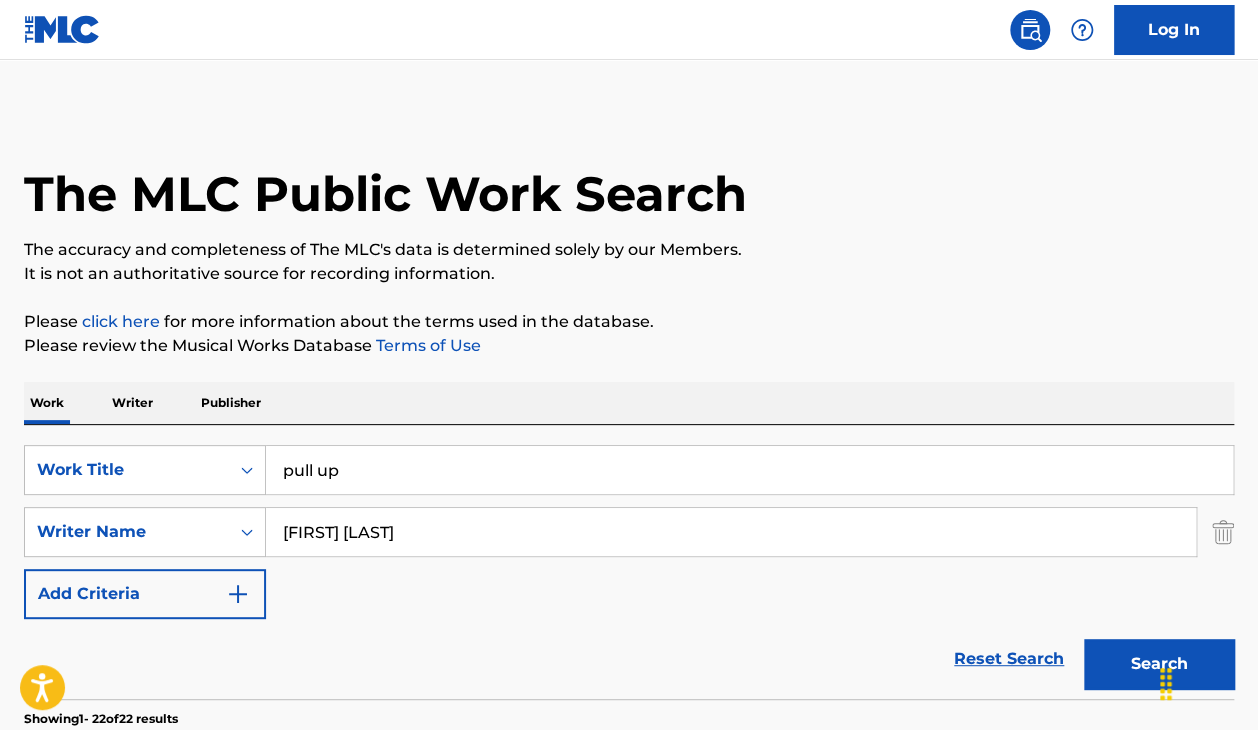 click on "Search" at bounding box center [1159, 664] 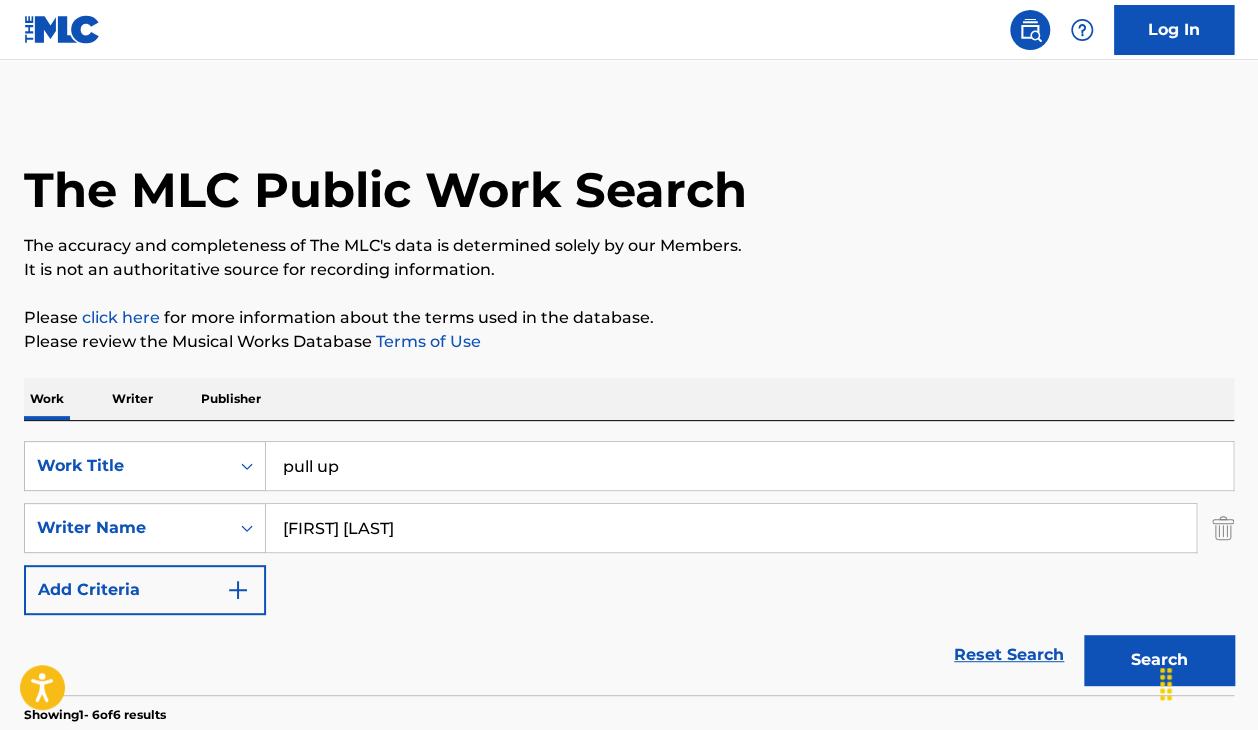 scroll, scrollTop: 0, scrollLeft: 0, axis: both 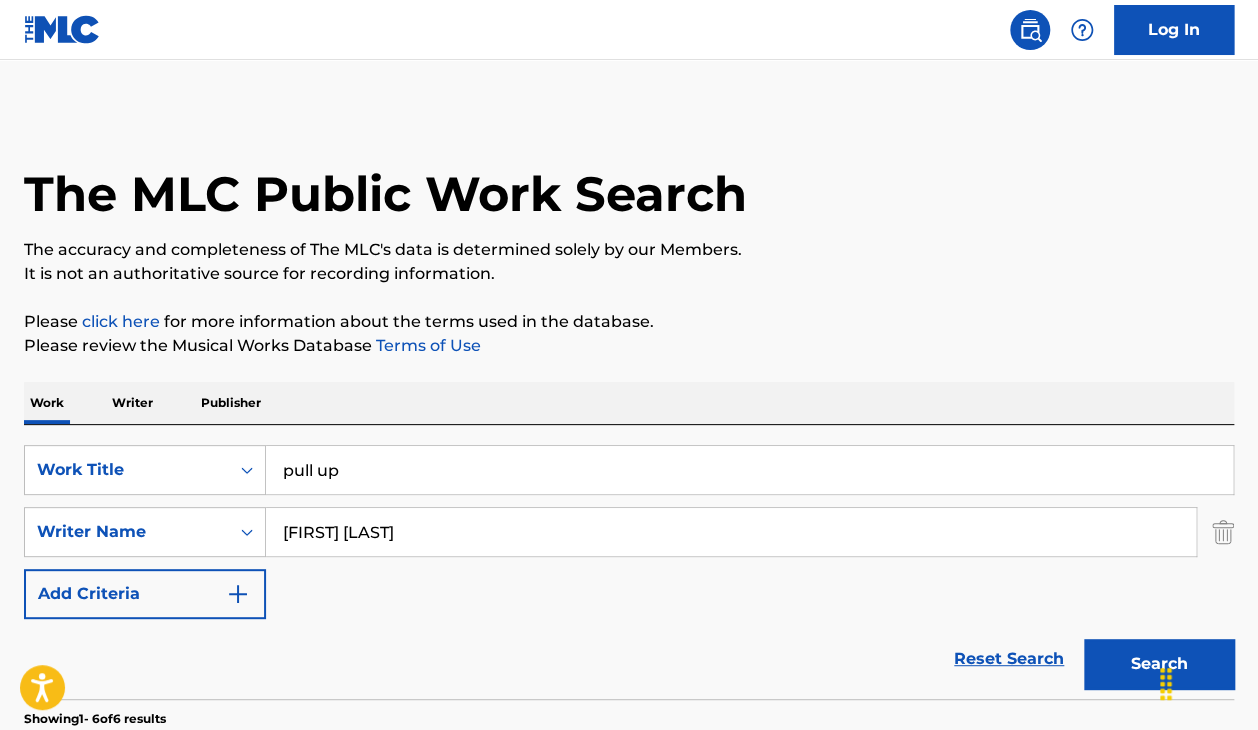 drag, startPoint x: 401, startPoint y: 513, endPoint x: 216, endPoint y: 497, distance: 185.6906 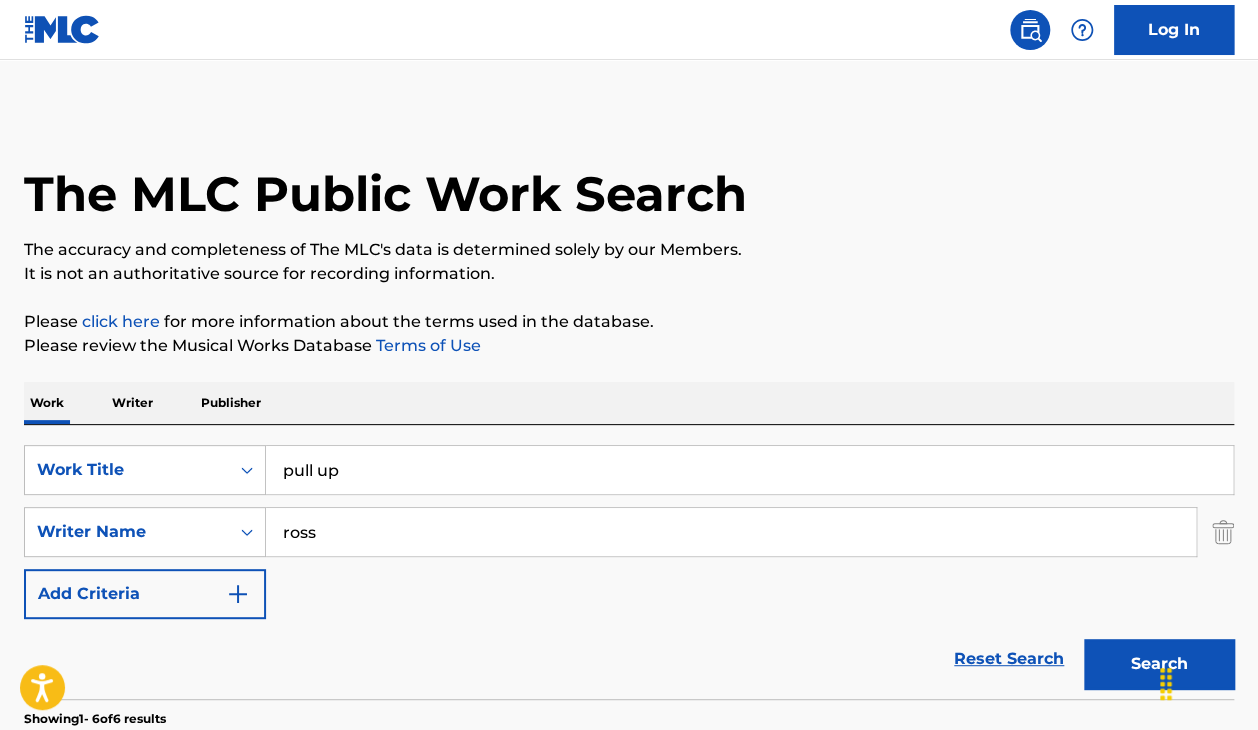 type on "ross" 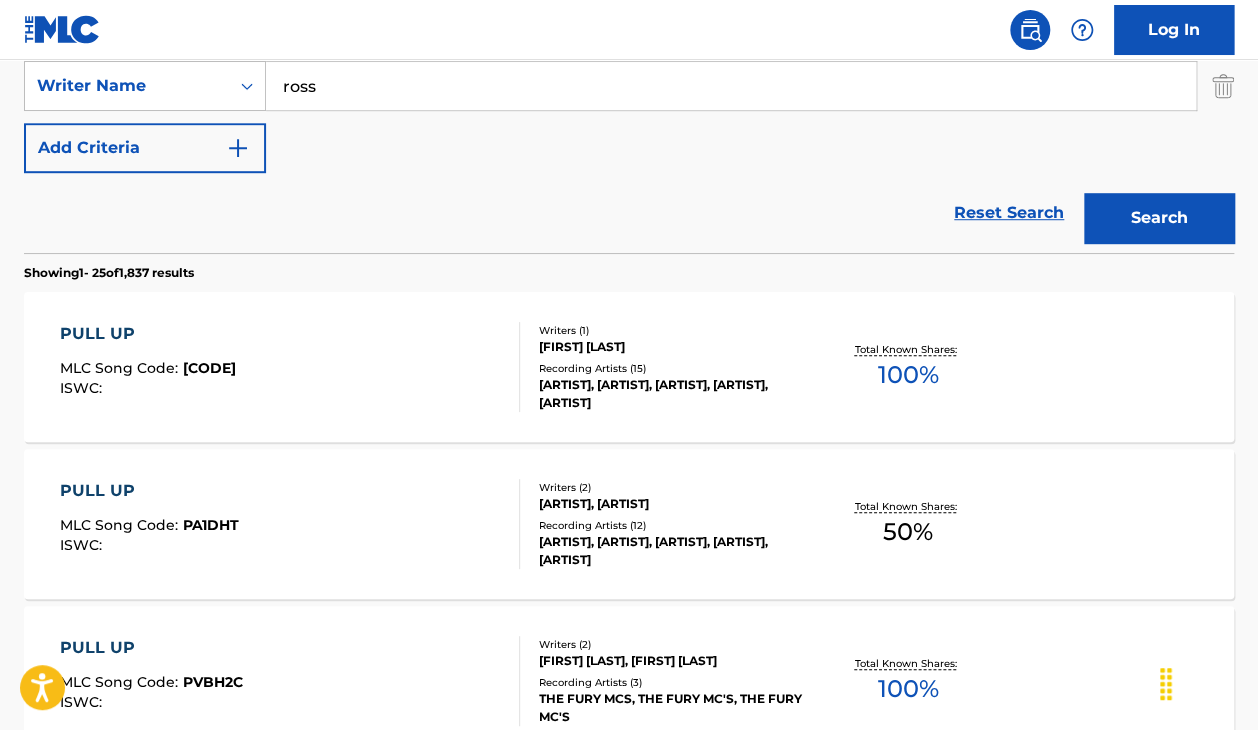 scroll, scrollTop: 447, scrollLeft: 0, axis: vertical 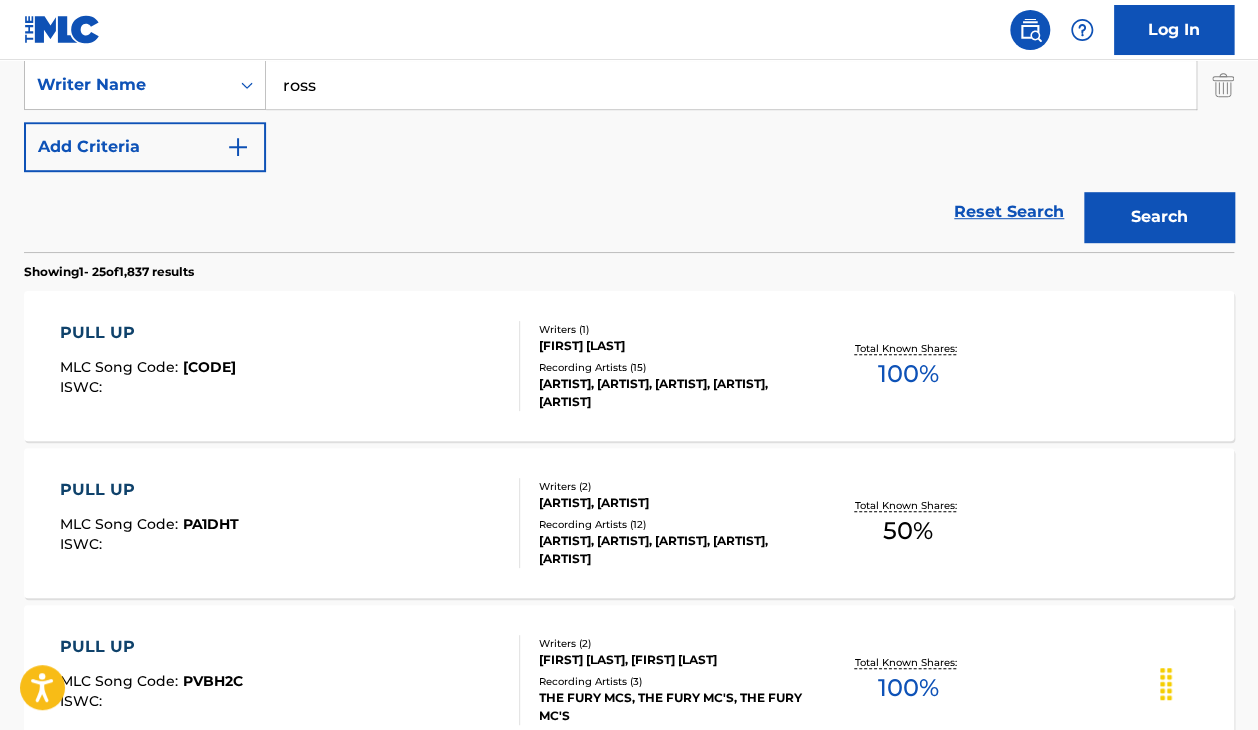 click on "PULL UP" at bounding box center (149, 490) 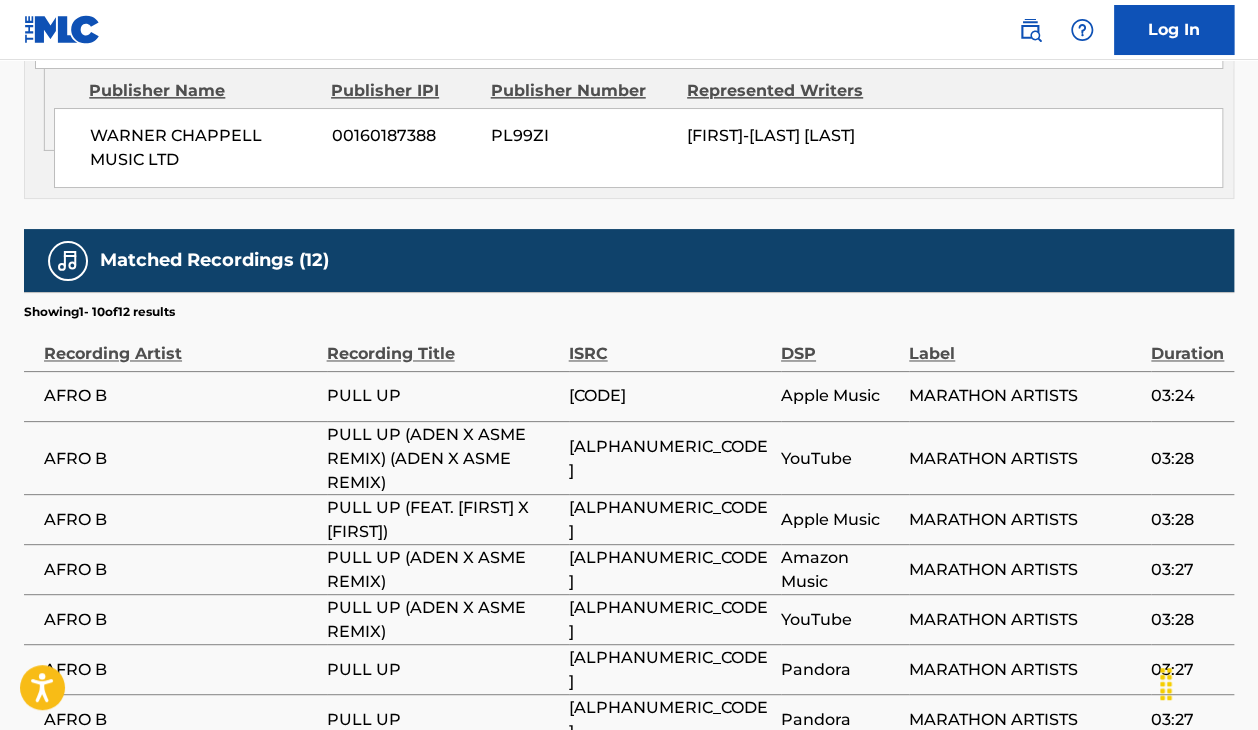 scroll, scrollTop: 1162, scrollLeft: 0, axis: vertical 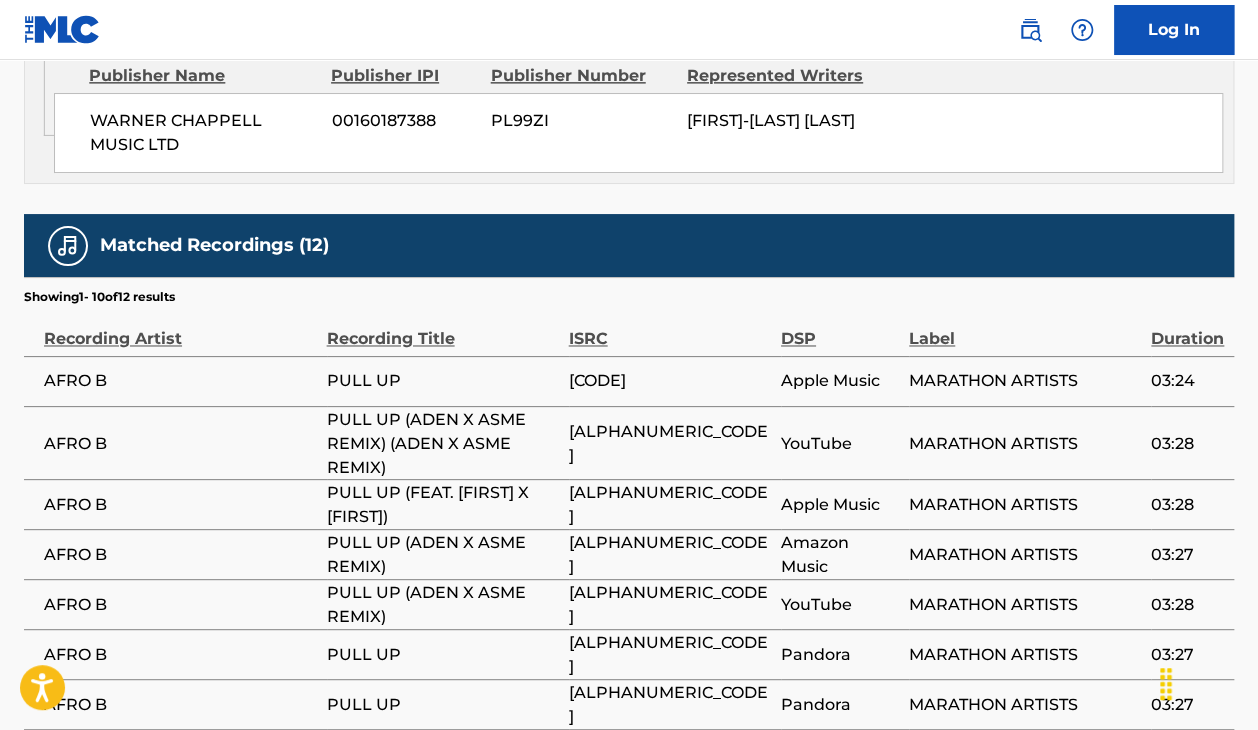 click on "[COMPANY] [NUMBER] [POSTAL_CODE] [FIRST] [LAST]" at bounding box center (638, 133) 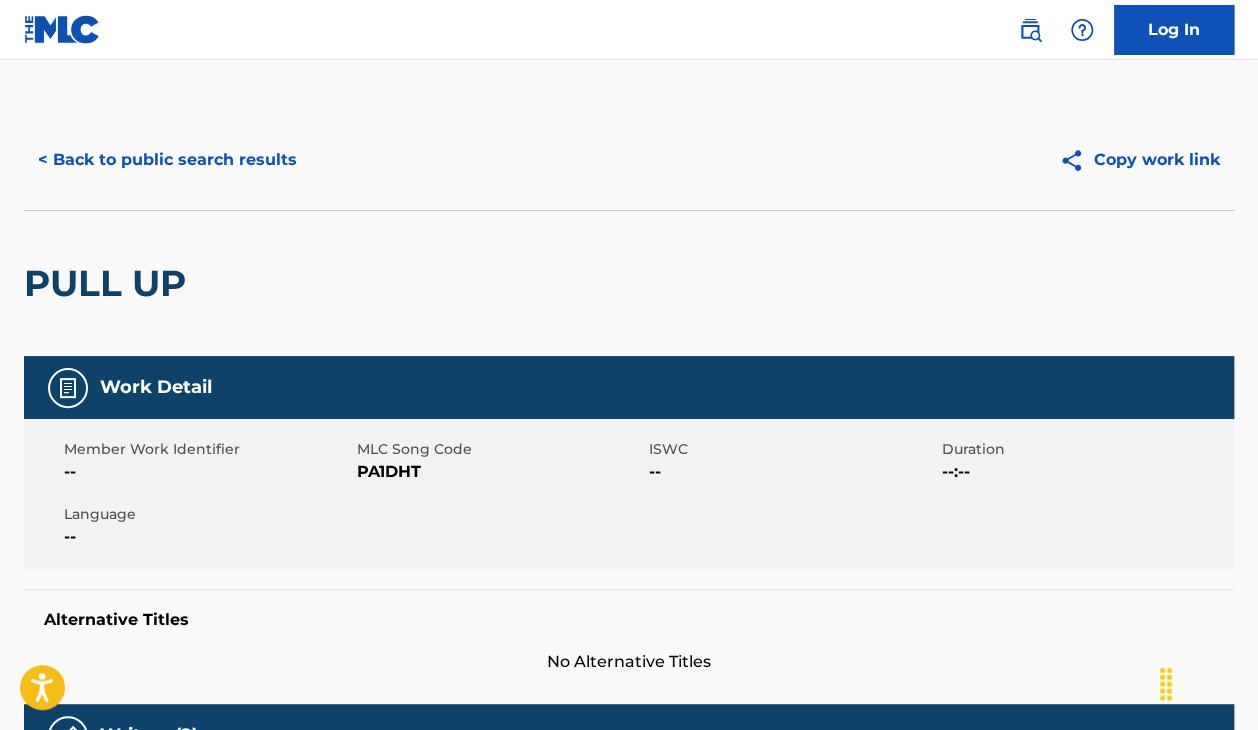 scroll, scrollTop: 0, scrollLeft: 0, axis: both 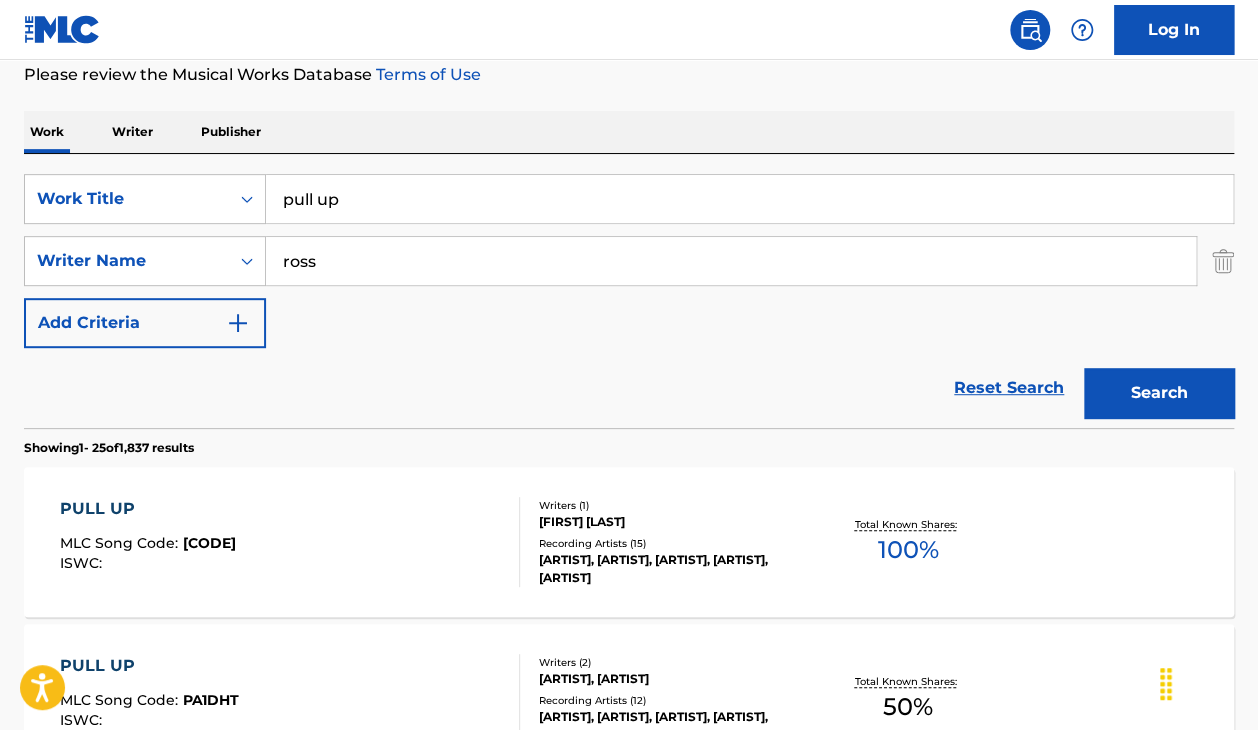 drag, startPoint x: 404, startPoint y: 252, endPoint x: 241, endPoint y: 228, distance: 164.7574 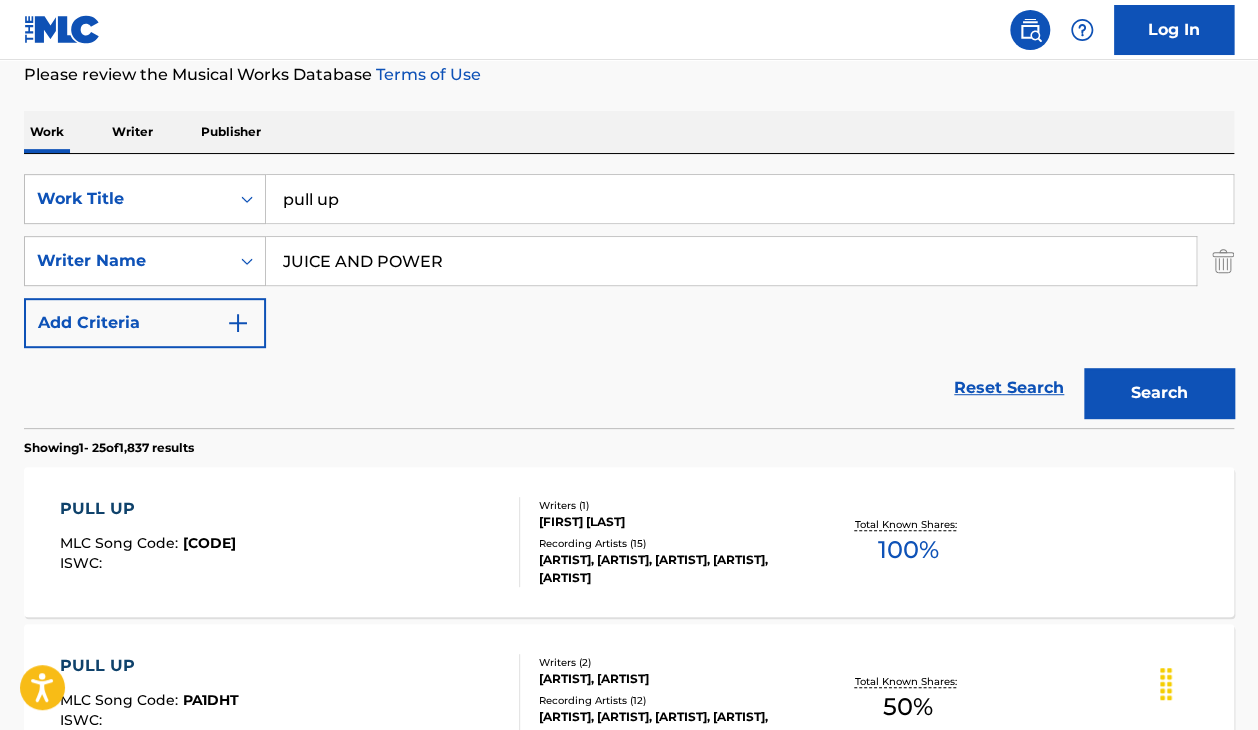 type on "JUICE AND POWER" 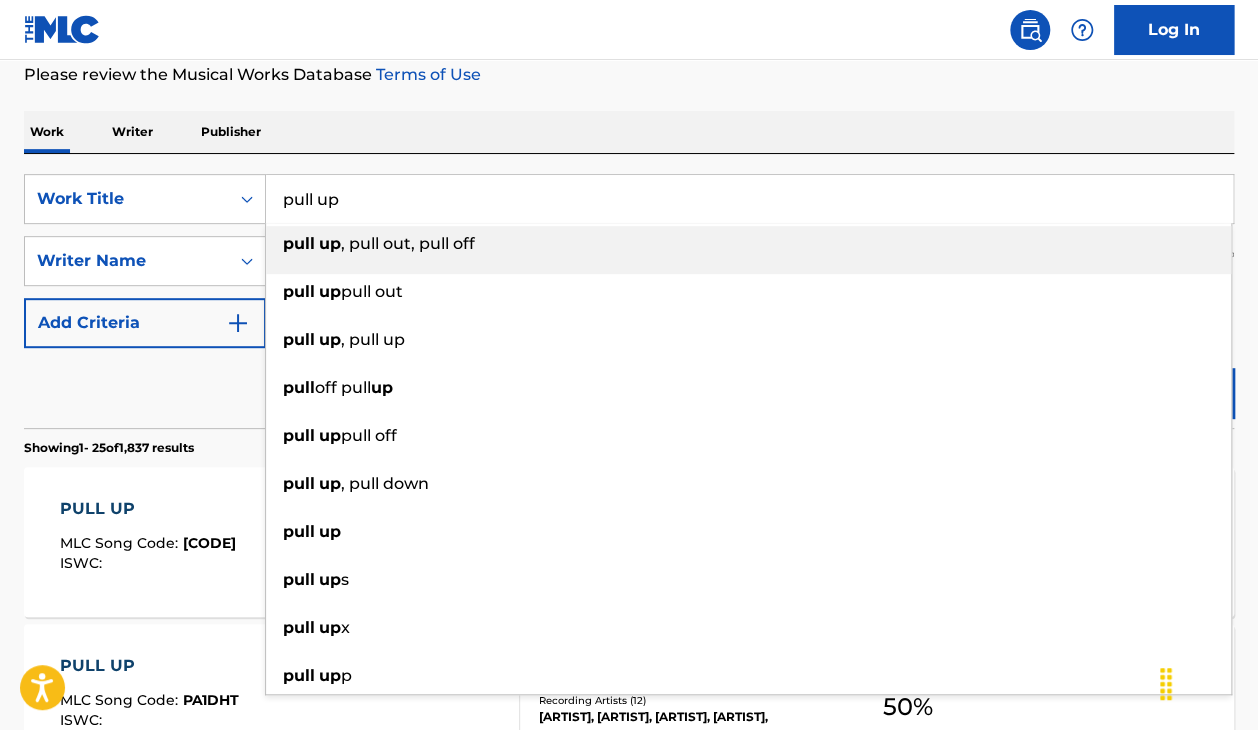 click on "pull up" at bounding box center [749, 199] 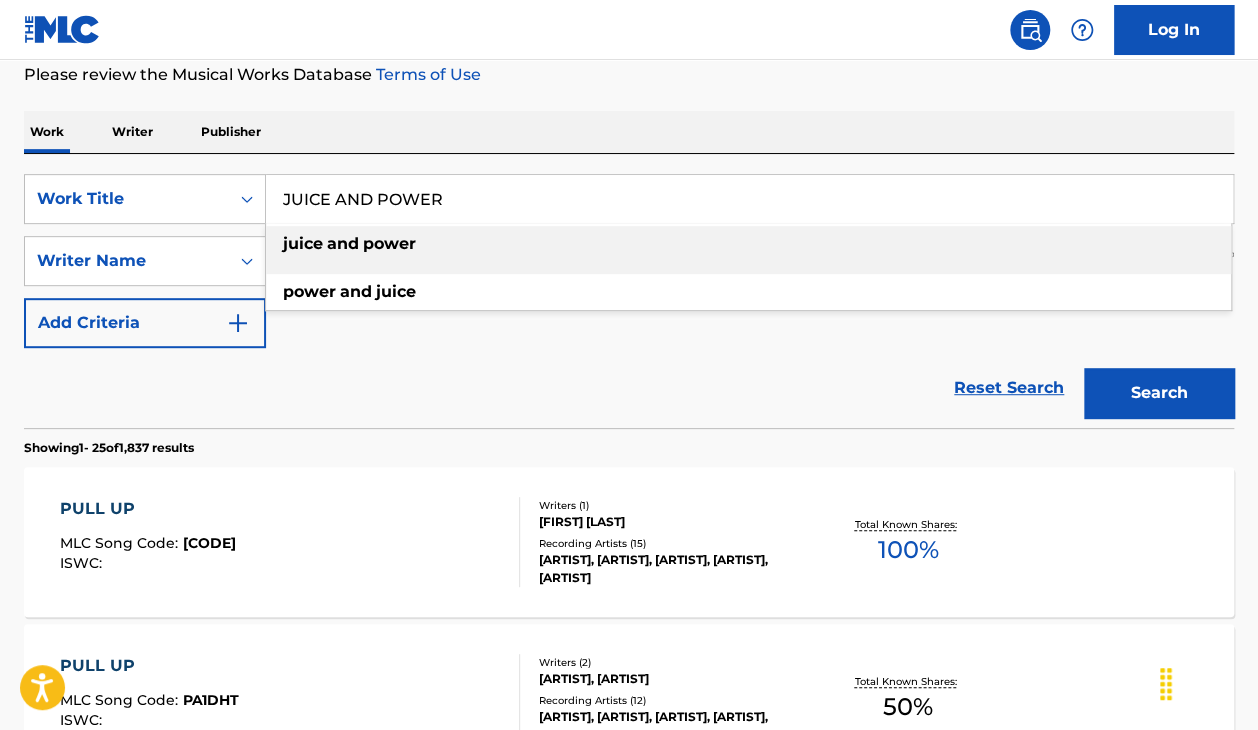 type on "JUICE AND POWER" 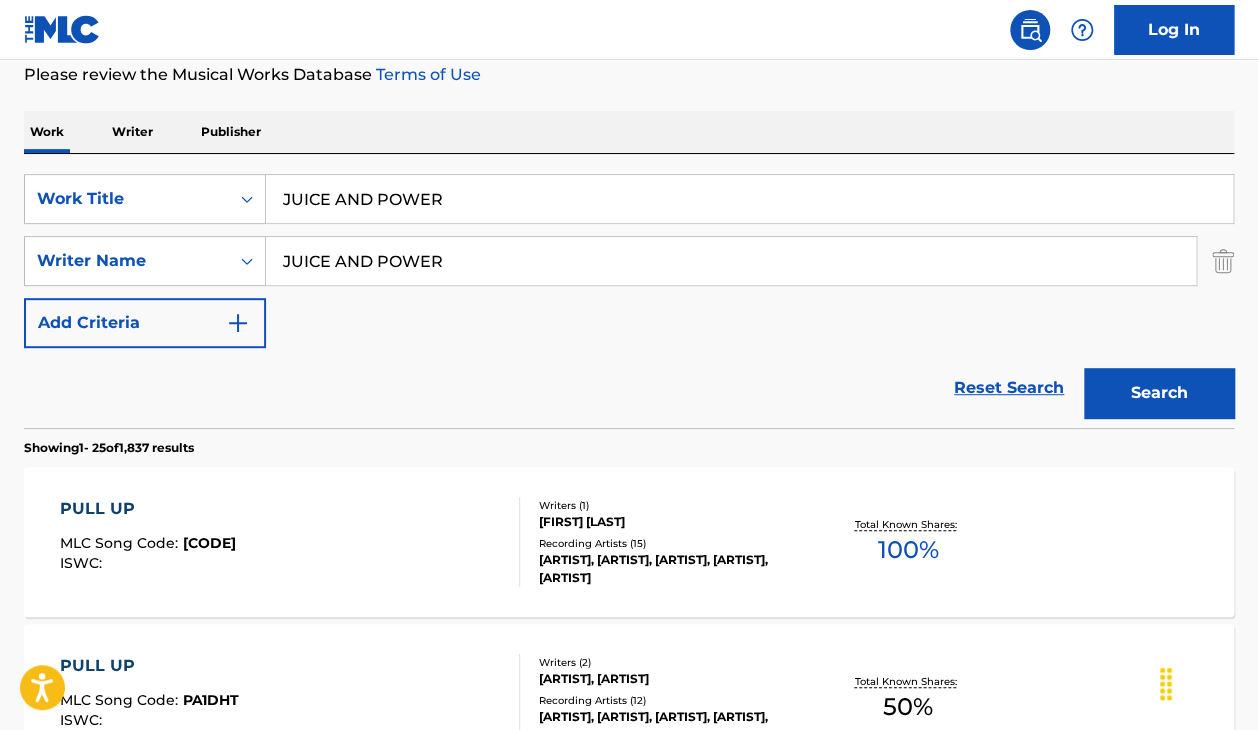 drag, startPoint x: 451, startPoint y: 258, endPoint x: 139, endPoint y: 234, distance: 312.92172 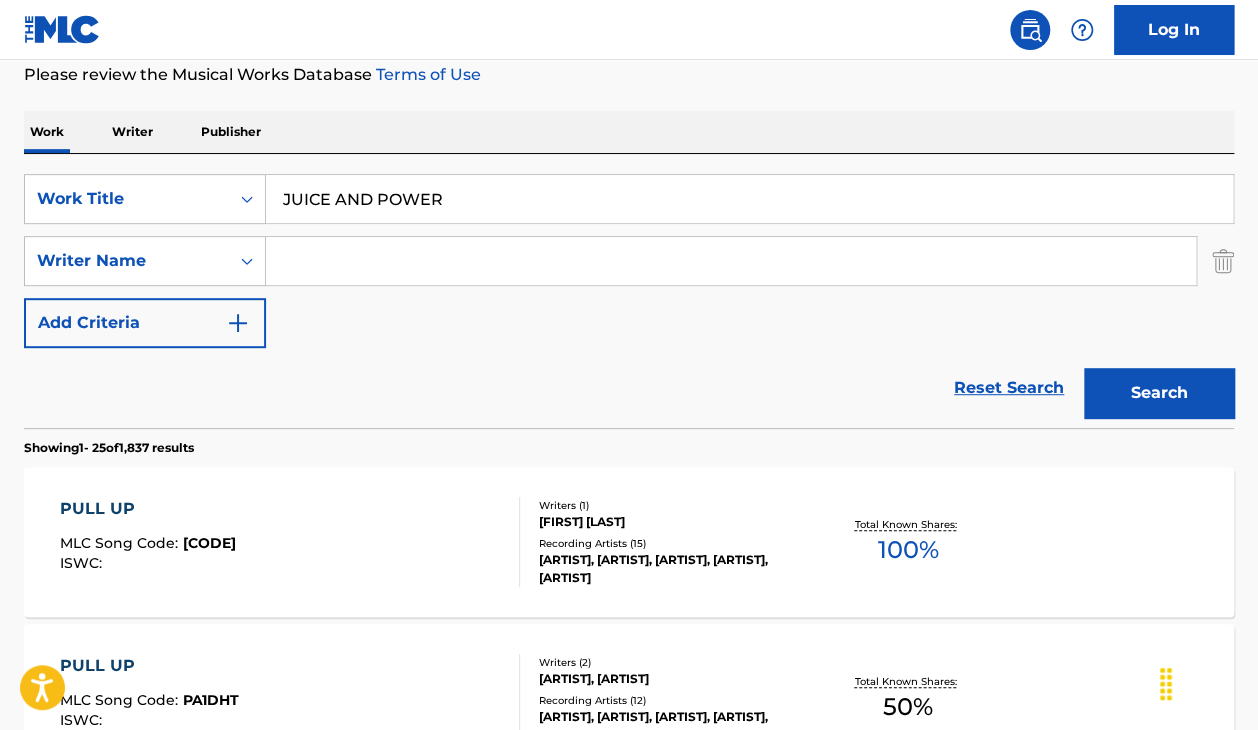type 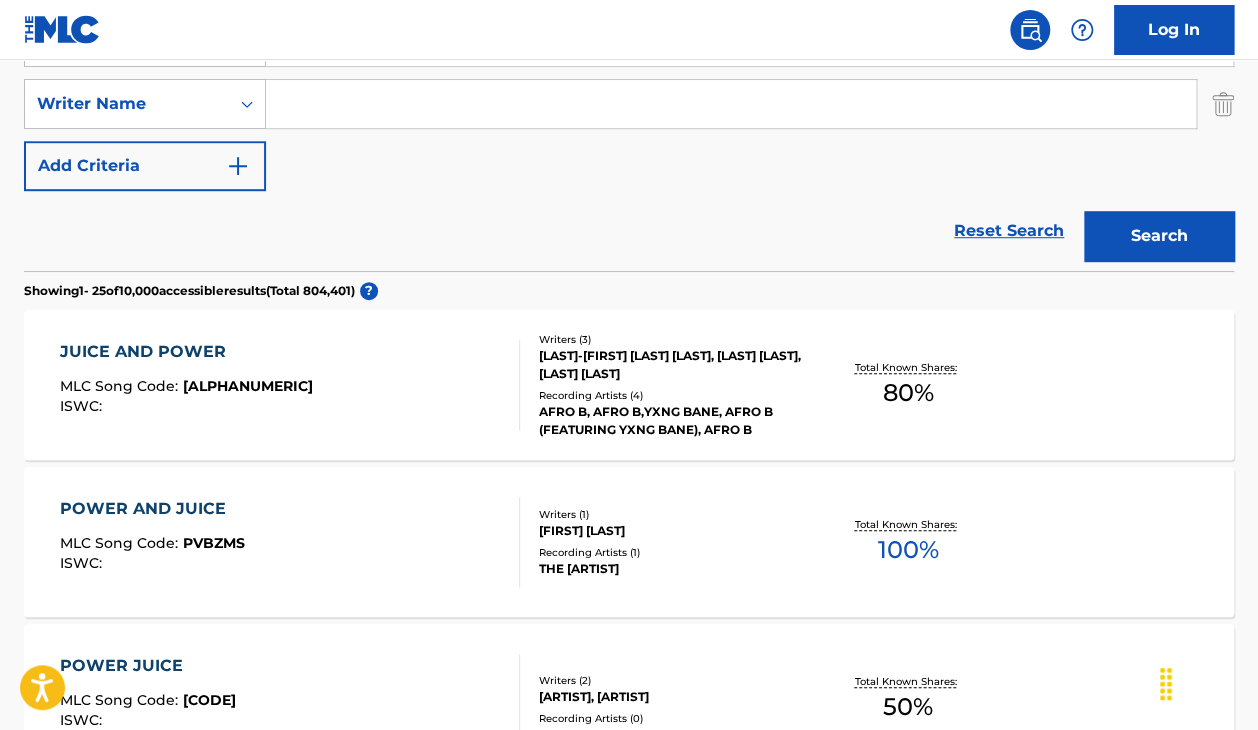 scroll, scrollTop: 428, scrollLeft: 0, axis: vertical 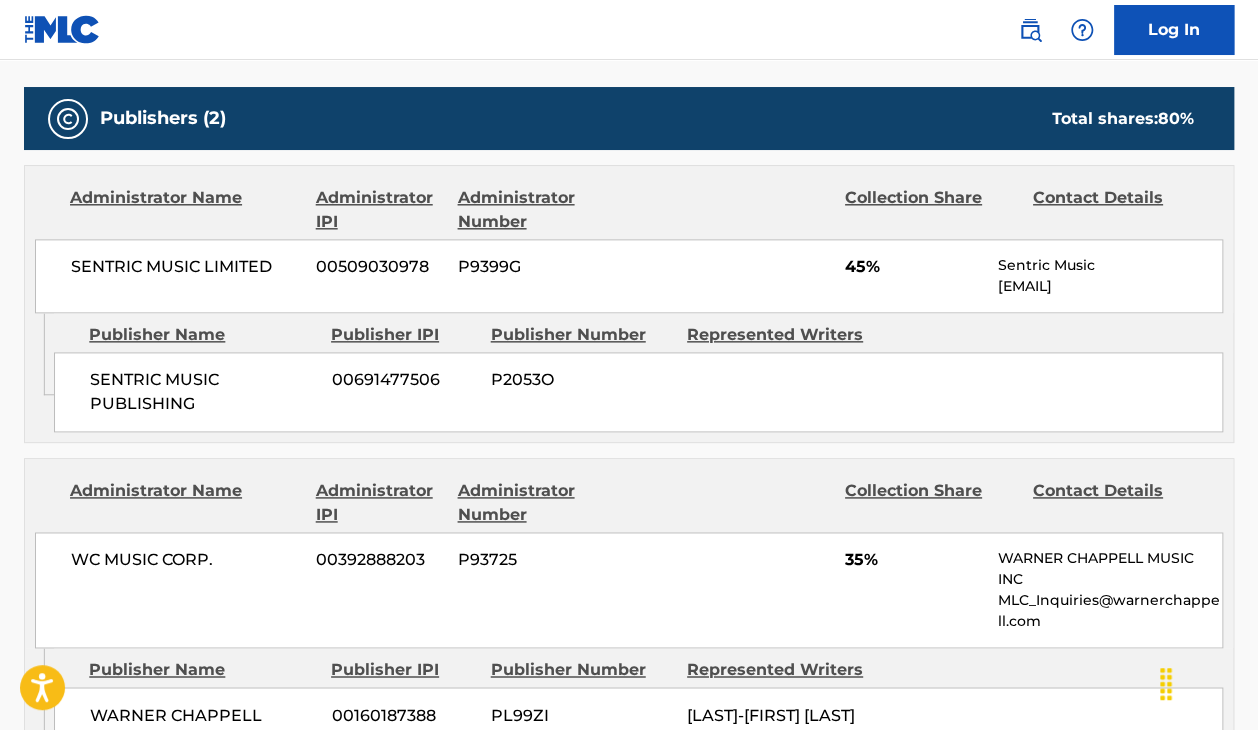 click on "SENTRIC MUSIC LIMITED 00509030978 P9399G 45% Sentric Music [EMAIL]" at bounding box center (629, 276) 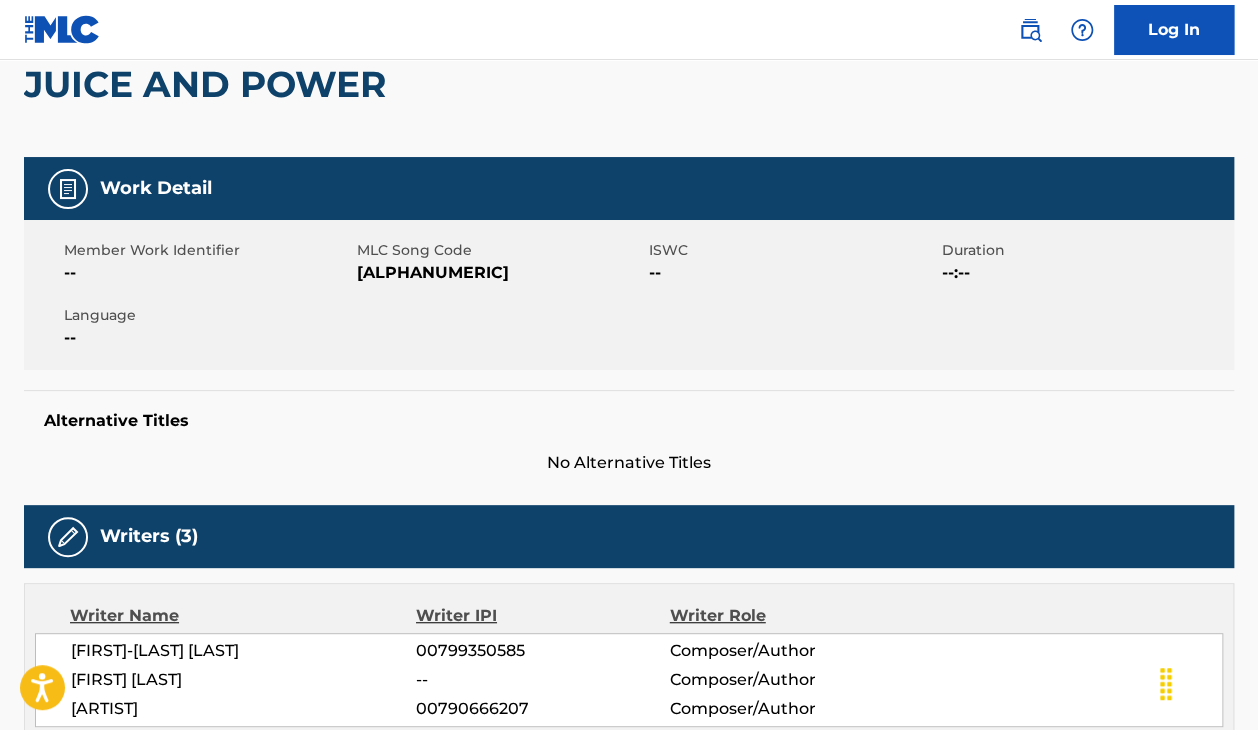 scroll, scrollTop: 0, scrollLeft: 0, axis: both 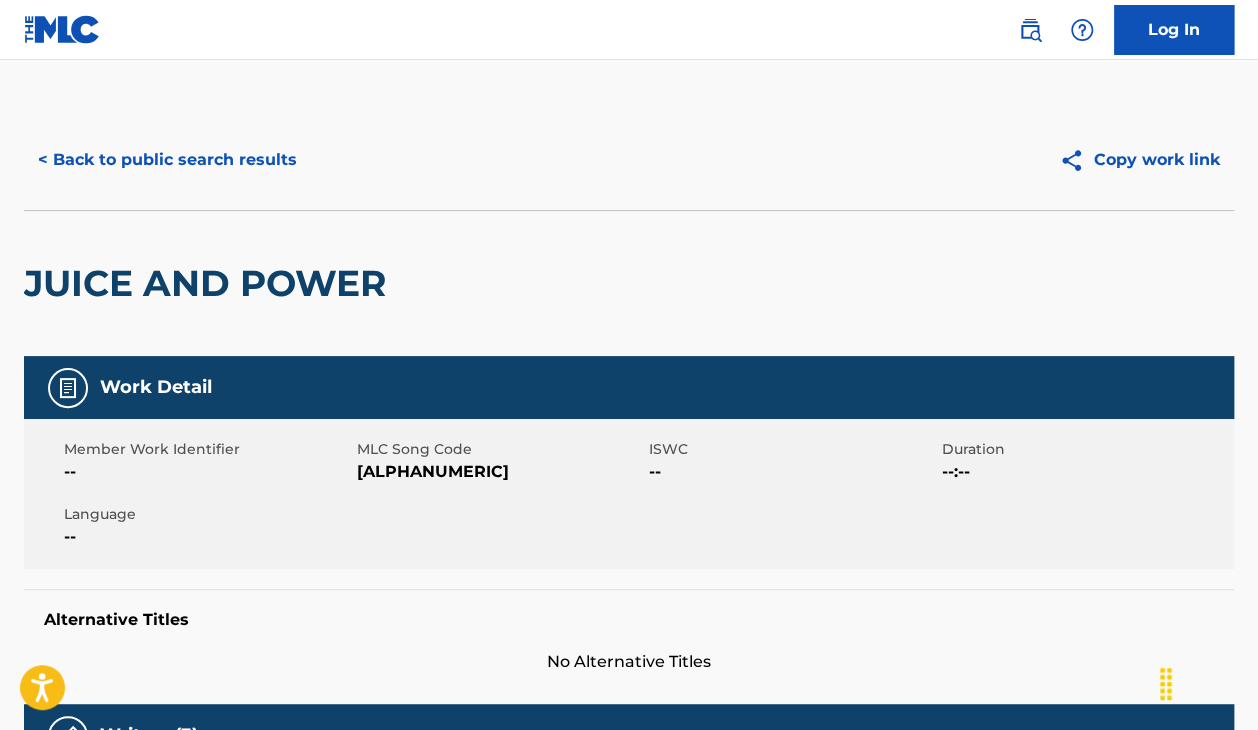 click on "< Back to public search results" at bounding box center [167, 160] 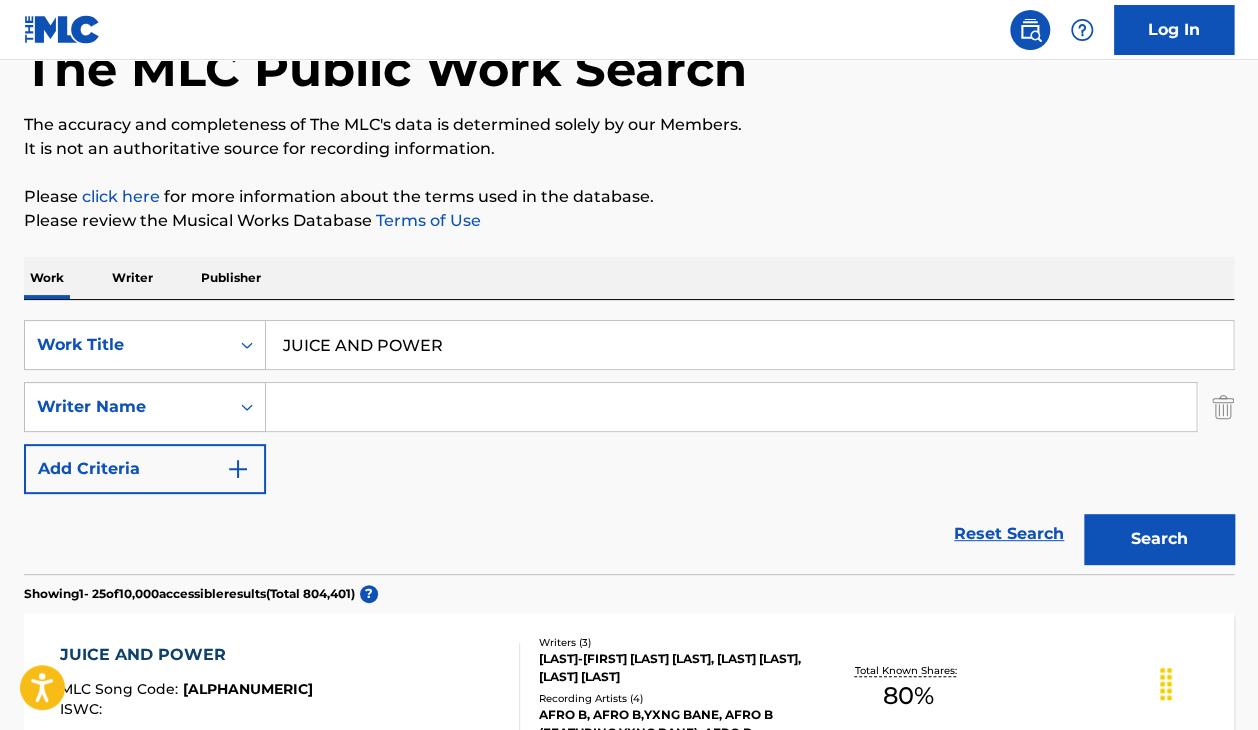 scroll, scrollTop: 121, scrollLeft: 0, axis: vertical 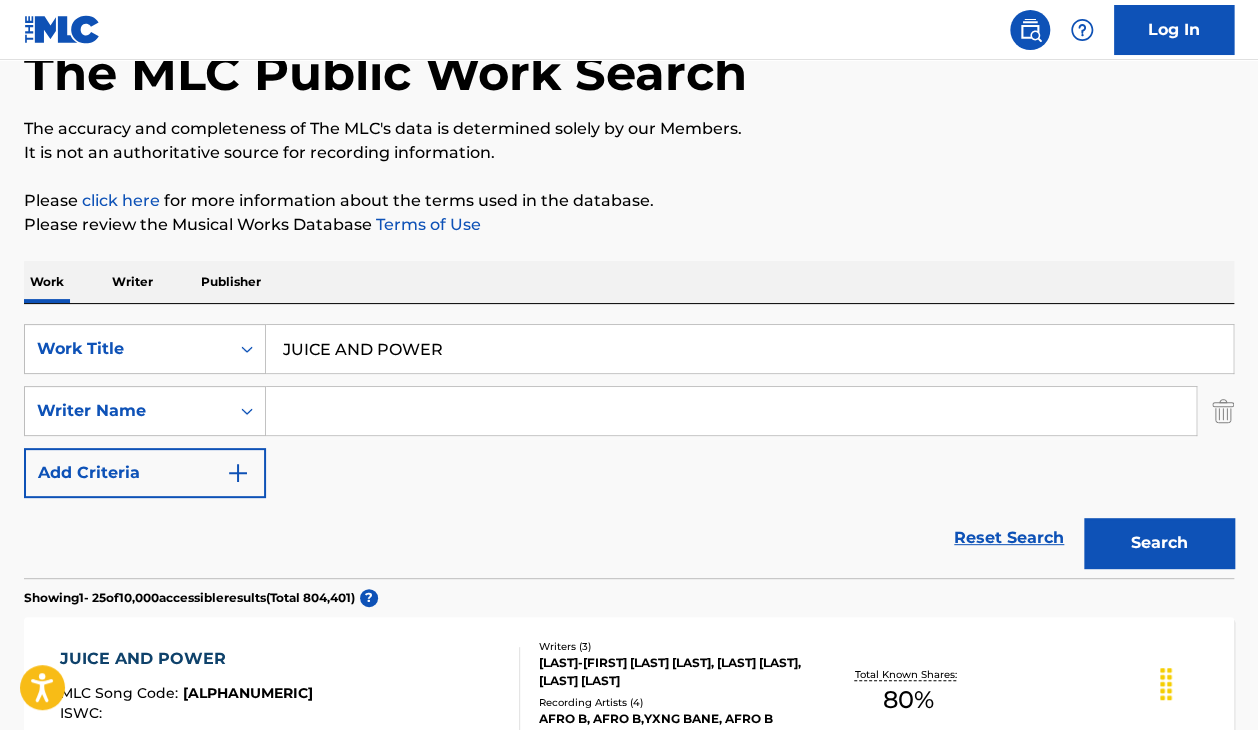 drag, startPoint x: 465, startPoint y: 345, endPoint x: 248, endPoint y: 317, distance: 218.799 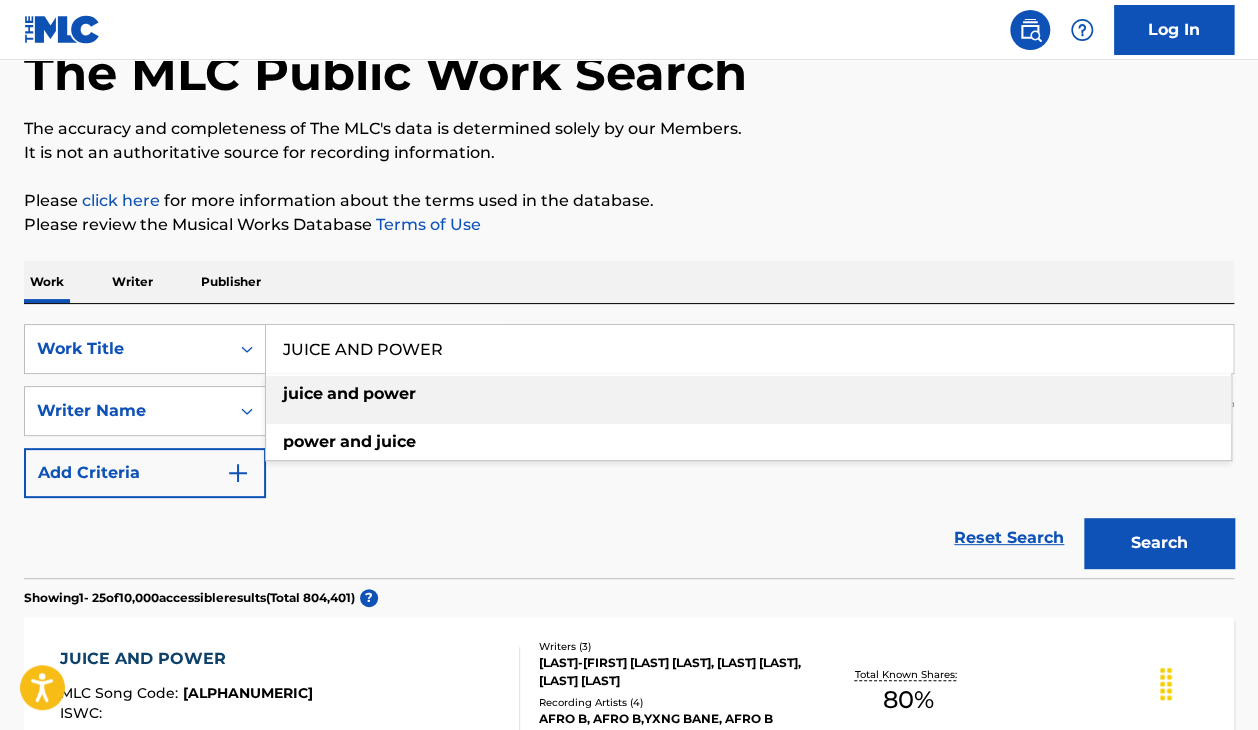 paste on "LONG TIME" 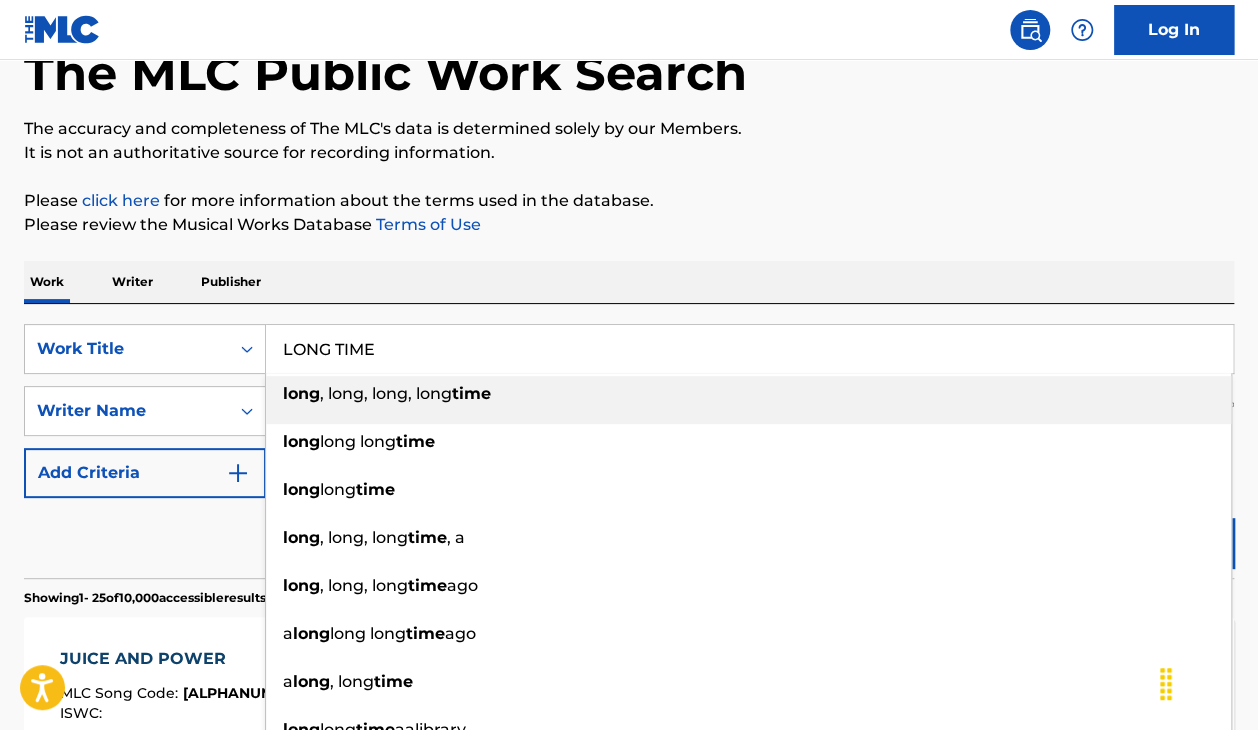 type on "LONG TIME" 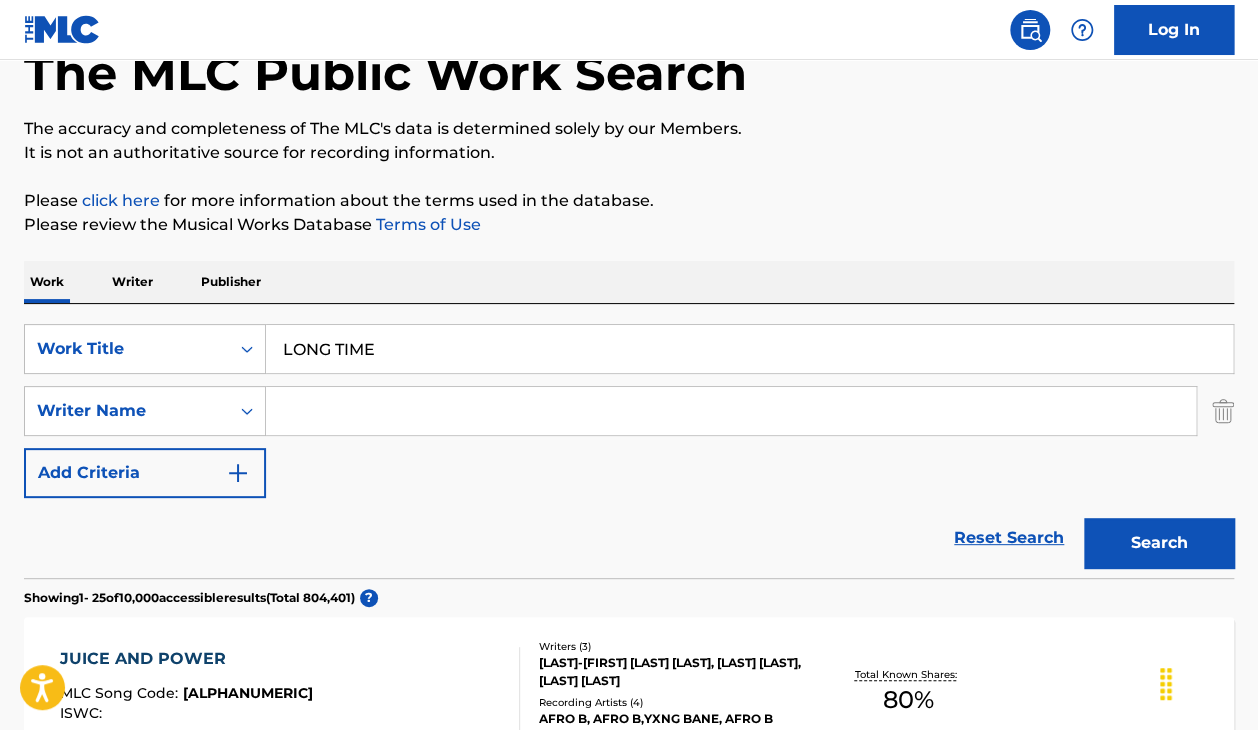 click at bounding box center [731, 411] 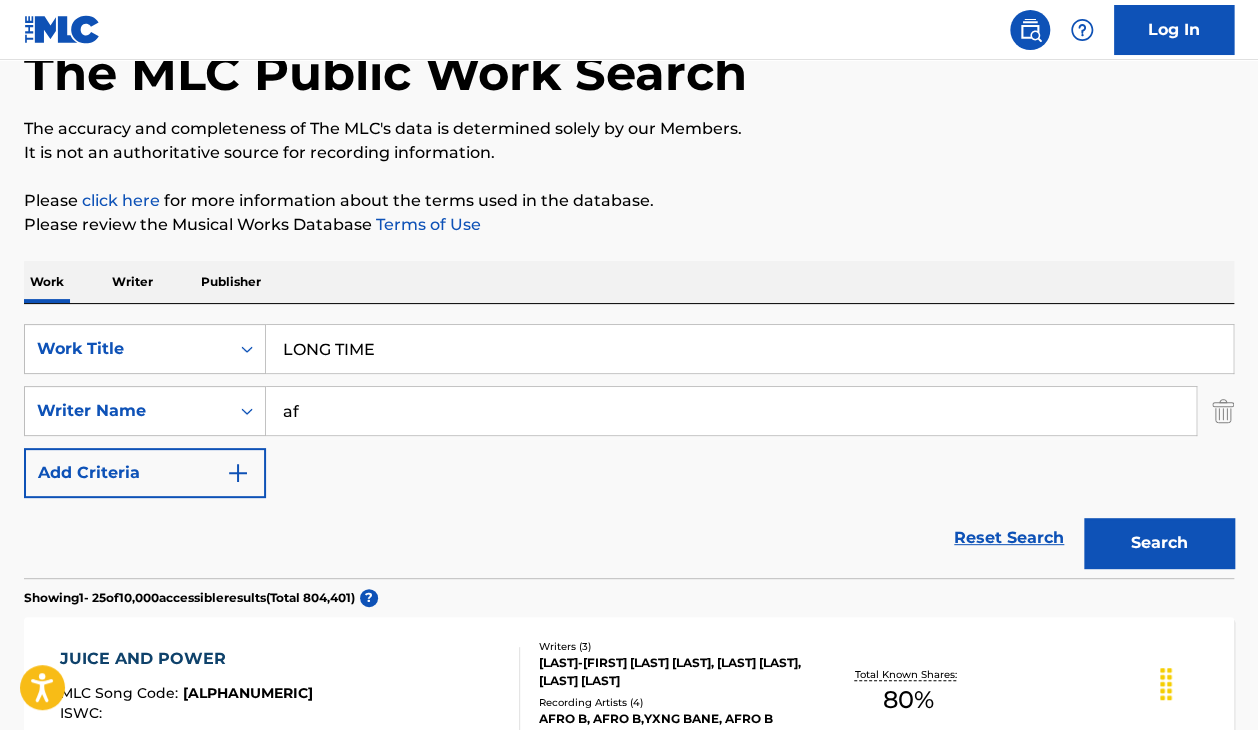 type on "a" 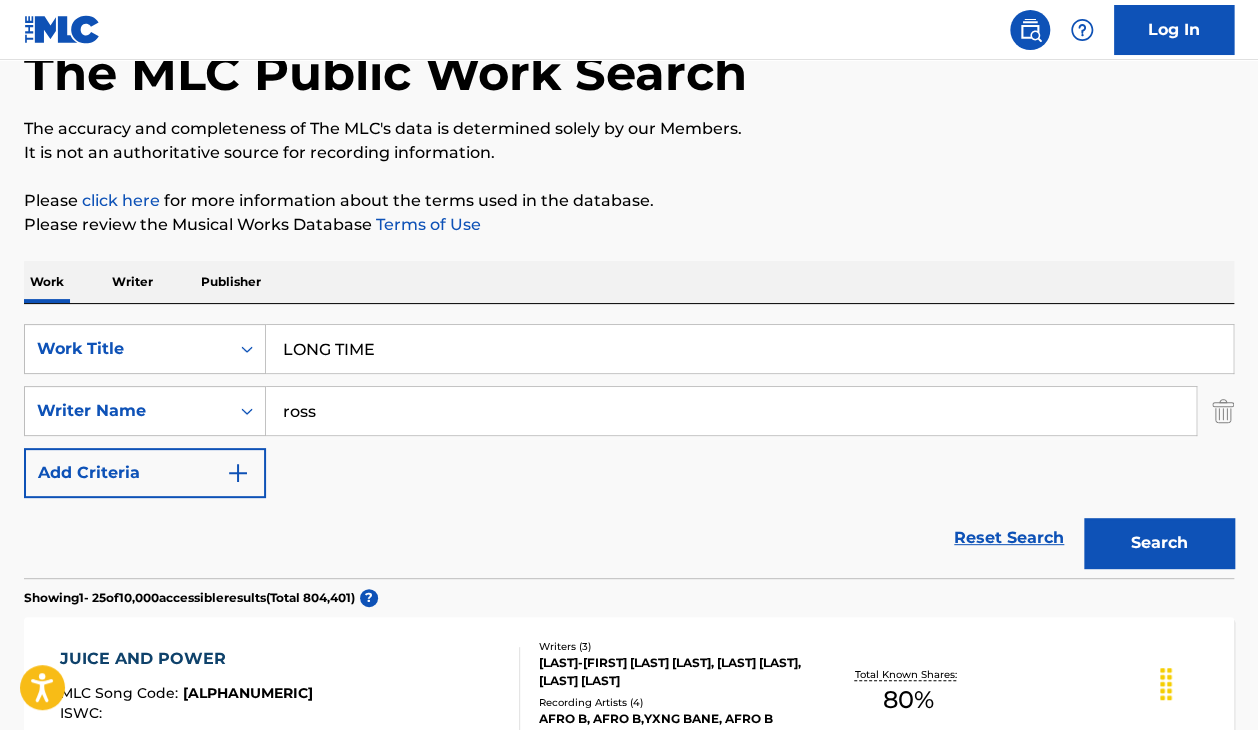 type on "ross" 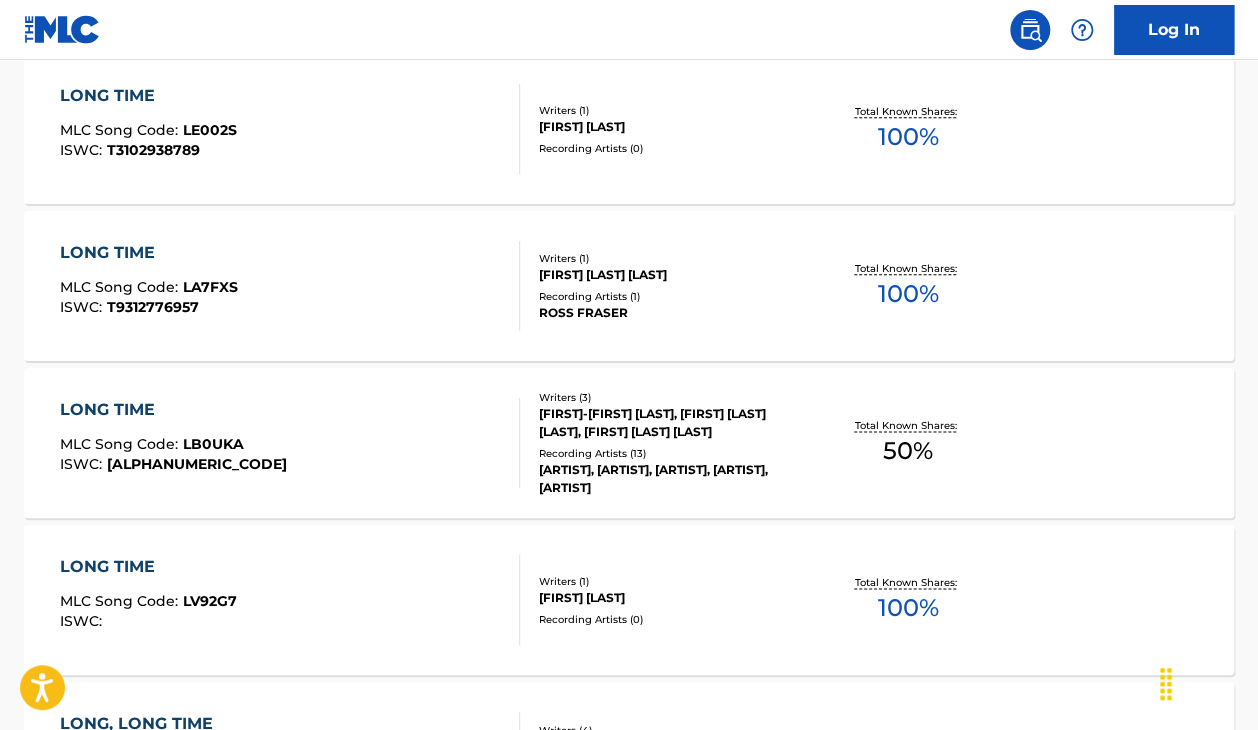 scroll, scrollTop: 843, scrollLeft: 0, axis: vertical 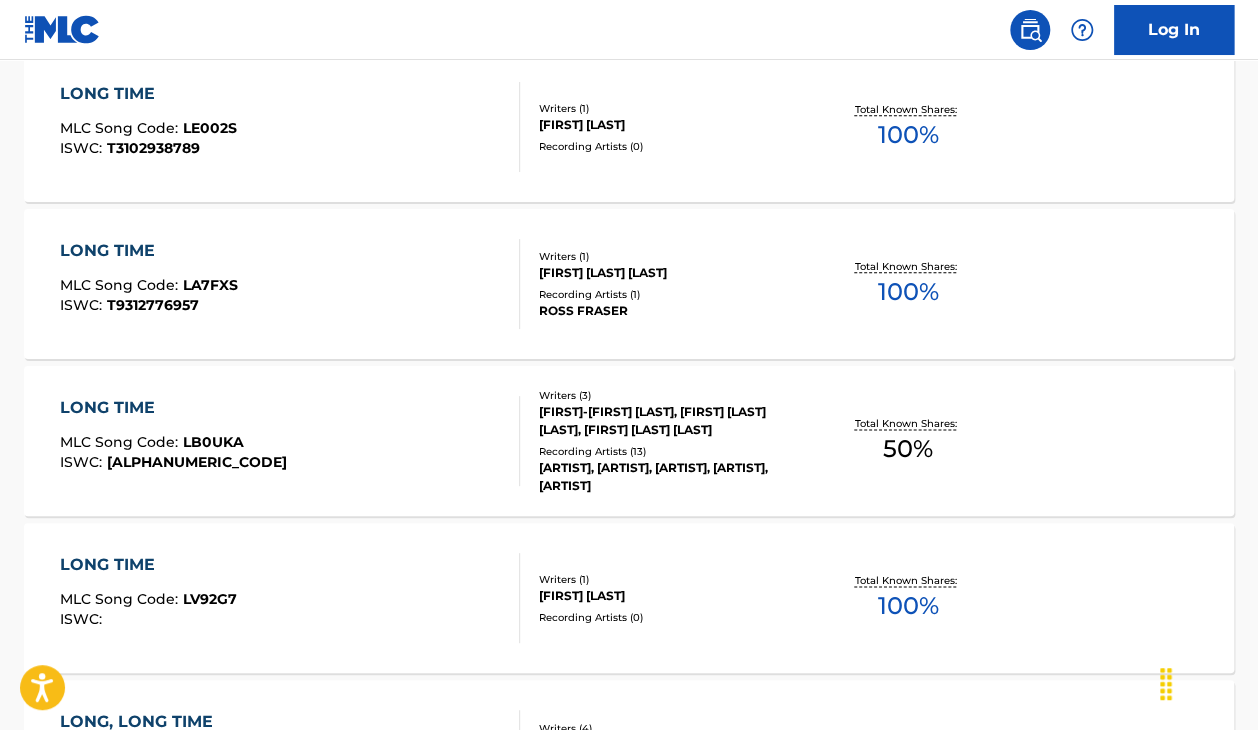 click on "LONG TIME MLC Song Code : [ALPHANUMERIC] ISWC : [ALPHANUMERIC]" at bounding box center (173, 441) 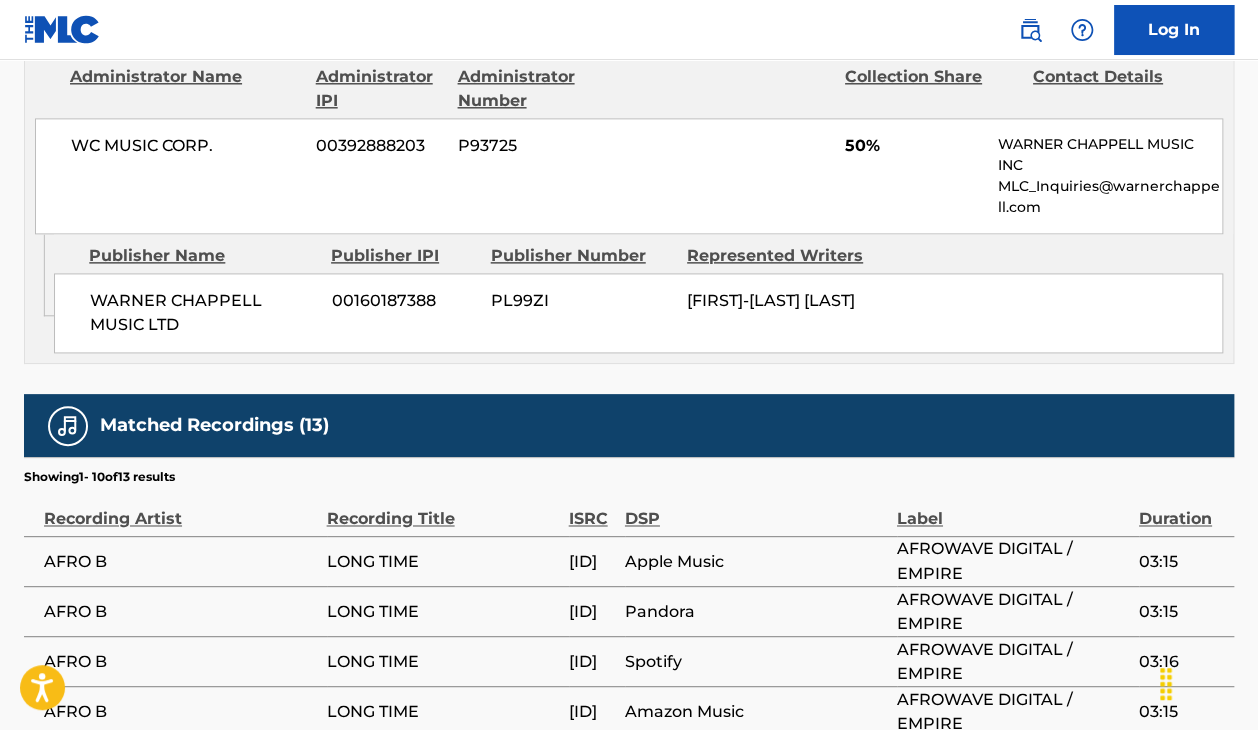 scroll, scrollTop: 1014, scrollLeft: 0, axis: vertical 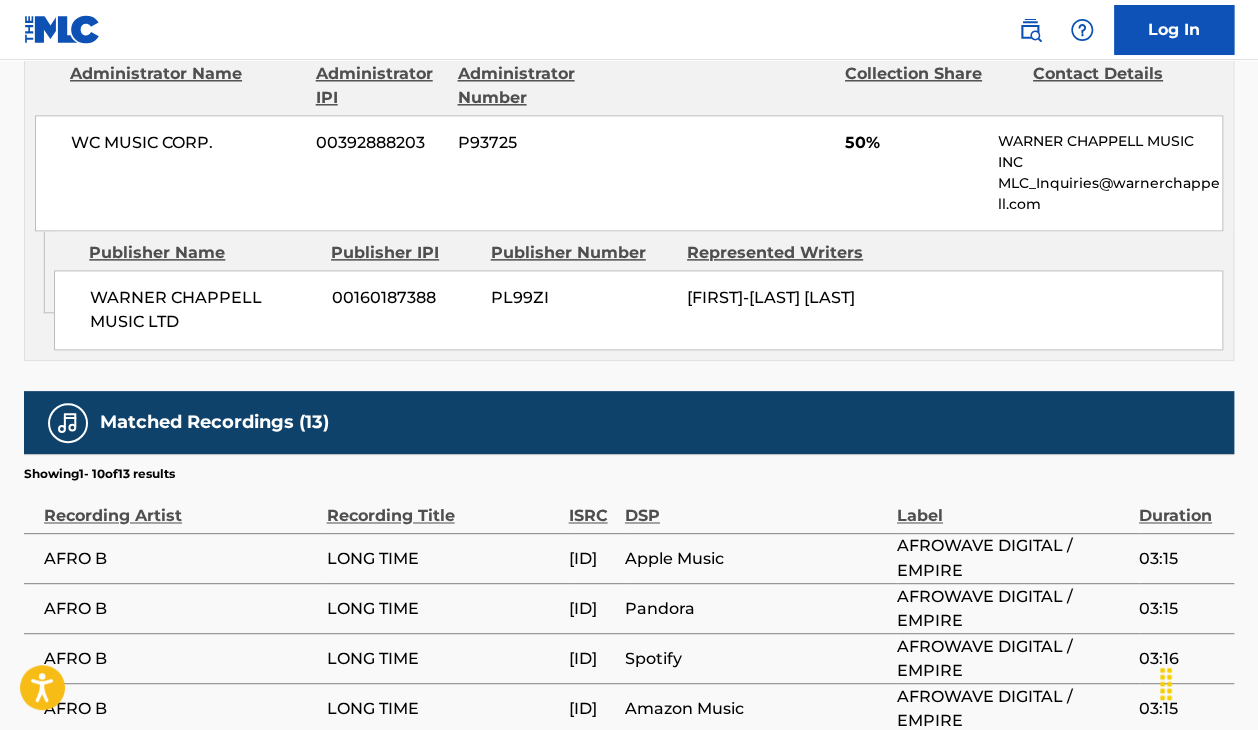click on "Matched Recordings   (13)" at bounding box center [629, 422] 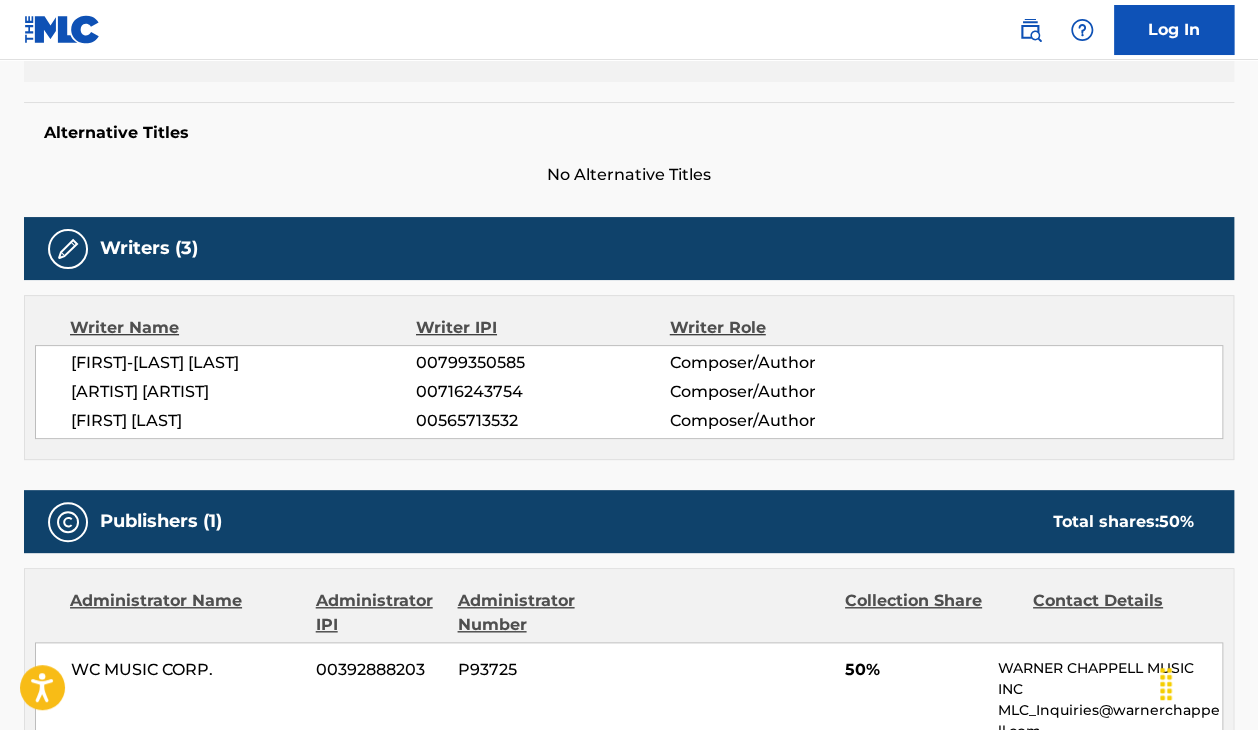 scroll, scrollTop: 486, scrollLeft: 0, axis: vertical 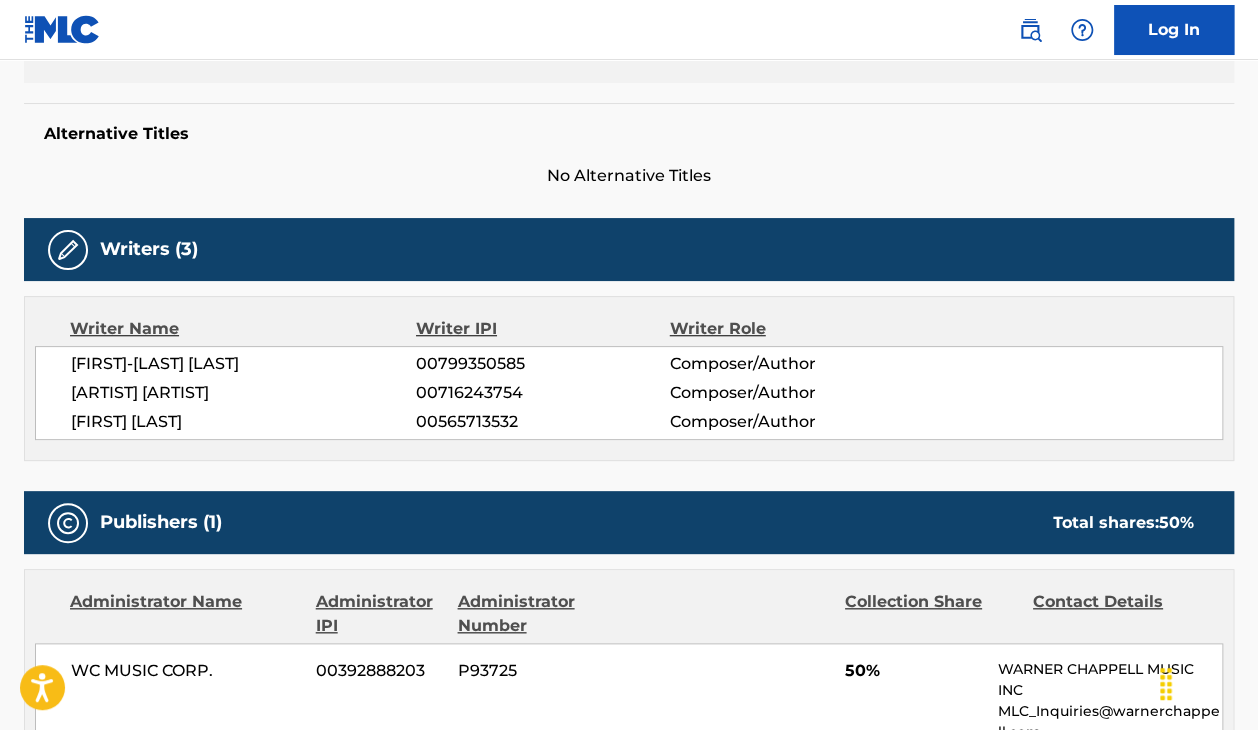 click on "Writer Name Writer IPI Writer Role [FIRST] [LAST] [NUMBER] Composer/Author [FIRST] [LAST] [NUMBER] Composer/Author [FIRST] [LAST] [NUMBER] Composer/Author" at bounding box center (629, 378) 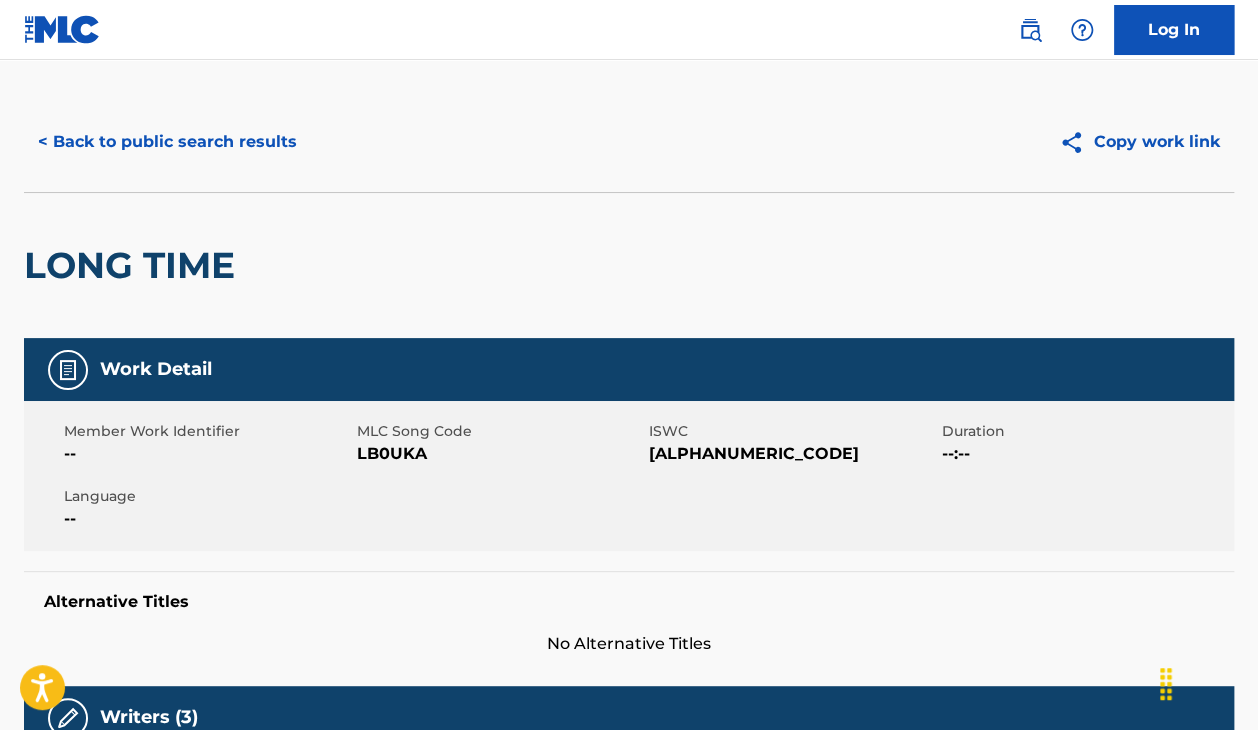 click on "< Back to public search results" at bounding box center [167, 142] 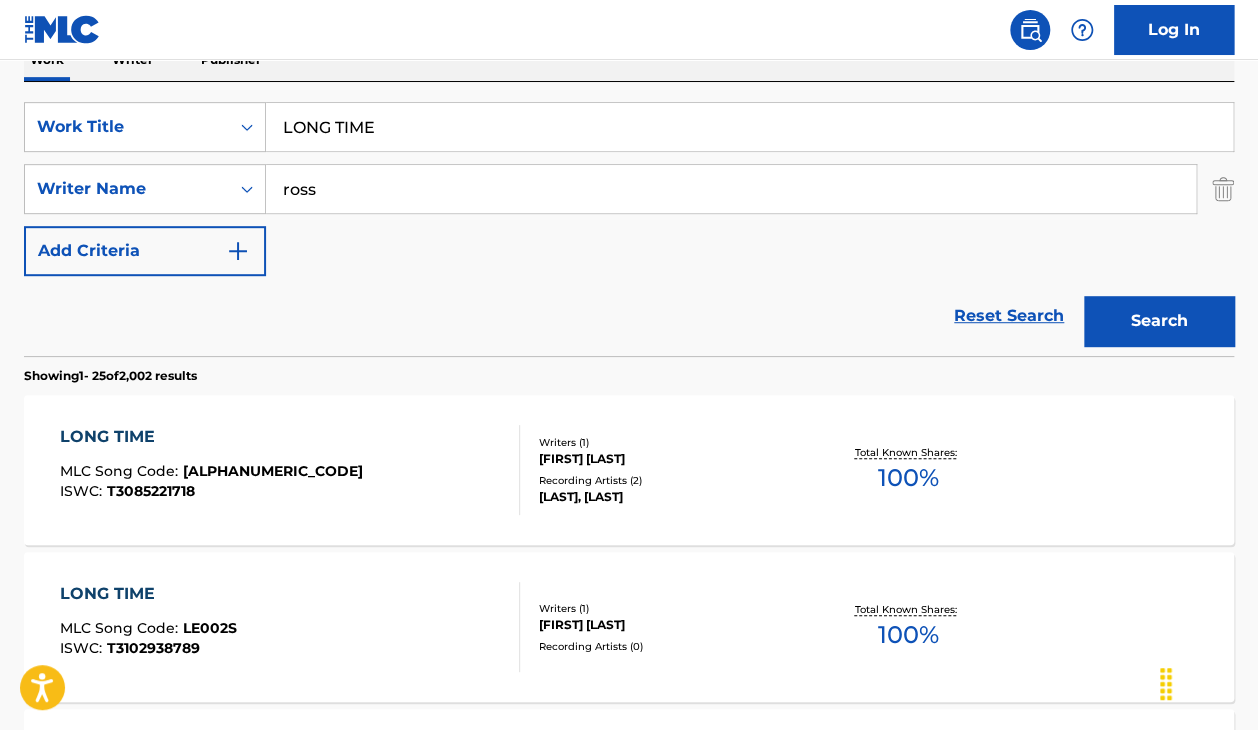 scroll, scrollTop: 0, scrollLeft: 0, axis: both 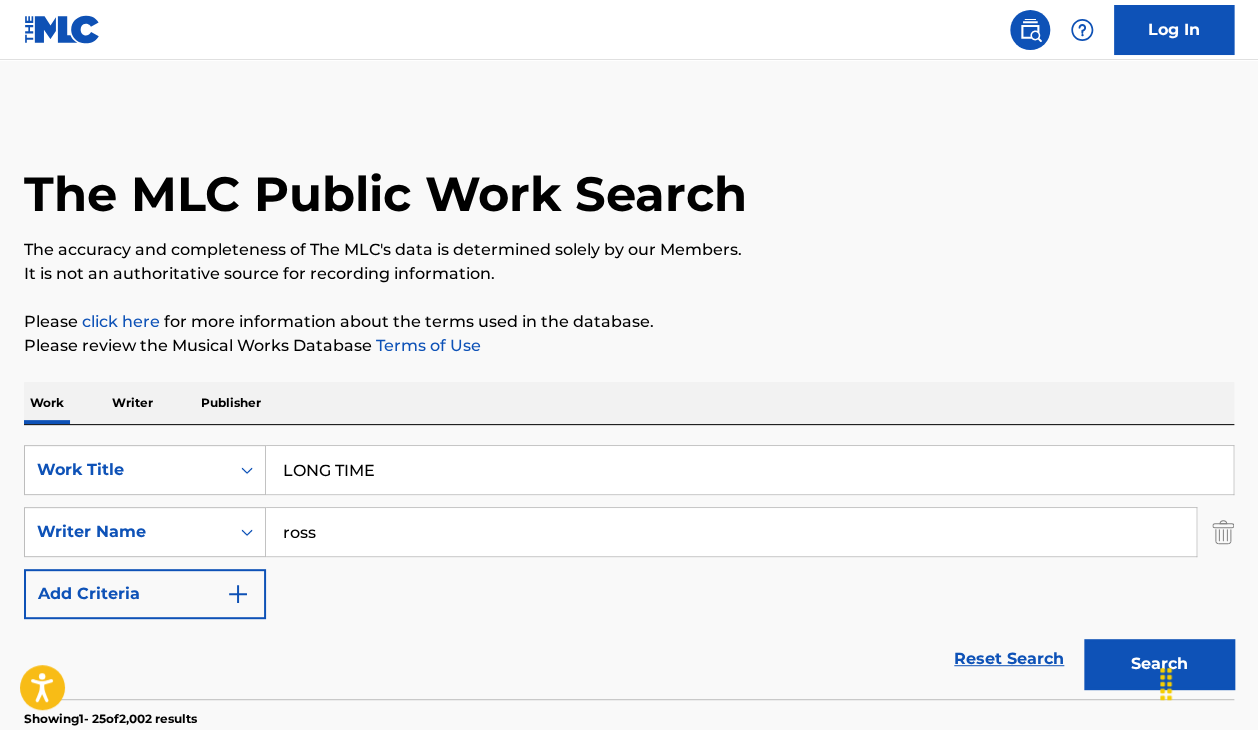 drag, startPoint x: 385, startPoint y: 477, endPoint x: 84, endPoint y: 404, distance: 309.72568 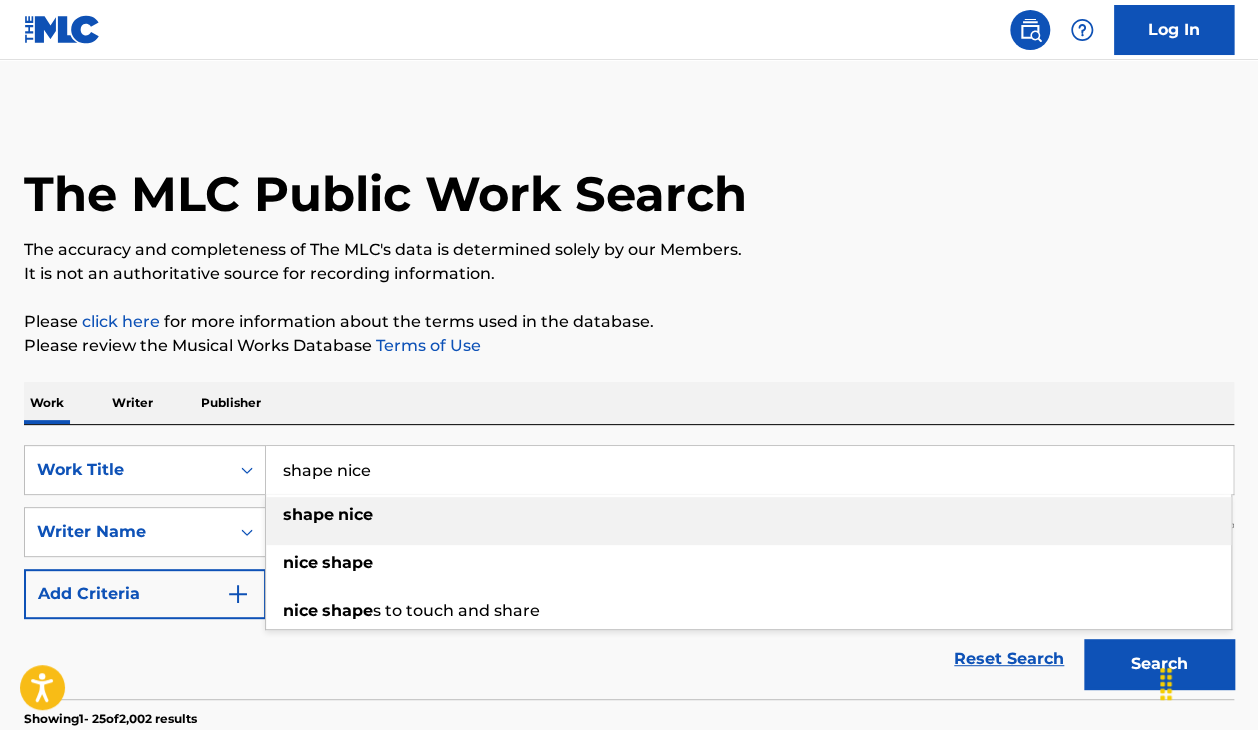 type on "shape nice" 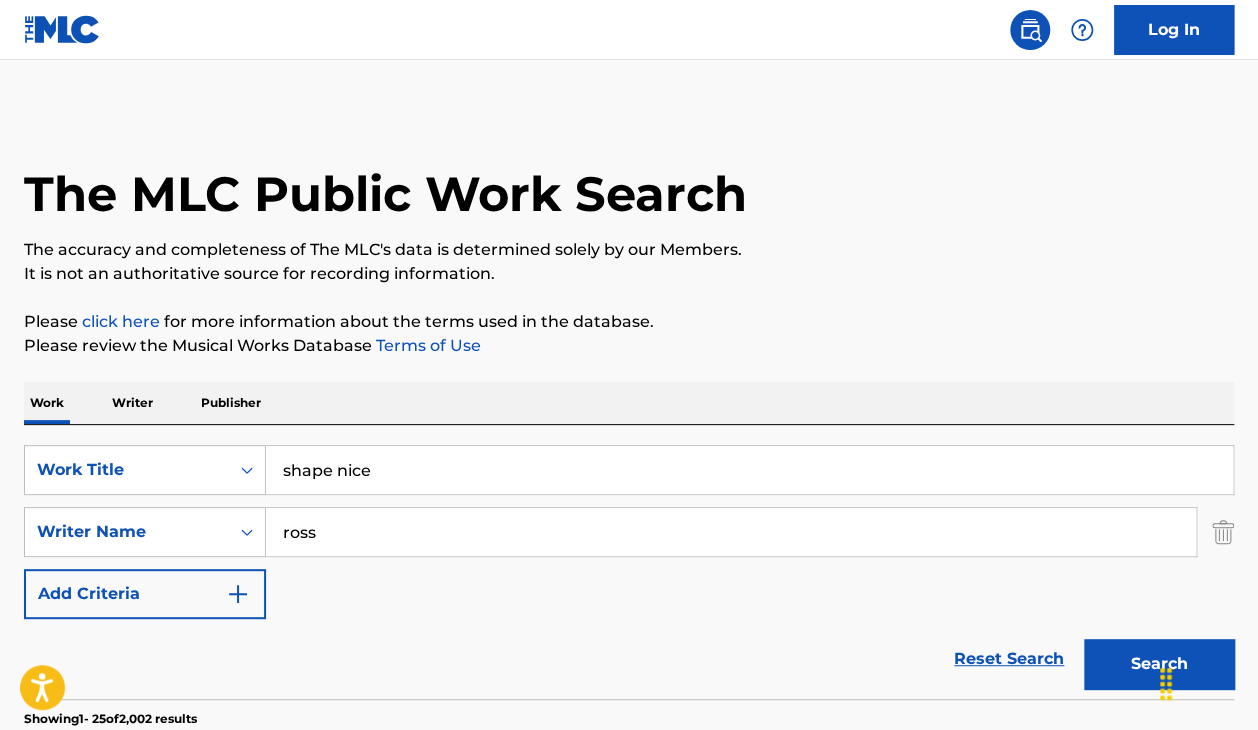 click on "Search" at bounding box center (1159, 664) 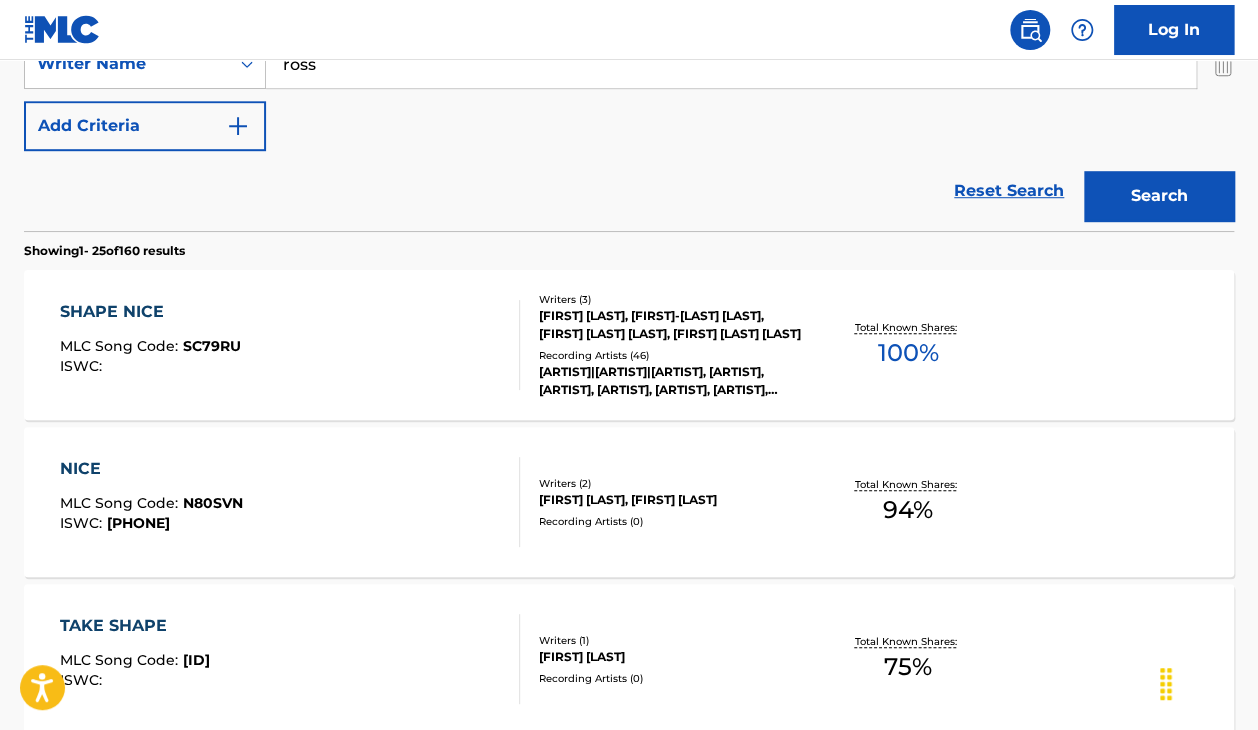 scroll, scrollTop: 467, scrollLeft: 0, axis: vertical 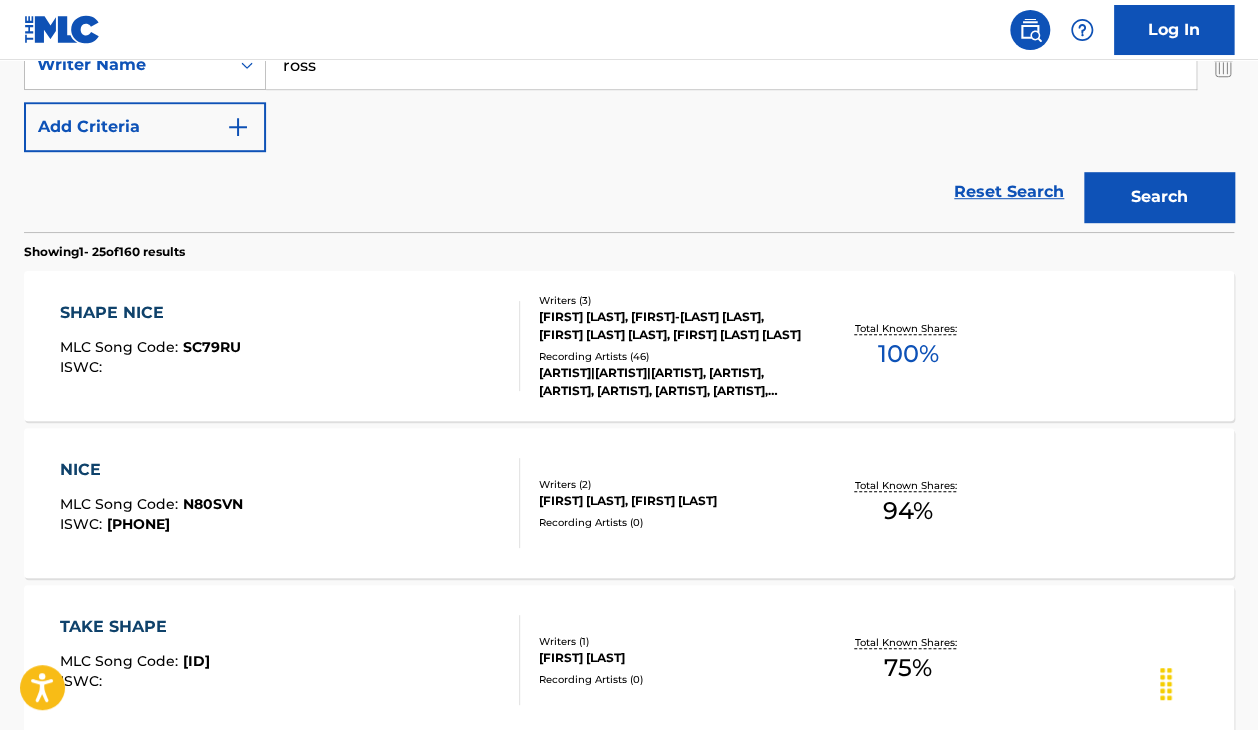 click on "SHAPE NICE MLC Song Code : SC79RU ISWC :" at bounding box center (290, 346) 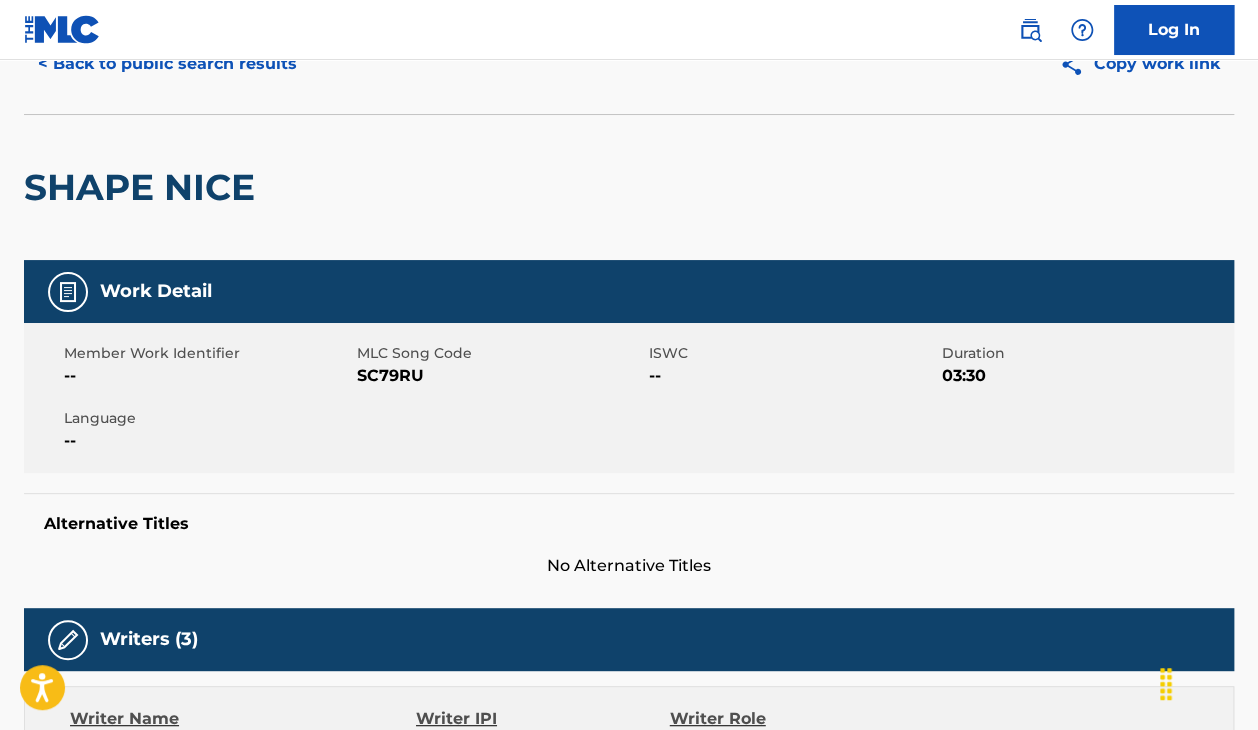 scroll, scrollTop: 91, scrollLeft: 0, axis: vertical 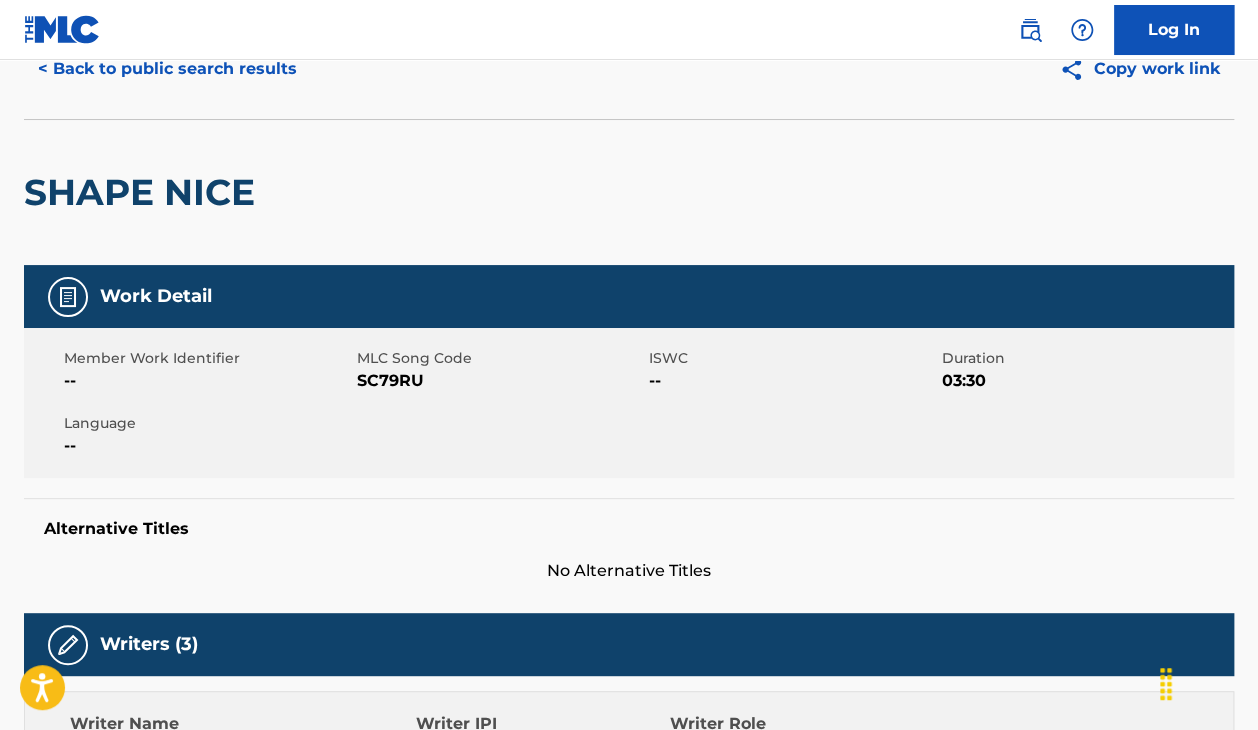 click on "Member Work Identifier -- MLC Song Code [ID] ISWC -- Duration 03:30 Language --" at bounding box center [629, 403] 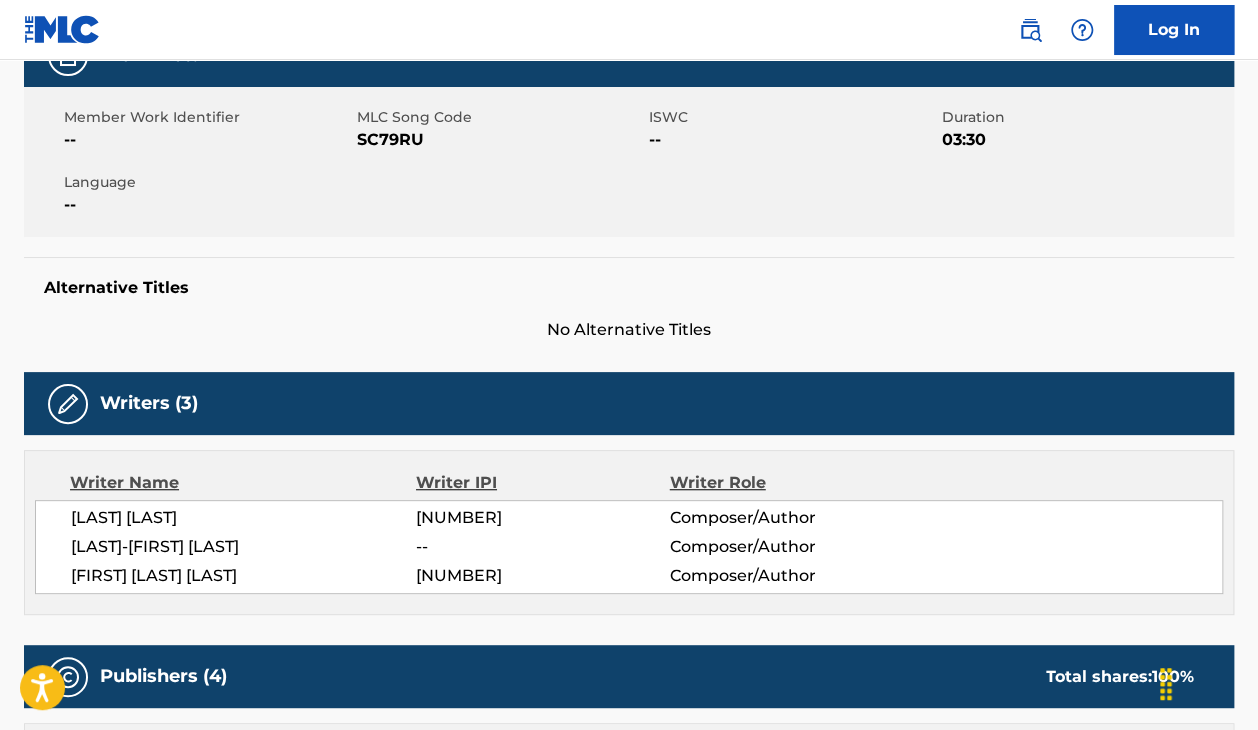 scroll, scrollTop: 428, scrollLeft: 0, axis: vertical 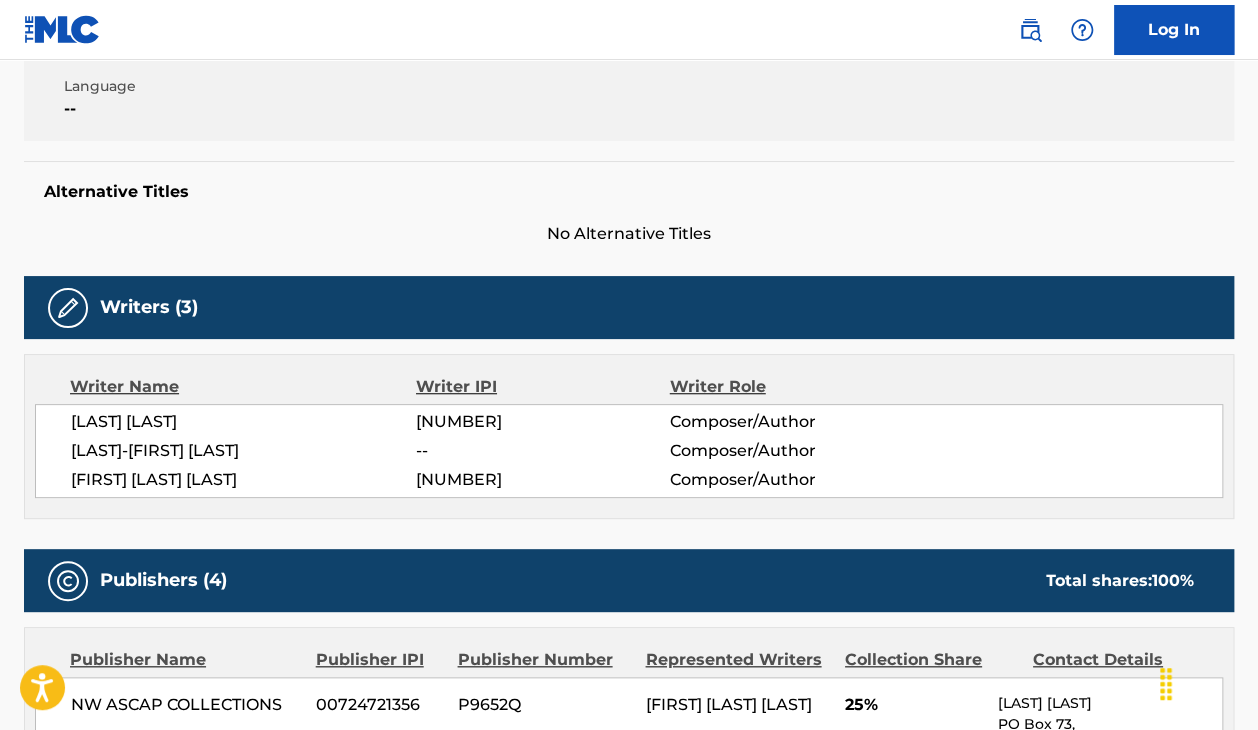 click on "[FIRST] [LAST] 00519553733 Composer/Author [FIRST]-[FIRST] [LAST] -- Composer/Author [FIRST] [LAST] [LAST] 00504951854 Composer/Author" at bounding box center (629, 451) 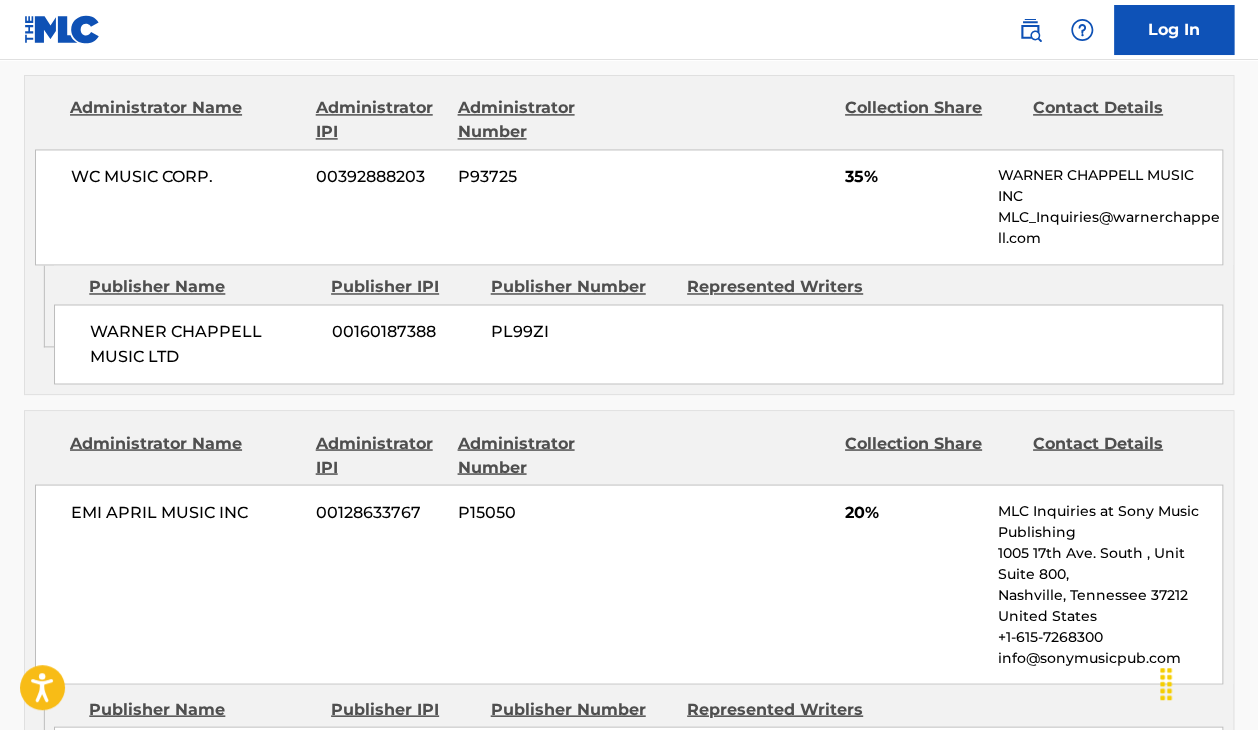scroll, scrollTop: 1227, scrollLeft: 0, axis: vertical 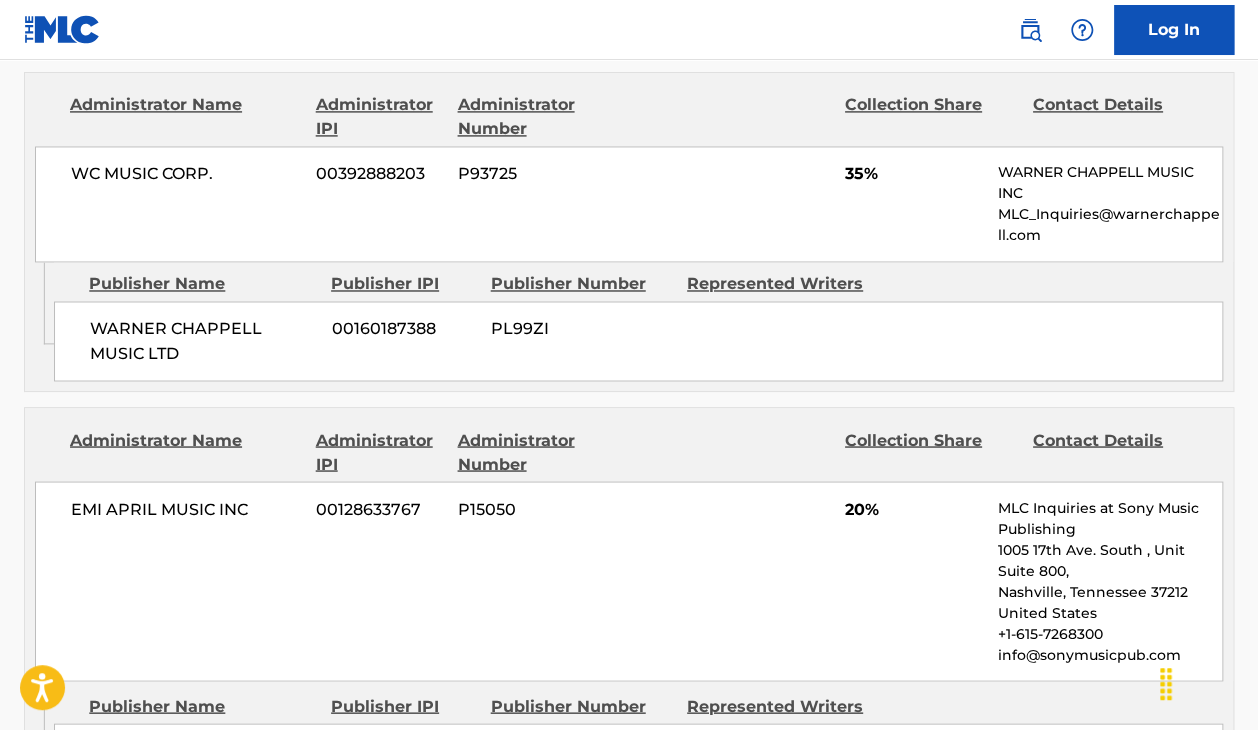 click on "Administrator Name Administrator IPI Administrator Number Collection Share Contact Details EMI APRIL MUSIC INC 00128633767 P15050 20% MLC Inquiries at Sony Music Publishing 1005 17th Ave. South , Unit Suite 800, [CITY], [STATE] [ZIP] United States +1-615-7268300 [EMAIL]" at bounding box center [629, 544] 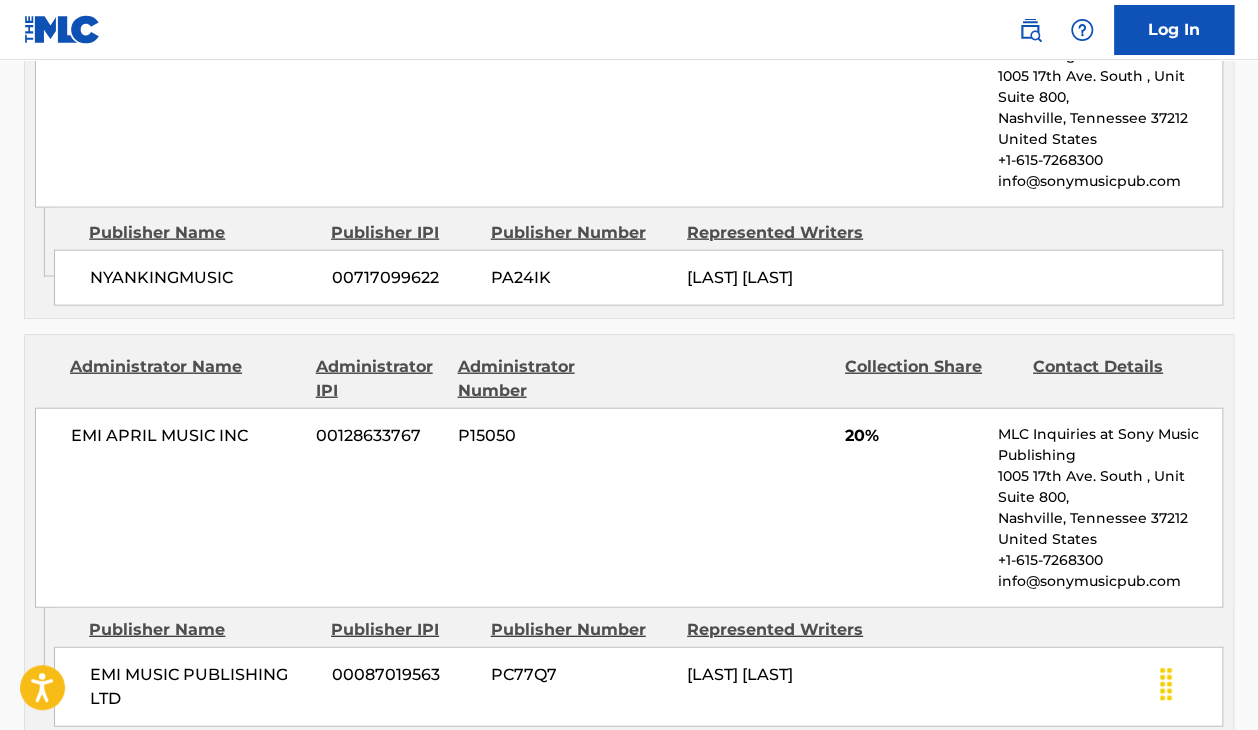 scroll, scrollTop: 1706, scrollLeft: 0, axis: vertical 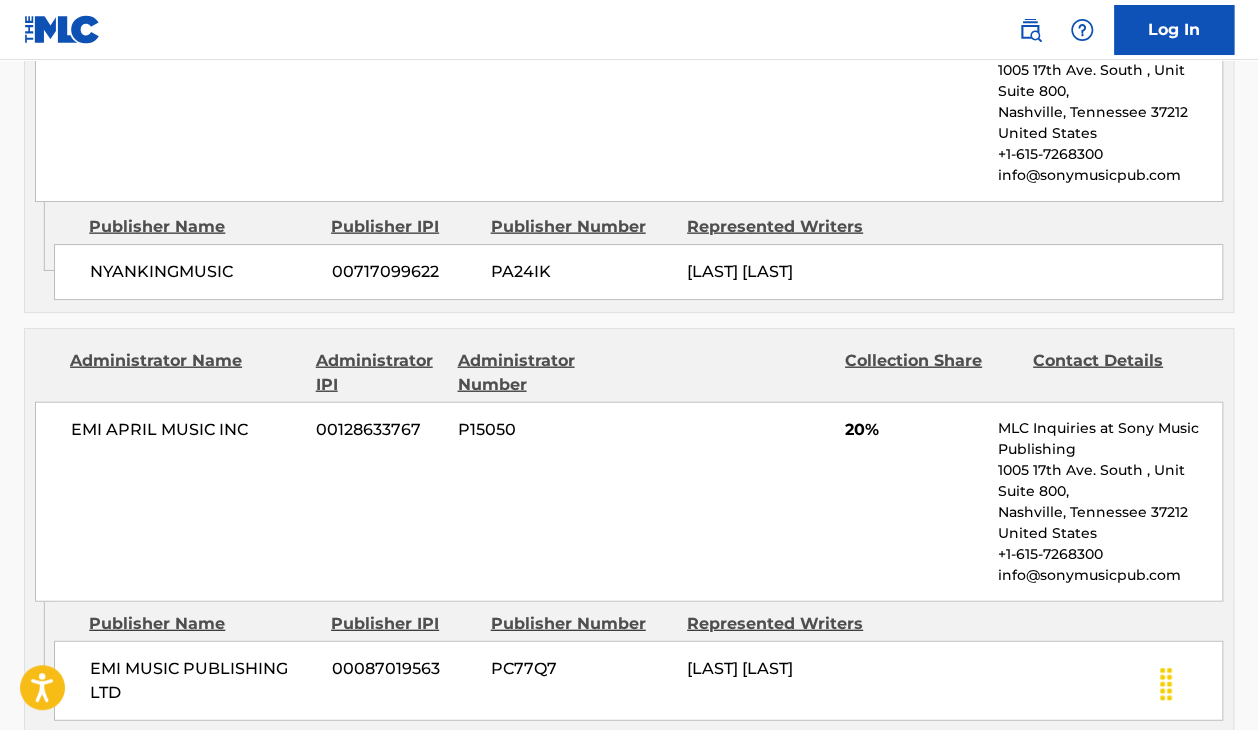 click on "[COMPANY] [COMPANY] [NUMBER] P[NUMBER] [PERCENTAGE] MLC Inquiries at [COMPANY] [ADDRESS], [CITY], [STATE] [POSTAL_CODE] [COUNTRY] [PHONE] [EMAIL]" at bounding box center (629, 102) 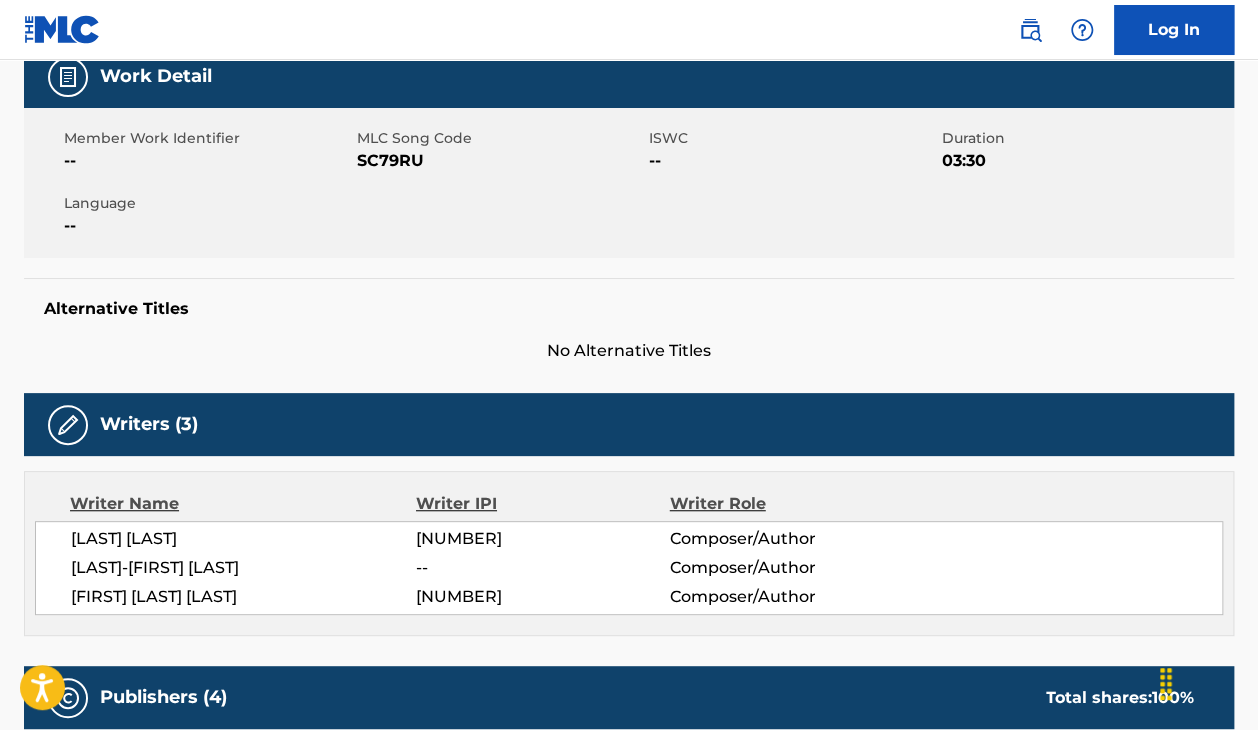 scroll, scrollTop: 0, scrollLeft: 0, axis: both 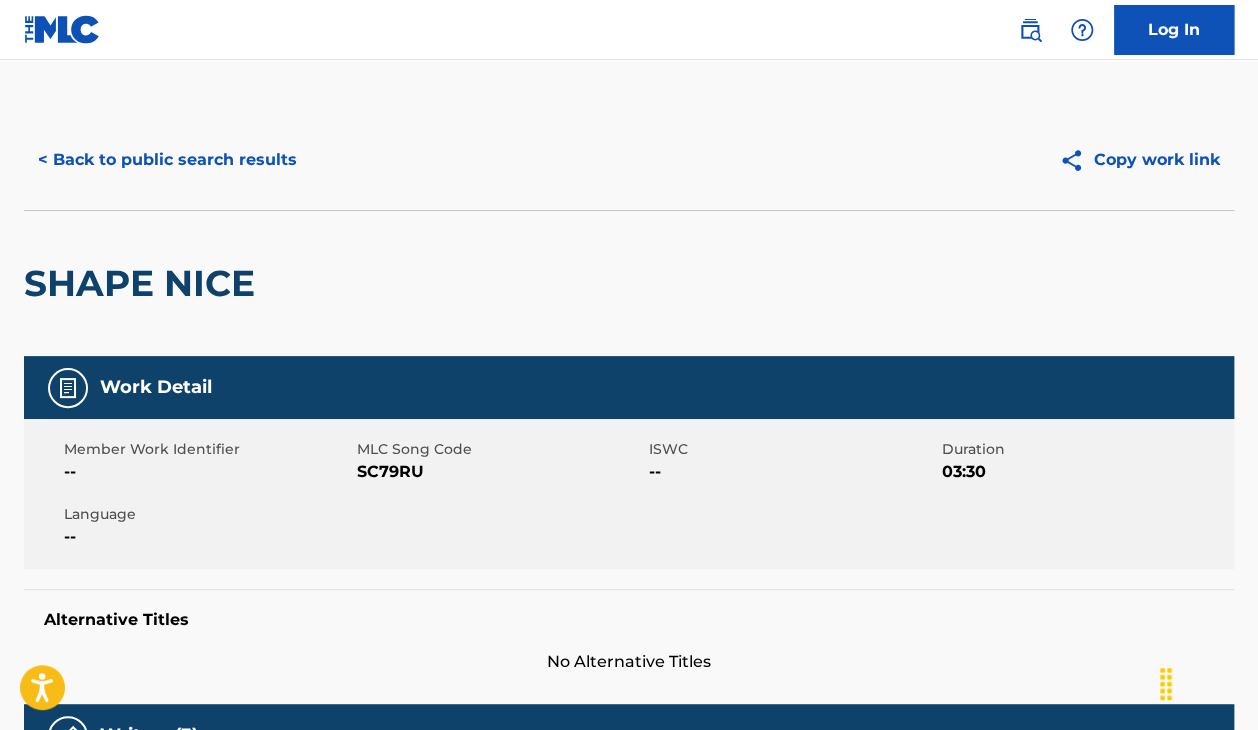 click on "< Back to public search results" at bounding box center [167, 160] 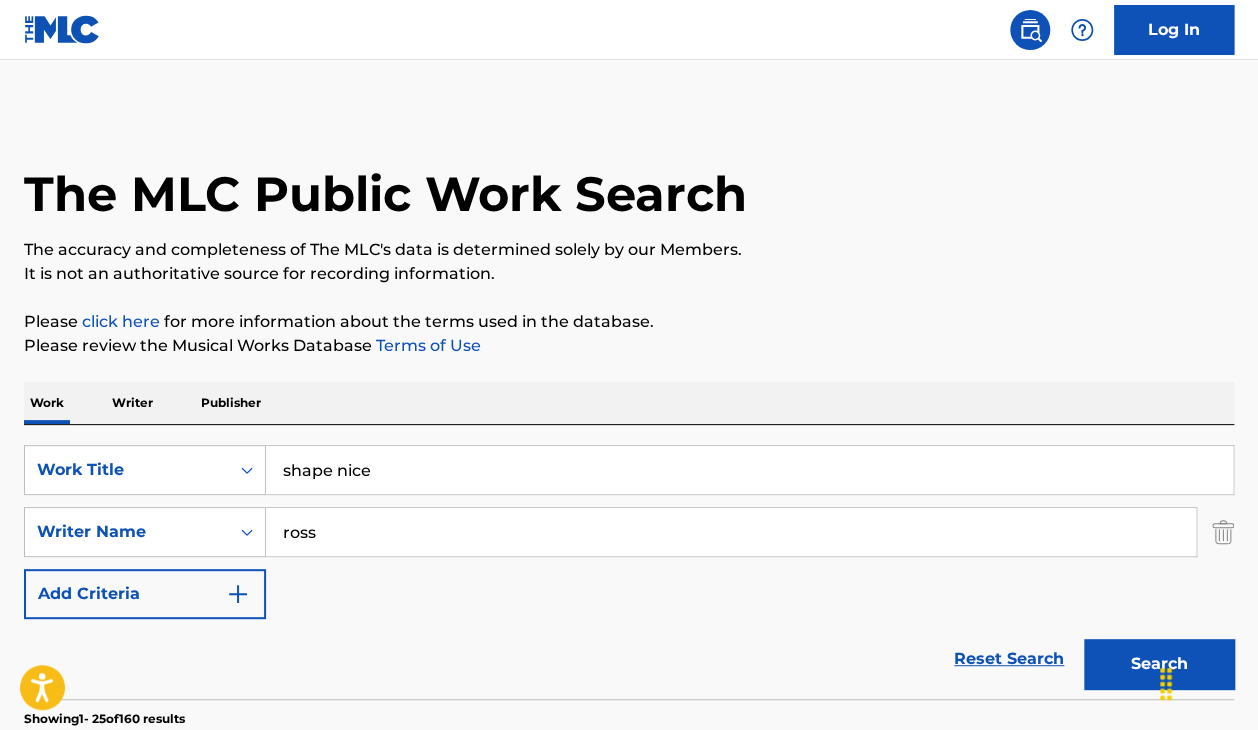 scroll, scrollTop: 4, scrollLeft: 0, axis: vertical 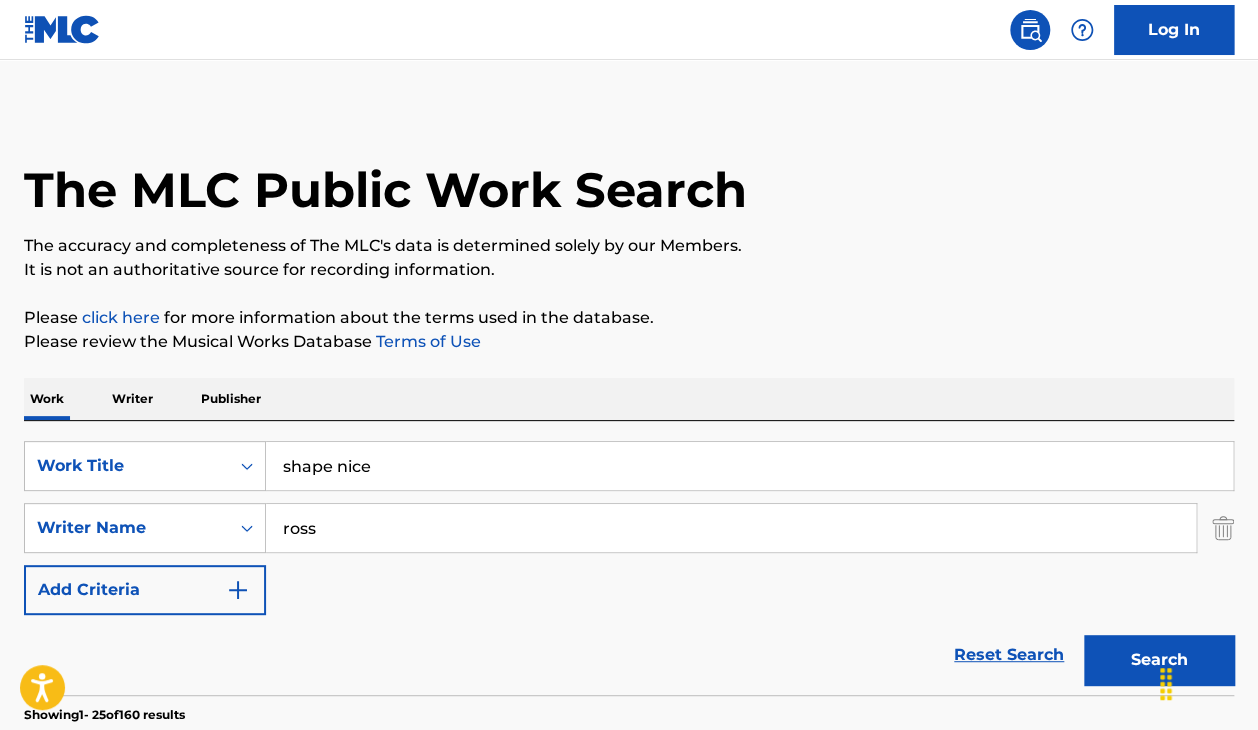 drag, startPoint x: 387, startPoint y: 473, endPoint x: 173, endPoint y: 417, distance: 221.20578 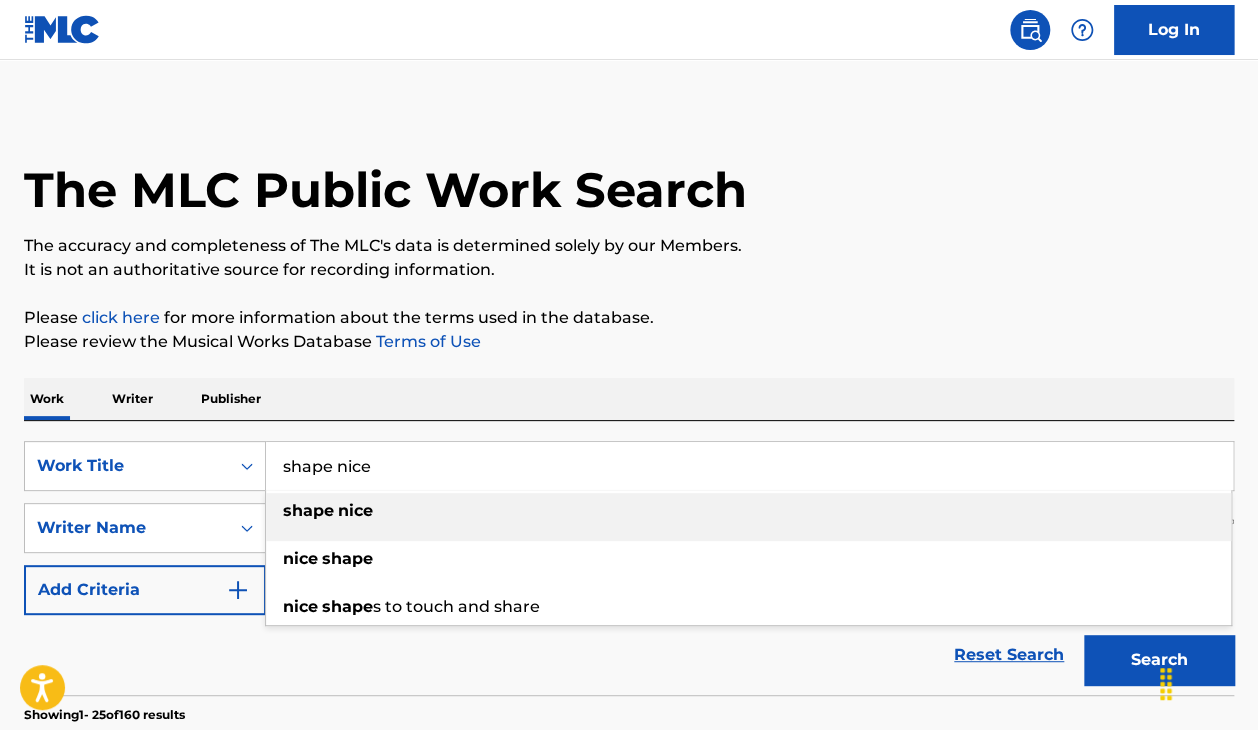 paste on "[LAST] REMIX (FT [LAST])" 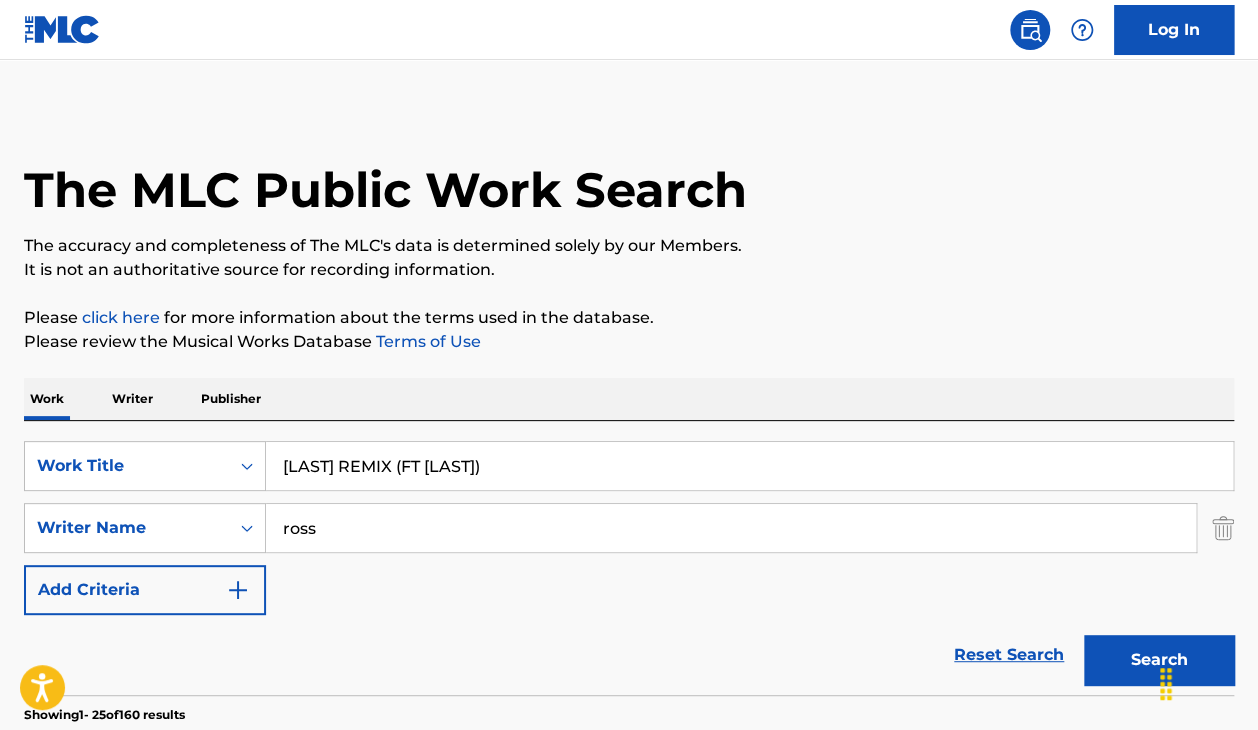 type on "[LAST] REMIX (FT [LAST])" 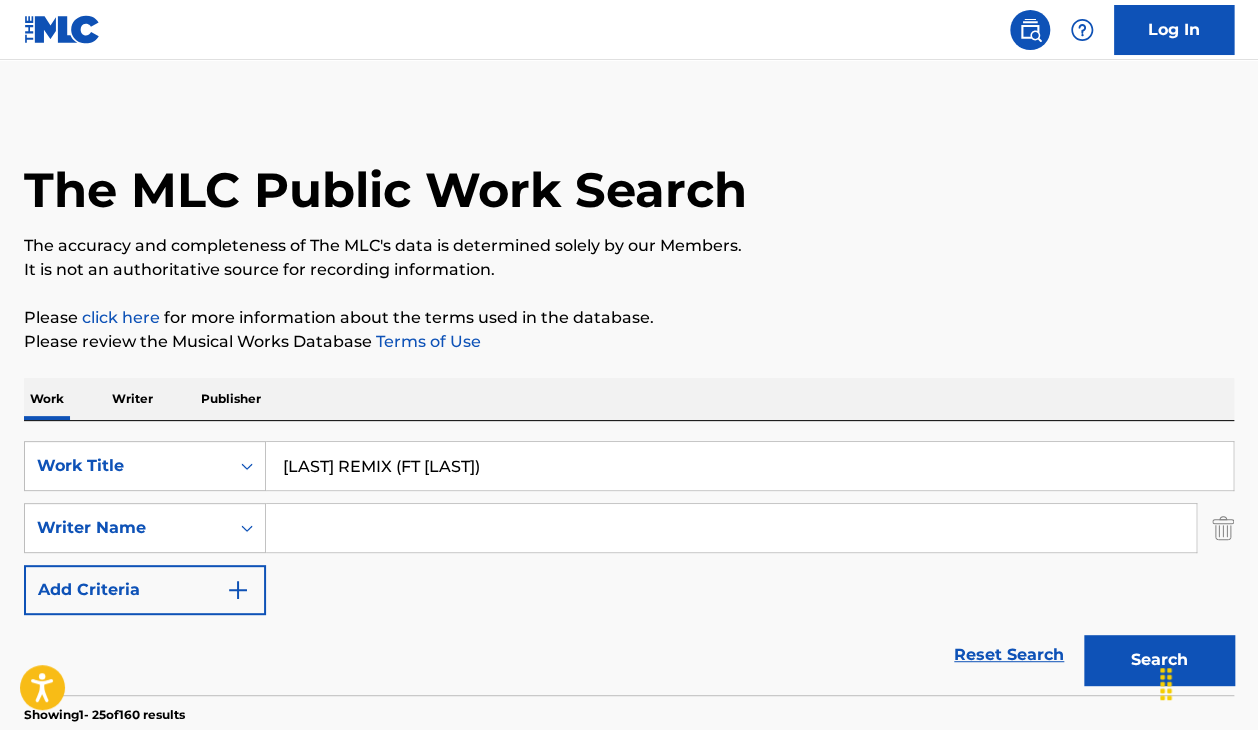 type 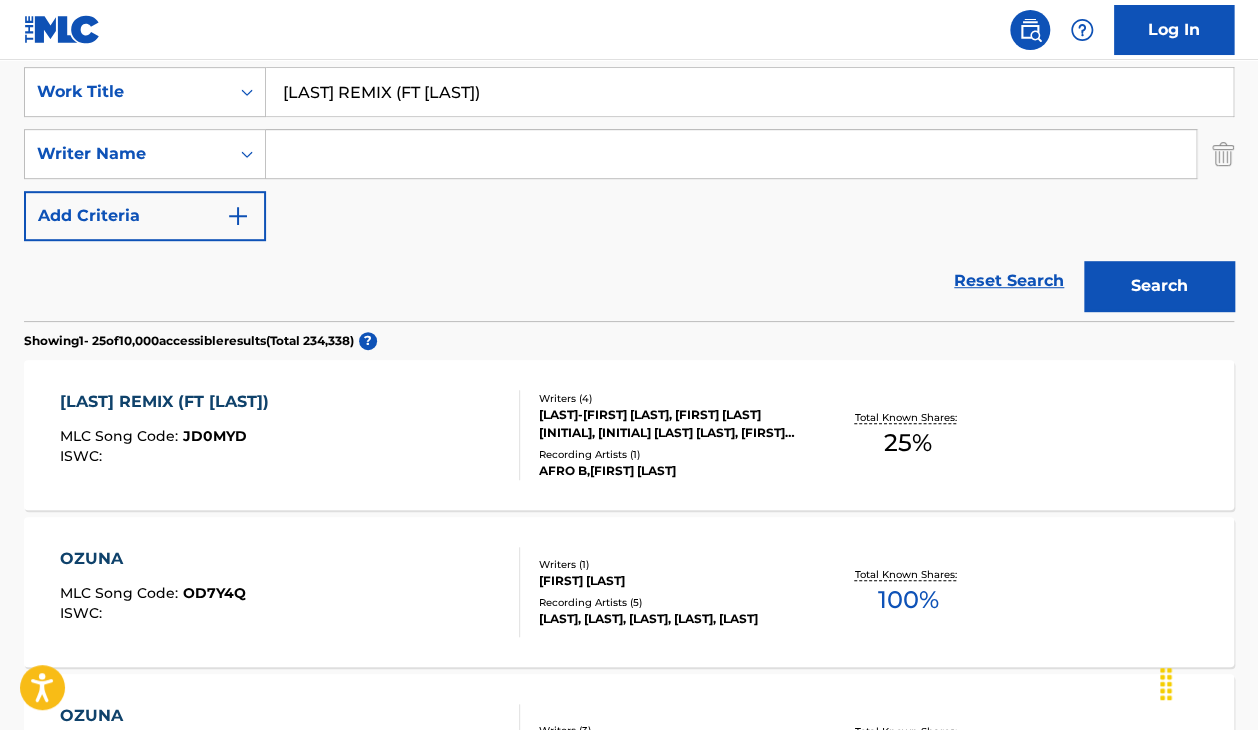 scroll, scrollTop: 379, scrollLeft: 0, axis: vertical 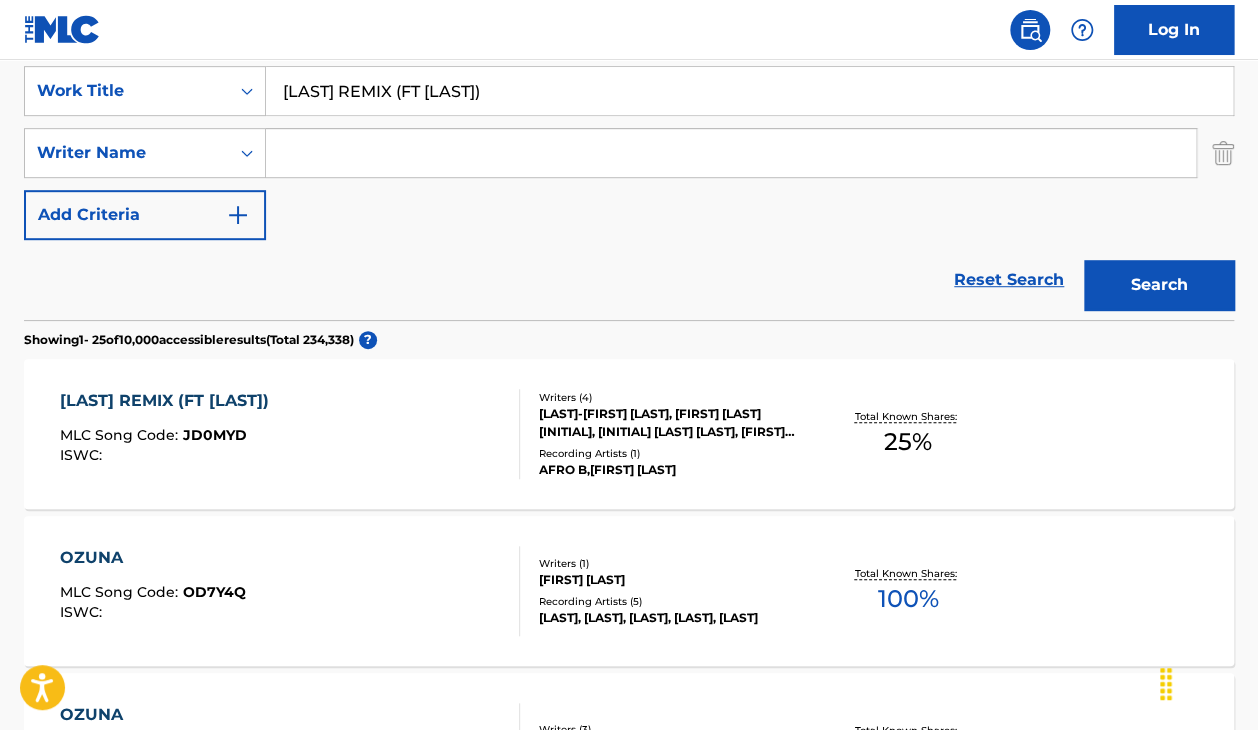 click on "[FIRST] [ARTIST] (FT [ARTIST]) MLC Song Code : [ID] ISWC :" at bounding box center (169, 434) 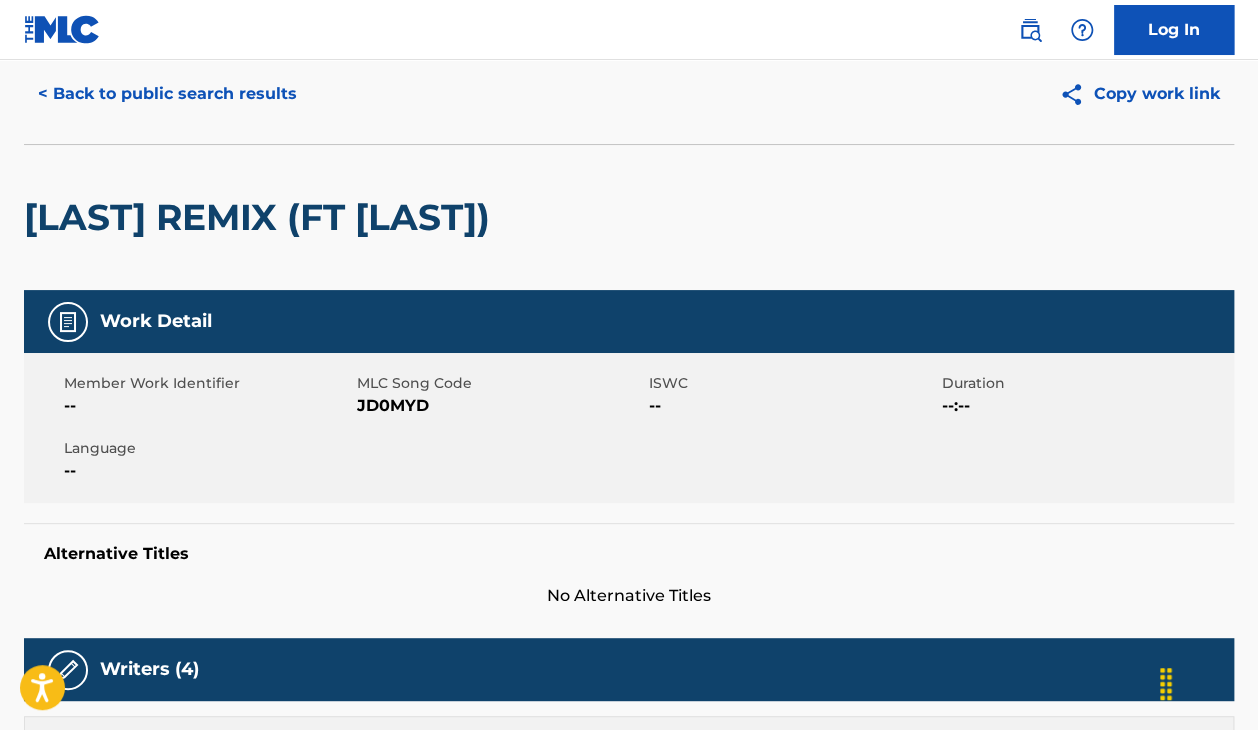 scroll, scrollTop: 62, scrollLeft: 0, axis: vertical 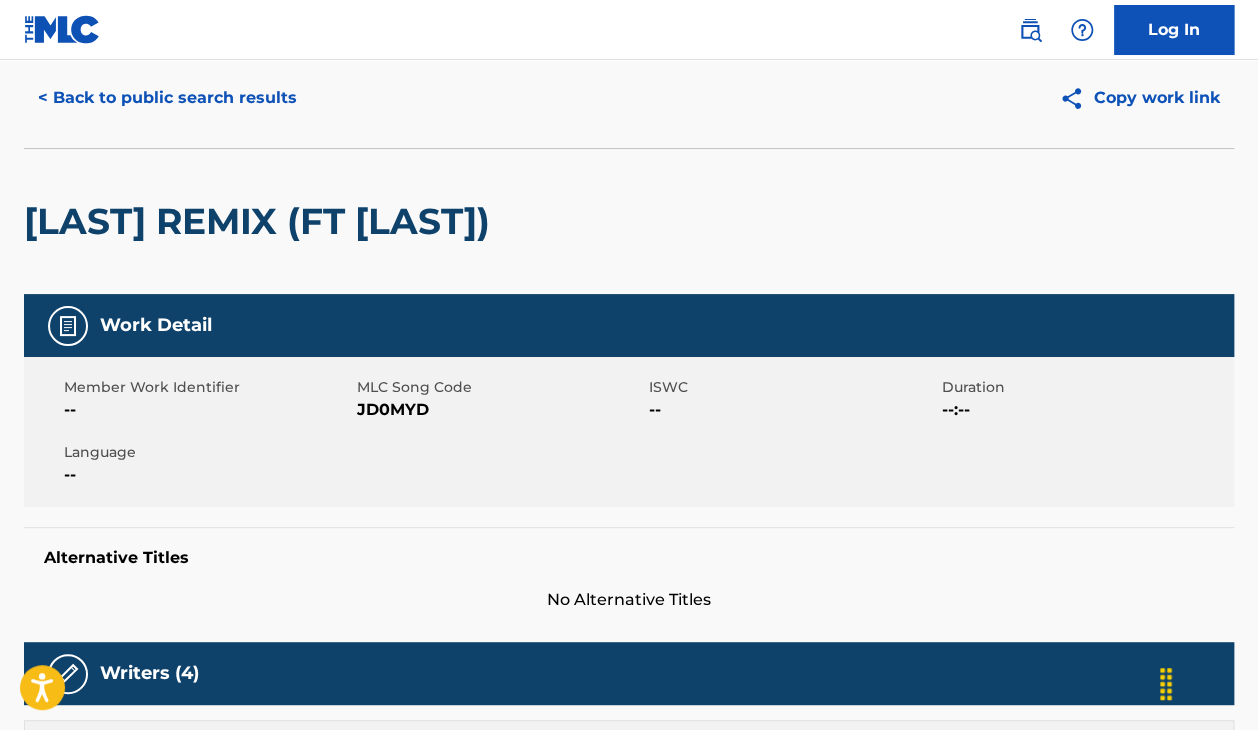 click on "[LAST] REMIX (FT [LAST])" at bounding box center [629, 221] 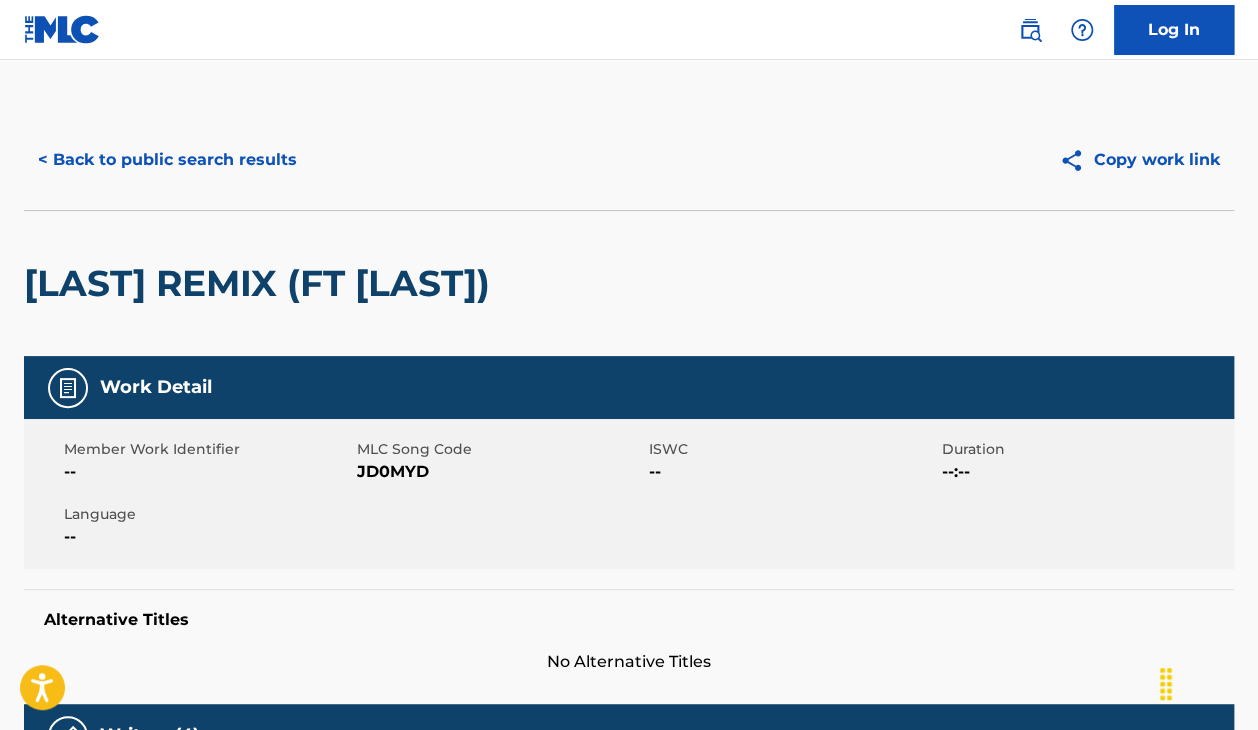 click on "< Back to public search results" at bounding box center [167, 160] 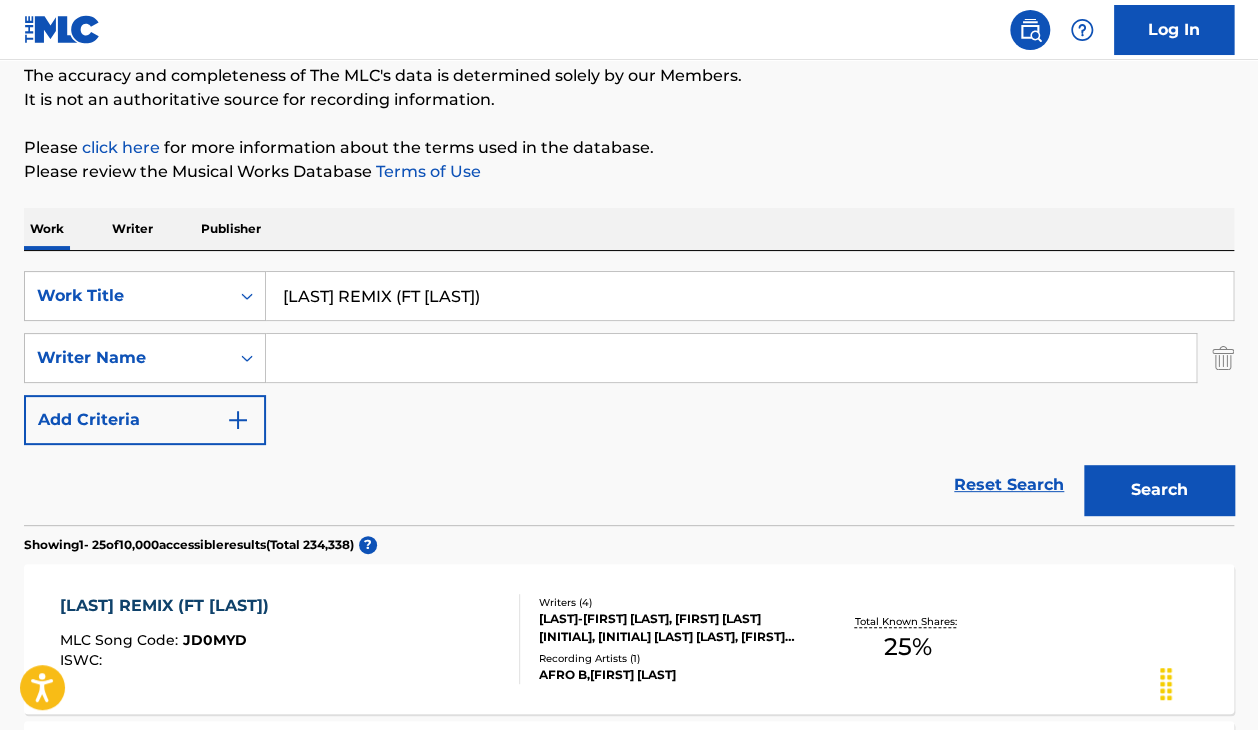 scroll, scrollTop: 169, scrollLeft: 0, axis: vertical 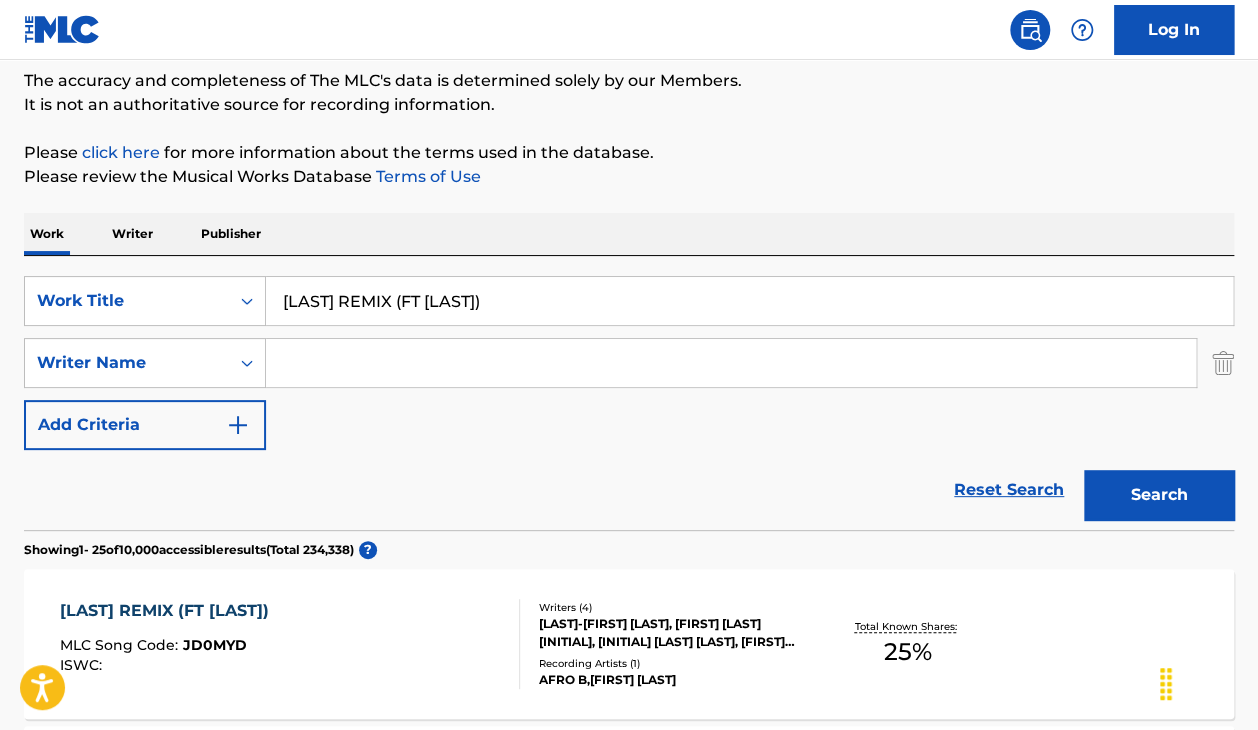 drag, startPoint x: 561, startPoint y: 286, endPoint x: 184, endPoint y: 222, distance: 382.39377 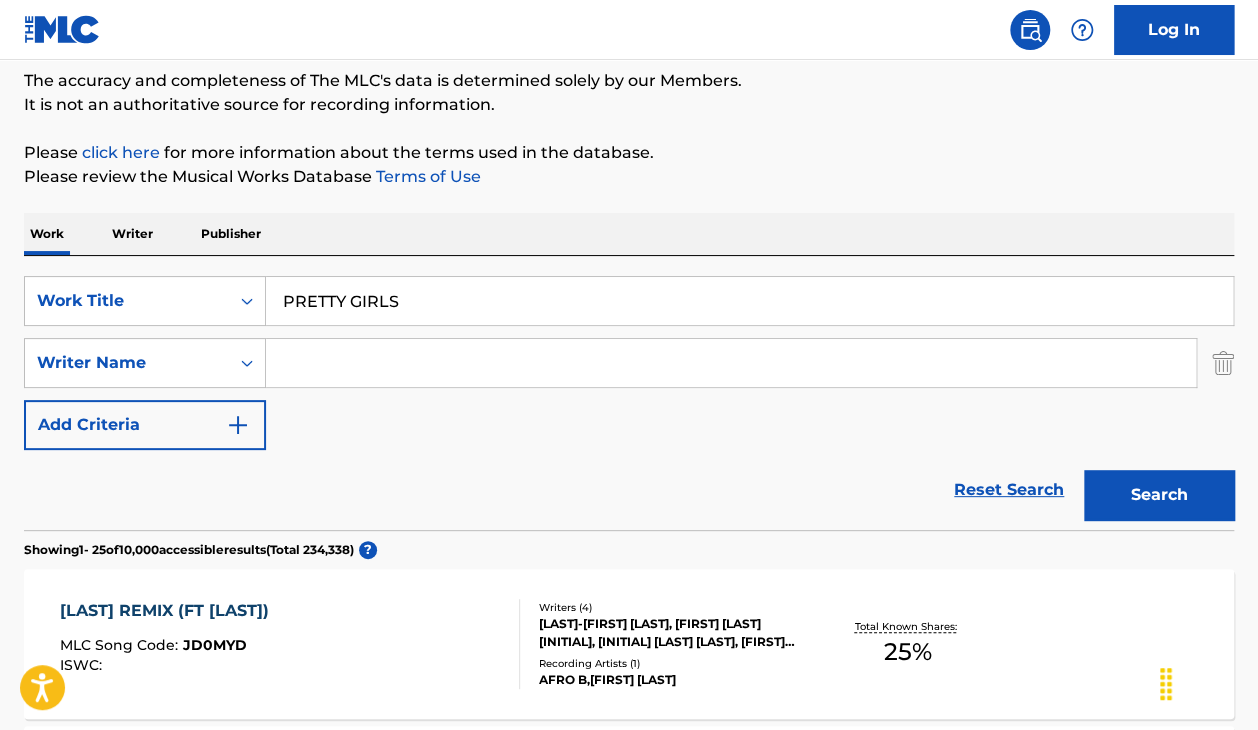 type on "PRETTY GIRLS" 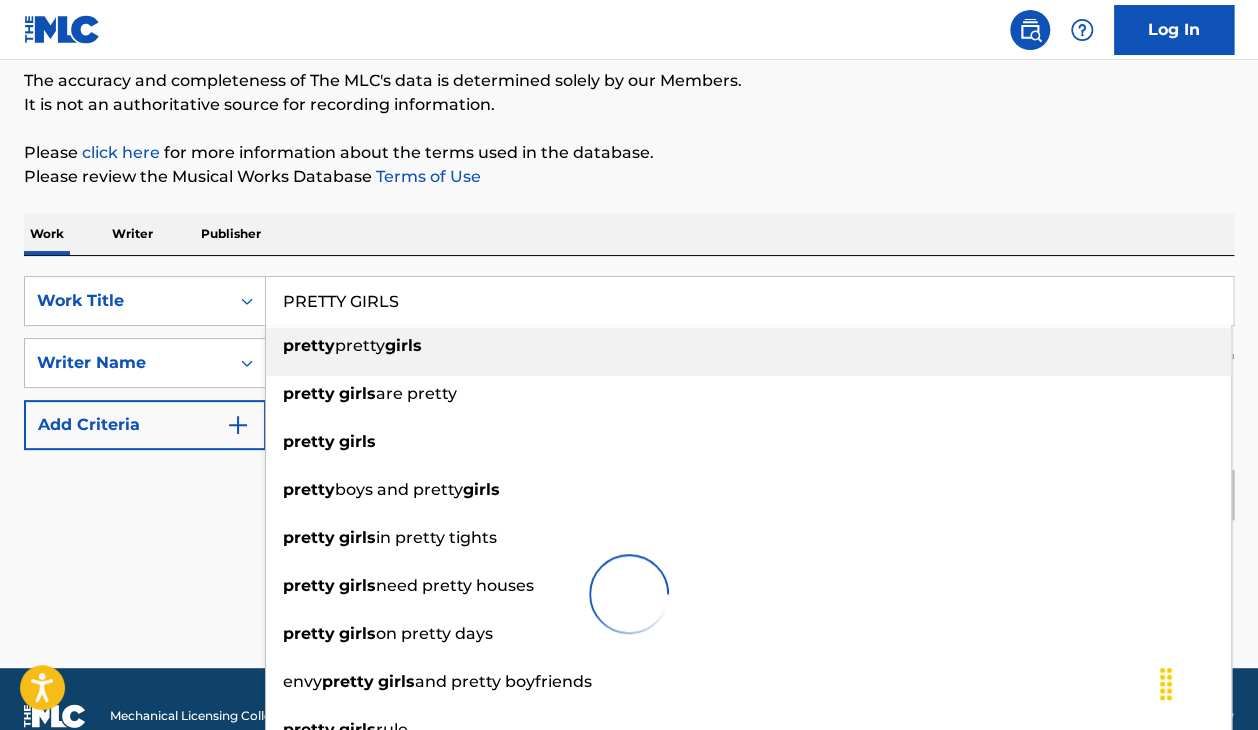 click on "Work Writer Publisher" at bounding box center (629, 234) 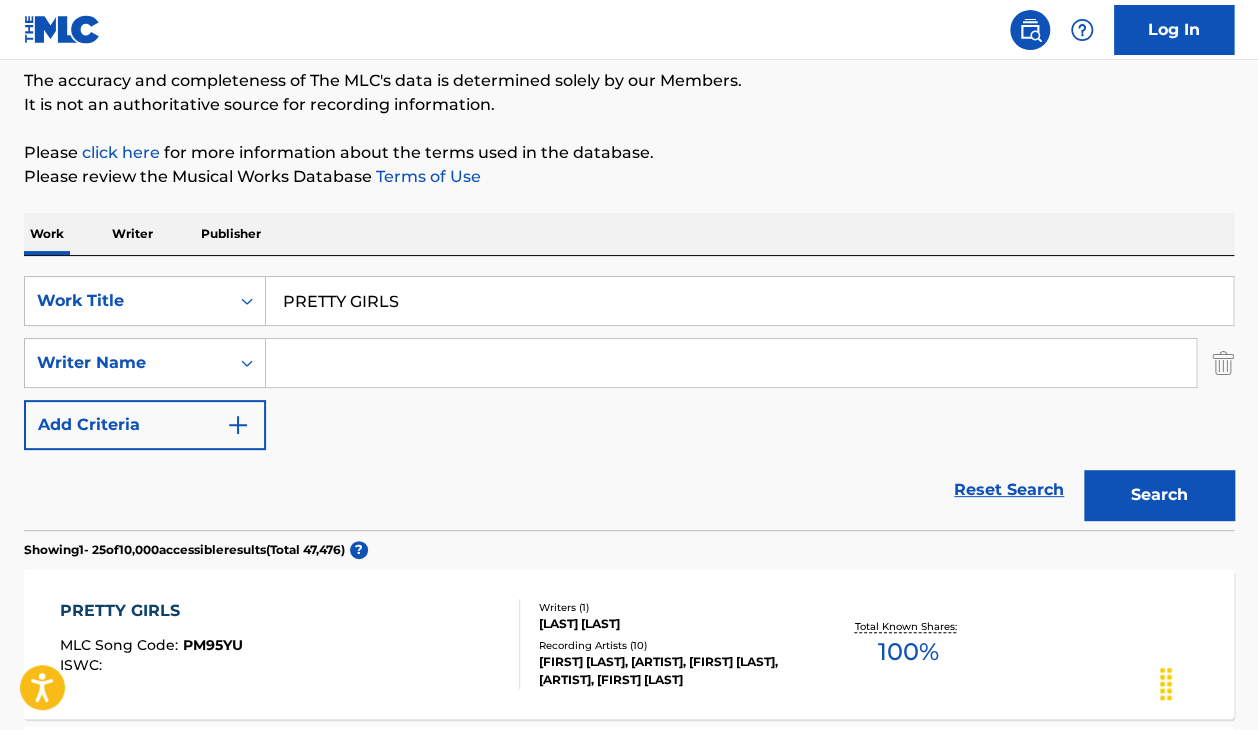 click at bounding box center [731, 363] 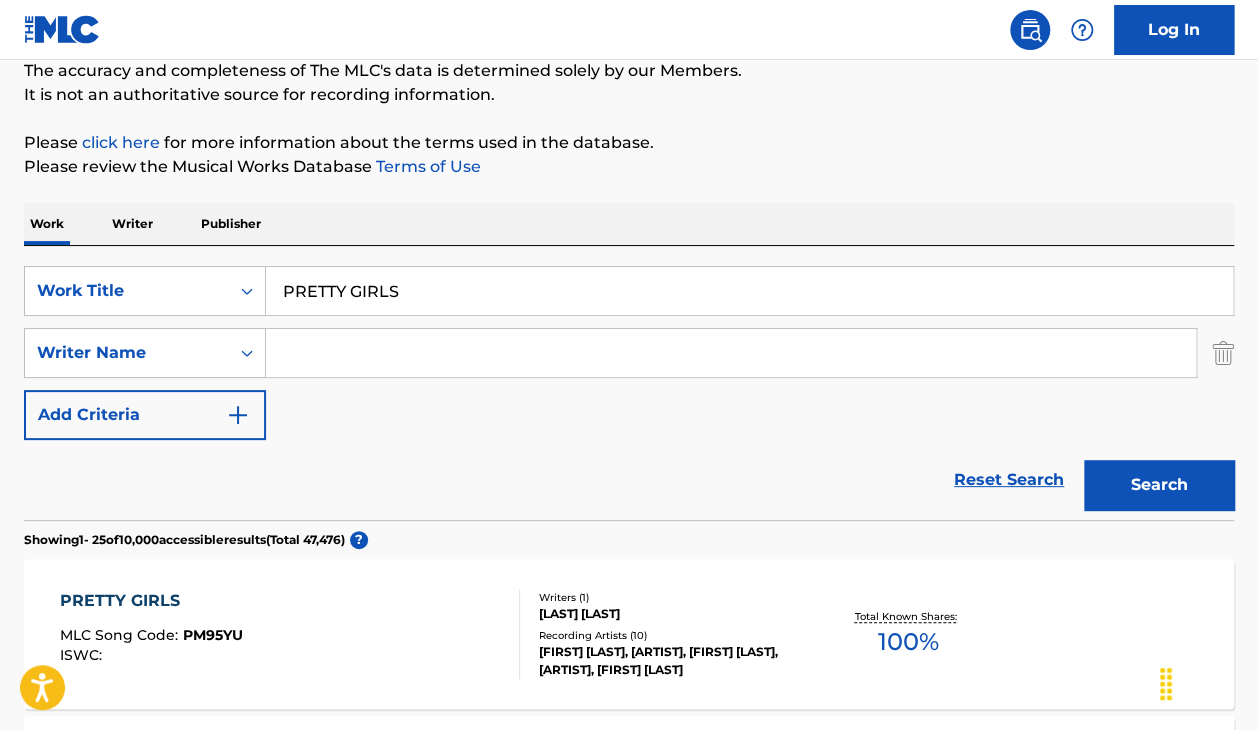 click at bounding box center [731, 353] 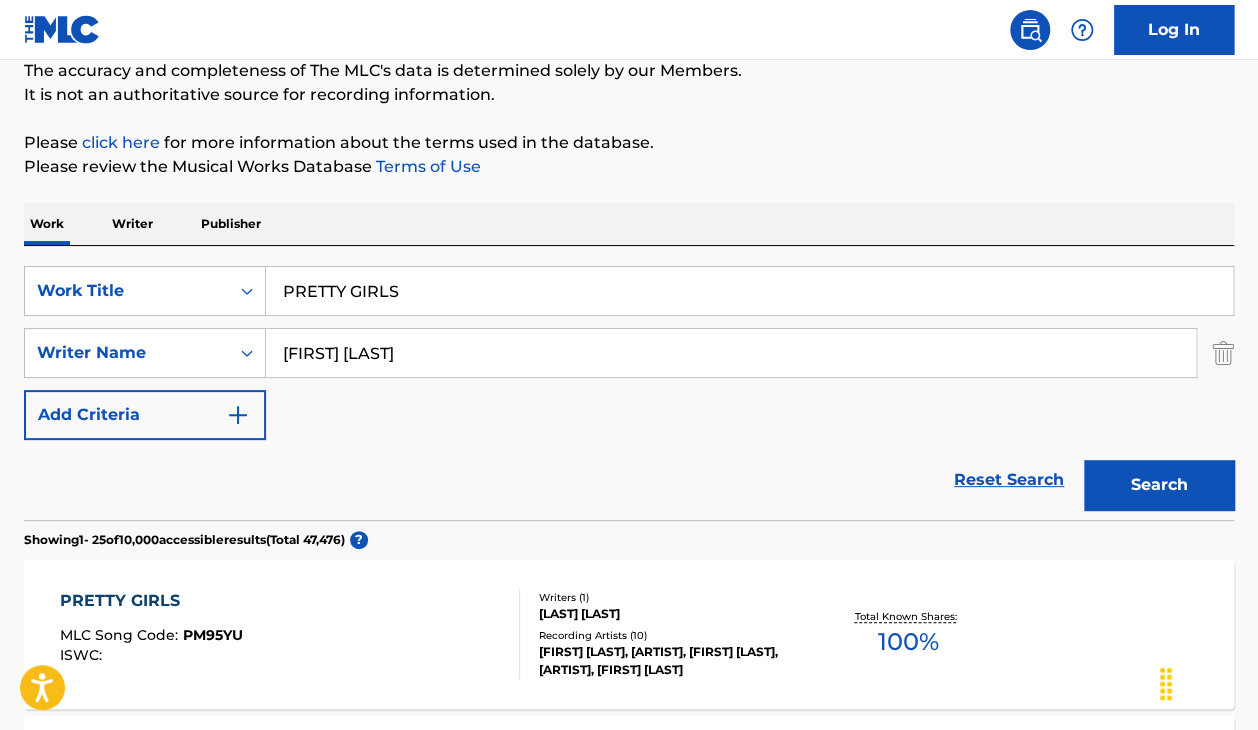 click on "Search" at bounding box center (1159, 485) 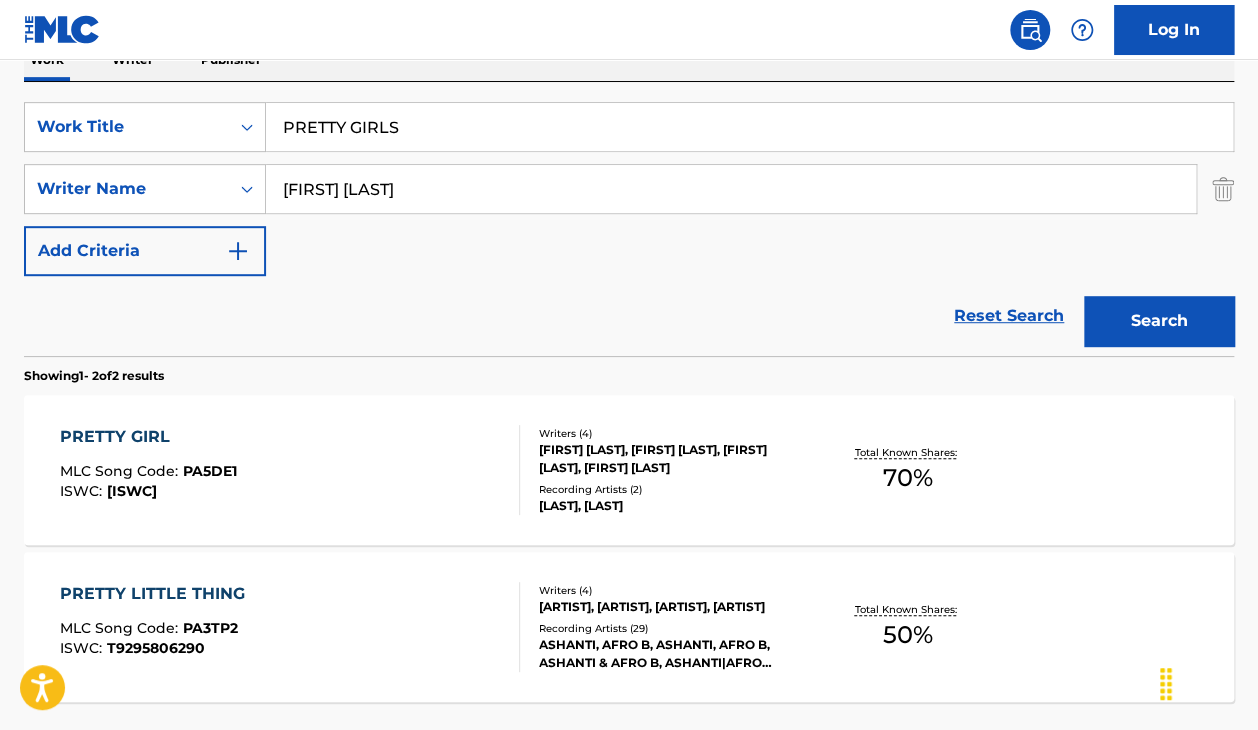 scroll, scrollTop: 375, scrollLeft: 0, axis: vertical 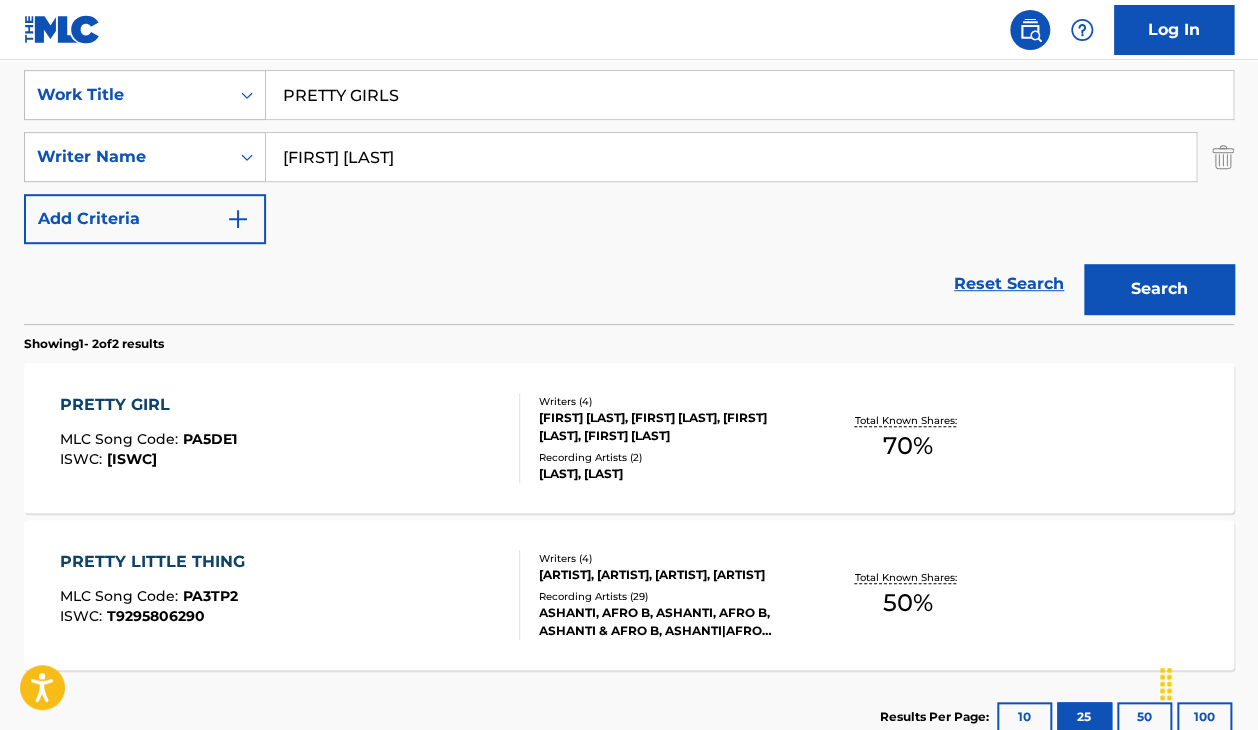click on "[FIRST] [LAST]" at bounding box center (290, 438) 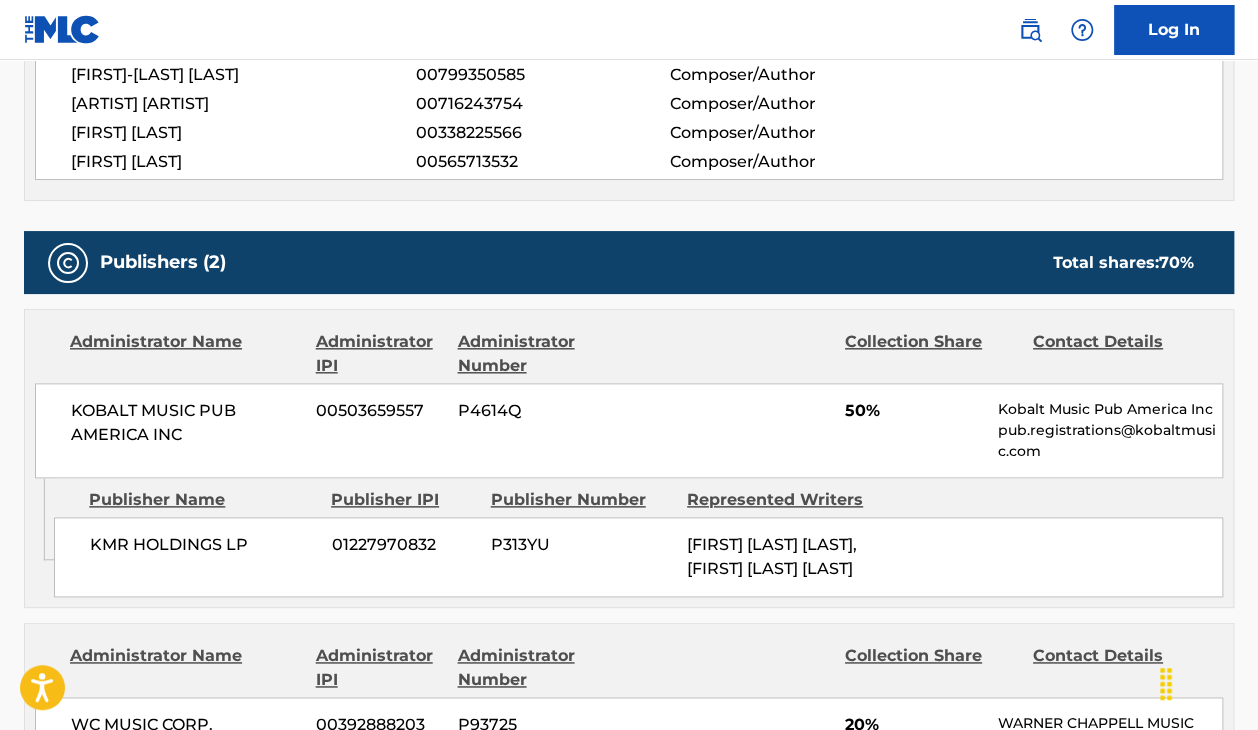 scroll, scrollTop: 797, scrollLeft: 0, axis: vertical 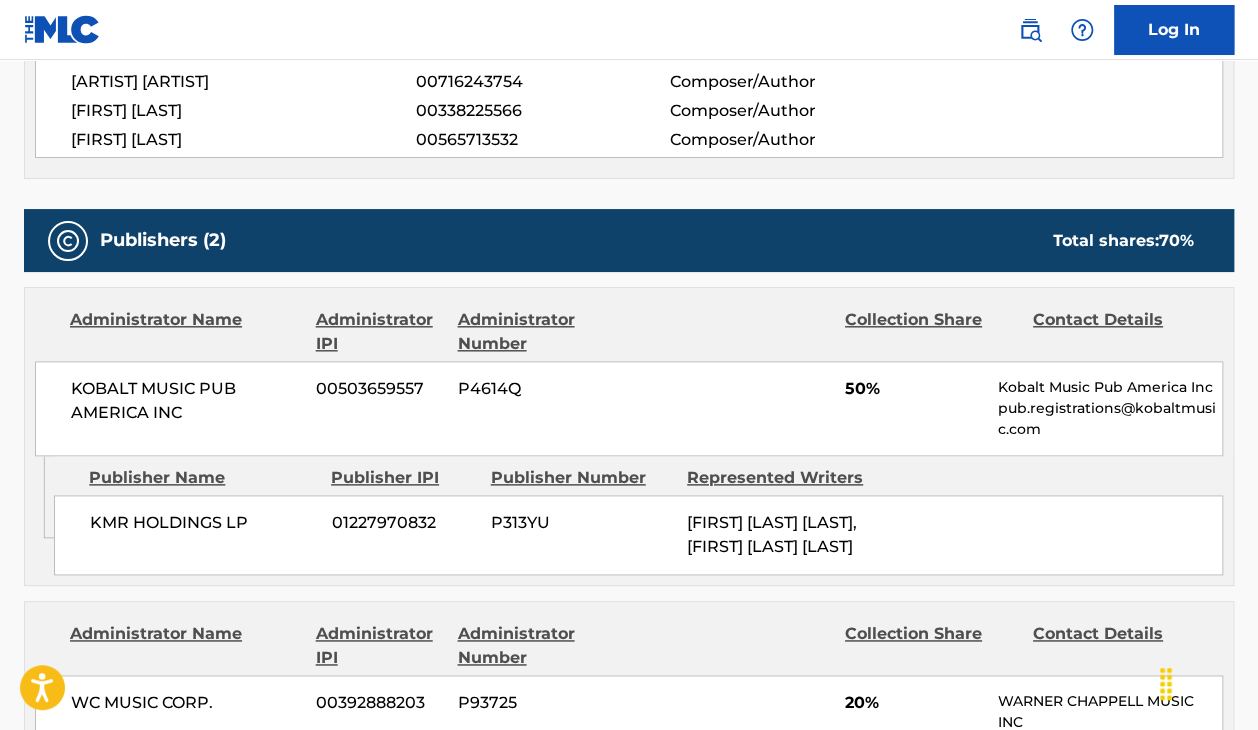 click on "KOBALT MUSIC PUB AMERICA INC 00503659557 P4614Q 50% Kobalt Music Pub America Inc pub.registrations@kobaltmusic.com" at bounding box center [629, 408] 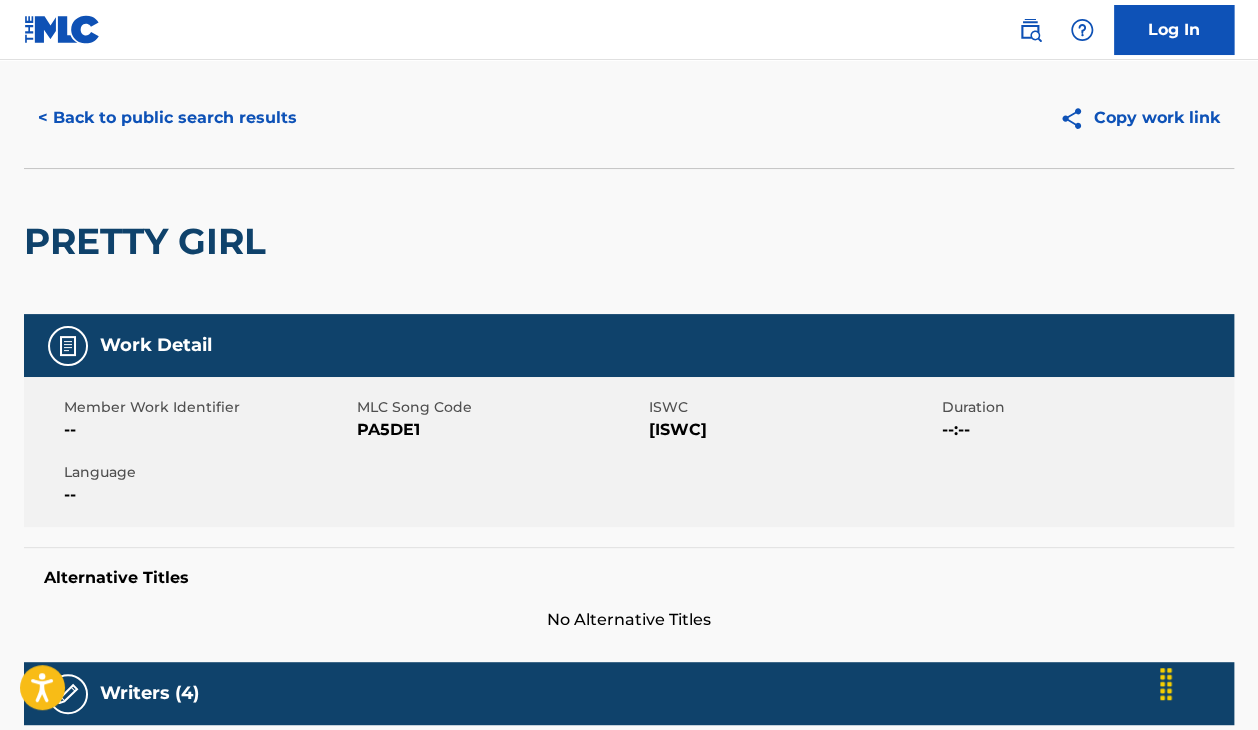 scroll, scrollTop: 0, scrollLeft: 0, axis: both 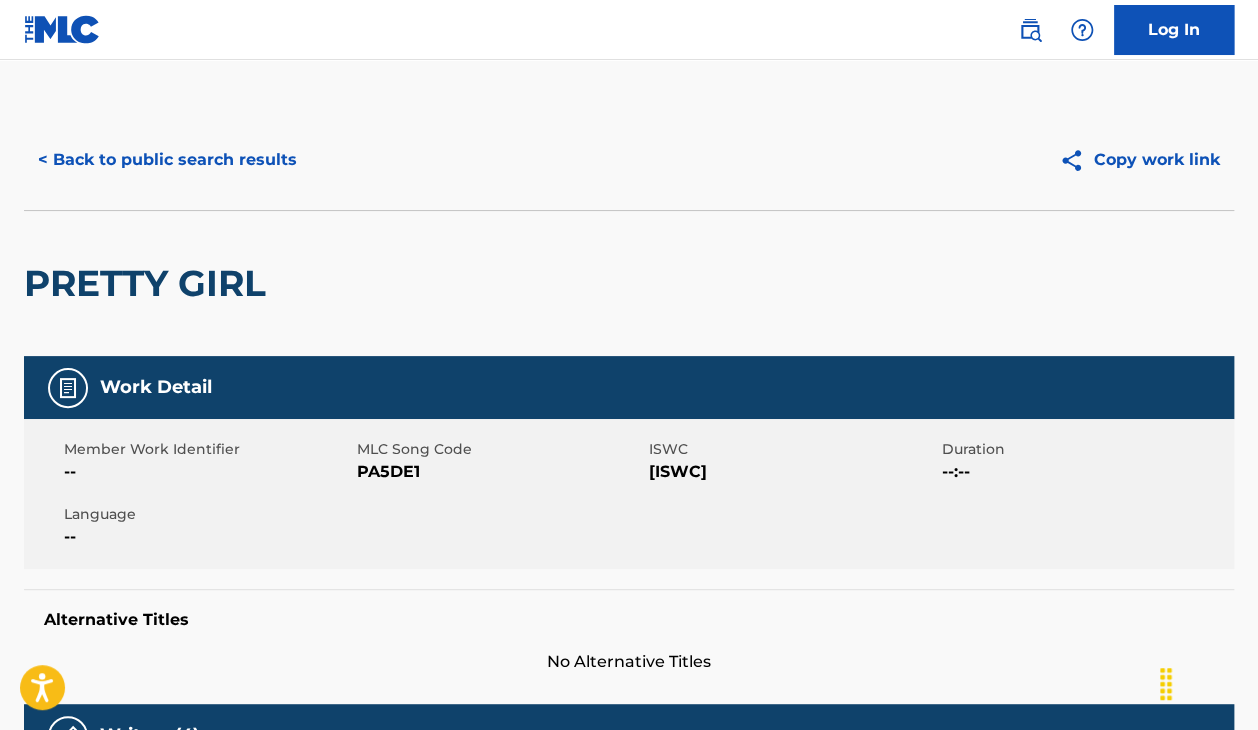 click on "PRETTY GIRL" at bounding box center (629, 283) 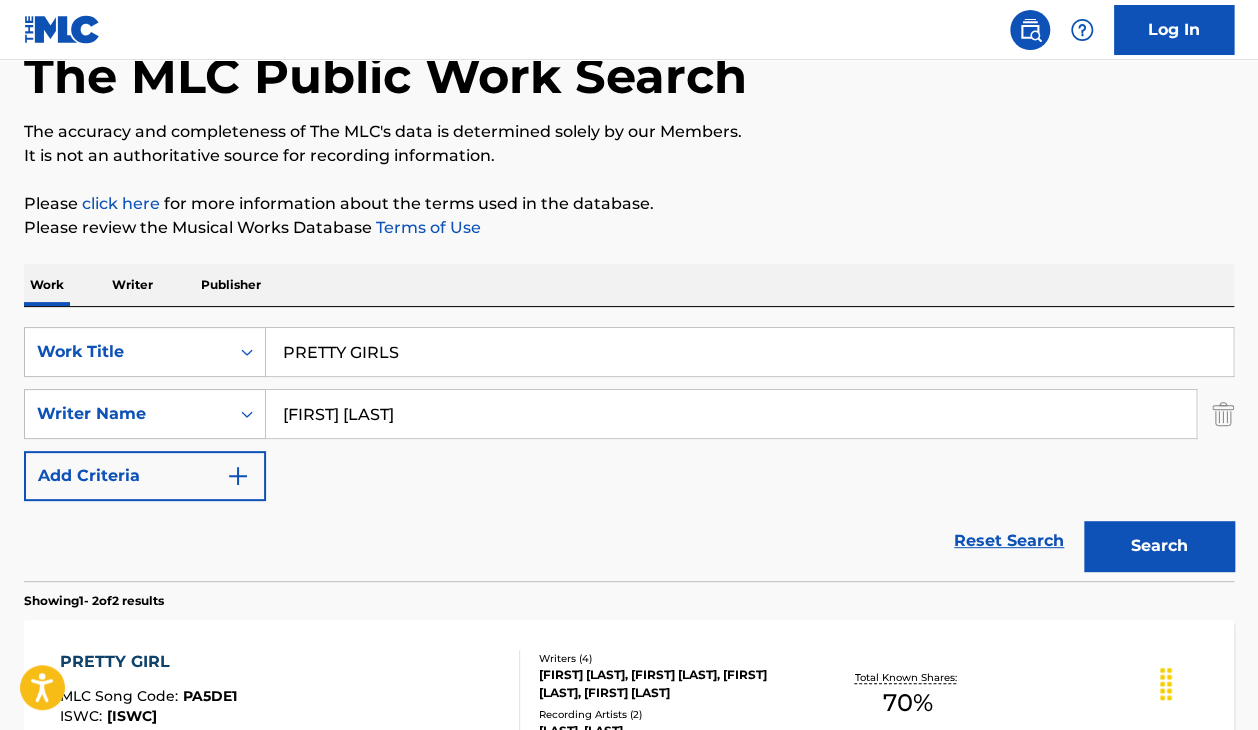 scroll, scrollTop: 73, scrollLeft: 0, axis: vertical 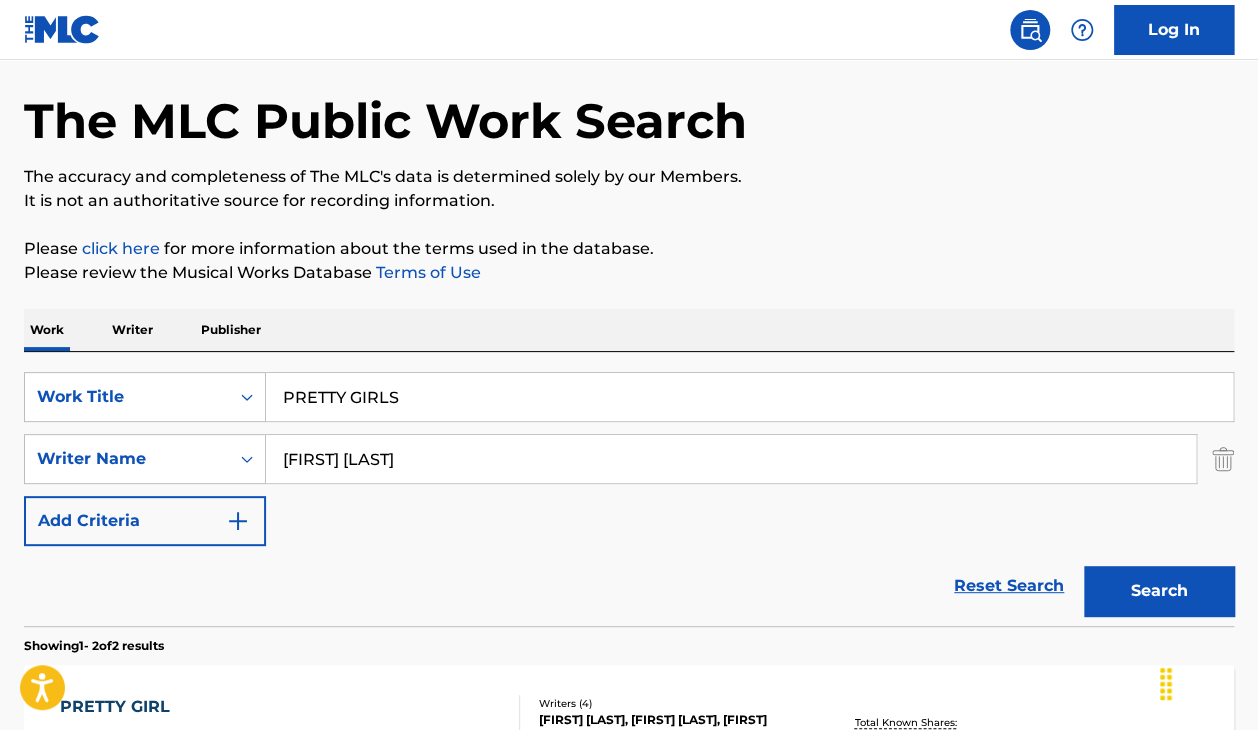 drag, startPoint x: 417, startPoint y: 409, endPoint x: 193, endPoint y: 332, distance: 236.86494 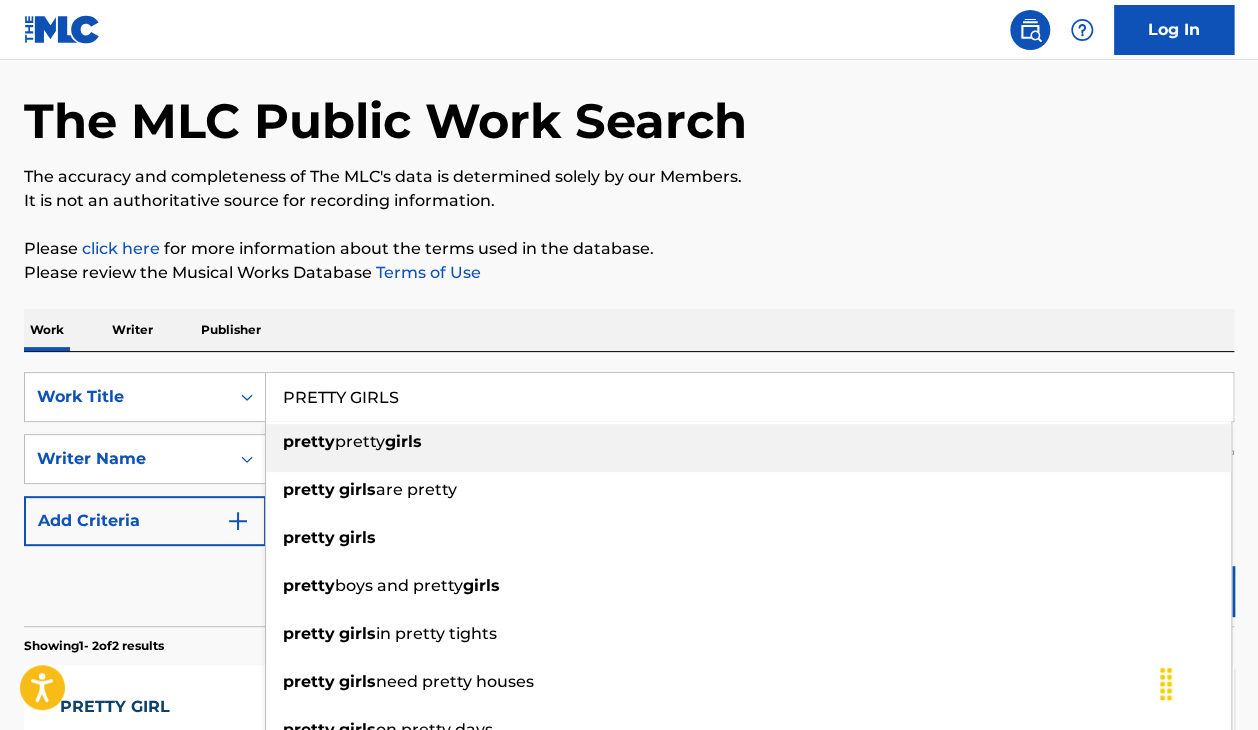 paste on "SAFETY 2020" 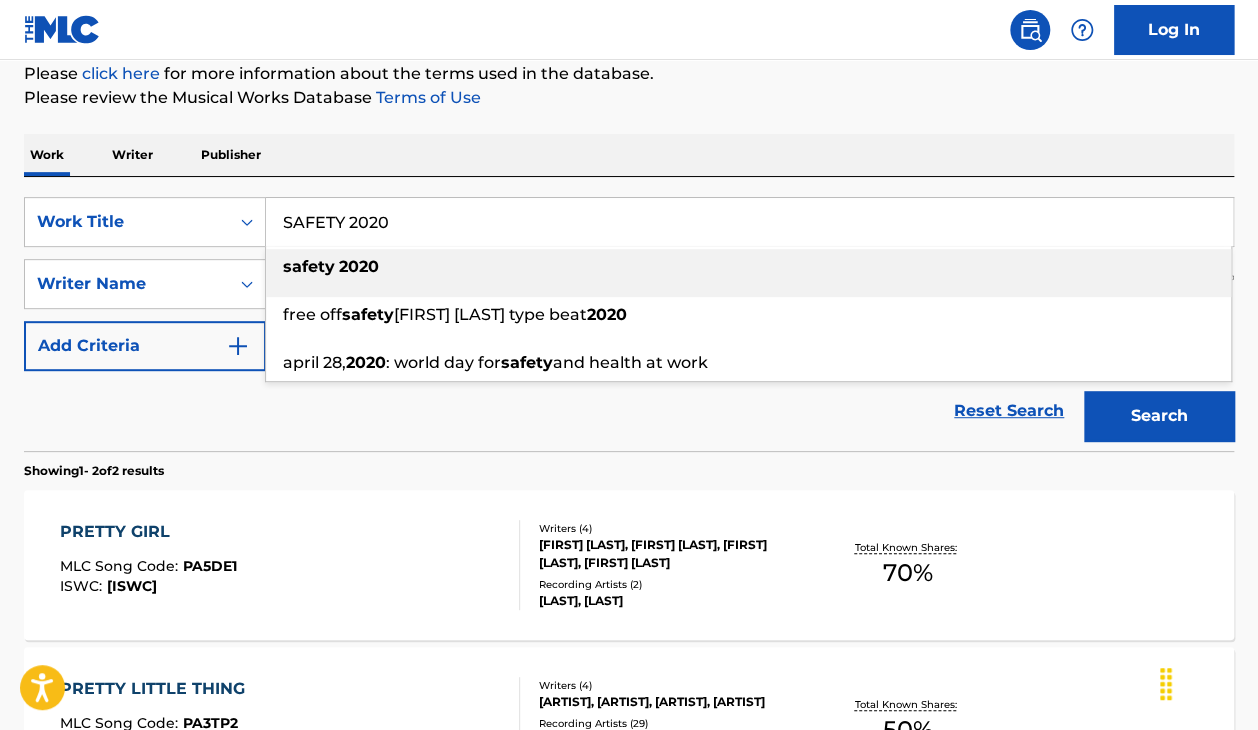 scroll, scrollTop: 269, scrollLeft: 0, axis: vertical 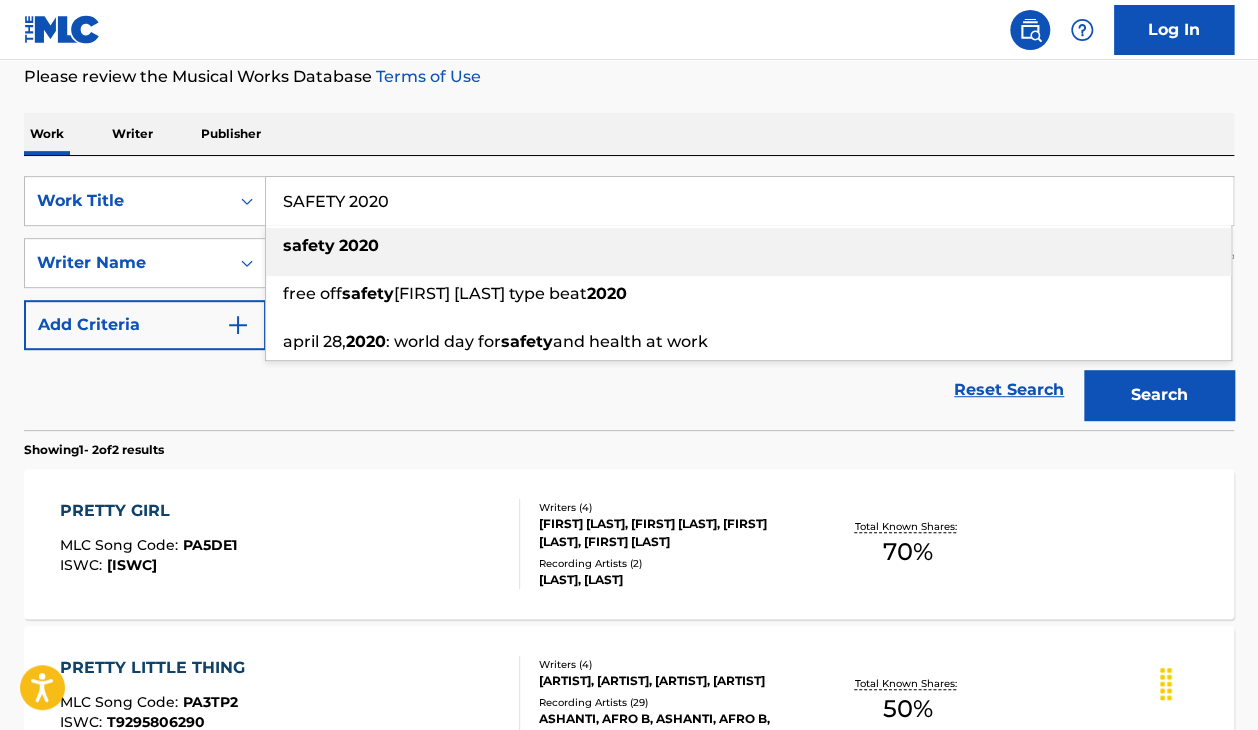 type on "SAFETY 2020" 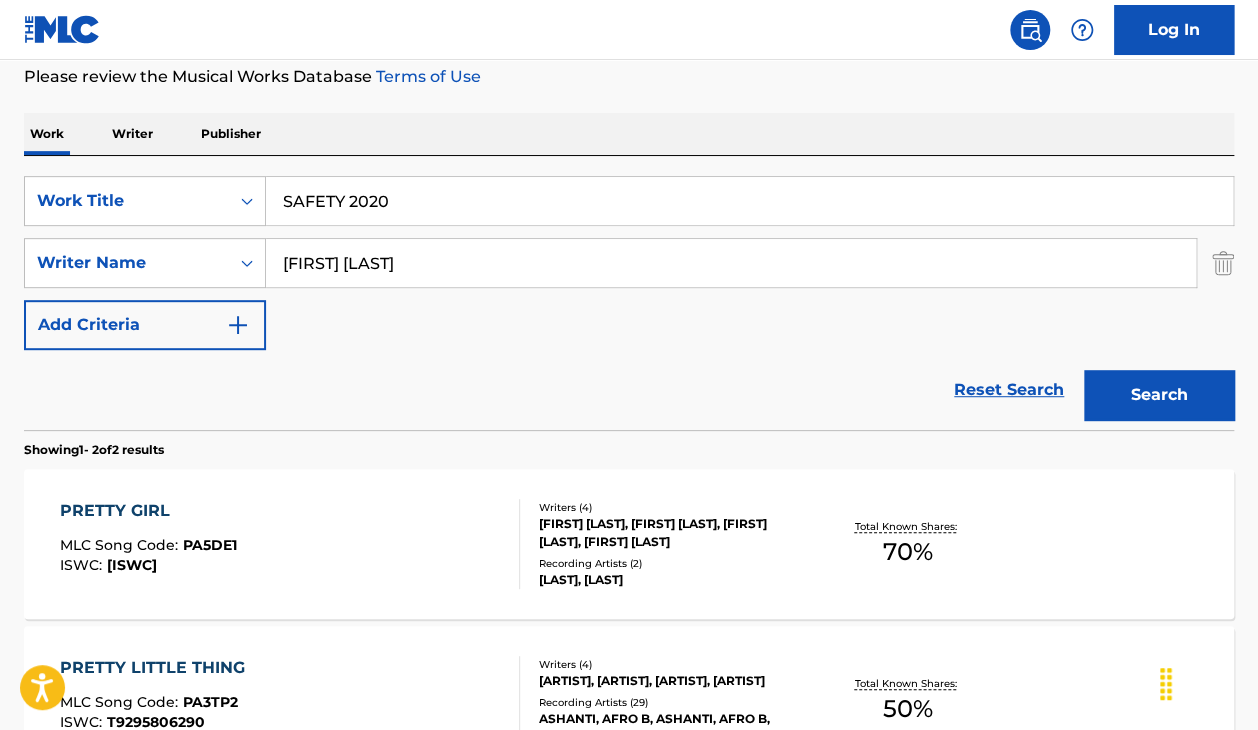 click on "Search" at bounding box center [1159, 395] 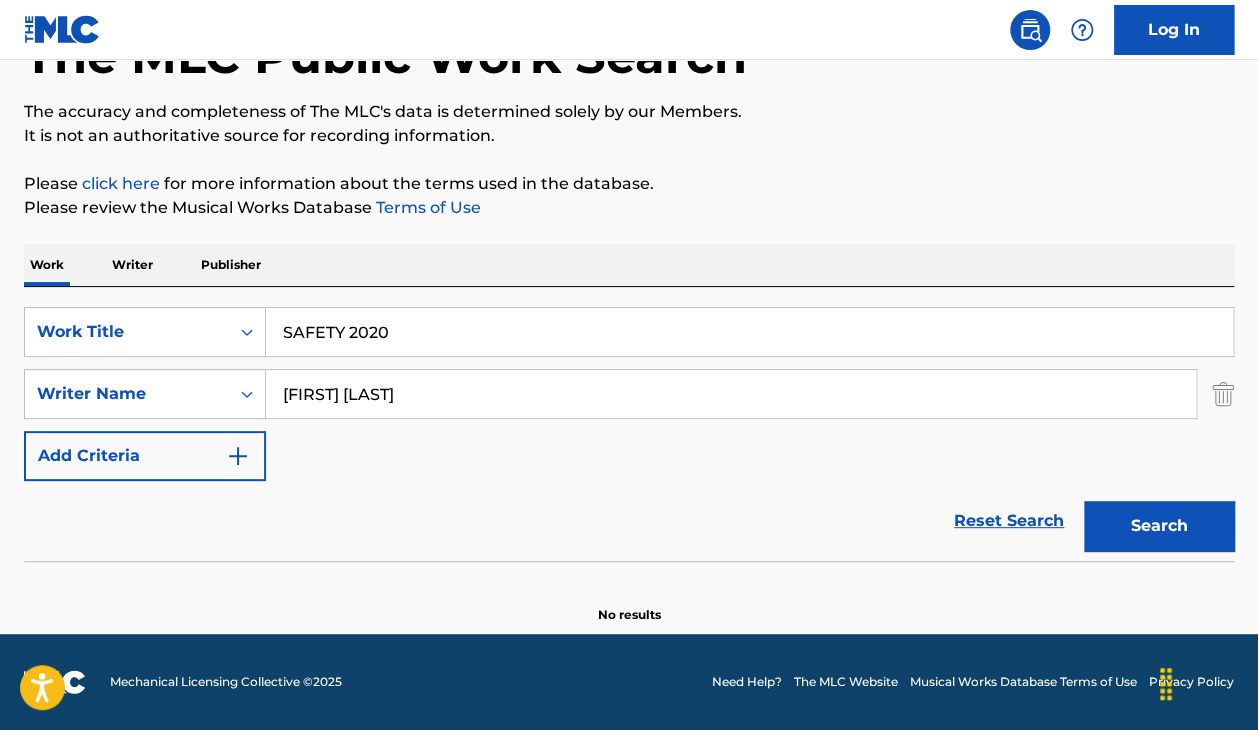 scroll, scrollTop: 138, scrollLeft: 0, axis: vertical 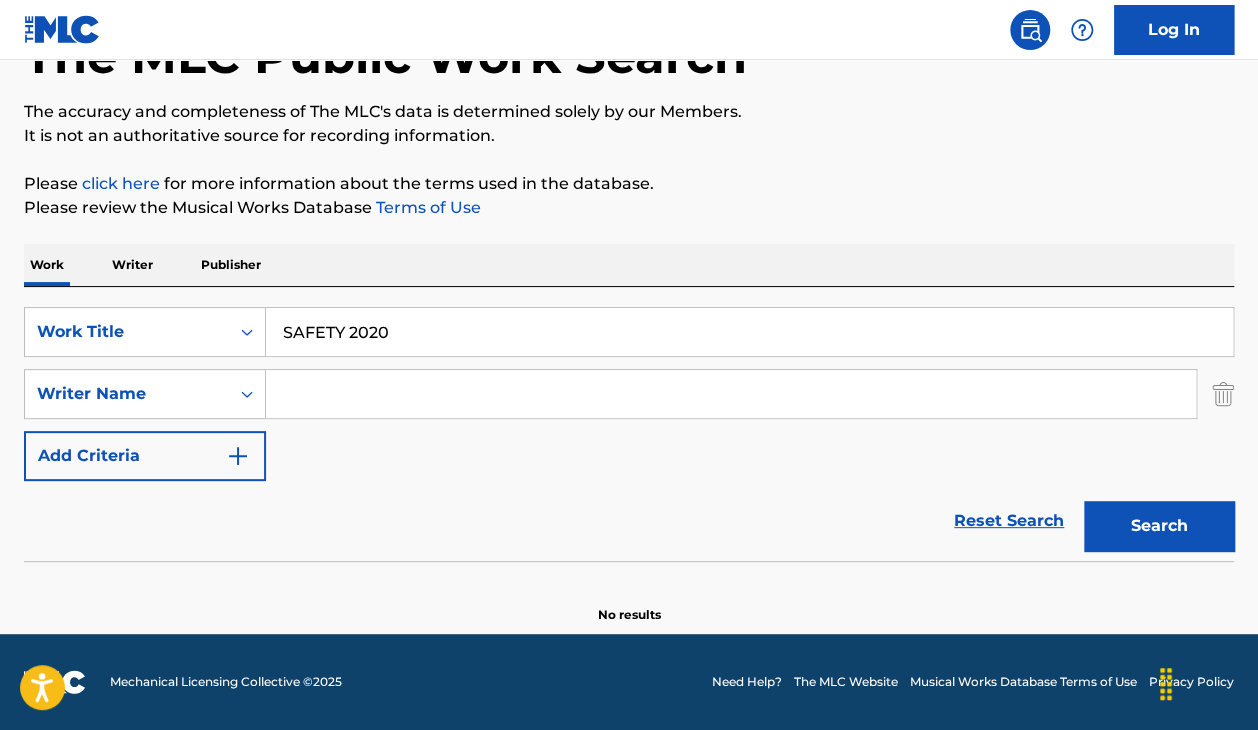 type 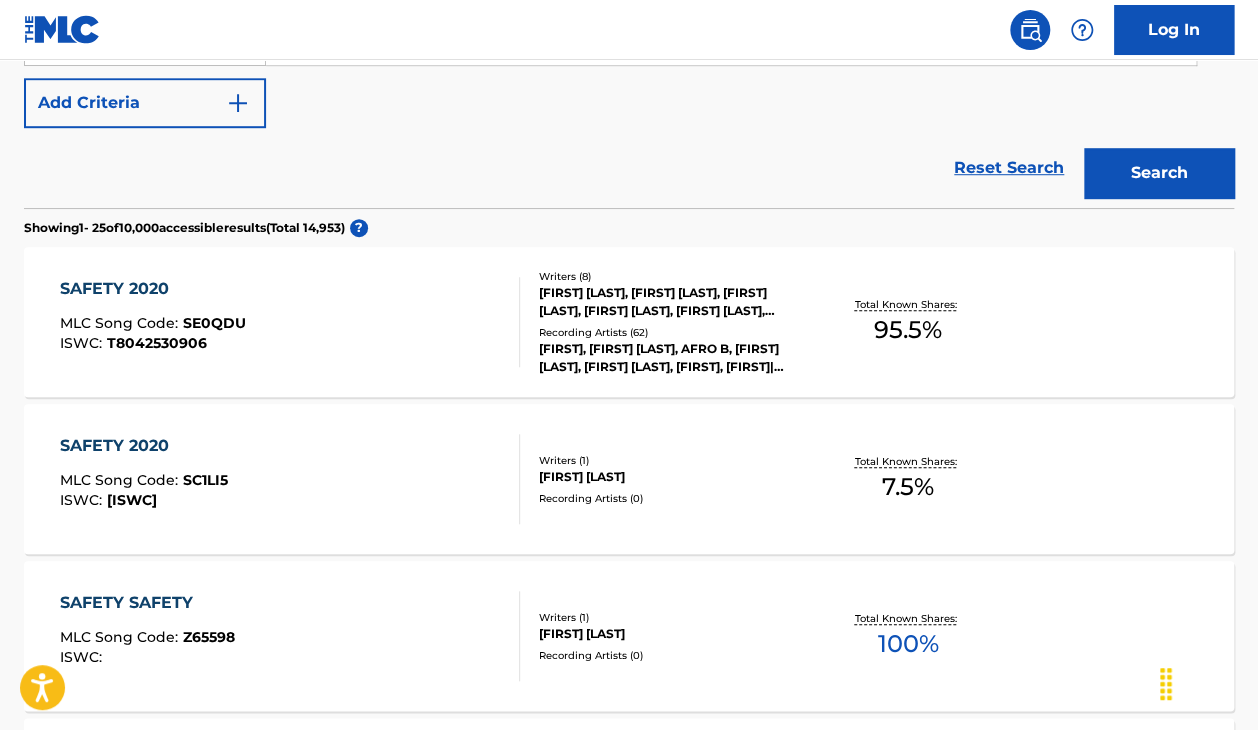 scroll, scrollTop: 492, scrollLeft: 0, axis: vertical 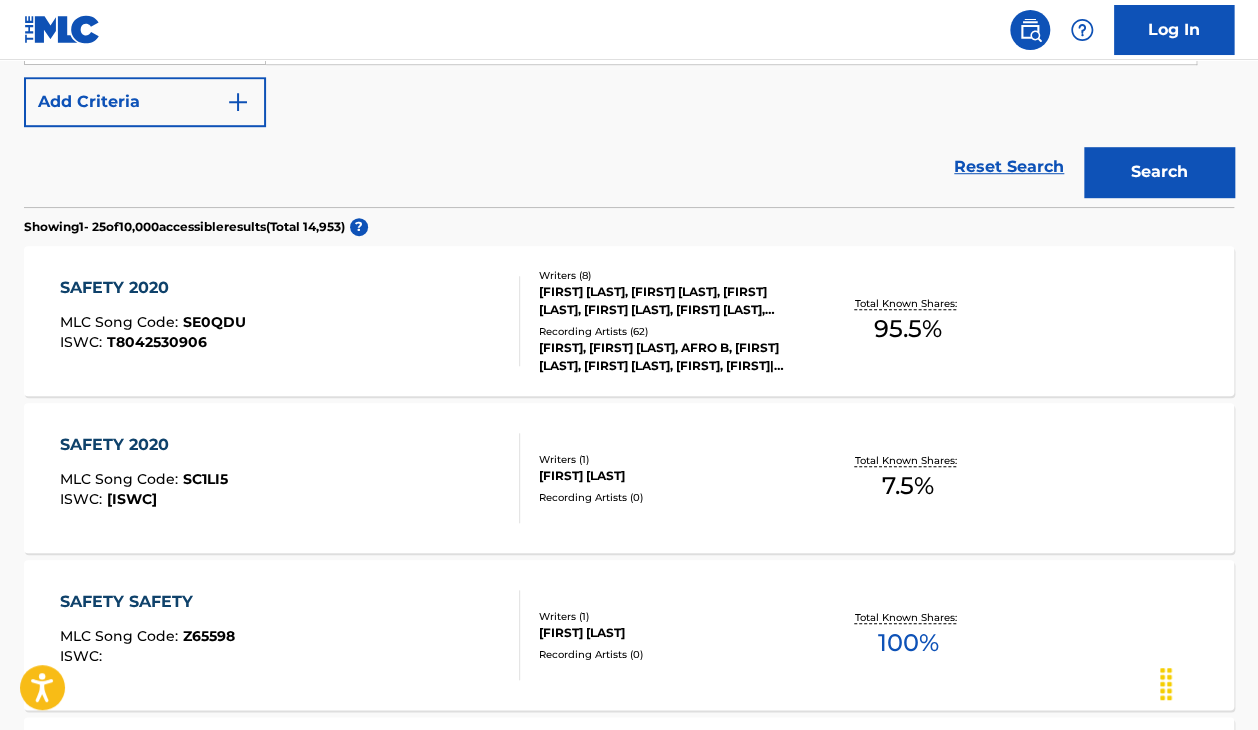 click on "SAFETY [YEAR] MLC Song Code : [ALPHANUMERIC_CODE] ISWC : [ALPHANUMERIC_CODE]" at bounding box center (290, 321) 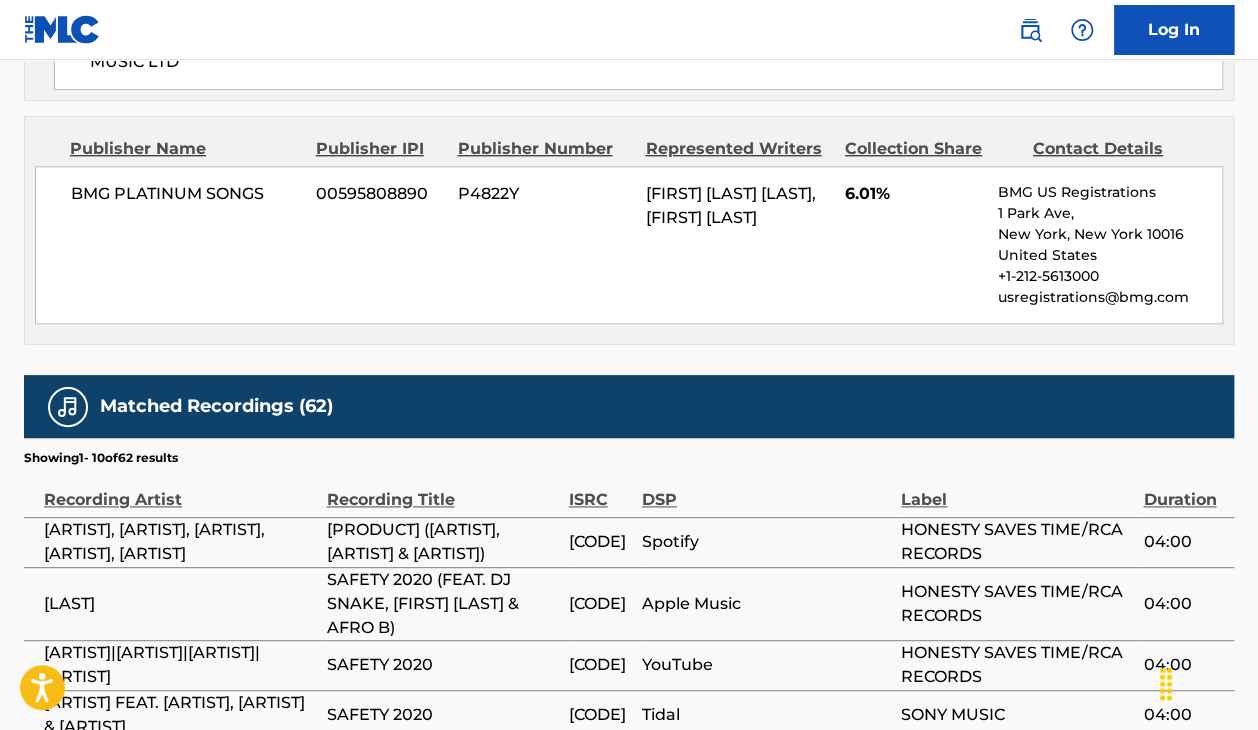 scroll, scrollTop: 3995, scrollLeft: 0, axis: vertical 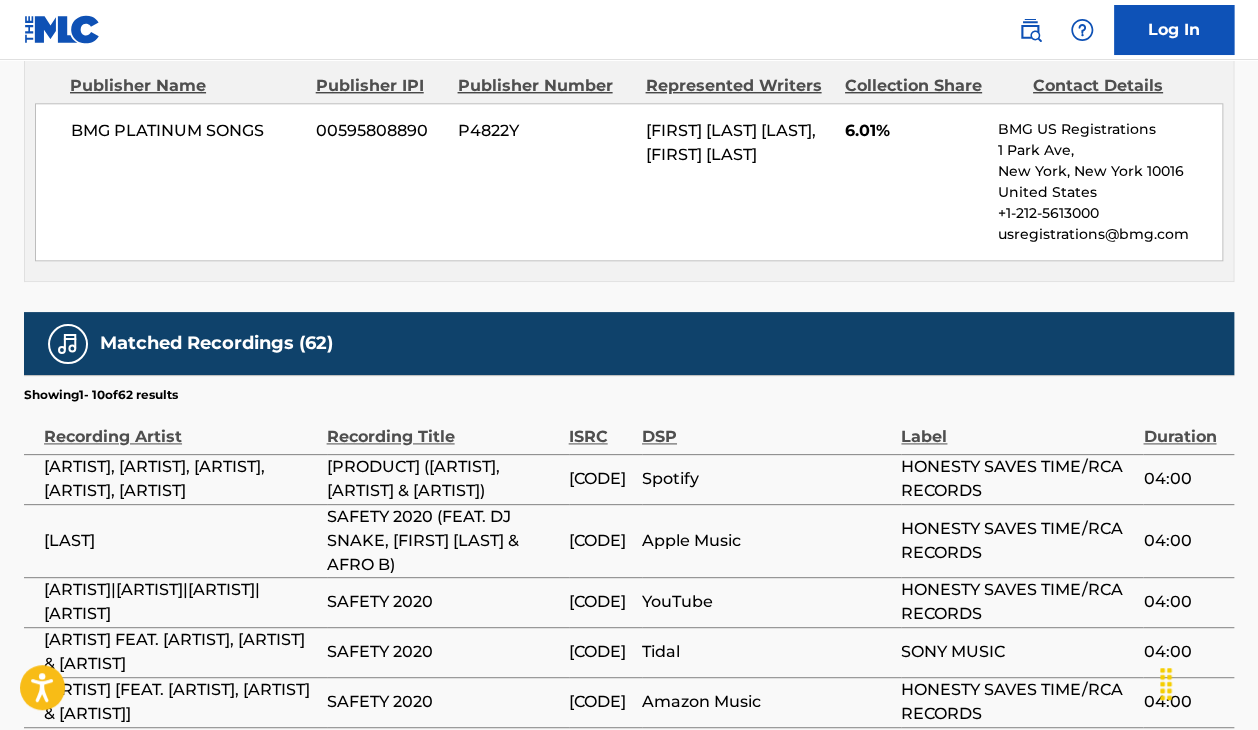 click on "BMG PLATINUM SONGS 00595808890 P4822Y [FIRST] [LAST] [LAST], [LAST] [LAST] [LAST] 6.01% BMG US Registrations 1 Park Ave,  New York, New York 10016 United States +1-212-5613000 usregistrations@bmg.com" at bounding box center (629, 182) 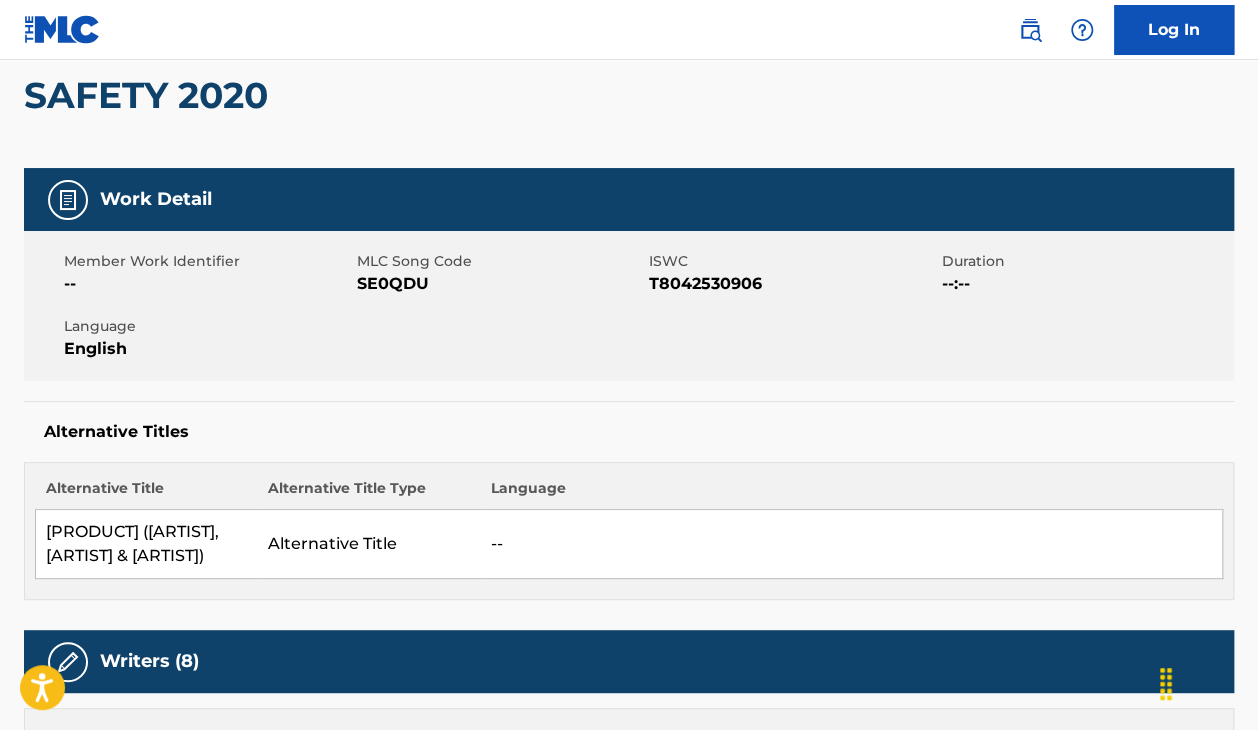 scroll, scrollTop: 0, scrollLeft: 0, axis: both 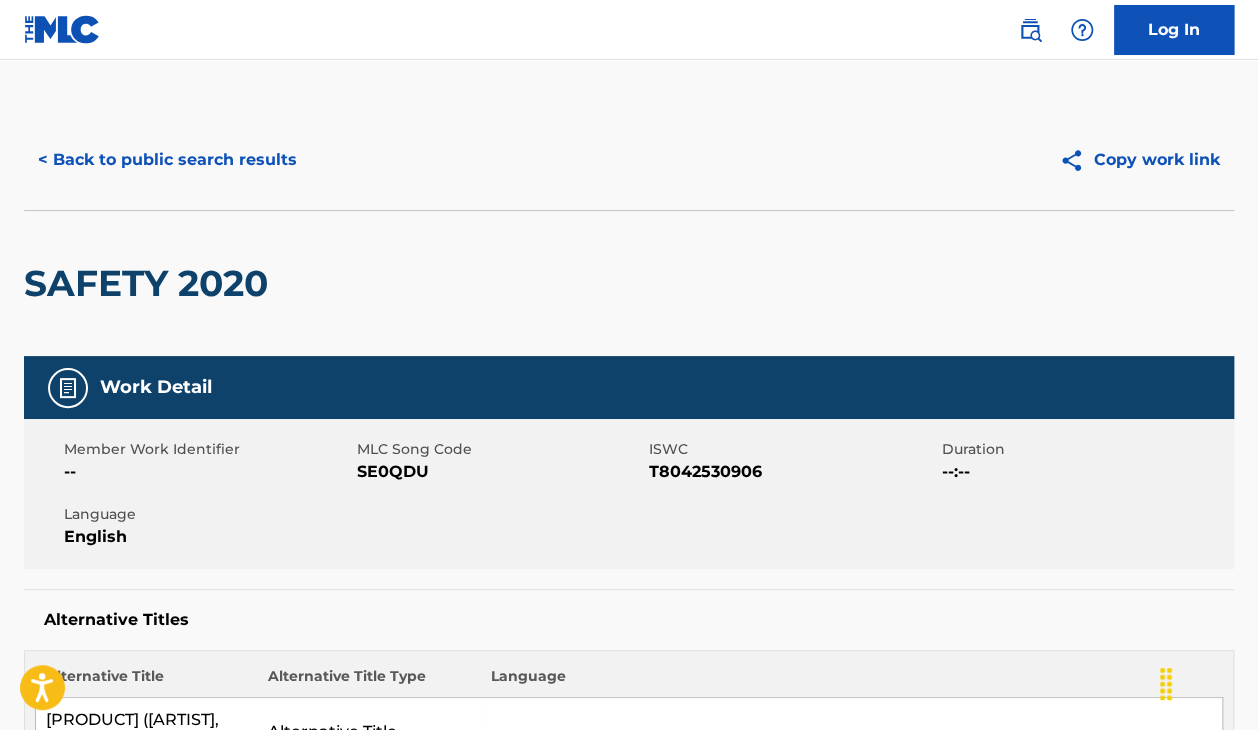 click on "< Back to public search results" at bounding box center [167, 160] 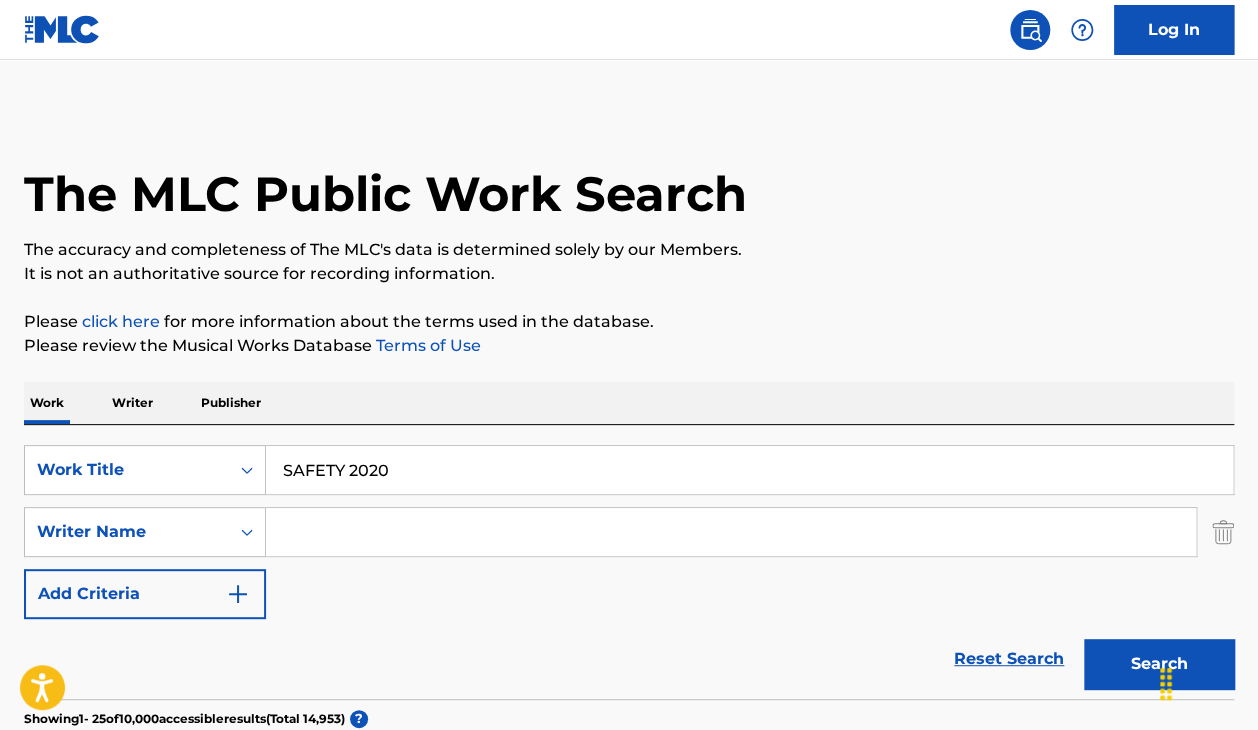 scroll, scrollTop: 0, scrollLeft: 0, axis: both 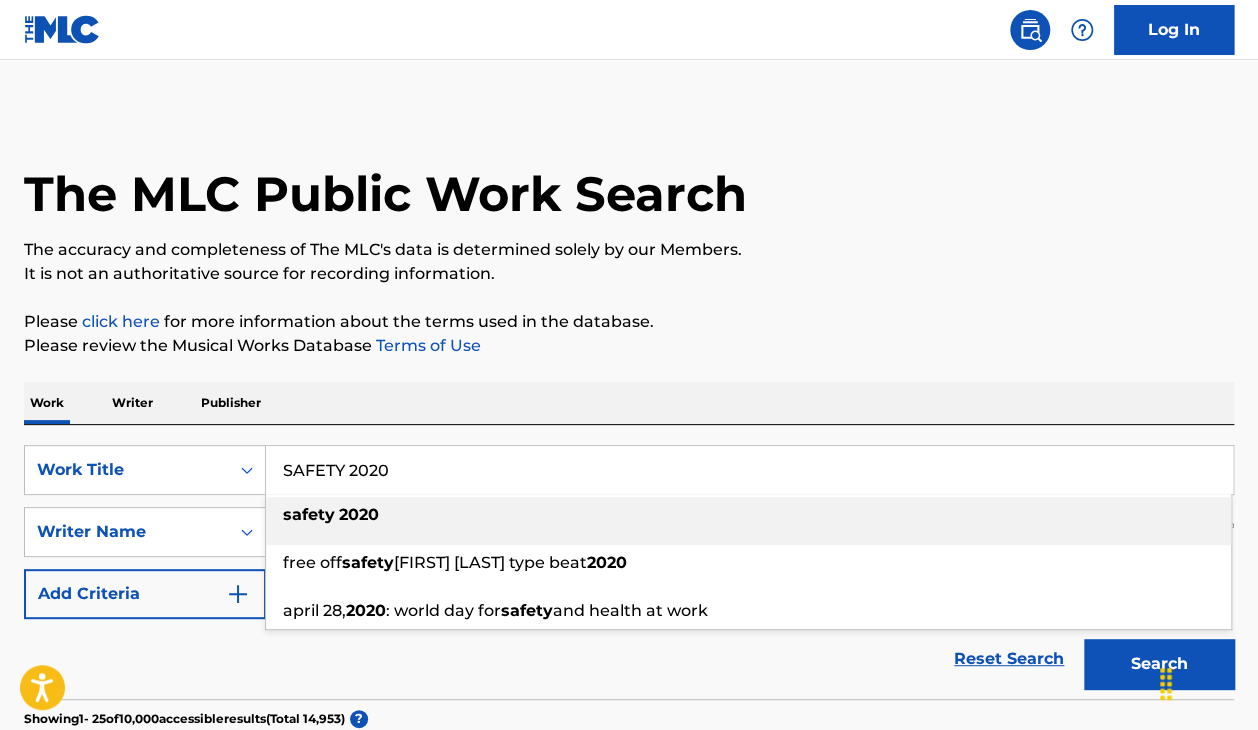 paste on "SLOW WINE" 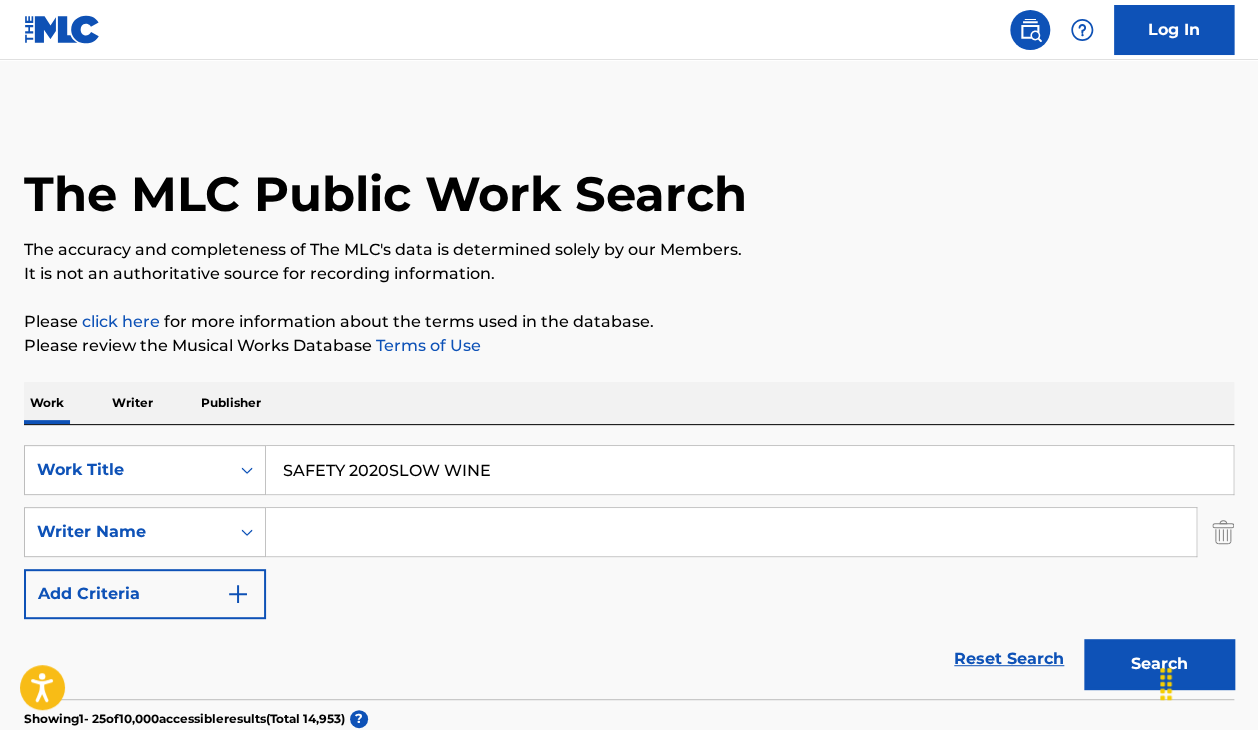 drag, startPoint x: 524, startPoint y: 454, endPoint x: 167, endPoint y: 385, distance: 363.60693 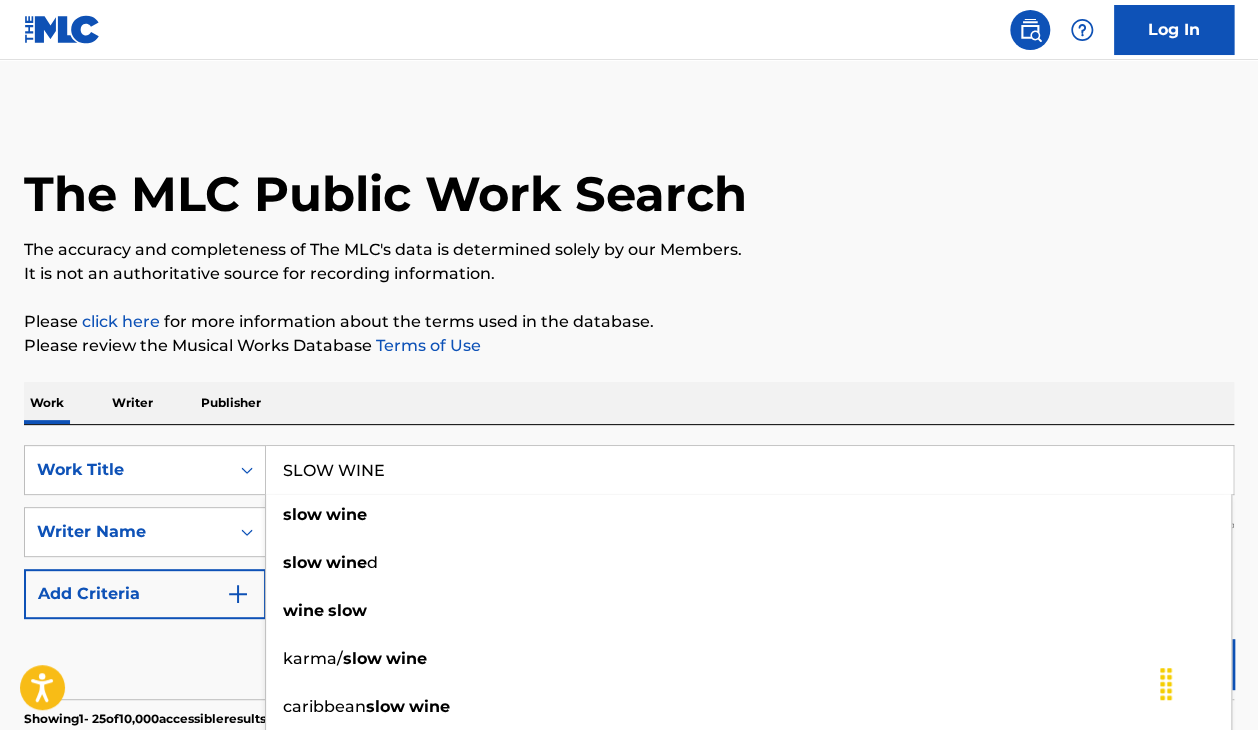type on "SLOW WINE" 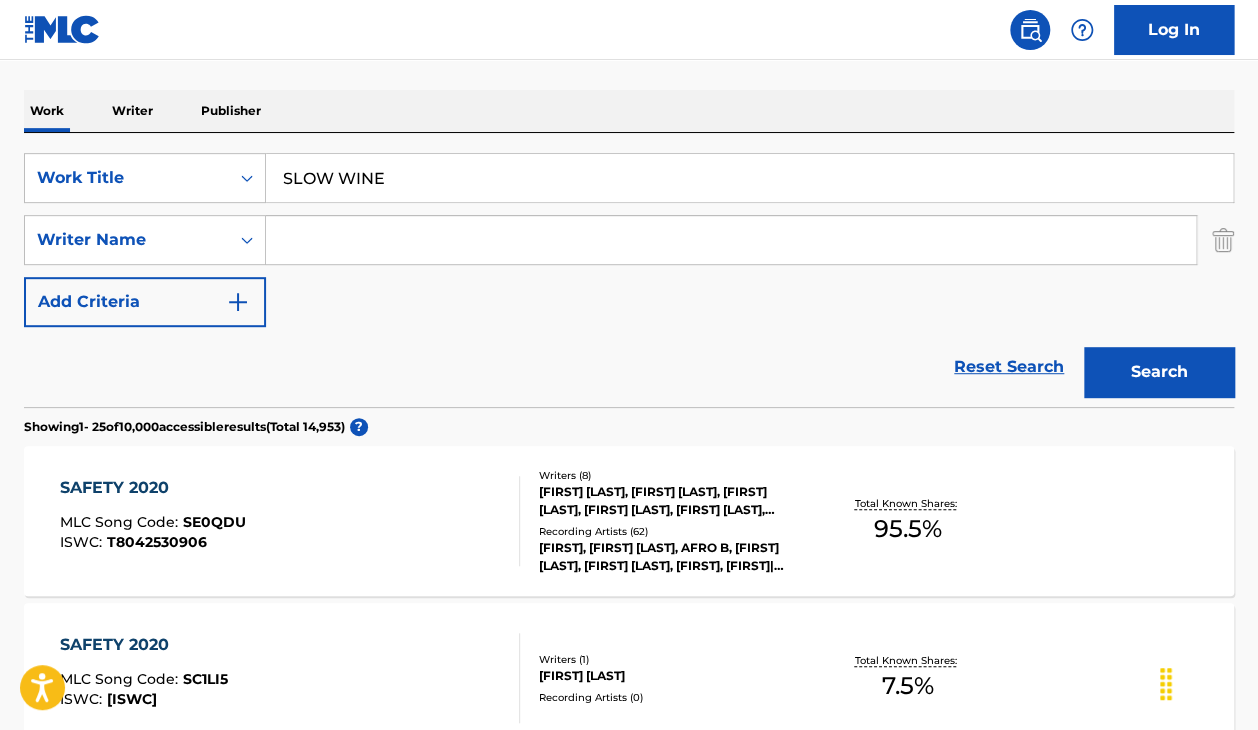 click on "Search" at bounding box center (1159, 372) 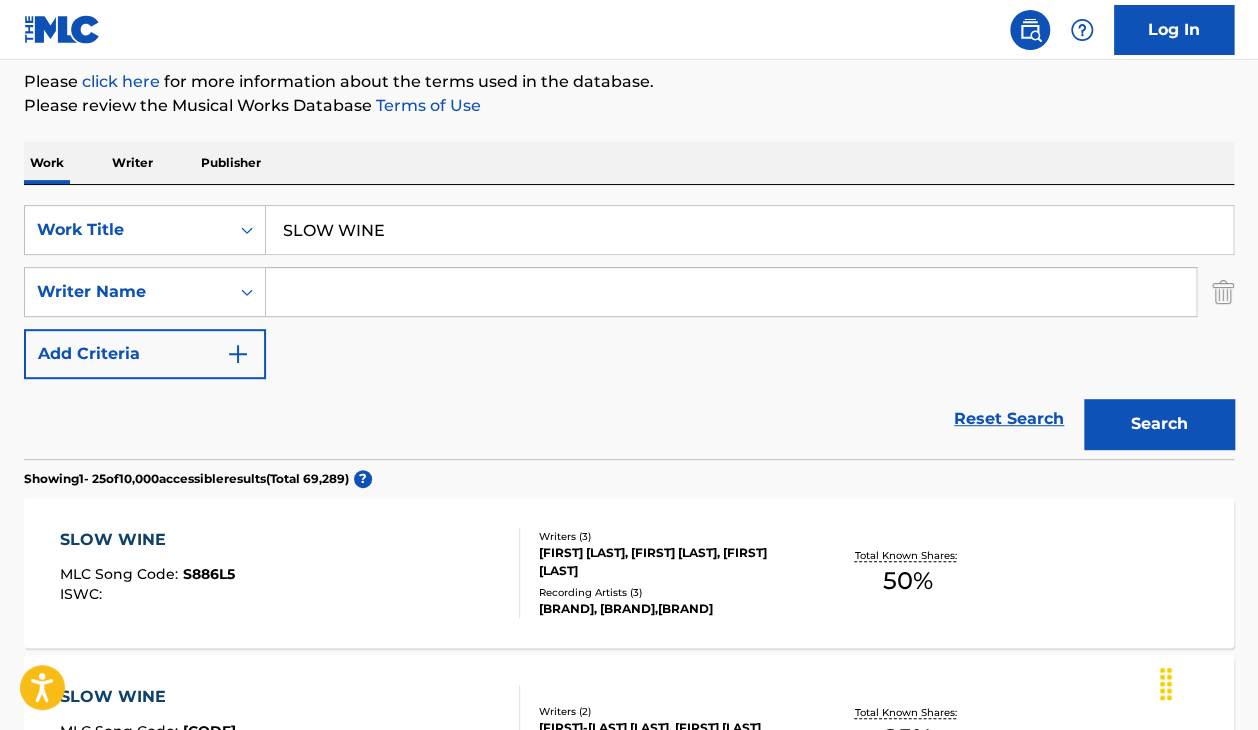 scroll, scrollTop: 0, scrollLeft: 0, axis: both 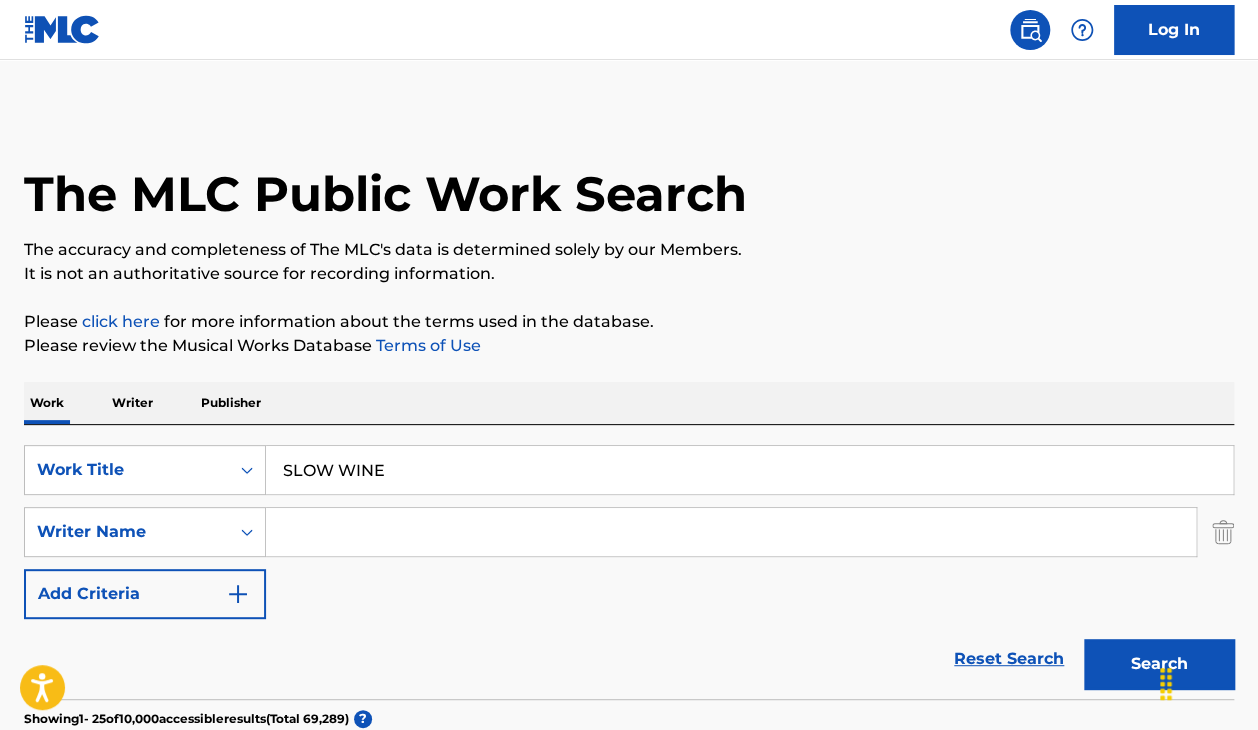 click at bounding box center (731, 532) 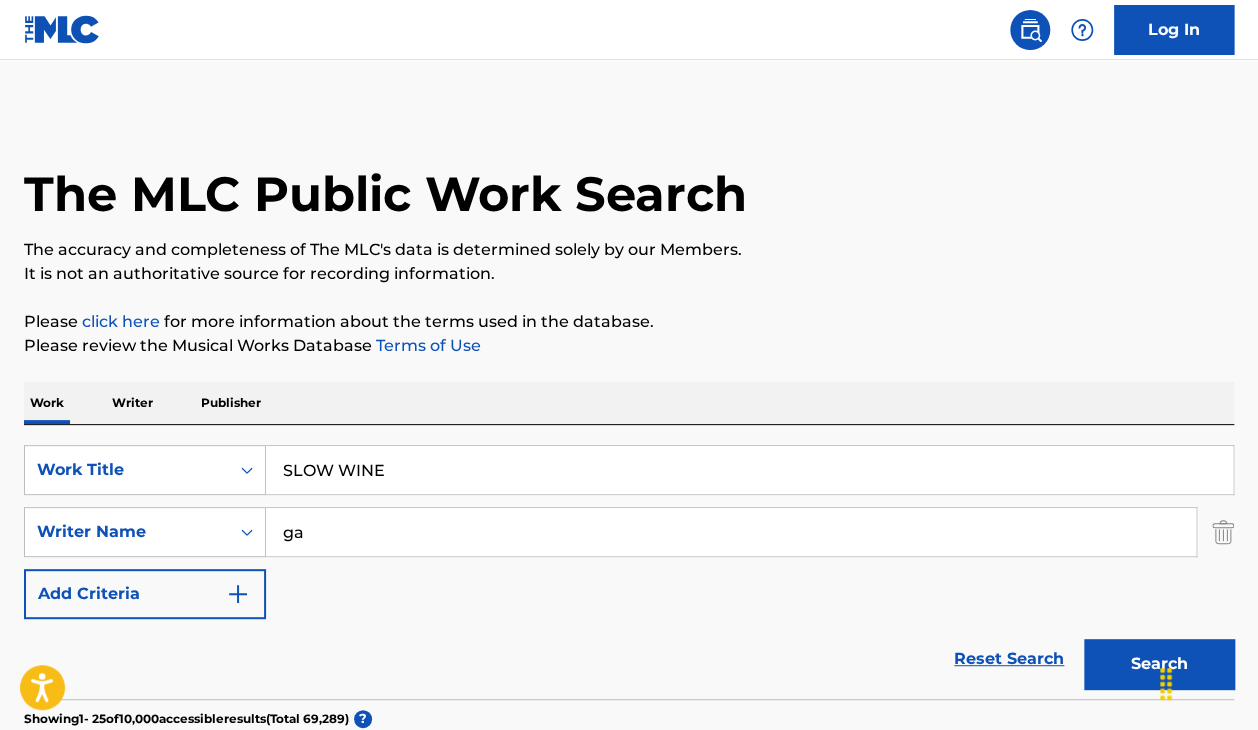 type on "[FIRST] [LAST]" 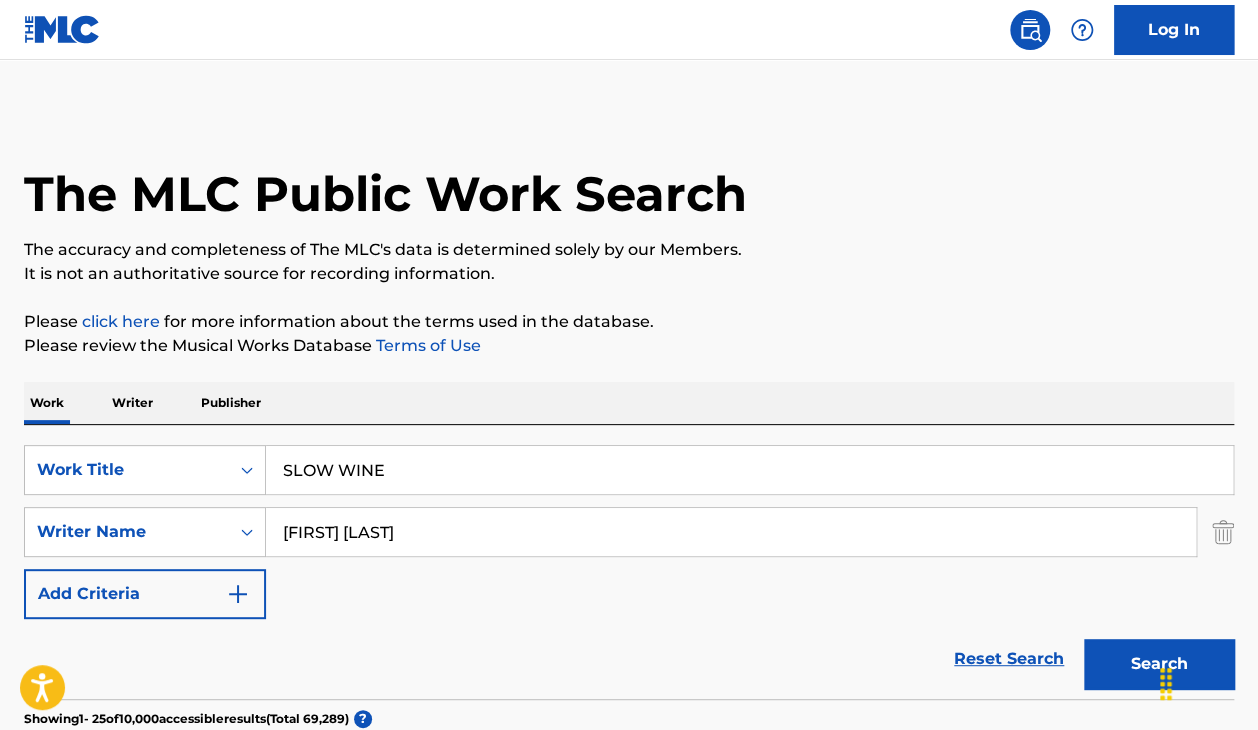 click on "Search" at bounding box center [1159, 664] 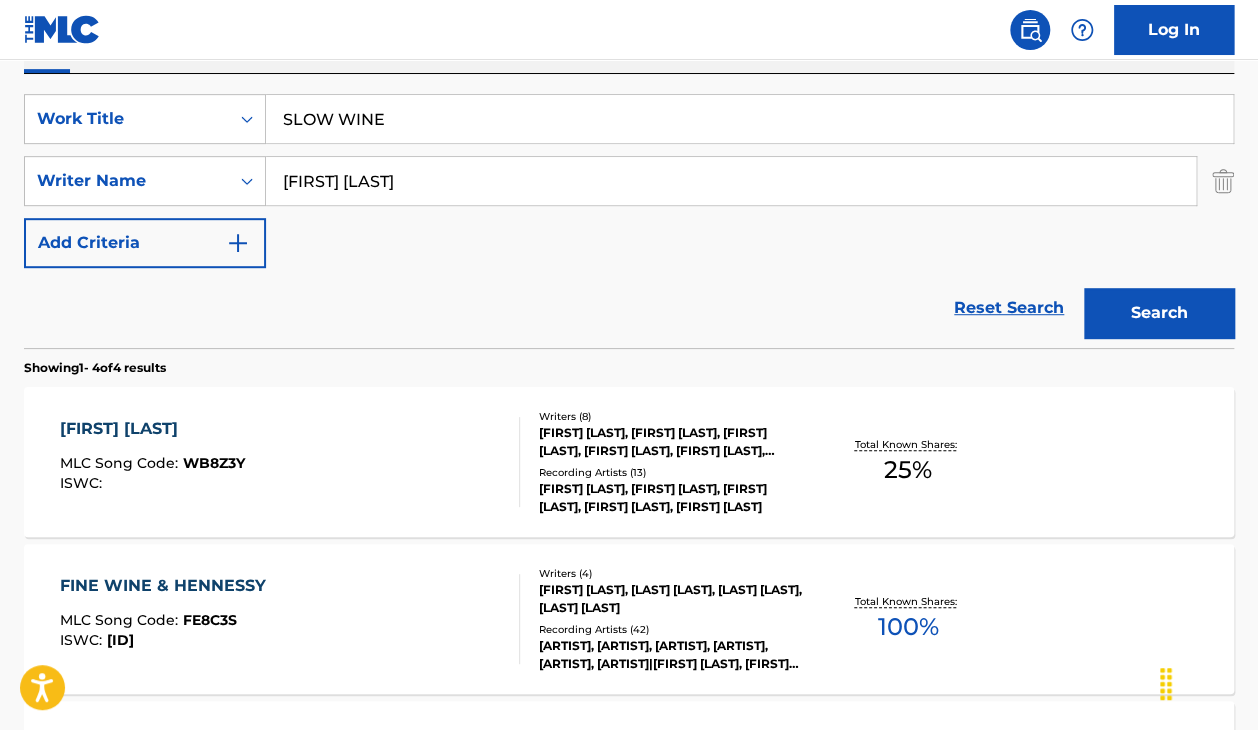 scroll, scrollTop: 349, scrollLeft: 0, axis: vertical 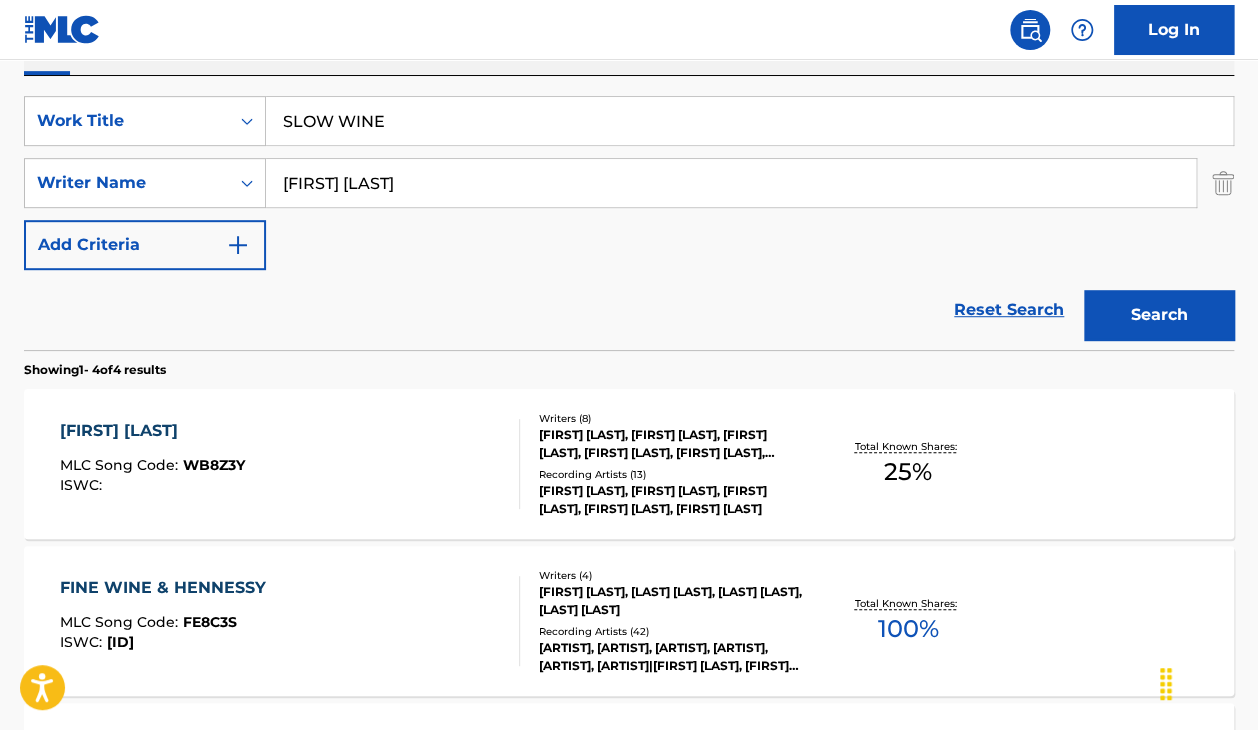 click on "[FIRST] [LAST]" at bounding box center [731, 183] 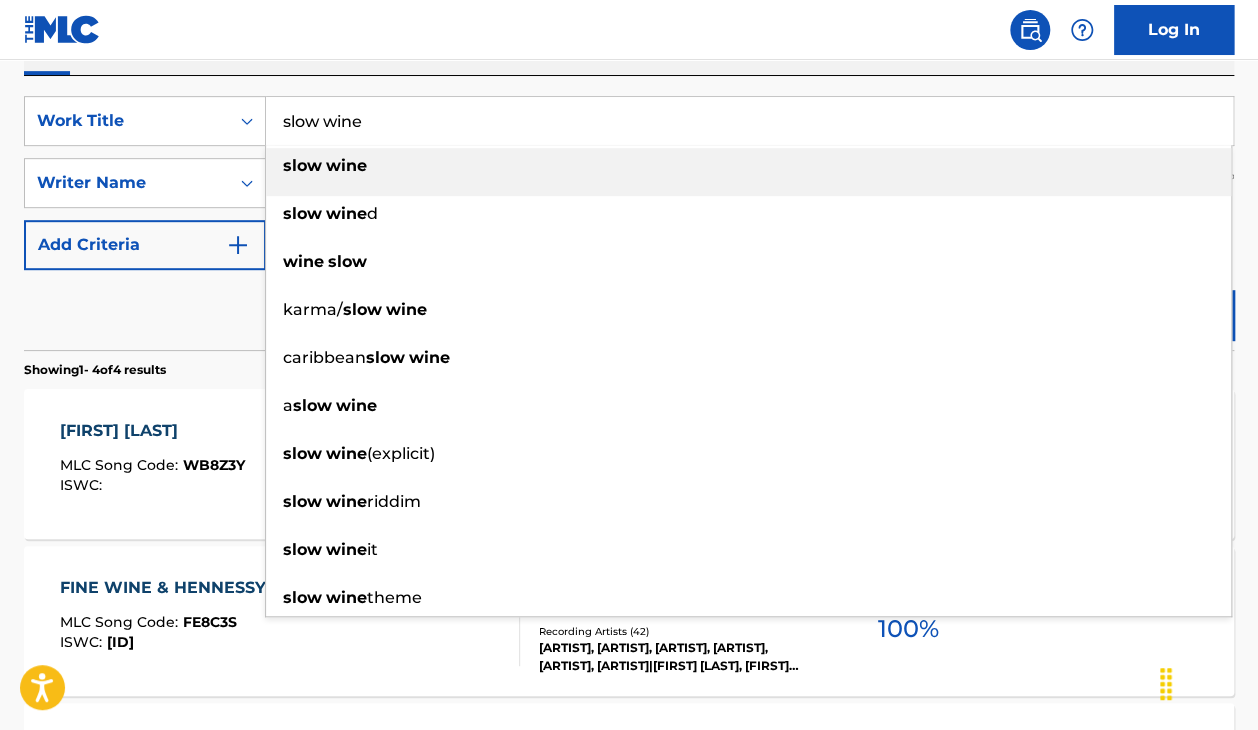 type on "slow wine" 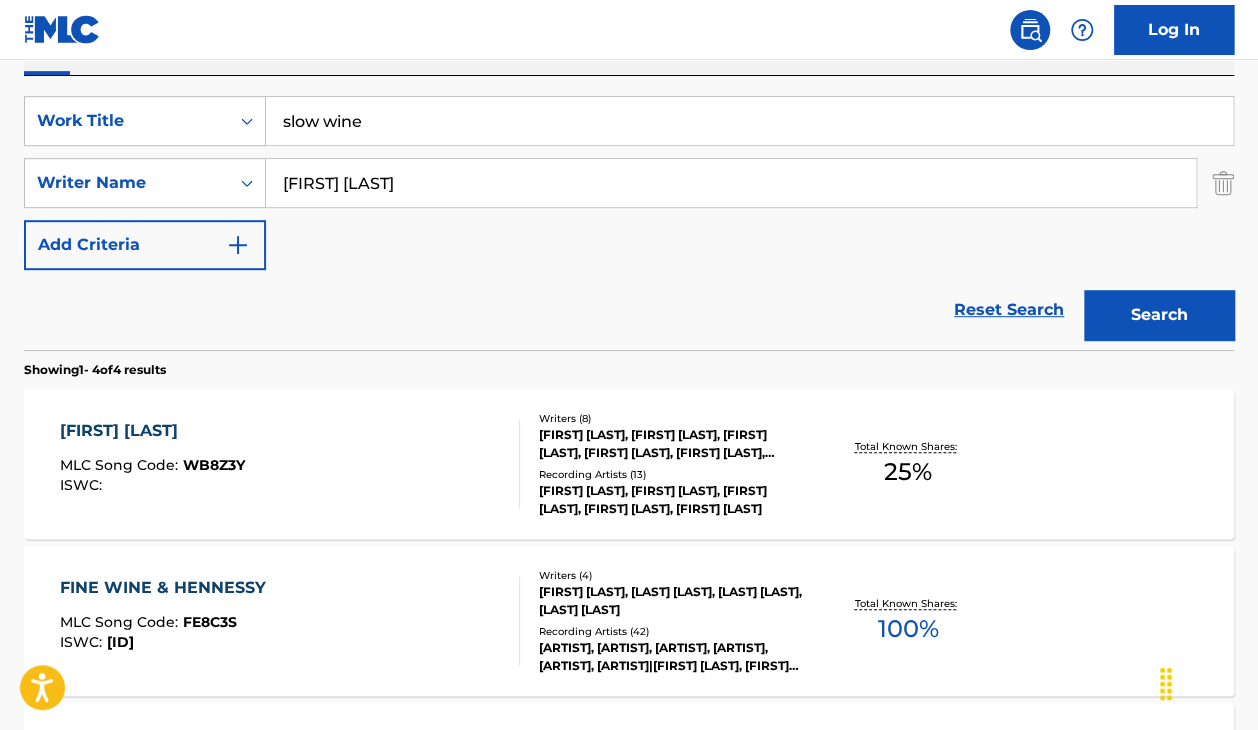 drag, startPoint x: 412, startPoint y: 178, endPoint x: 165, endPoint y: 152, distance: 248.36465 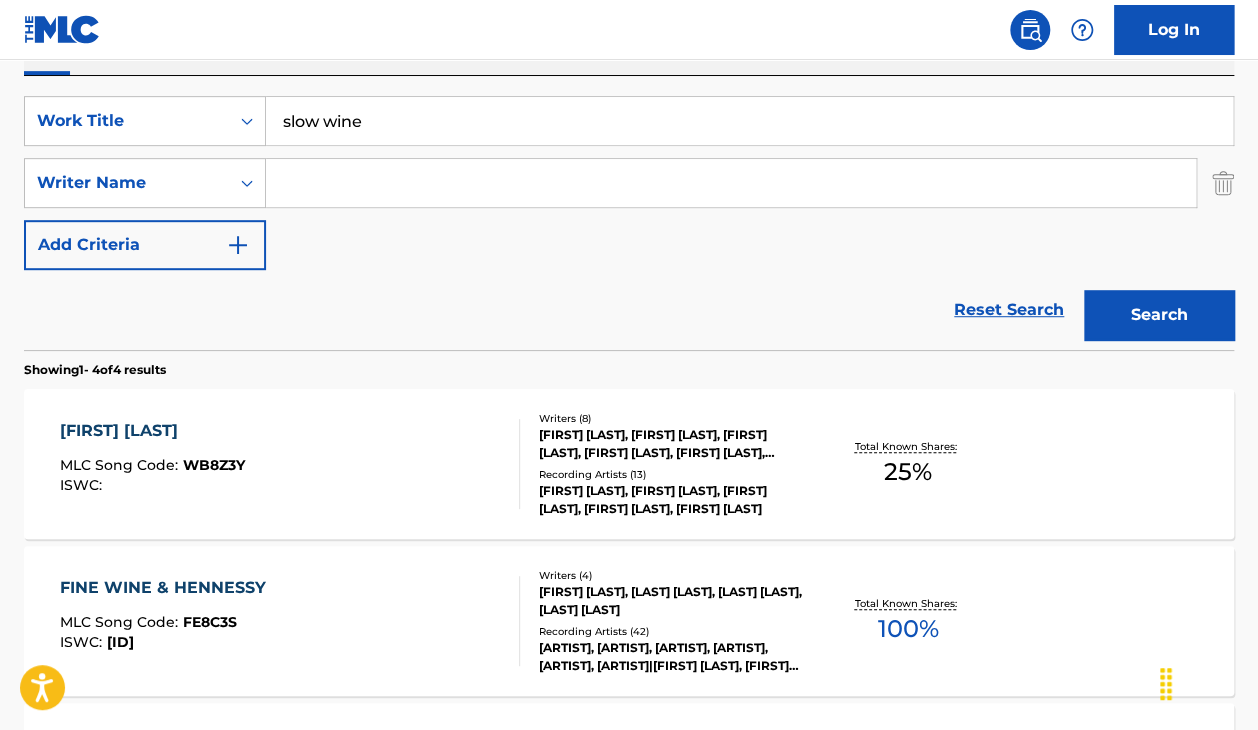 click on "Search" at bounding box center [1159, 315] 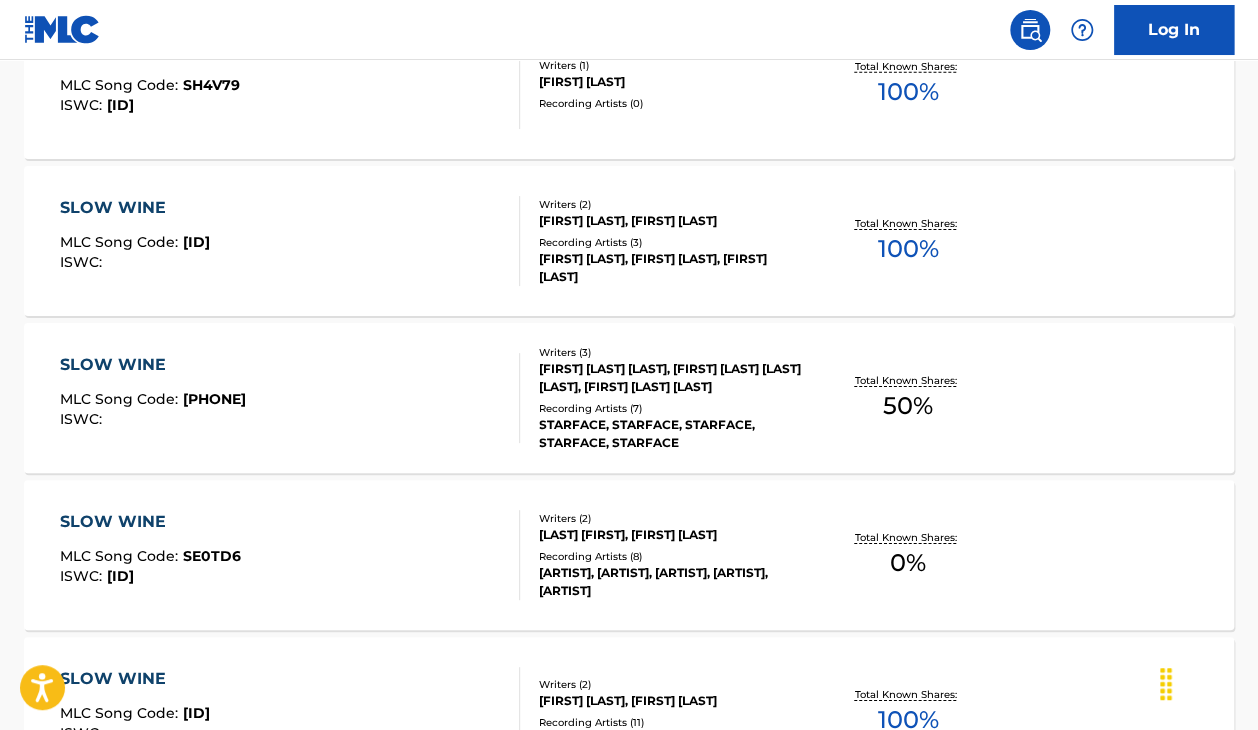 scroll, scrollTop: 2769, scrollLeft: 0, axis: vertical 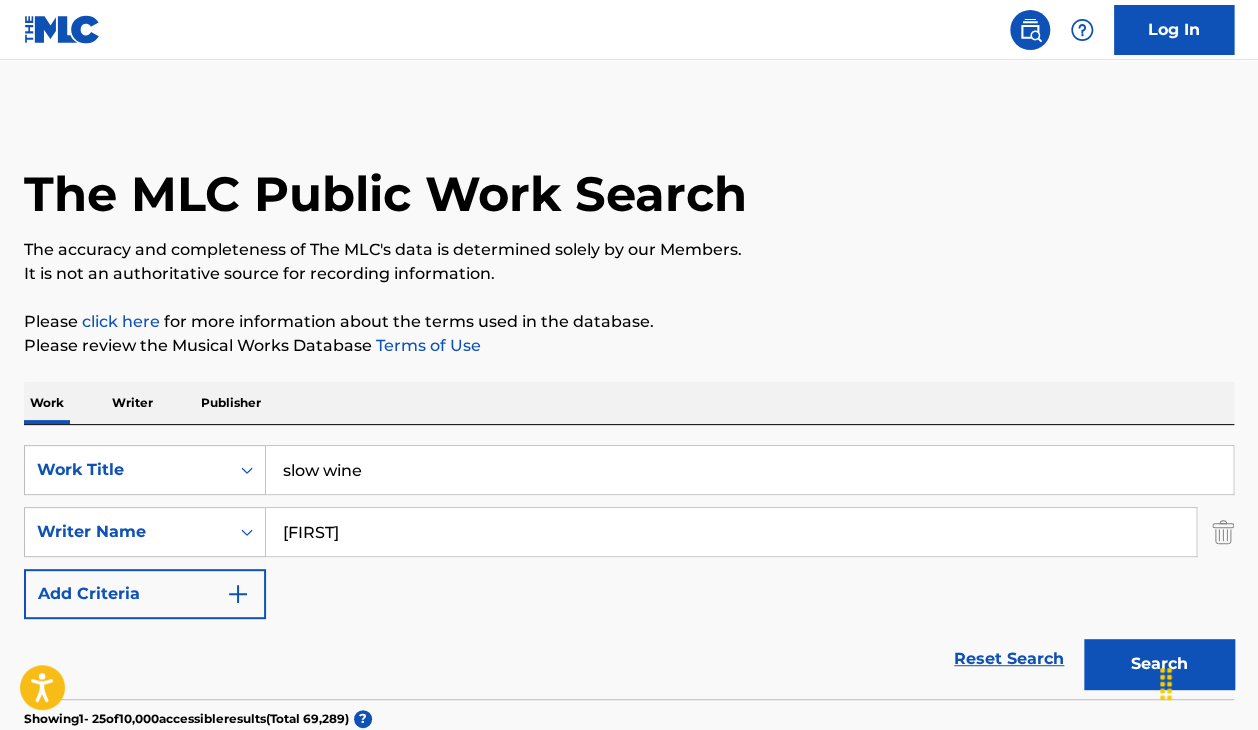 type on "[FIRST]" 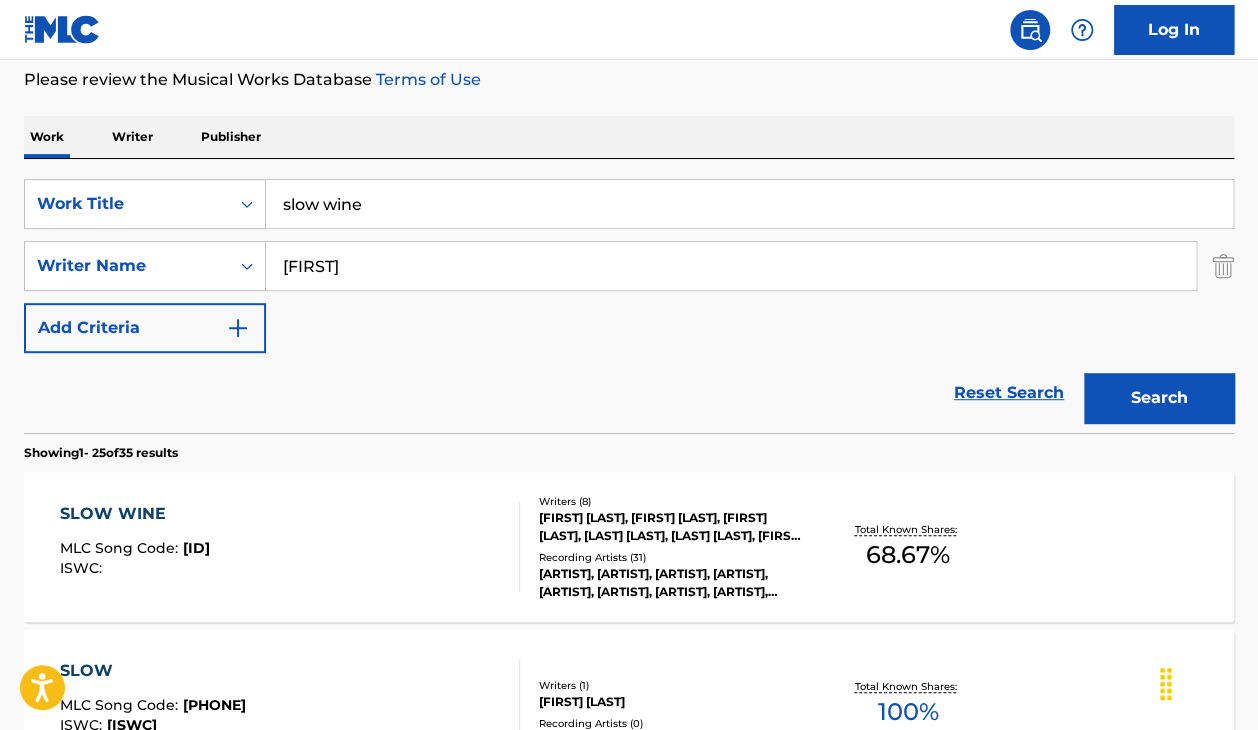 scroll, scrollTop: 288, scrollLeft: 0, axis: vertical 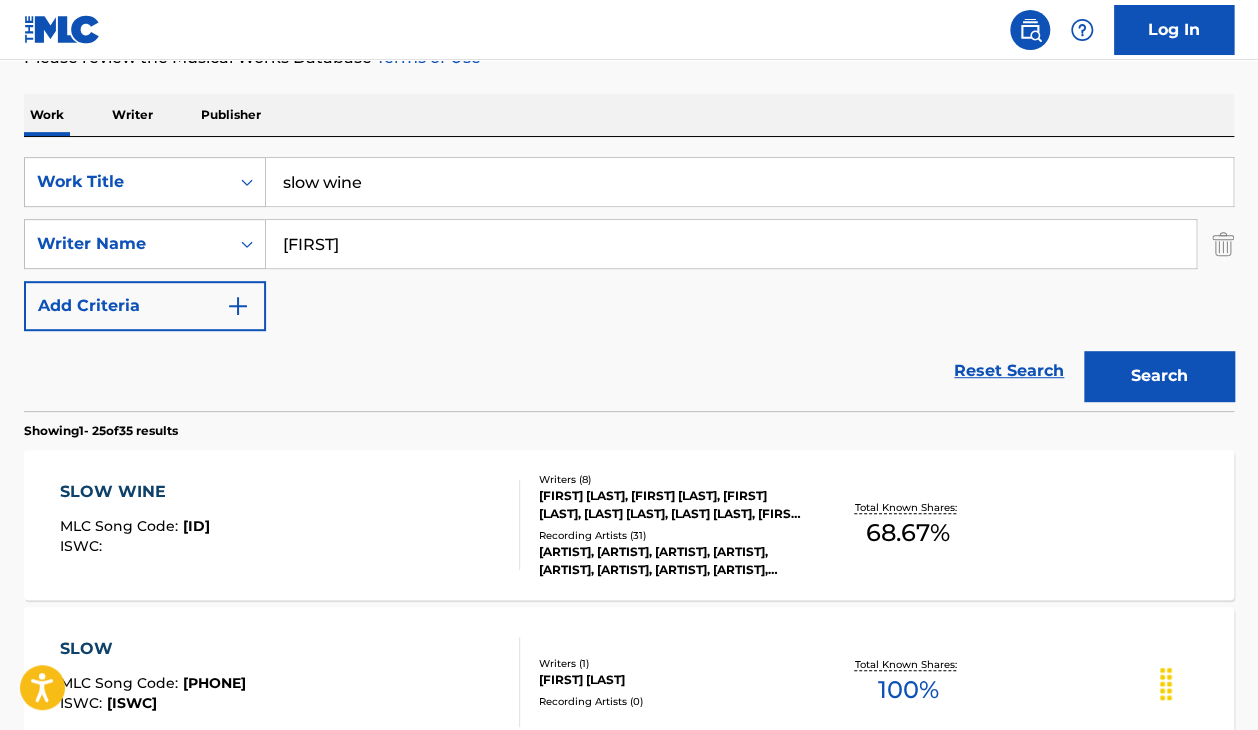 click on "SLOW WINE MLC Song Code : SC86A3 ISWC :" at bounding box center [290, 525] 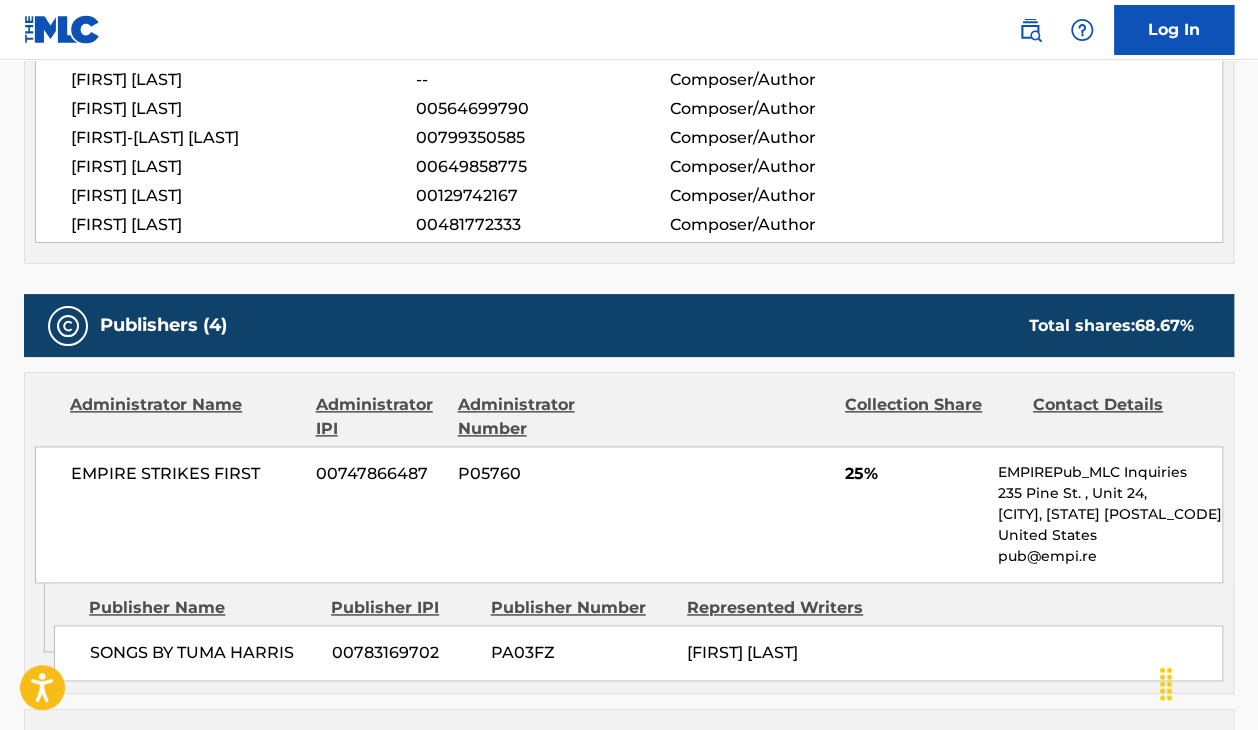 scroll, scrollTop: 801, scrollLeft: 0, axis: vertical 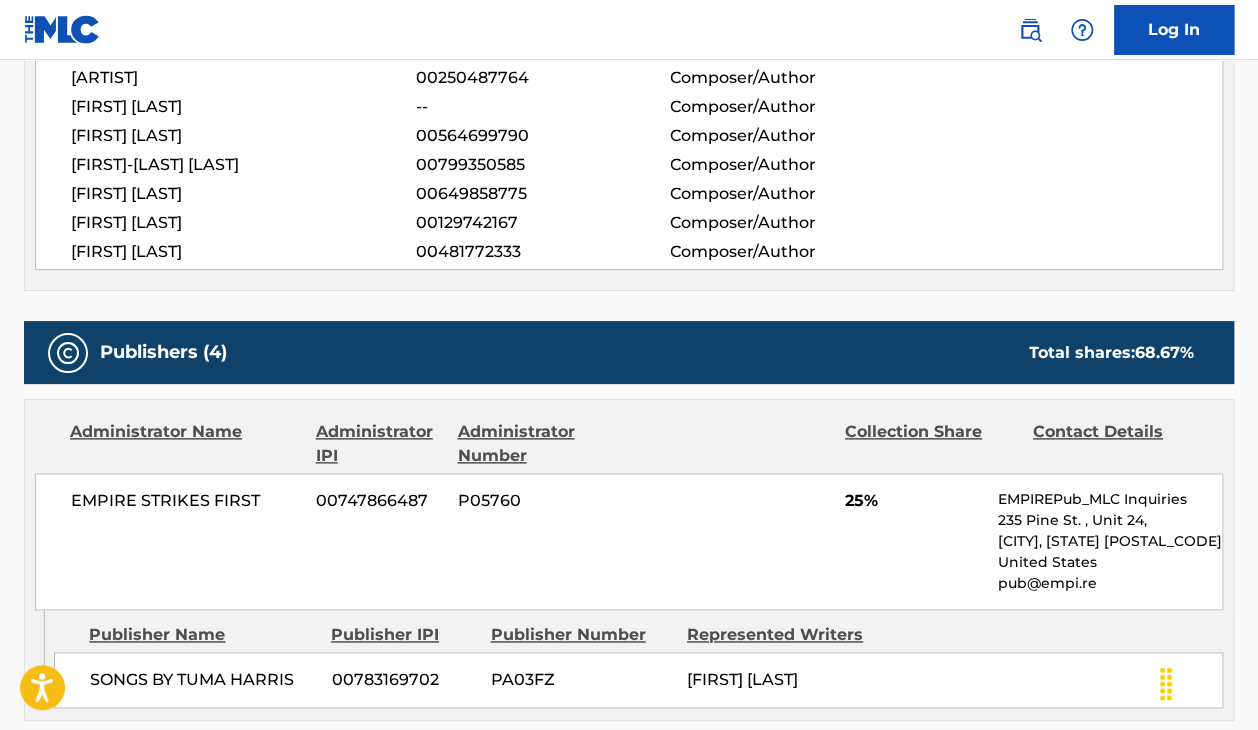 click on "00129742167" at bounding box center (542, 223) 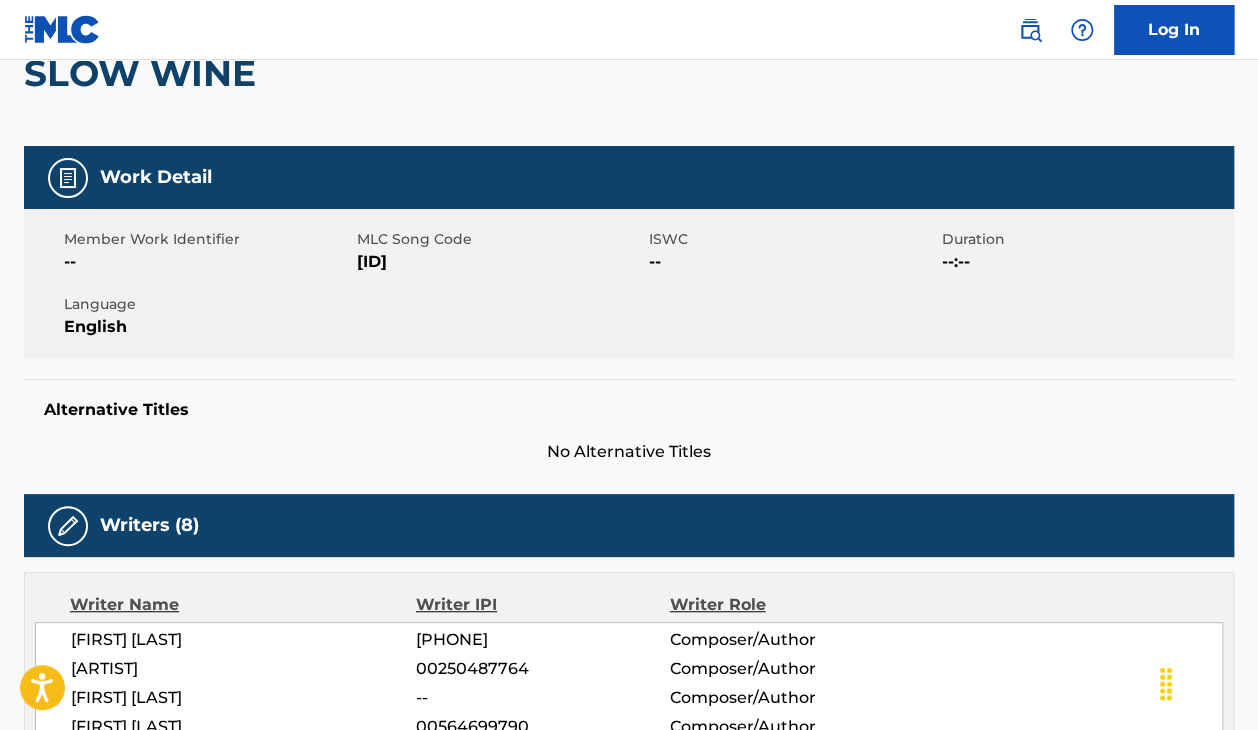 scroll, scrollTop: 0, scrollLeft: 0, axis: both 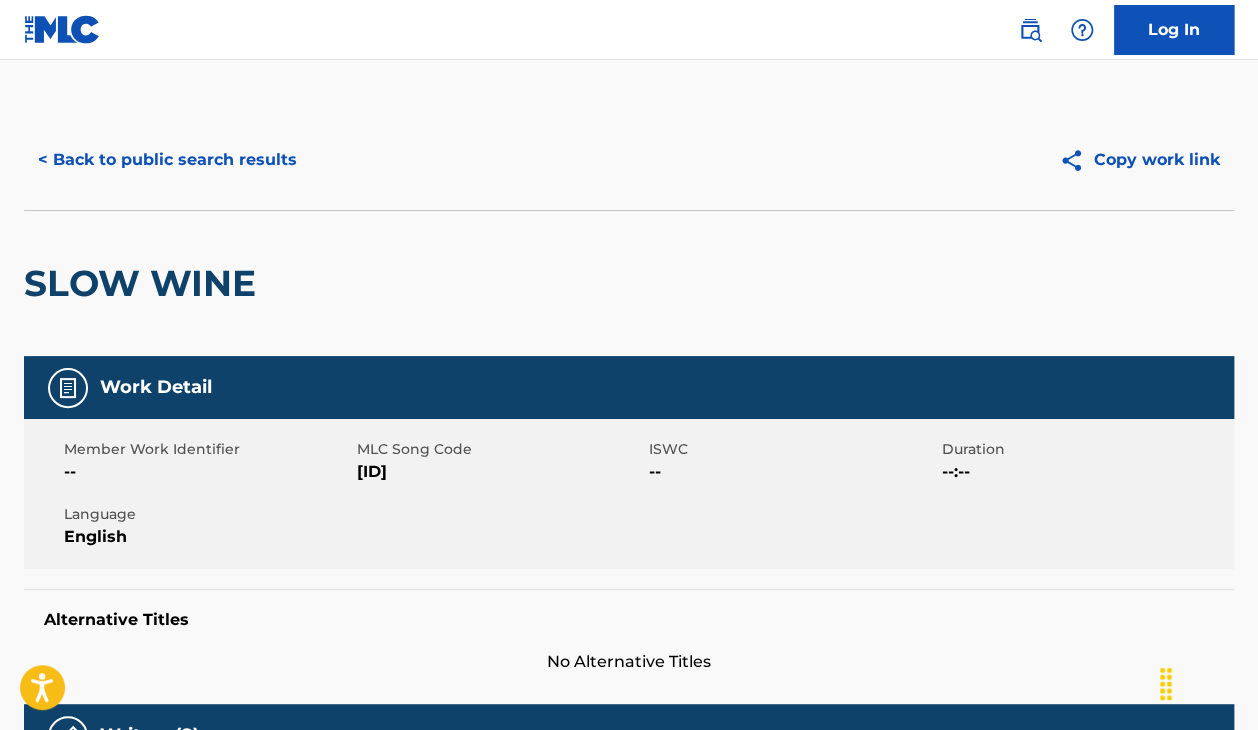 click on "< Back to public search results" at bounding box center (167, 160) 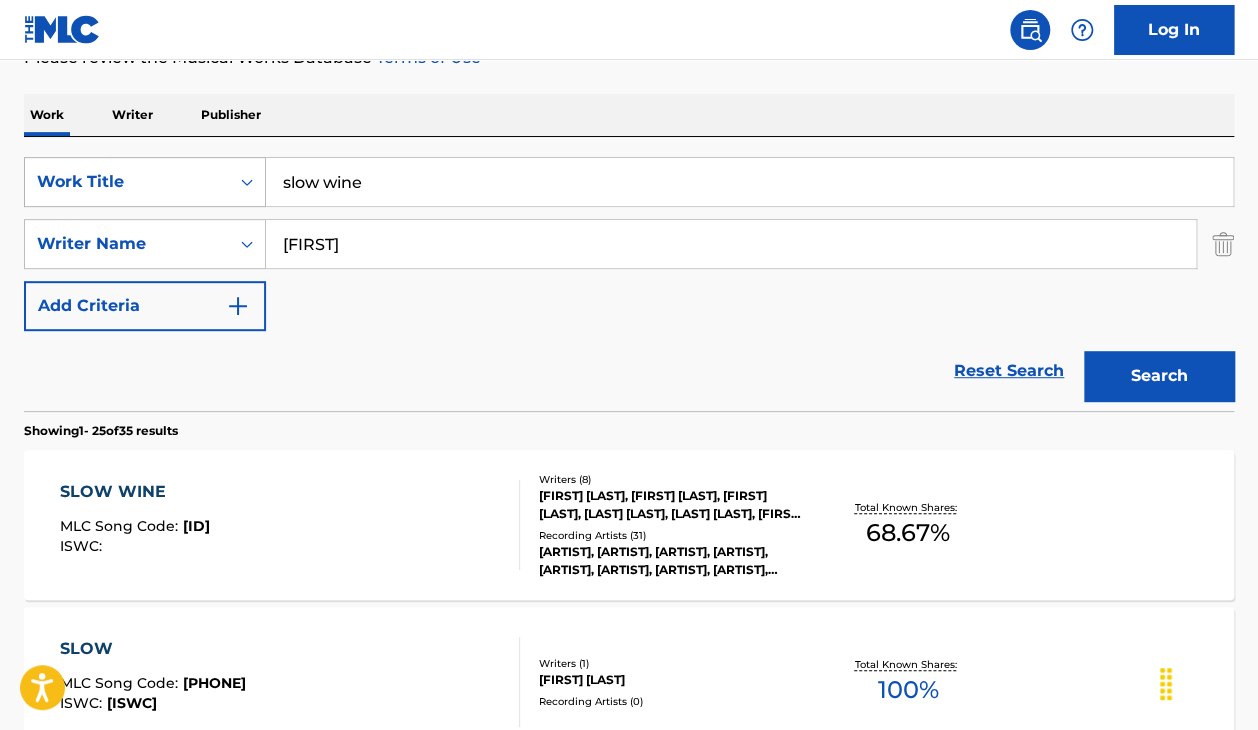 drag, startPoint x: 505, startPoint y: 258, endPoint x: 224, endPoint y: 158, distance: 298.2633 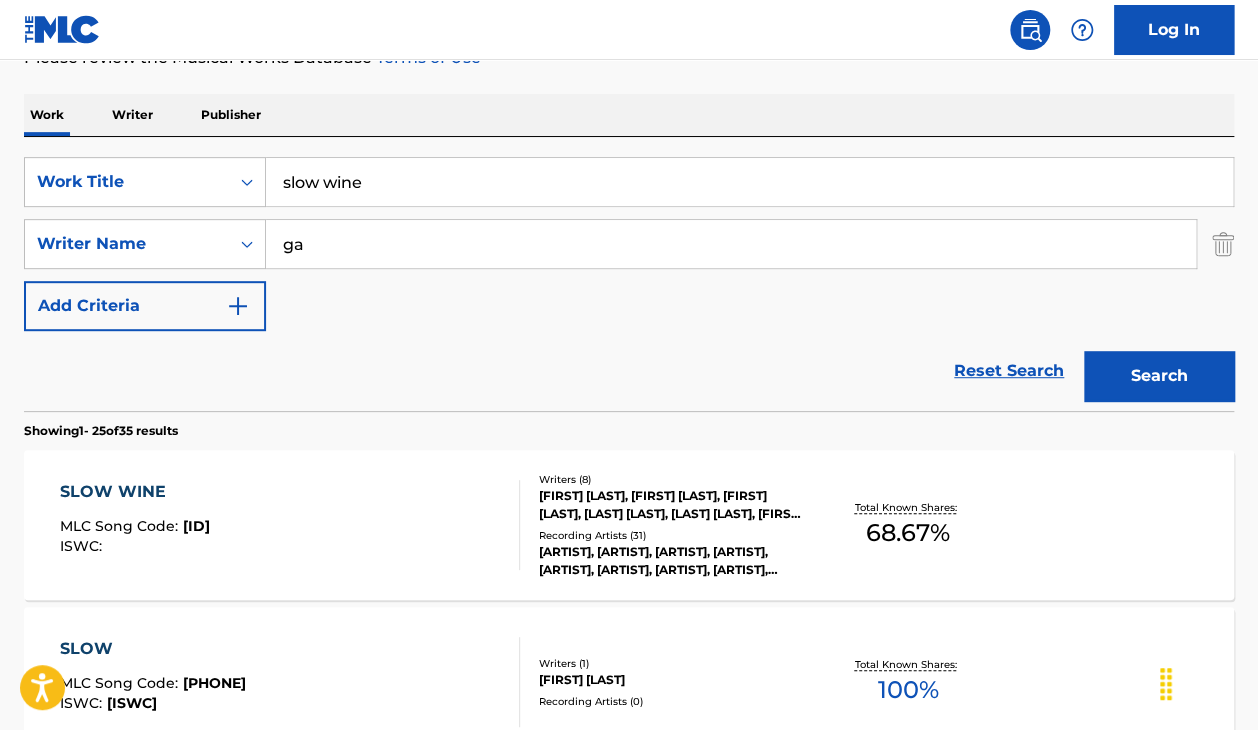 type on "[FIRST] [LAST]" 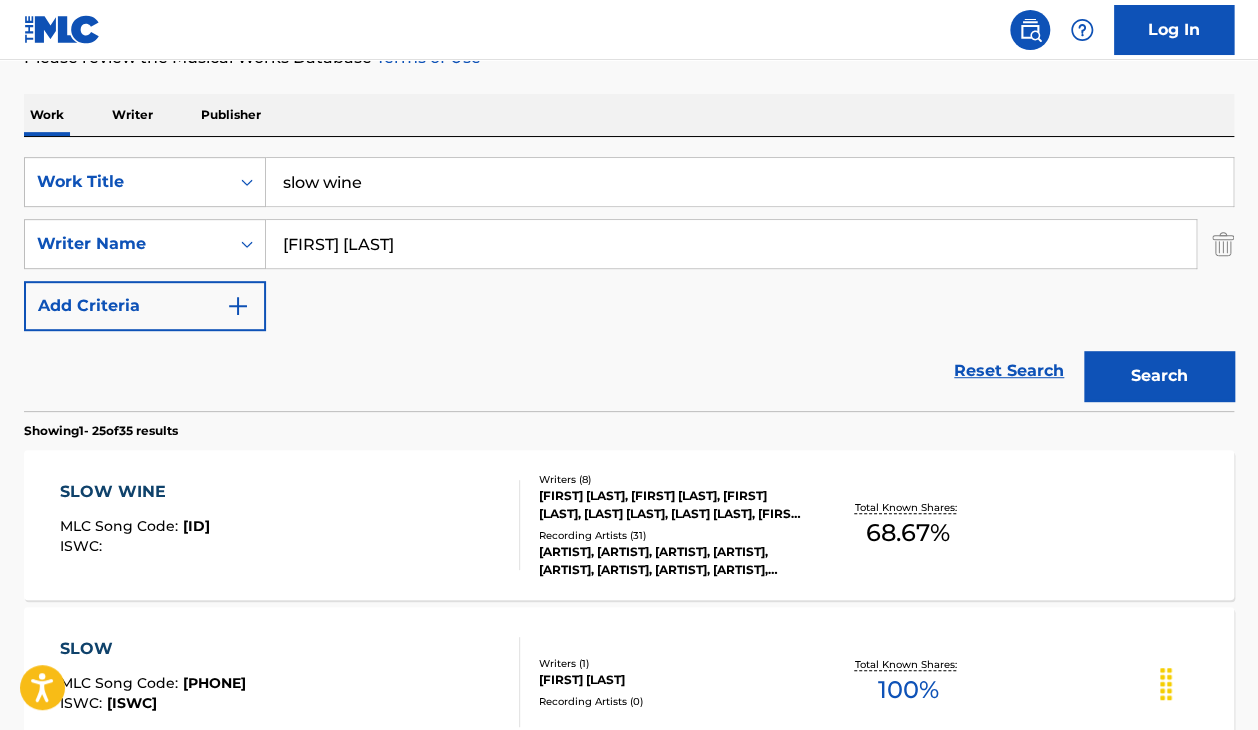 click on "Search" at bounding box center [1159, 376] 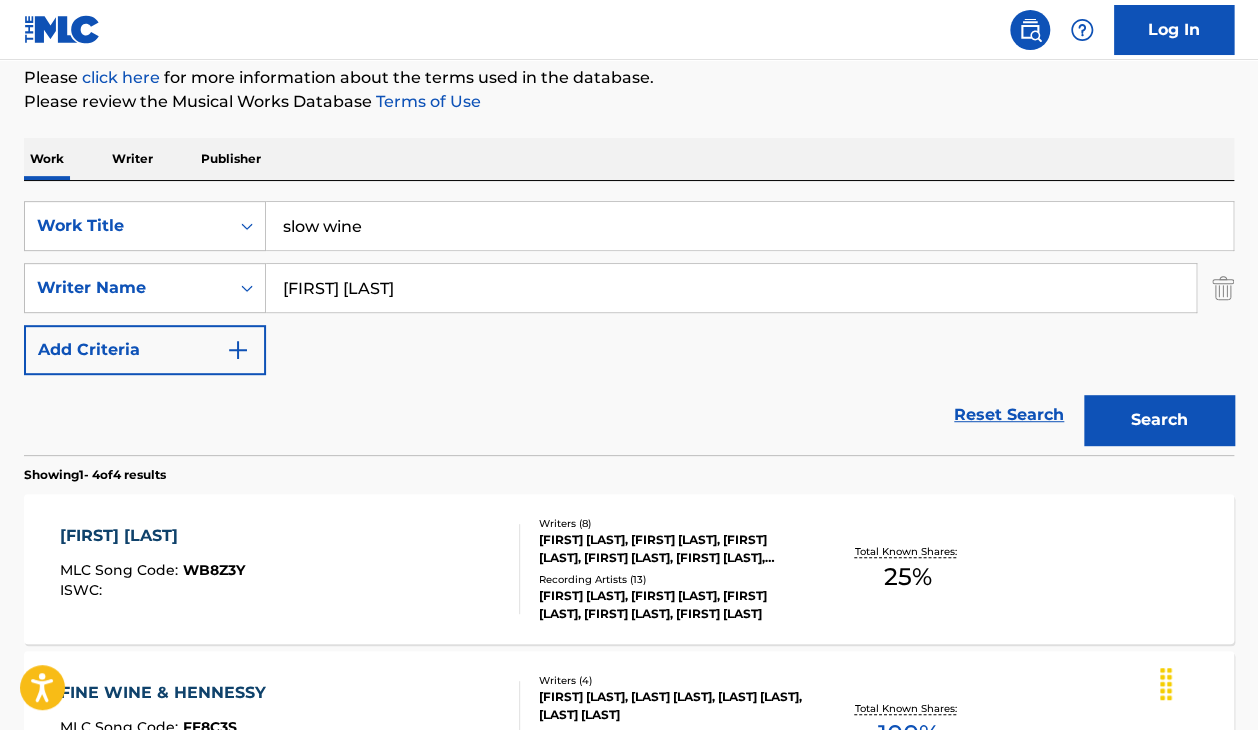 scroll, scrollTop: 244, scrollLeft: 0, axis: vertical 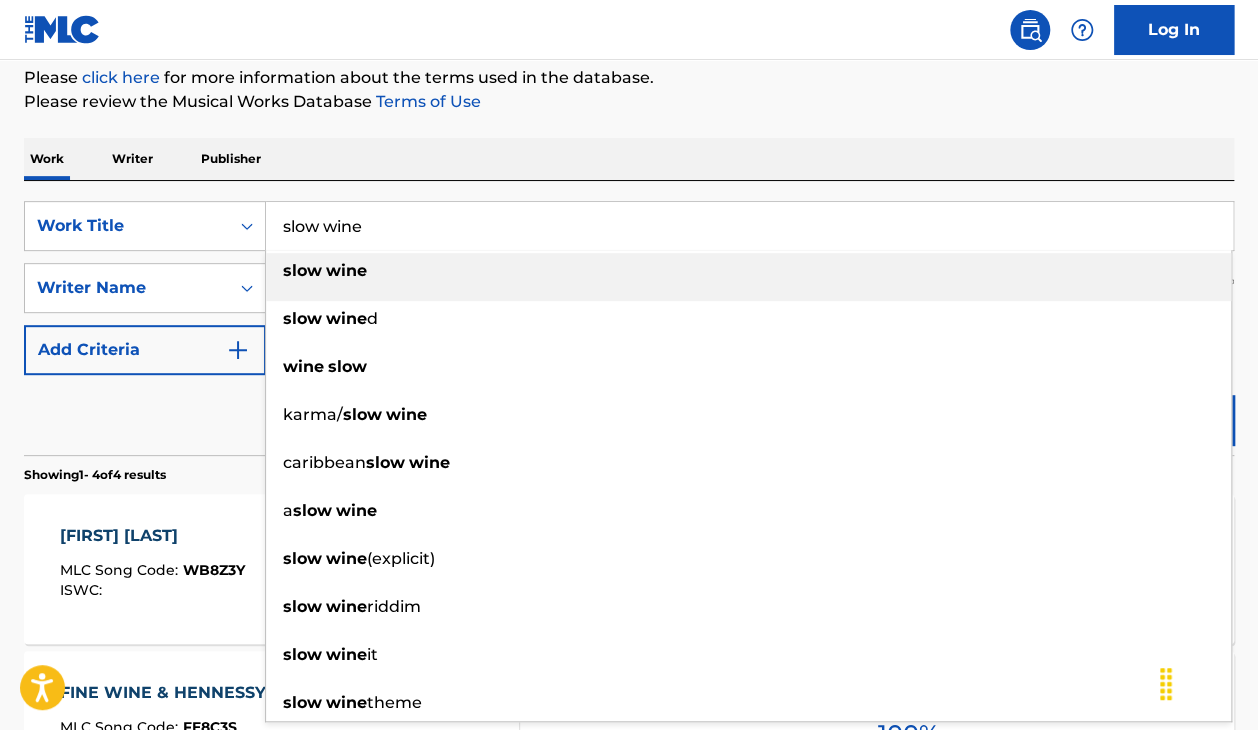 paste on "VIBRATE" 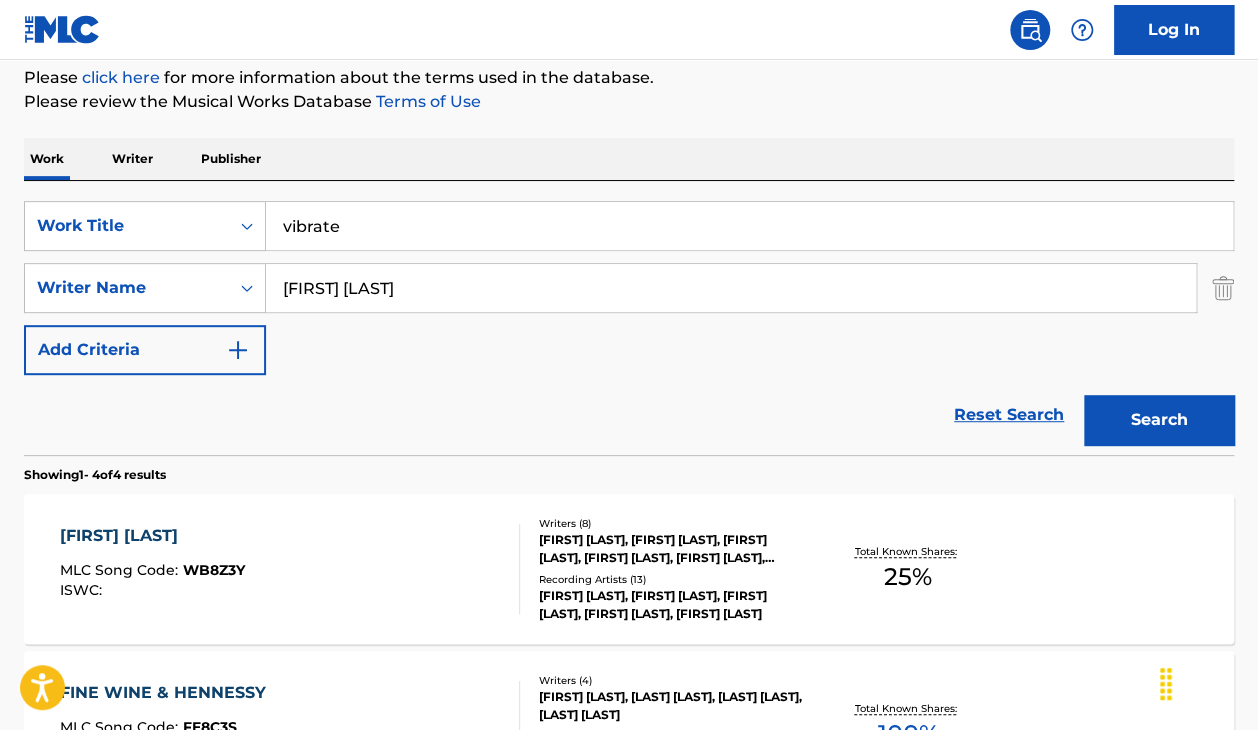 type on "vibrate" 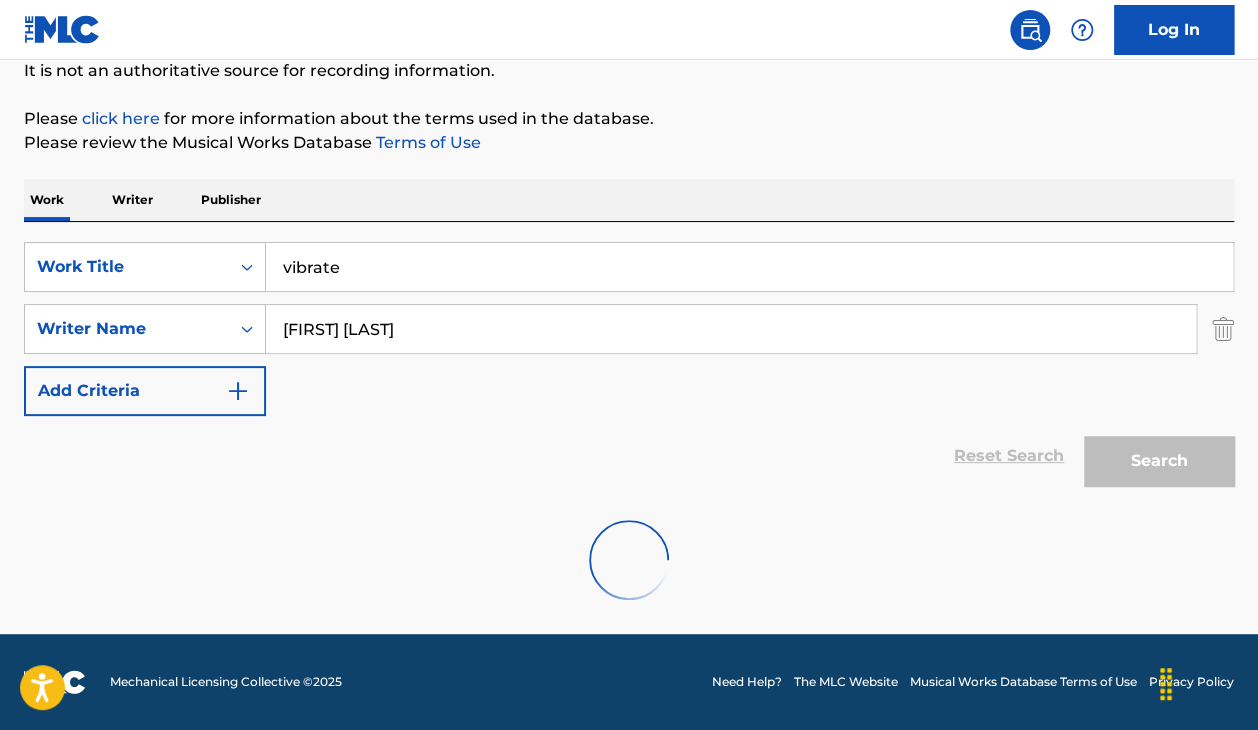 scroll, scrollTop: 138, scrollLeft: 0, axis: vertical 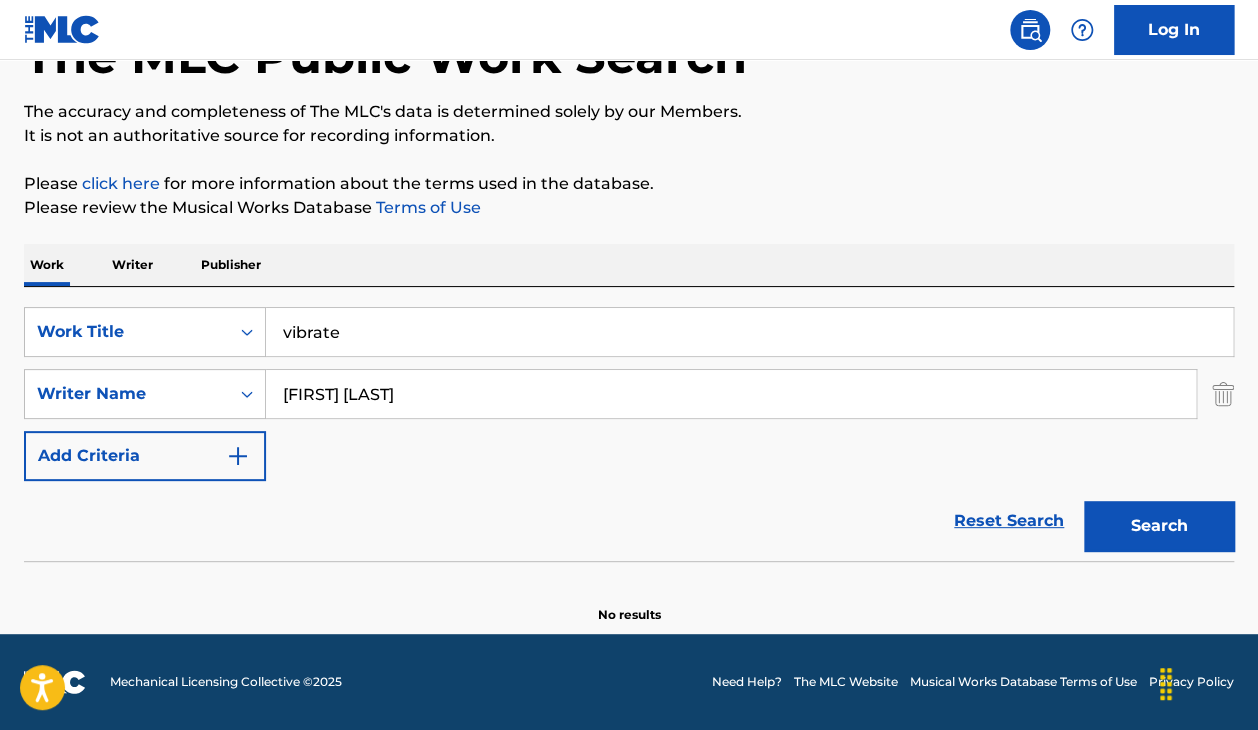 drag, startPoint x: 402, startPoint y: 393, endPoint x: 201, endPoint y: 362, distance: 203.3765 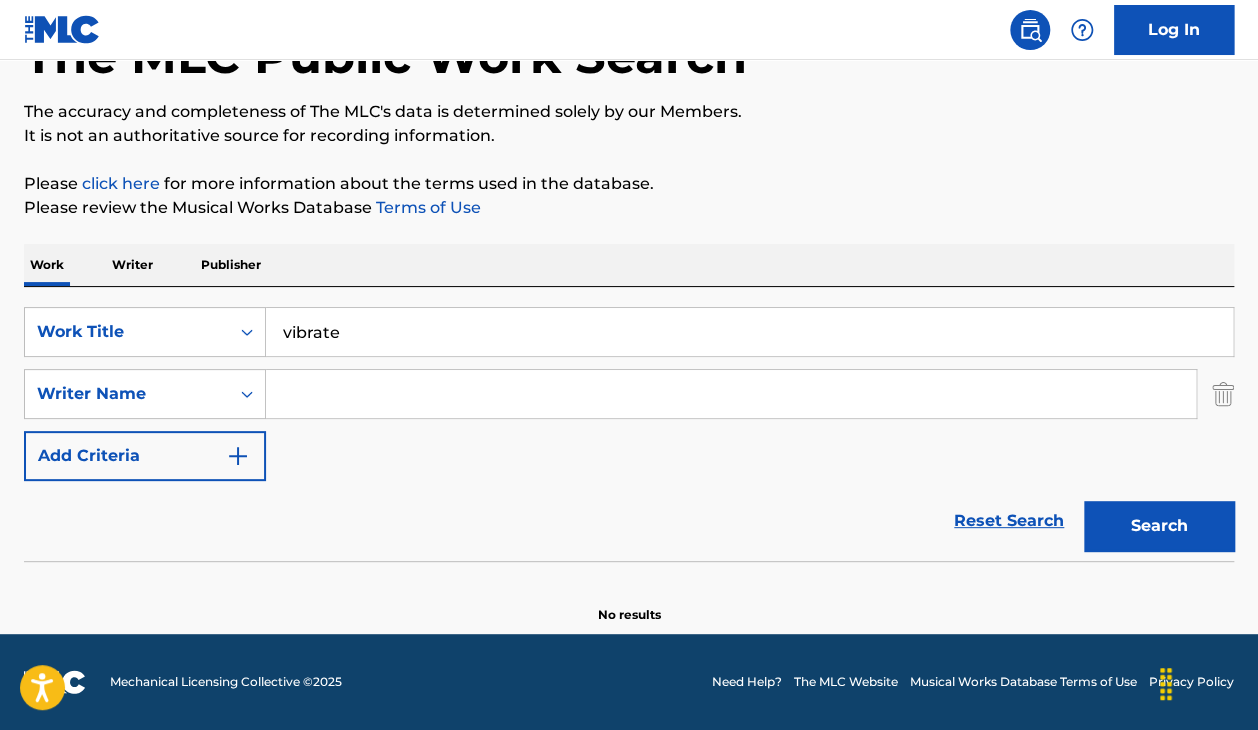 click on "Search" at bounding box center [1159, 526] 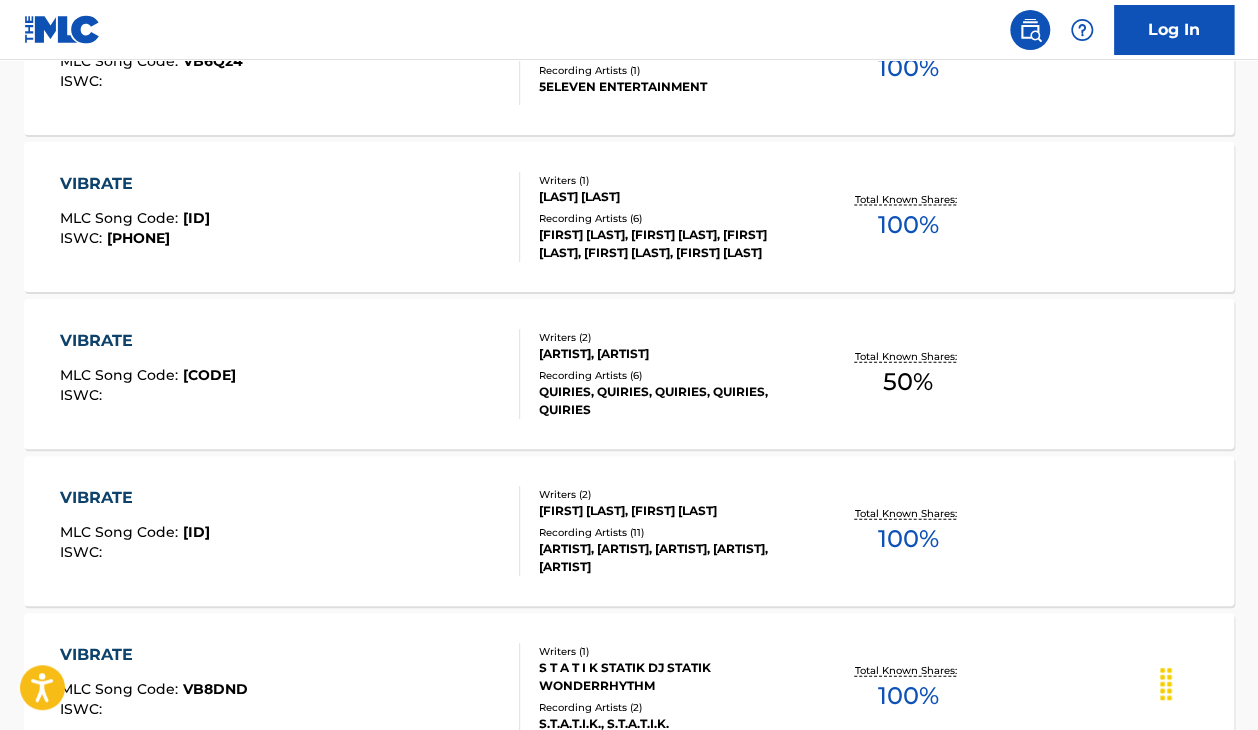 scroll, scrollTop: 1696, scrollLeft: 0, axis: vertical 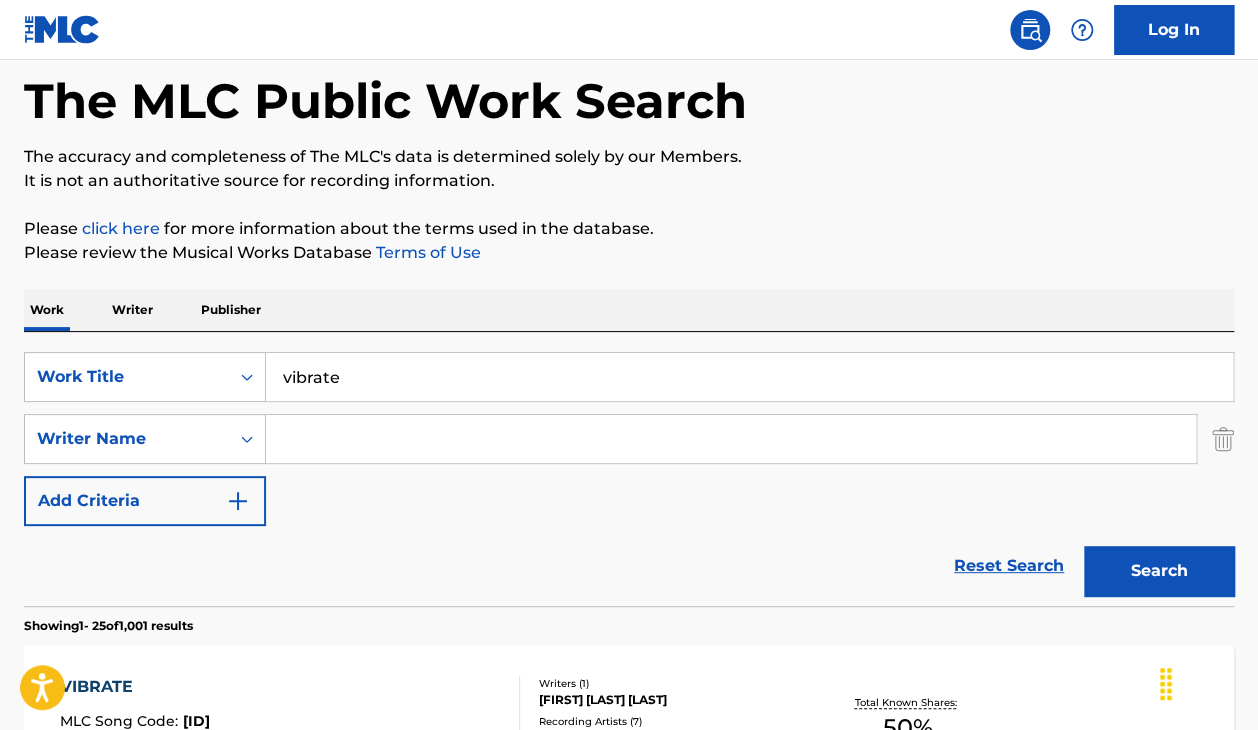 click at bounding box center [731, 439] 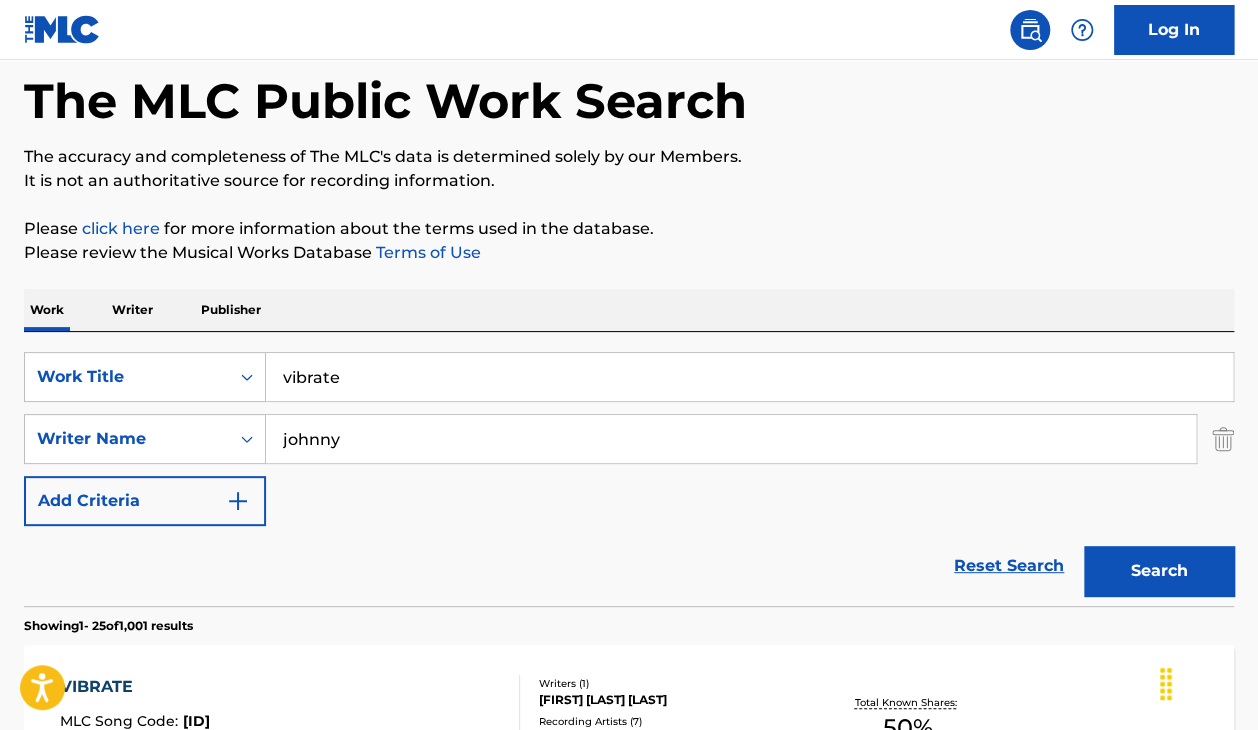type on "johnny" 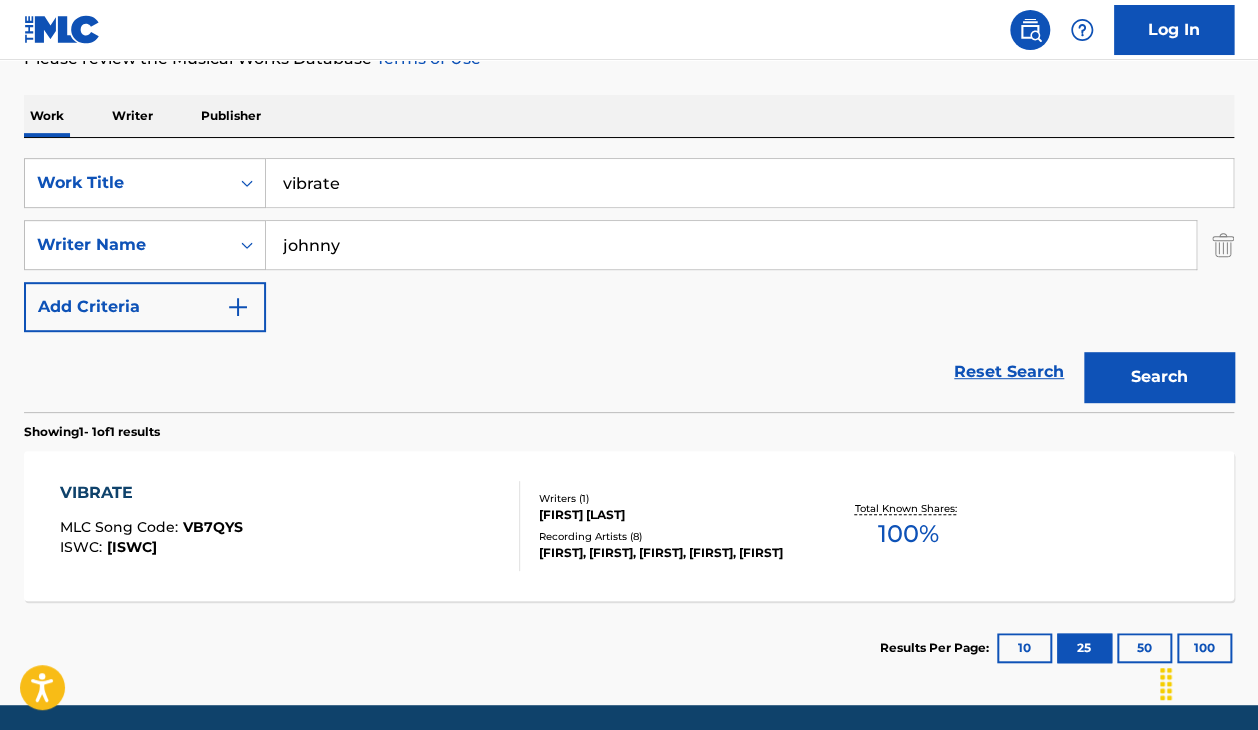 scroll, scrollTop: 292, scrollLeft: 0, axis: vertical 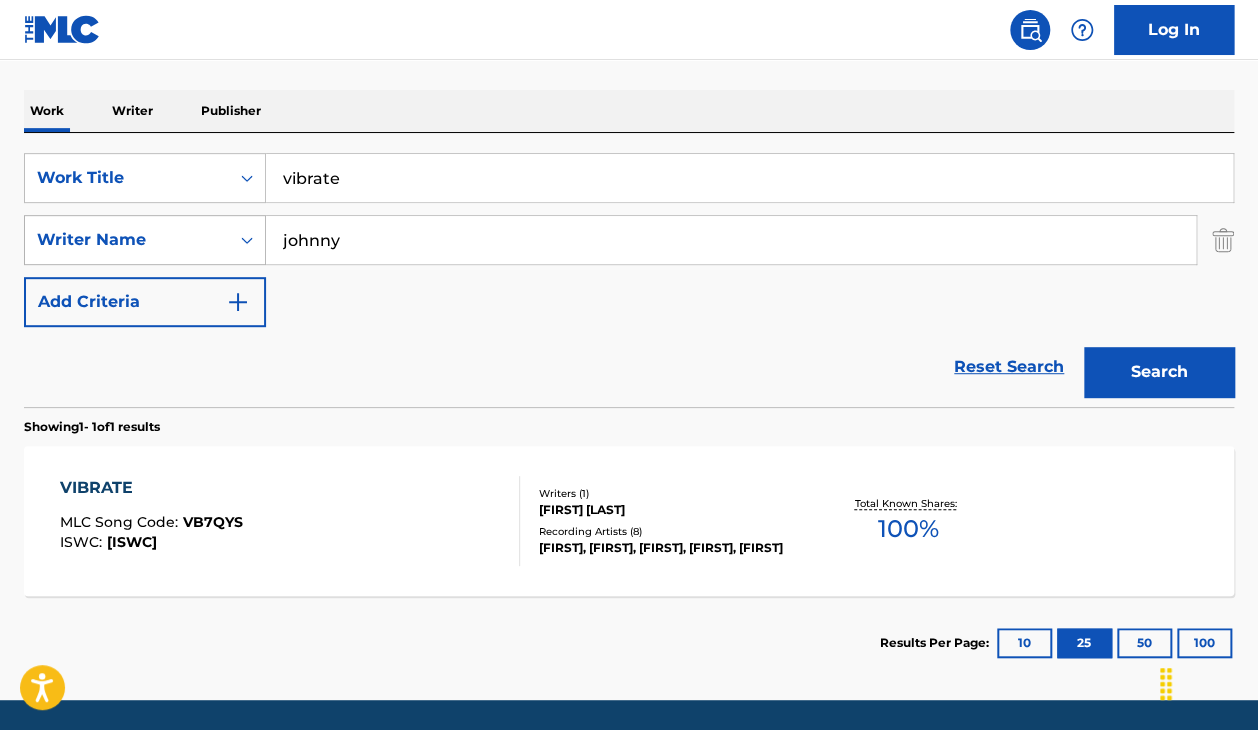 drag, startPoint x: 390, startPoint y: 242, endPoint x: 217, endPoint y: 237, distance: 173.07224 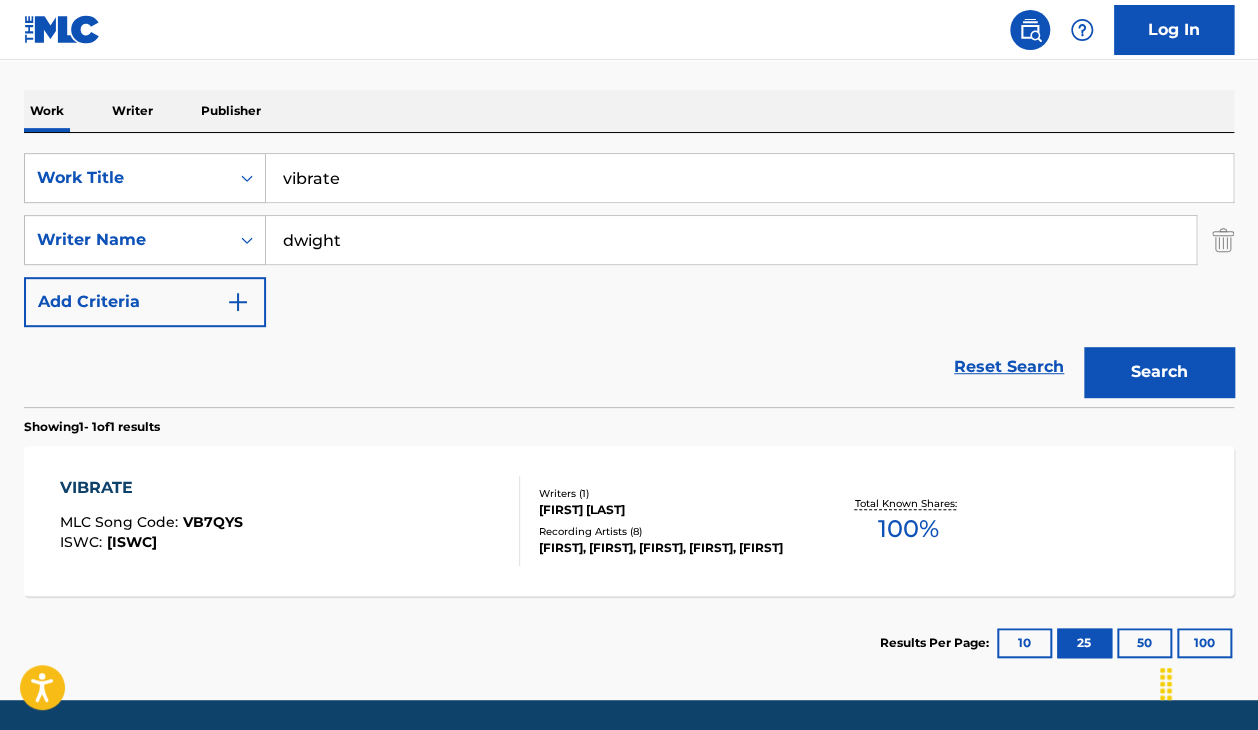 click on "Search" at bounding box center [1159, 372] 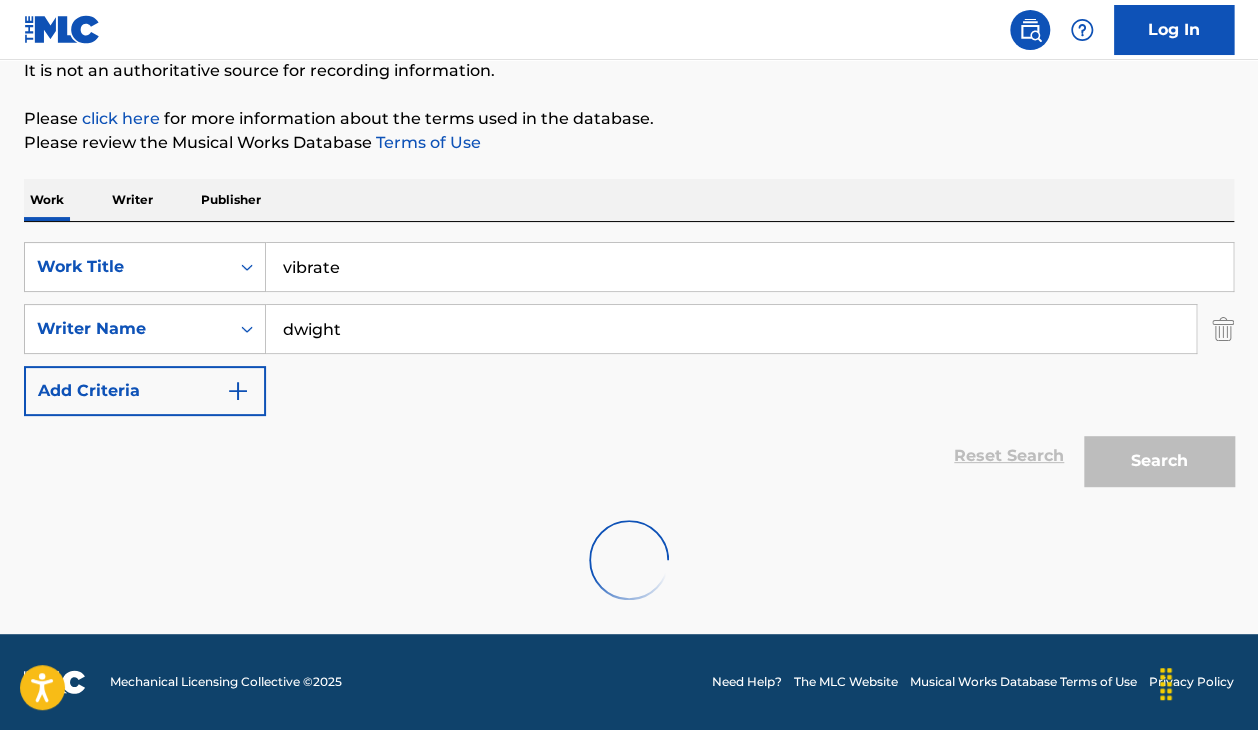 scroll, scrollTop: 138, scrollLeft: 0, axis: vertical 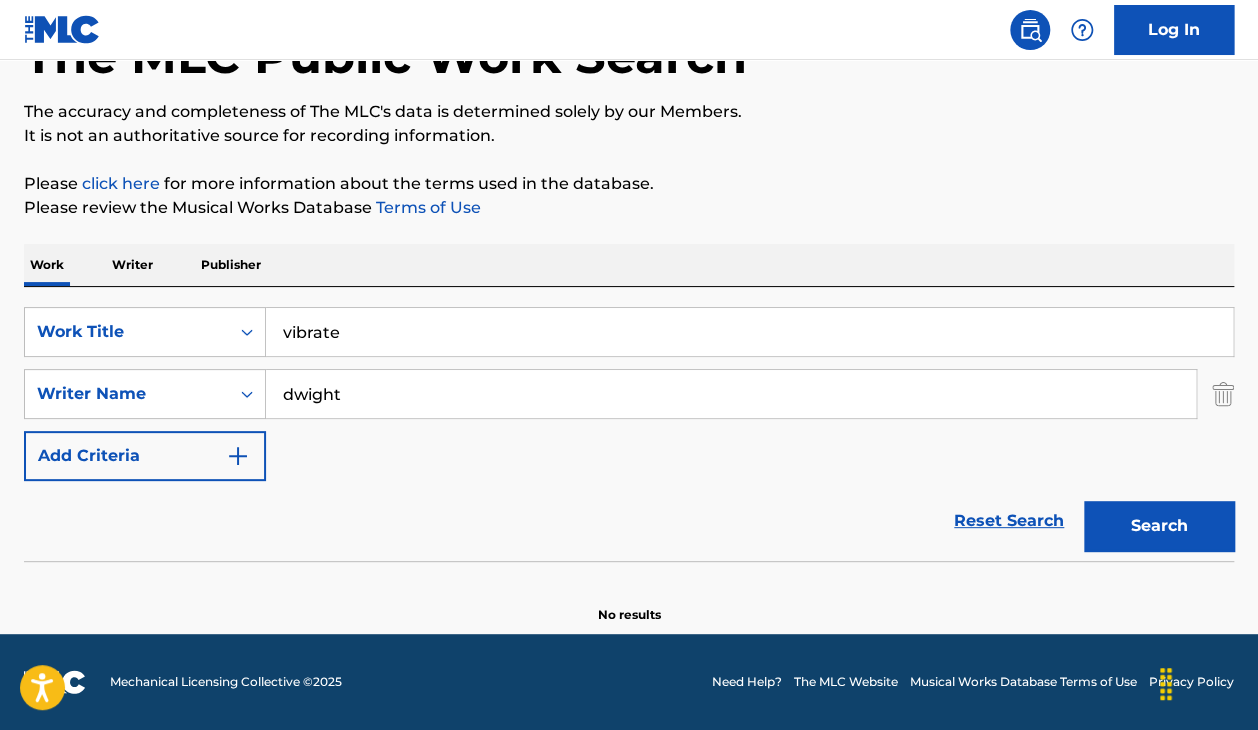 click on "dwight" at bounding box center (731, 394) 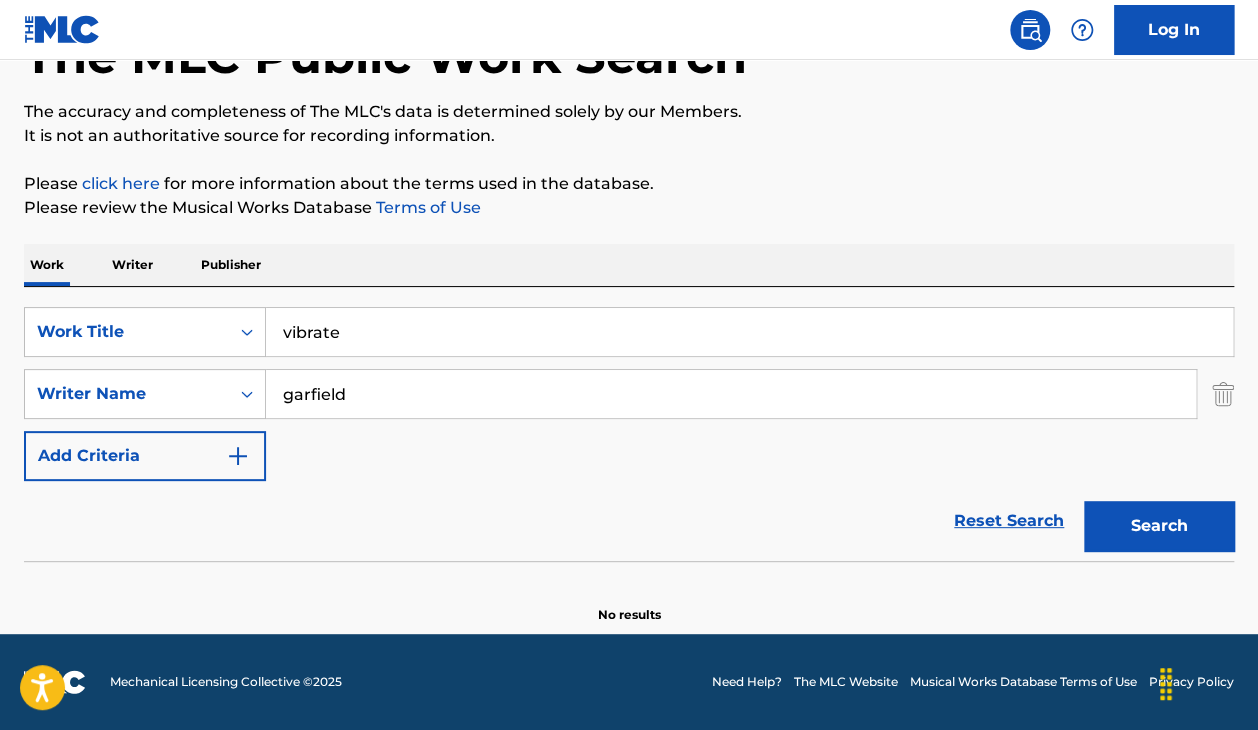 type on "garfield" 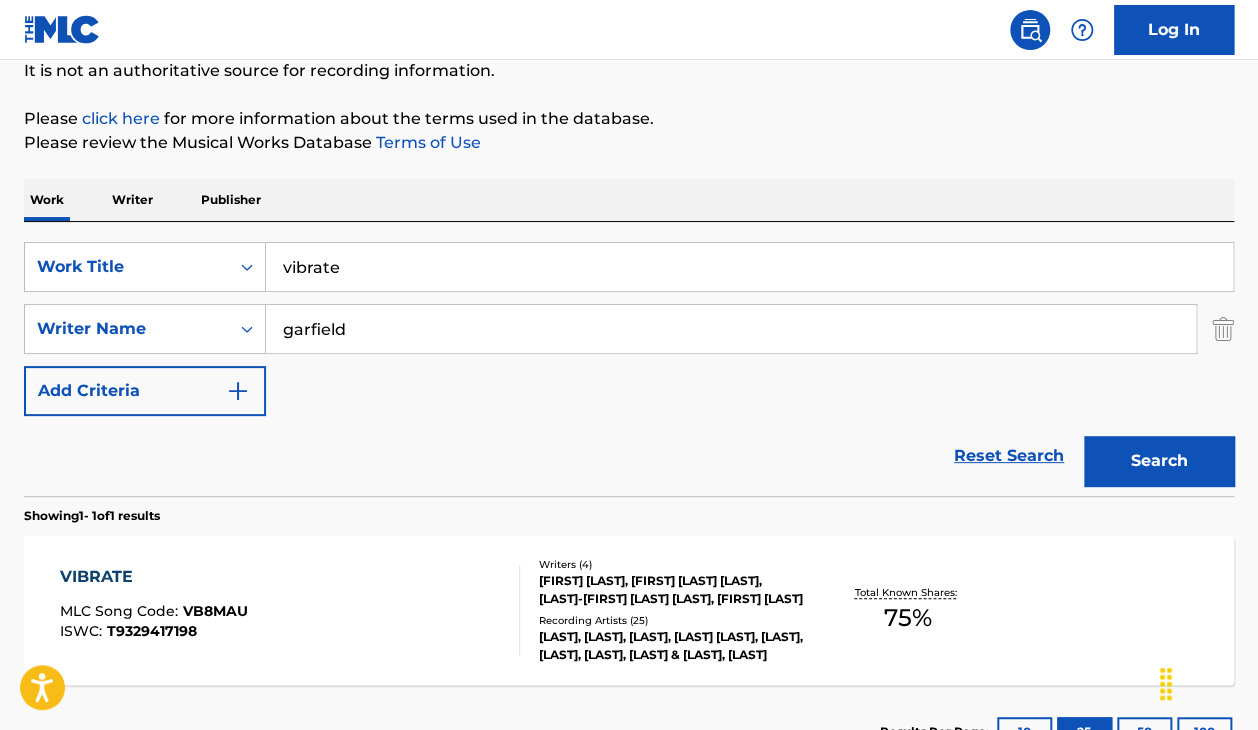 scroll, scrollTop: 292, scrollLeft: 0, axis: vertical 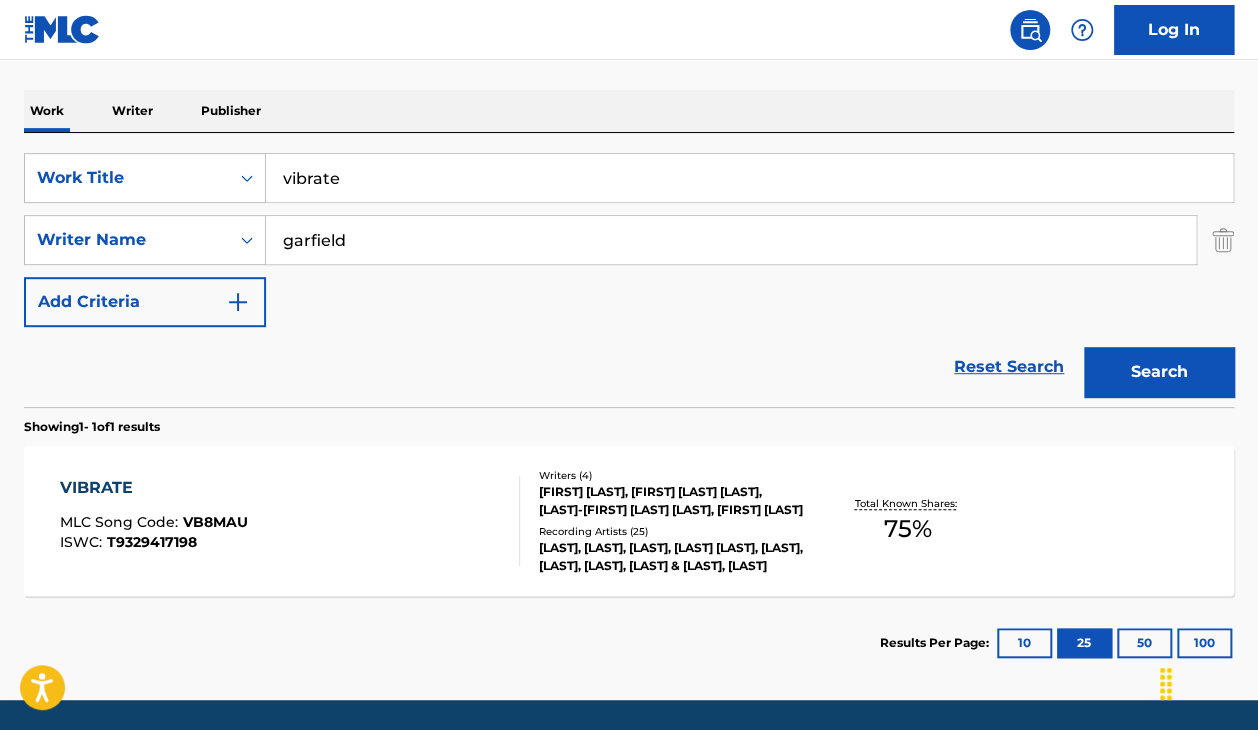 click on "VIBRATE MLC Song Code : VB8MAU ISWC : T9329417198" at bounding box center (290, 521) 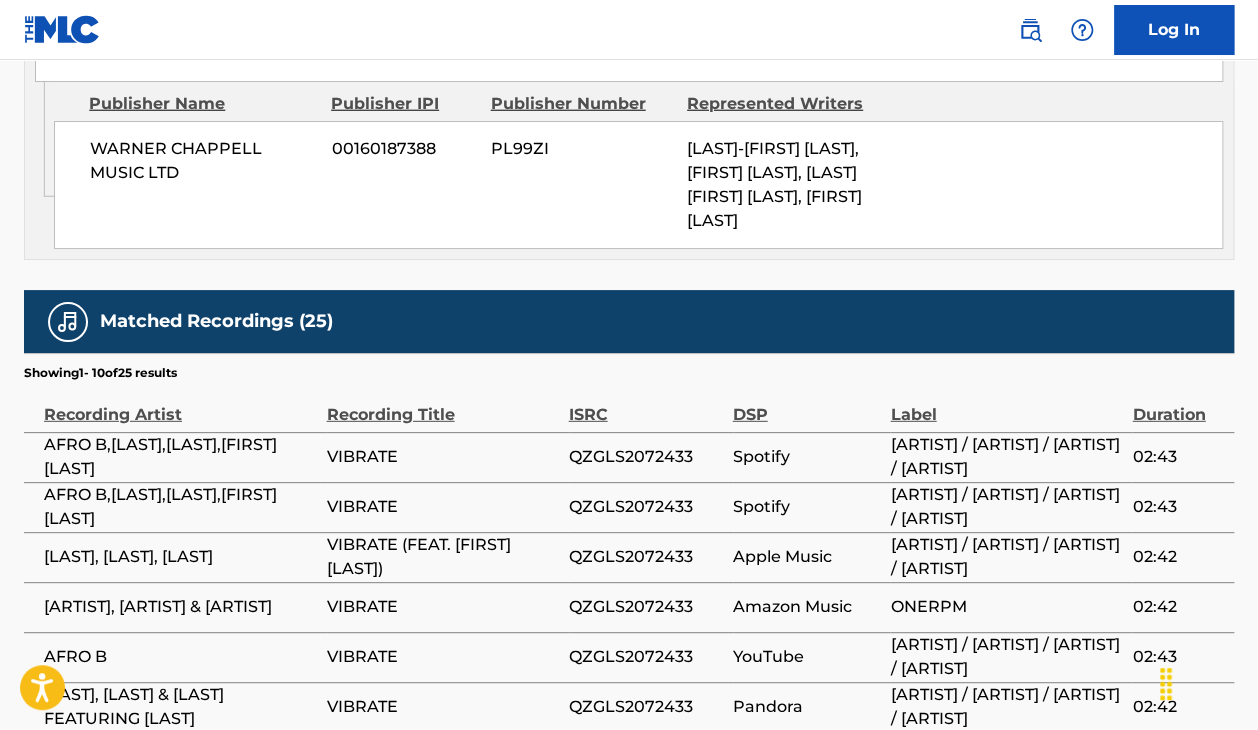 scroll, scrollTop: 2140, scrollLeft: 0, axis: vertical 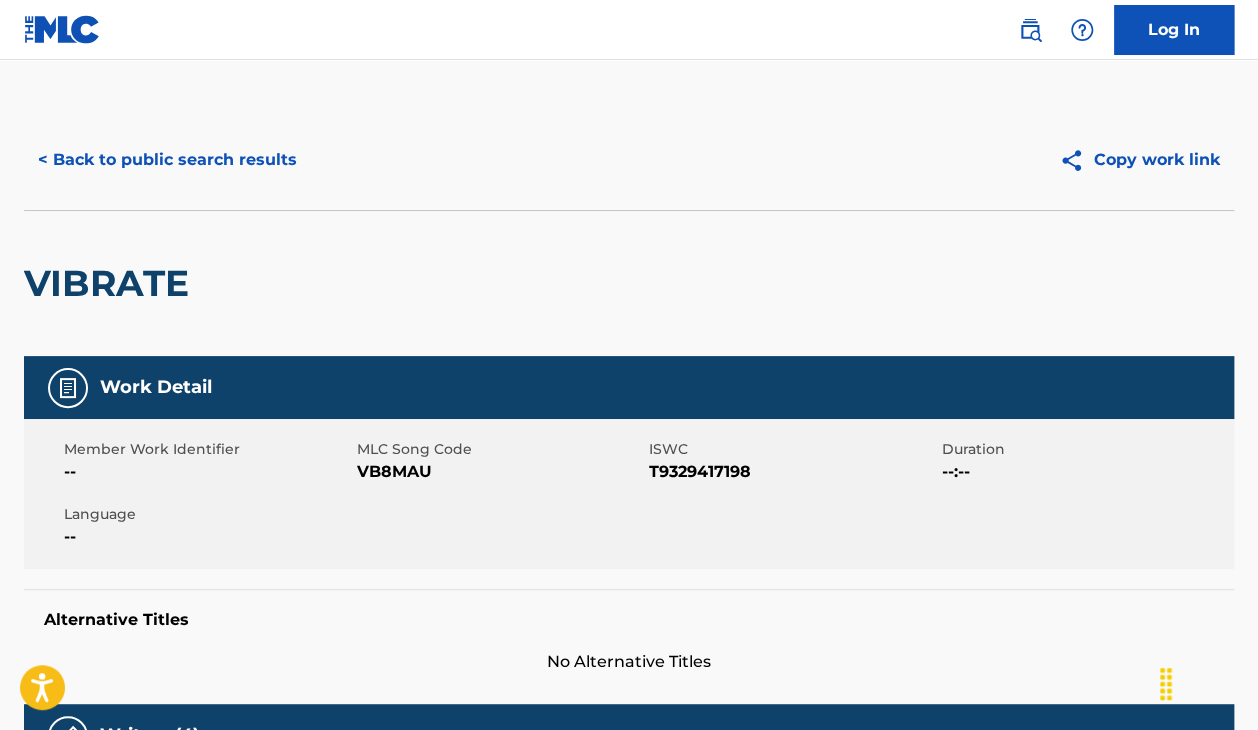 click on "< Back to public search results" at bounding box center (167, 160) 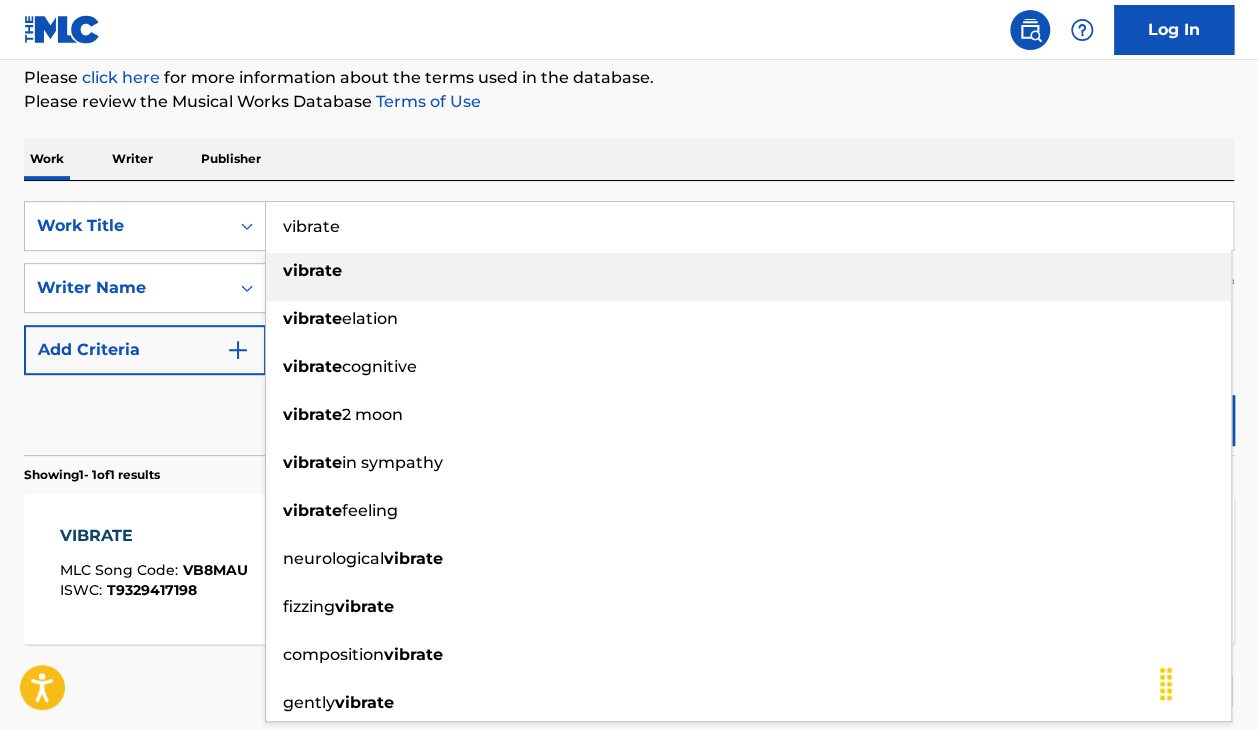 drag, startPoint x: 520, startPoint y: 246, endPoint x: 188, endPoint y: 160, distance: 342.95773 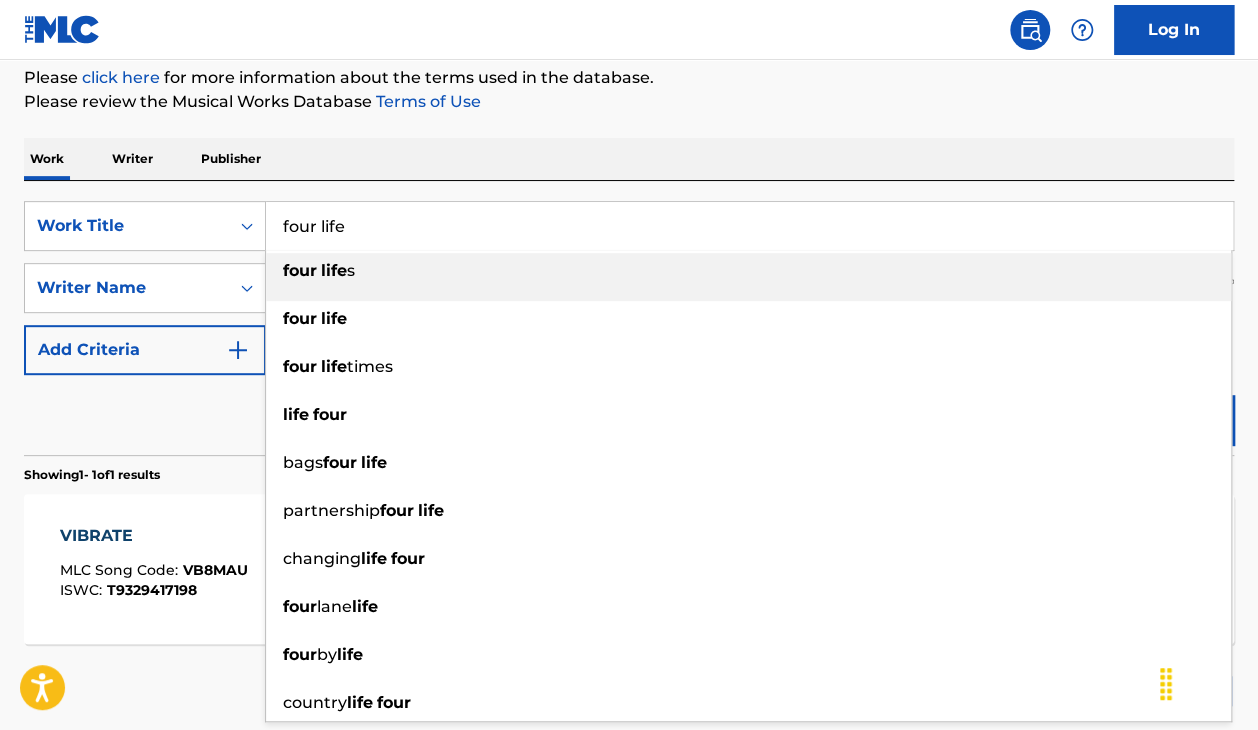 type on "four life" 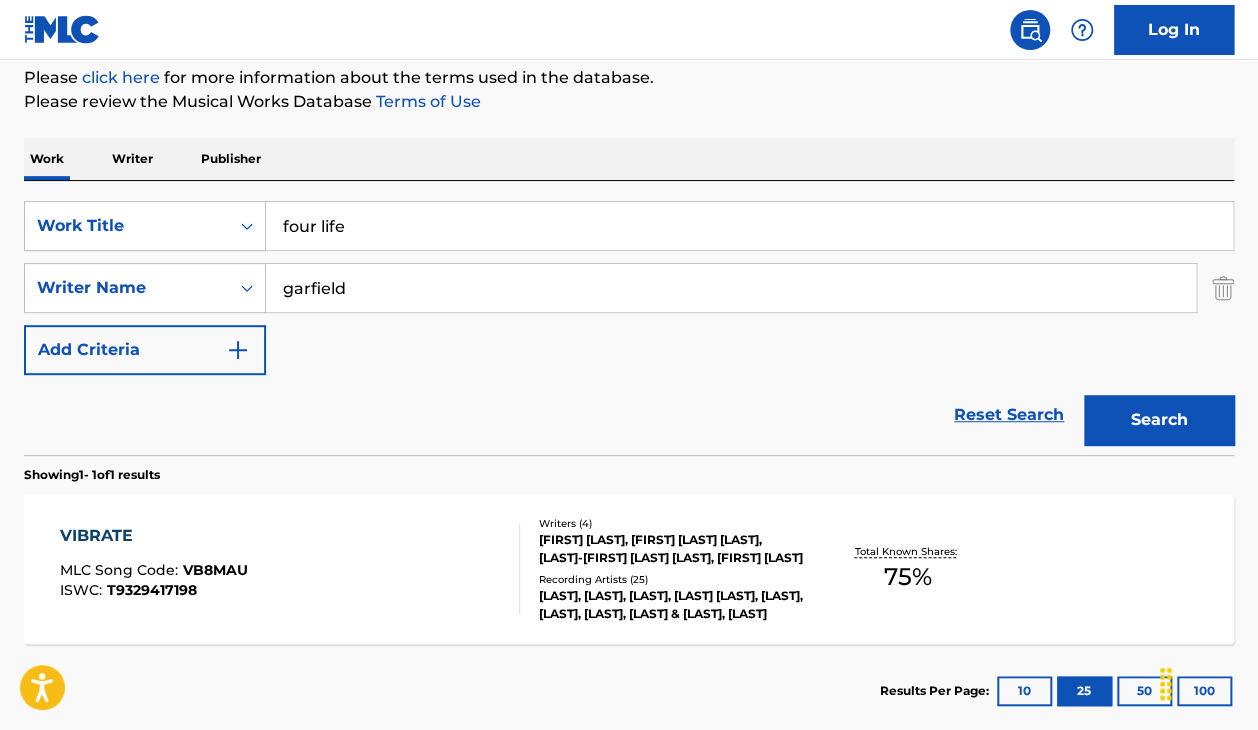 click on "Work Writer Publisher" at bounding box center (629, 159) 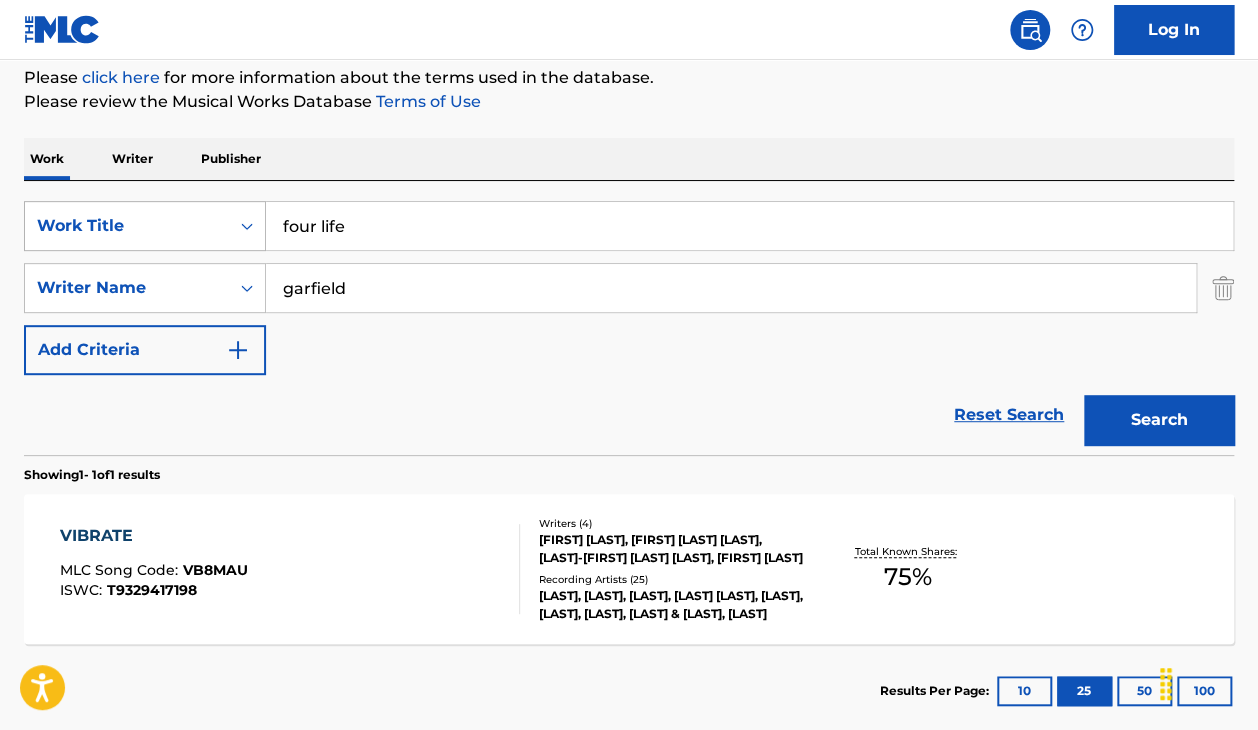 drag, startPoint x: 420, startPoint y: 297, endPoint x: 133, endPoint y: 230, distance: 294.71683 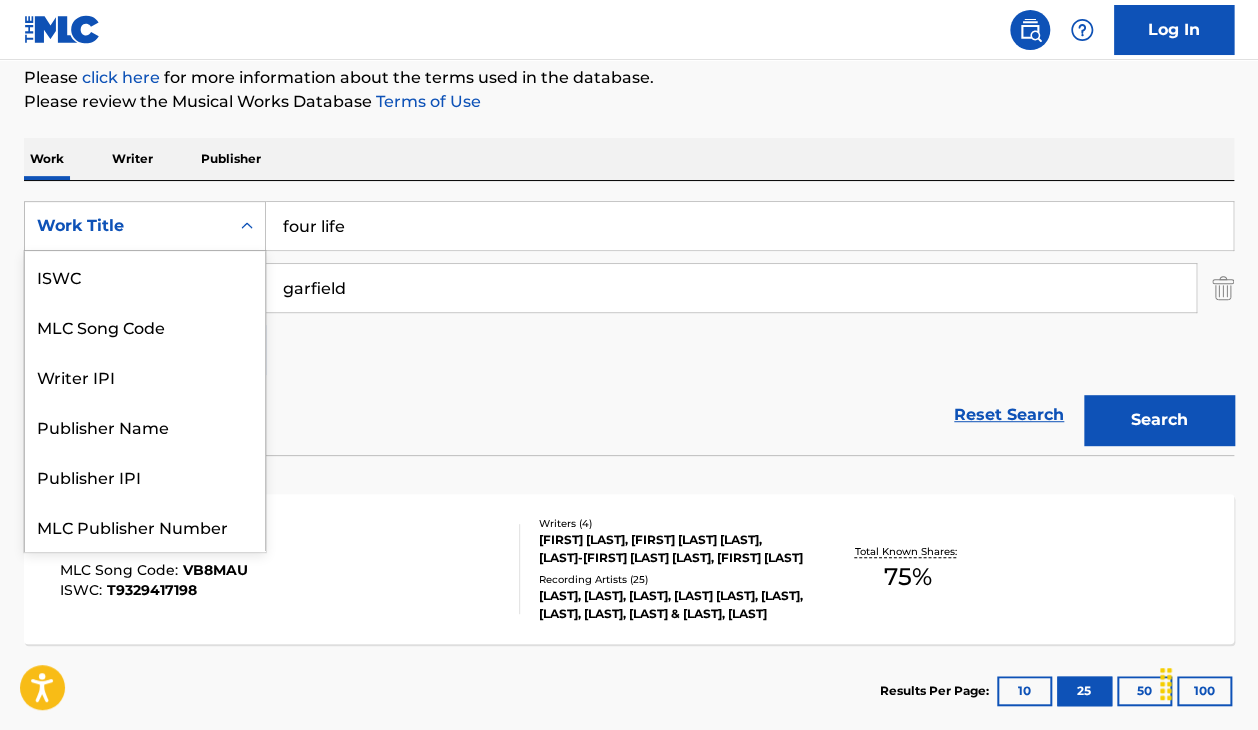 scroll, scrollTop: 50, scrollLeft: 0, axis: vertical 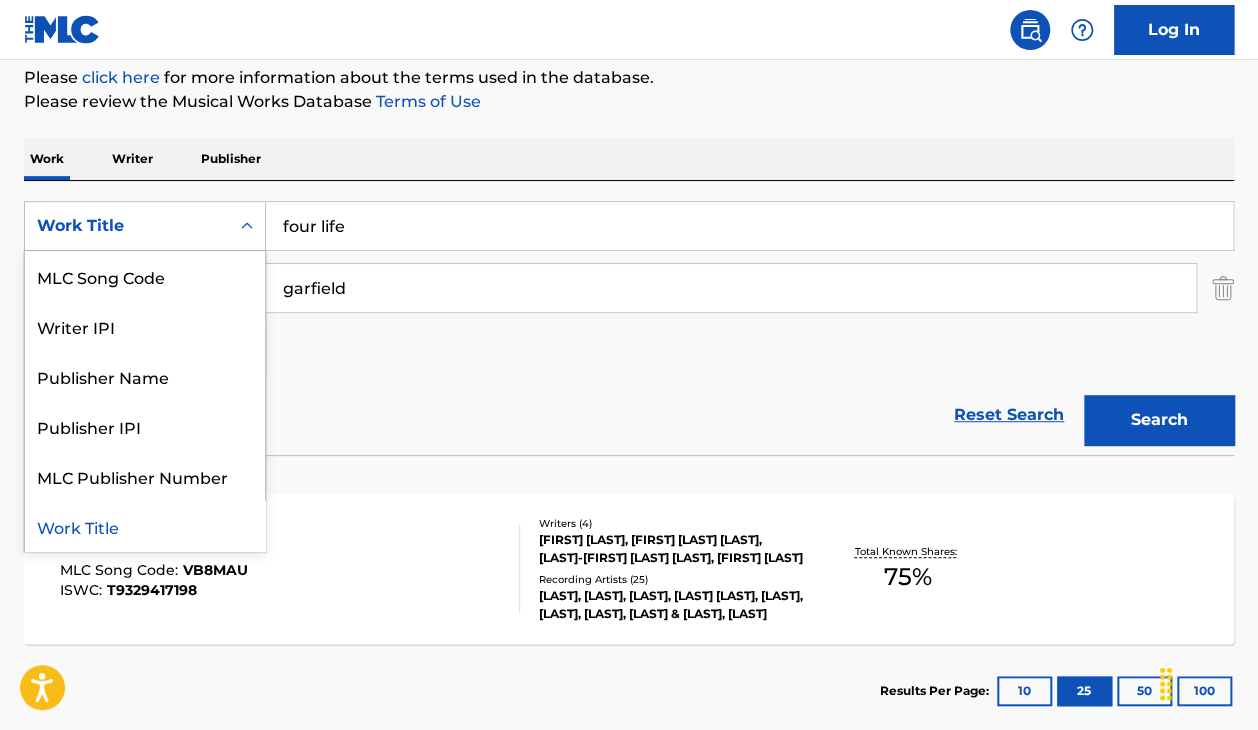 type 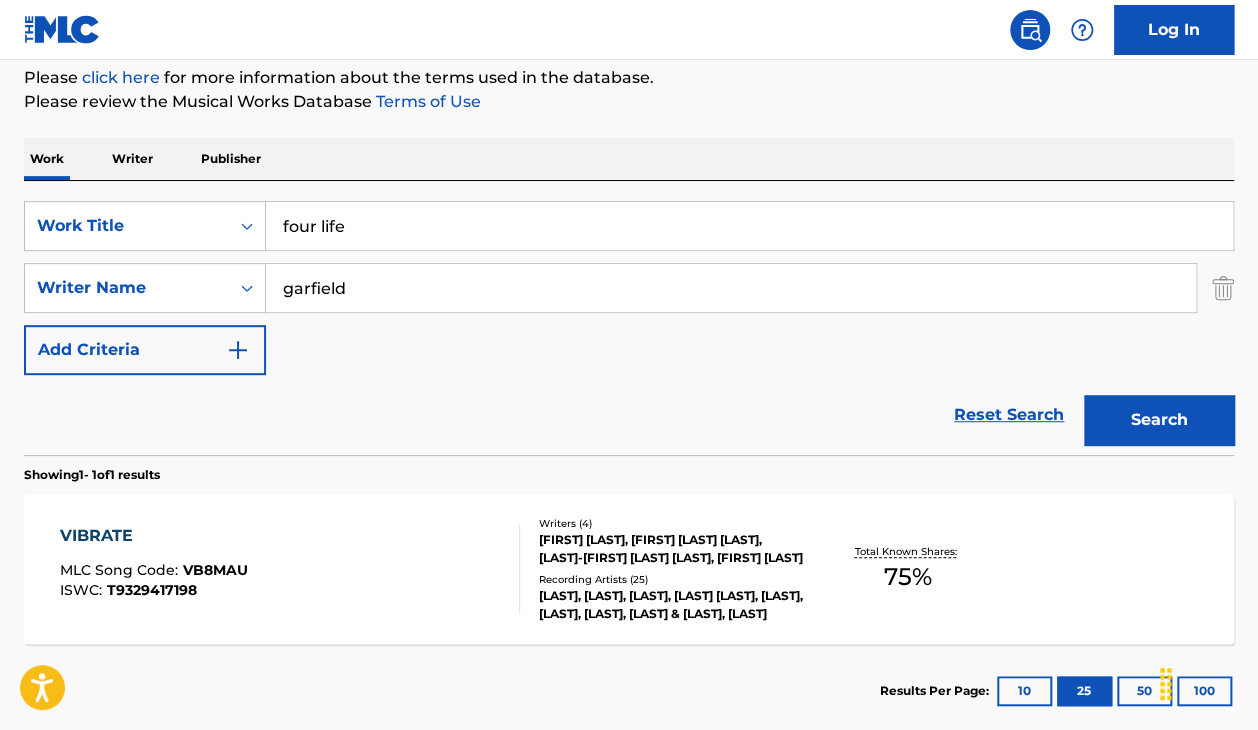 click on "garfield" at bounding box center (731, 288) 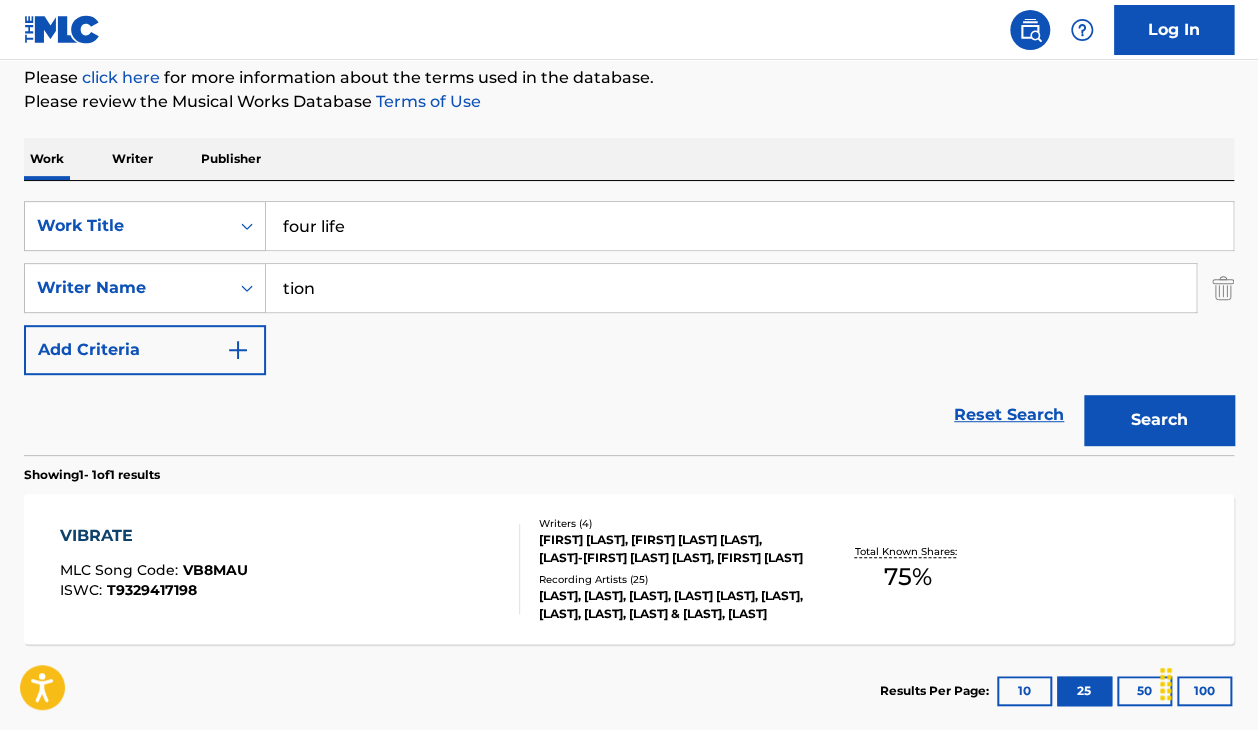type on "tion" 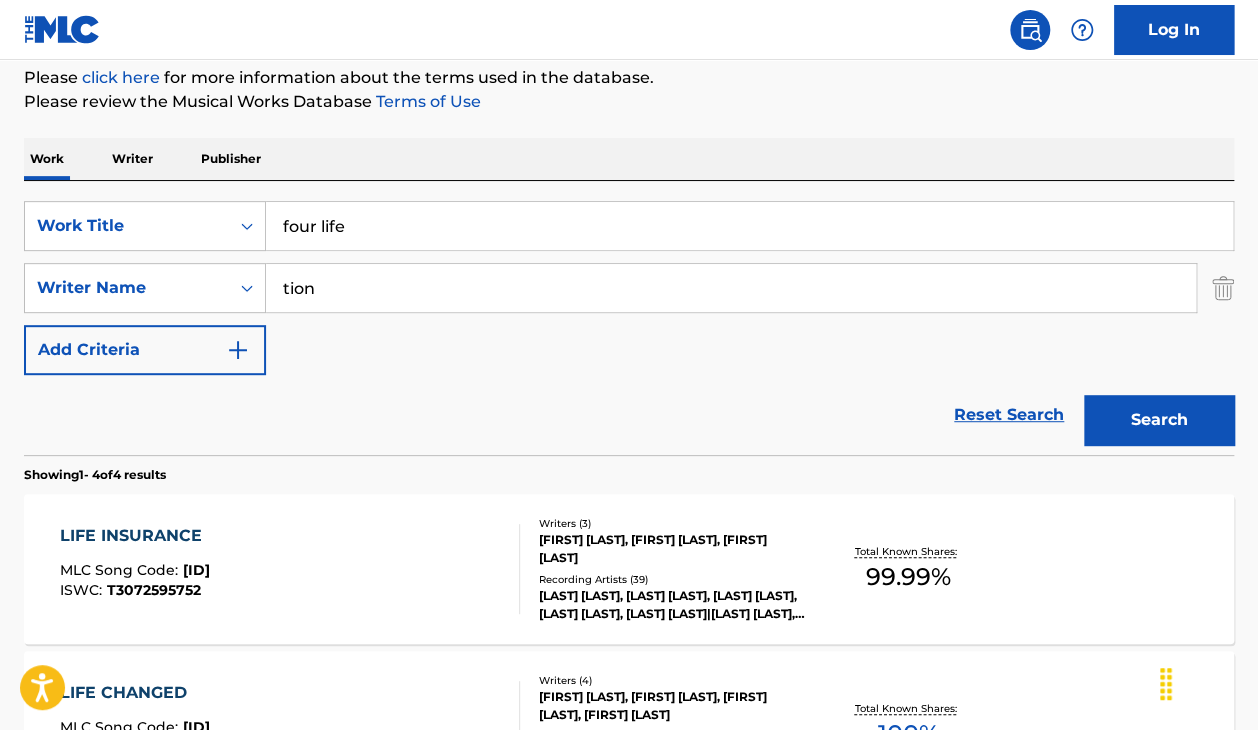 scroll, scrollTop: 359, scrollLeft: 0, axis: vertical 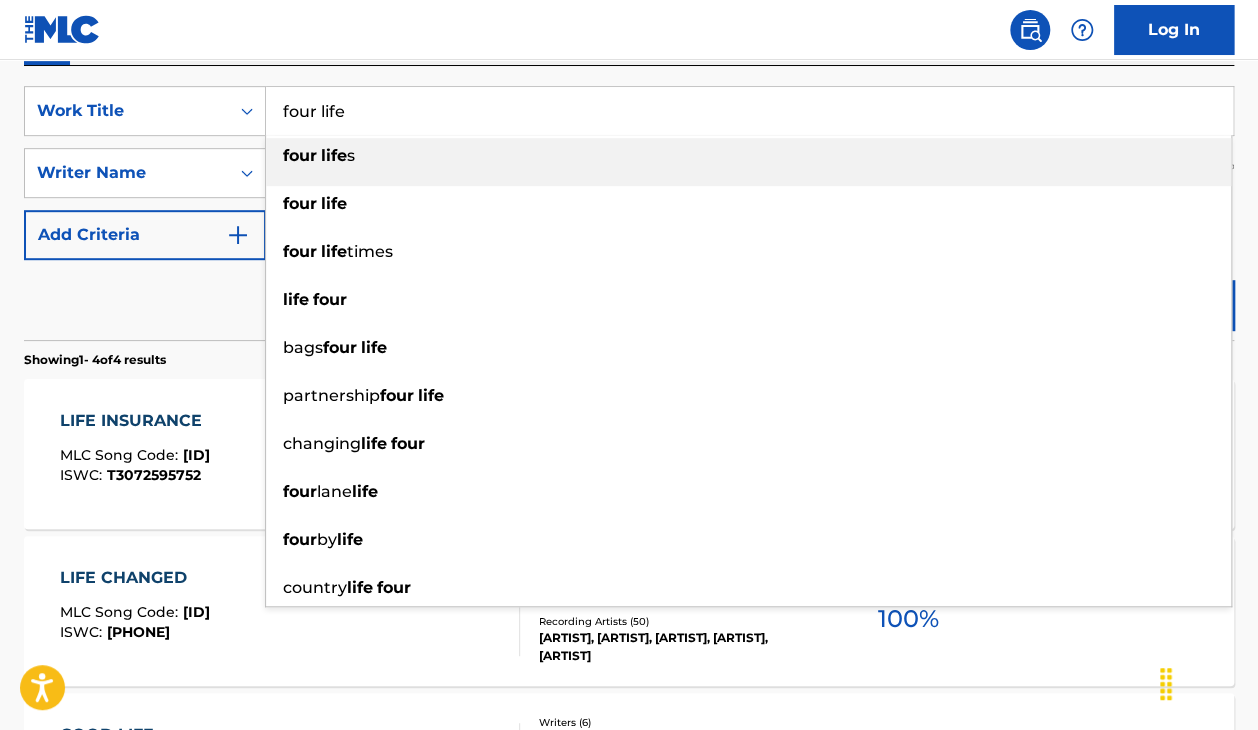 drag, startPoint x: 315, startPoint y: 111, endPoint x: 205, endPoint y: 82, distance: 113.758514 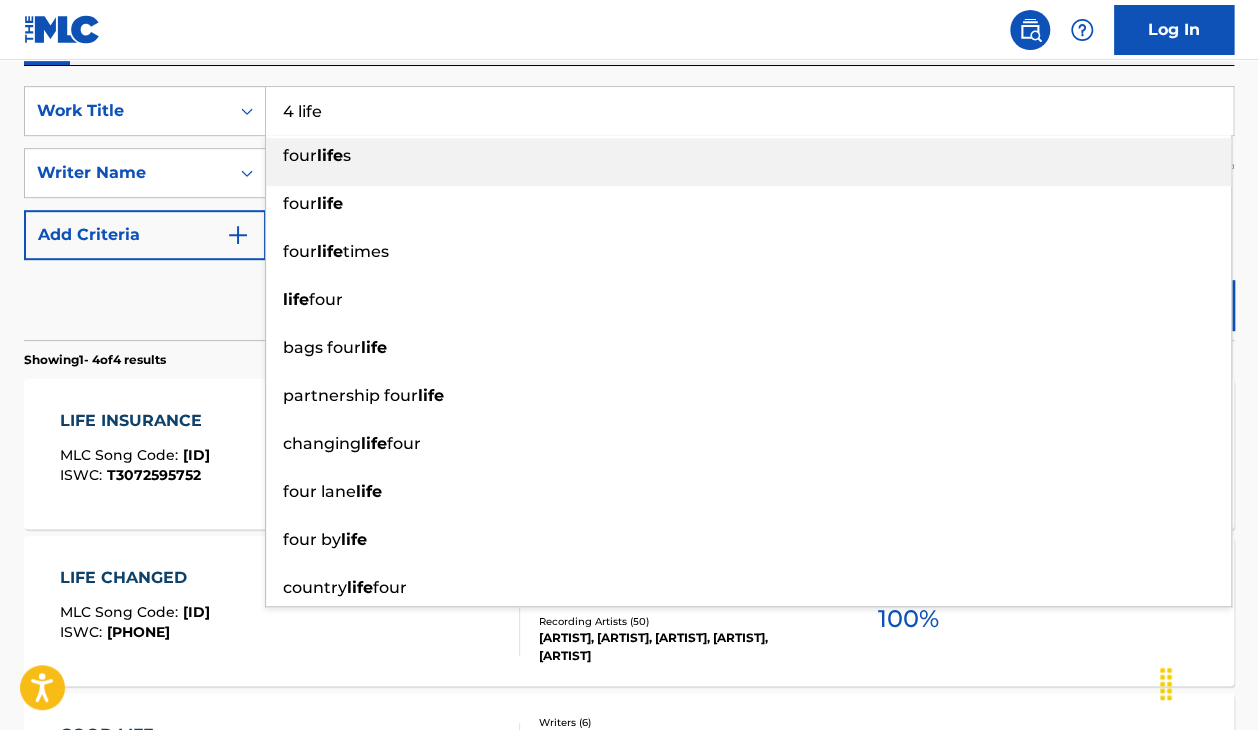 type on "4 u 4 now 4 life" 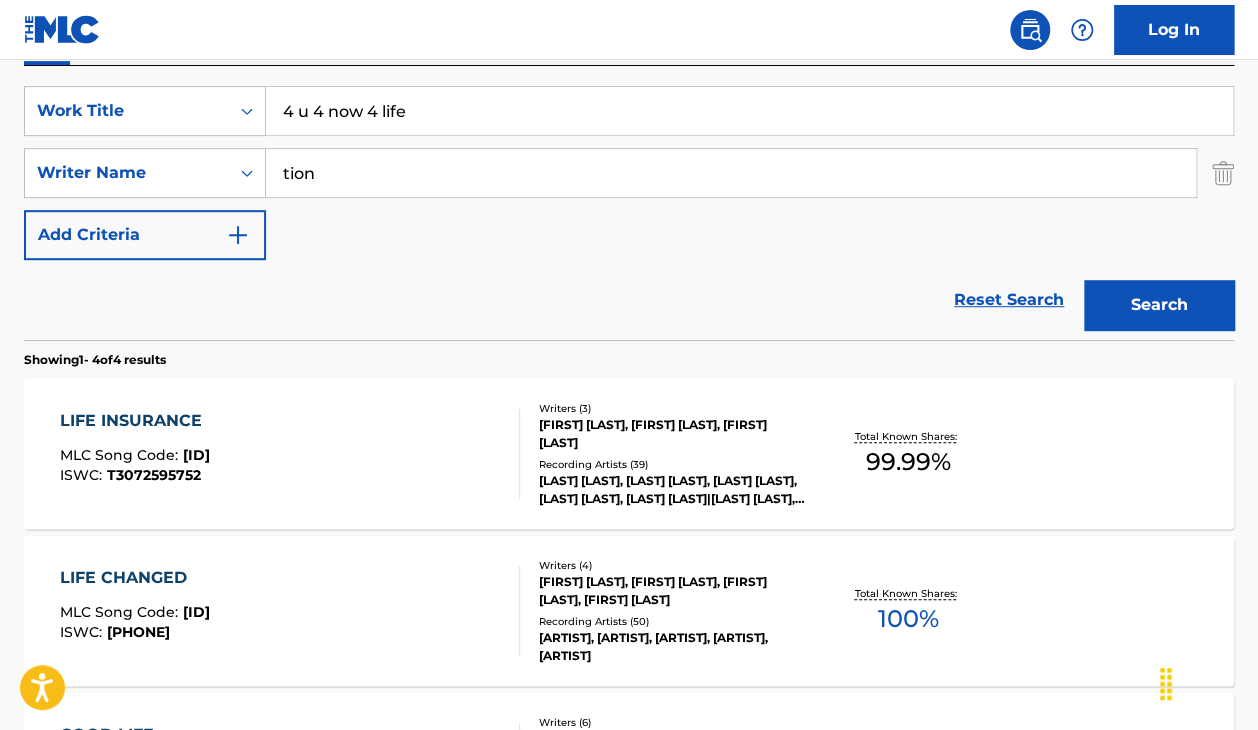 drag, startPoint x: 450, startPoint y: 108, endPoint x: 280, endPoint y: 100, distance: 170.18813 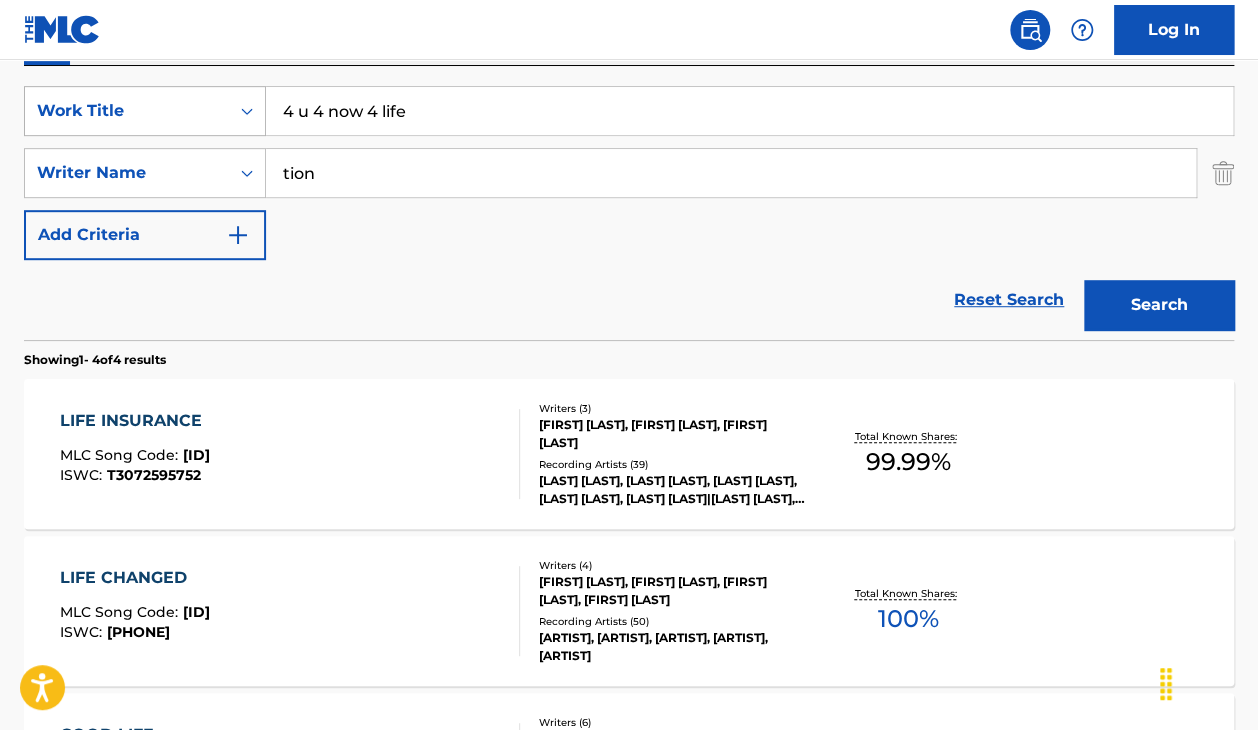 drag, startPoint x: 440, startPoint y: 103, endPoint x: 144, endPoint y: 87, distance: 296.43213 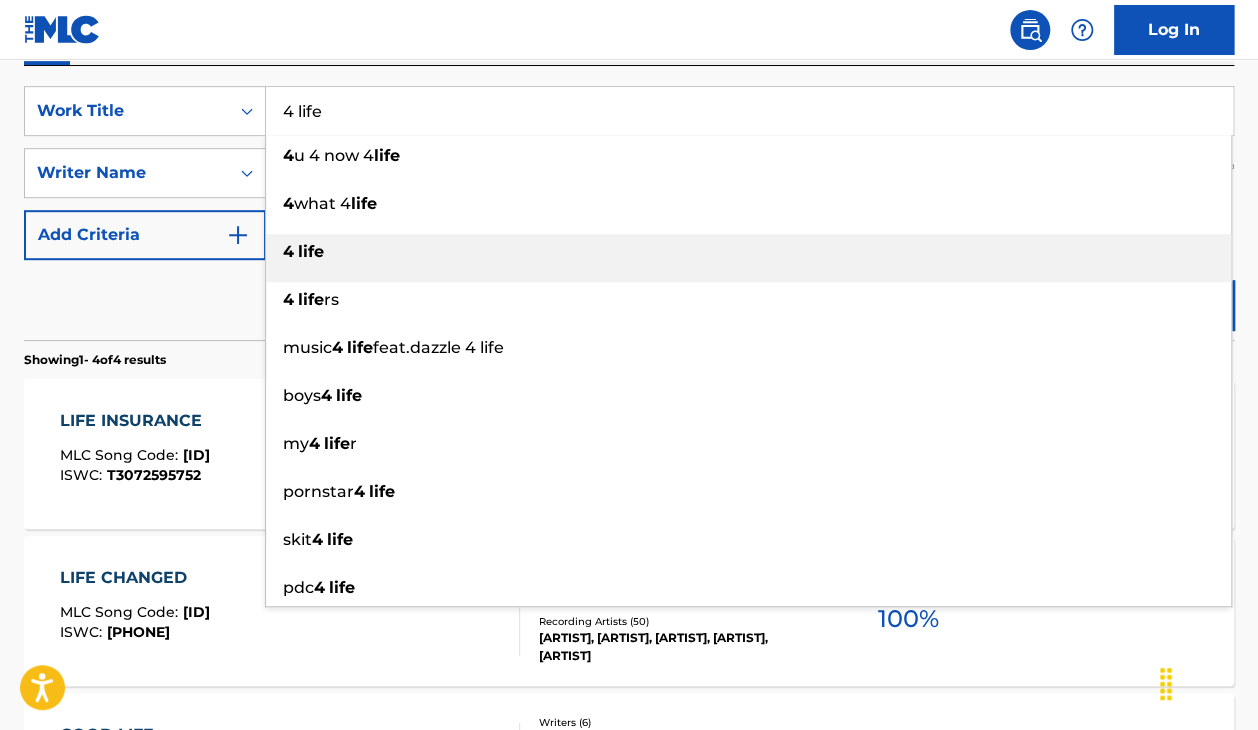 type on "4 life" 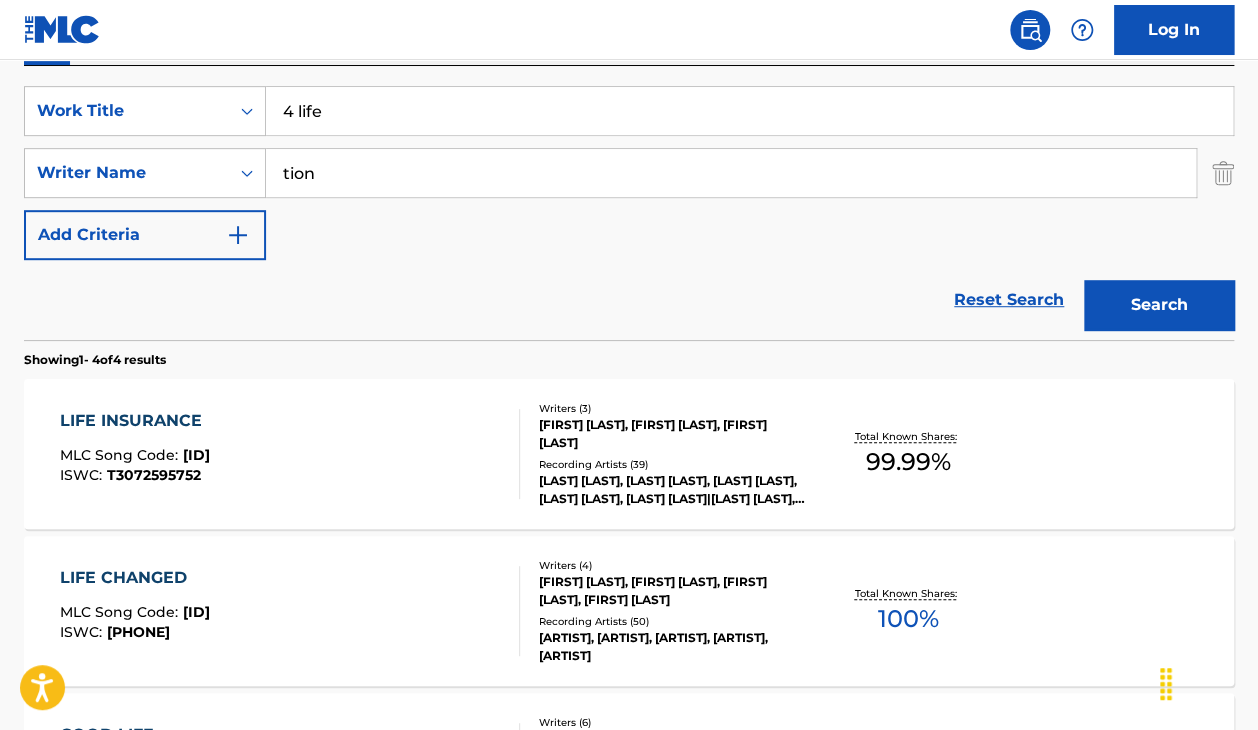 click on "Search" at bounding box center [1159, 305] 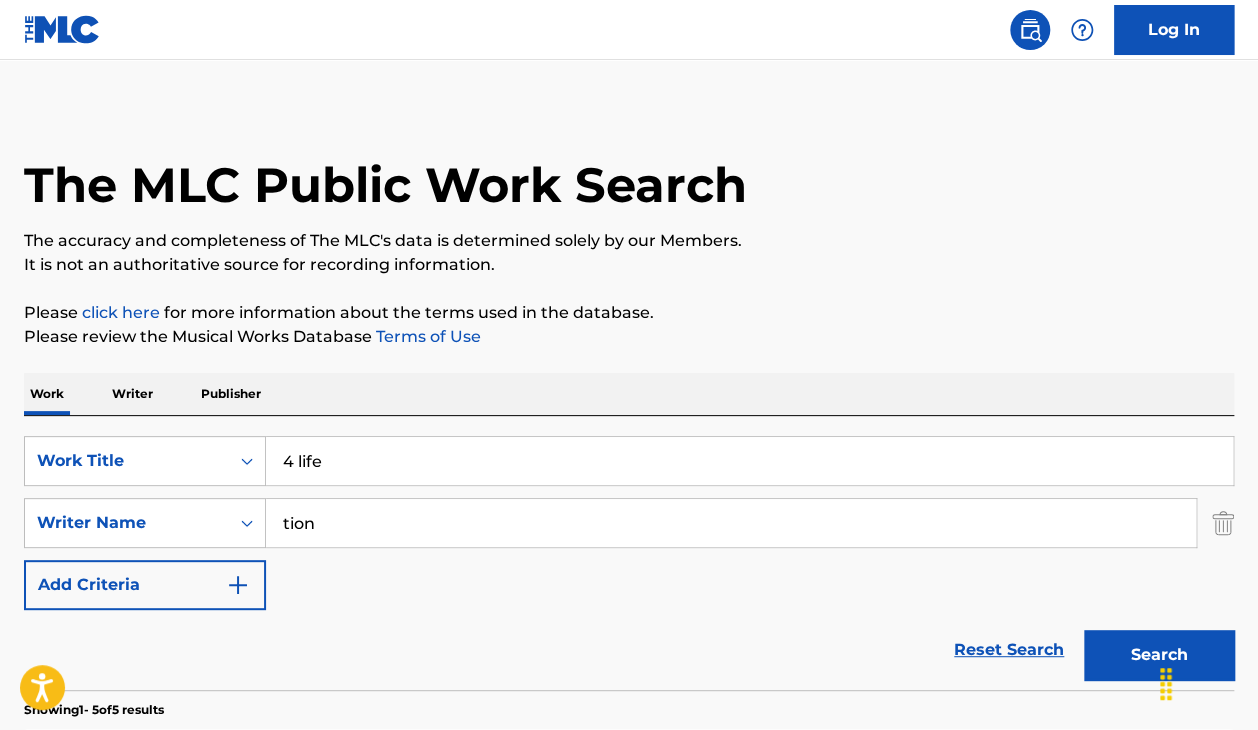 scroll, scrollTop: 1, scrollLeft: 0, axis: vertical 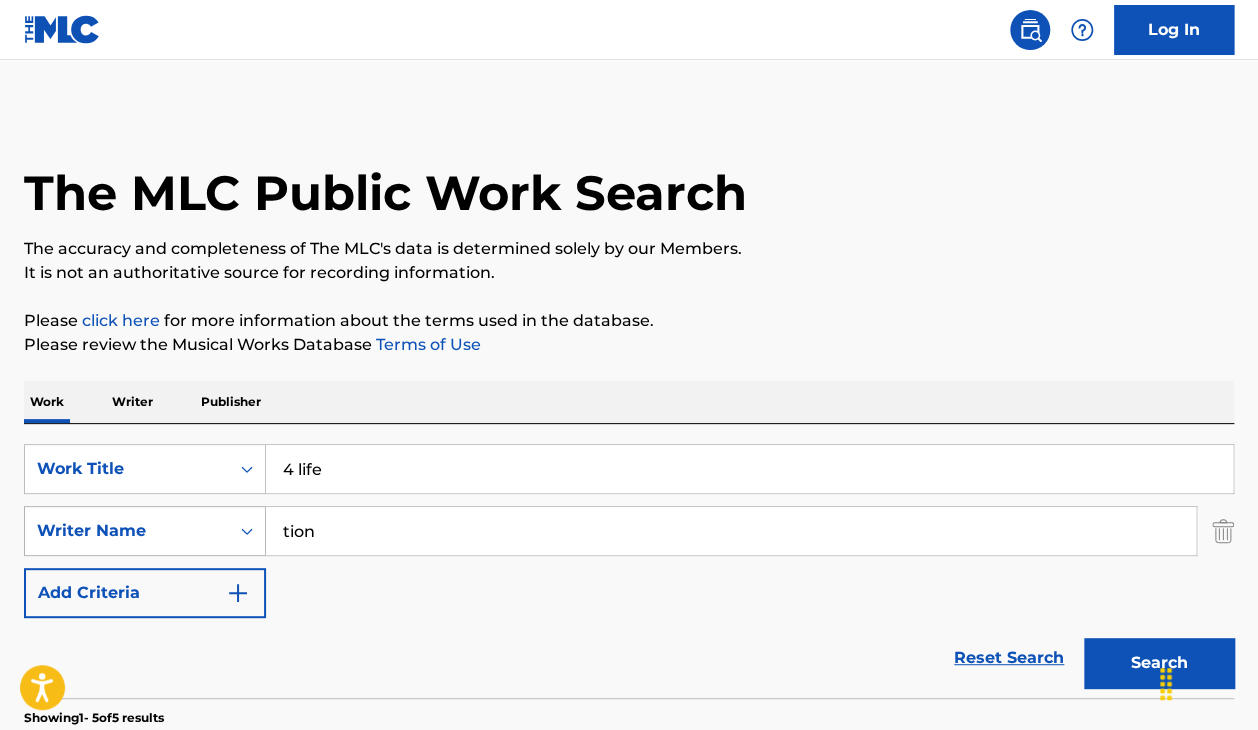 drag, startPoint x: 358, startPoint y: 543, endPoint x: 205, endPoint y: 517, distance: 155.19342 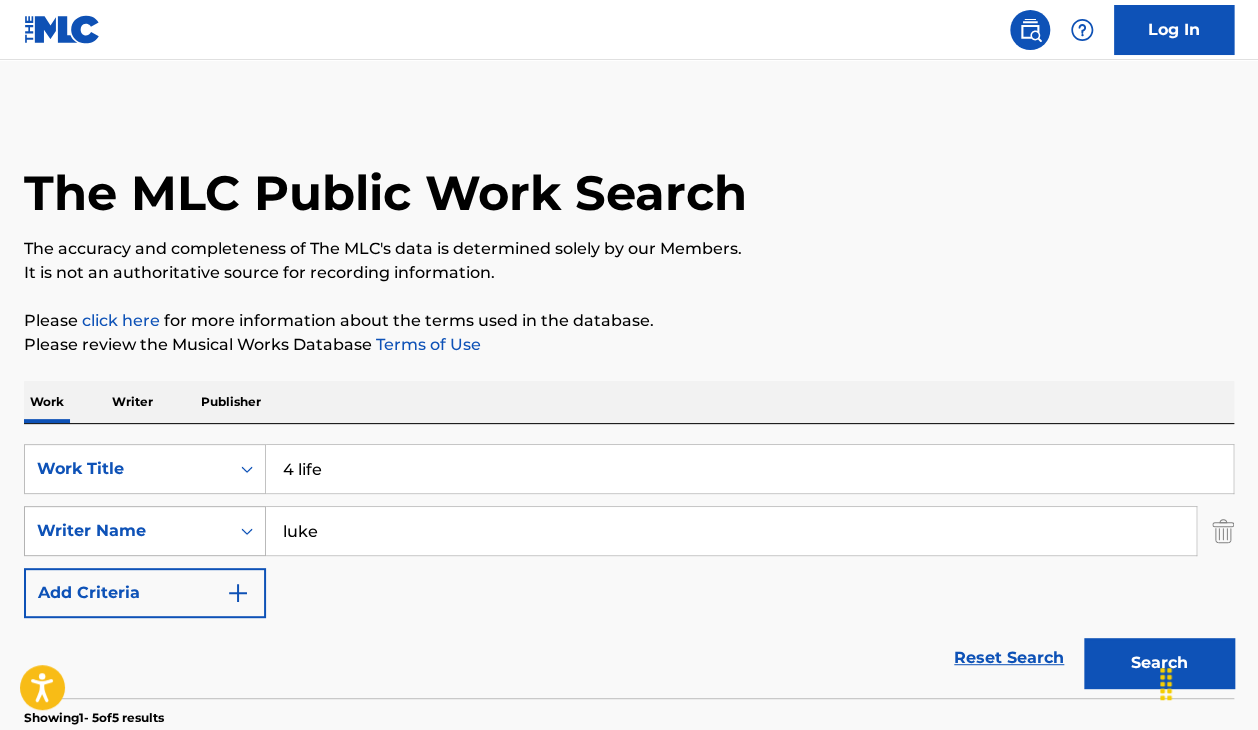 type on "luke" 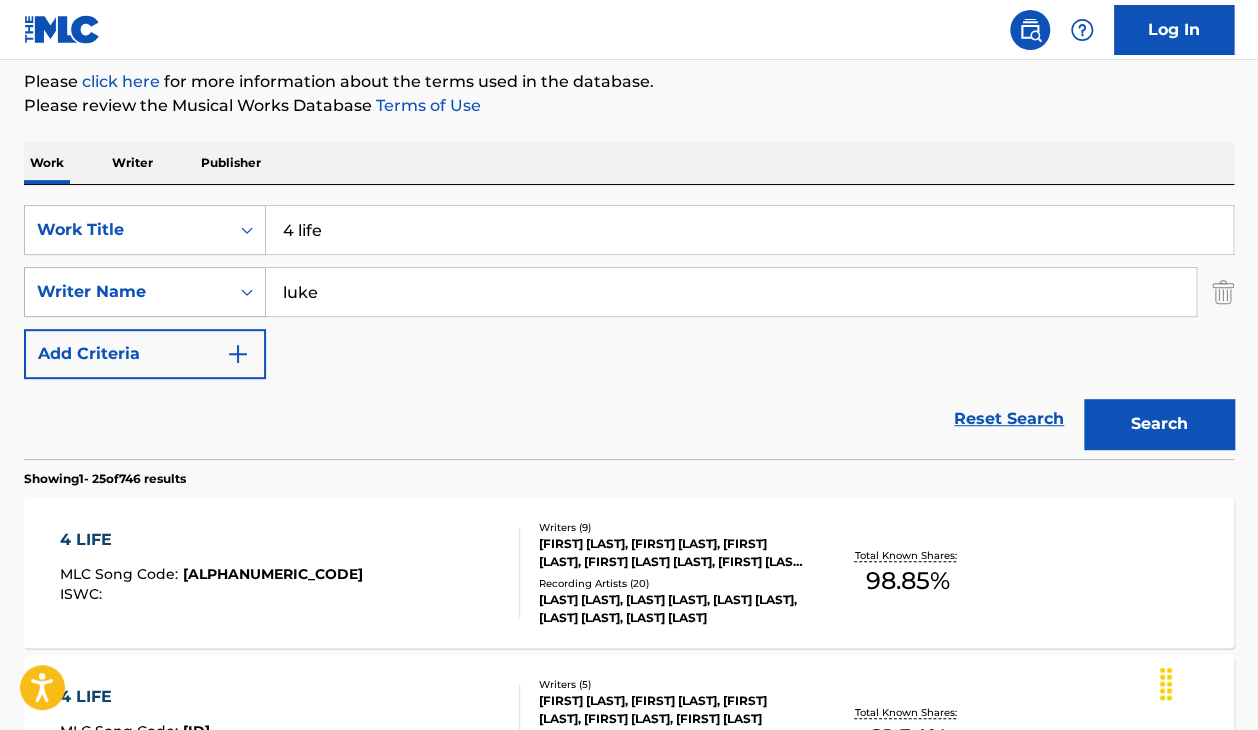 scroll, scrollTop: 241, scrollLeft: 0, axis: vertical 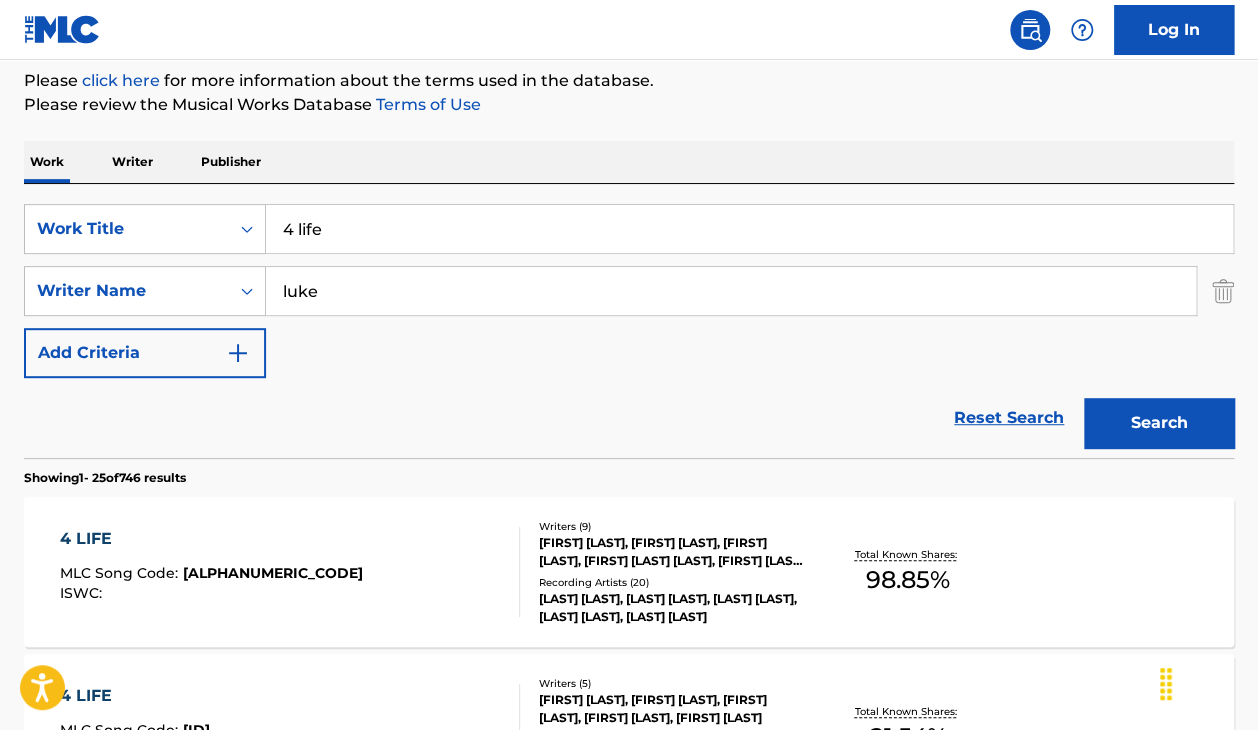 click on "4 LIFE" at bounding box center [211, 539] 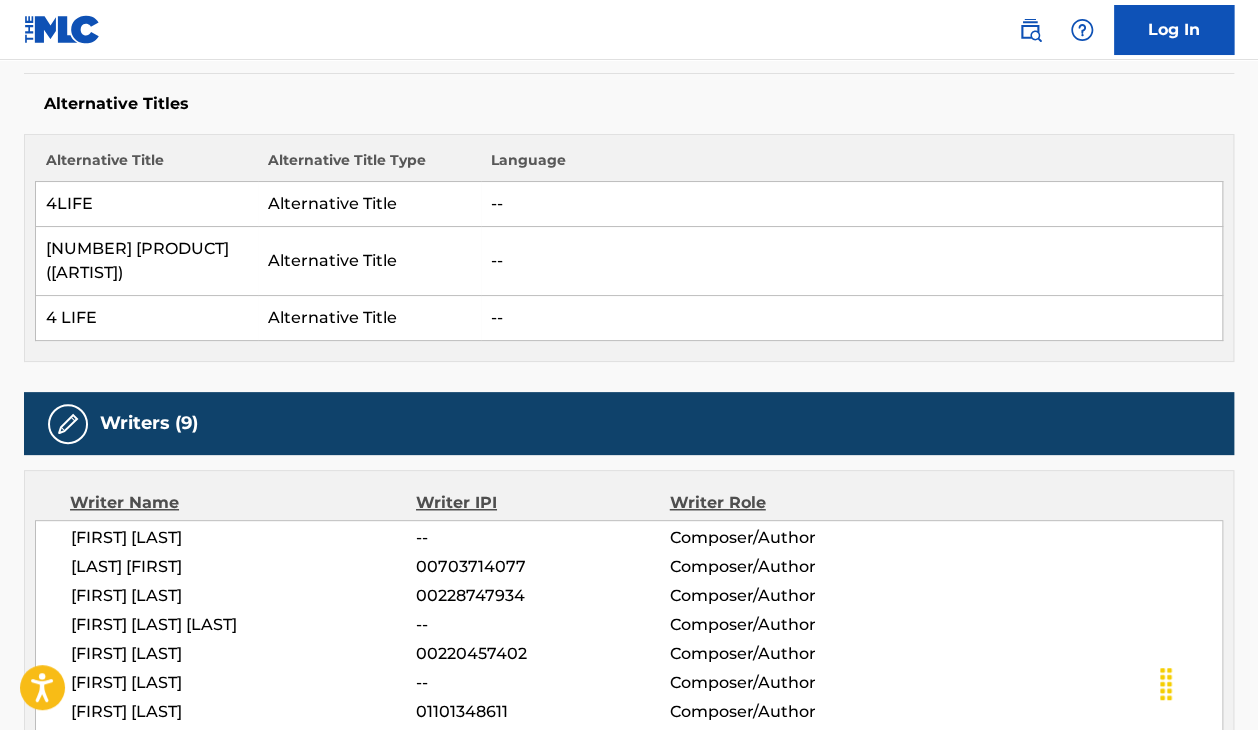 scroll, scrollTop: 0, scrollLeft: 0, axis: both 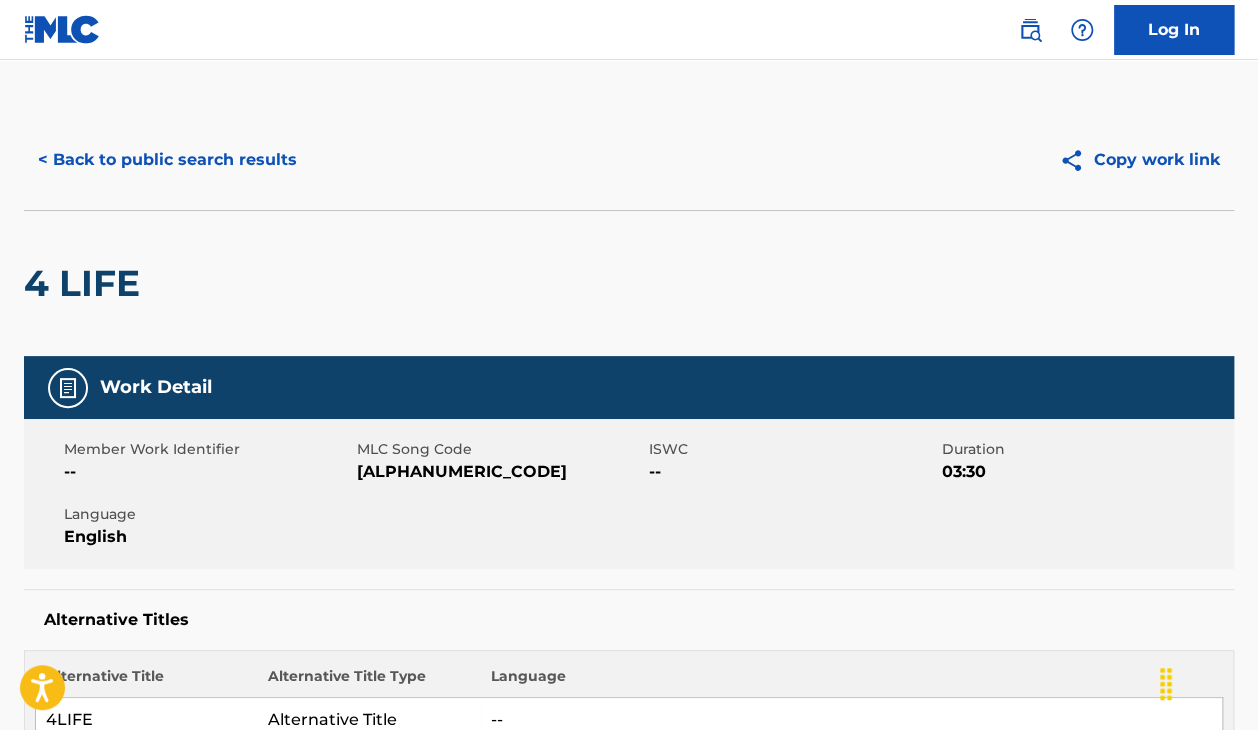 click on "< Back to public search results" at bounding box center (167, 160) 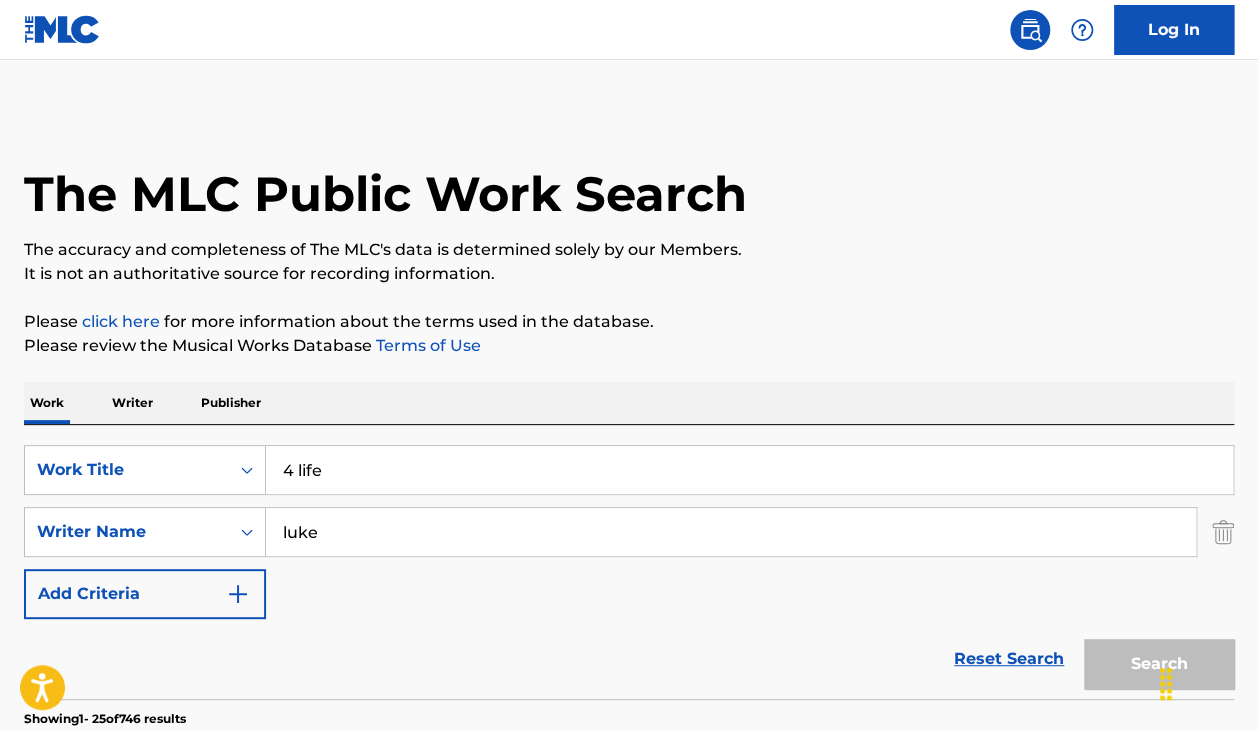 scroll, scrollTop: 241, scrollLeft: 0, axis: vertical 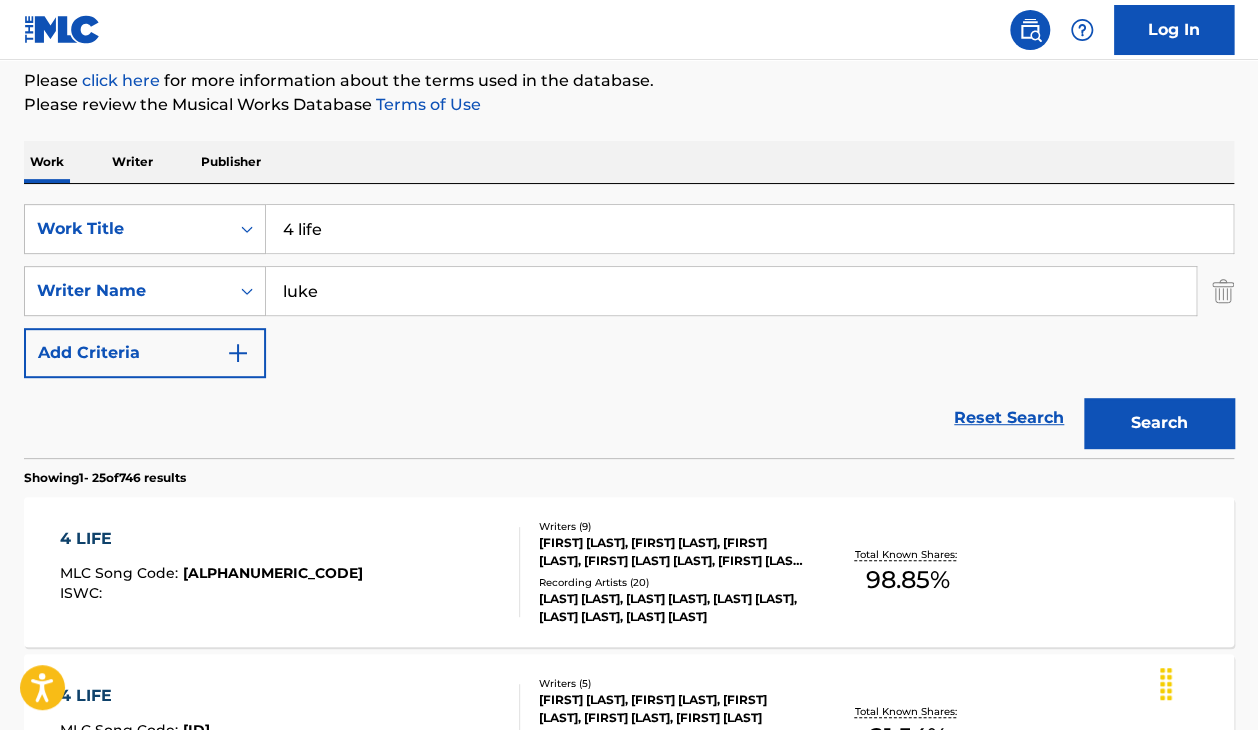 drag, startPoint x: 413, startPoint y: 225, endPoint x: 160, endPoint y: 180, distance: 256.97083 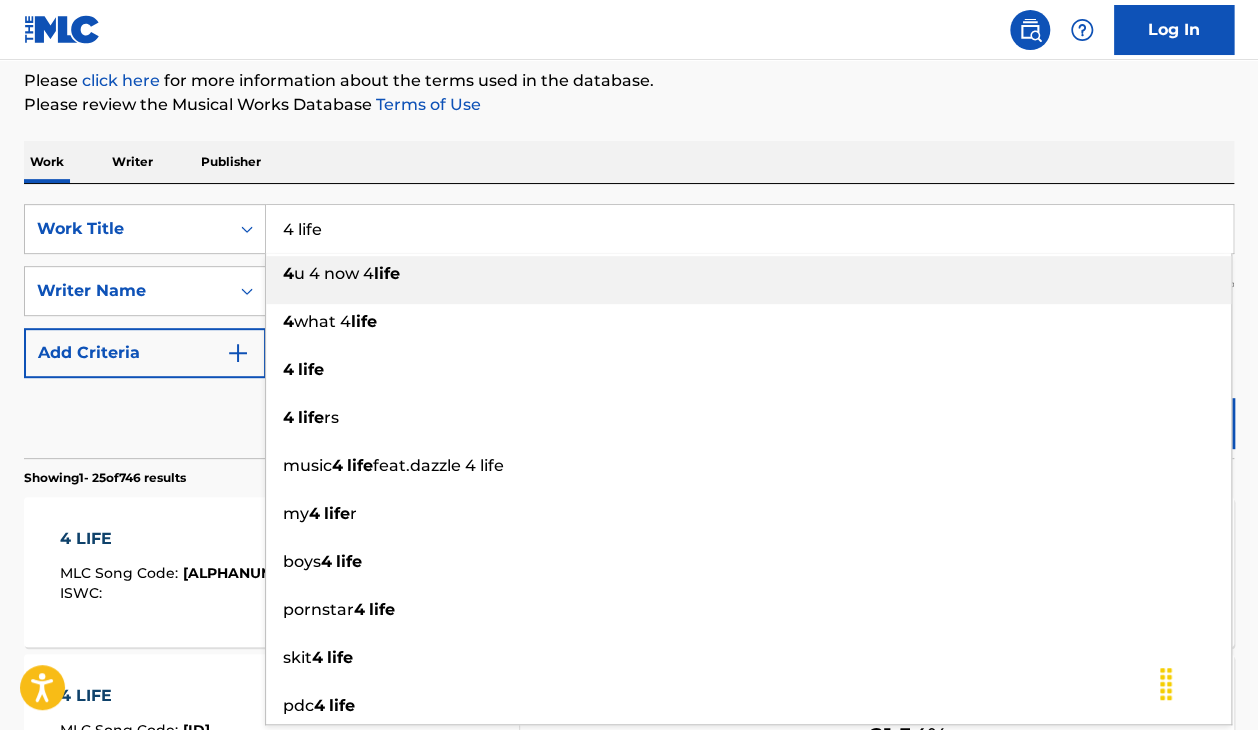 paste on "FINE WINE & HENNESSY" 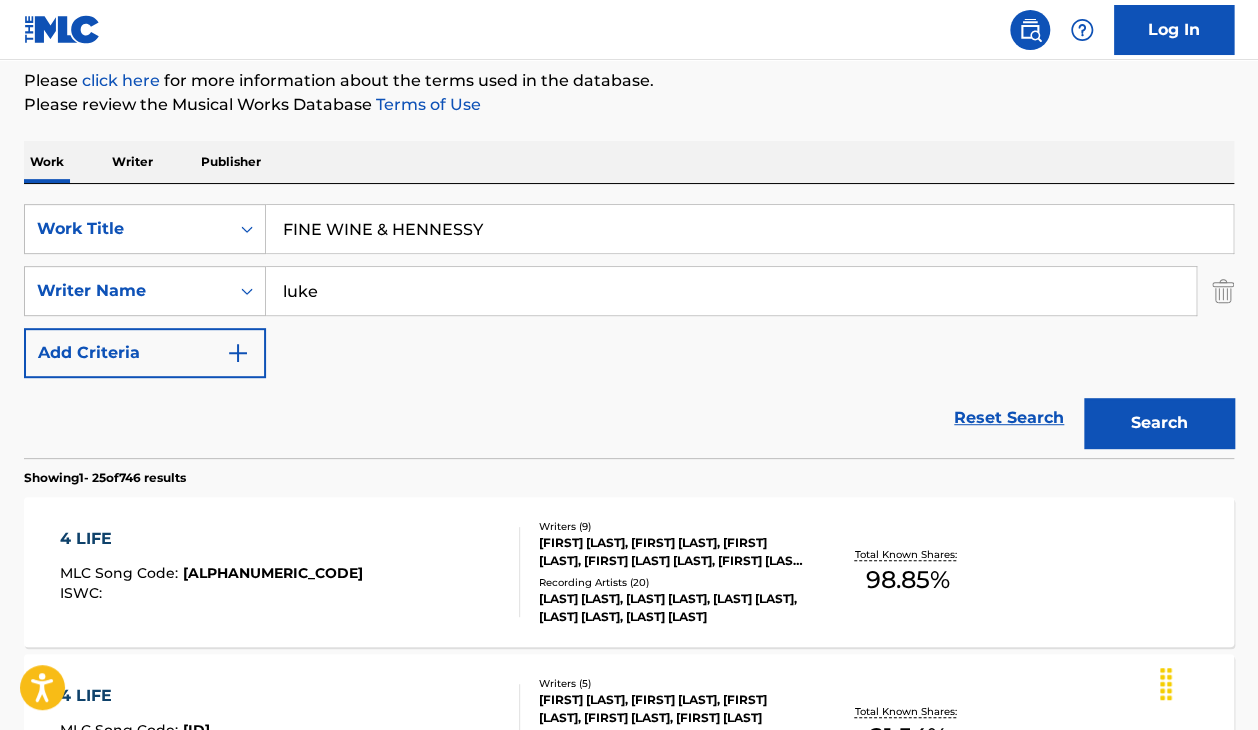 type on "FINE WINE & HENNESSY" 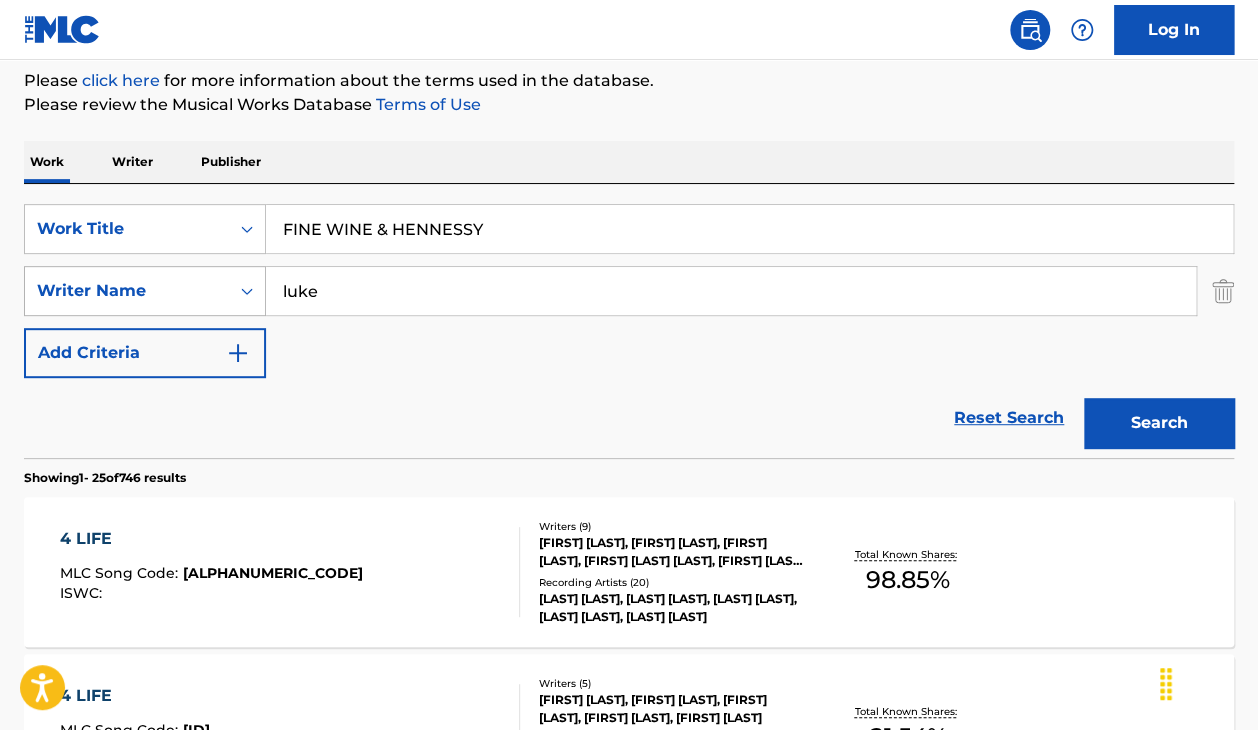 drag, startPoint x: 338, startPoint y: 306, endPoint x: 136, endPoint y: 281, distance: 203.54115 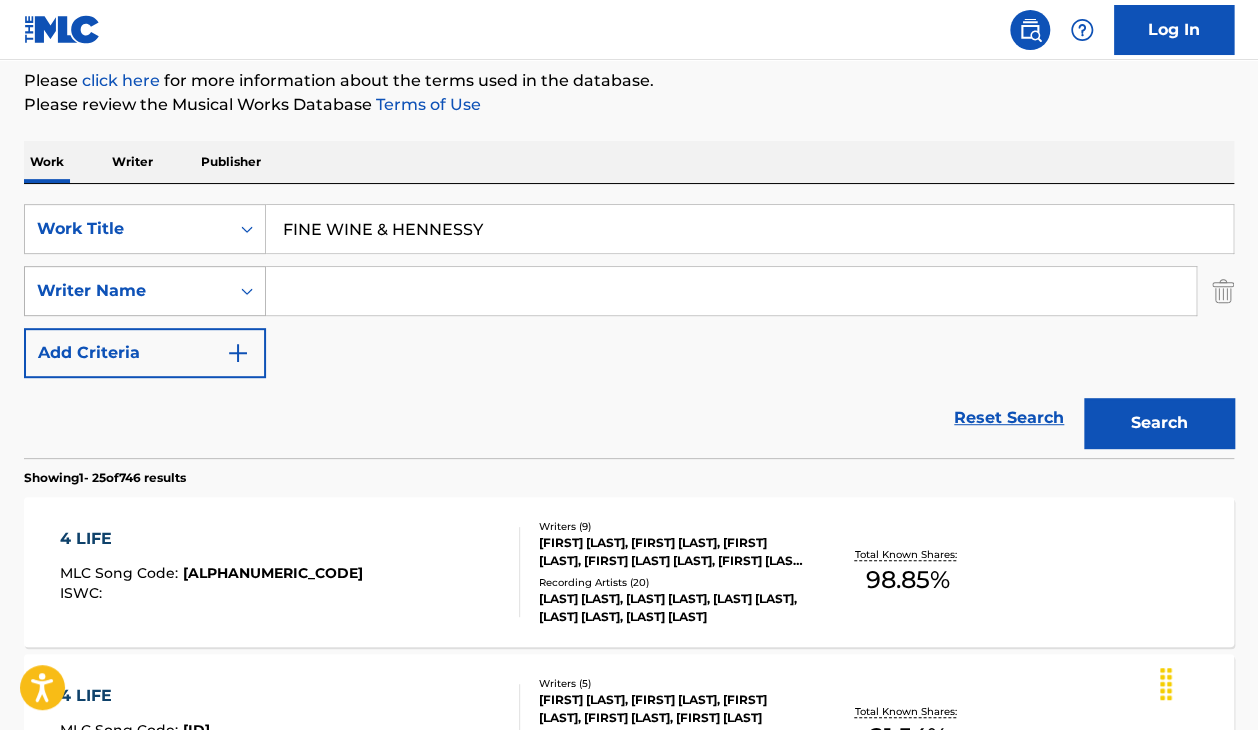 type 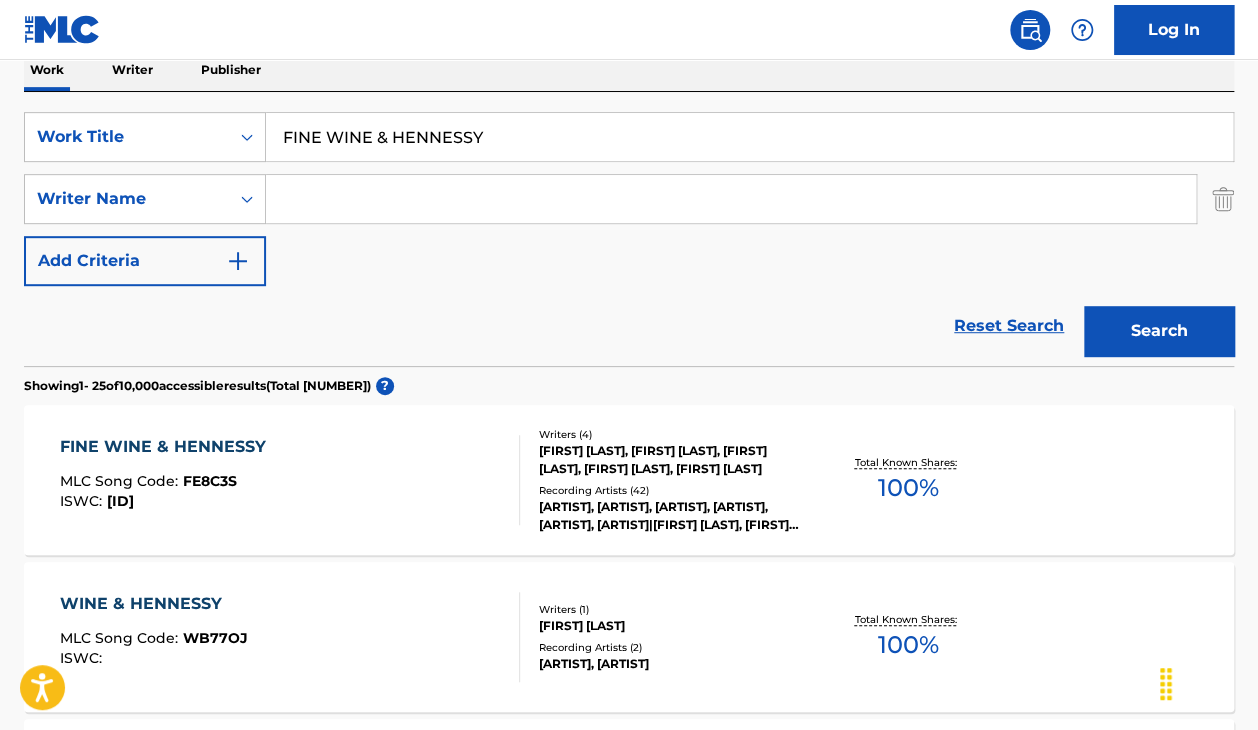 scroll, scrollTop: 336, scrollLeft: 0, axis: vertical 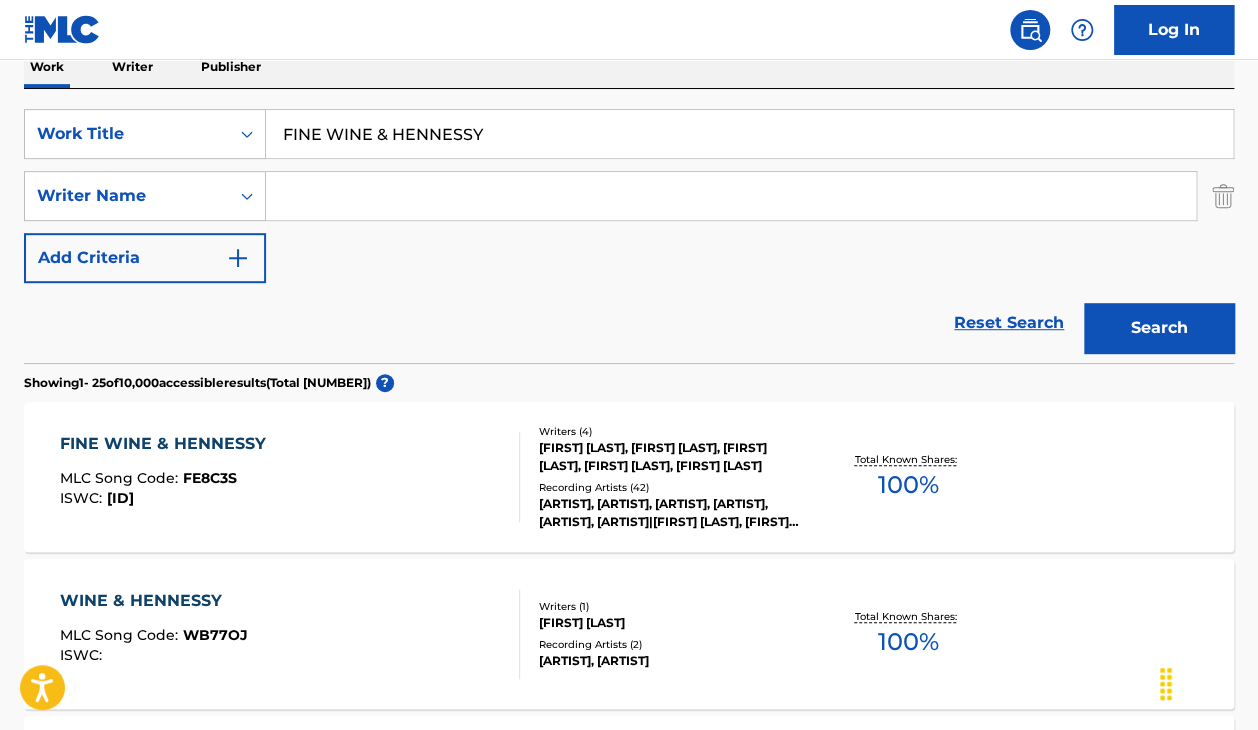 click on "FINE WINE & HENNESSY MLC Song Code : [ID] ISWC : [ID]" at bounding box center [290, 477] 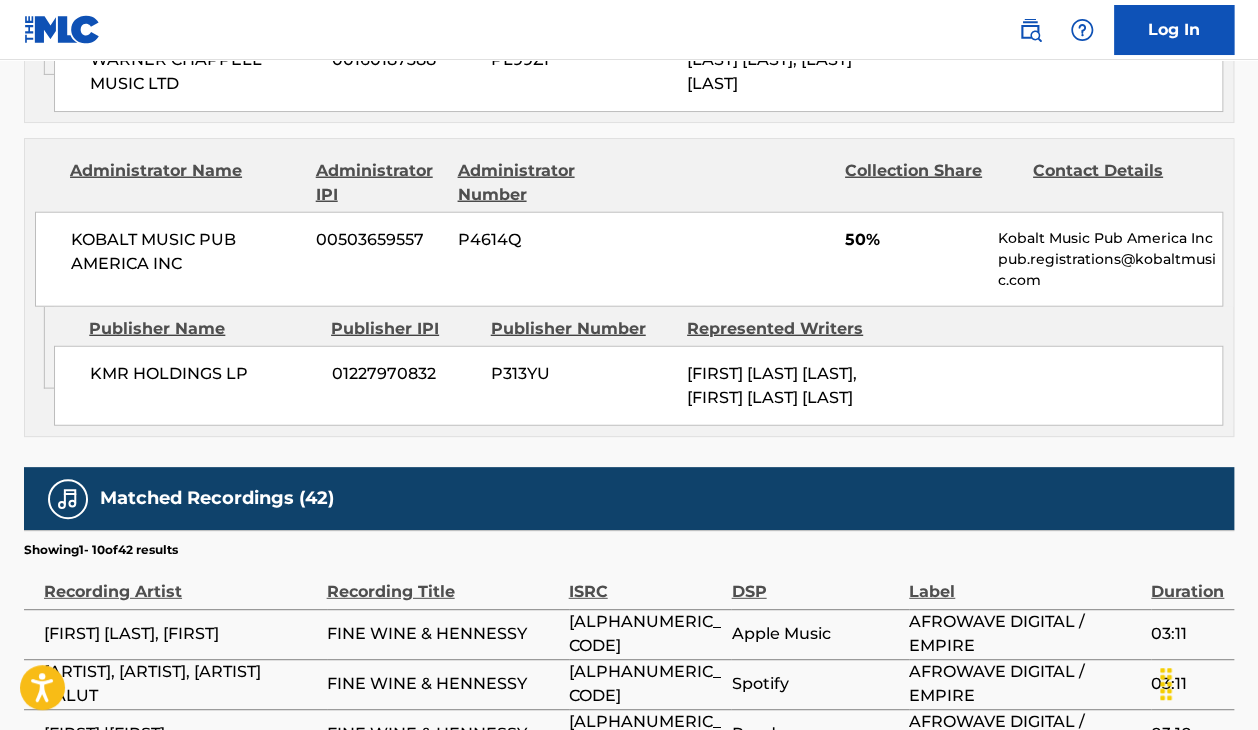 scroll, scrollTop: 1947, scrollLeft: 0, axis: vertical 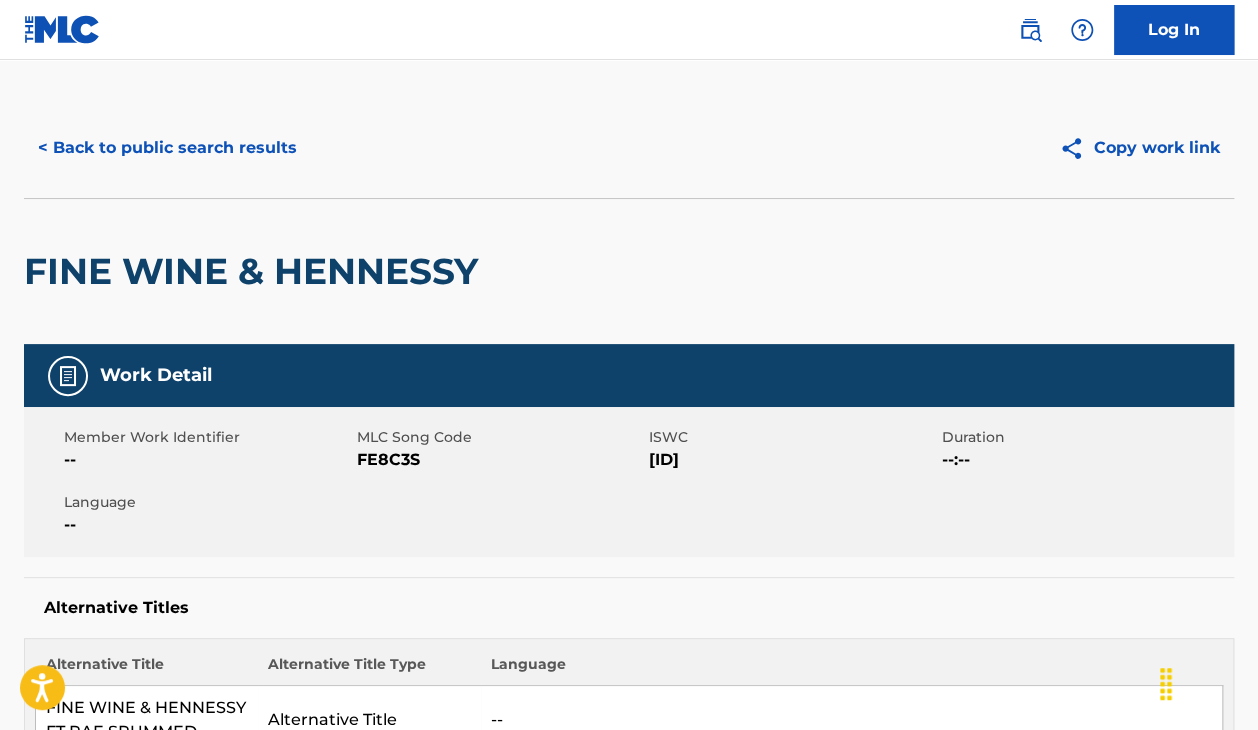 click on "< Back to public search results" at bounding box center (167, 148) 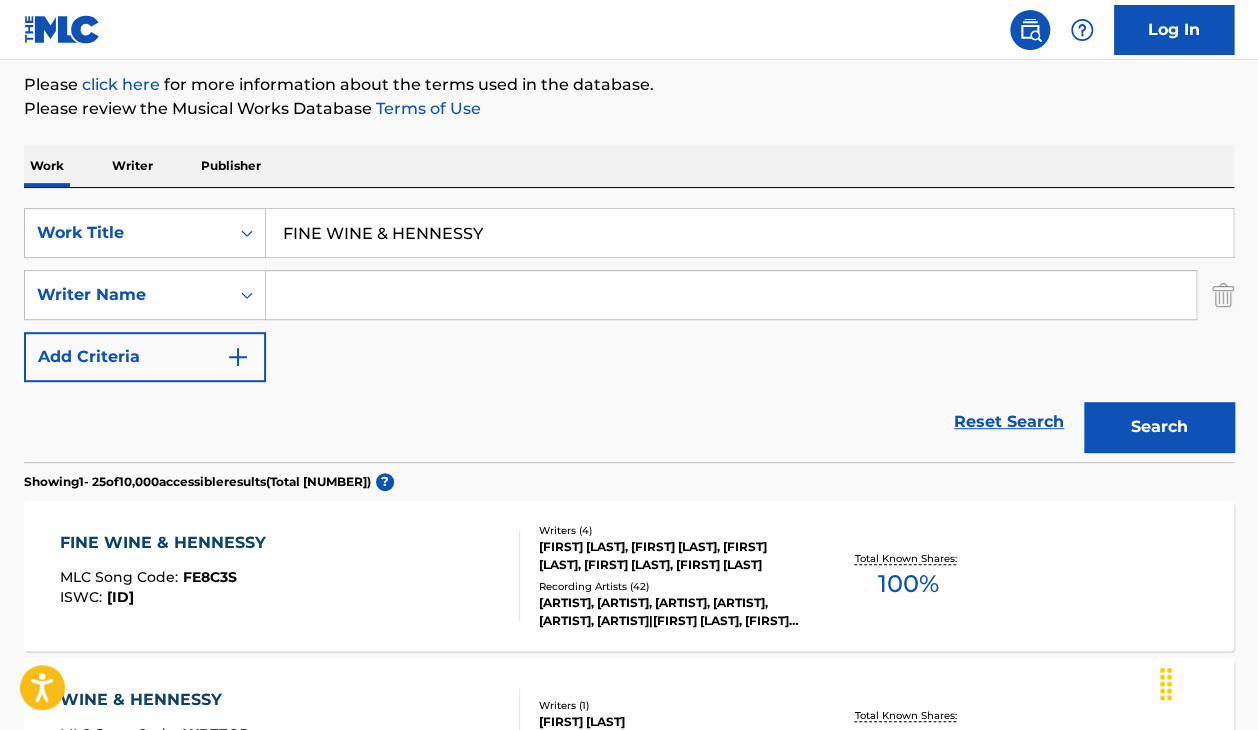 scroll, scrollTop: 232, scrollLeft: 0, axis: vertical 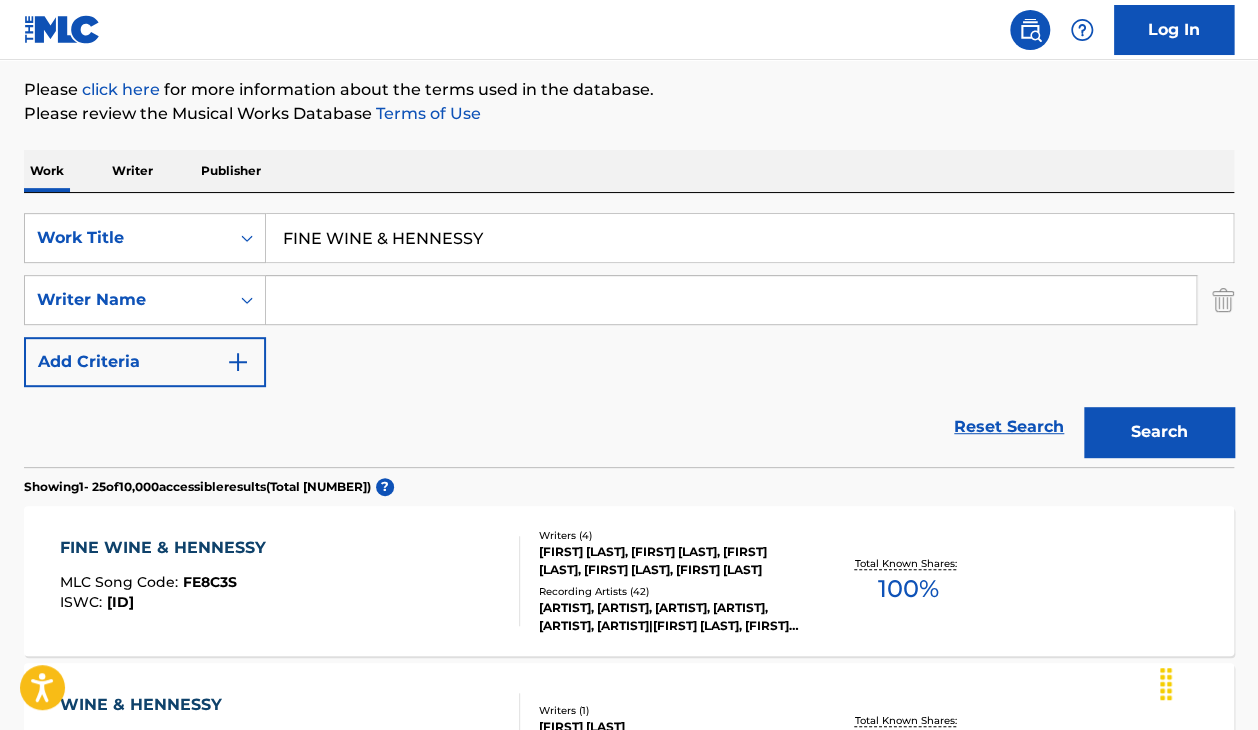 drag, startPoint x: 490, startPoint y: 247, endPoint x: 166, endPoint y: 209, distance: 326.2208 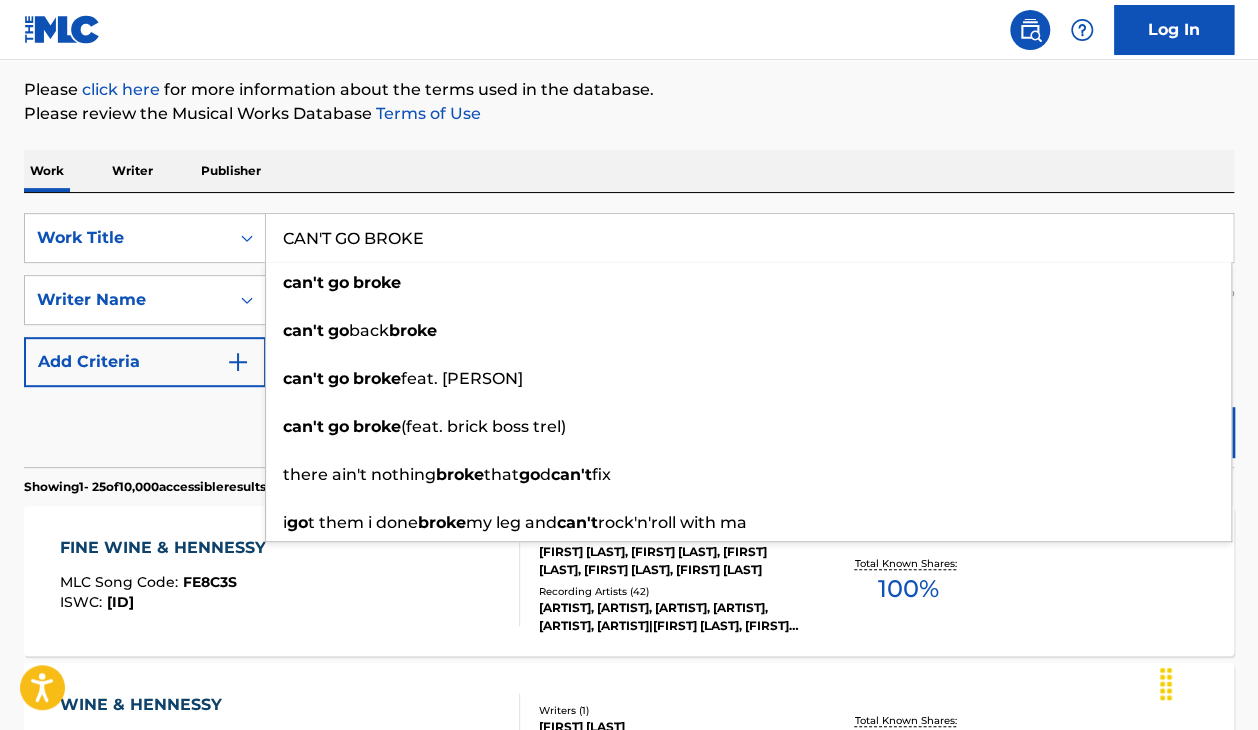 type on "CAN'T GO BROKE" 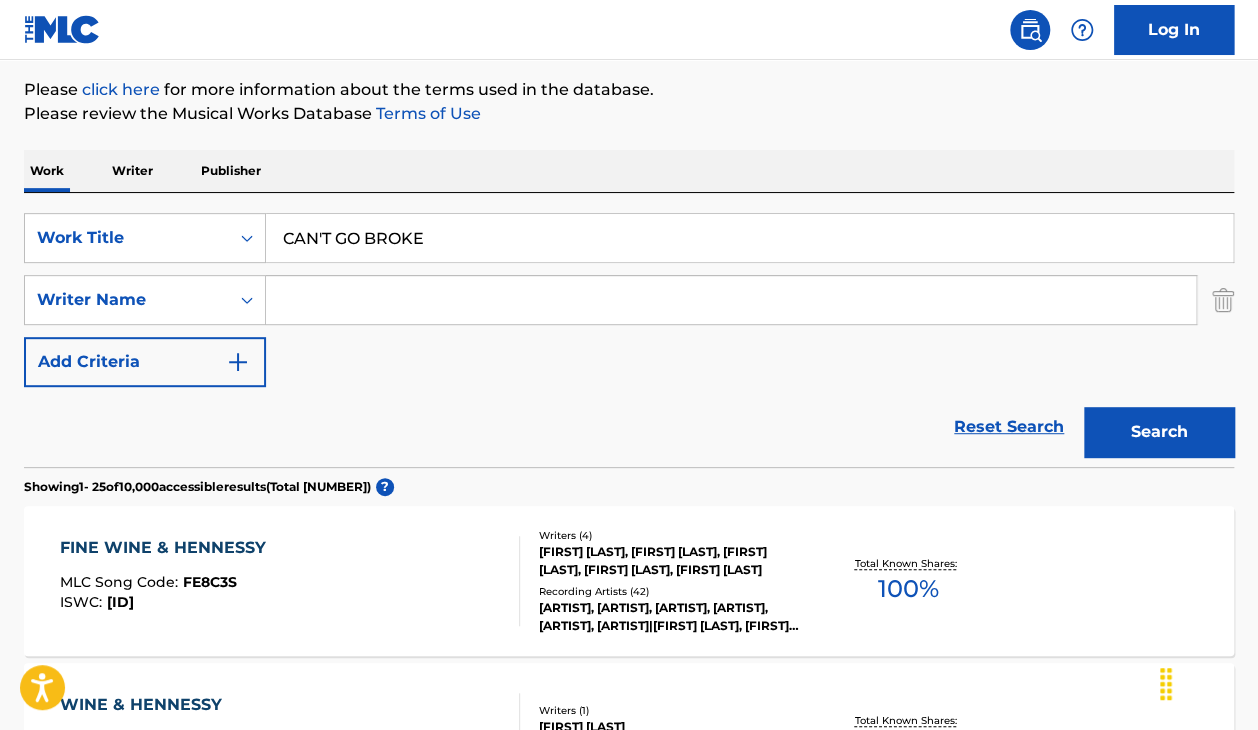click at bounding box center (731, 300) 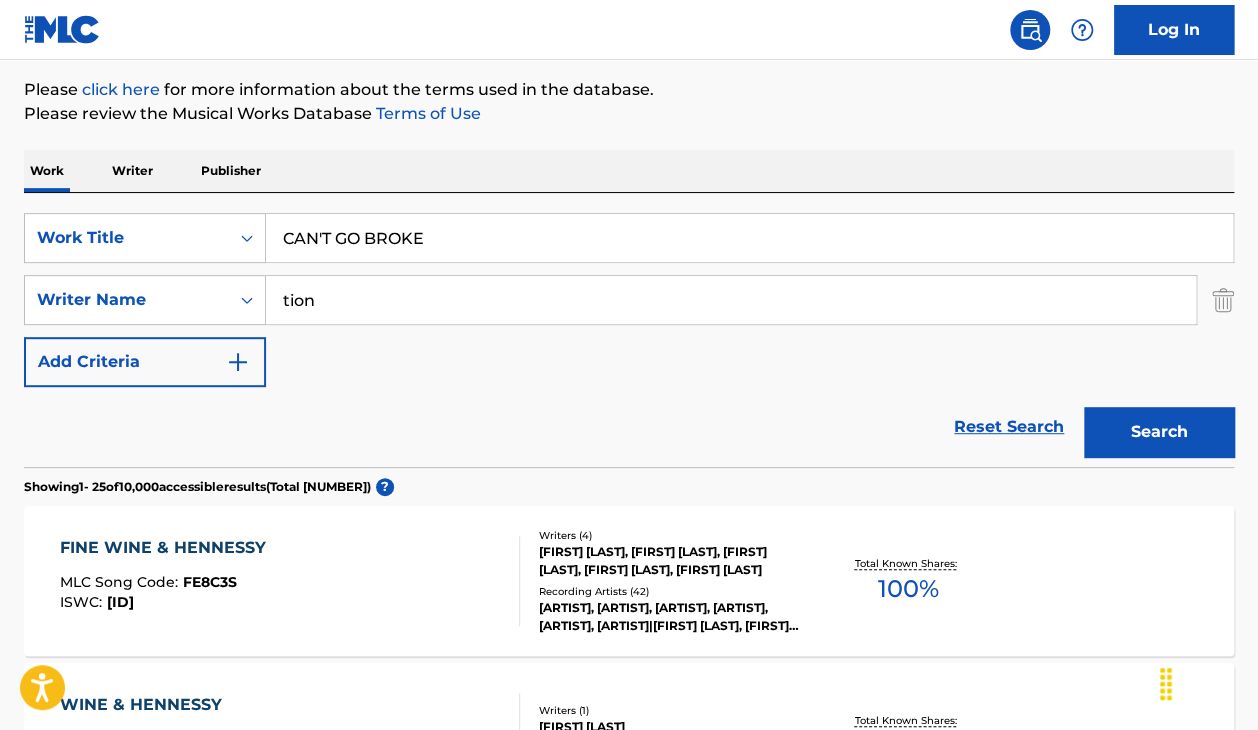 type on "tion" 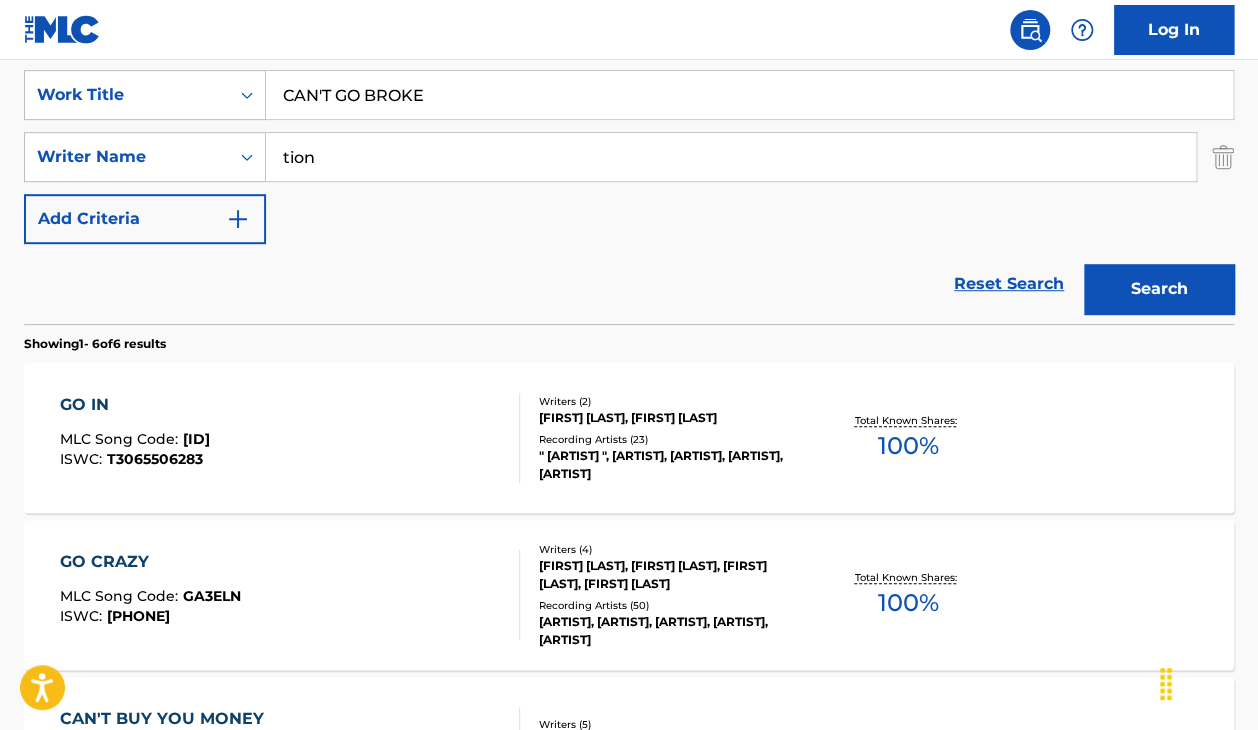 scroll, scrollTop: 359, scrollLeft: 0, axis: vertical 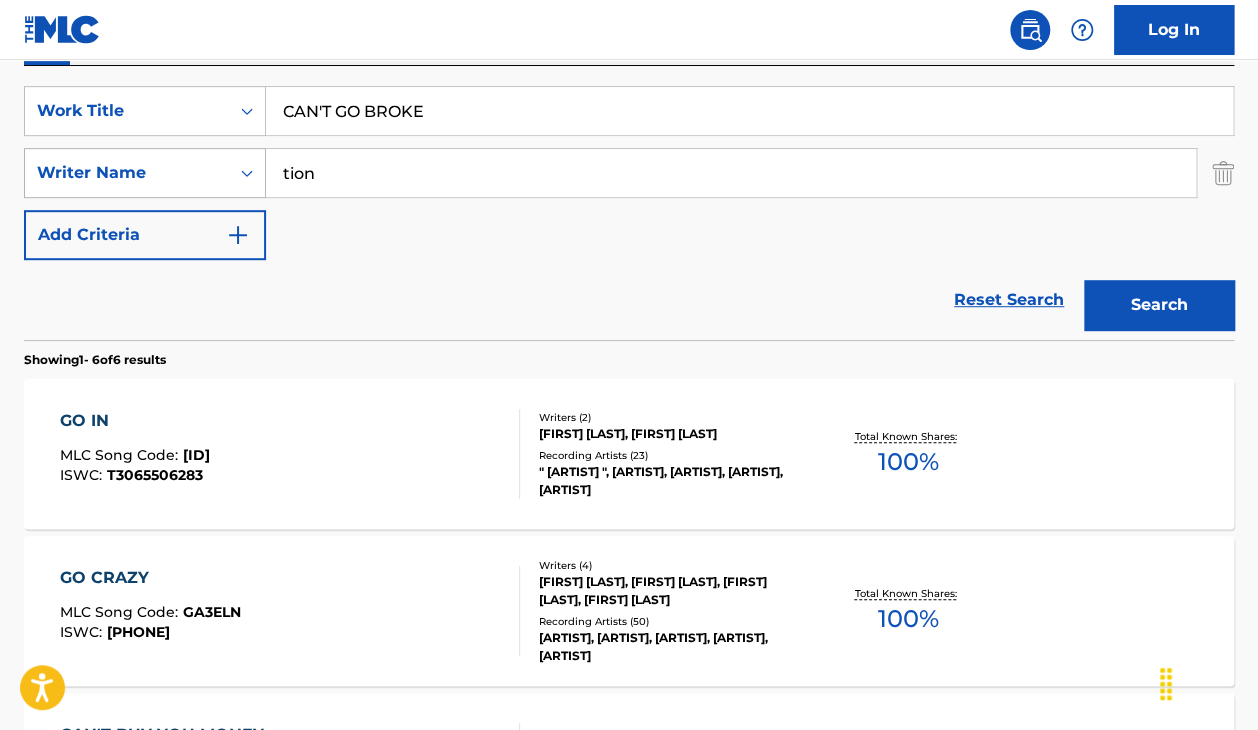 drag, startPoint x: 361, startPoint y: 178, endPoint x: 179, endPoint y: 152, distance: 183.84776 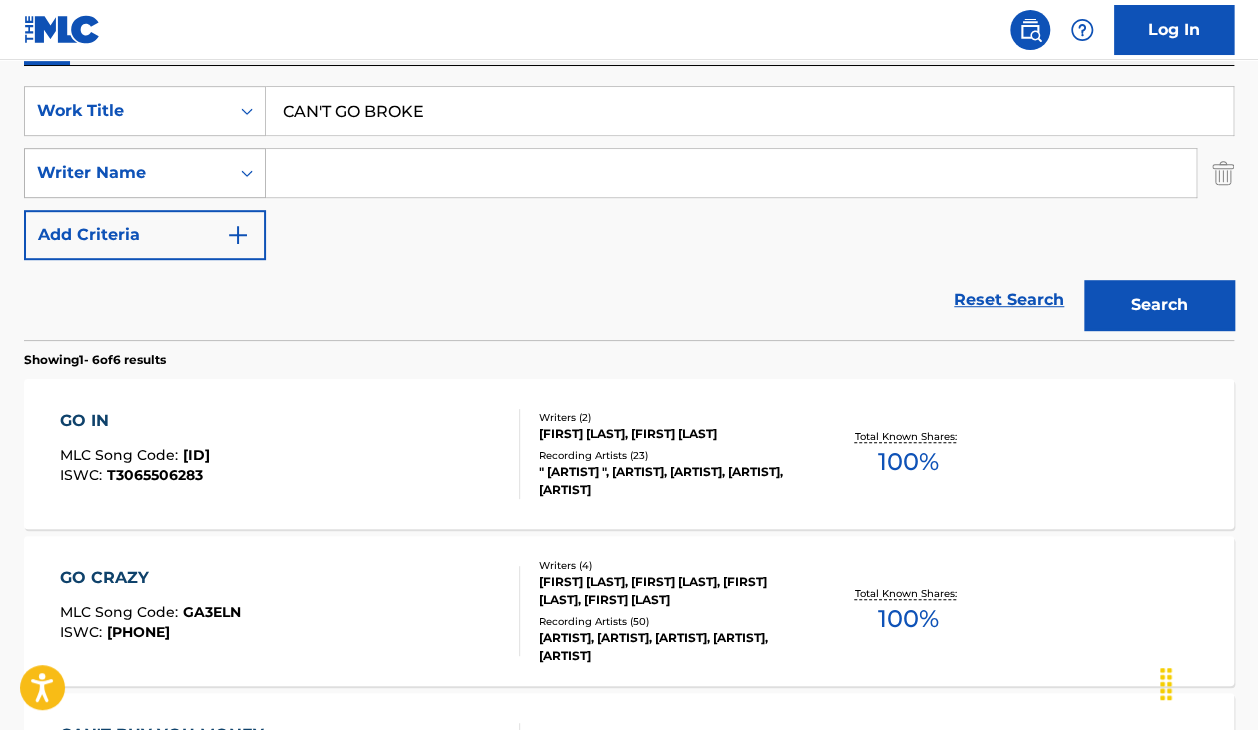 type 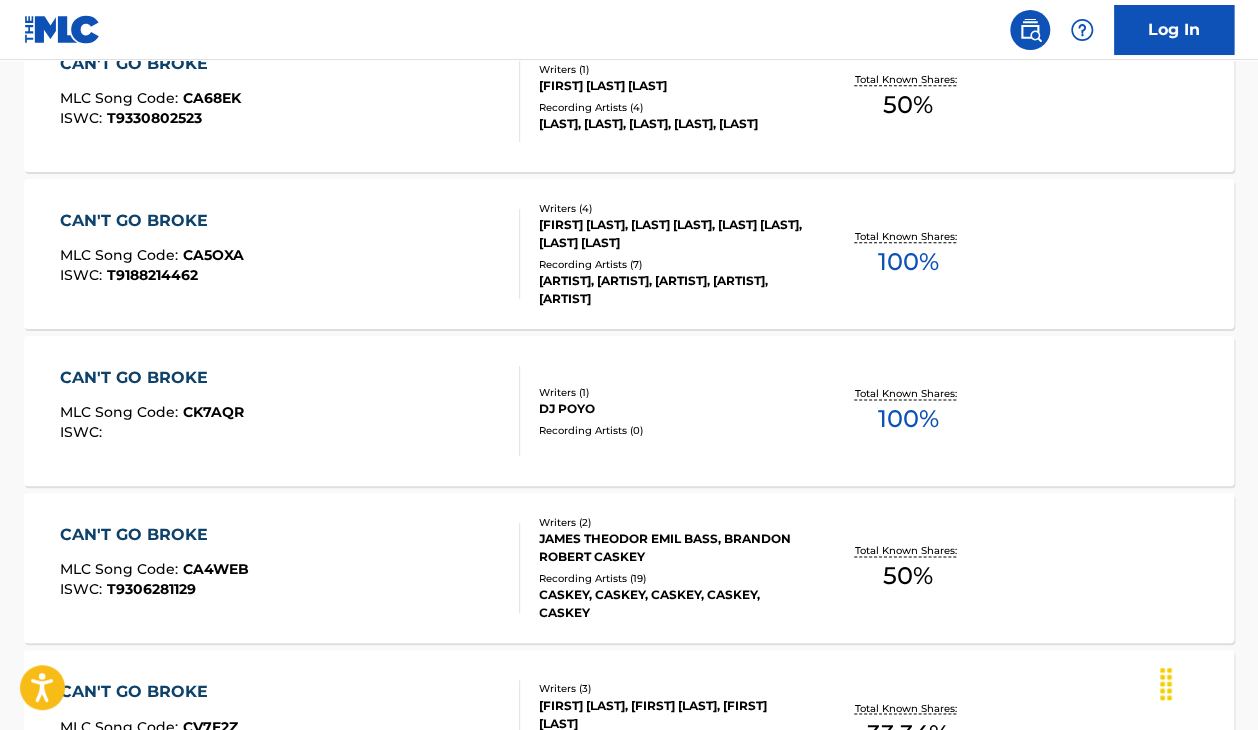 scroll, scrollTop: 864, scrollLeft: 0, axis: vertical 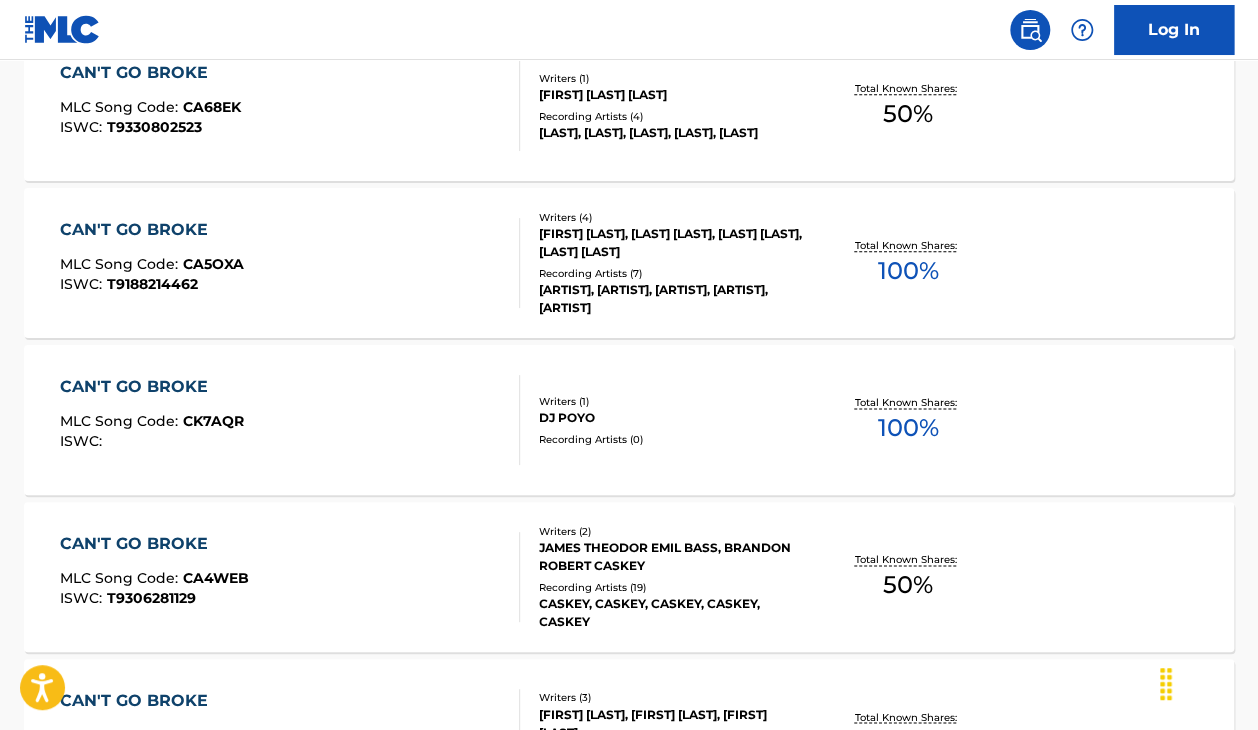 click on "CAN'T GO BROKE MLC Song Code : CA5OXA ISWC : T9188214462" at bounding box center [290, 263] 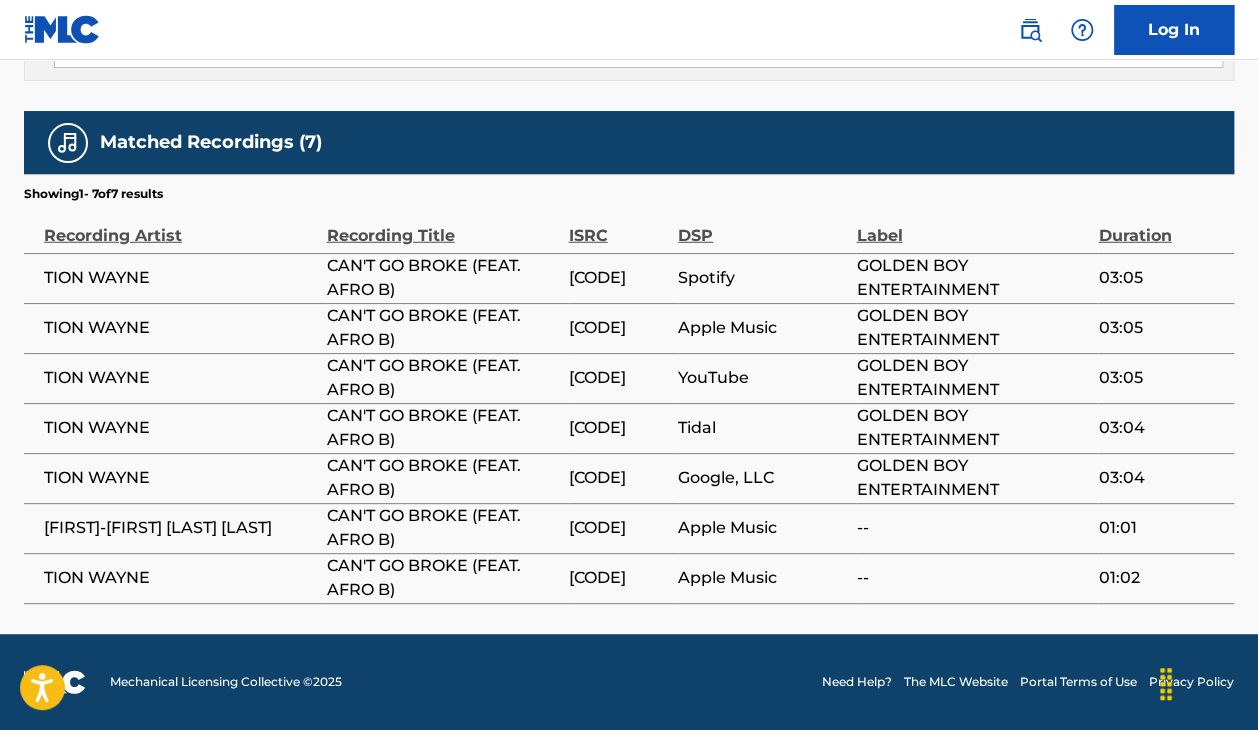 scroll, scrollTop: 2240, scrollLeft: 0, axis: vertical 